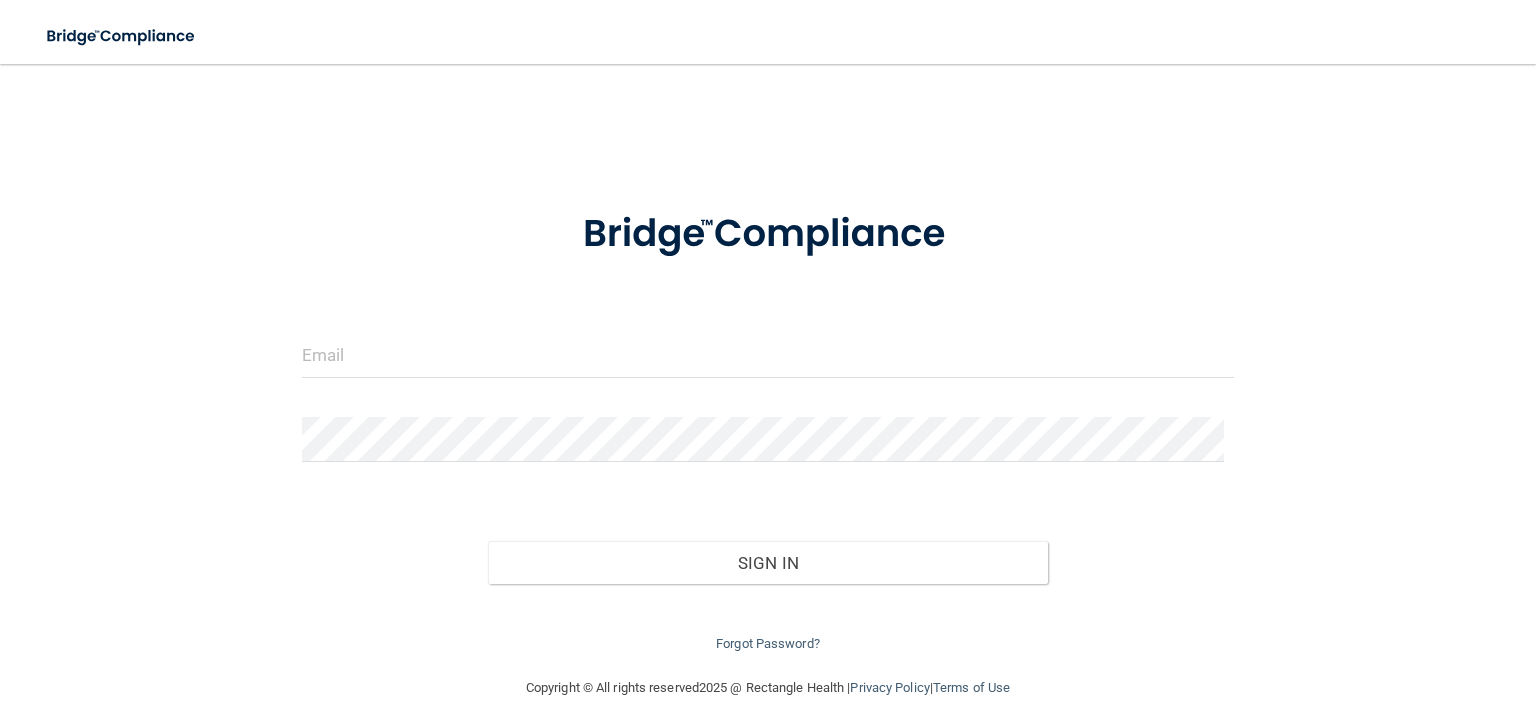 scroll, scrollTop: 0, scrollLeft: 0, axis: both 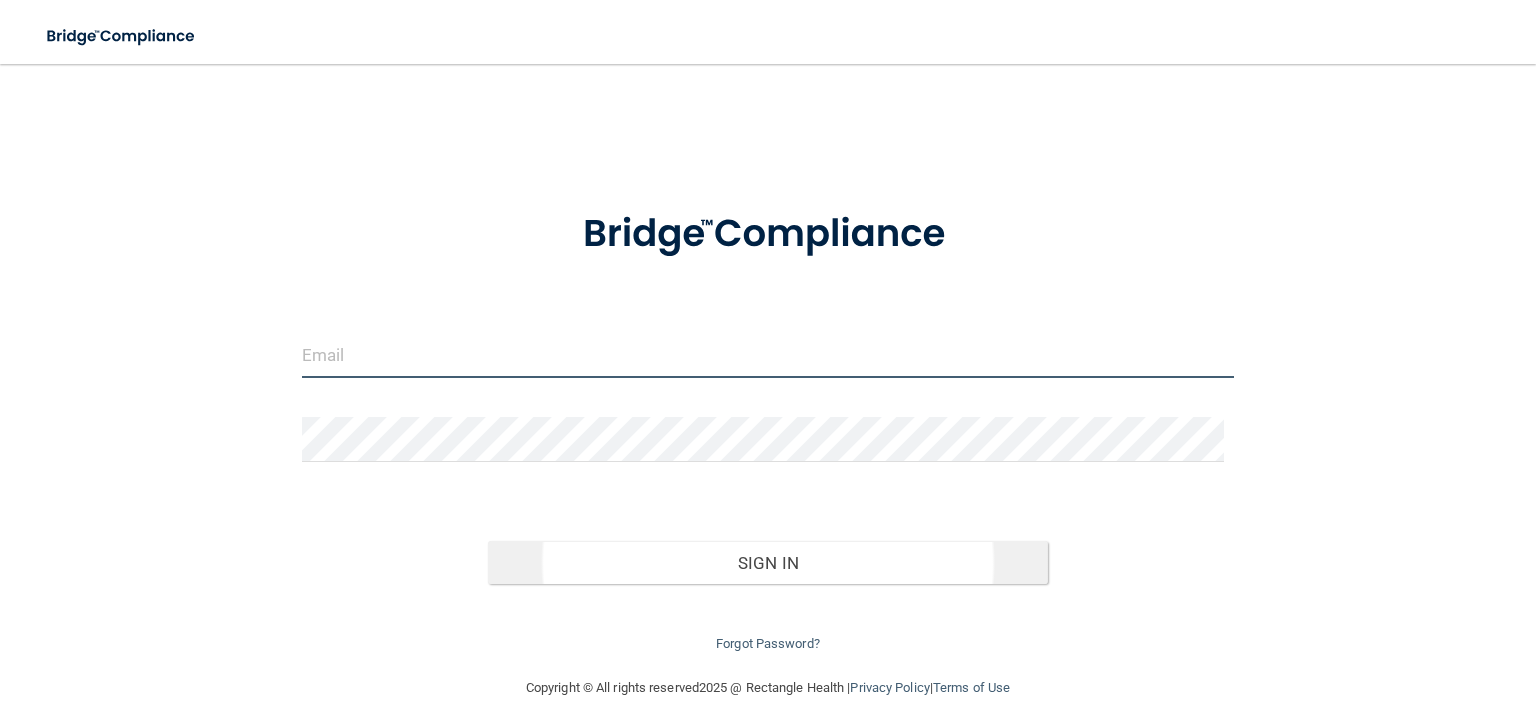 type on "support@[EXAMPLE.COM]" 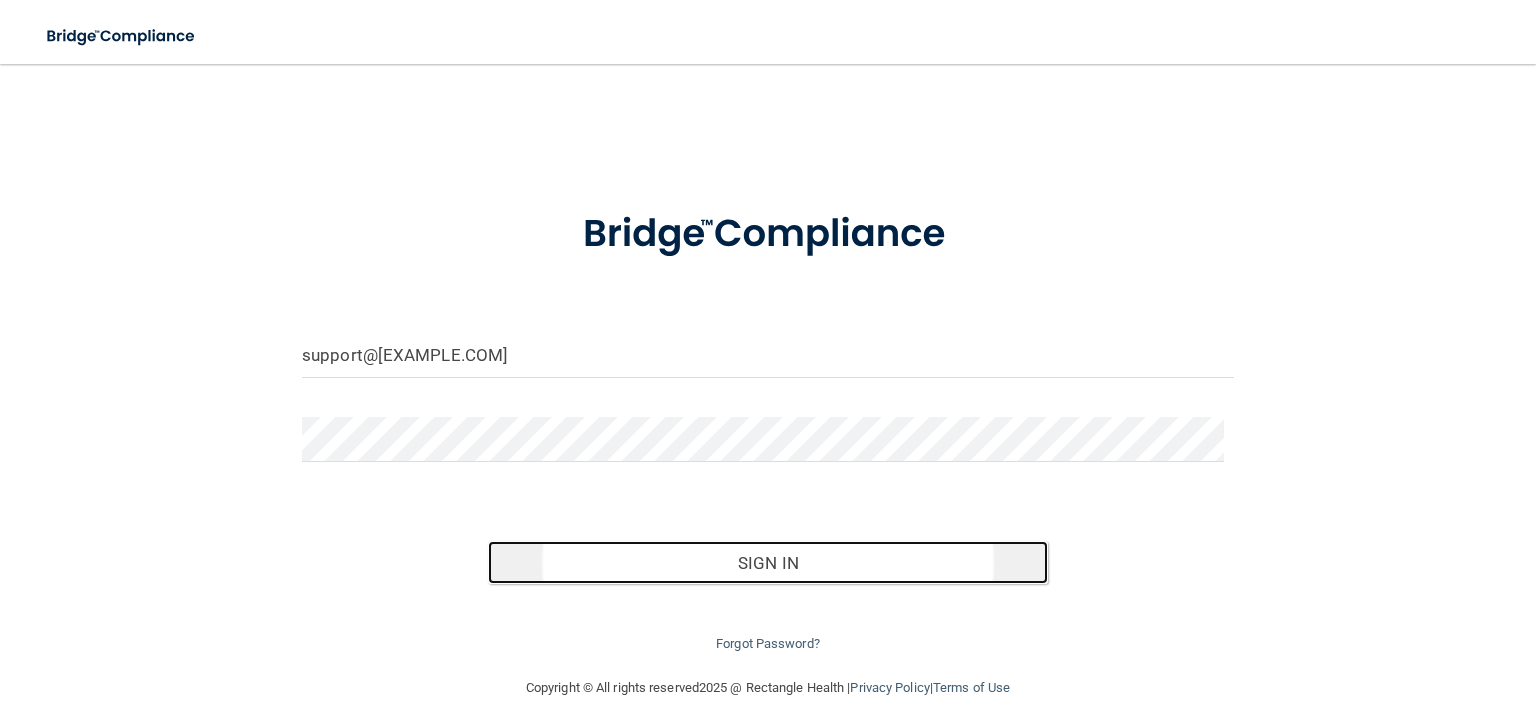 click on "Sign In" at bounding box center (767, 563) 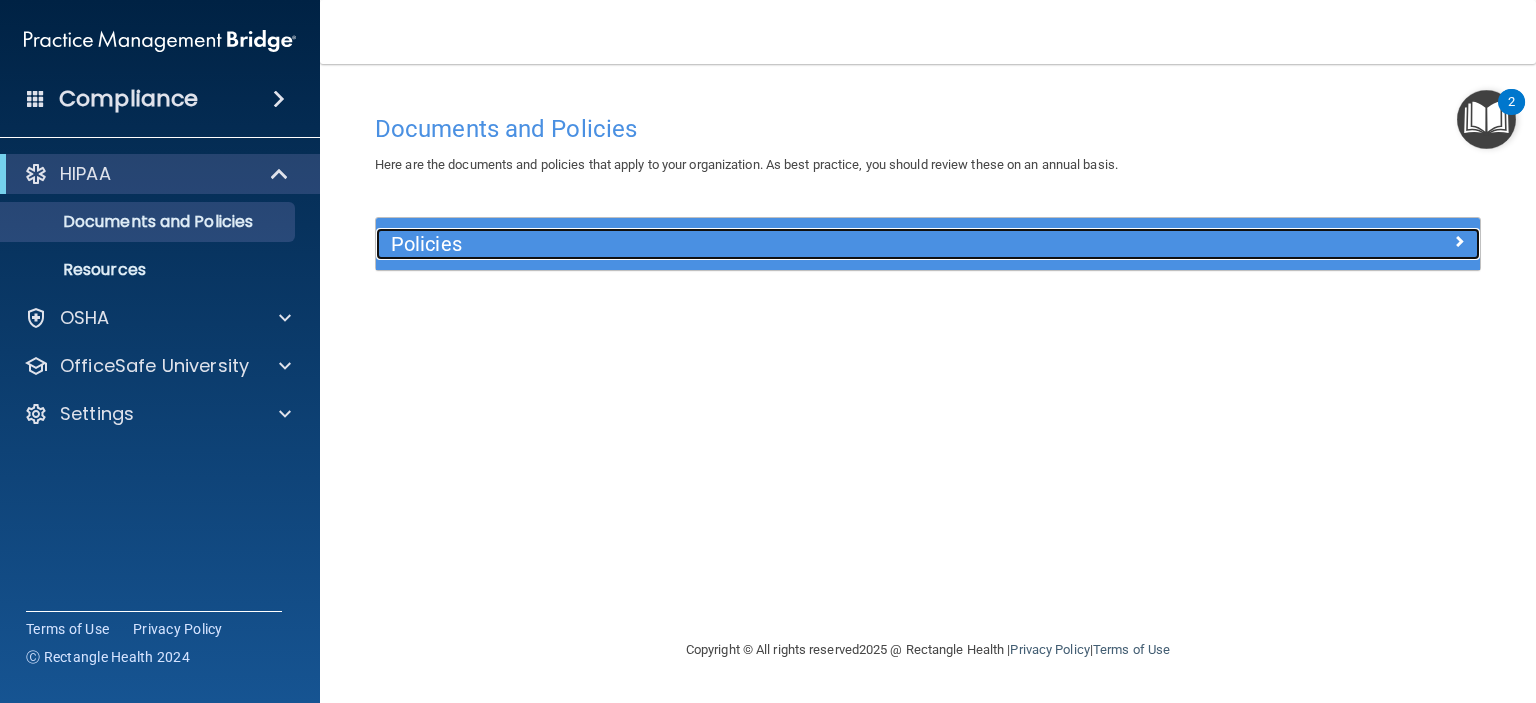click on "Policies" at bounding box center [790, 244] 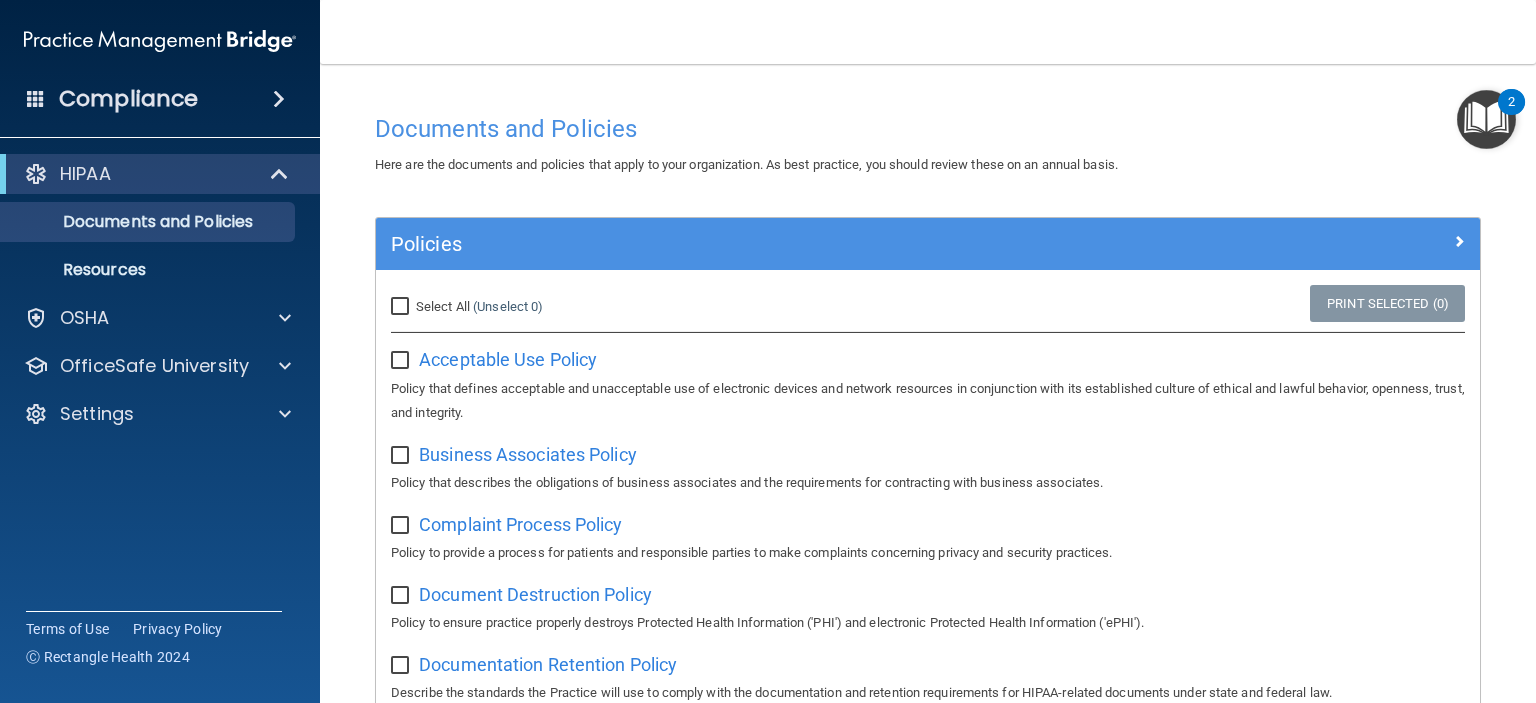 click on "Select All   (Unselect 0)    Unselect All" at bounding box center [402, 307] 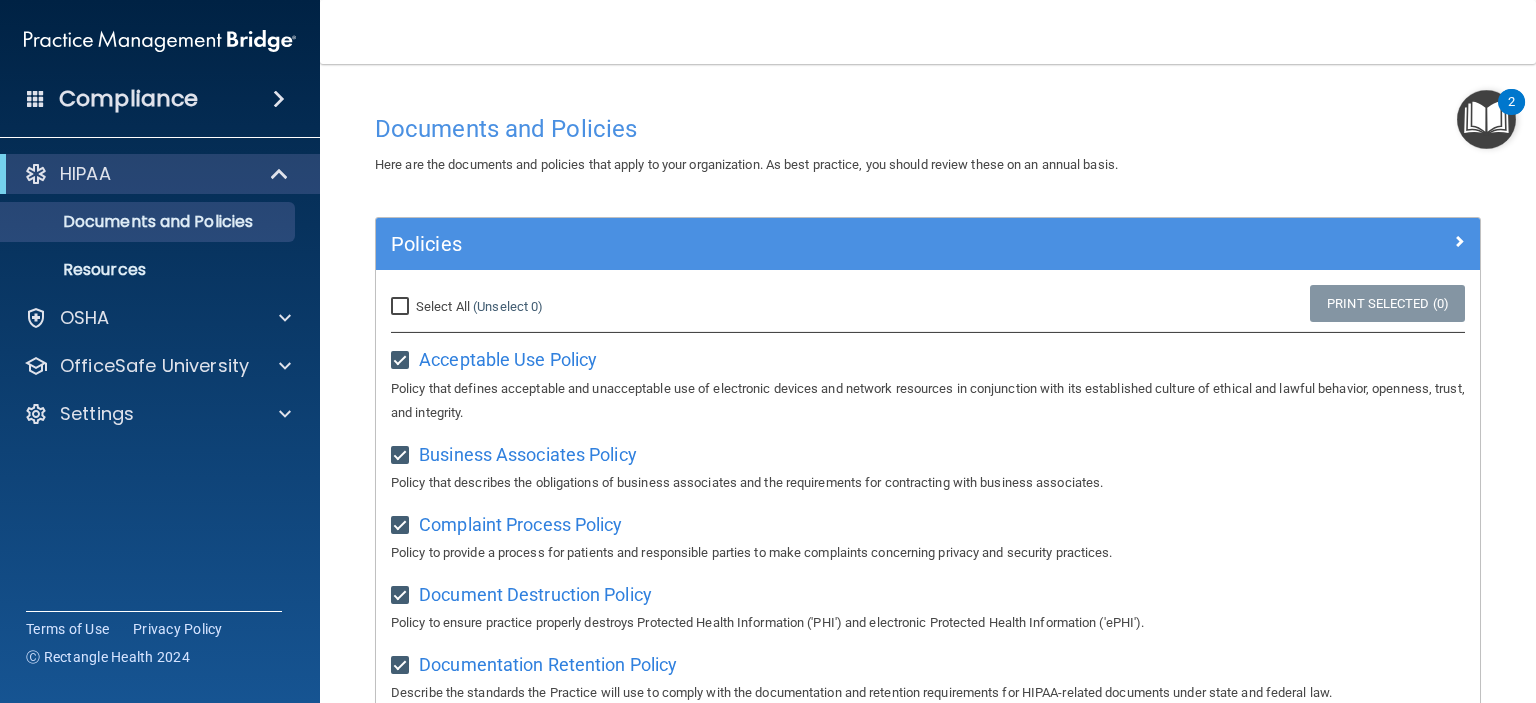 checkbox on "true" 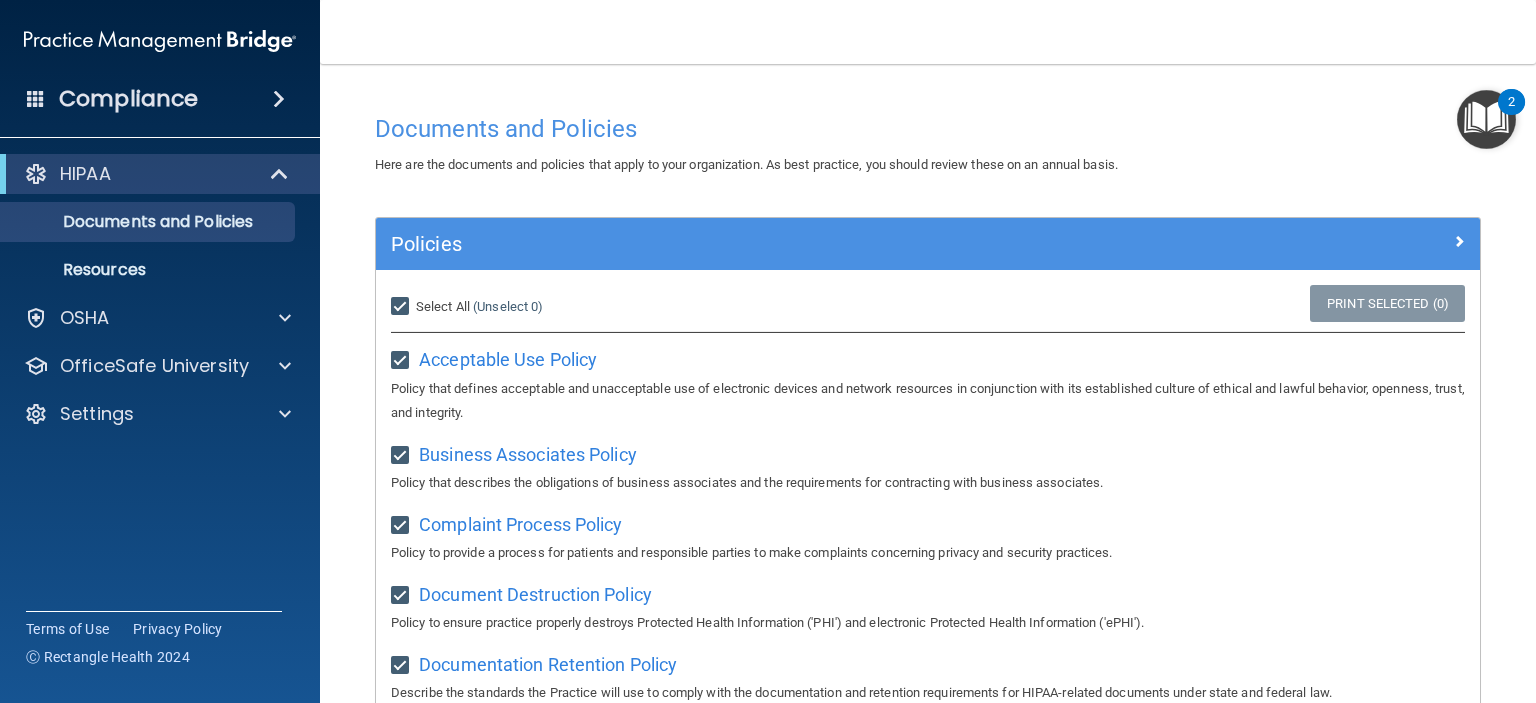 checkbox on "true" 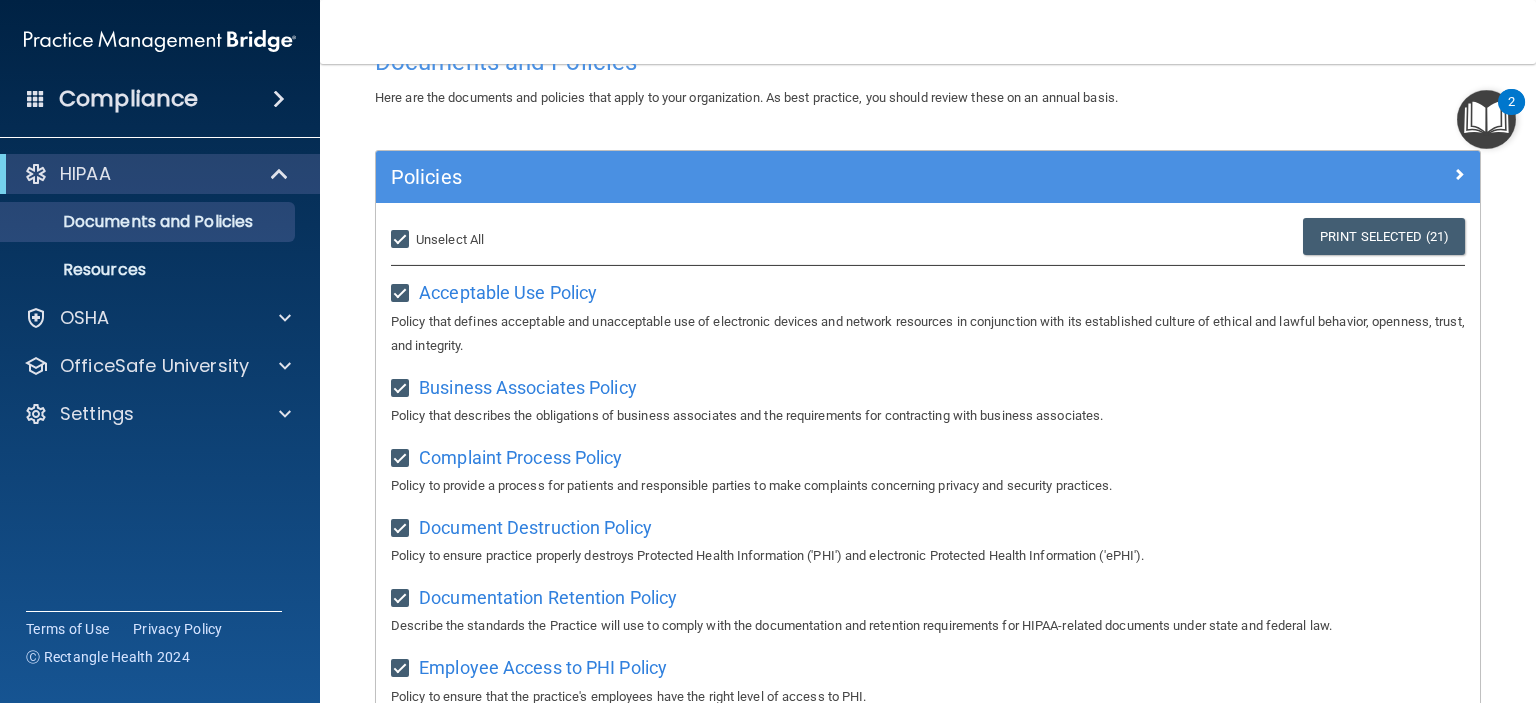 scroll, scrollTop: 0, scrollLeft: 0, axis: both 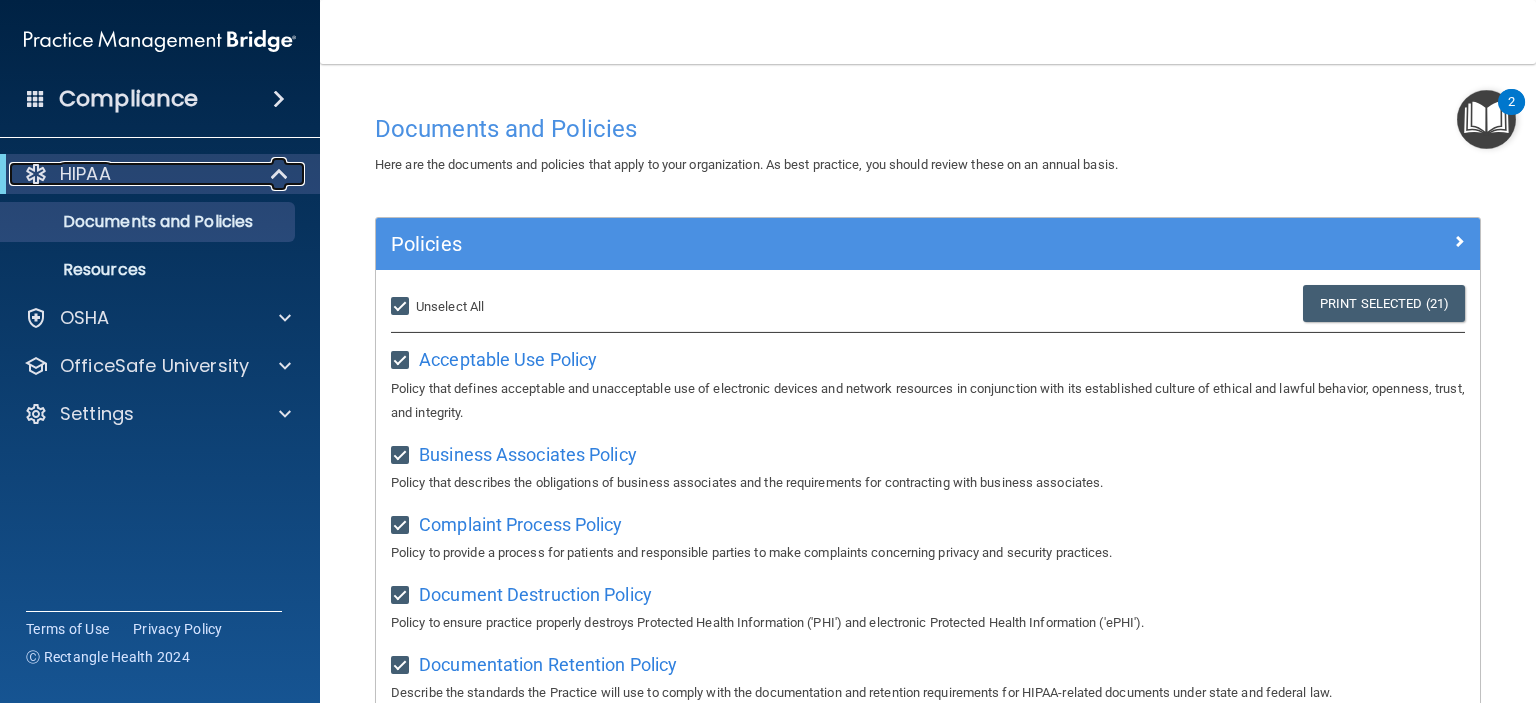 click on "HIPAA" at bounding box center [132, 174] 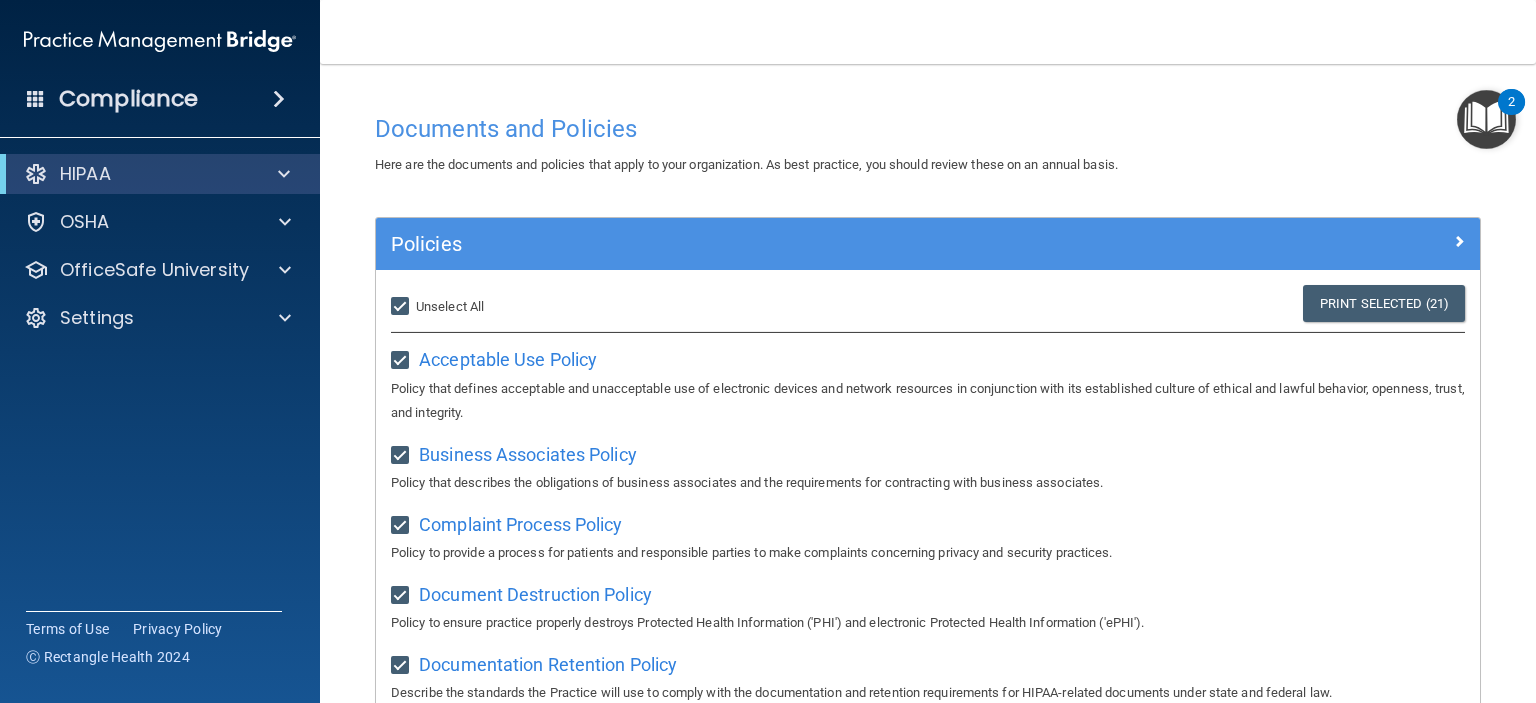 click on "Compliance" at bounding box center (160, 99) 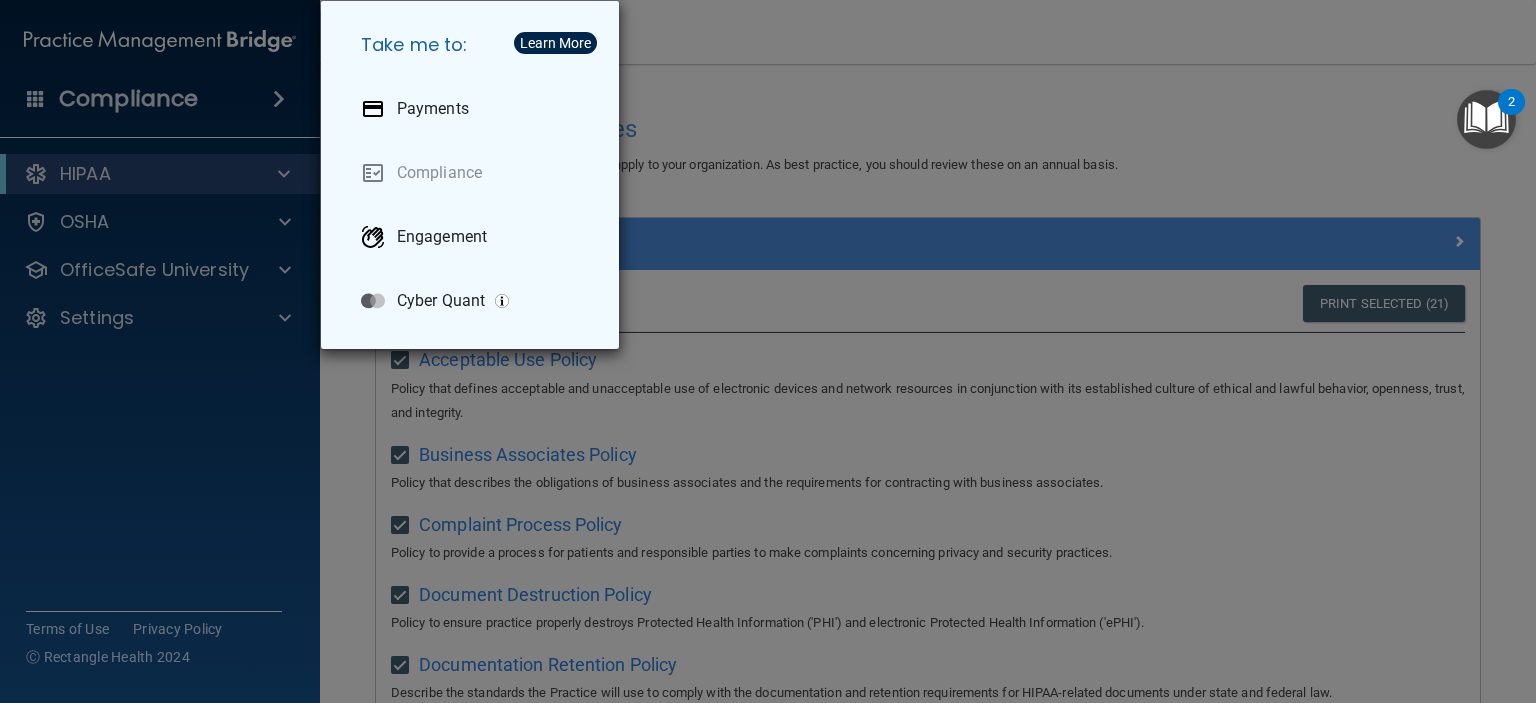 click on "Take me to:             Payments                   Compliance                     Engagement                     Cyber Quant" at bounding box center [768, 351] 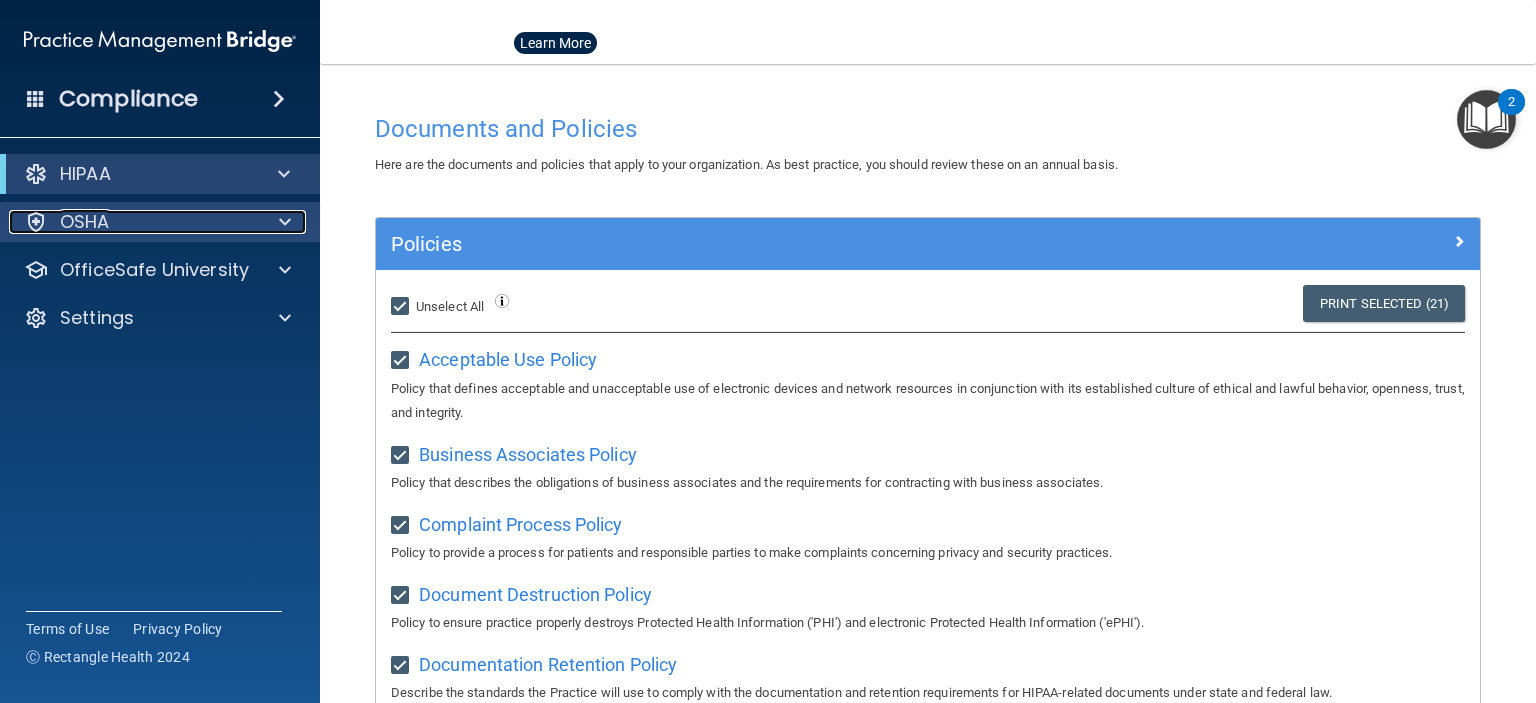 click on "OSHA" at bounding box center (133, 222) 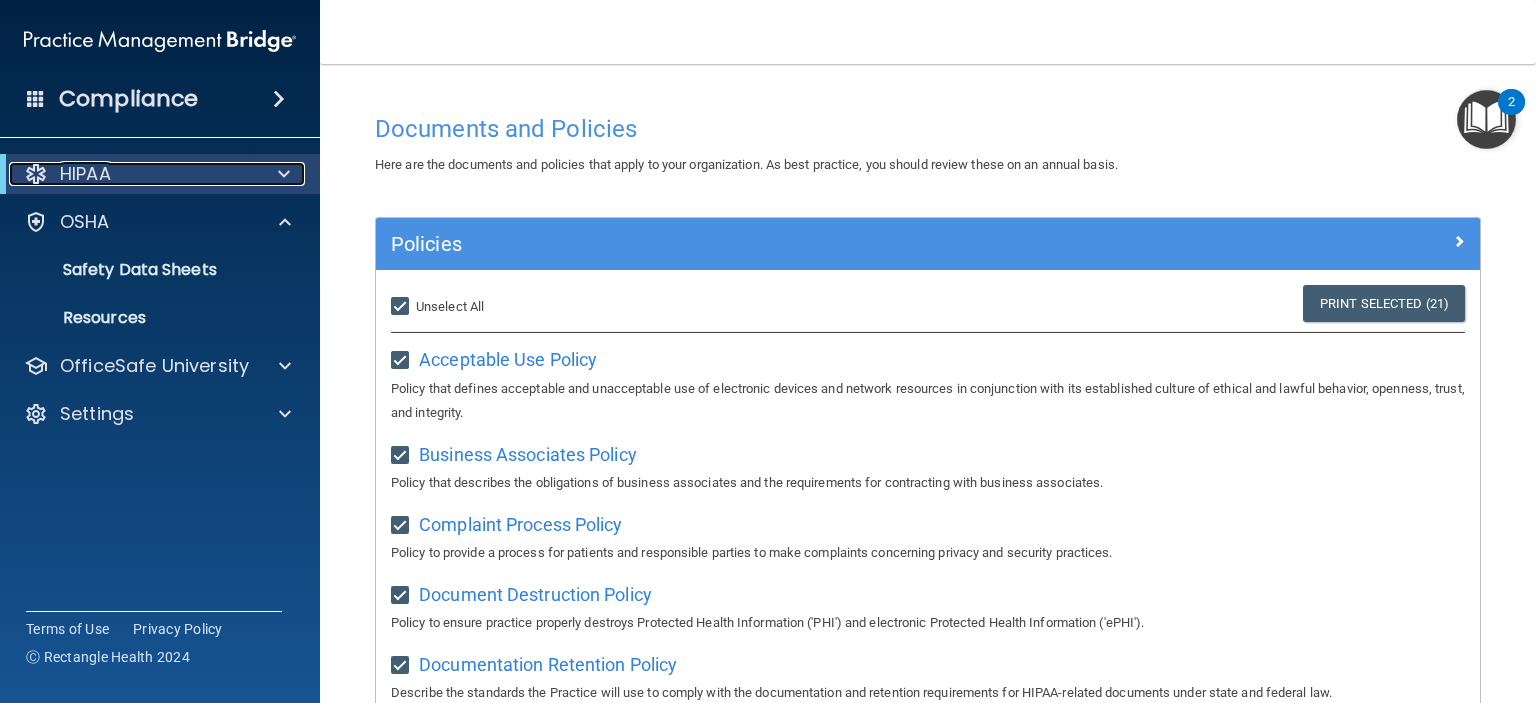 click on "HIPAA" at bounding box center [132, 174] 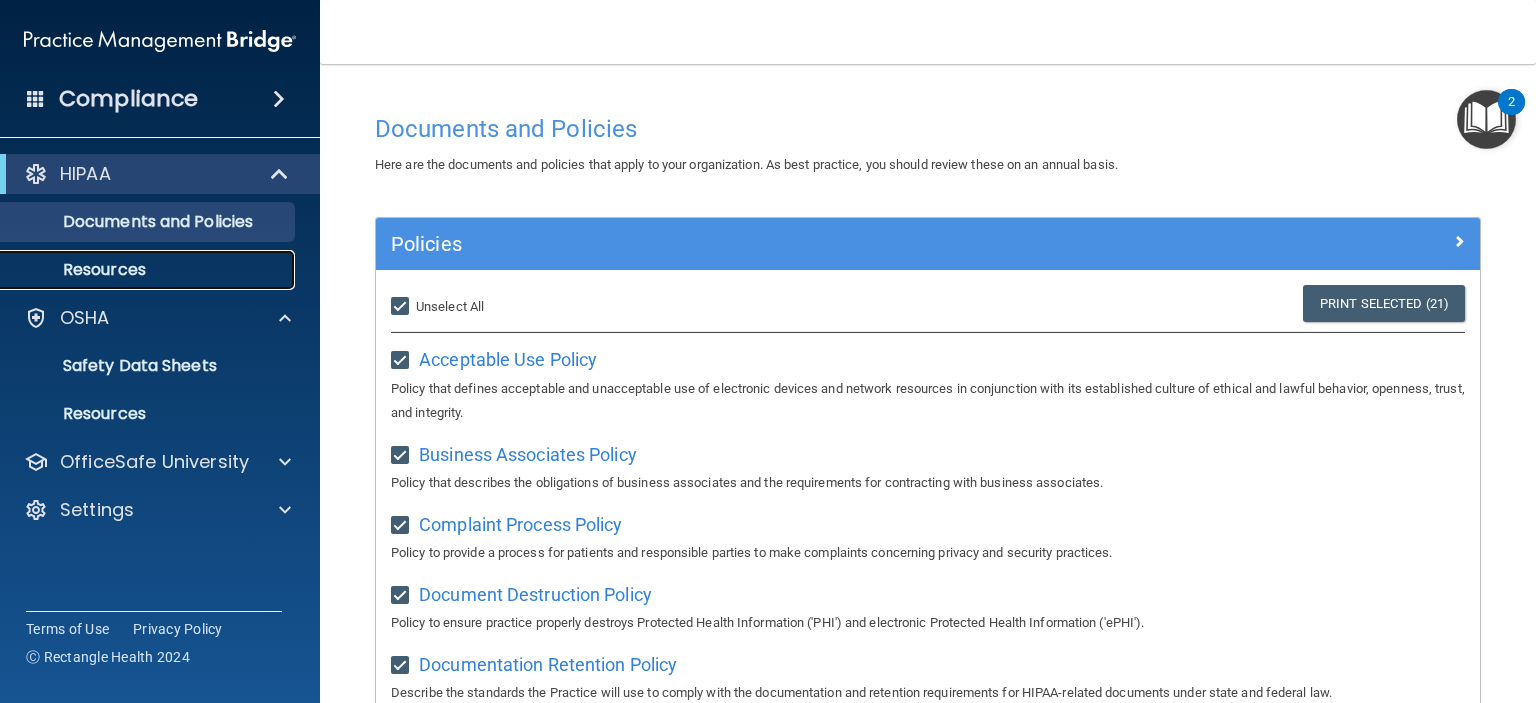 click on "Resources" at bounding box center [149, 270] 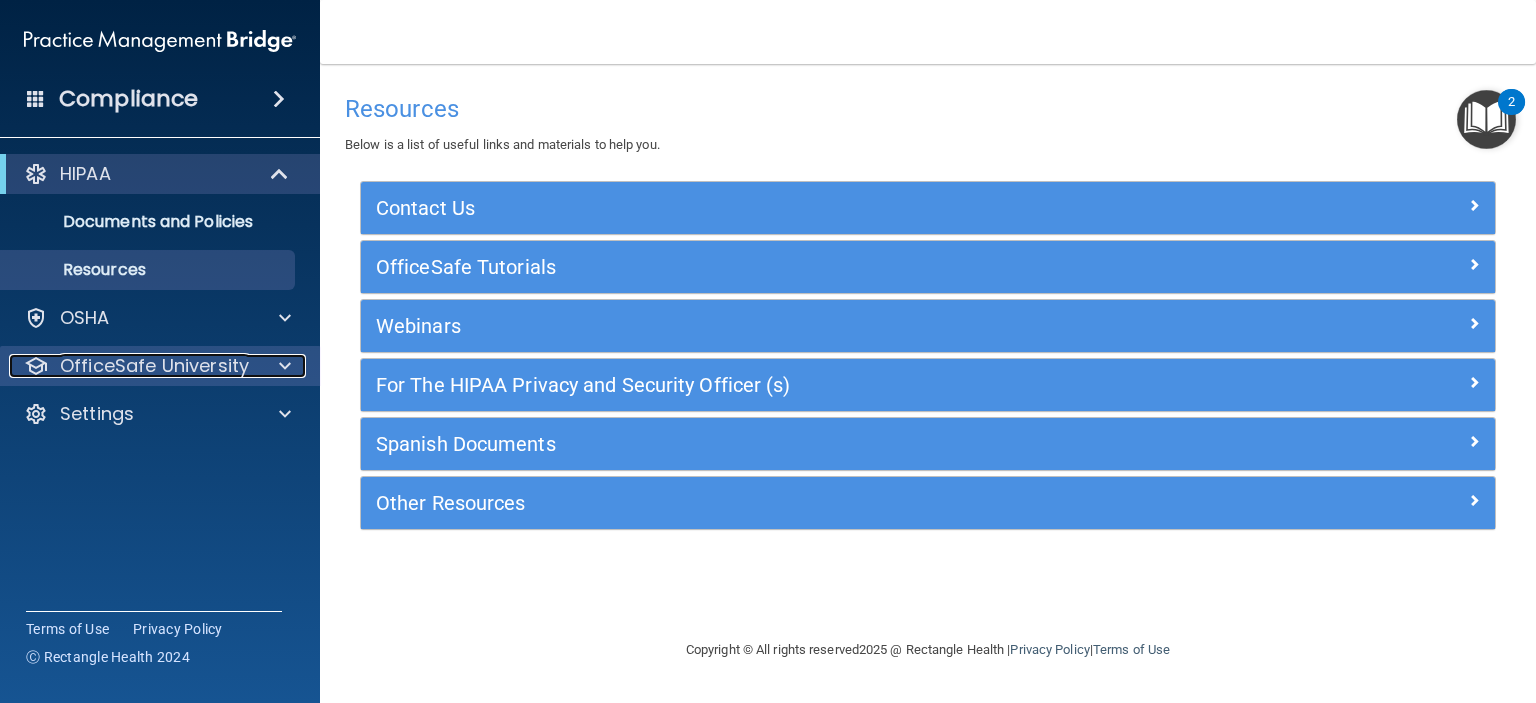 click on "OfficeSafe University" at bounding box center (154, 366) 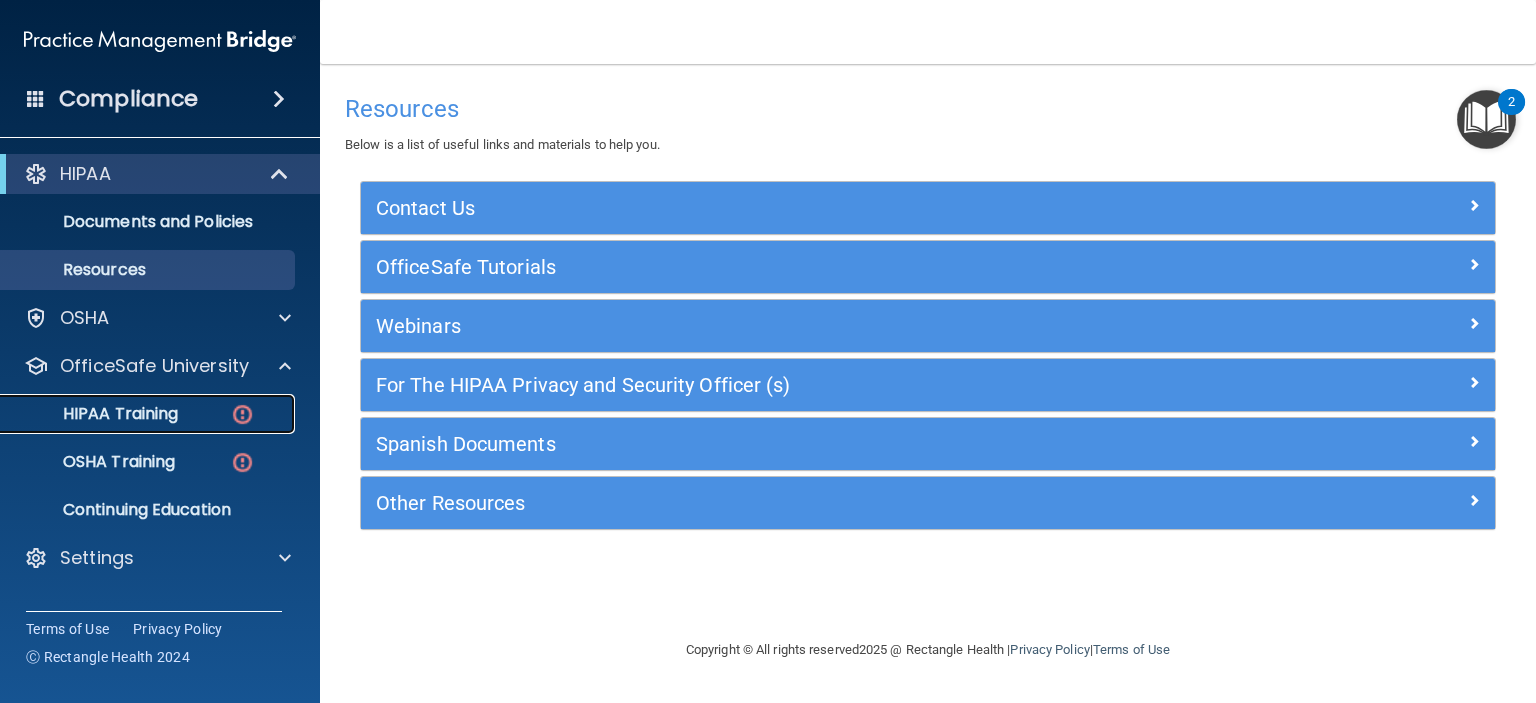 click on "HIPAA Training" at bounding box center (95, 414) 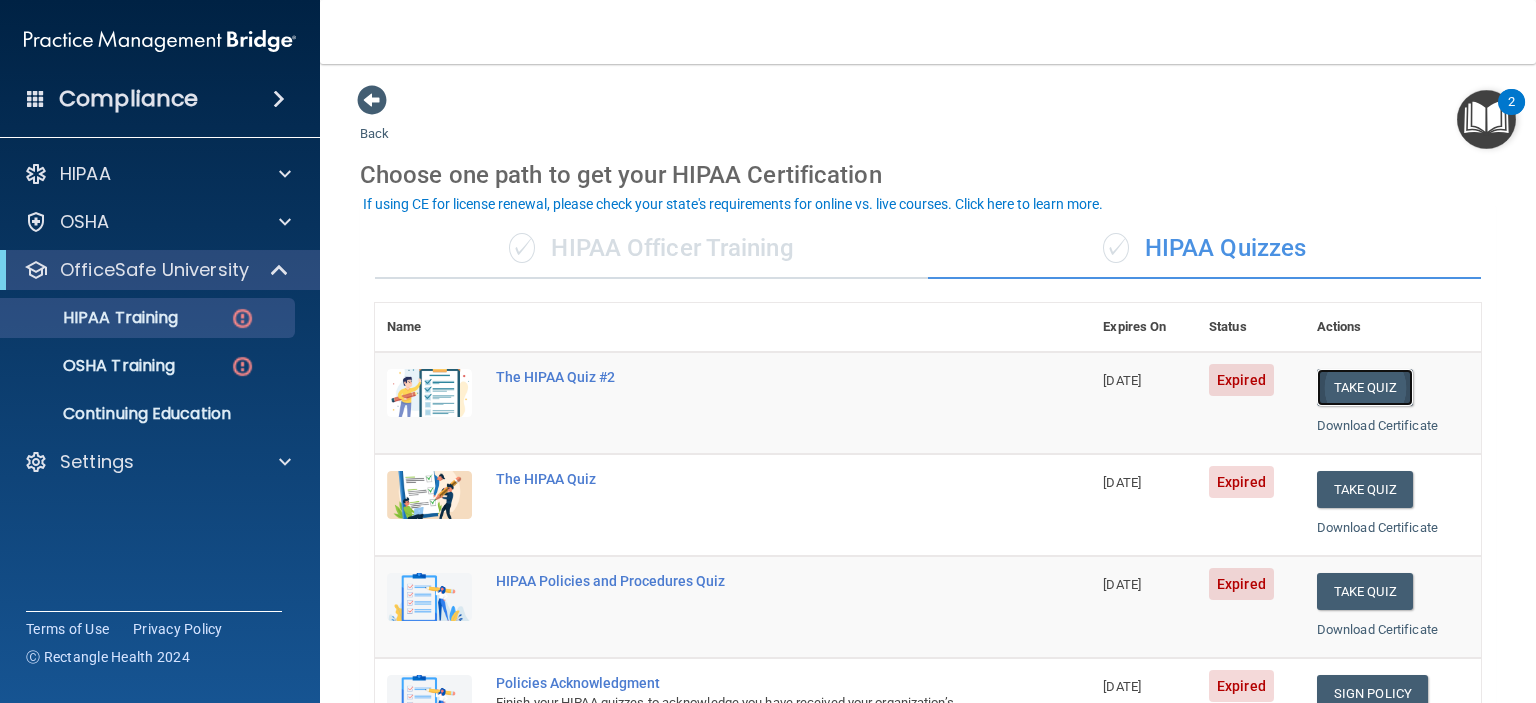 click on "Take Quiz" at bounding box center [1365, 387] 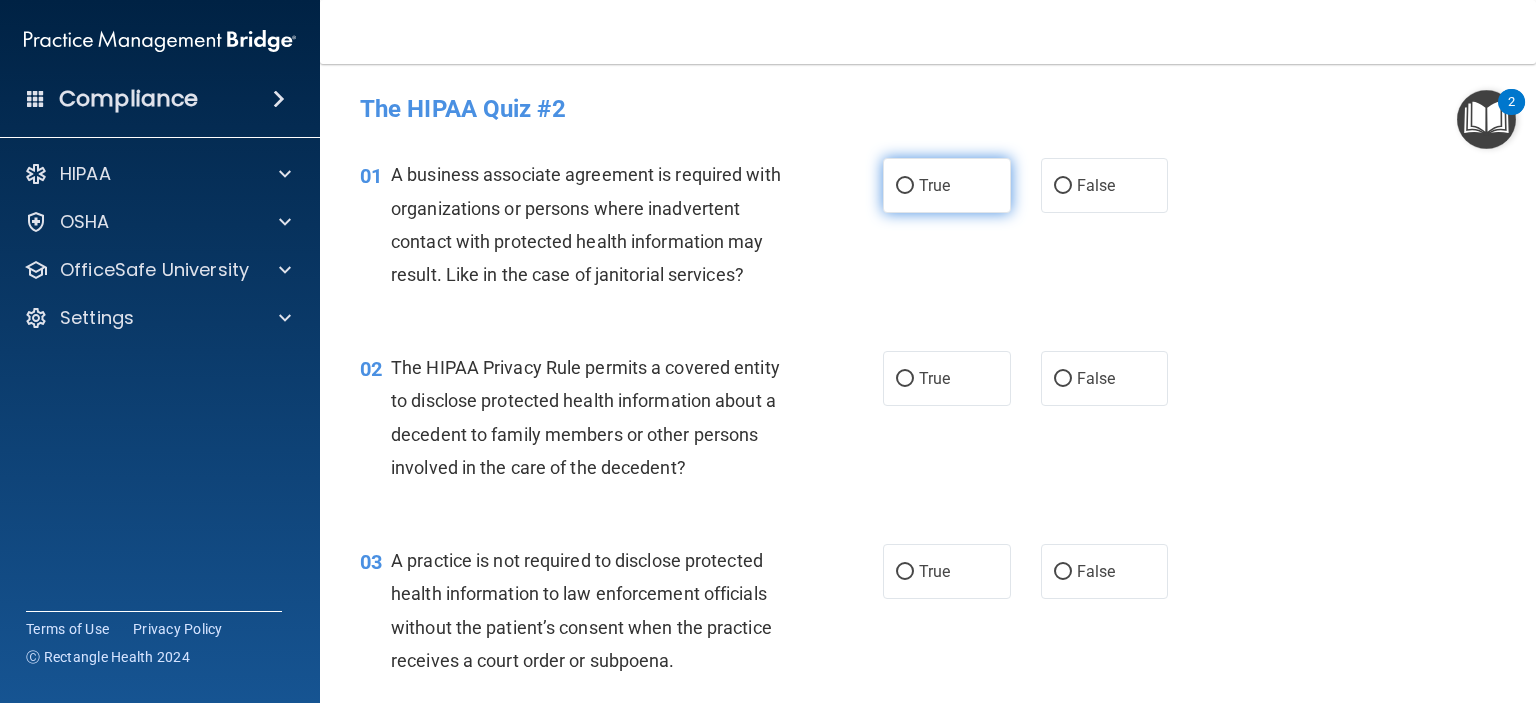 click on "True" at bounding box center (947, 185) 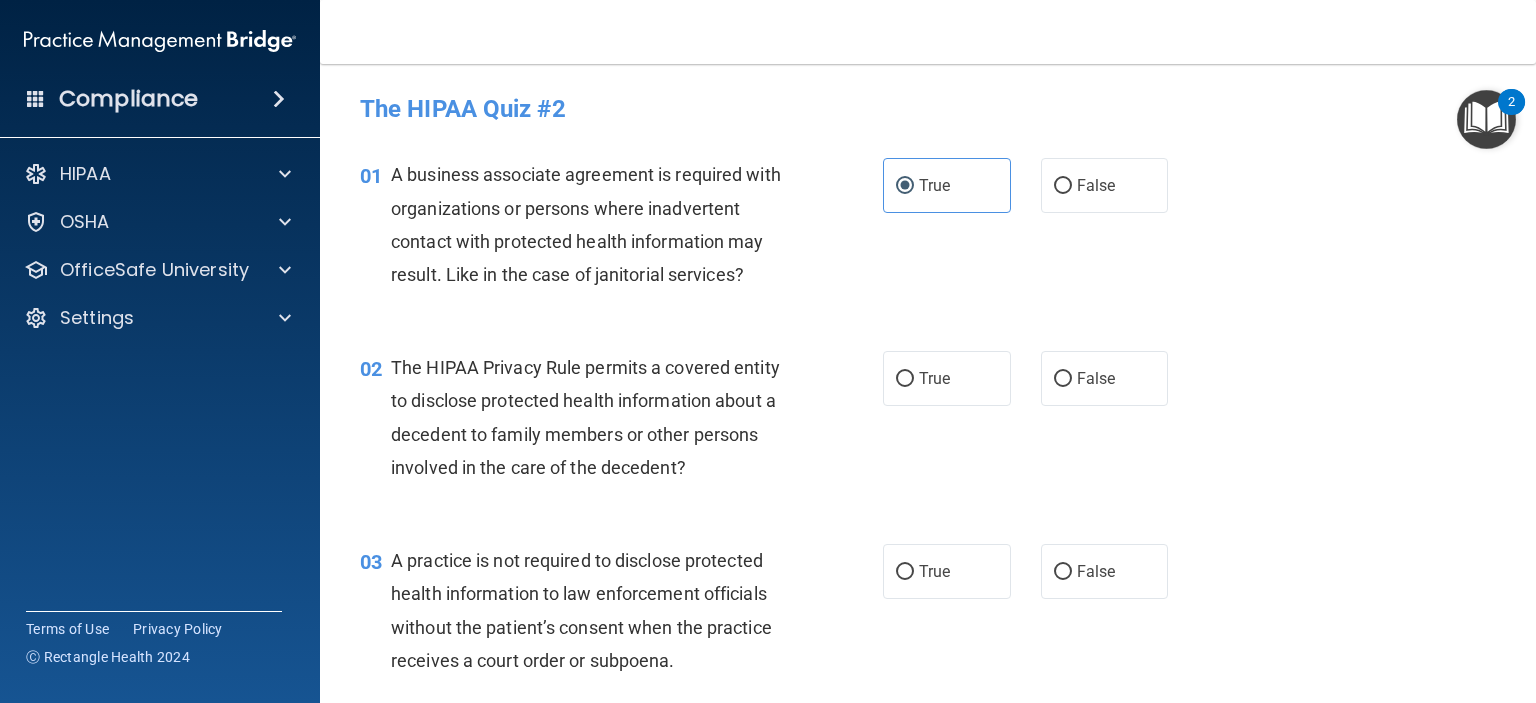 scroll, scrollTop: 100, scrollLeft: 0, axis: vertical 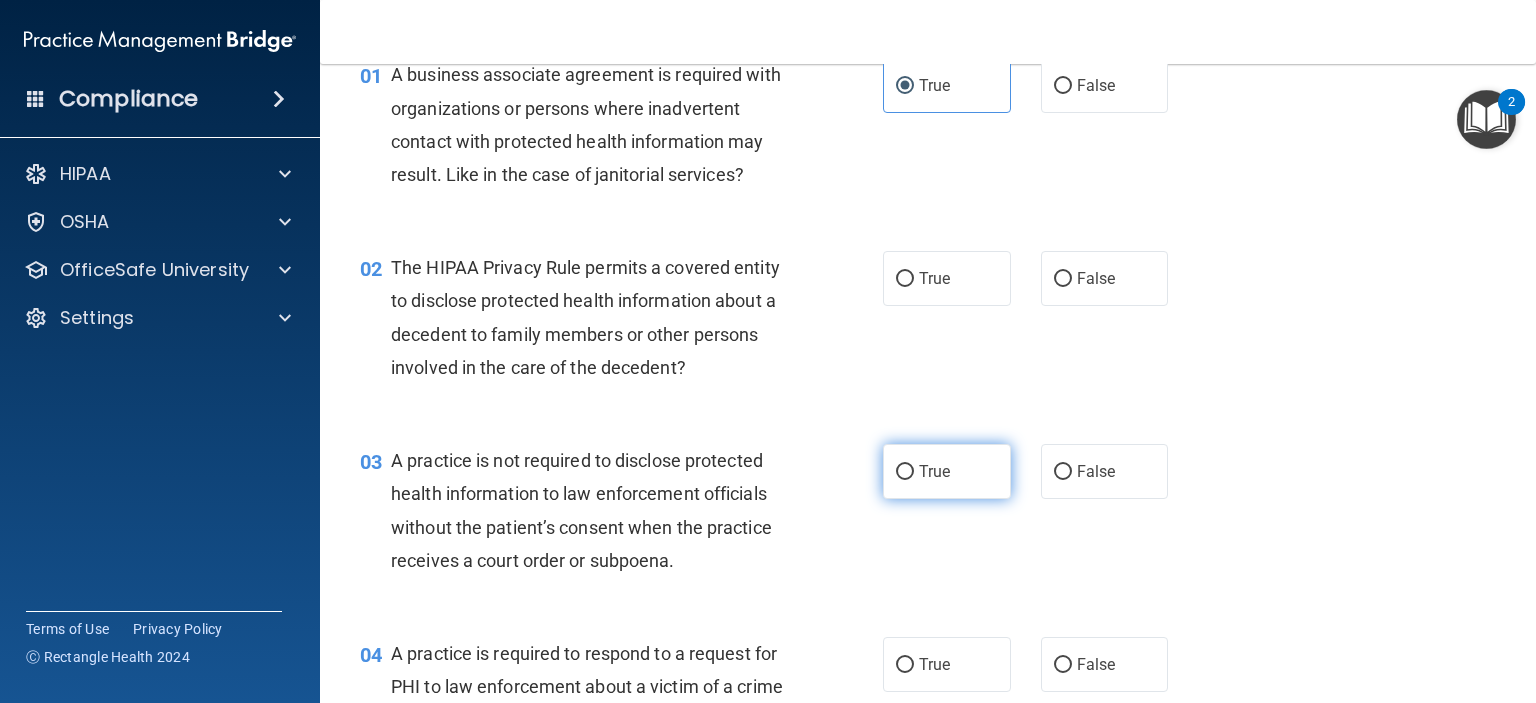click on "True" at bounding box center [947, 471] 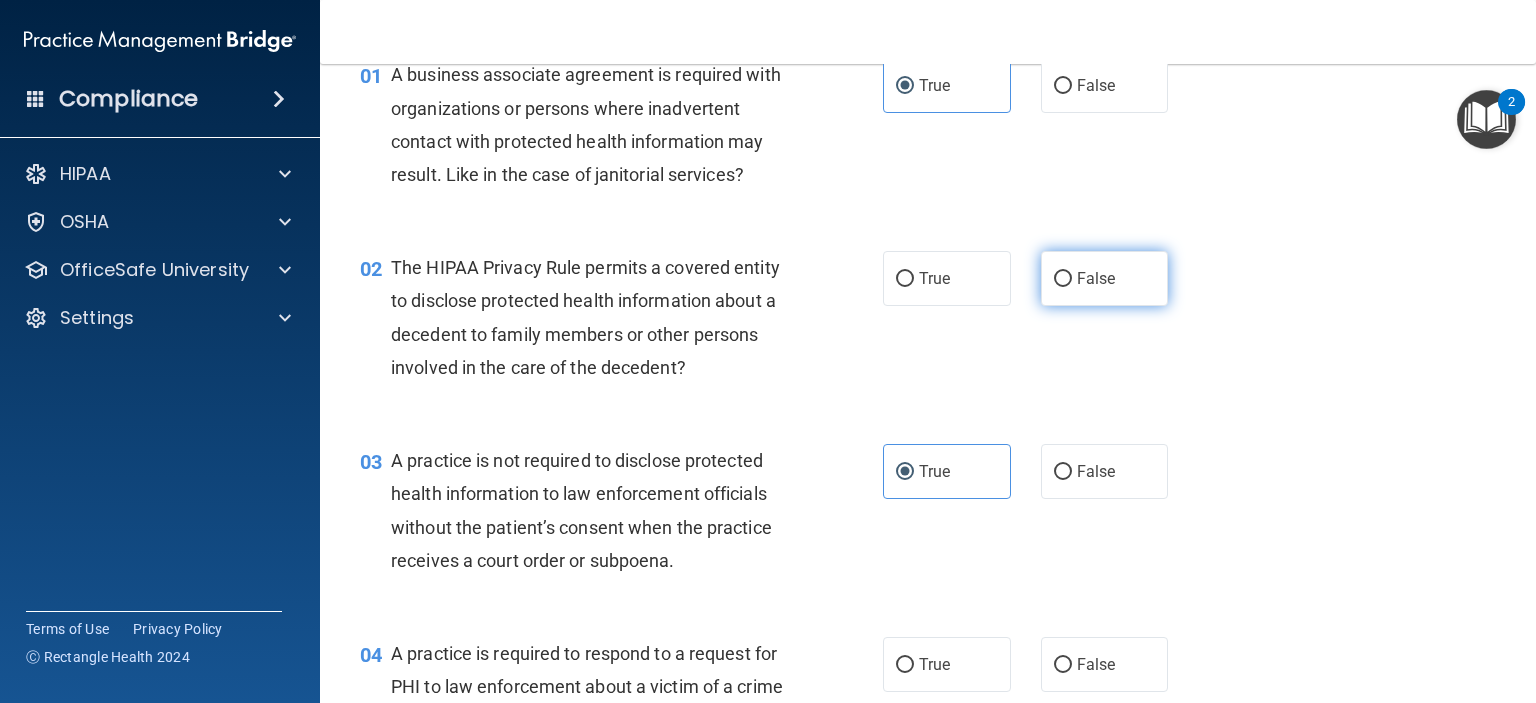 click on "False" at bounding box center [1096, 278] 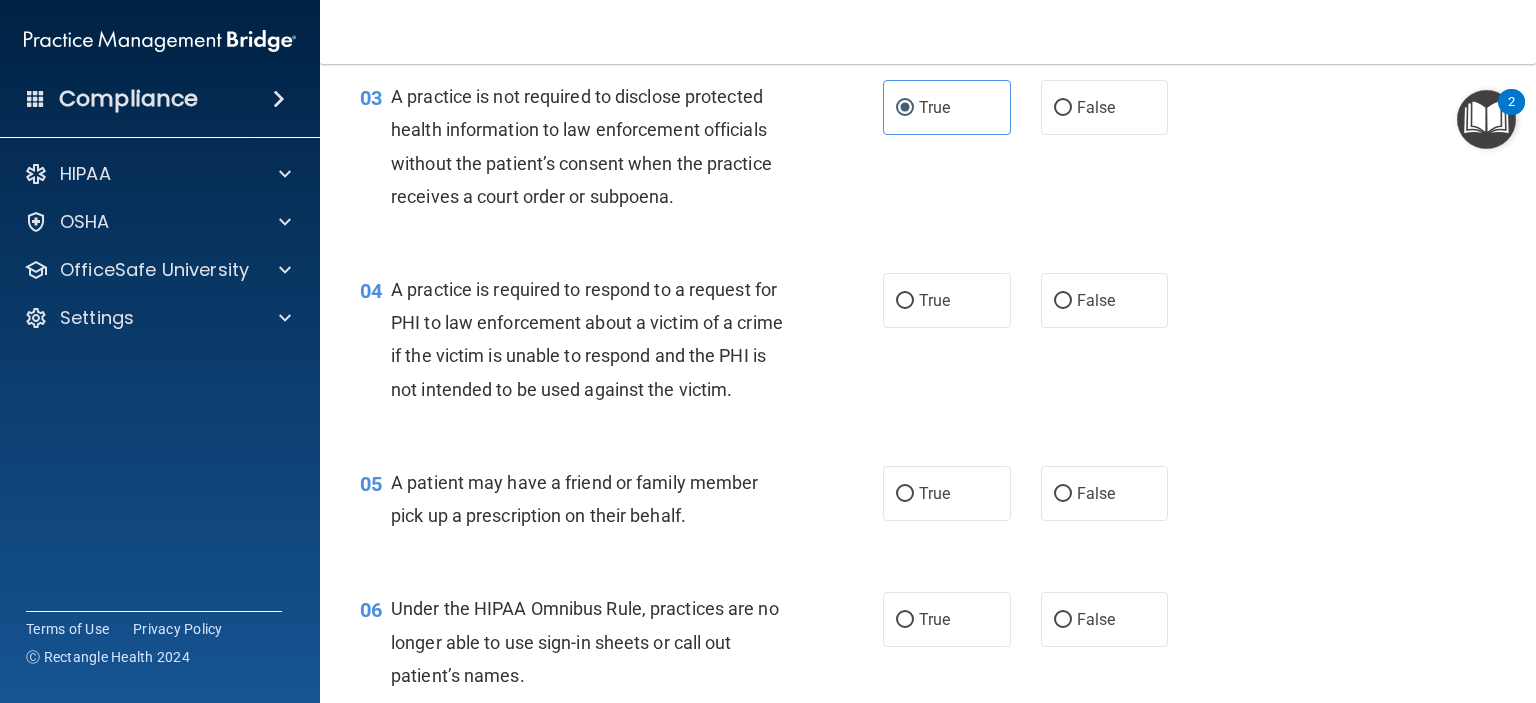 scroll, scrollTop: 500, scrollLeft: 0, axis: vertical 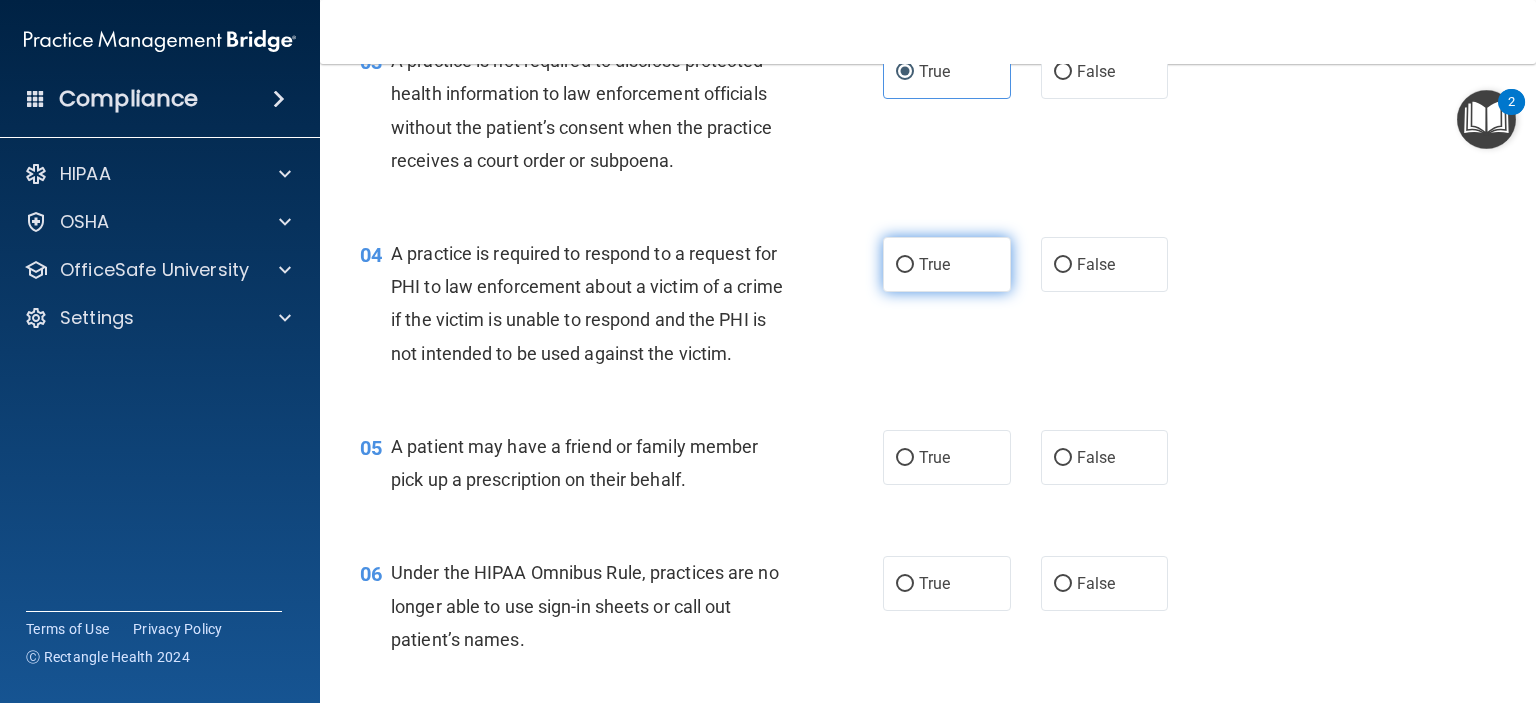 click on "True" at bounding box center [947, 264] 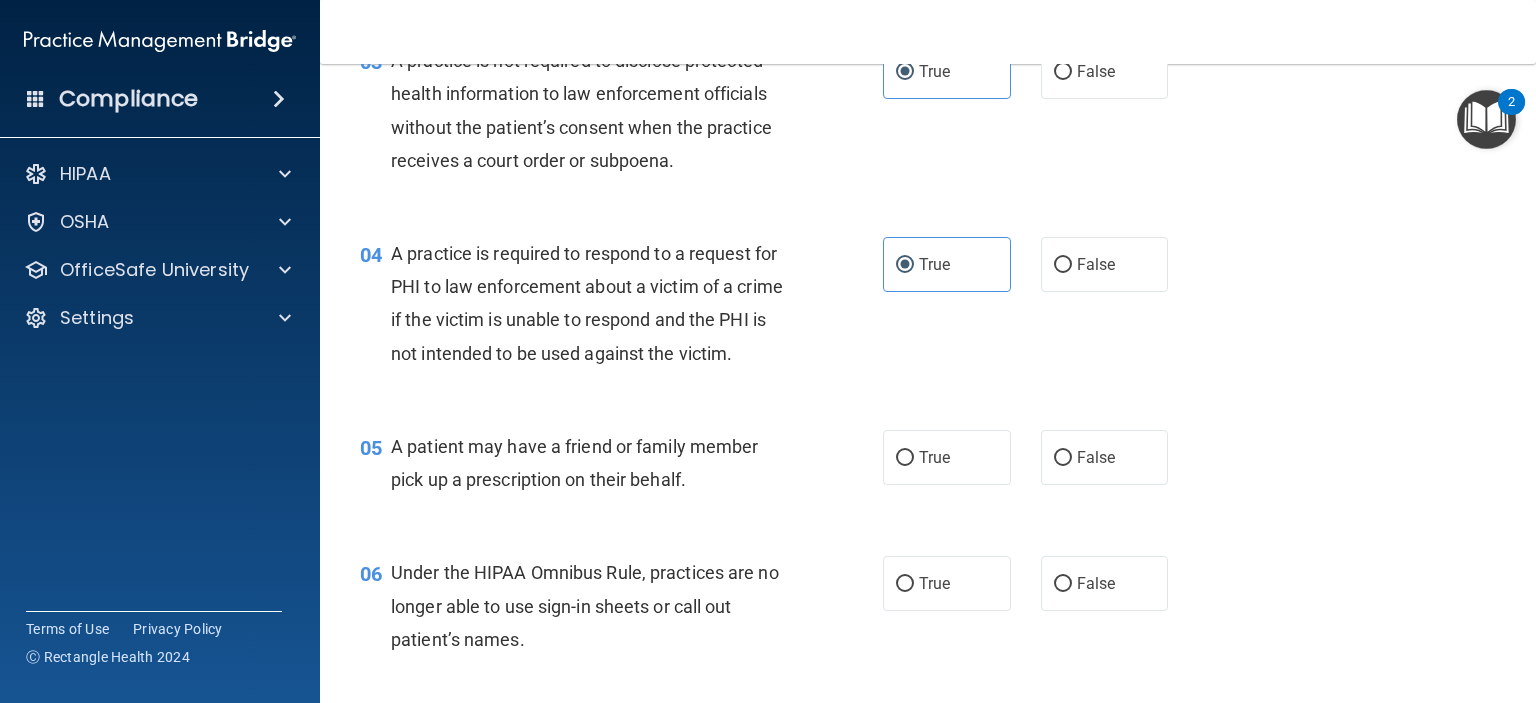 scroll, scrollTop: 600, scrollLeft: 0, axis: vertical 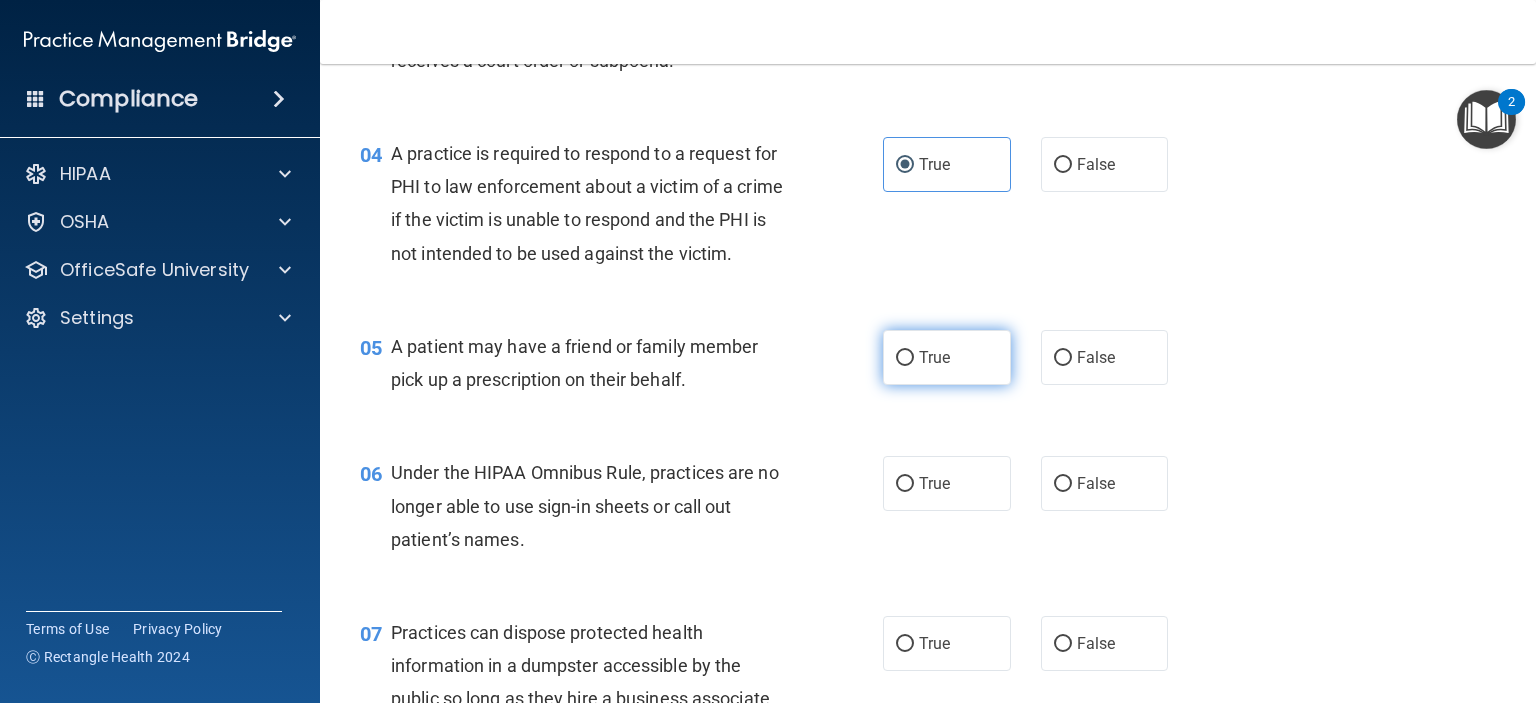 click on "True" at bounding box center [947, 357] 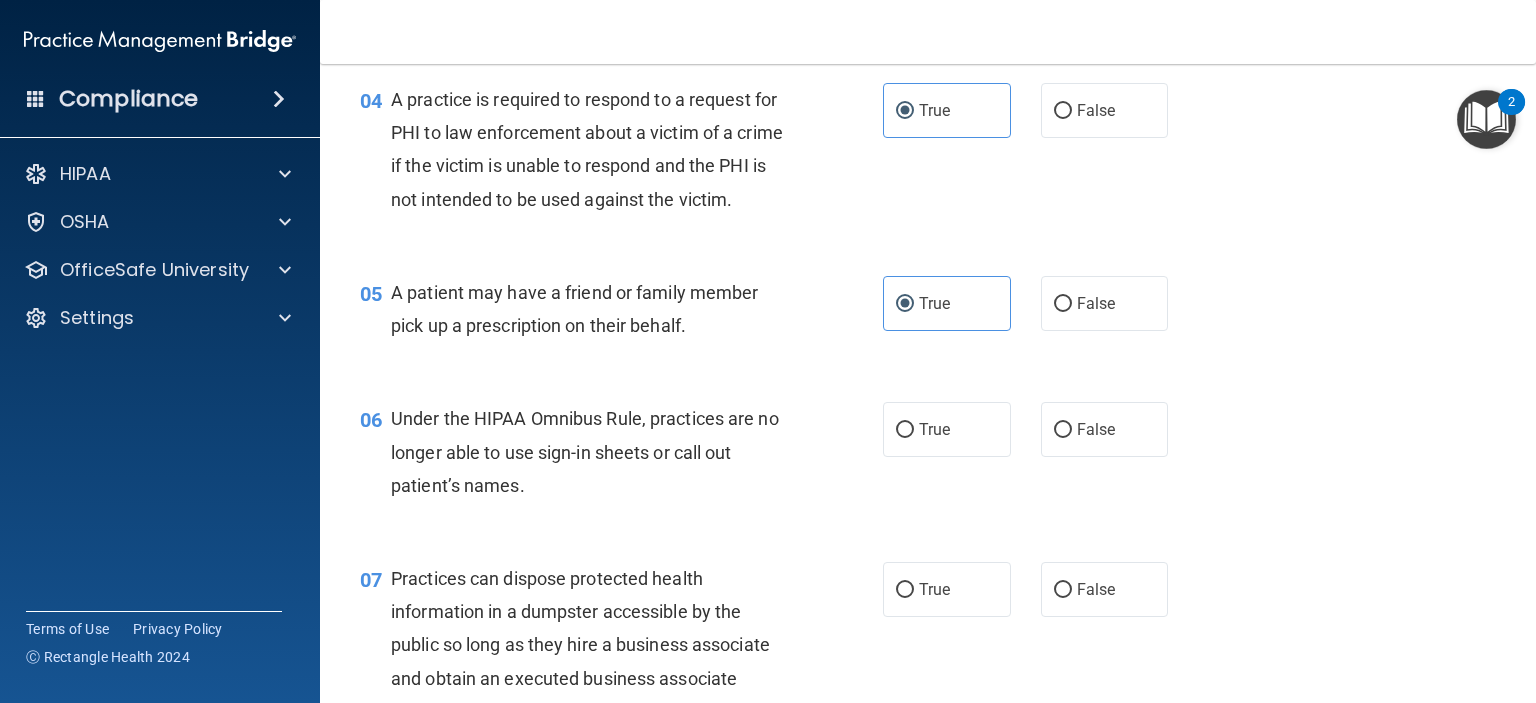 scroll, scrollTop: 700, scrollLeft: 0, axis: vertical 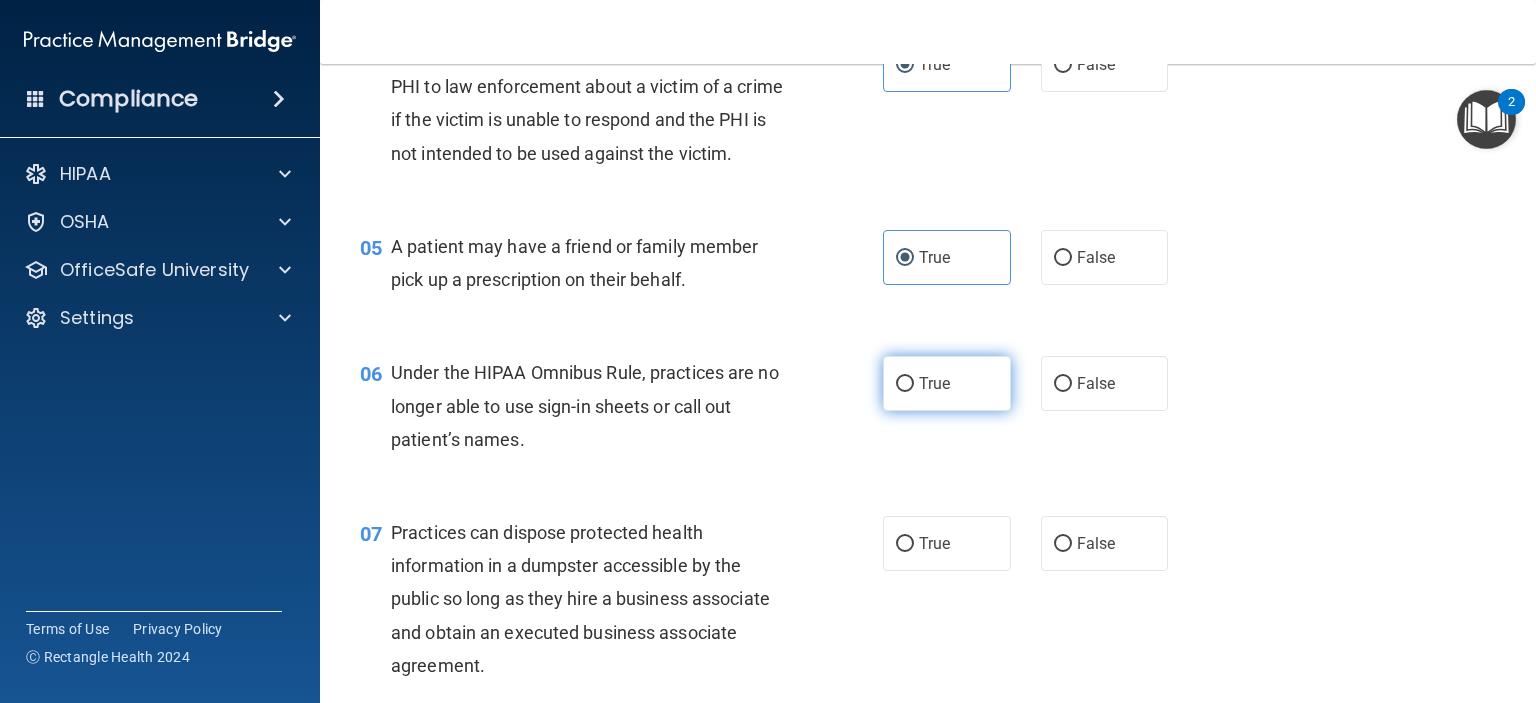 click on "True" at bounding box center [947, 383] 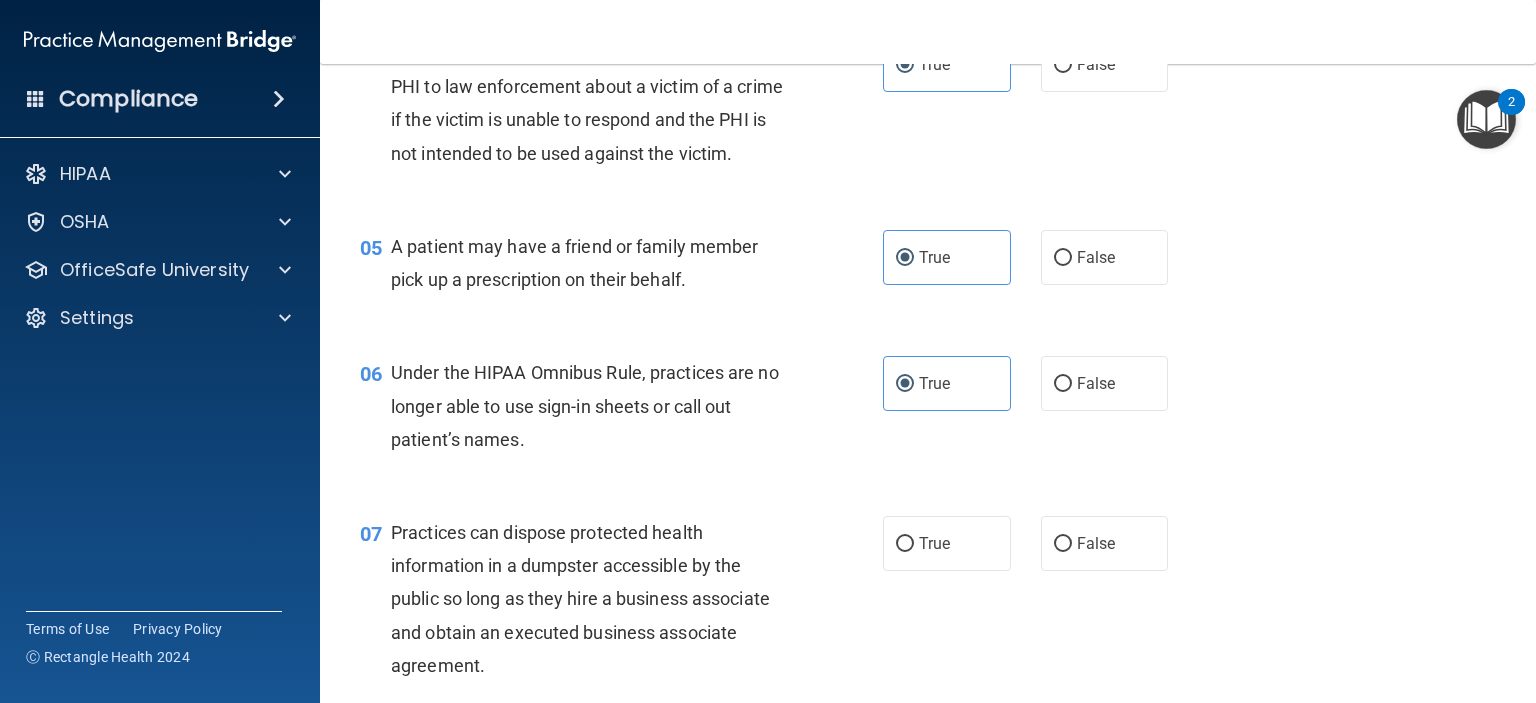 scroll, scrollTop: 900, scrollLeft: 0, axis: vertical 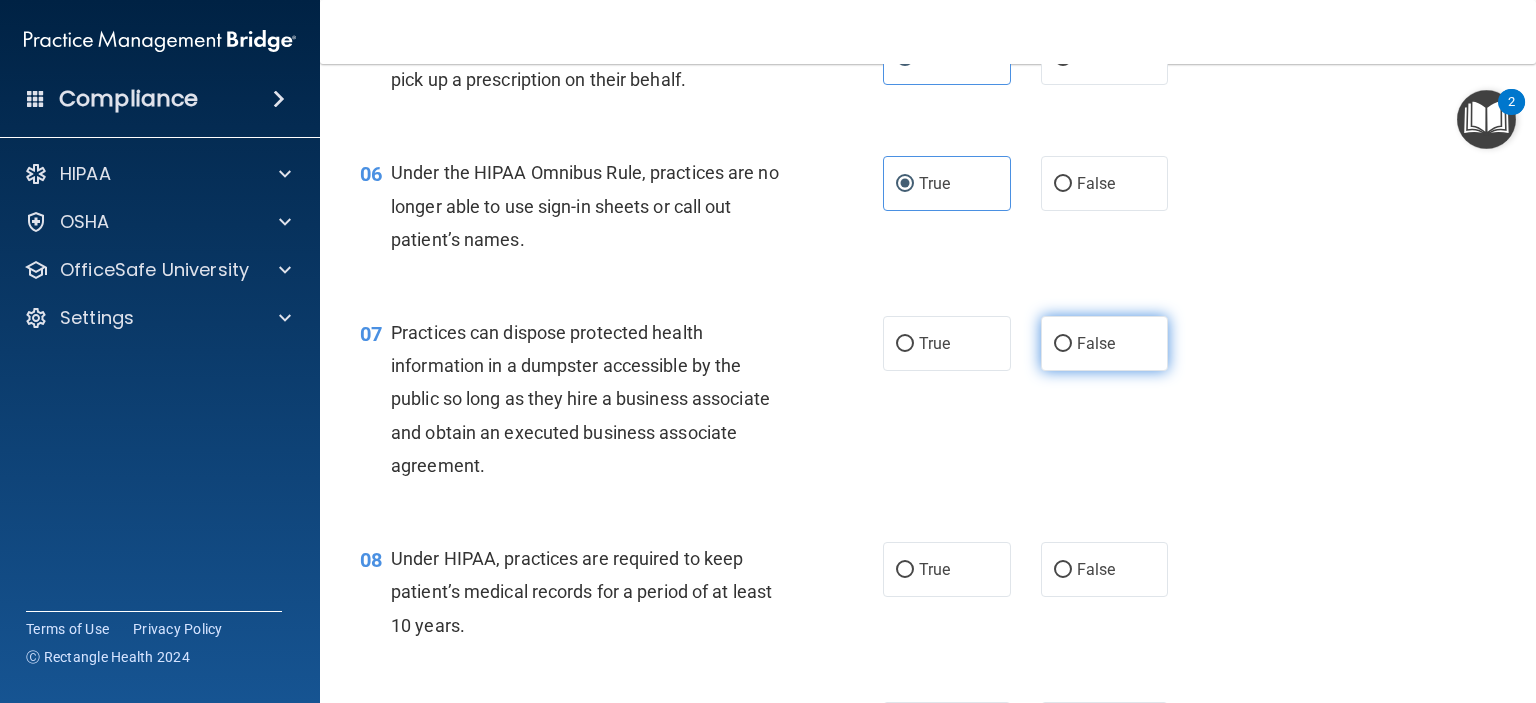 click on "False" at bounding box center [1105, 343] 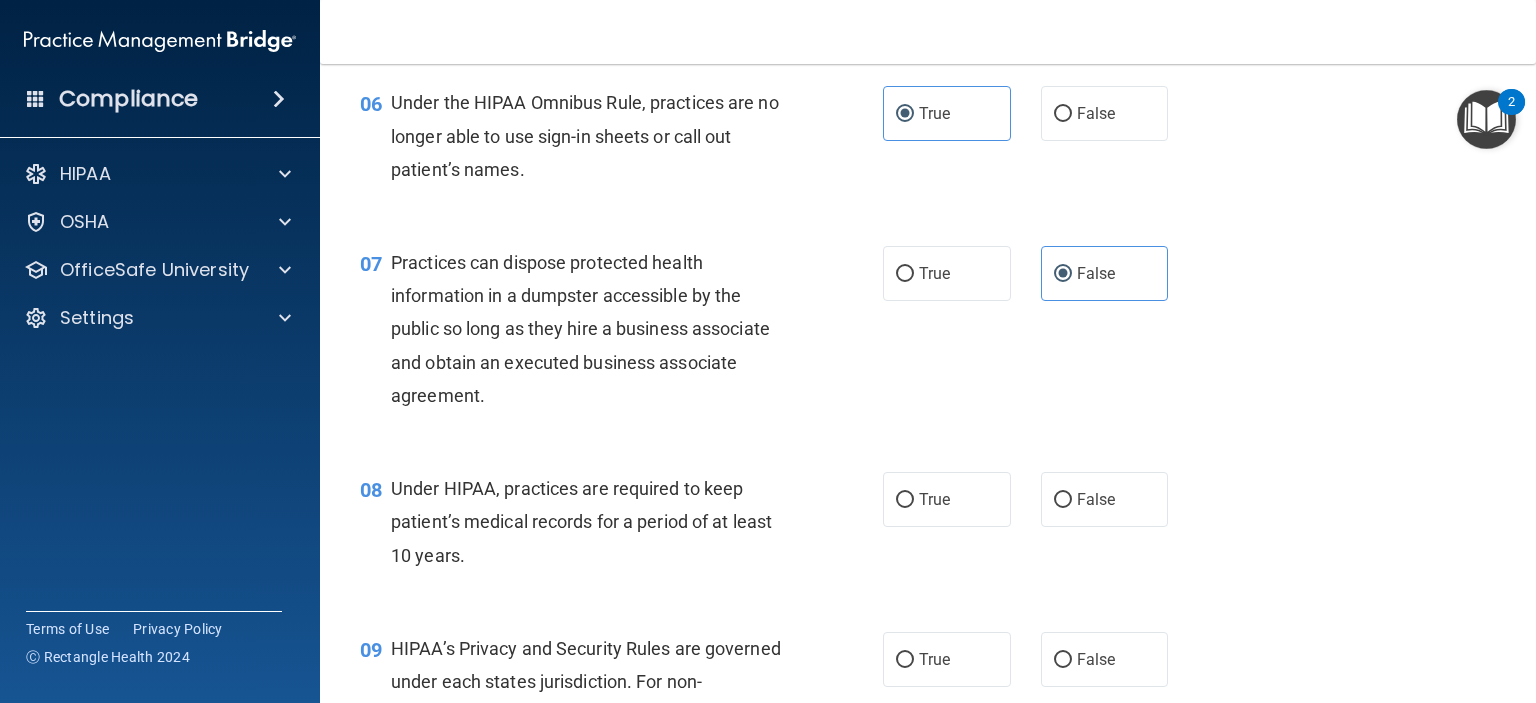 scroll, scrollTop: 1100, scrollLeft: 0, axis: vertical 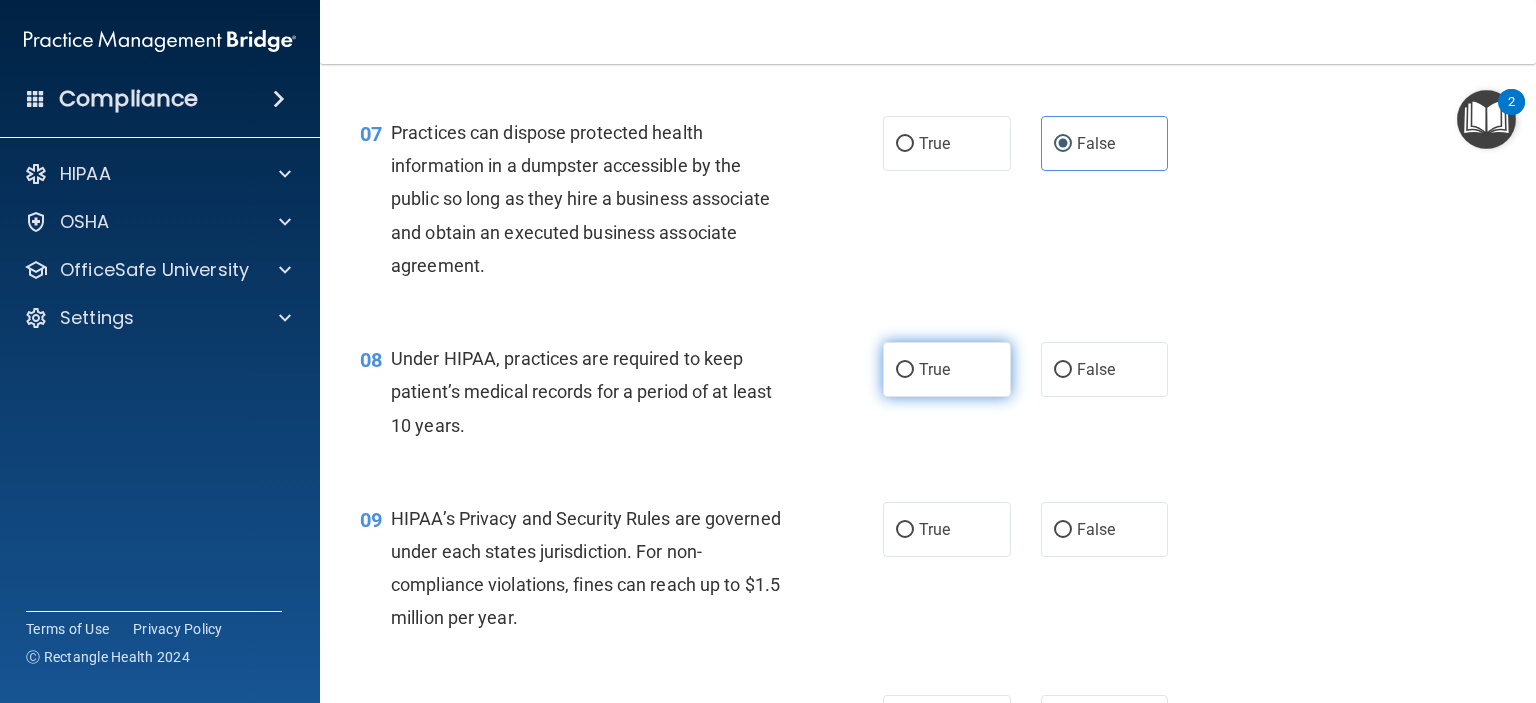 click on "True" at bounding box center [934, 369] 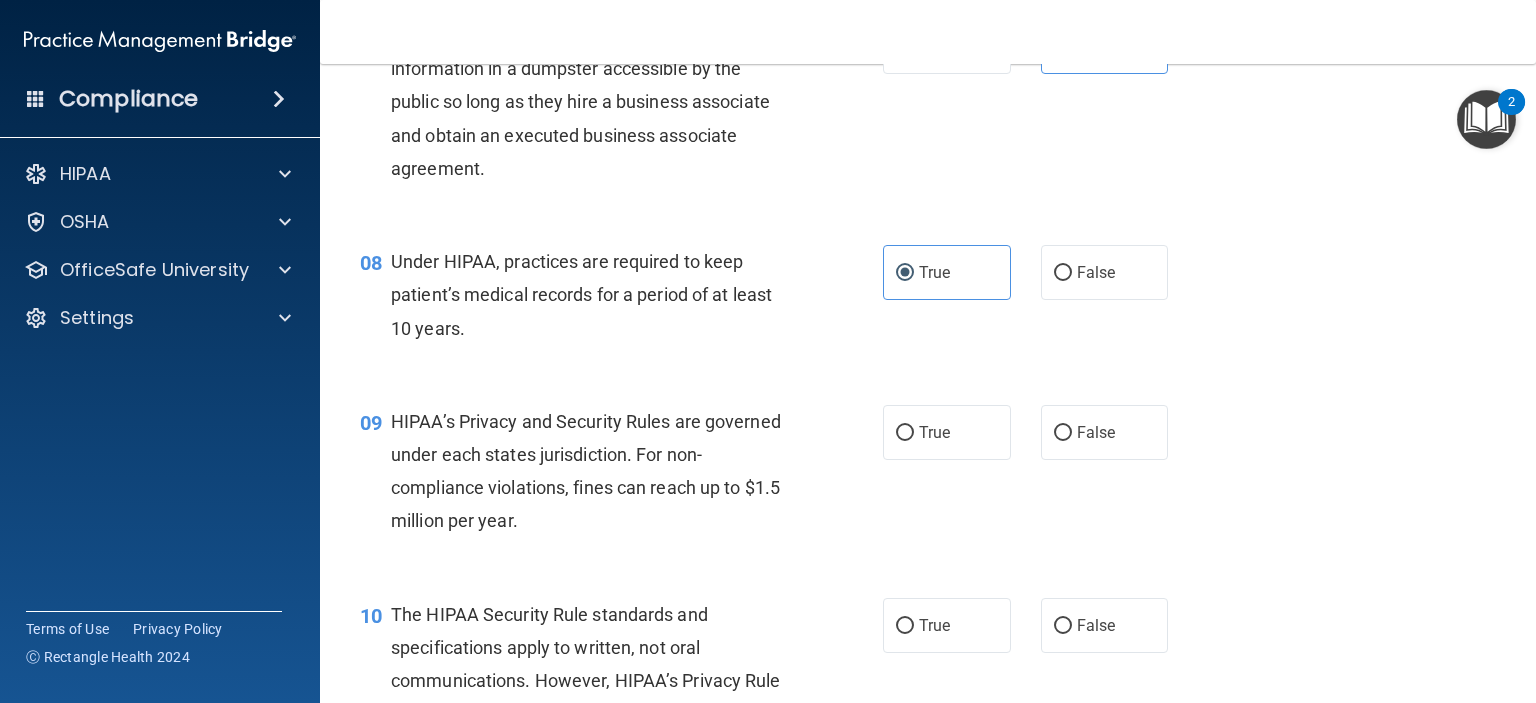 scroll, scrollTop: 1200, scrollLeft: 0, axis: vertical 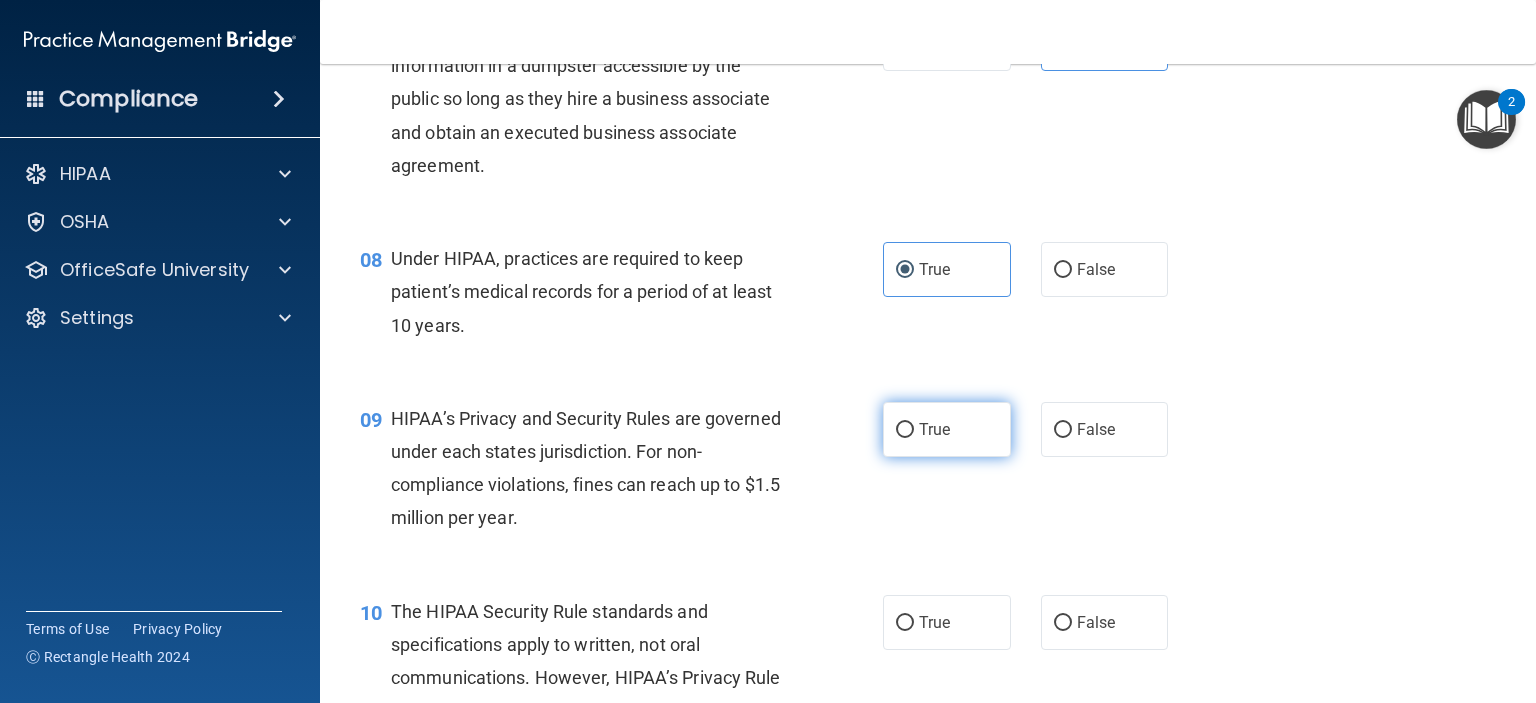 click on "True" at bounding box center (905, 430) 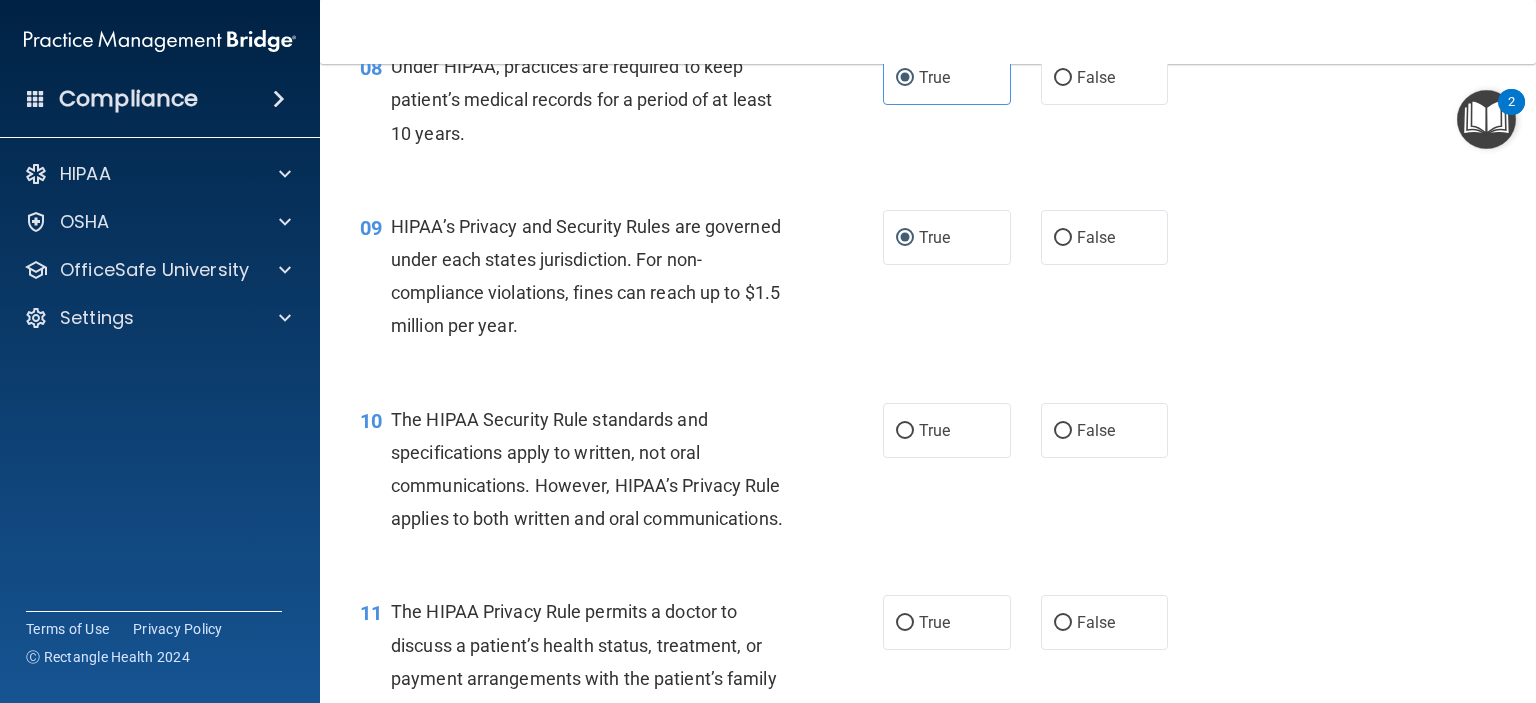 scroll, scrollTop: 1400, scrollLeft: 0, axis: vertical 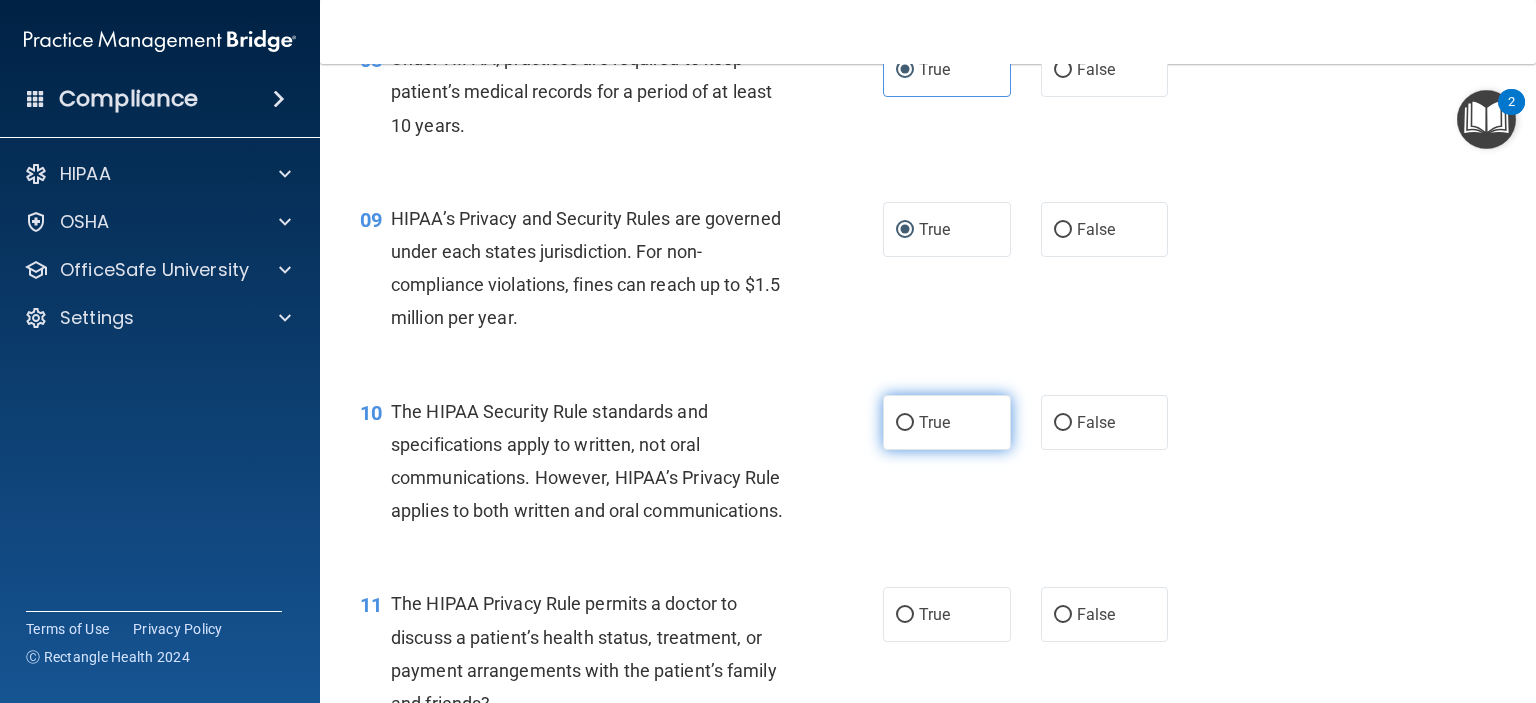 click on "True" at bounding box center [934, 422] 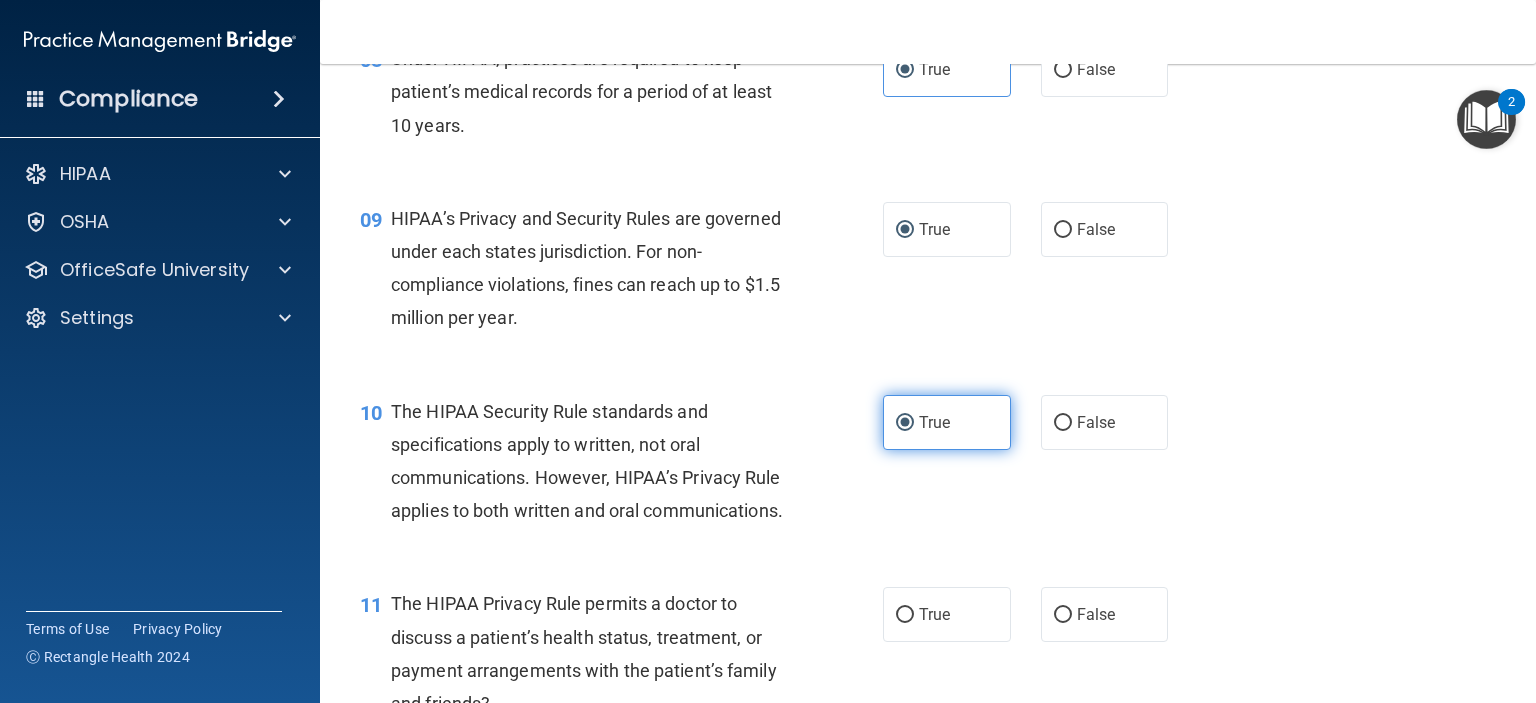 scroll, scrollTop: 1600, scrollLeft: 0, axis: vertical 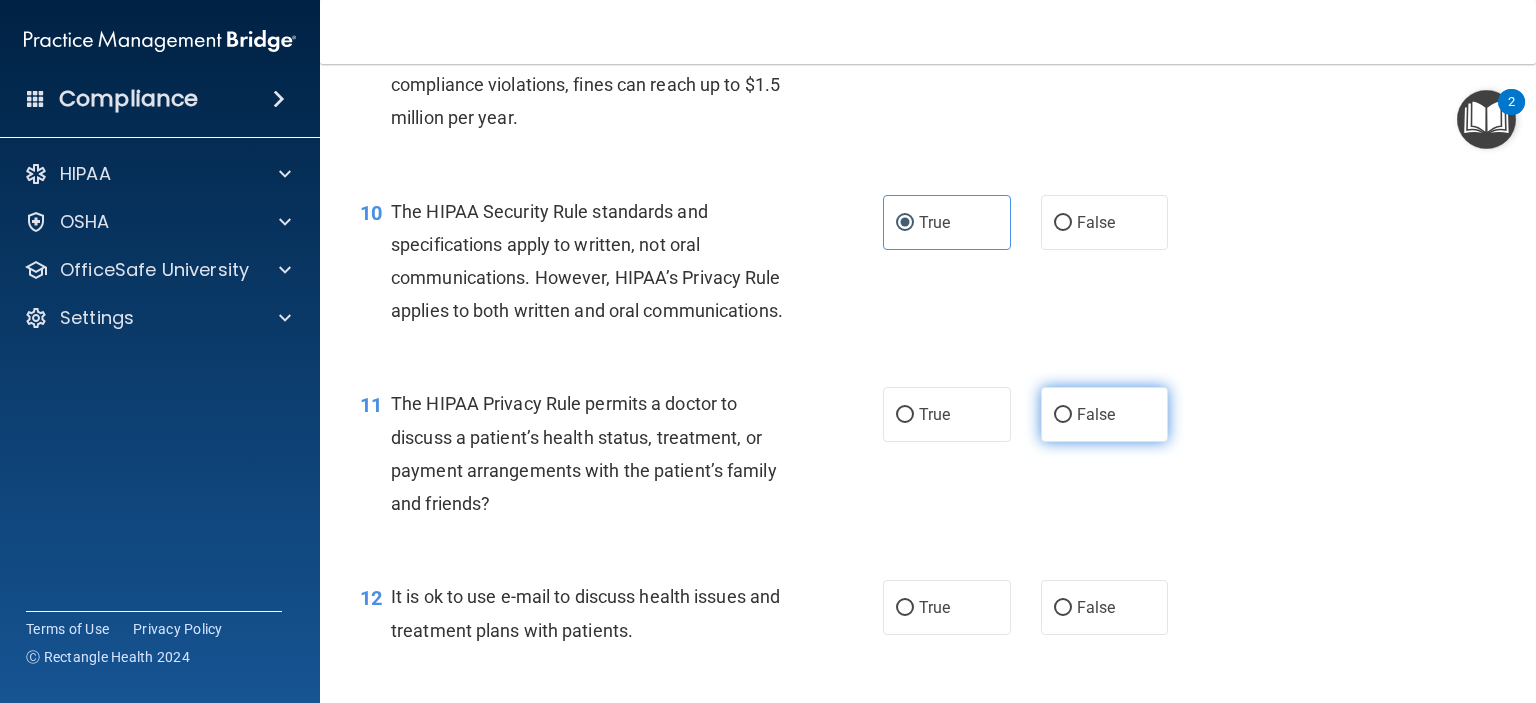 click on "False" at bounding box center (1096, 414) 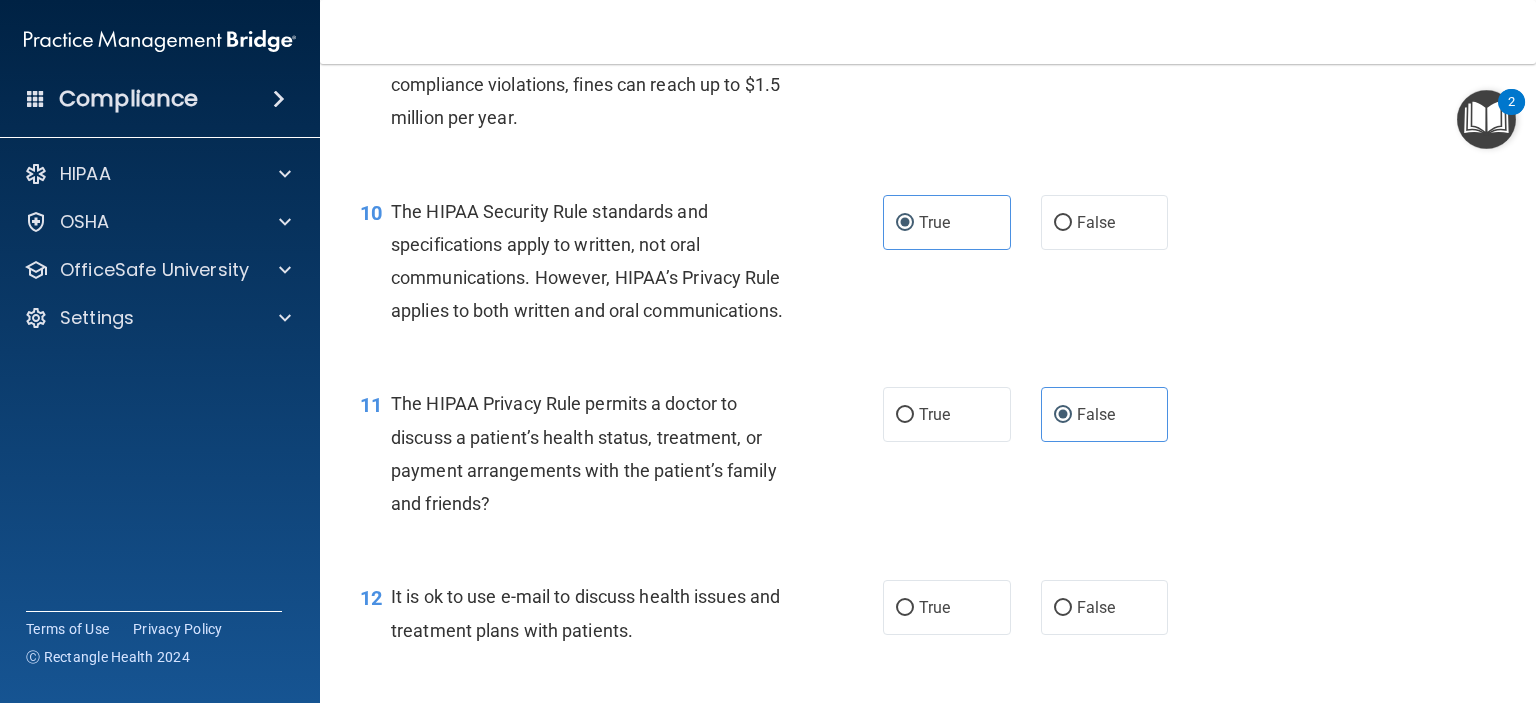 scroll, scrollTop: 1900, scrollLeft: 0, axis: vertical 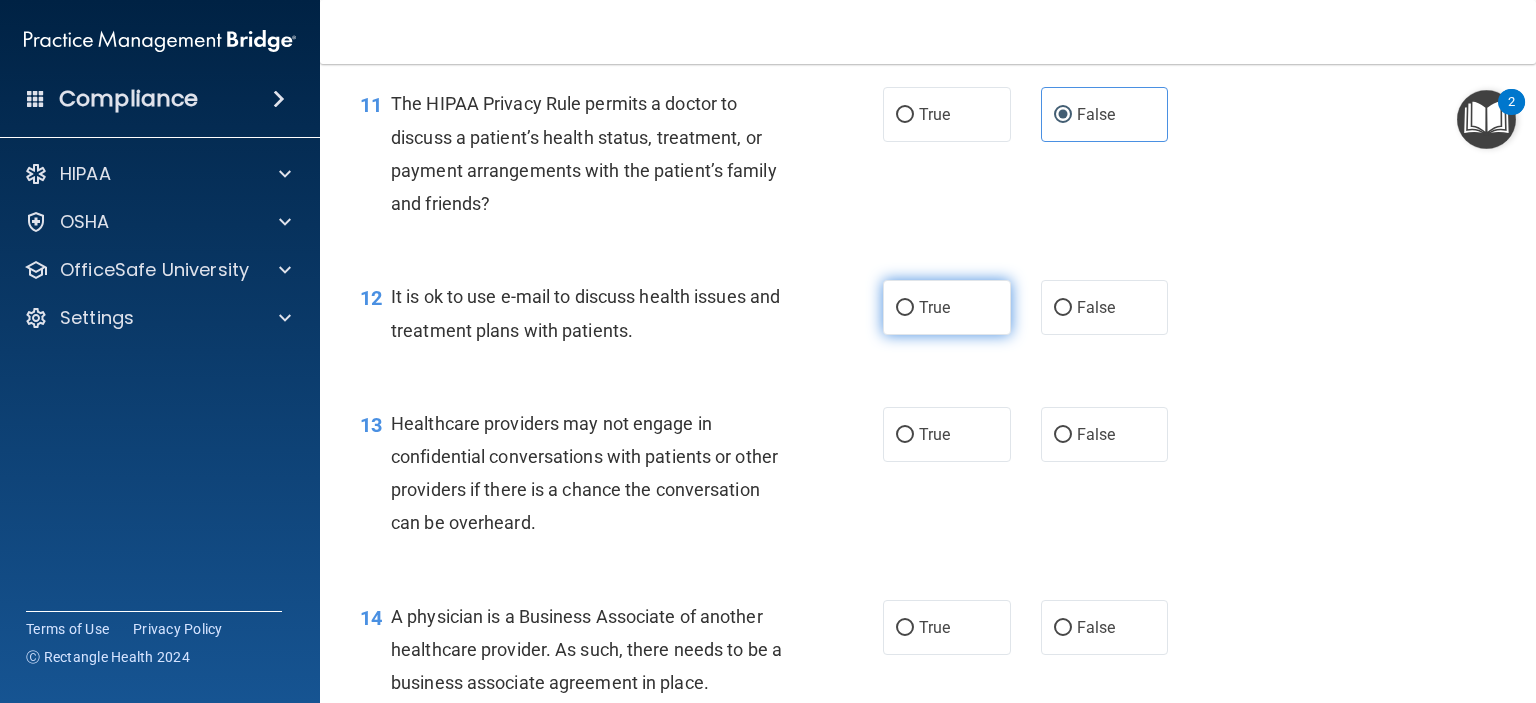 click on "True" at bounding box center [947, 307] 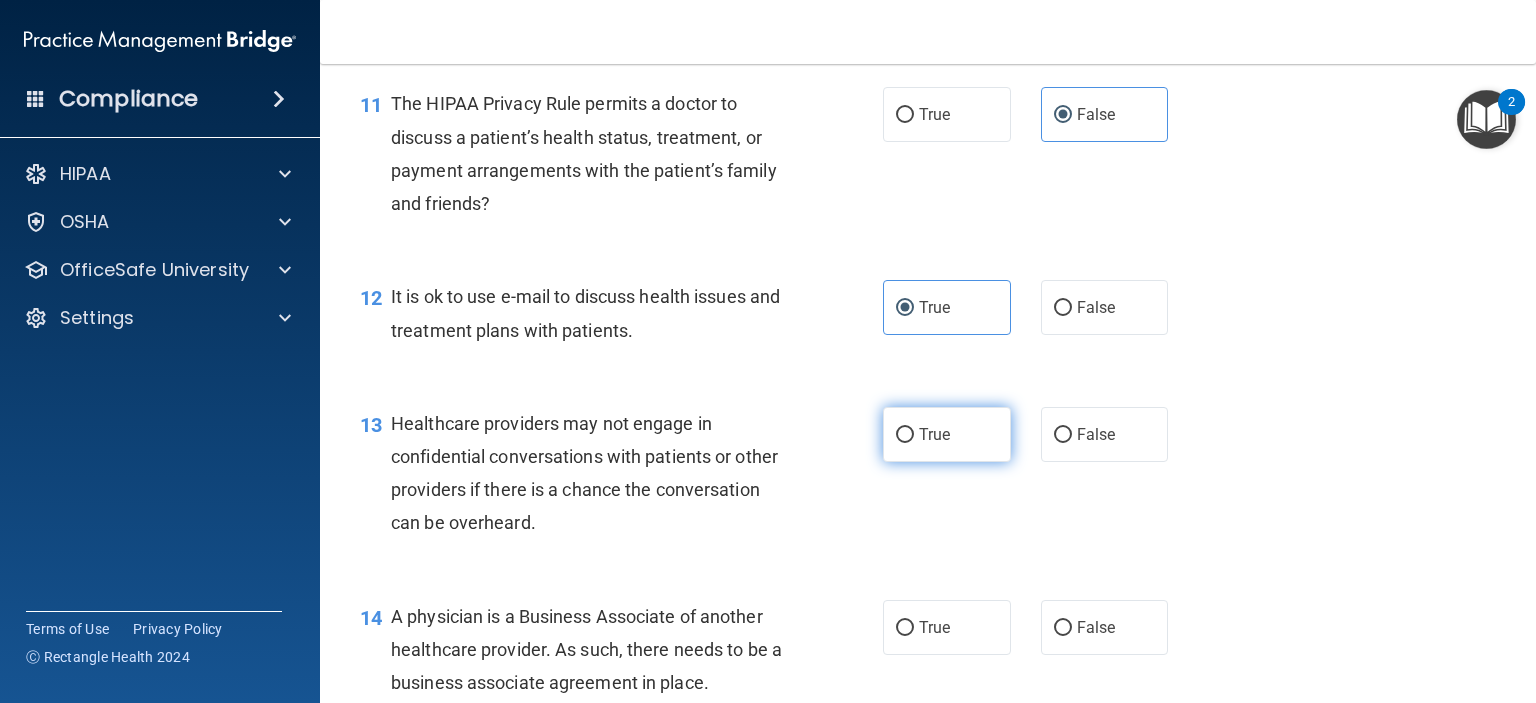 click on "True" at bounding box center [947, 434] 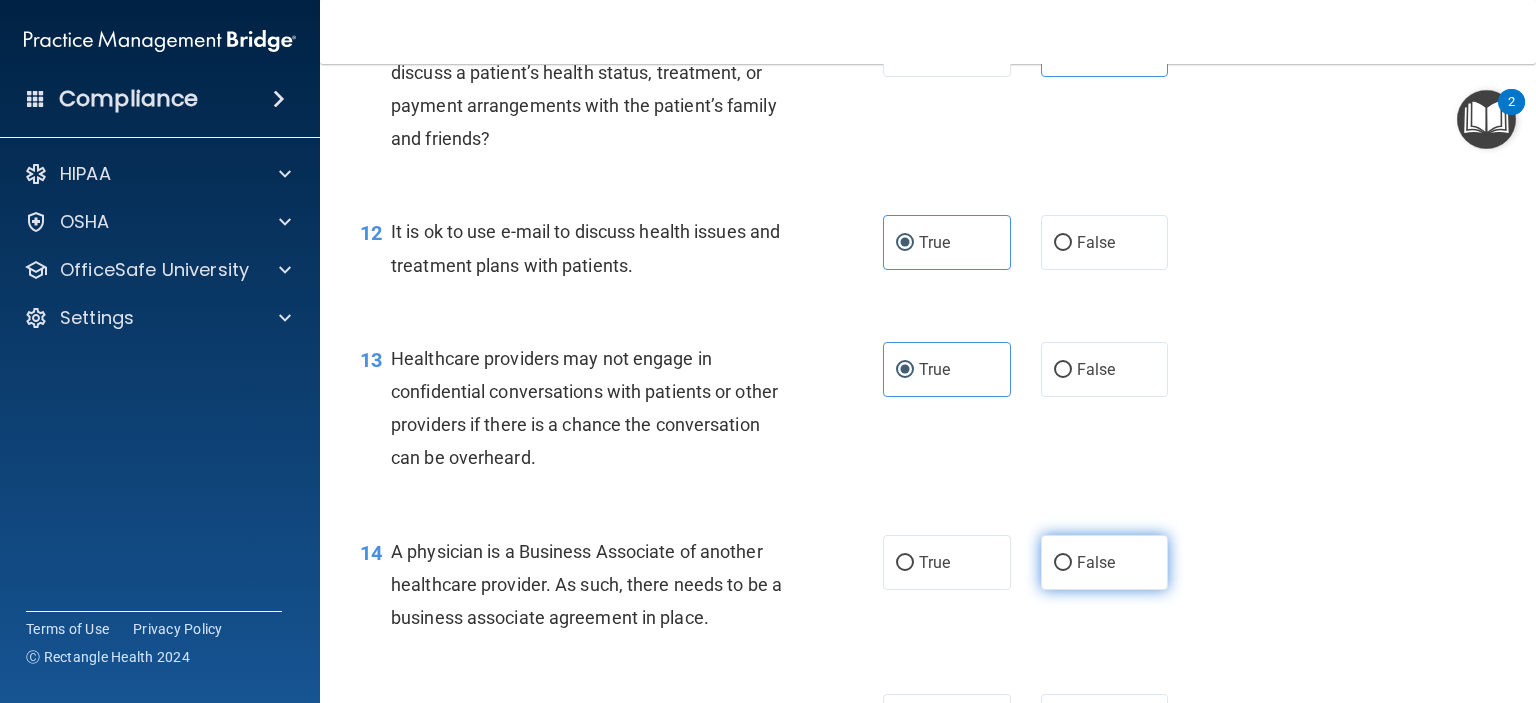 scroll, scrollTop: 2000, scrollLeft: 0, axis: vertical 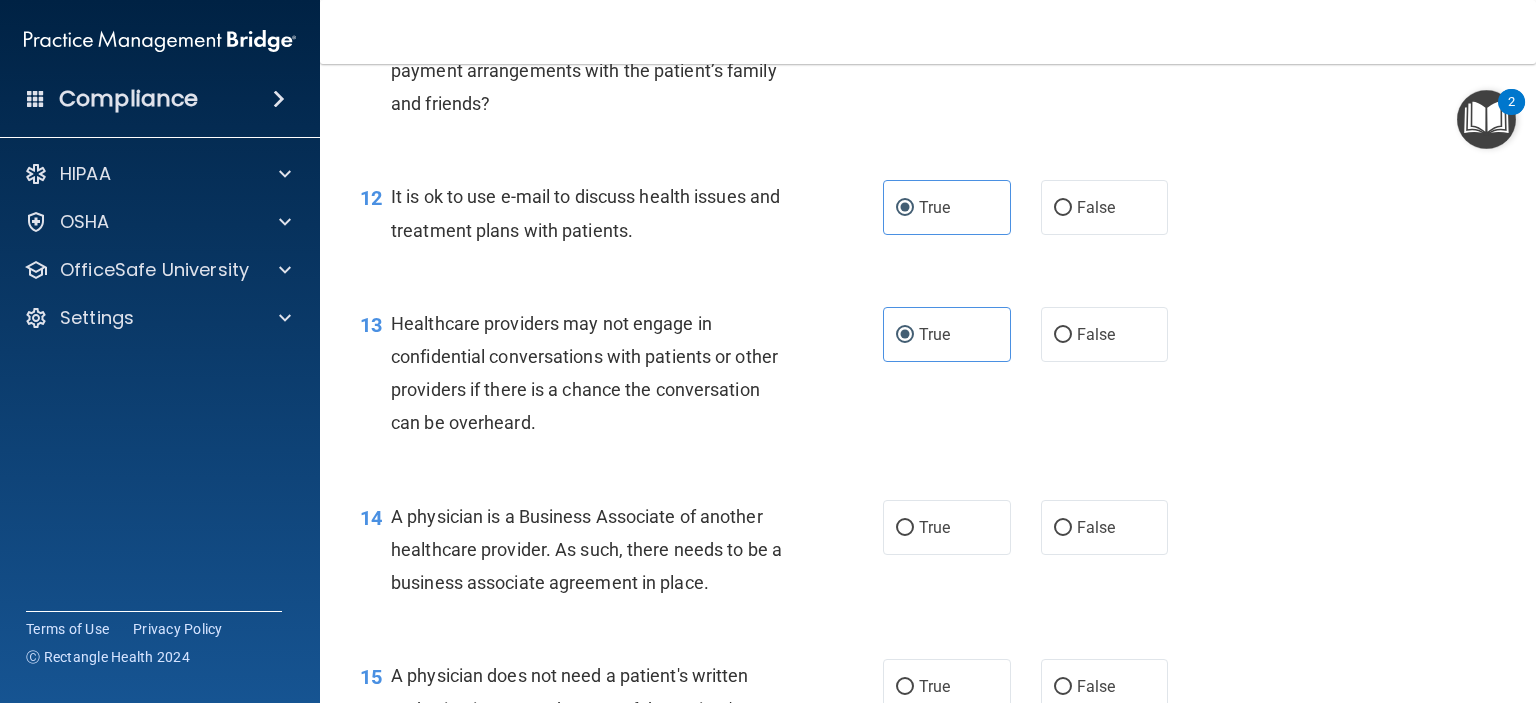 click on "14        A physician is a Business Associate of another healthcare provider.  As such, there needs to be a business associate agreement in place.                 True           False" at bounding box center (928, 555) 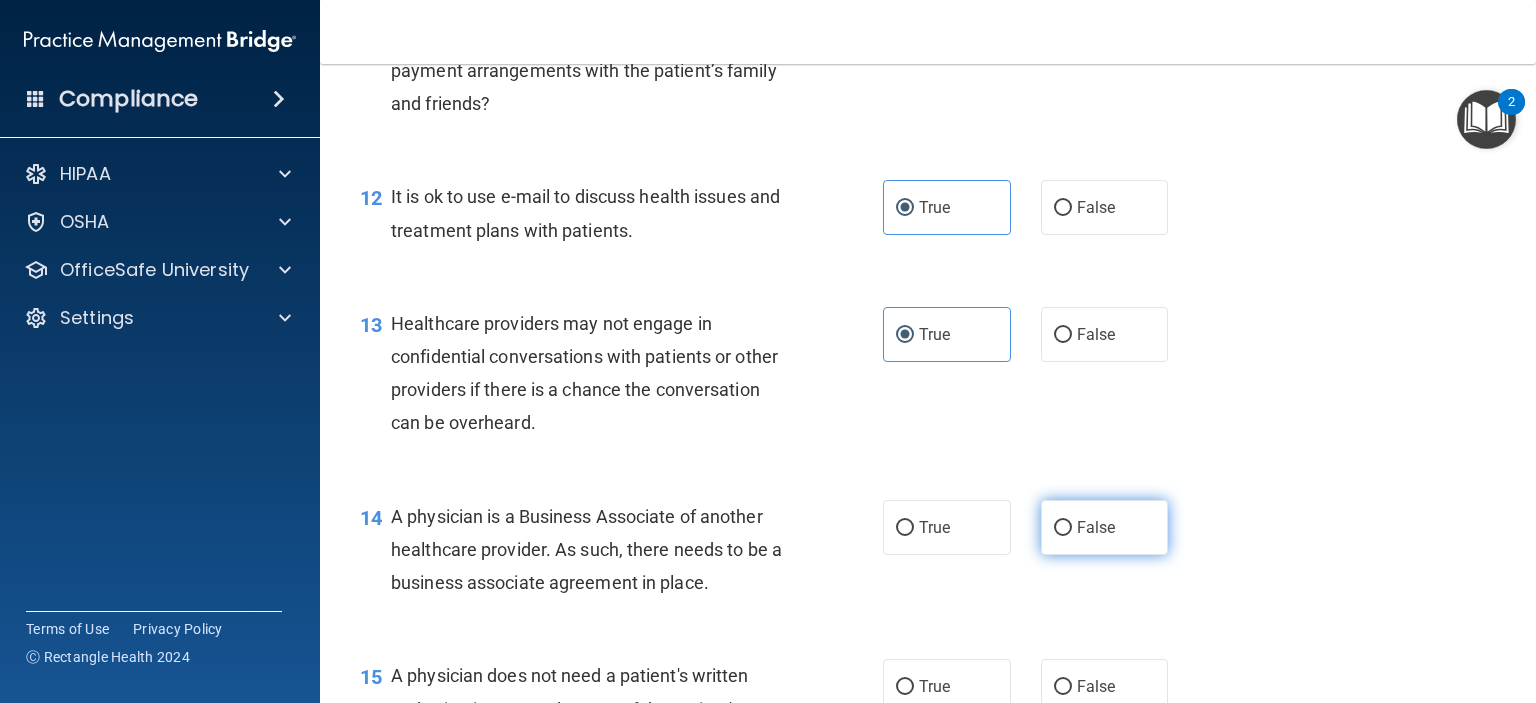 click on "False" at bounding box center (1096, 527) 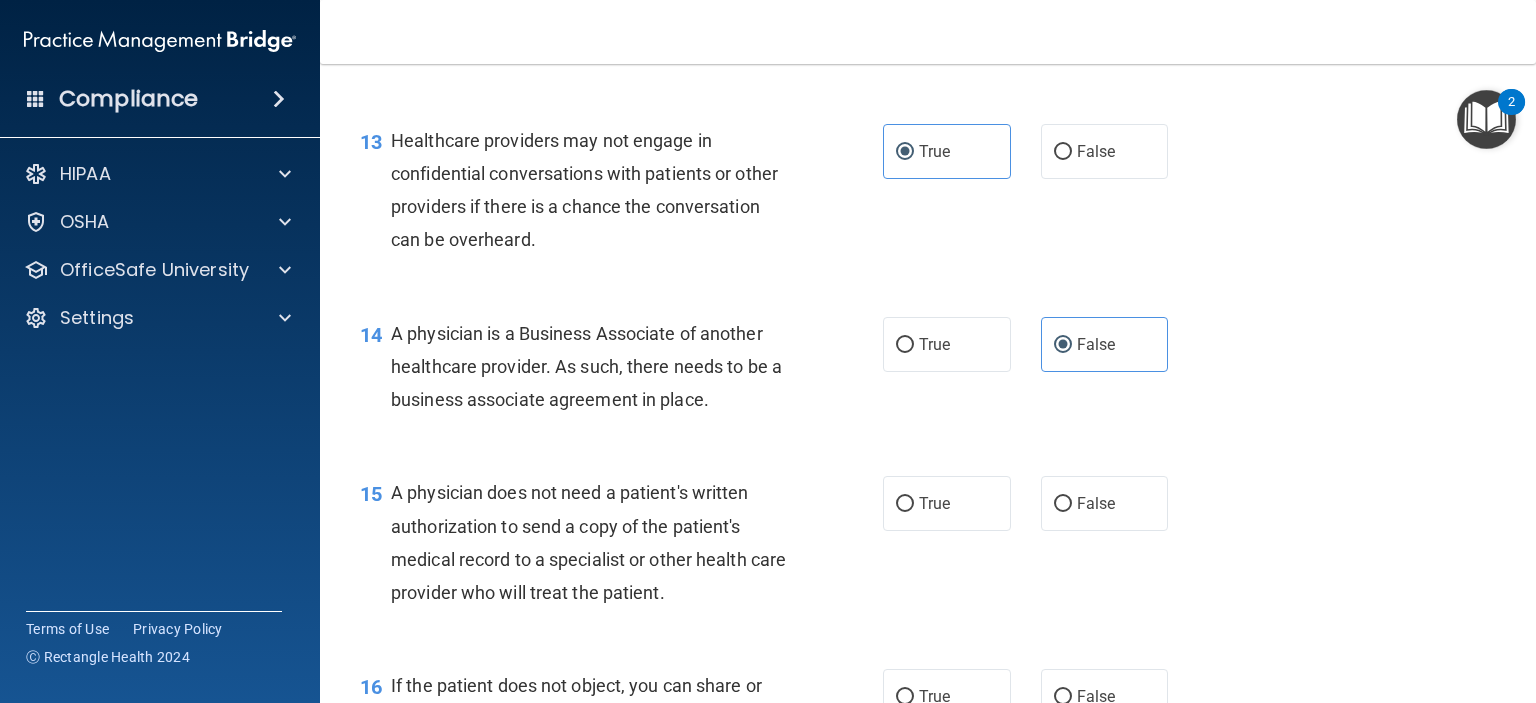 scroll, scrollTop: 2300, scrollLeft: 0, axis: vertical 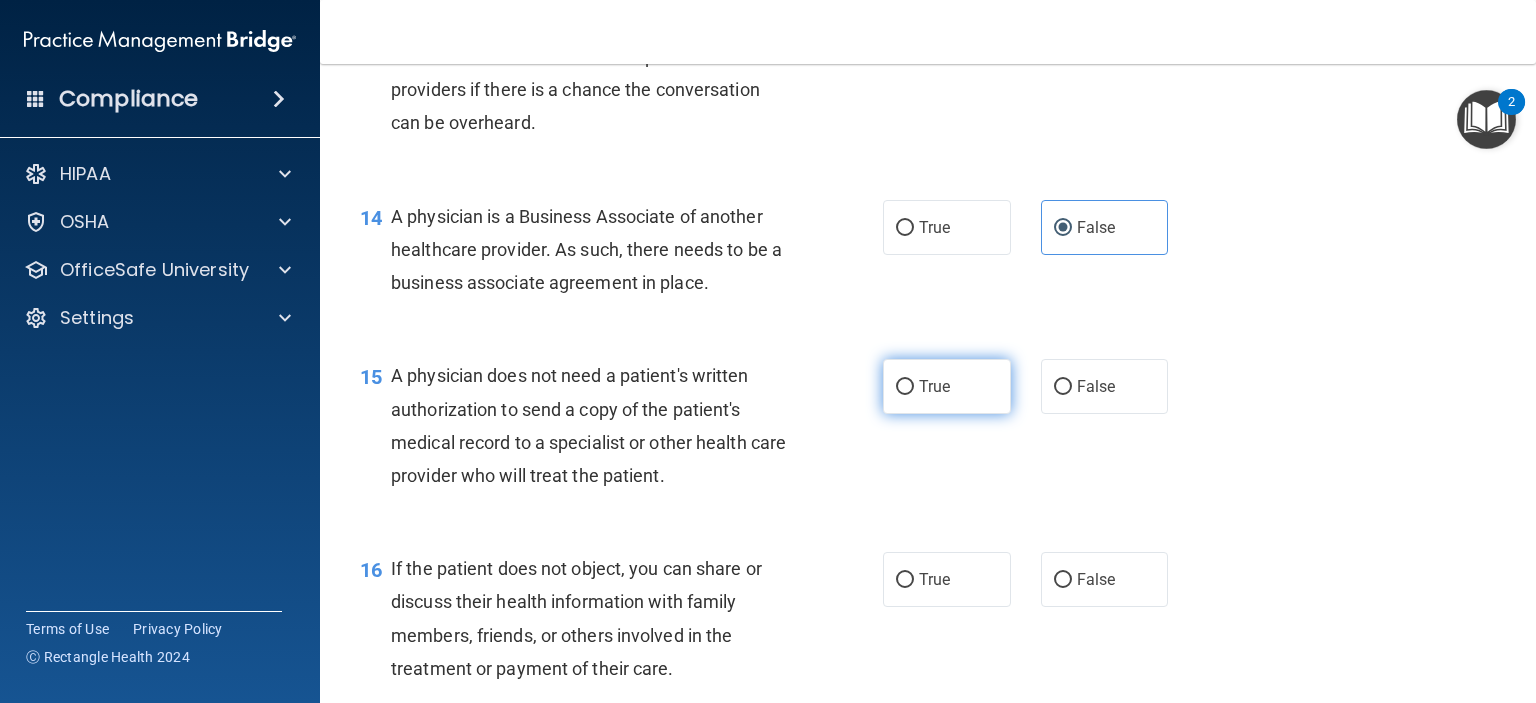 click on "True" at bounding box center (934, 386) 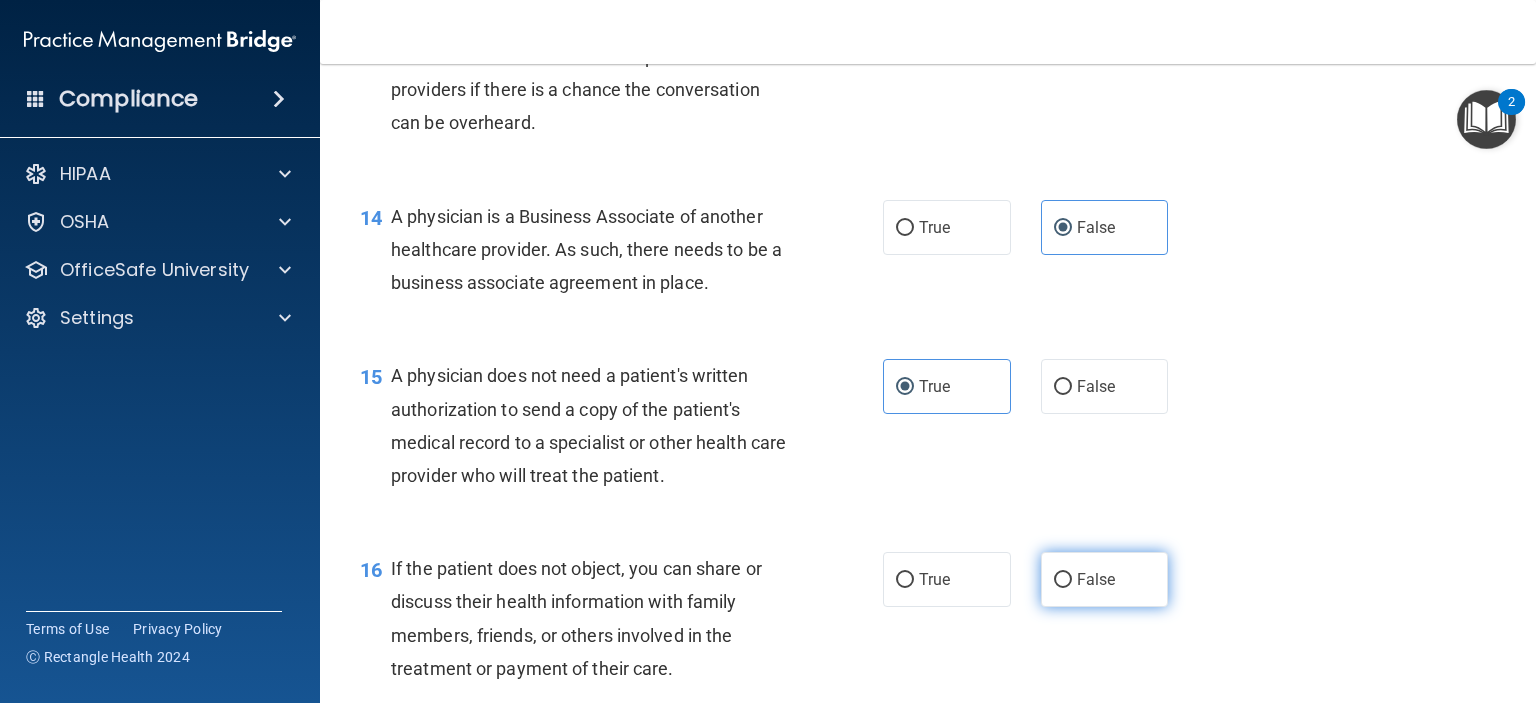 click on "False" at bounding box center [1096, 579] 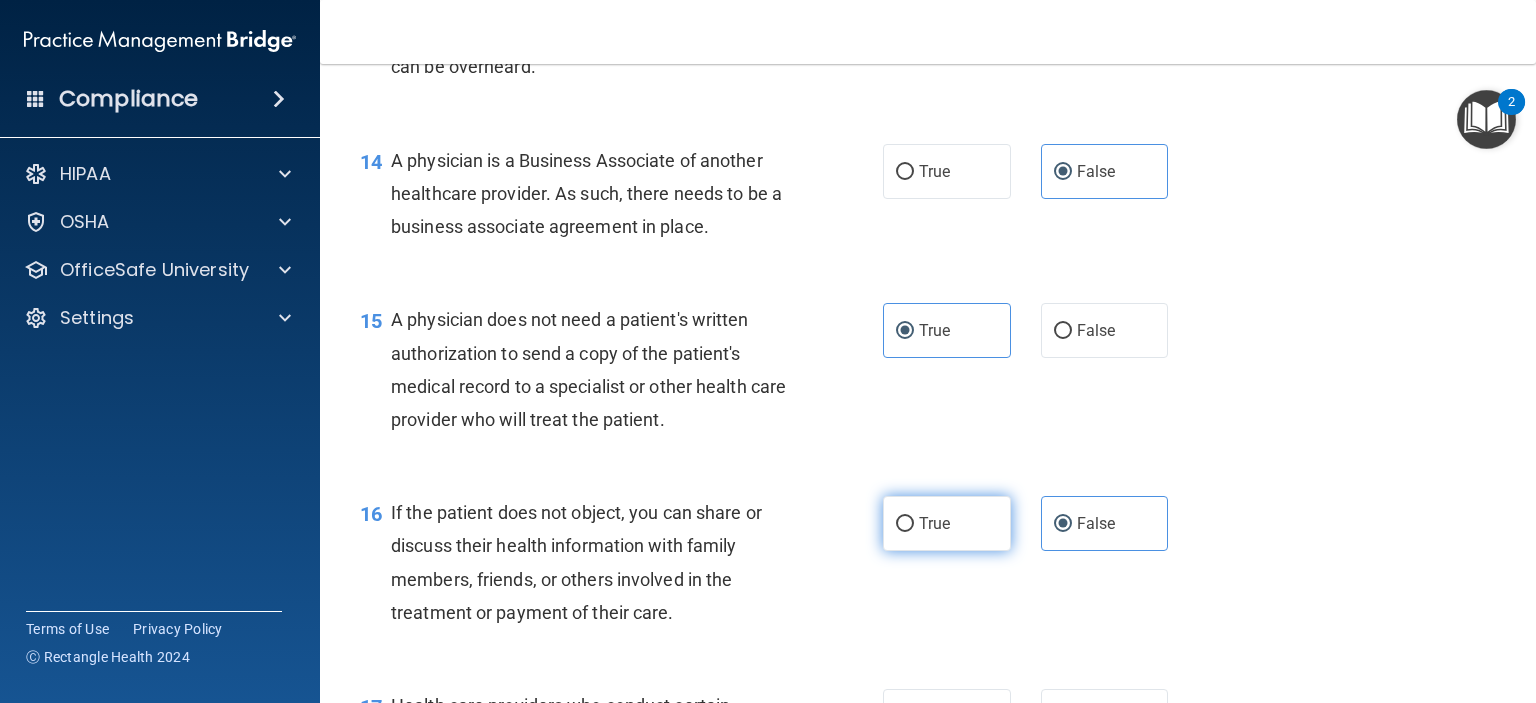 scroll, scrollTop: 2500, scrollLeft: 0, axis: vertical 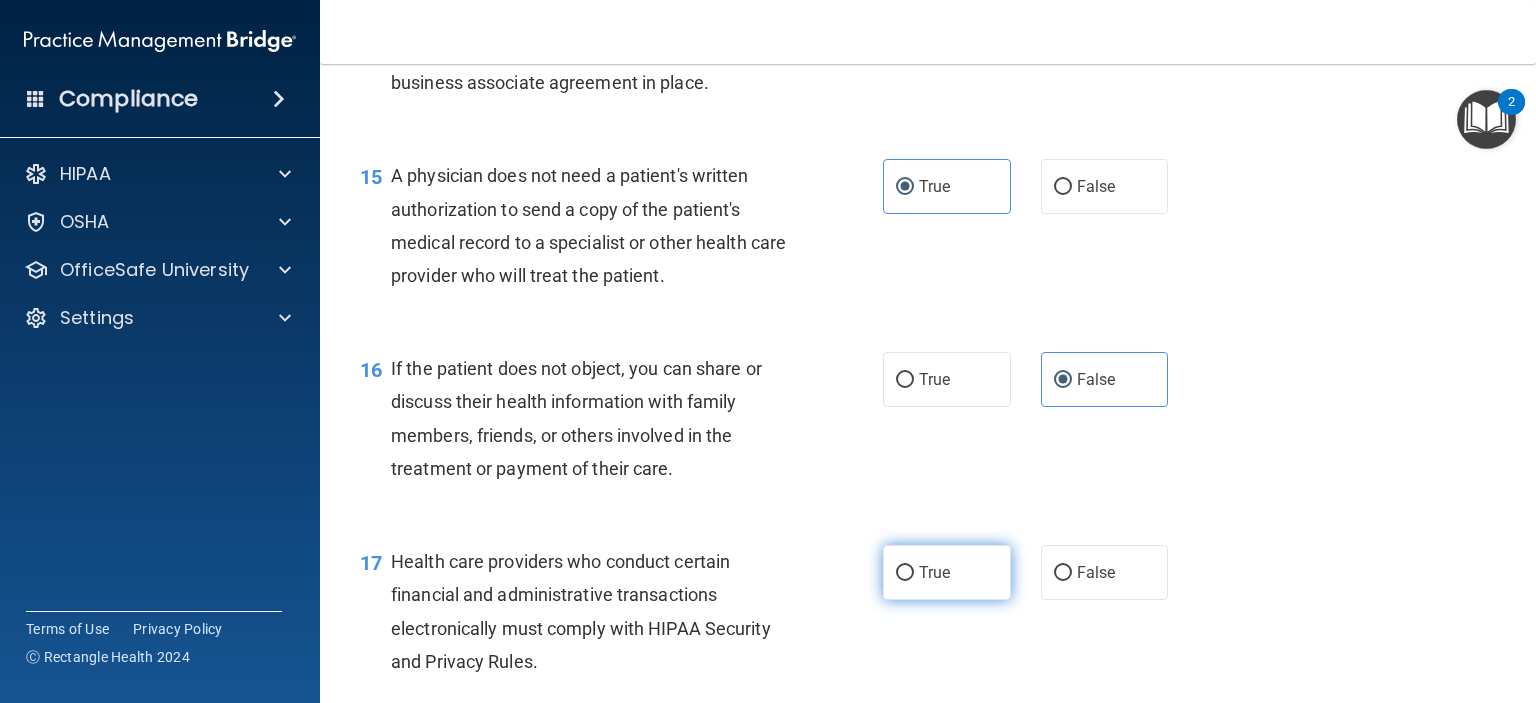 drag, startPoint x: 901, startPoint y: 632, endPoint x: 915, endPoint y: 616, distance: 21.260292 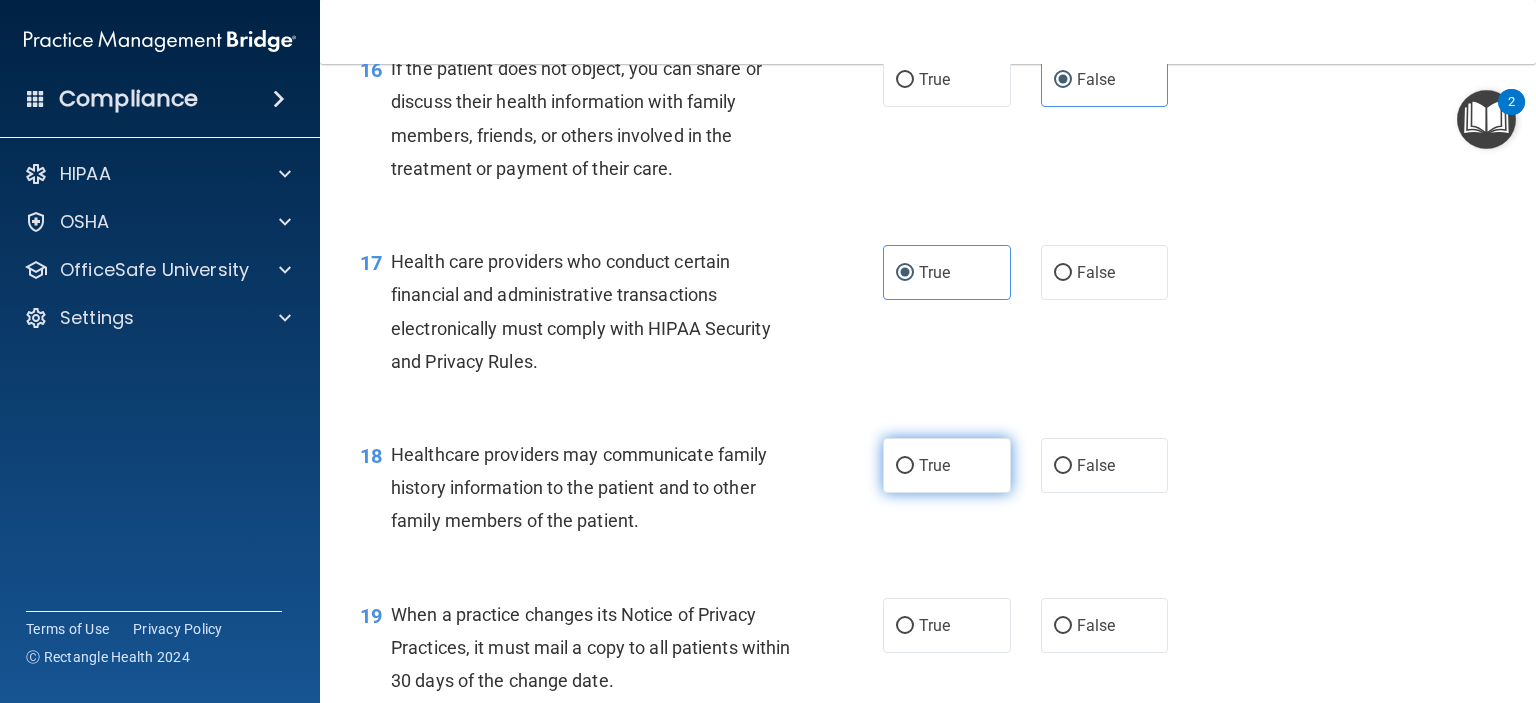 click on "True" at bounding box center [934, 465] 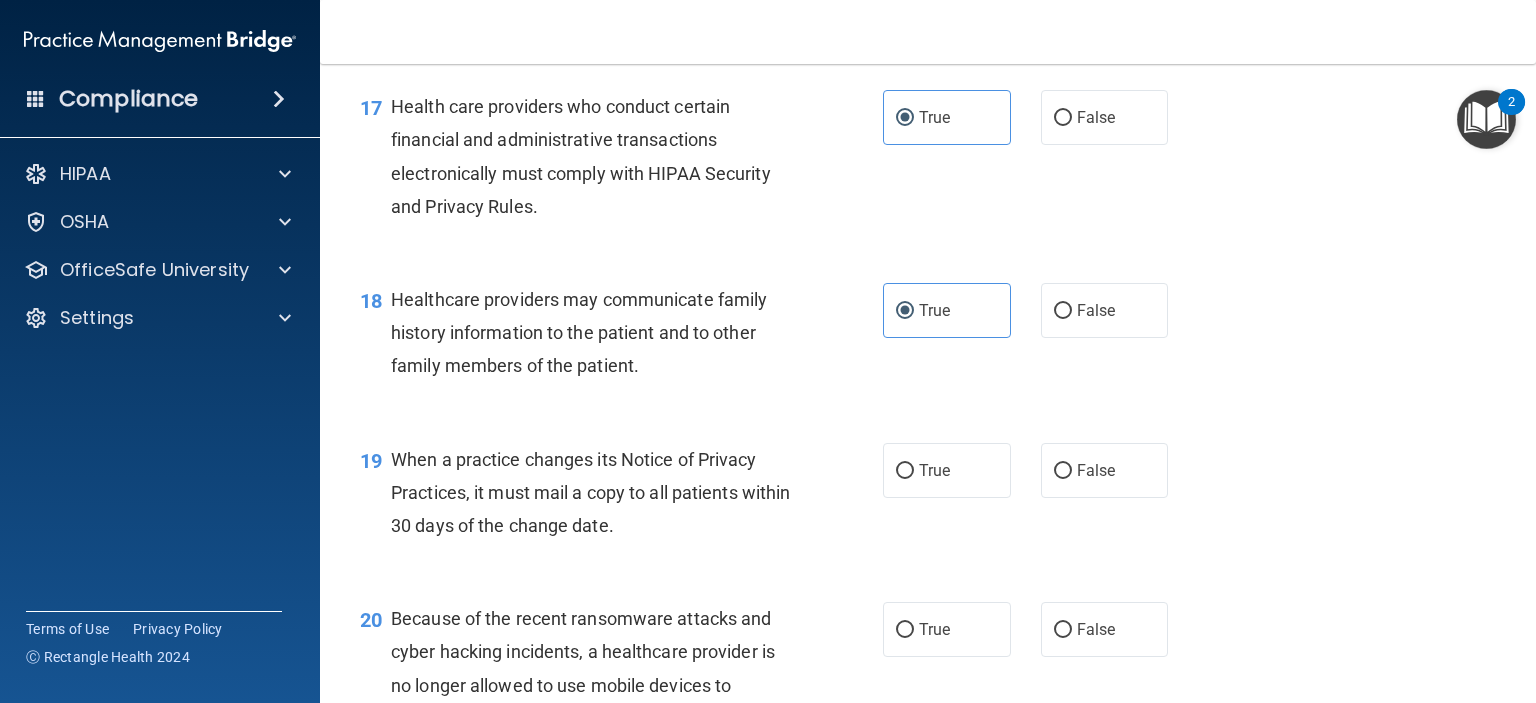 scroll, scrollTop: 3100, scrollLeft: 0, axis: vertical 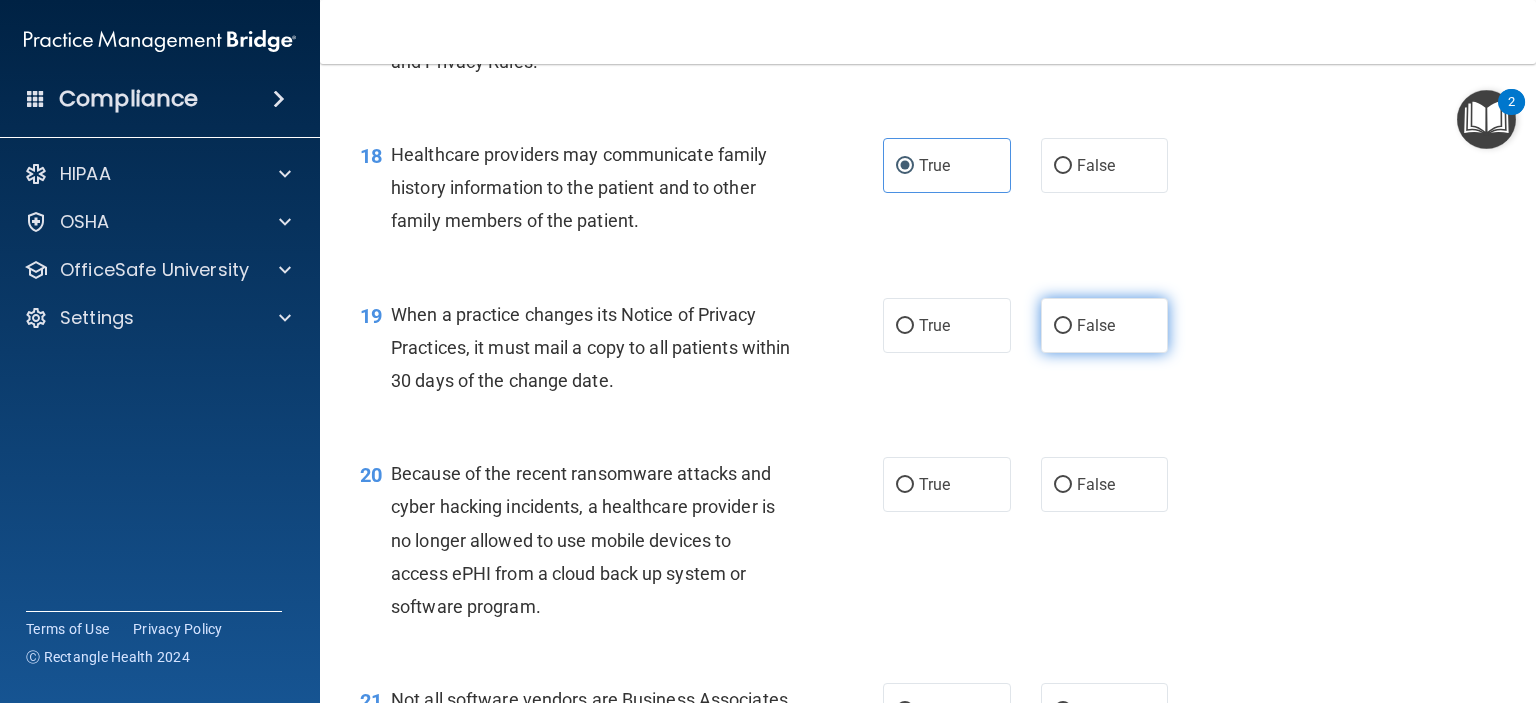 click on "False" at bounding box center [1105, 325] 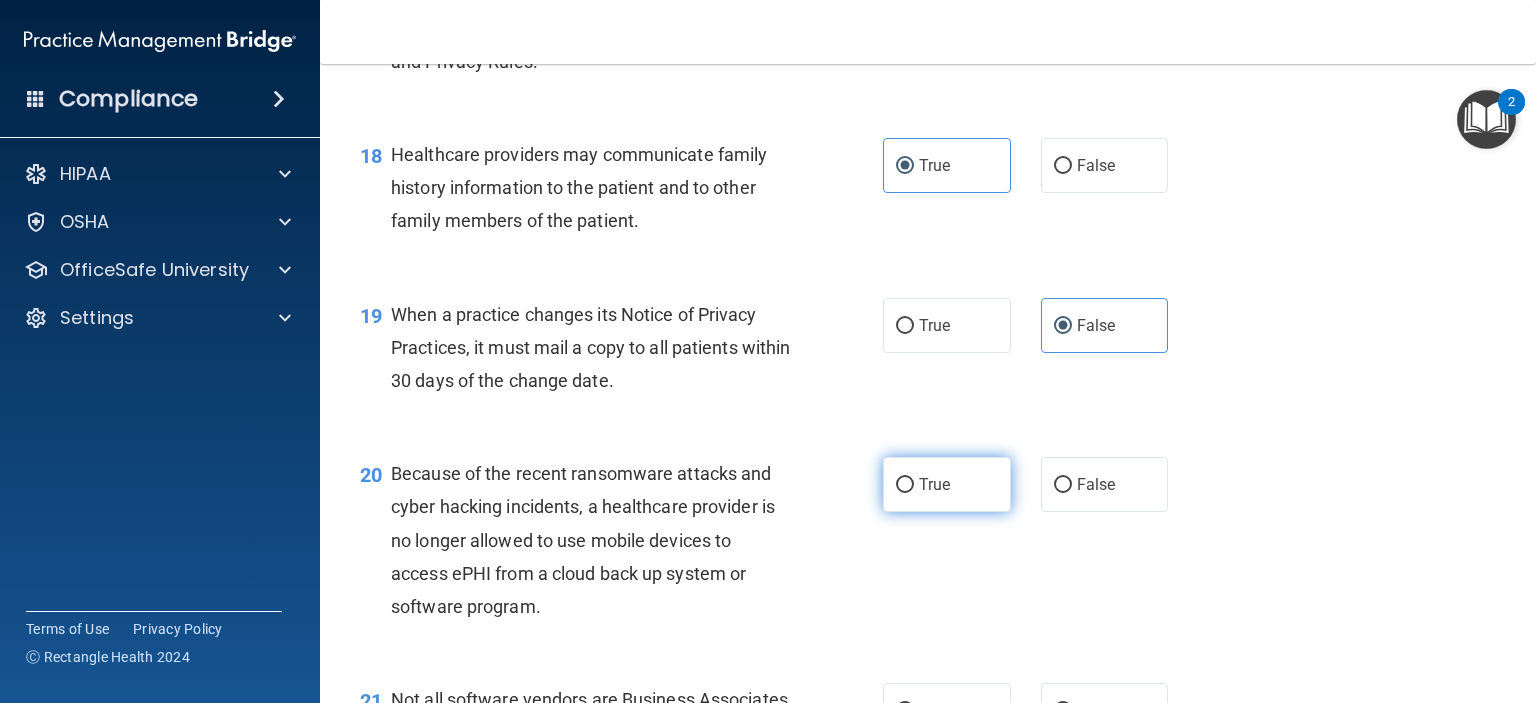 click on "True" at bounding box center [934, 484] 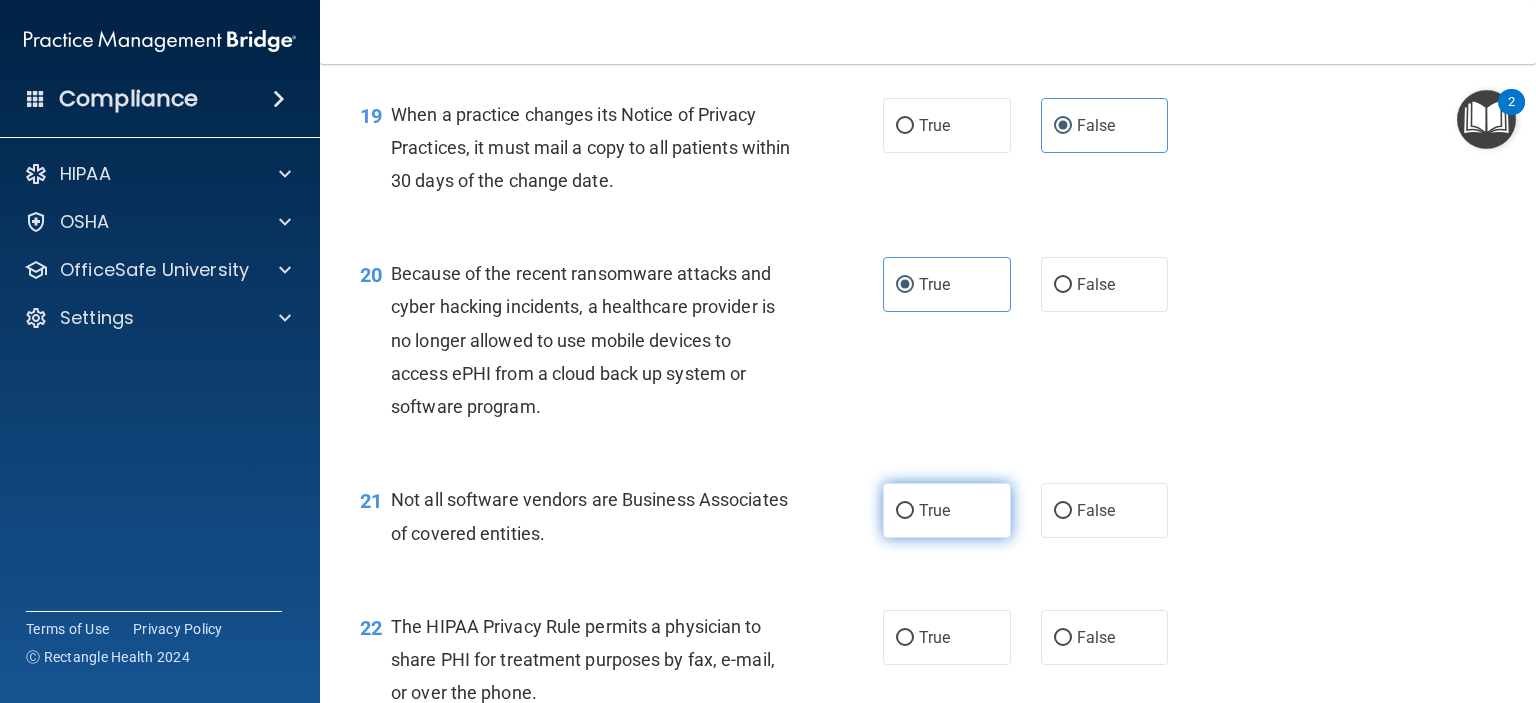 click on "True" at bounding box center [934, 510] 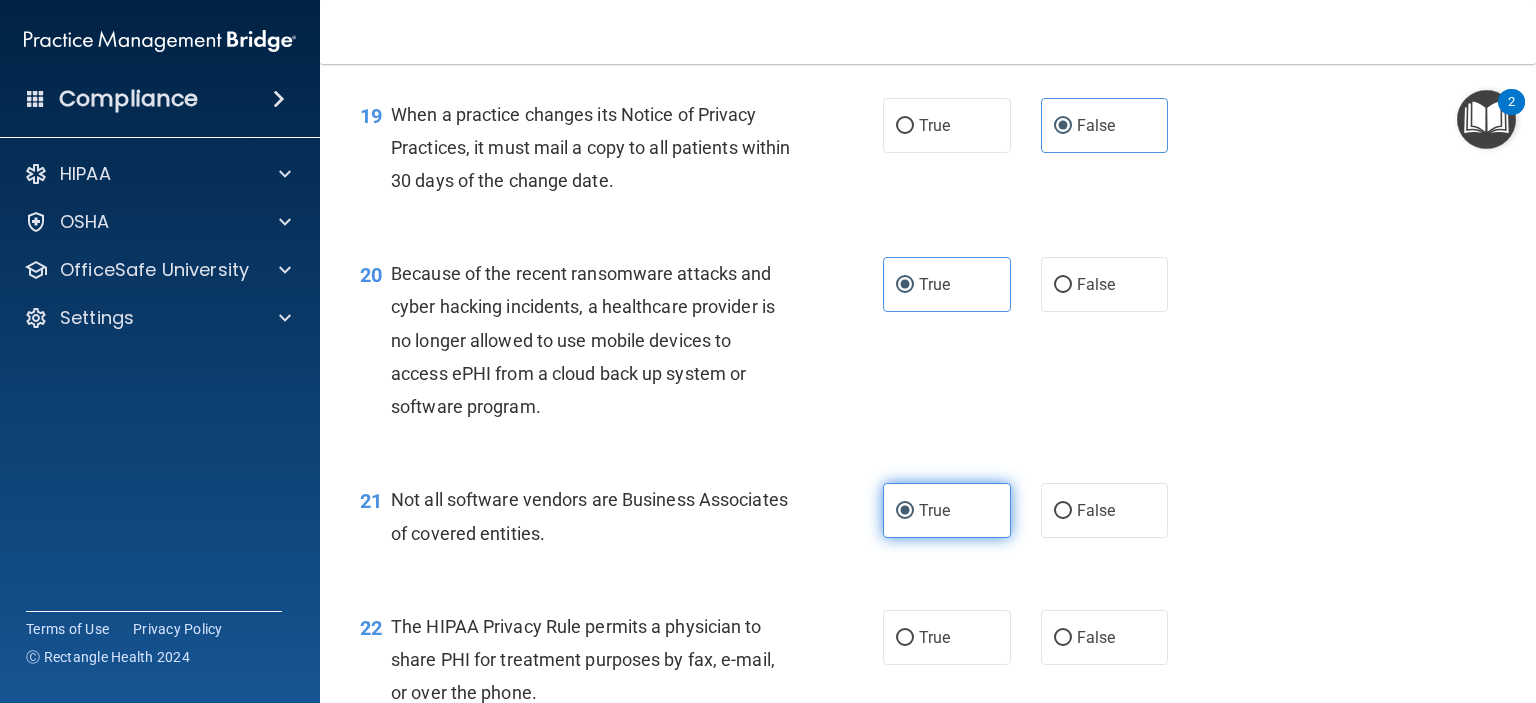 scroll, scrollTop: 3500, scrollLeft: 0, axis: vertical 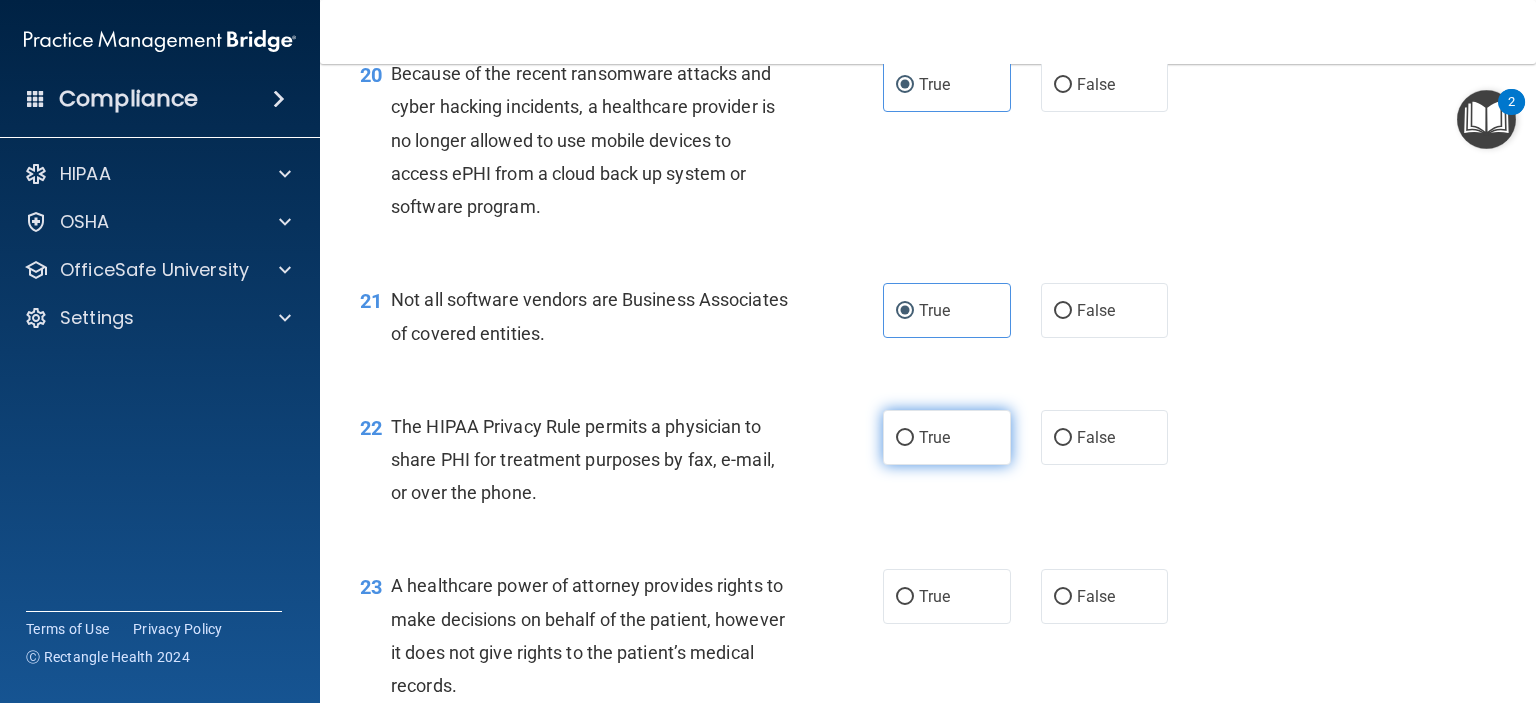click on "True" at bounding box center [934, 437] 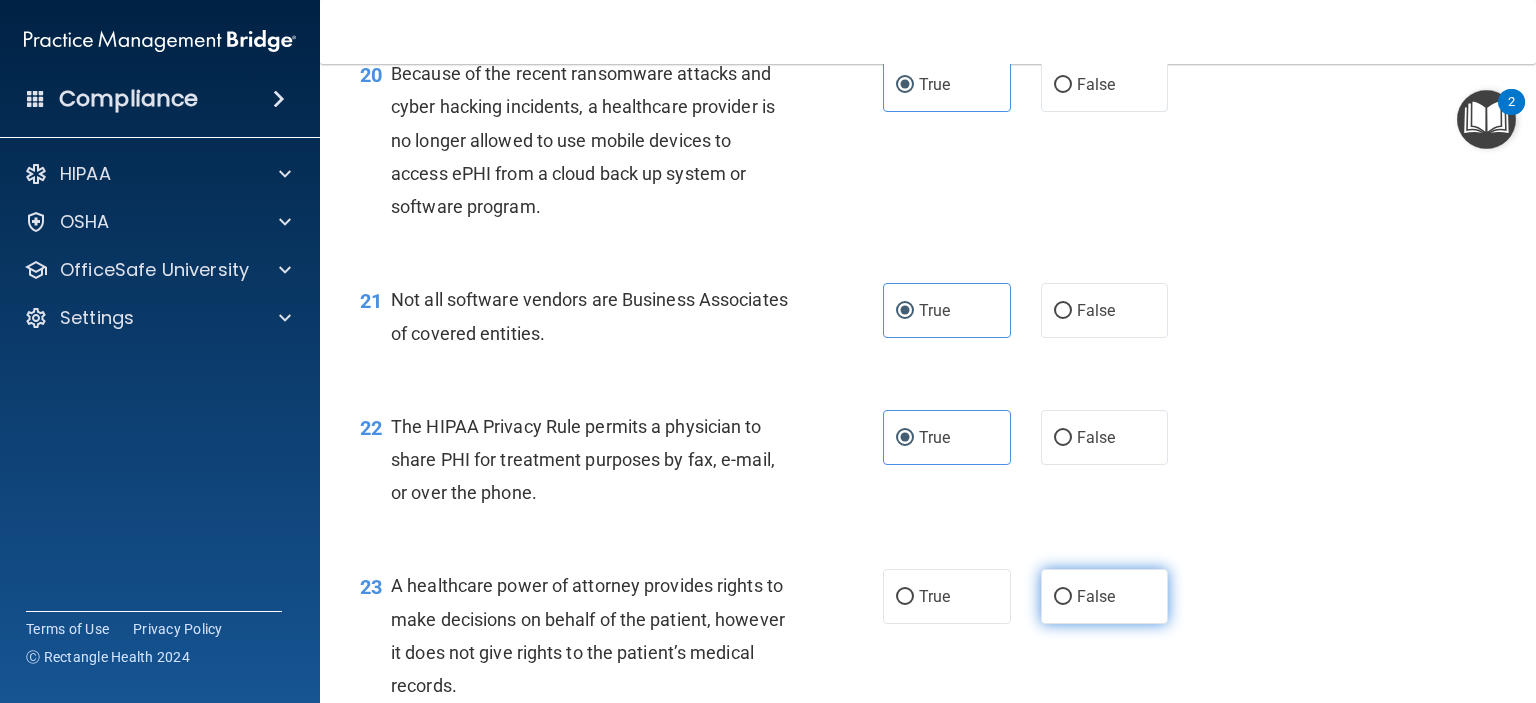 drag, startPoint x: 1050, startPoint y: 662, endPoint x: 1060, endPoint y: 638, distance: 26 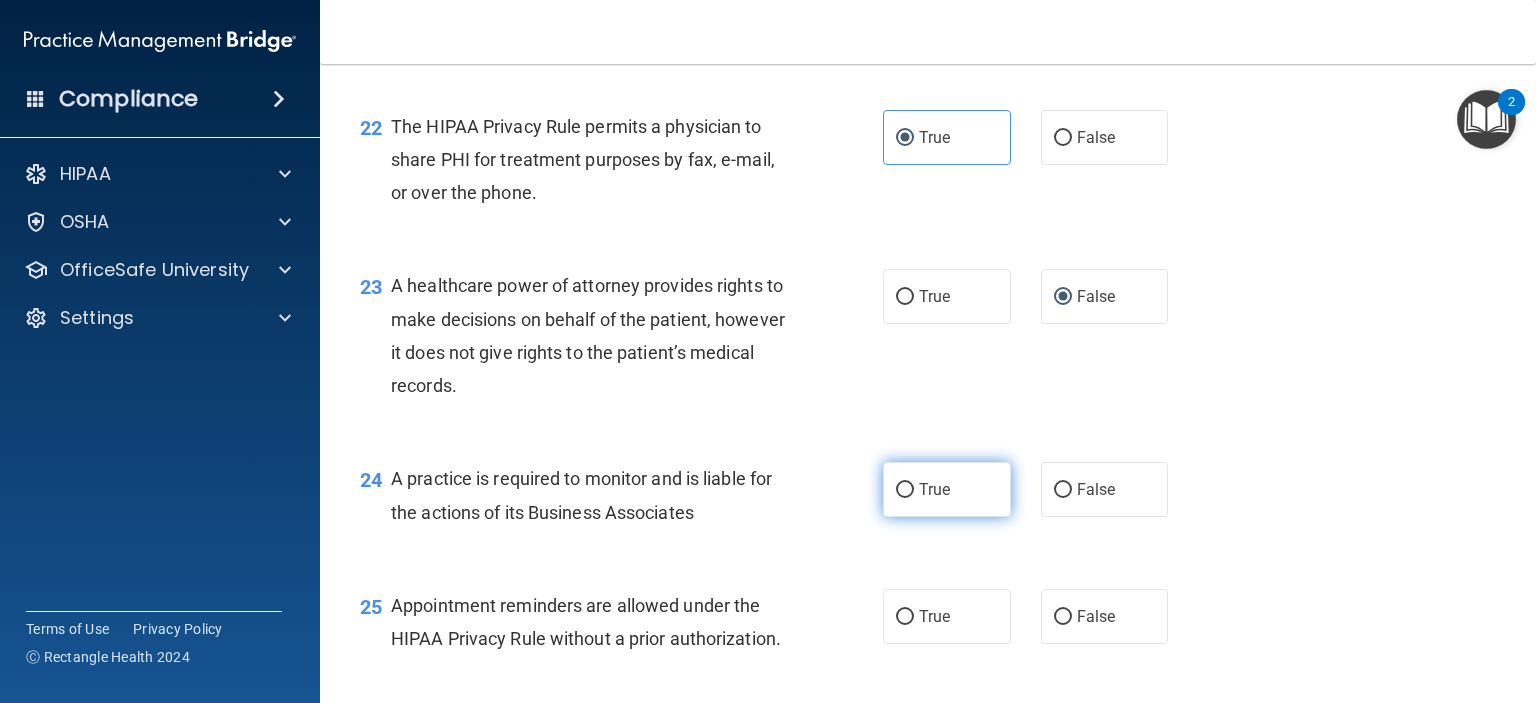 click on "True" at bounding box center (947, 489) 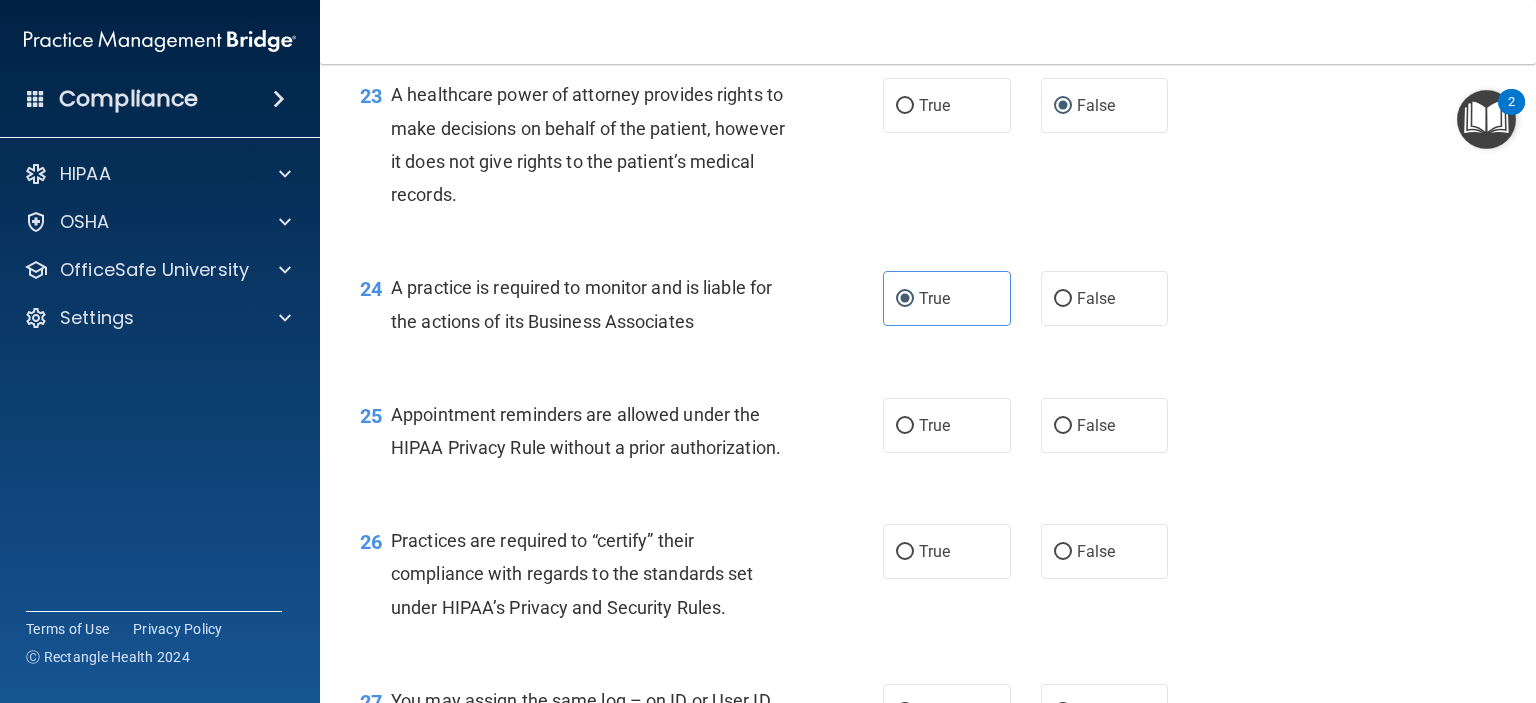 scroll, scrollTop: 4100, scrollLeft: 0, axis: vertical 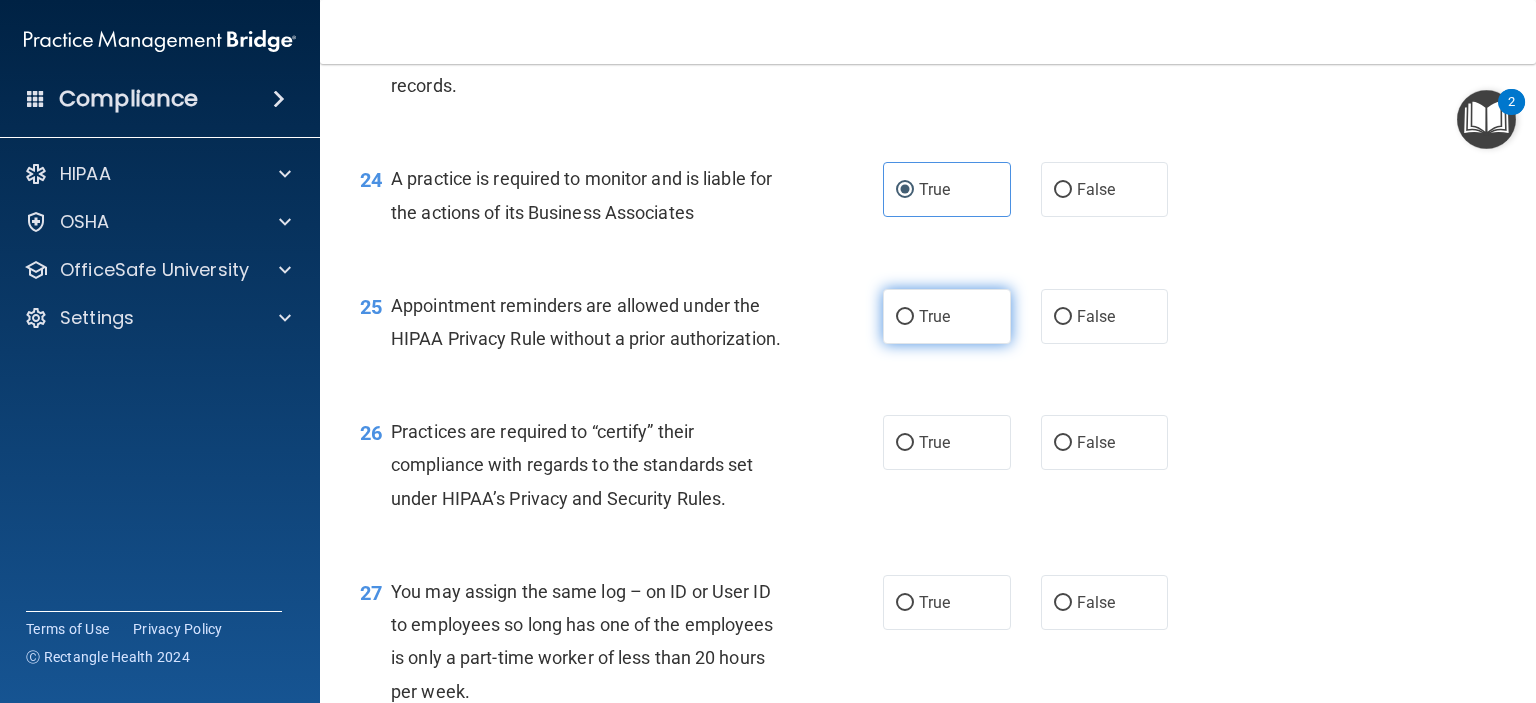 click on "True" at bounding box center [947, 316] 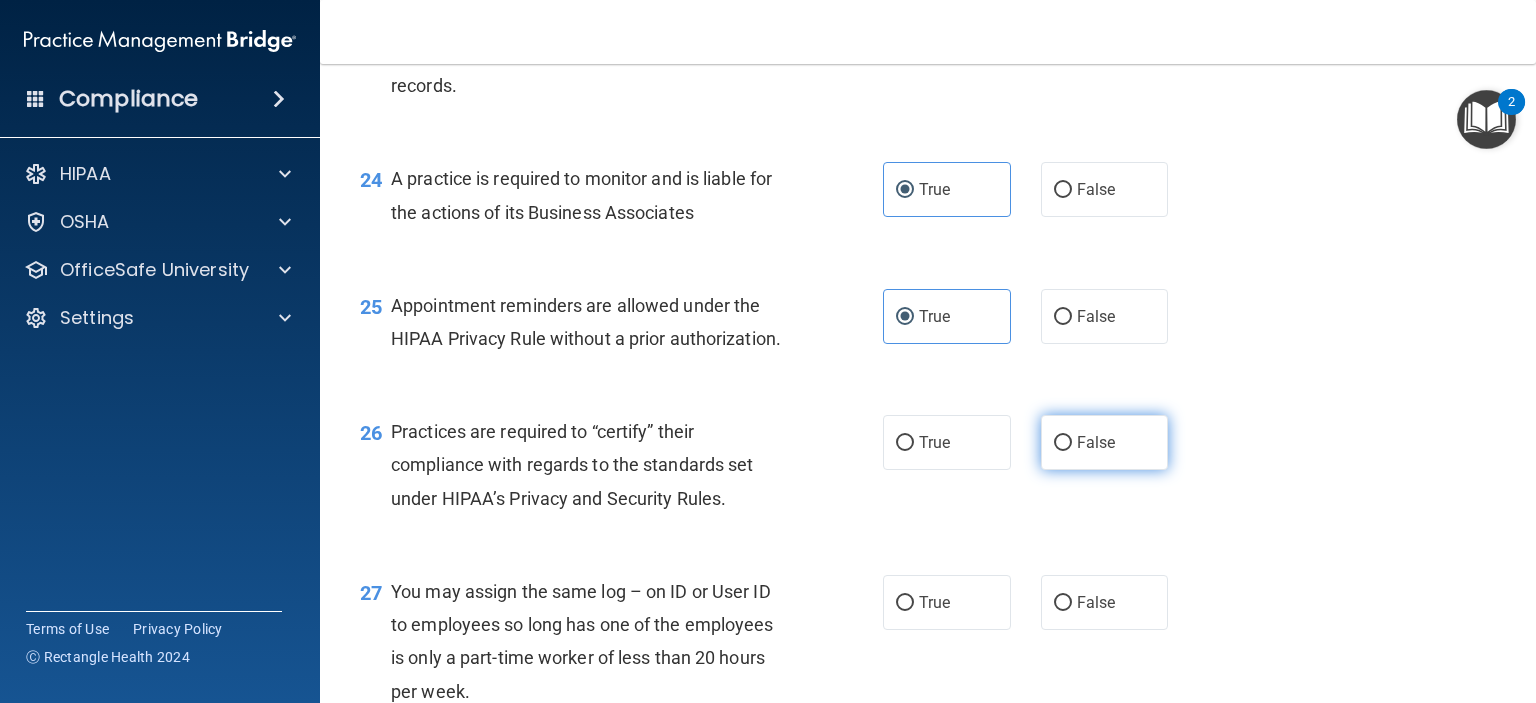 drag, startPoint x: 982, startPoint y: 511, endPoint x: 1092, endPoint y: 522, distance: 110.54863 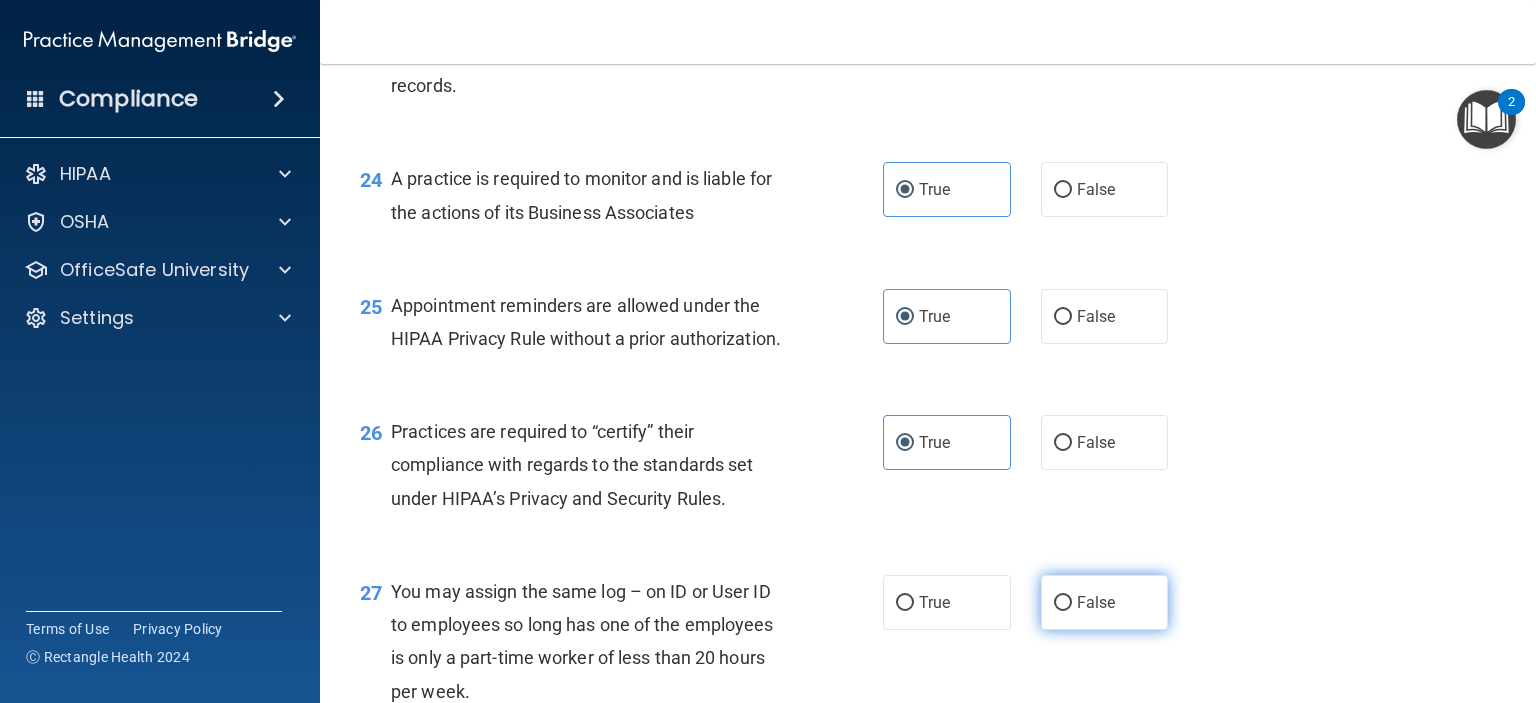 click on "False" at bounding box center (1105, 602) 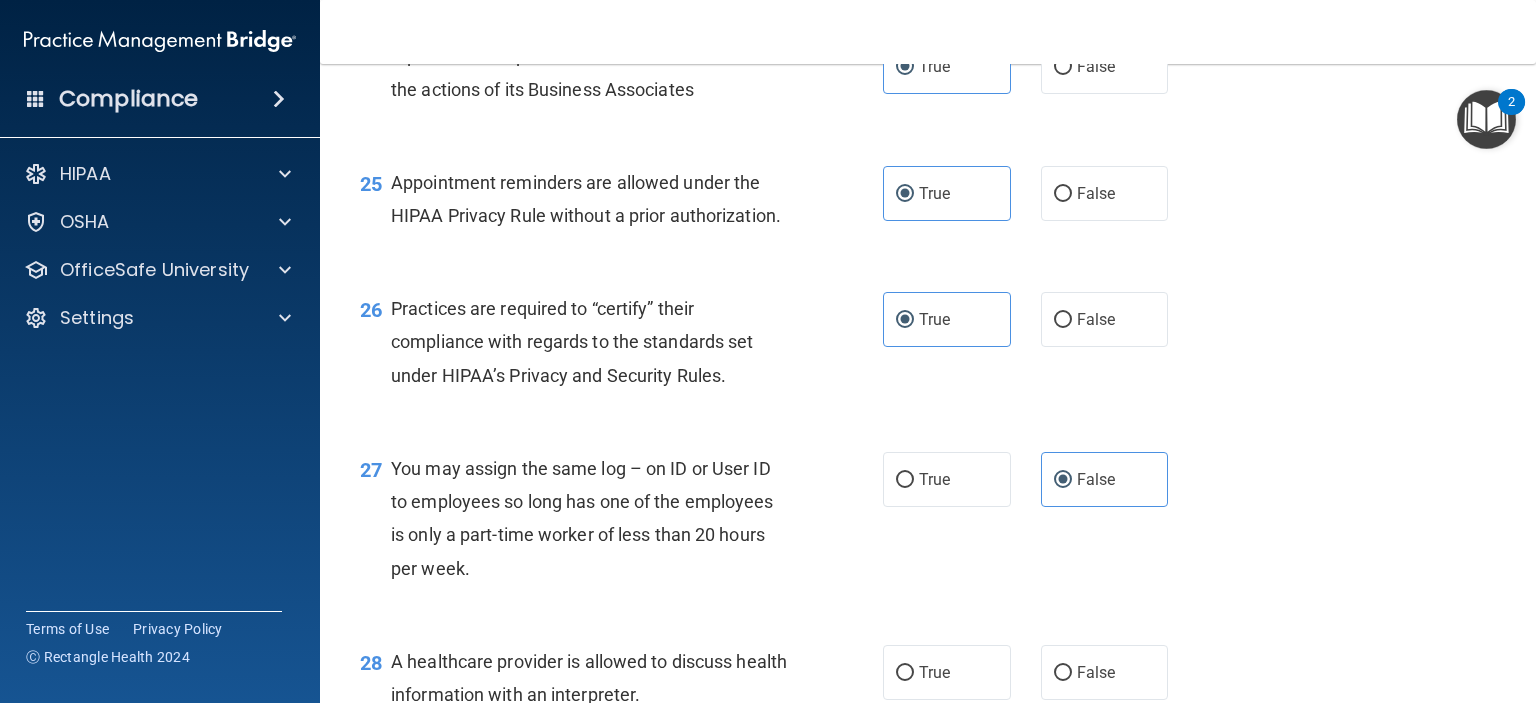 scroll, scrollTop: 4400, scrollLeft: 0, axis: vertical 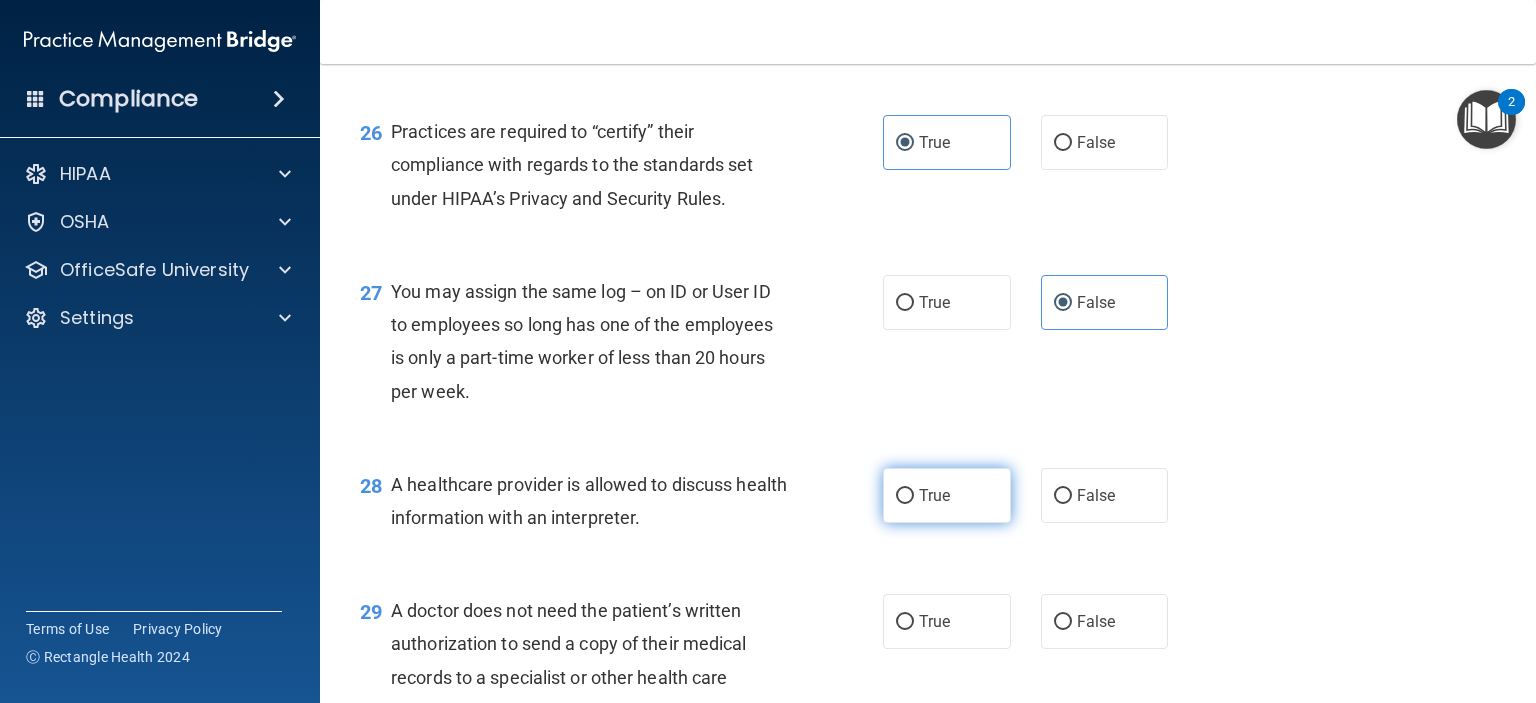 click on "True" at bounding box center [947, 495] 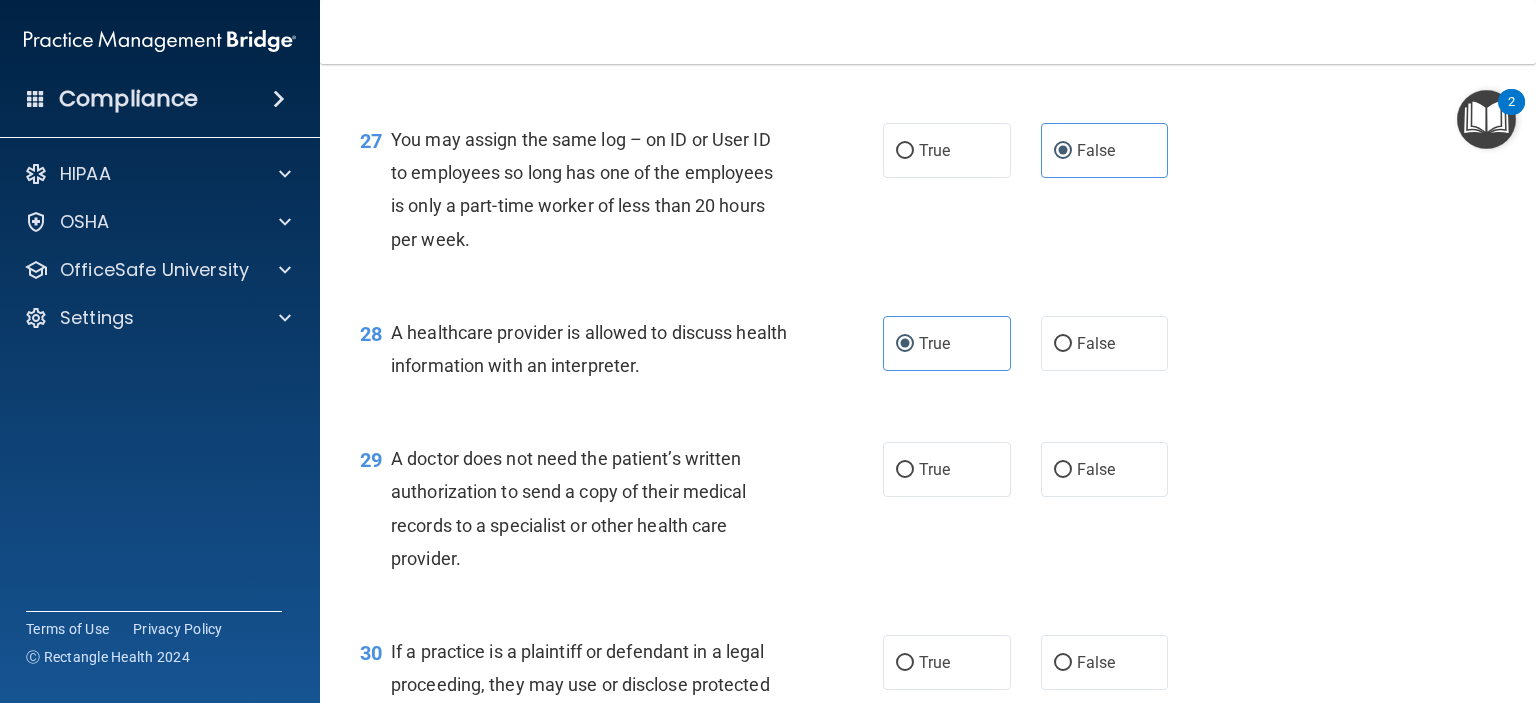 scroll, scrollTop: 4700, scrollLeft: 0, axis: vertical 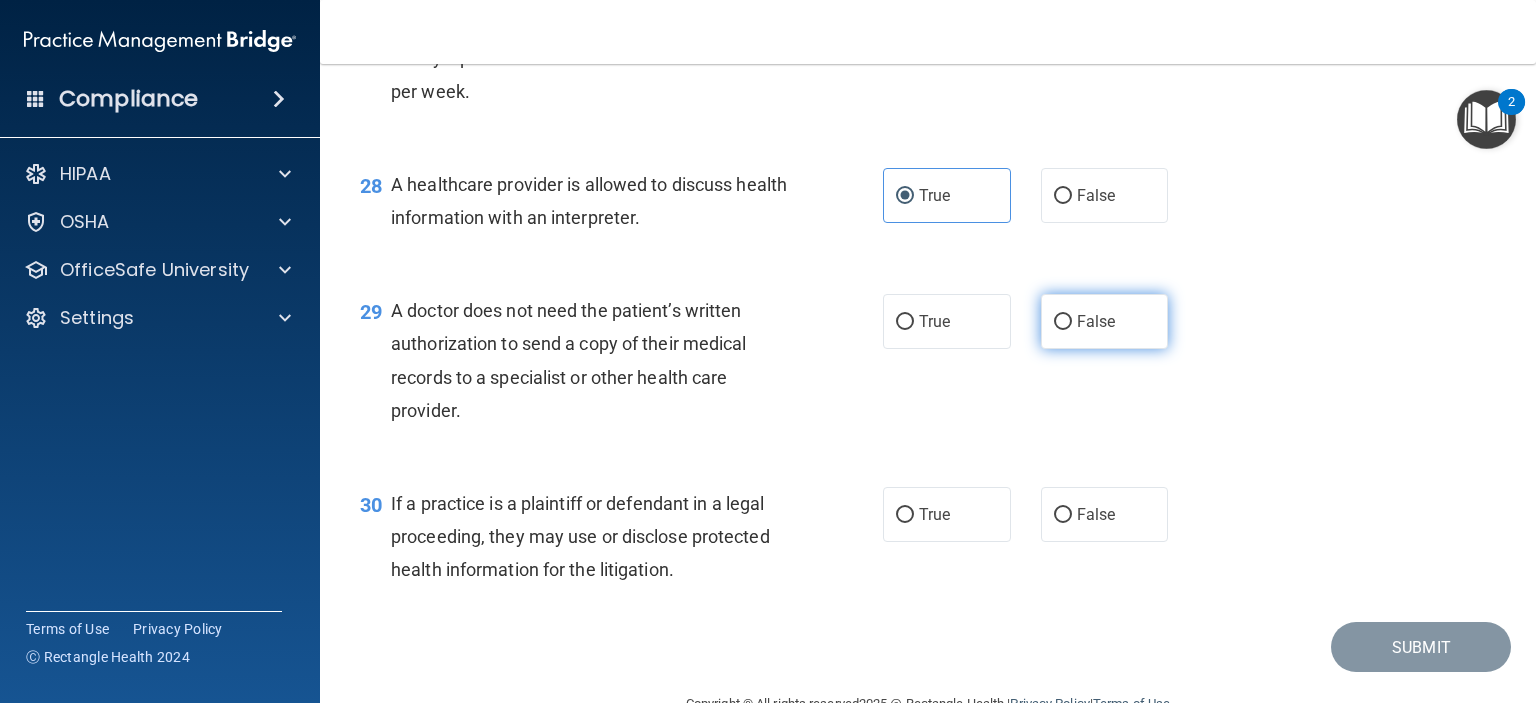 click on "False" at bounding box center [1105, 321] 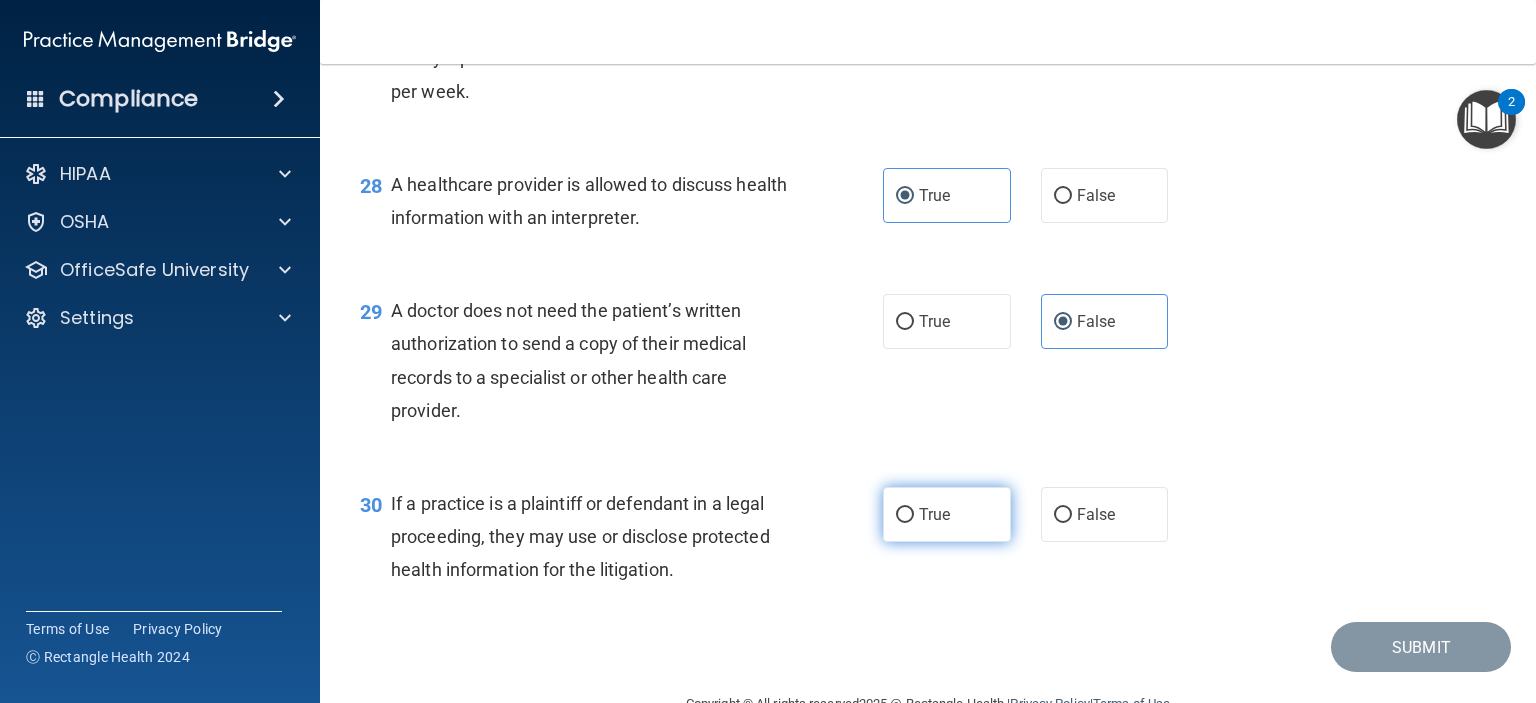 click on "True" at bounding box center [934, 514] 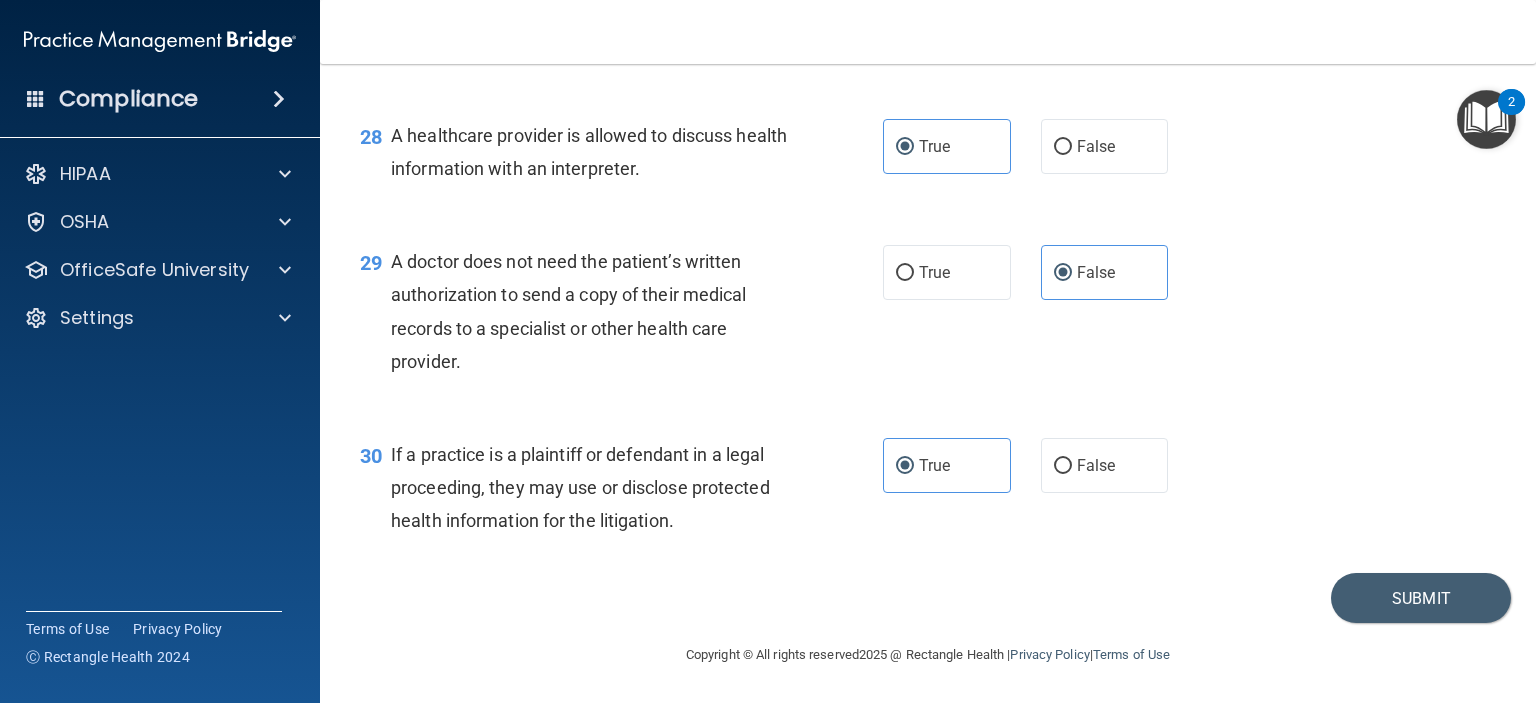 scroll, scrollTop: 4816, scrollLeft: 0, axis: vertical 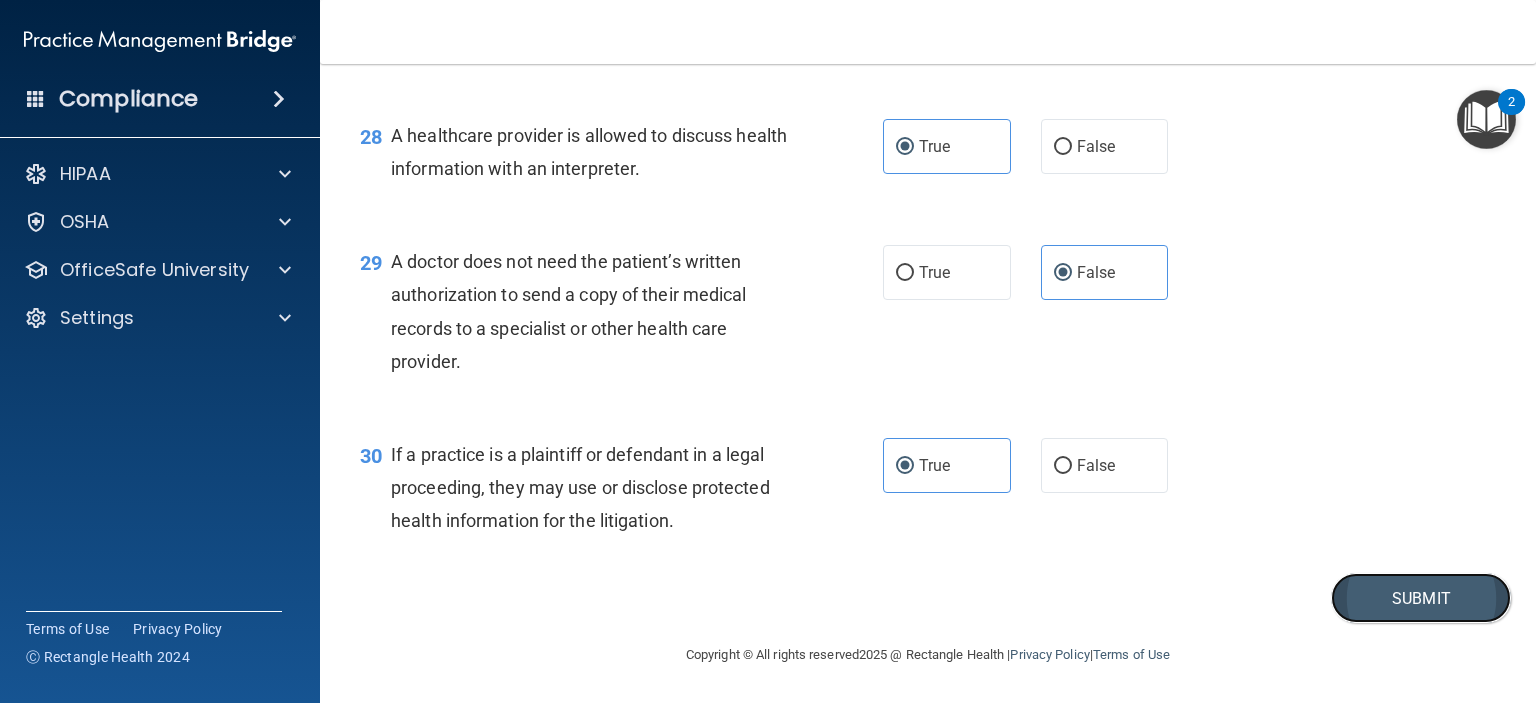 click on "Submit" at bounding box center [1421, 598] 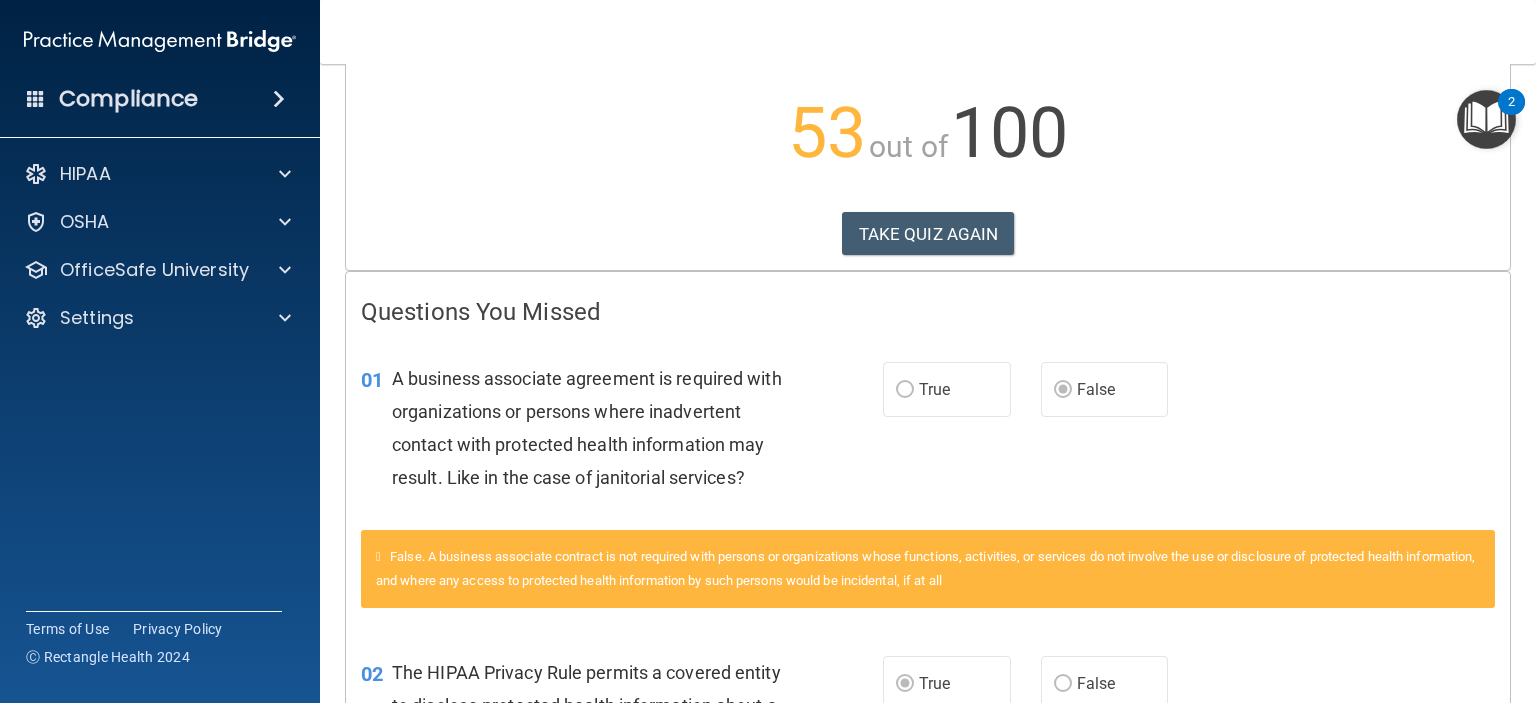 scroll, scrollTop: 200, scrollLeft: 0, axis: vertical 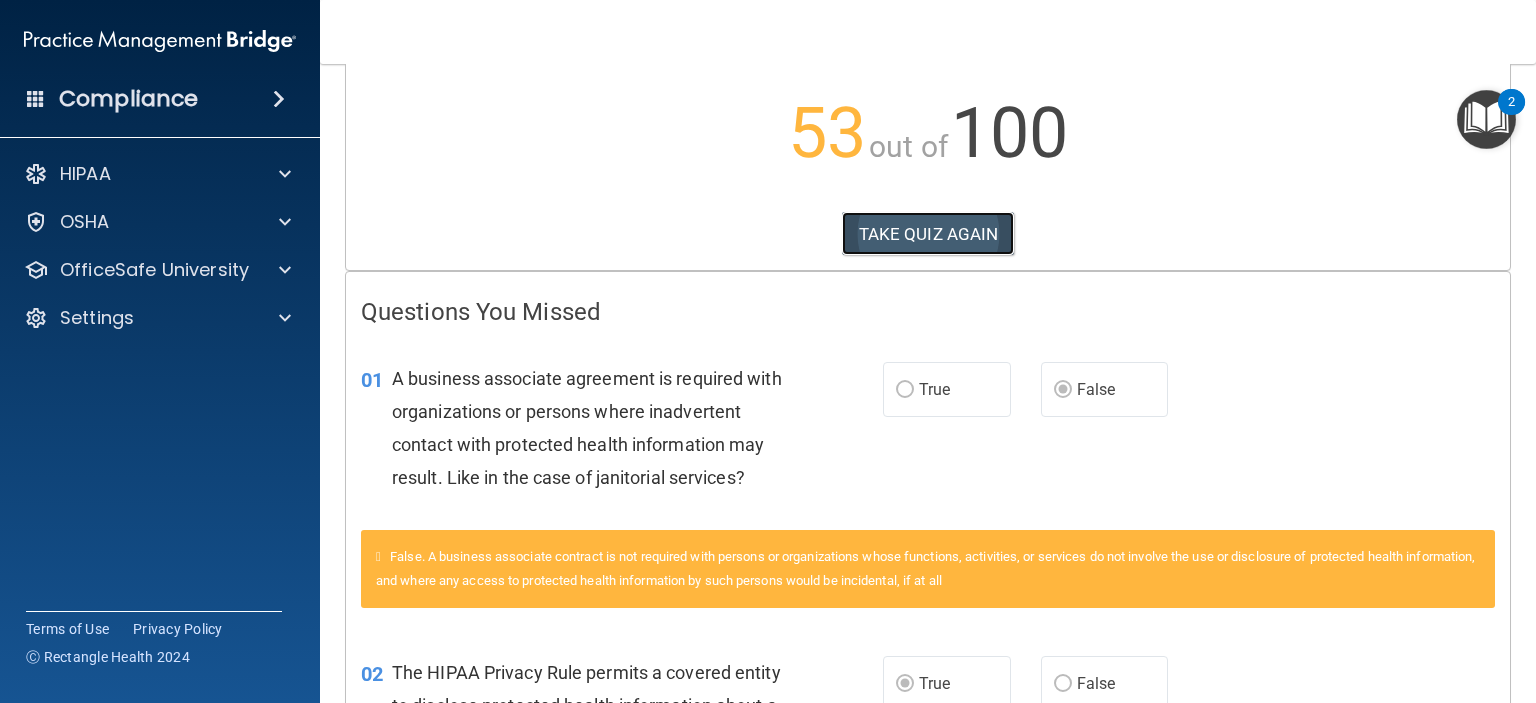 click on "TAKE QUIZ AGAIN" at bounding box center [928, 234] 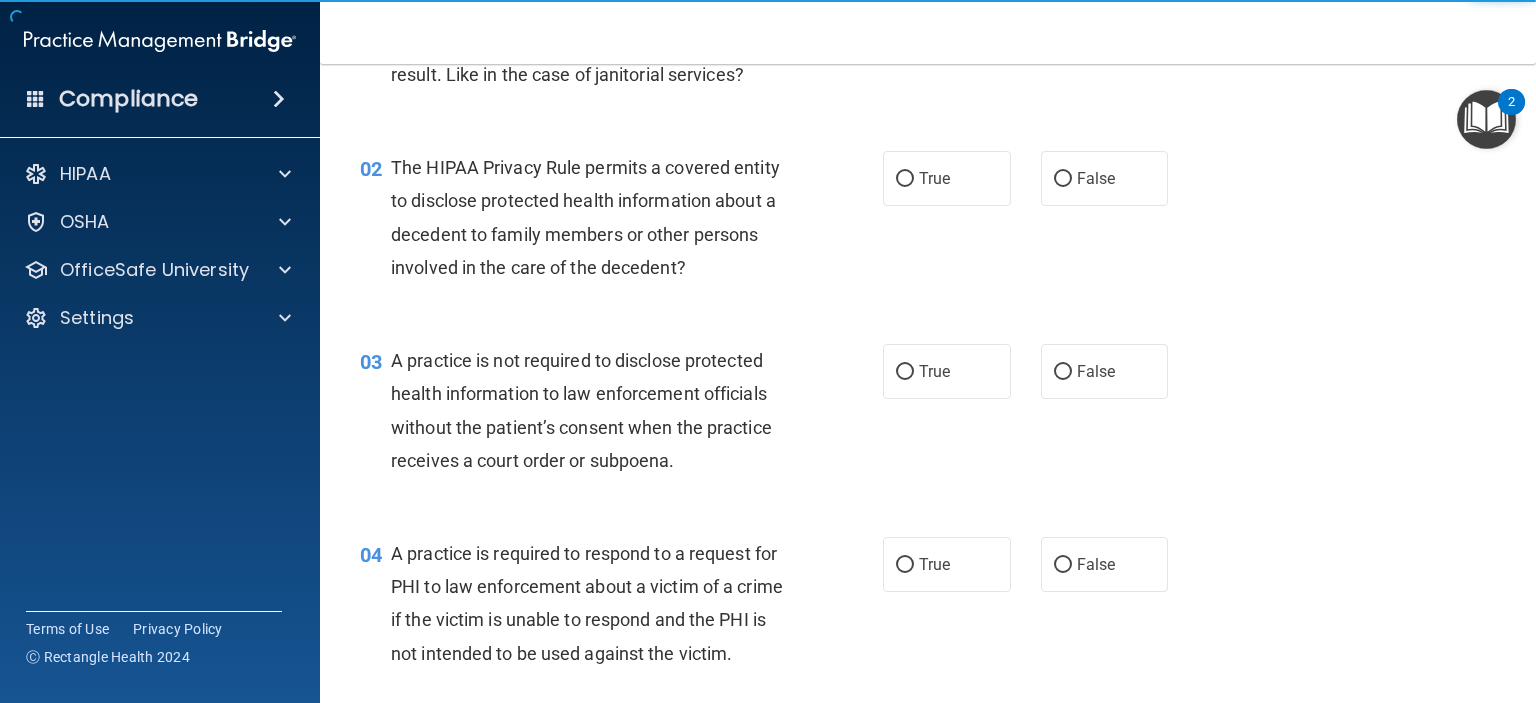 scroll, scrollTop: 0, scrollLeft: 0, axis: both 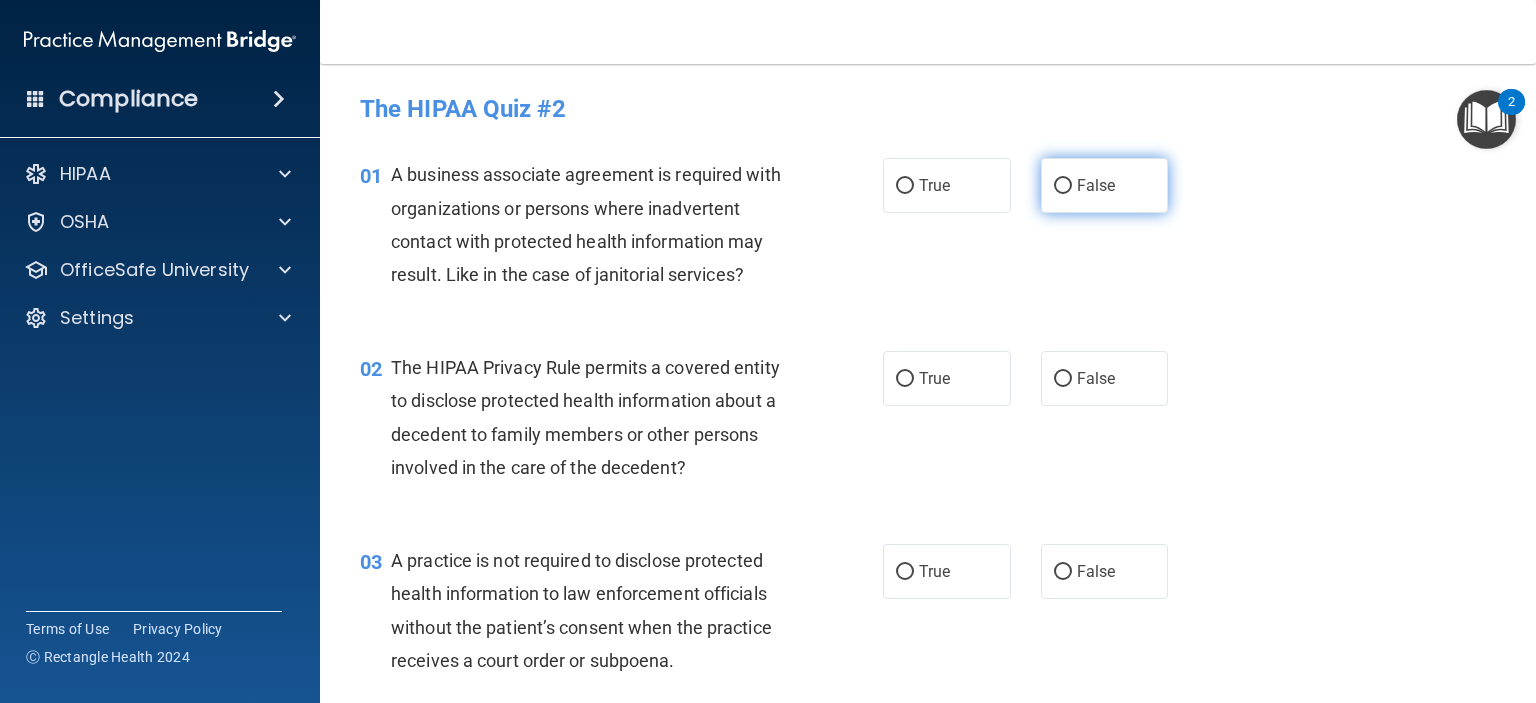 click on "False" at bounding box center (1105, 185) 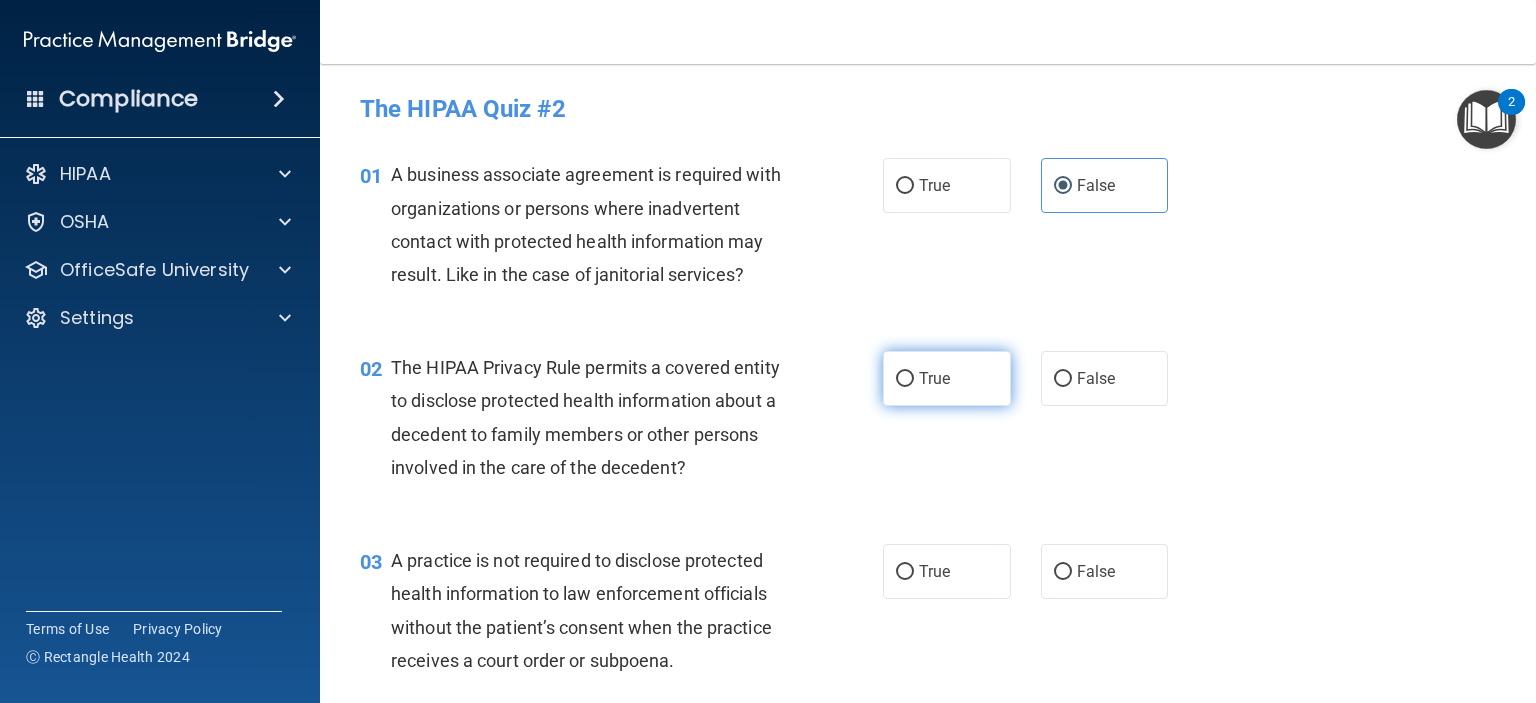 click on "True" at bounding box center (947, 378) 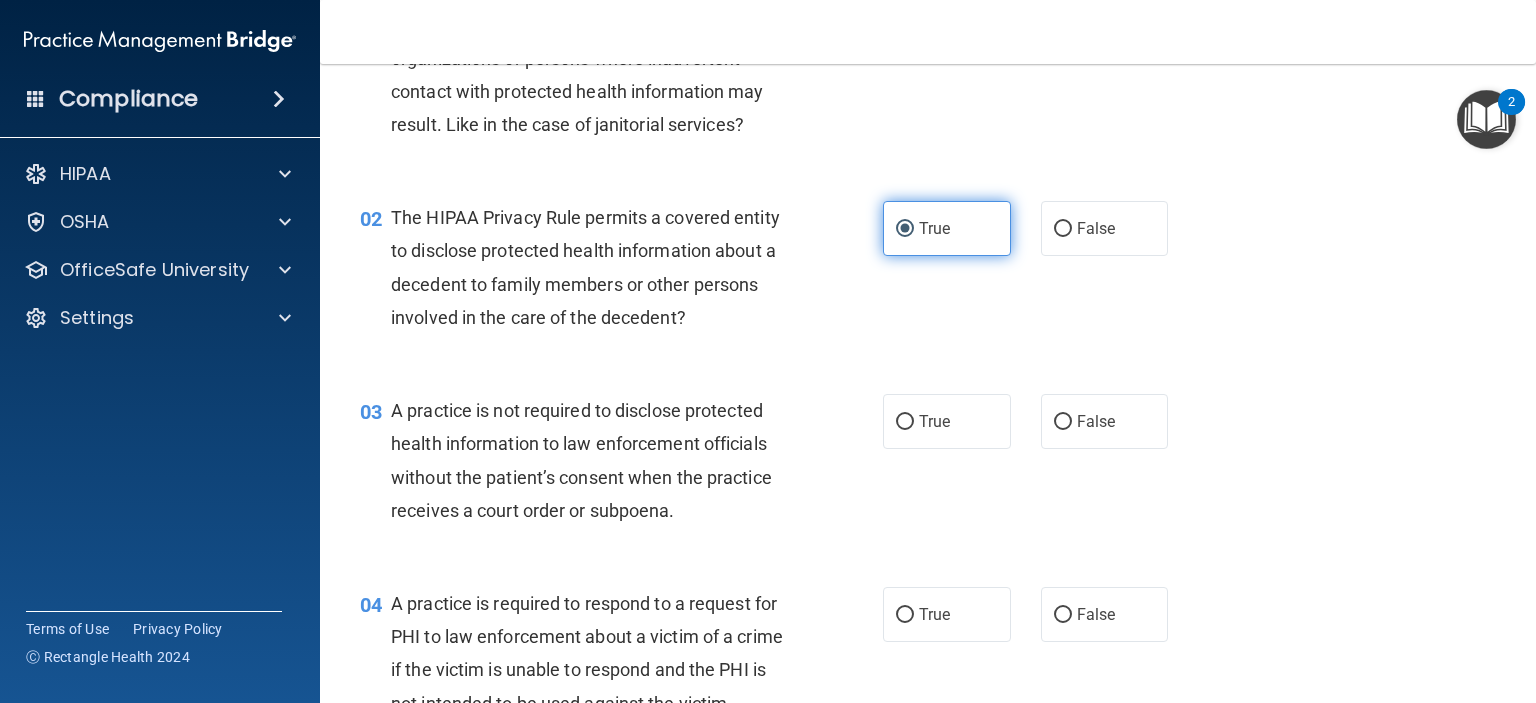 scroll, scrollTop: 200, scrollLeft: 0, axis: vertical 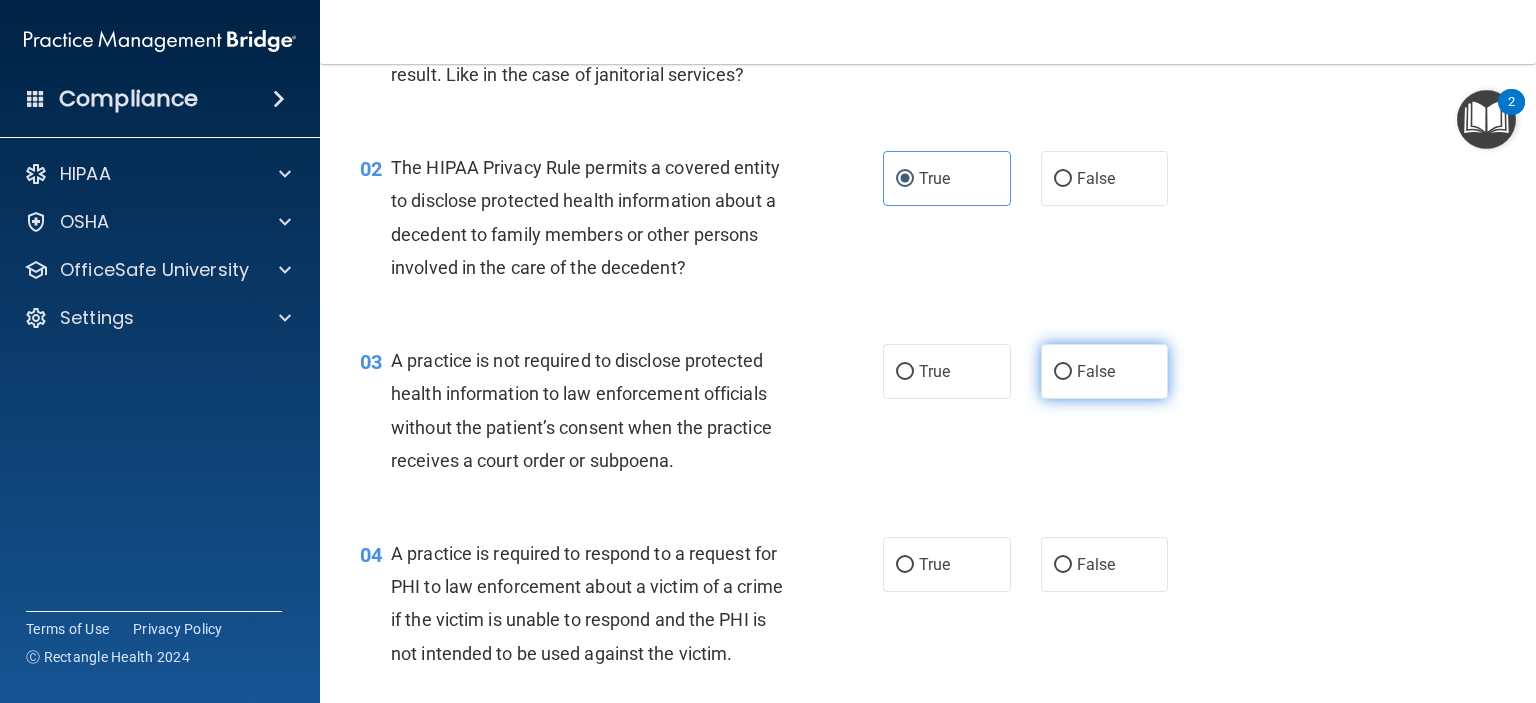 click on "False" at bounding box center (1096, 371) 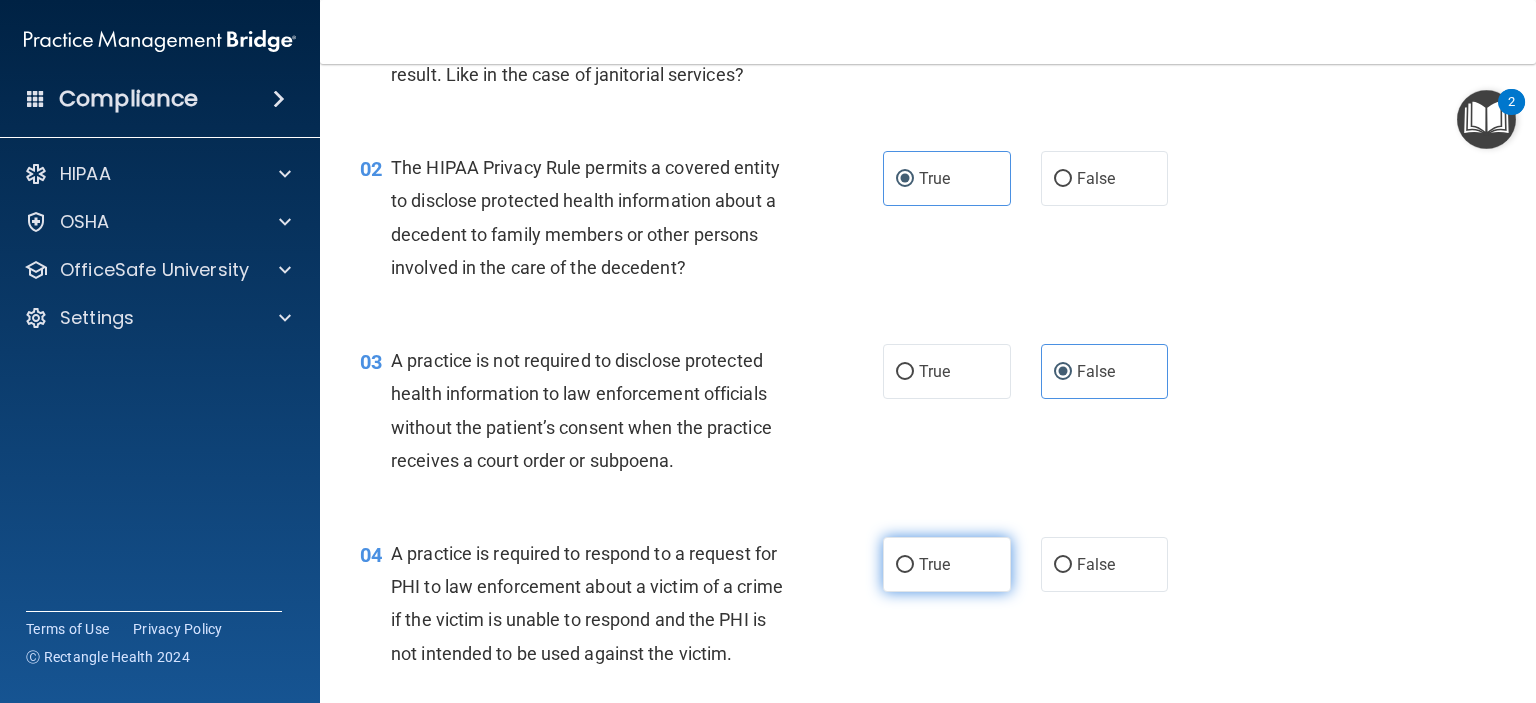 click on "True" at bounding box center [934, 564] 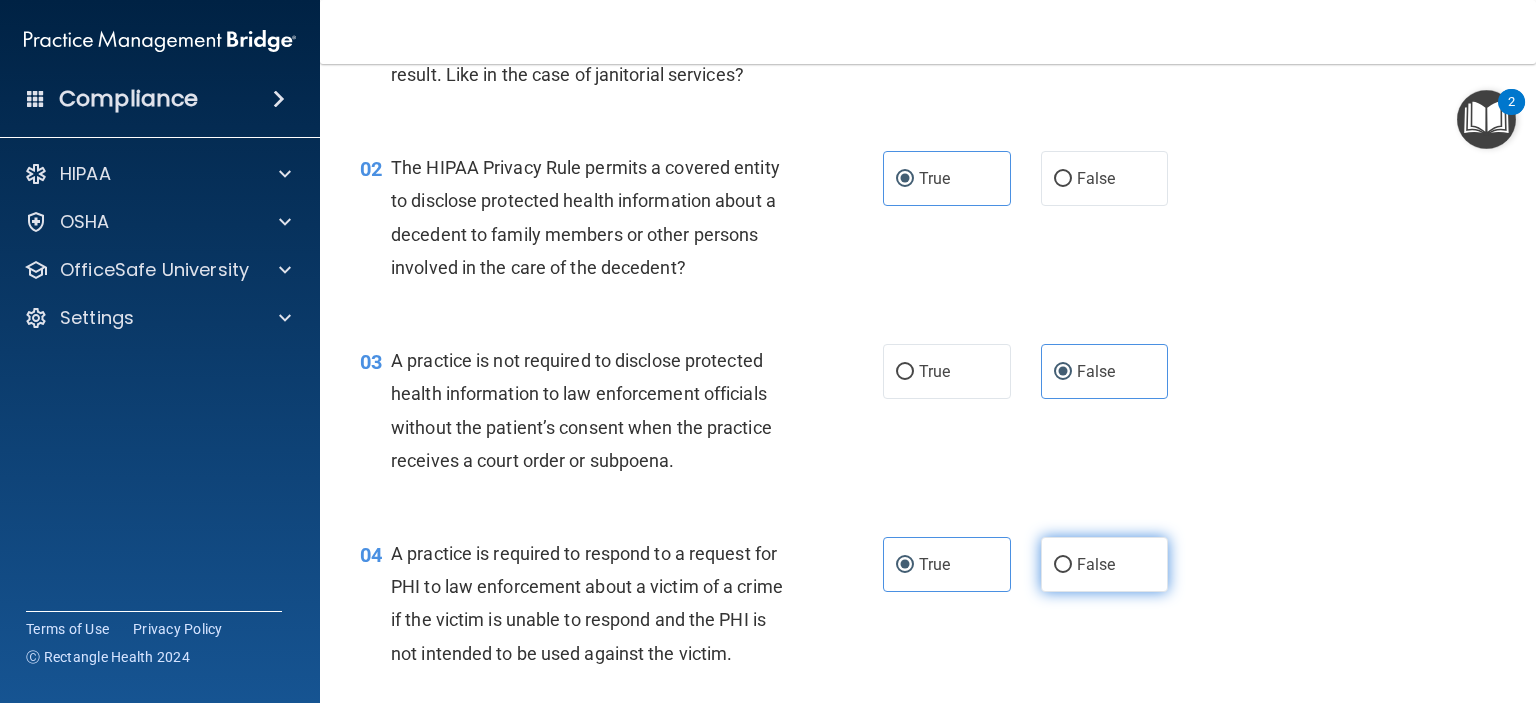 scroll, scrollTop: 400, scrollLeft: 0, axis: vertical 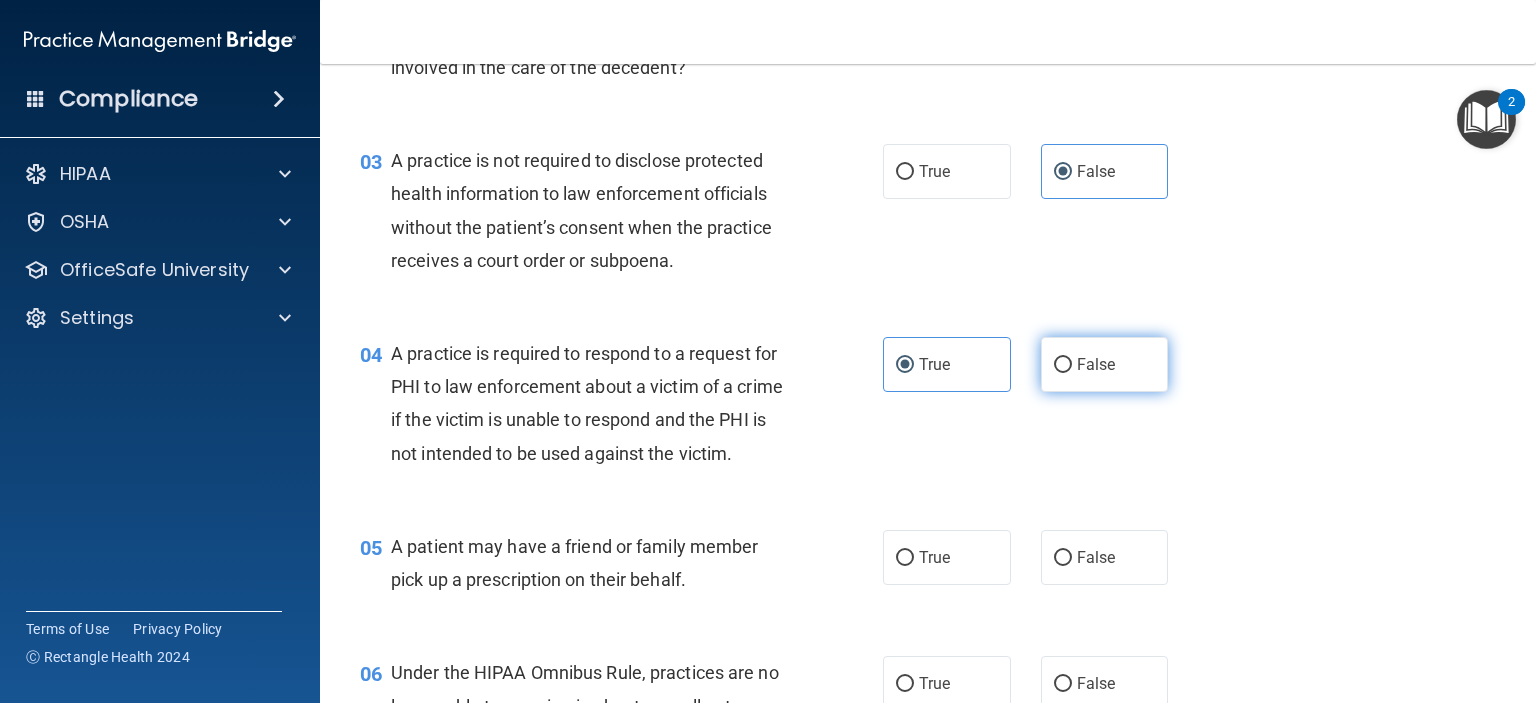 click on "False" at bounding box center (1105, 557) 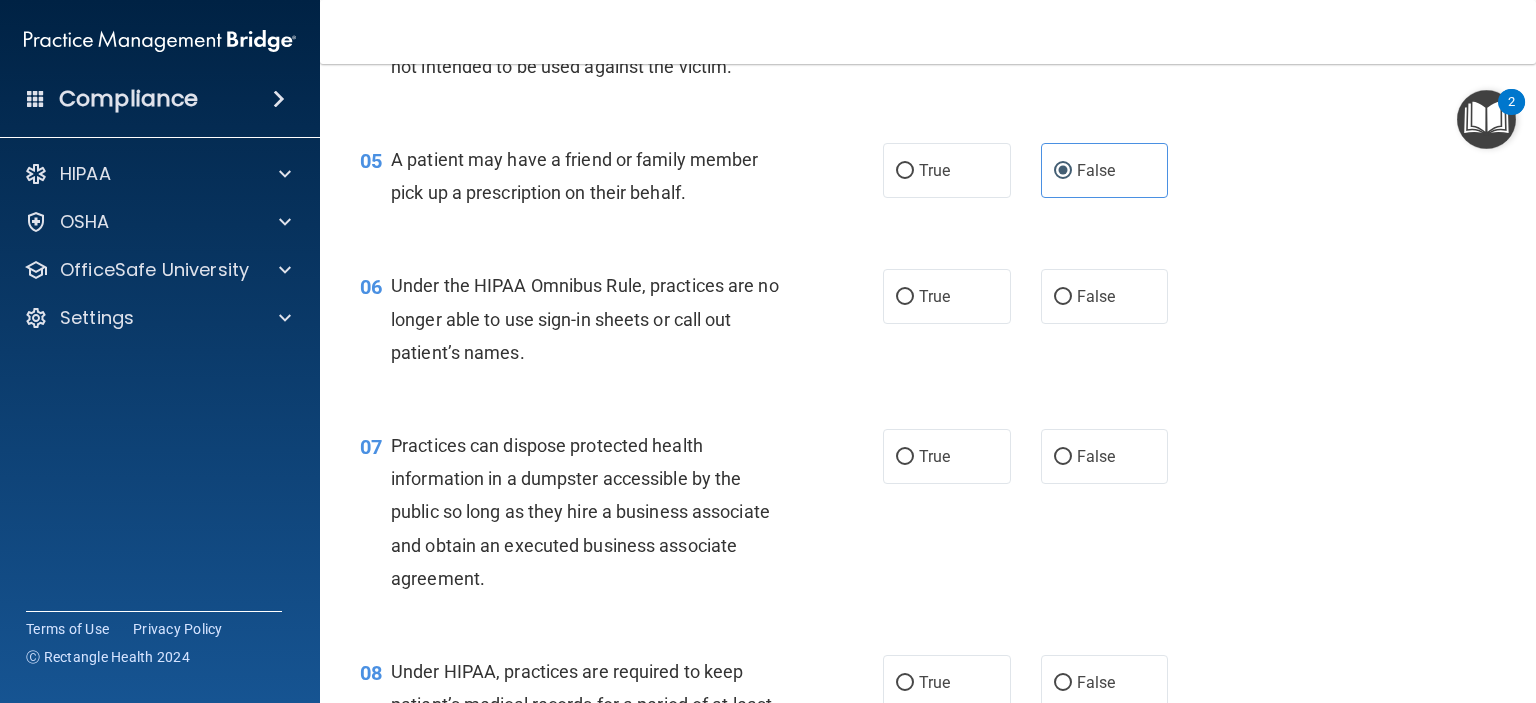 scroll, scrollTop: 800, scrollLeft: 0, axis: vertical 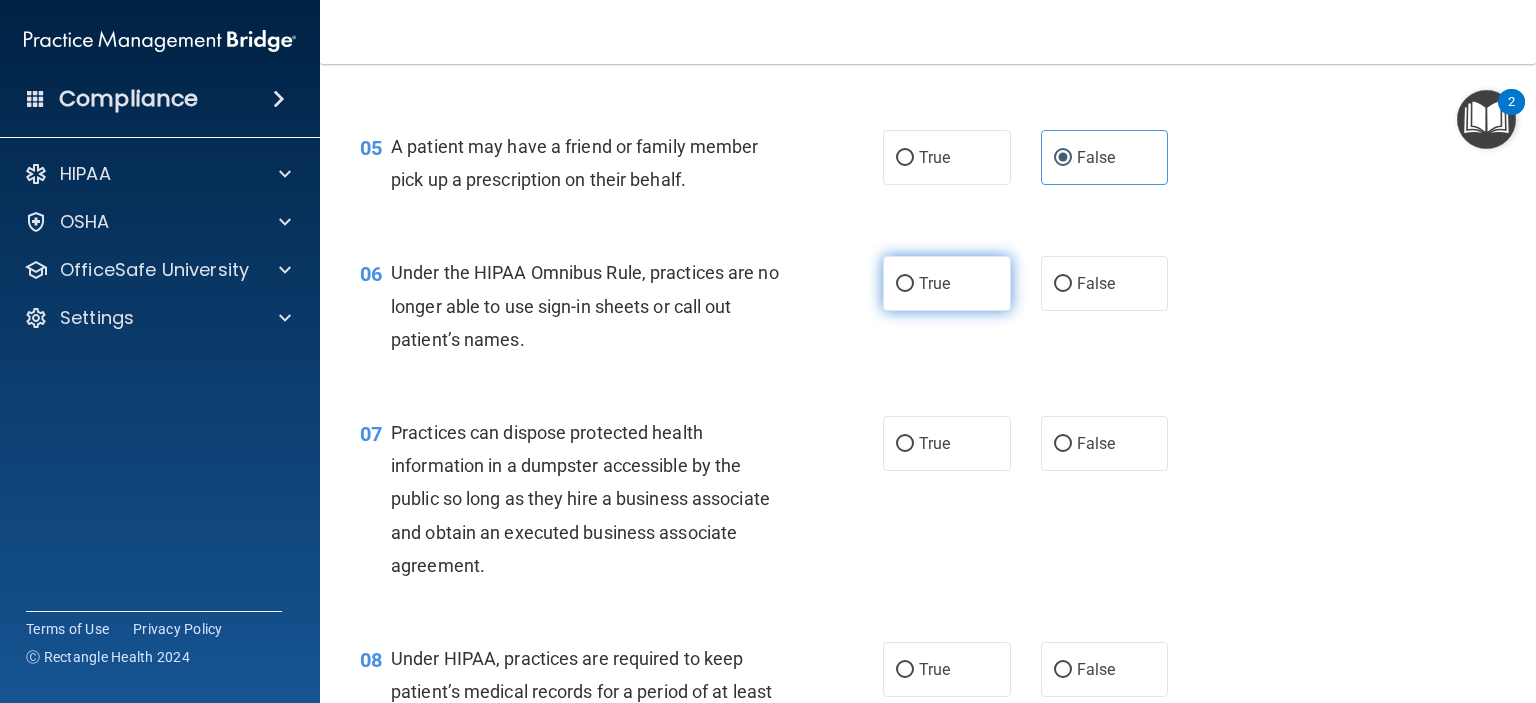 click on "True" at bounding box center [947, 283] 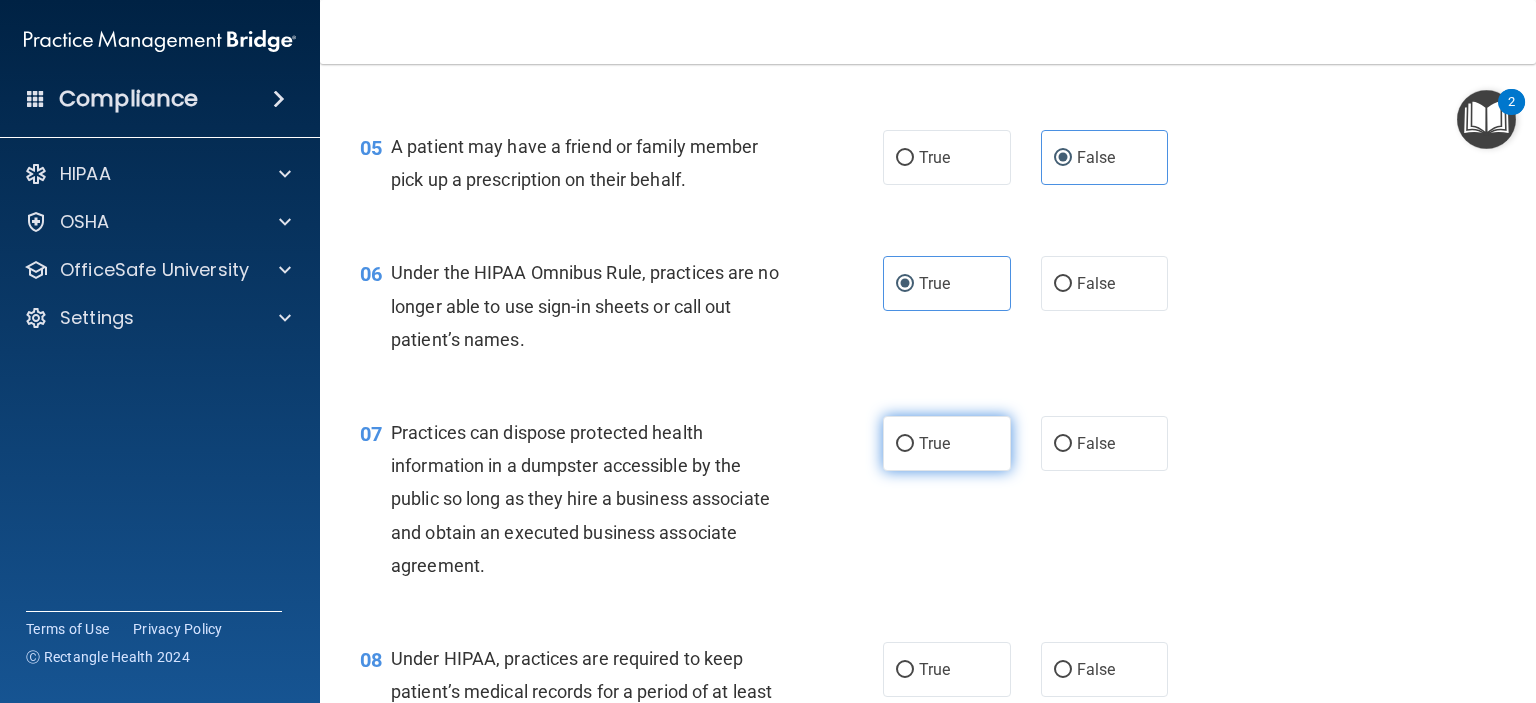 click on "True" at bounding box center [934, 443] 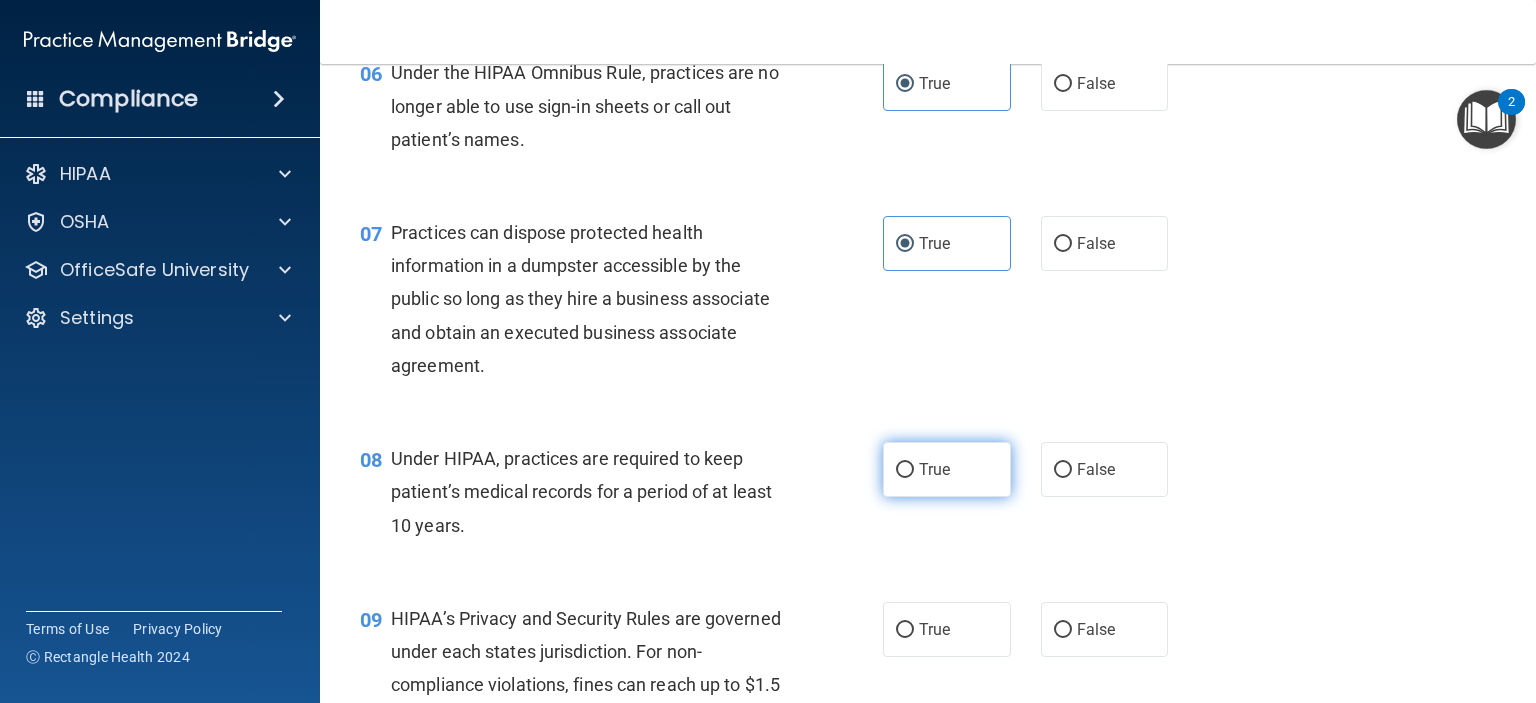 drag, startPoint x: 918, startPoint y: 503, endPoint x: 927, endPoint y: 498, distance: 10.29563 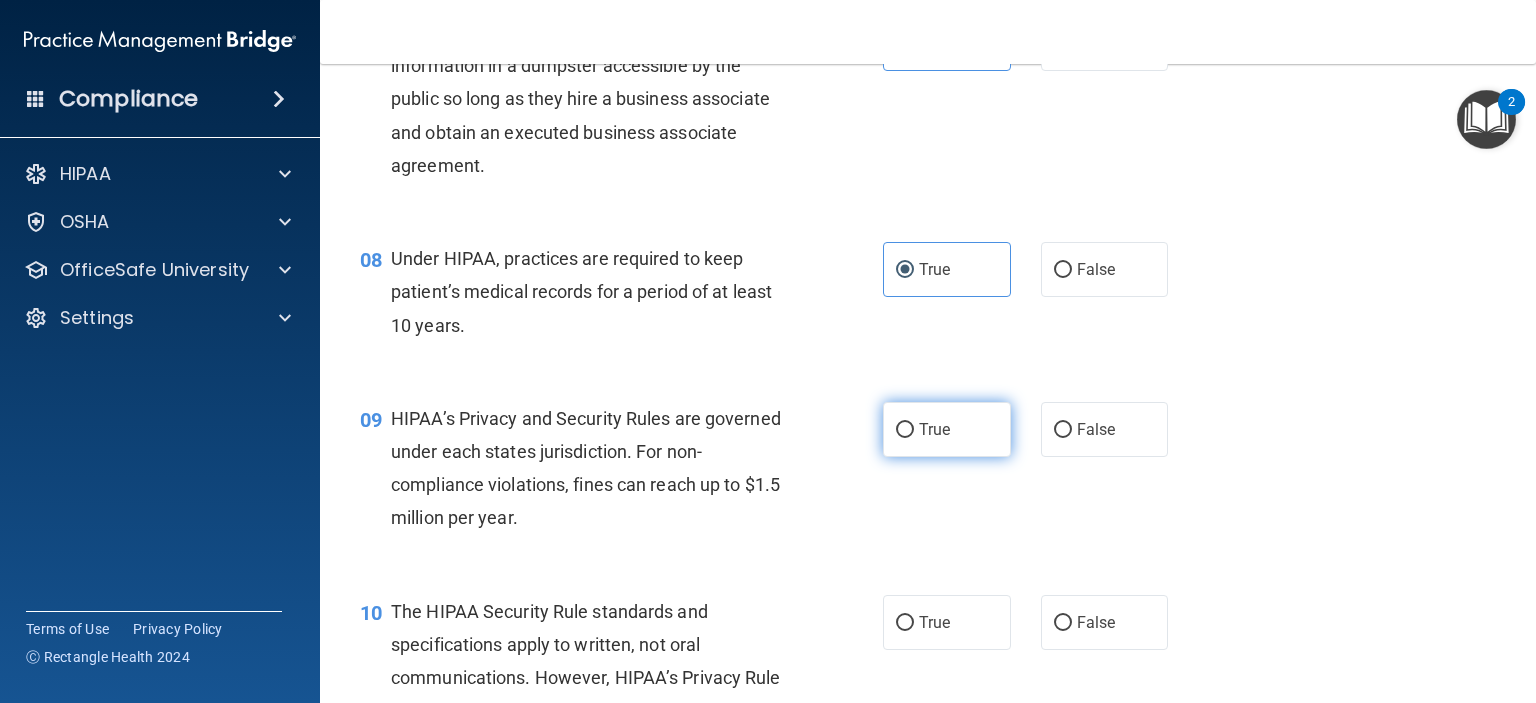 click on "True" at bounding box center (947, 429) 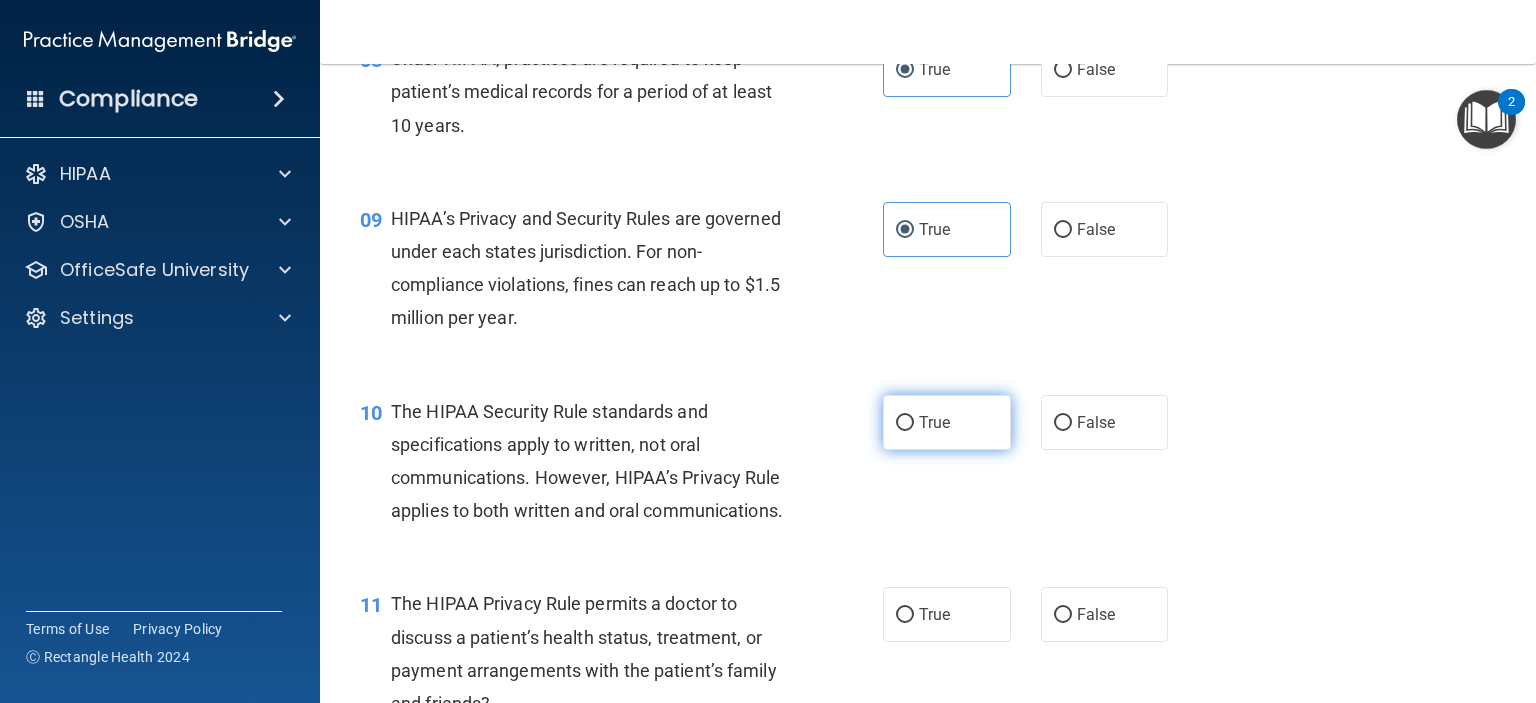 drag, startPoint x: 925, startPoint y: 478, endPoint x: 937, endPoint y: 467, distance: 16.27882 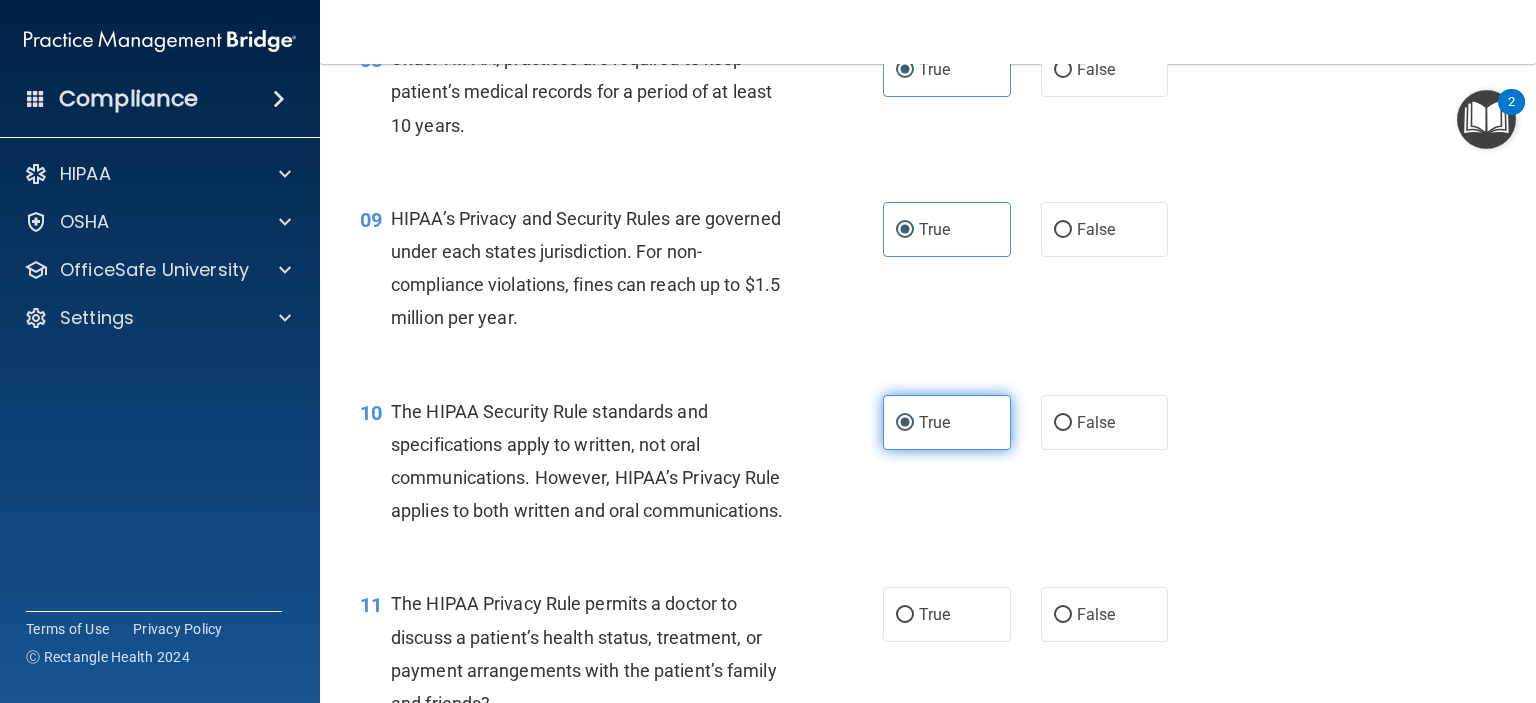 scroll, scrollTop: 1700, scrollLeft: 0, axis: vertical 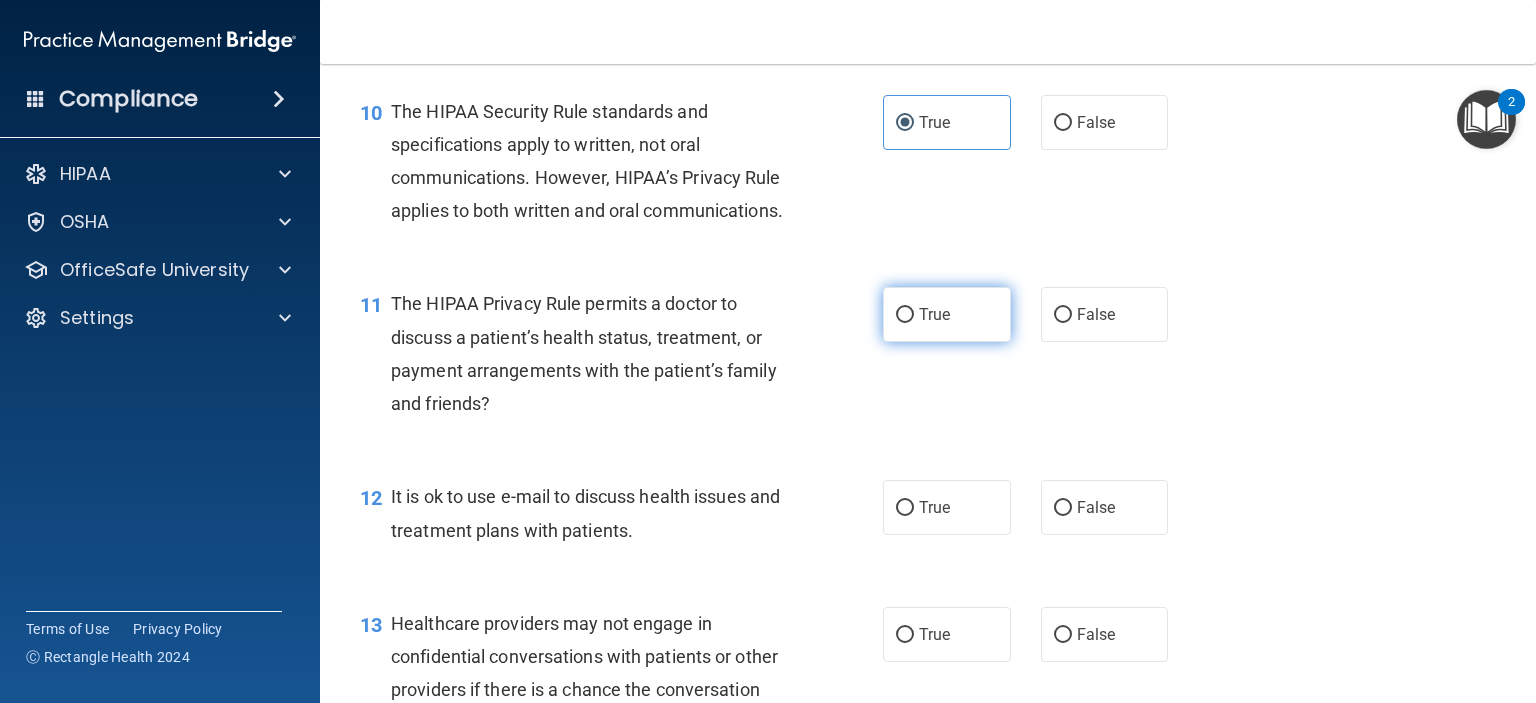 click on "True" at bounding box center [947, 314] 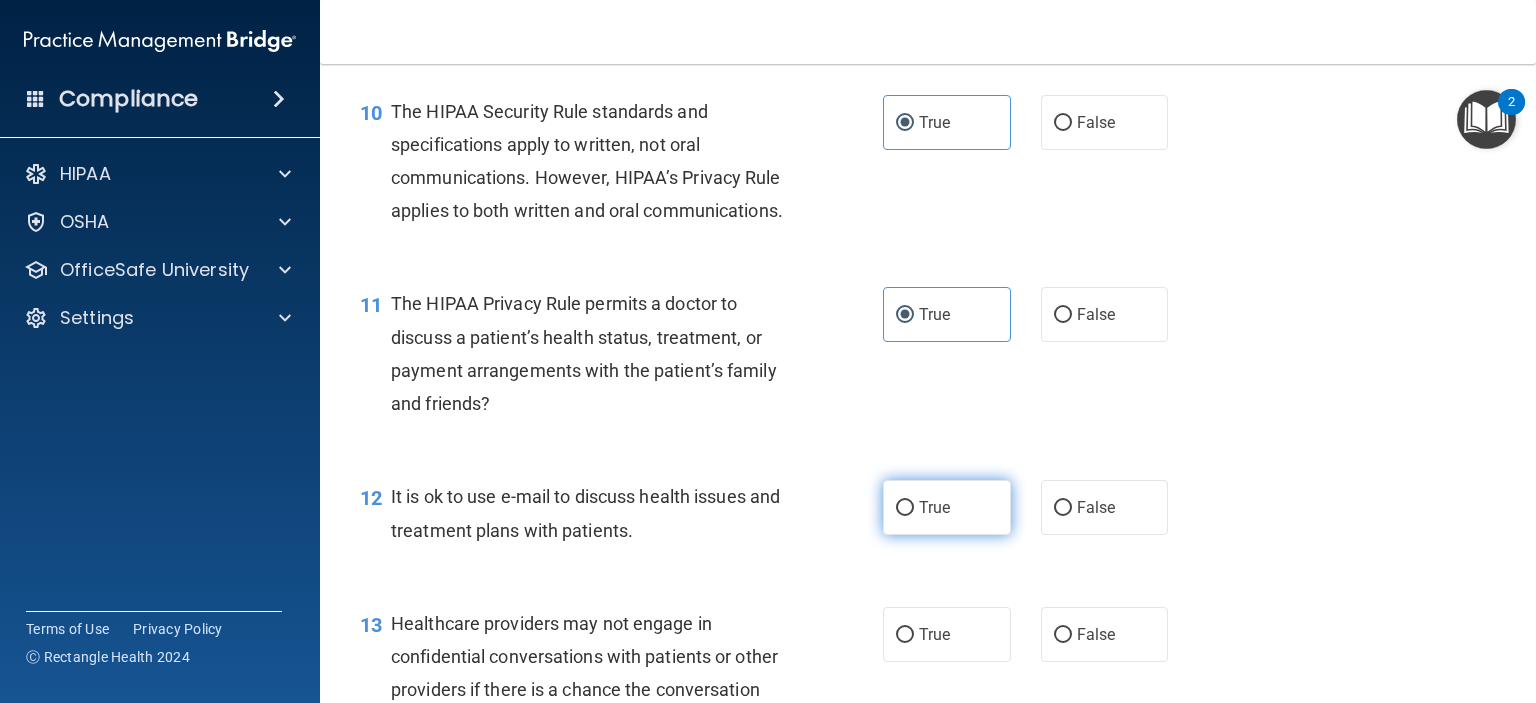 click on "True" at bounding box center (947, 507) 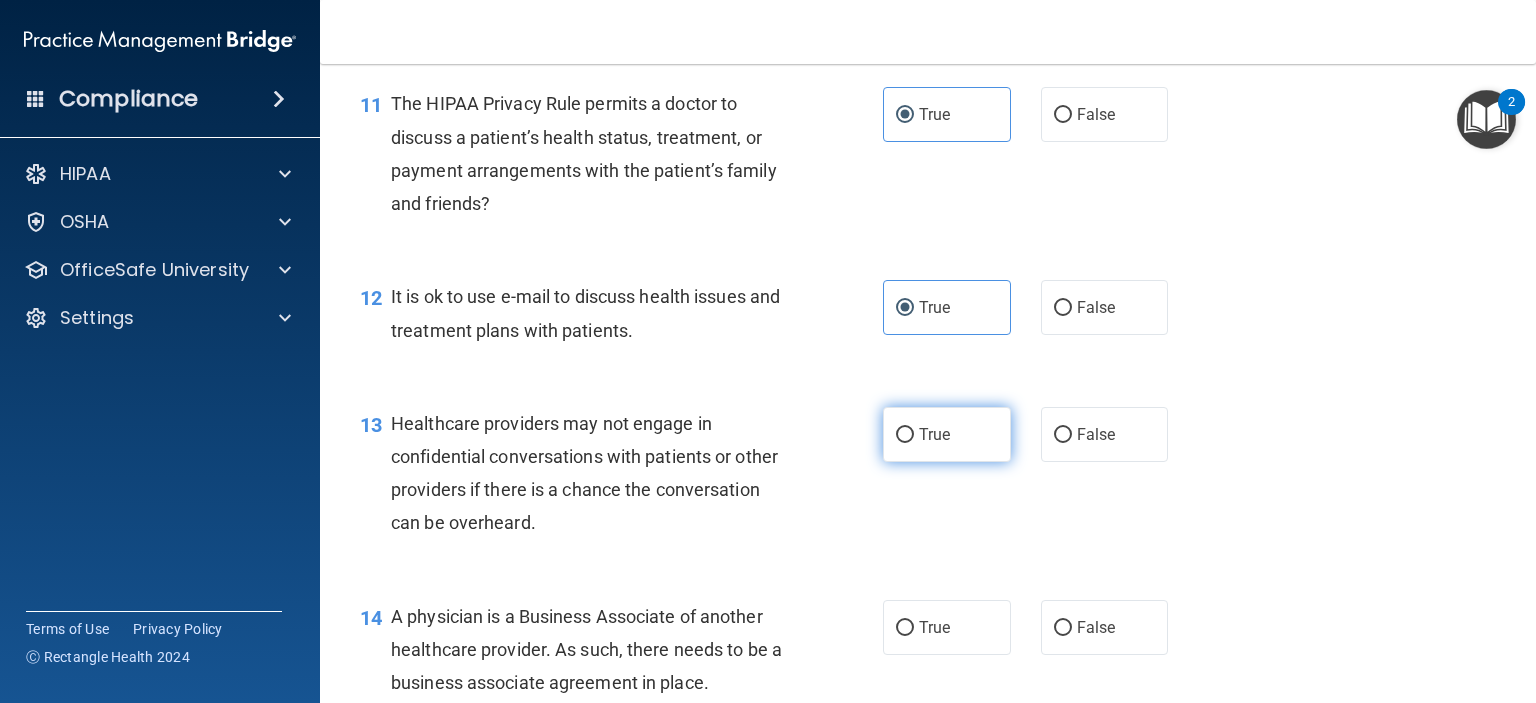 drag, startPoint x: 923, startPoint y: 501, endPoint x: 943, endPoint y: 502, distance: 20.024984 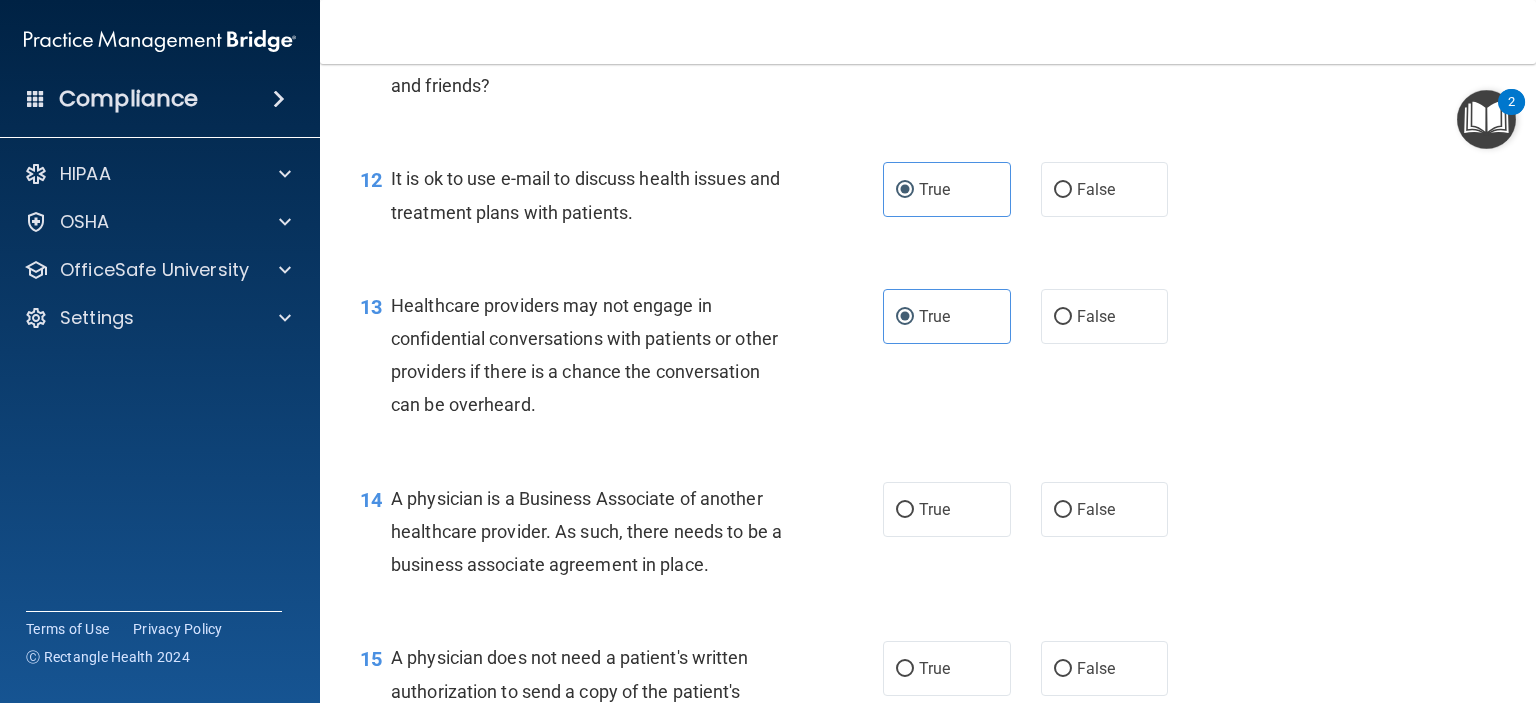 scroll, scrollTop: 2200, scrollLeft: 0, axis: vertical 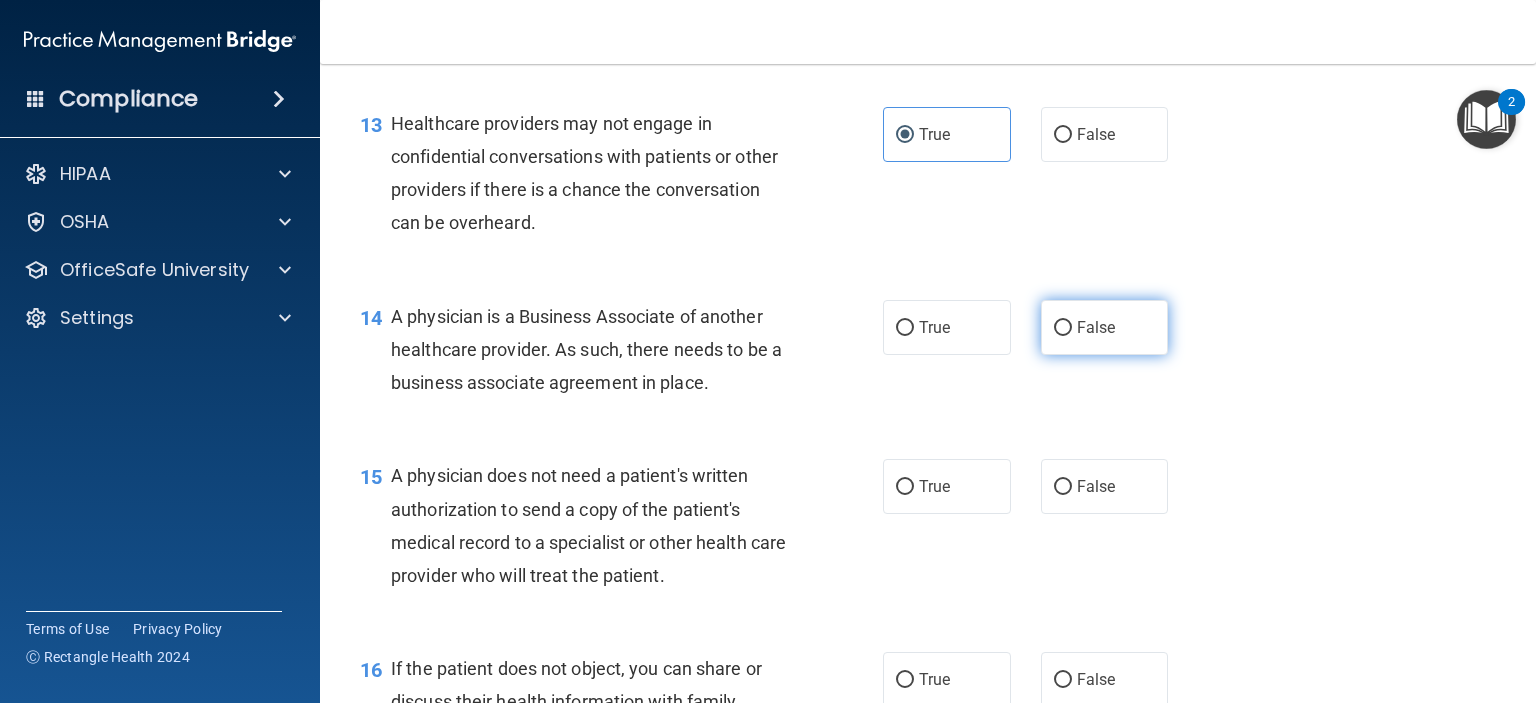 click on "False" at bounding box center [1096, 327] 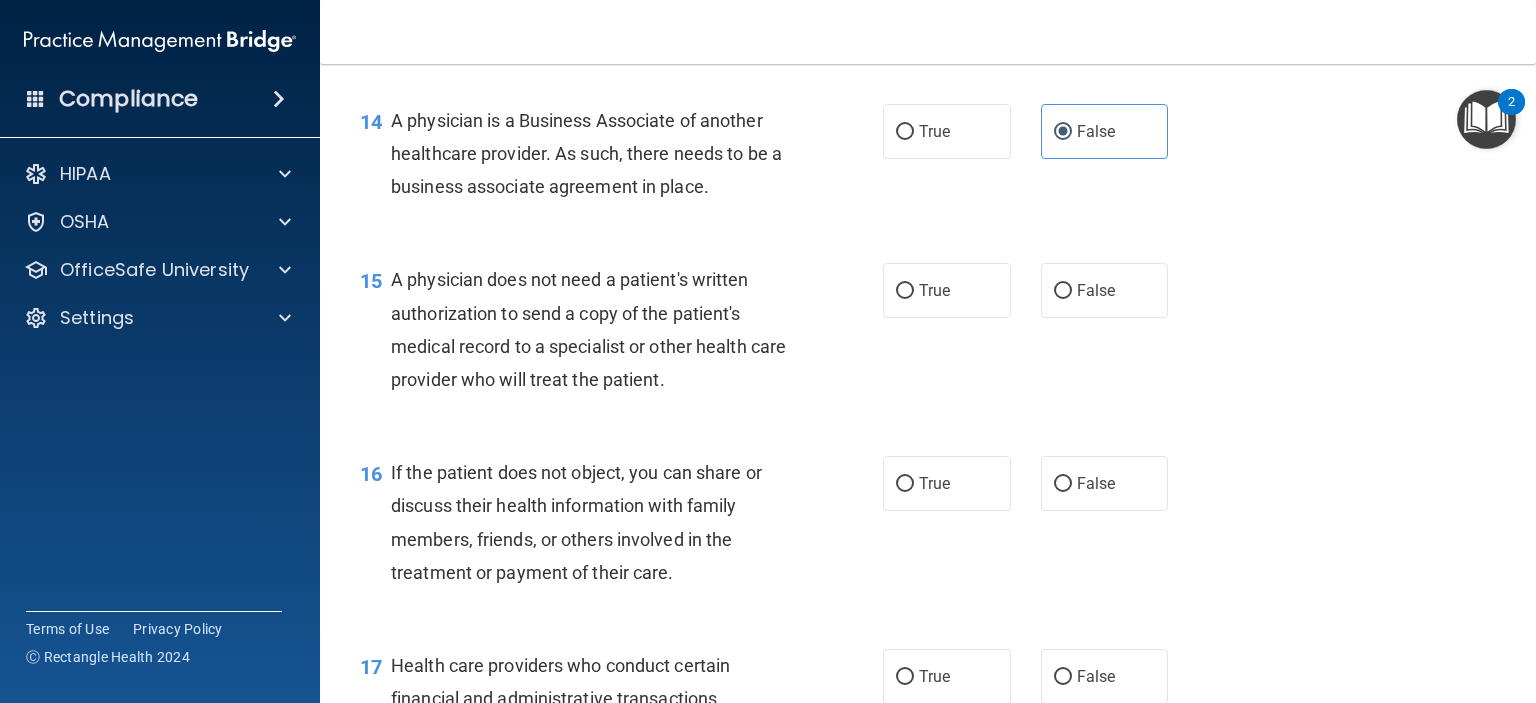 scroll, scrollTop: 2400, scrollLeft: 0, axis: vertical 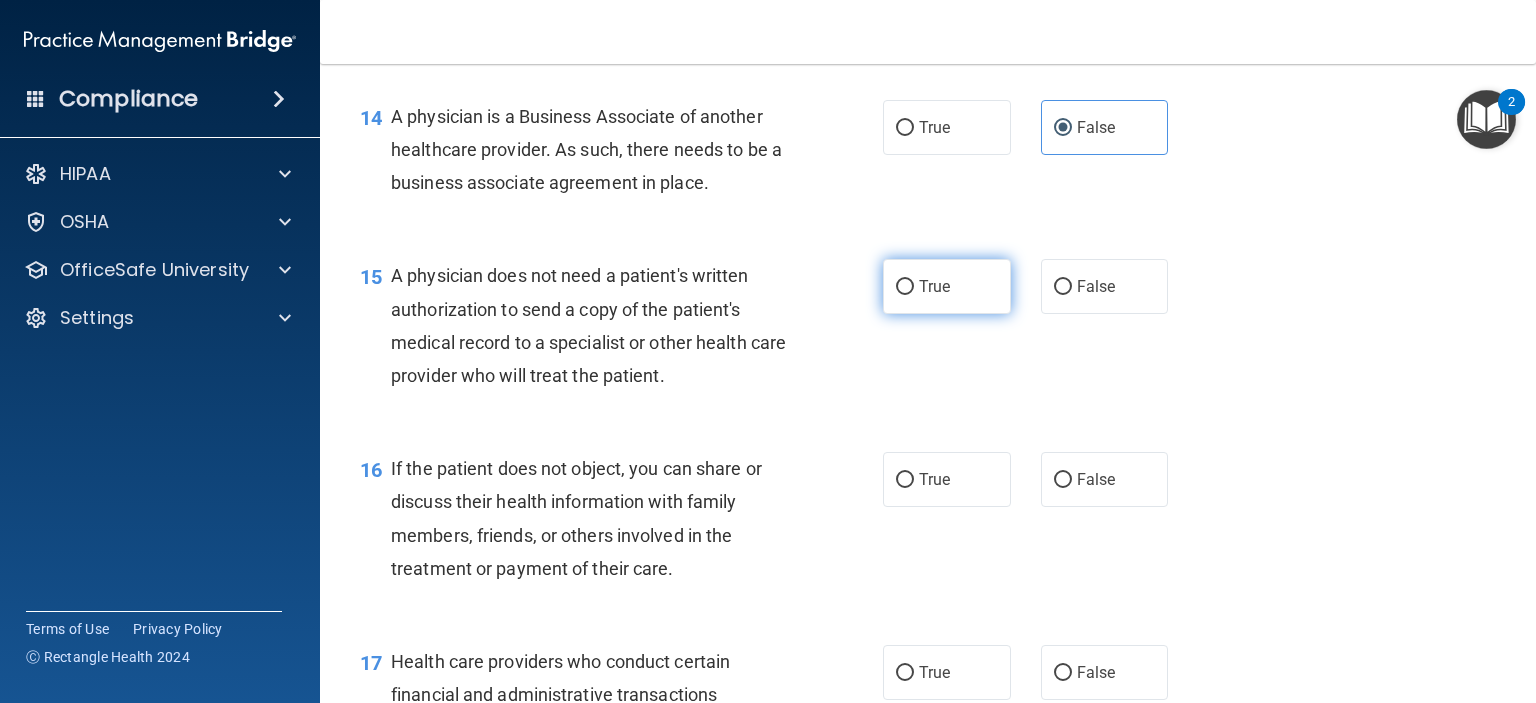 click on "True" at bounding box center [947, 286] 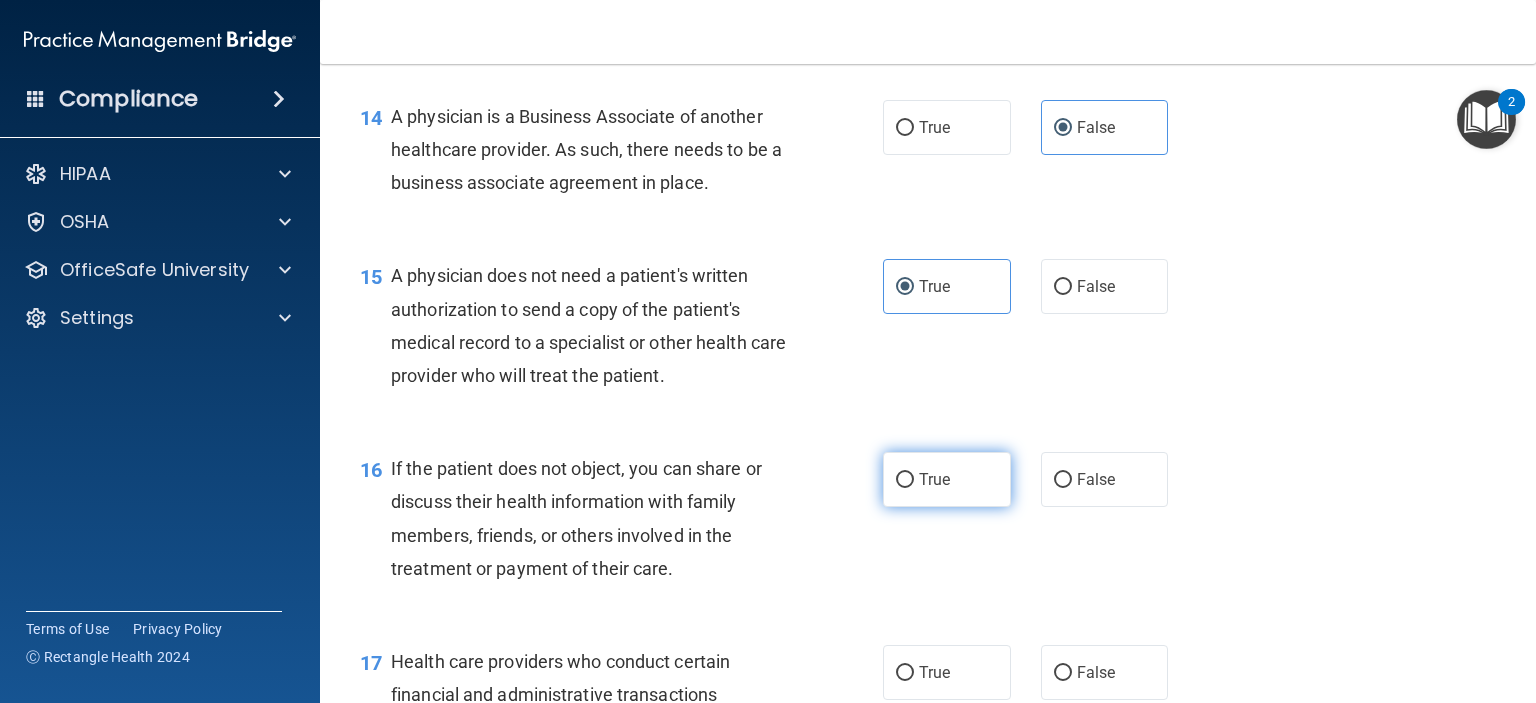 click on "True" at bounding box center (947, 479) 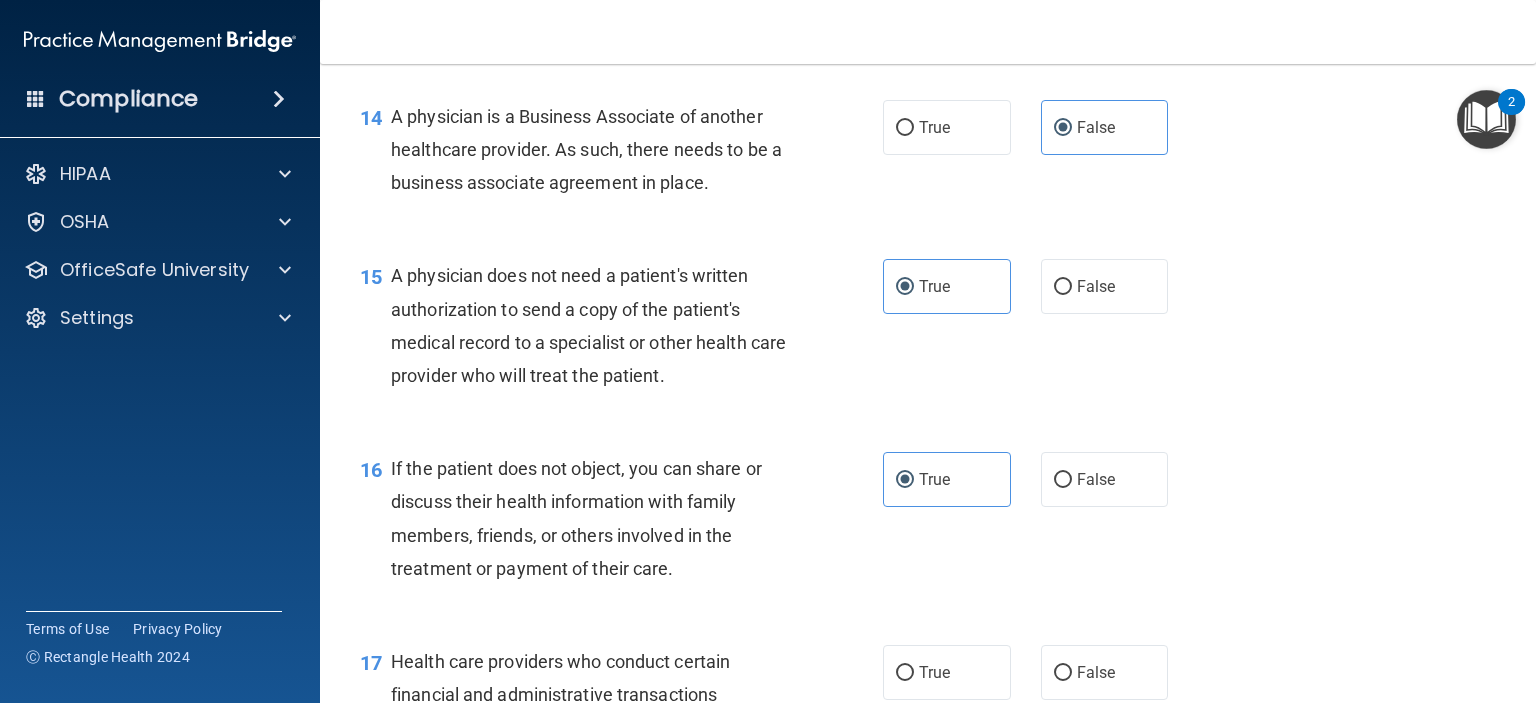 scroll, scrollTop: 2700, scrollLeft: 0, axis: vertical 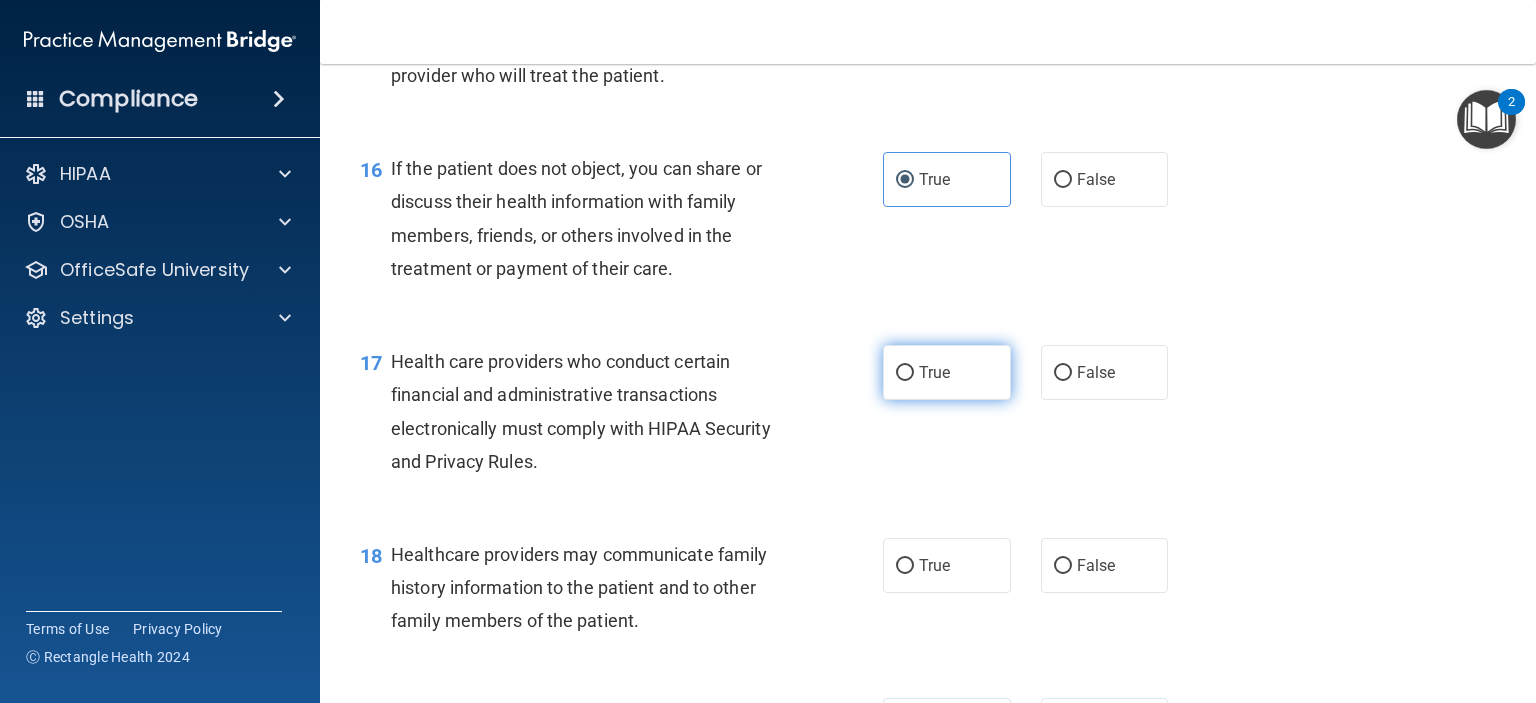 click on "True" at bounding box center (934, 372) 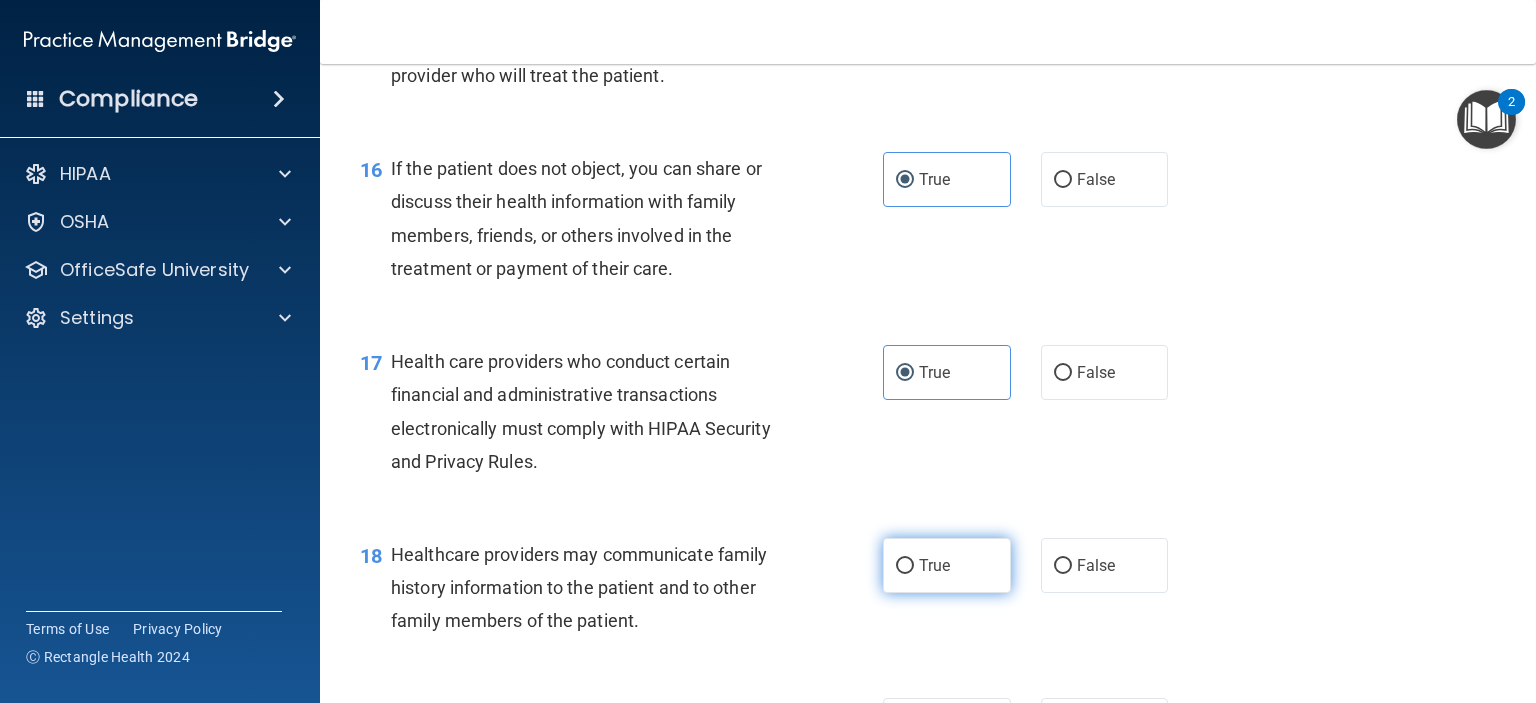 click on "True" at bounding box center (905, 566) 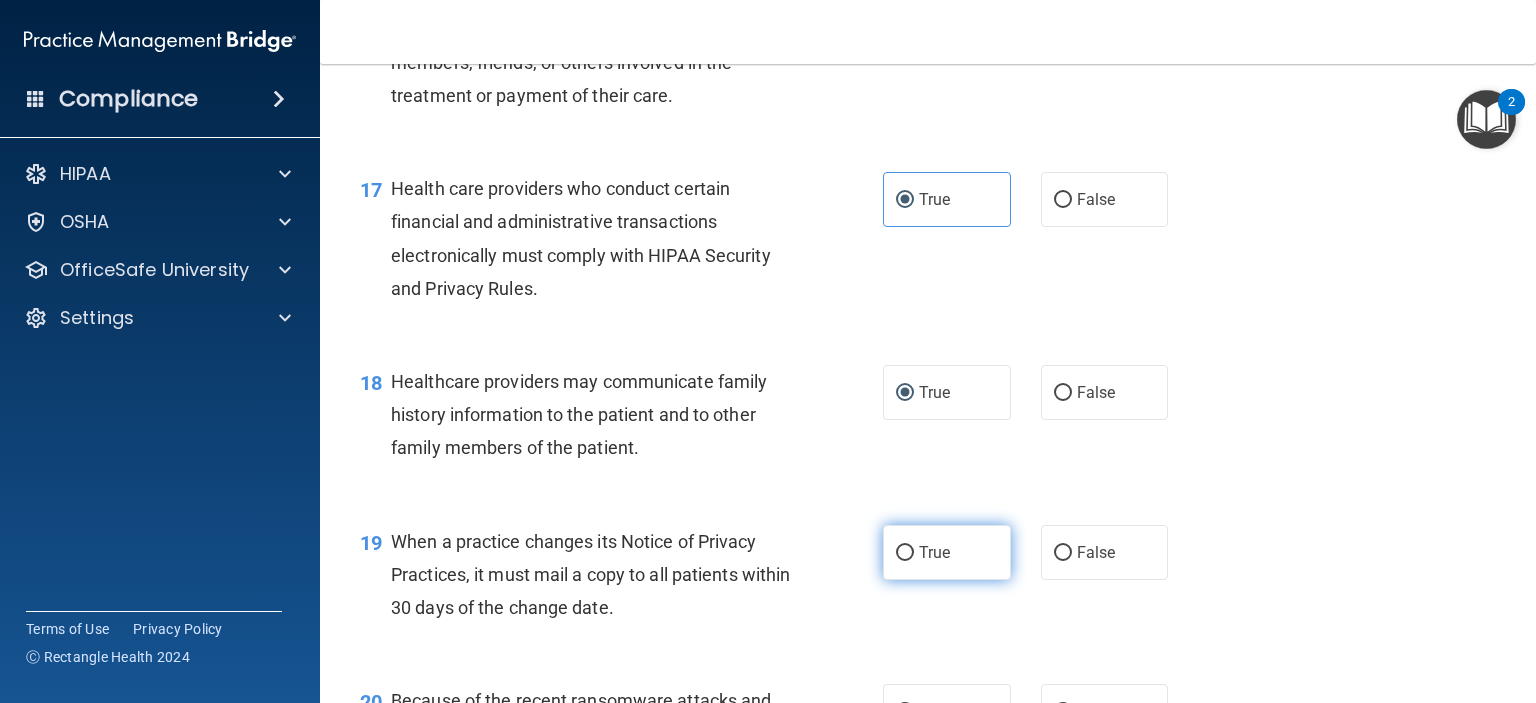 scroll, scrollTop: 3000, scrollLeft: 0, axis: vertical 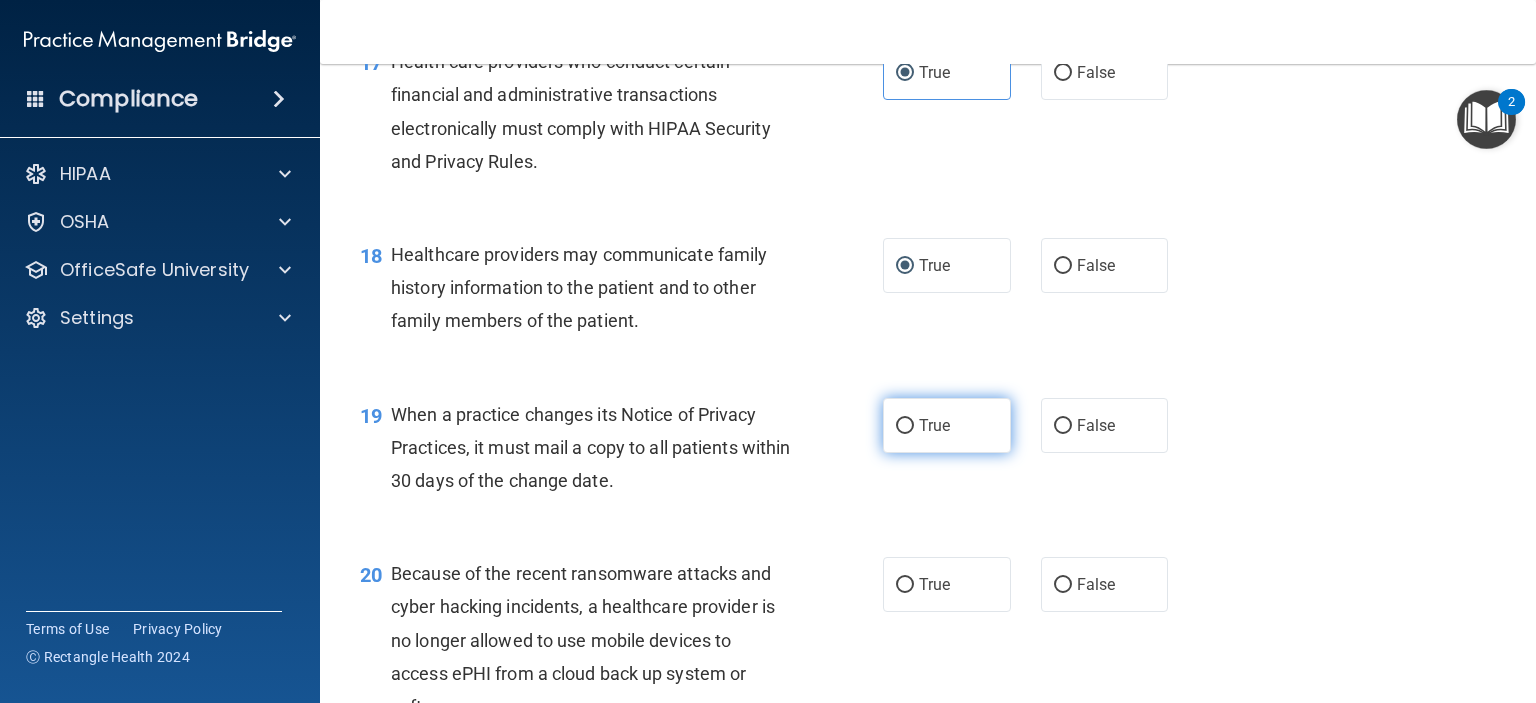 click on "True" at bounding box center (947, 425) 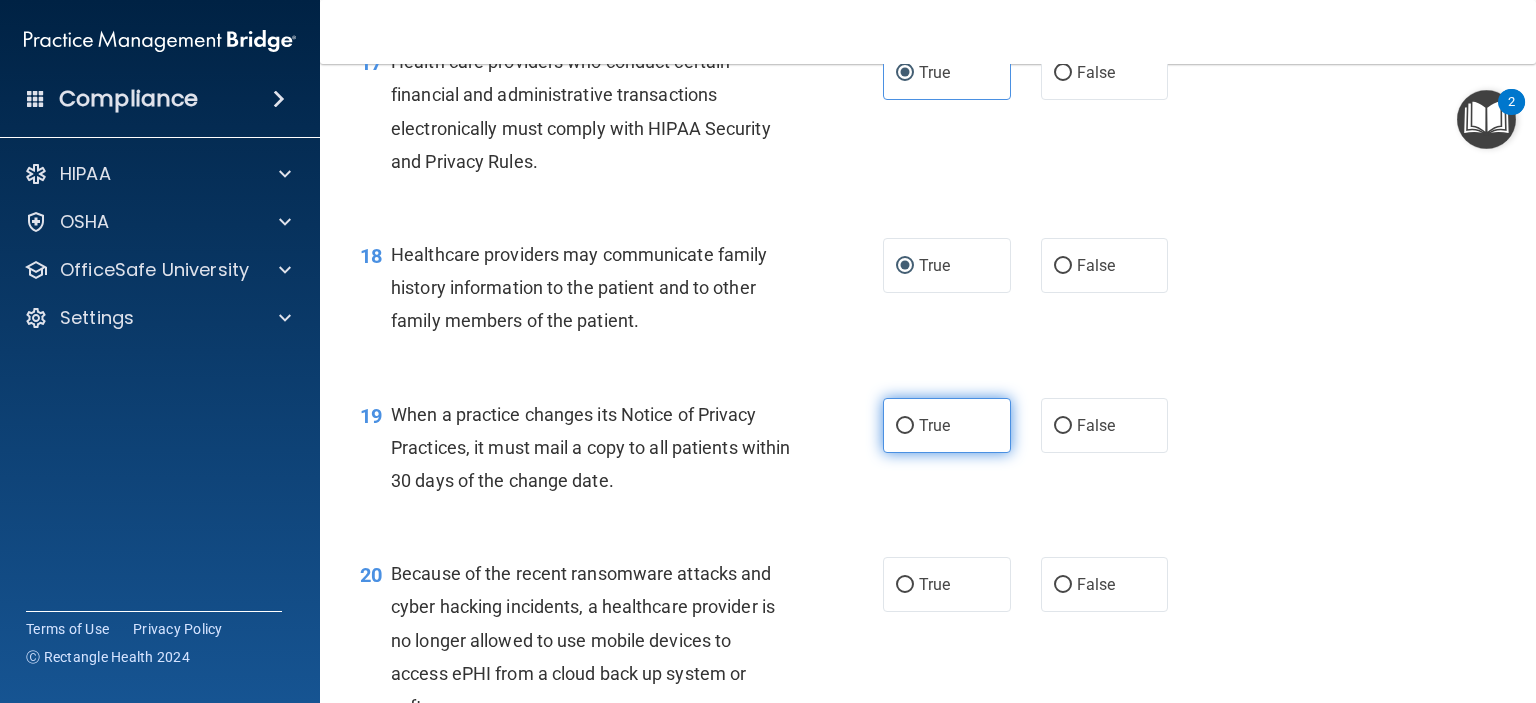 click on "True" at bounding box center [934, 425] 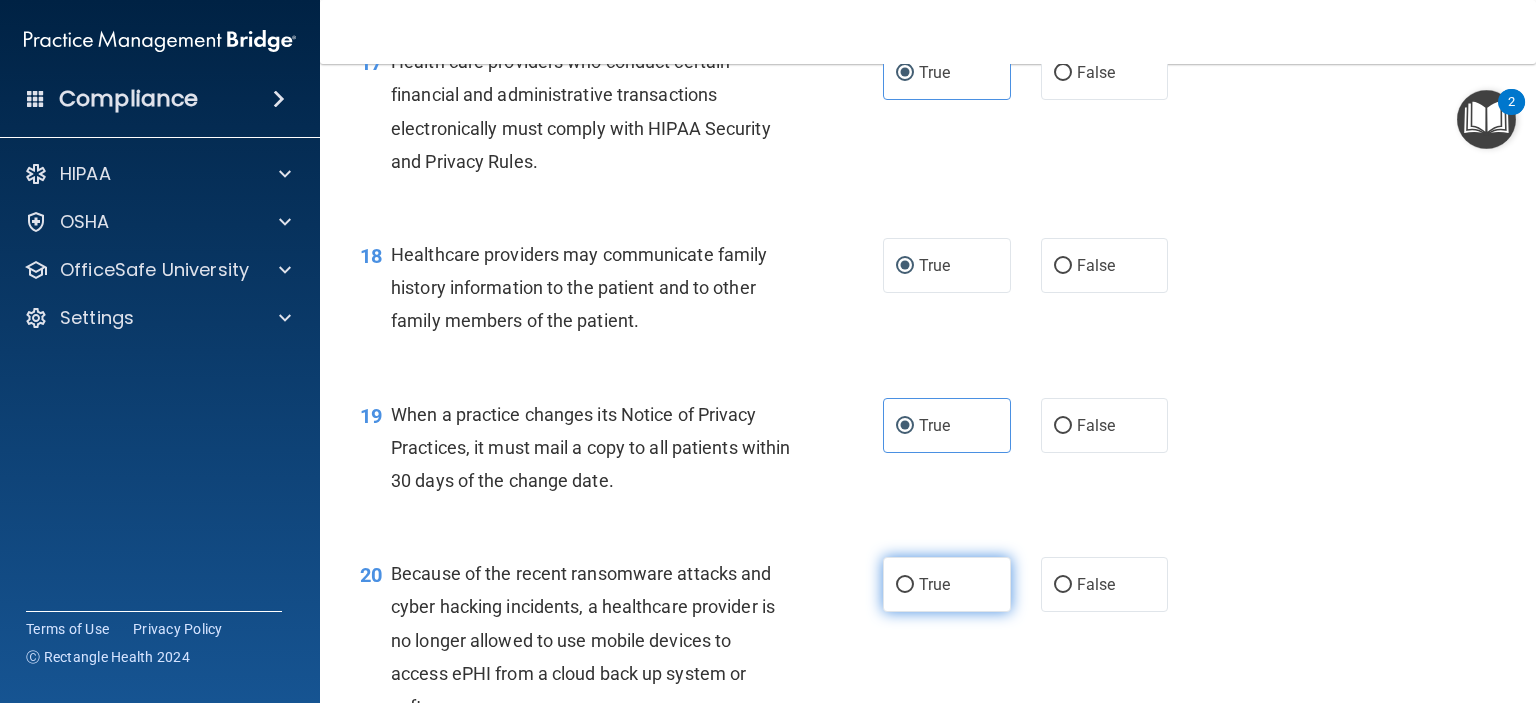 click on "True" at bounding box center (934, 584) 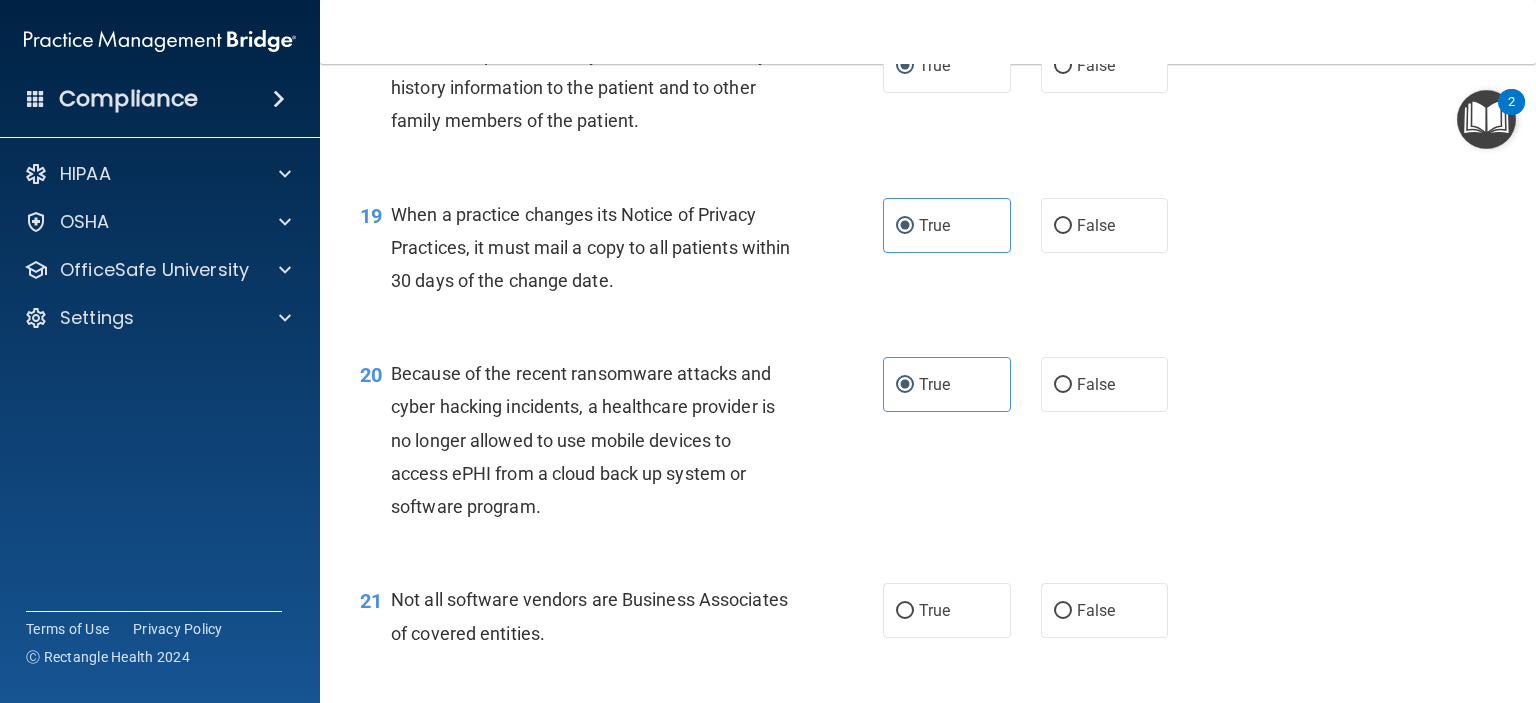 scroll, scrollTop: 3300, scrollLeft: 0, axis: vertical 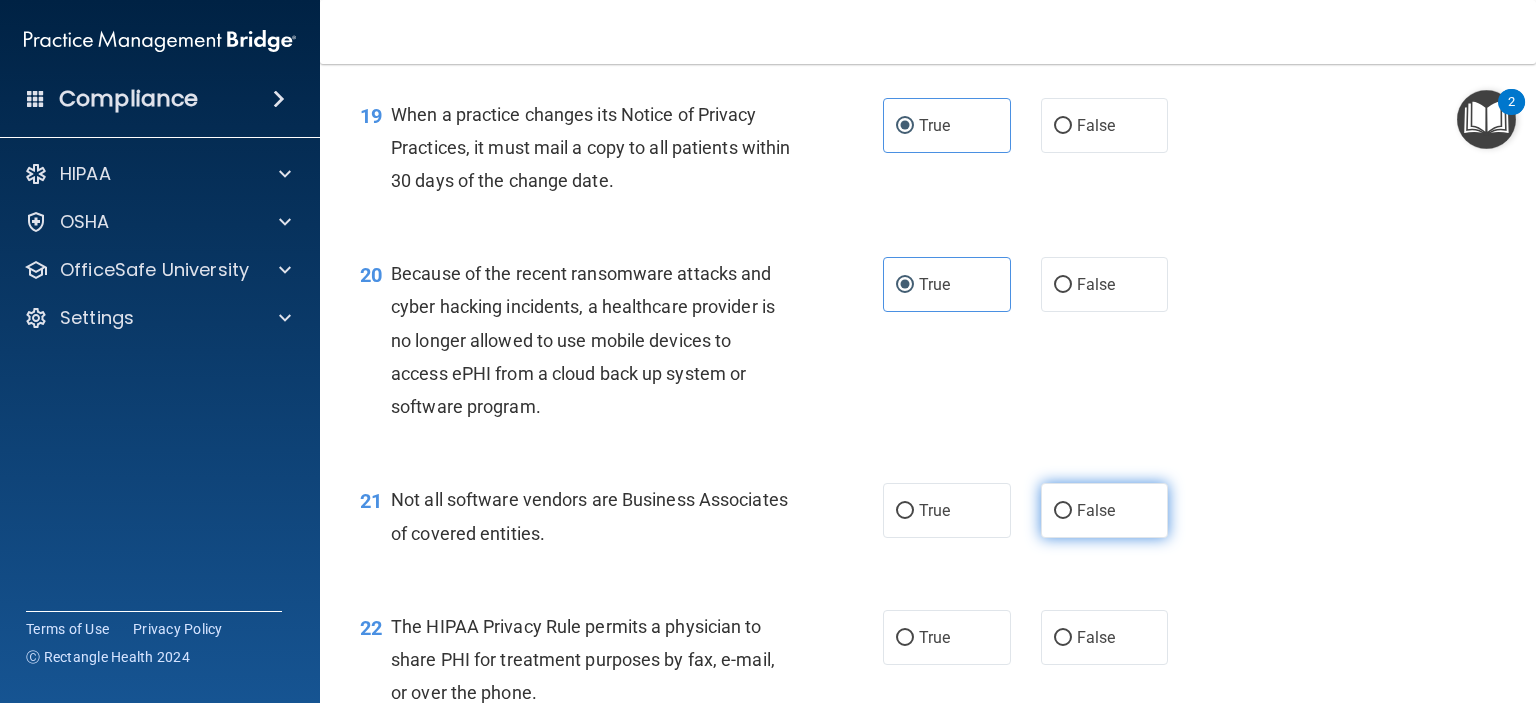 click on "False" at bounding box center [1096, 510] 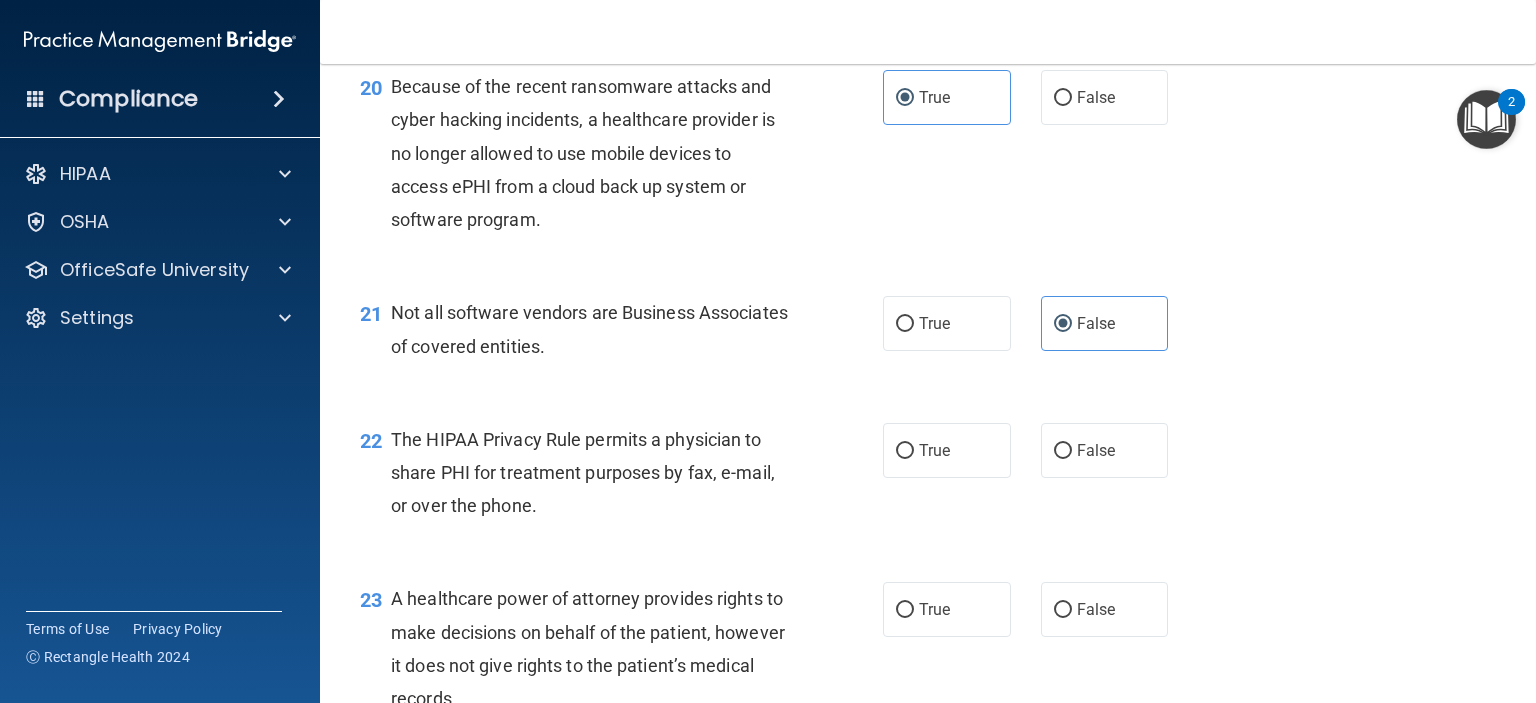 scroll, scrollTop: 3500, scrollLeft: 0, axis: vertical 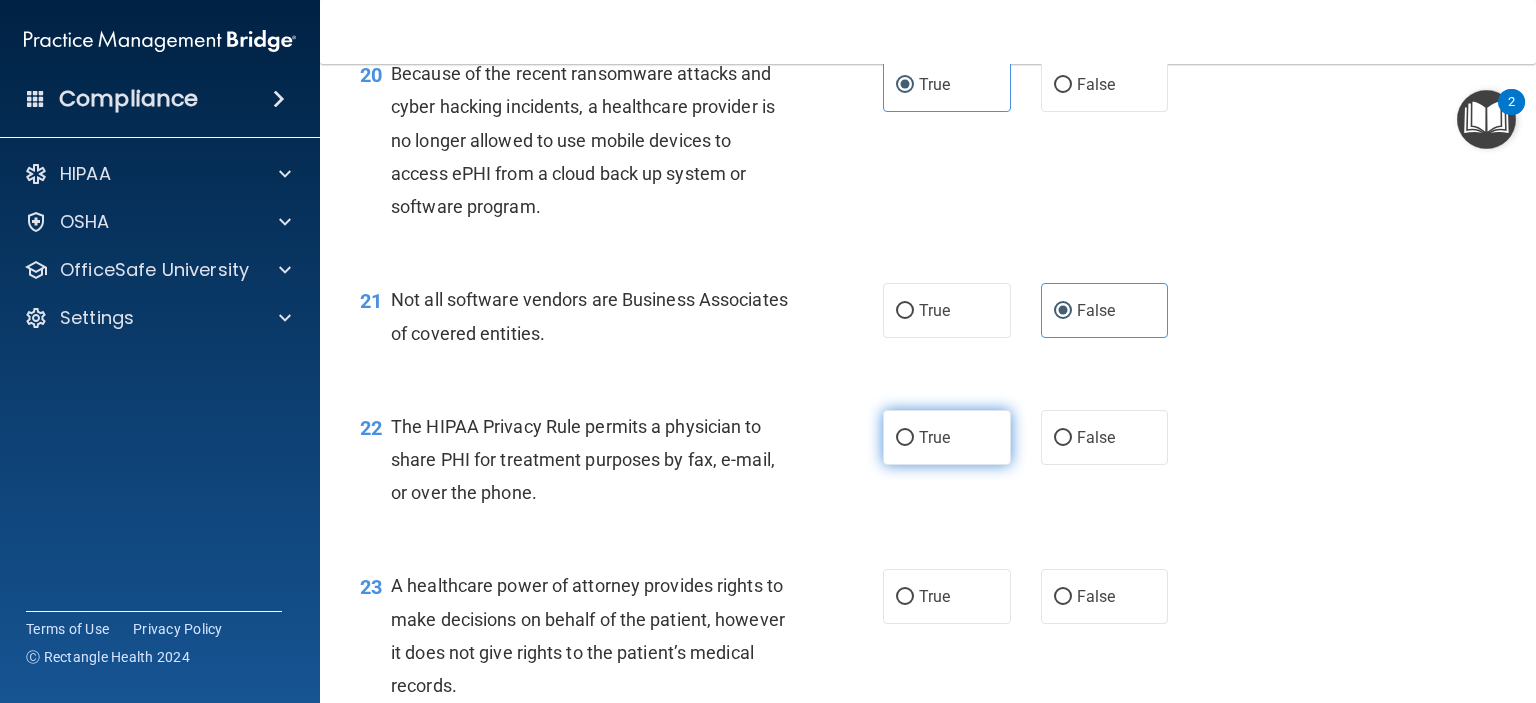 click on "True" at bounding box center (934, 437) 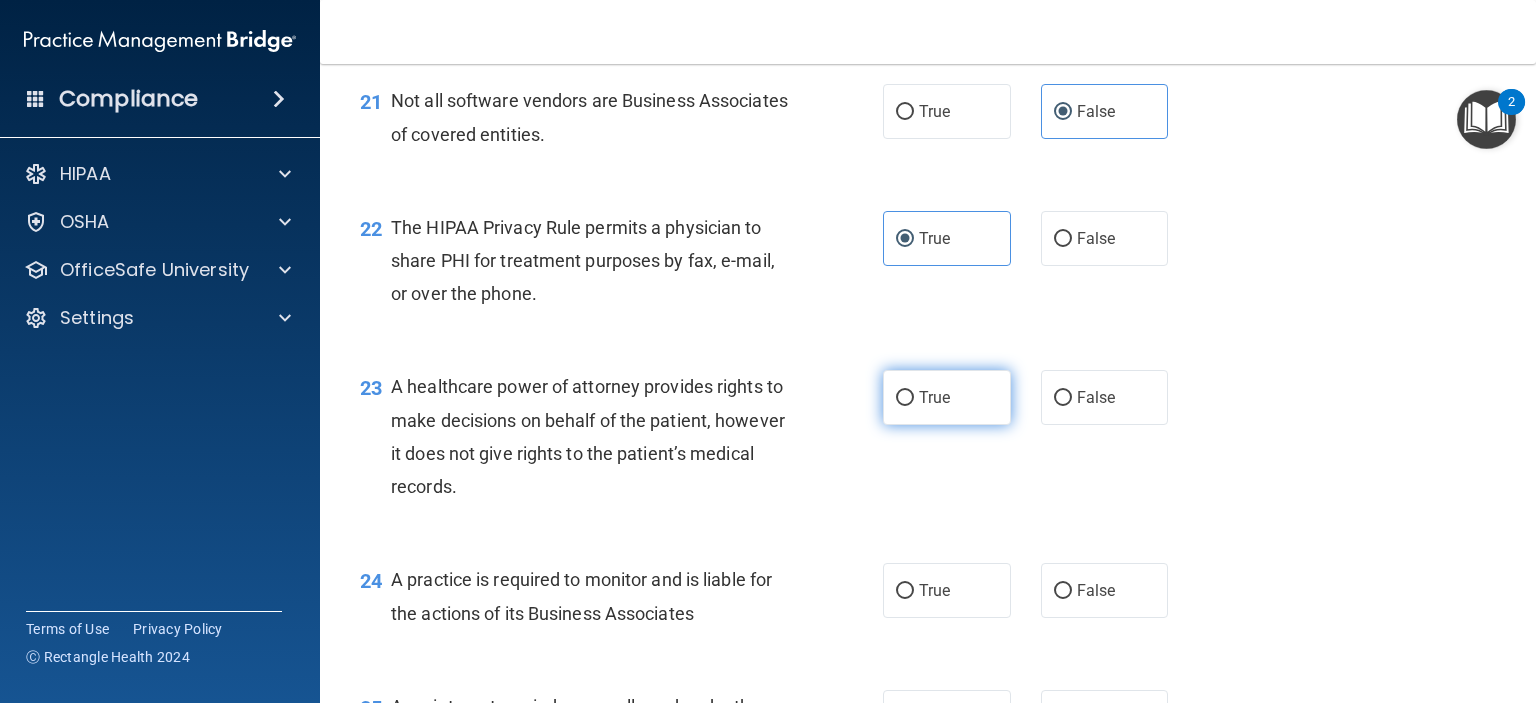 scroll, scrollTop: 3700, scrollLeft: 0, axis: vertical 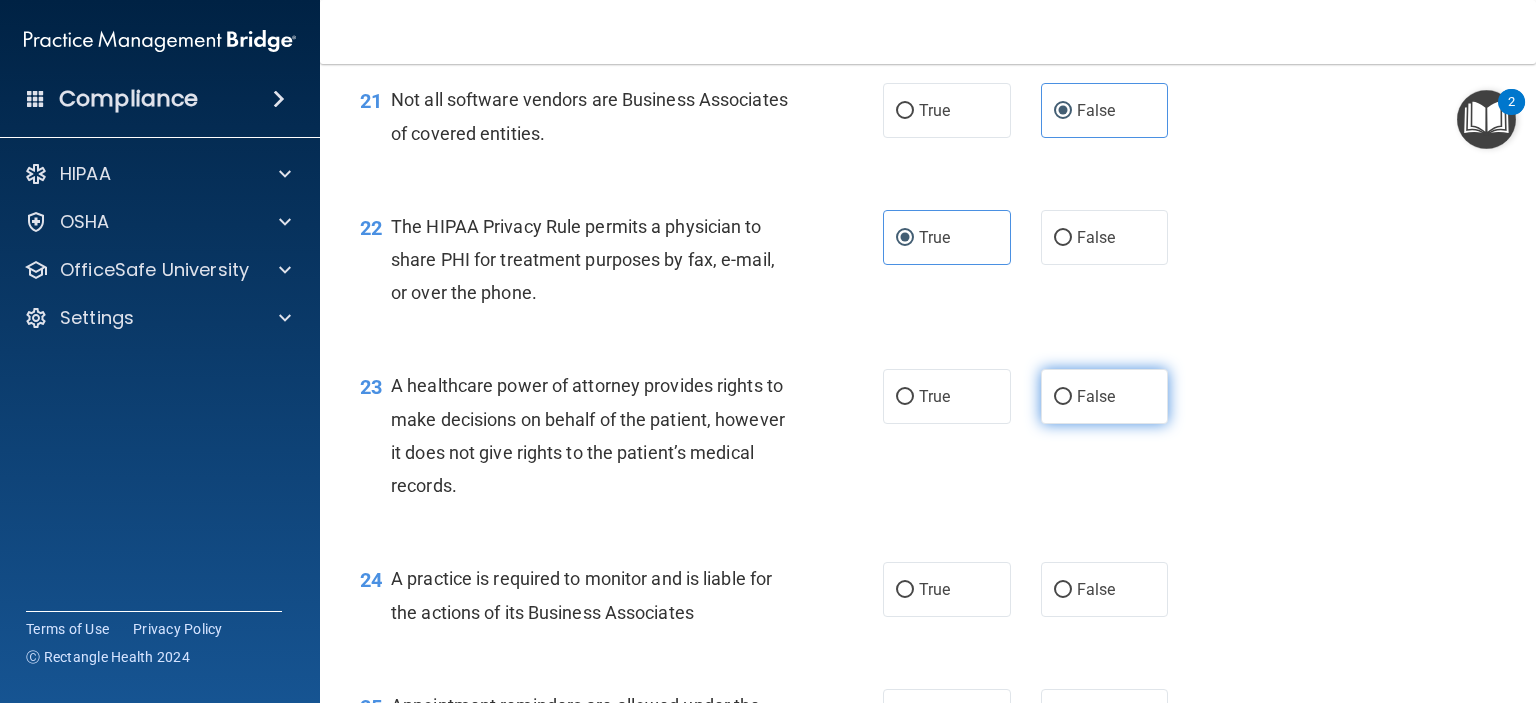 click on "False" at bounding box center (1105, 396) 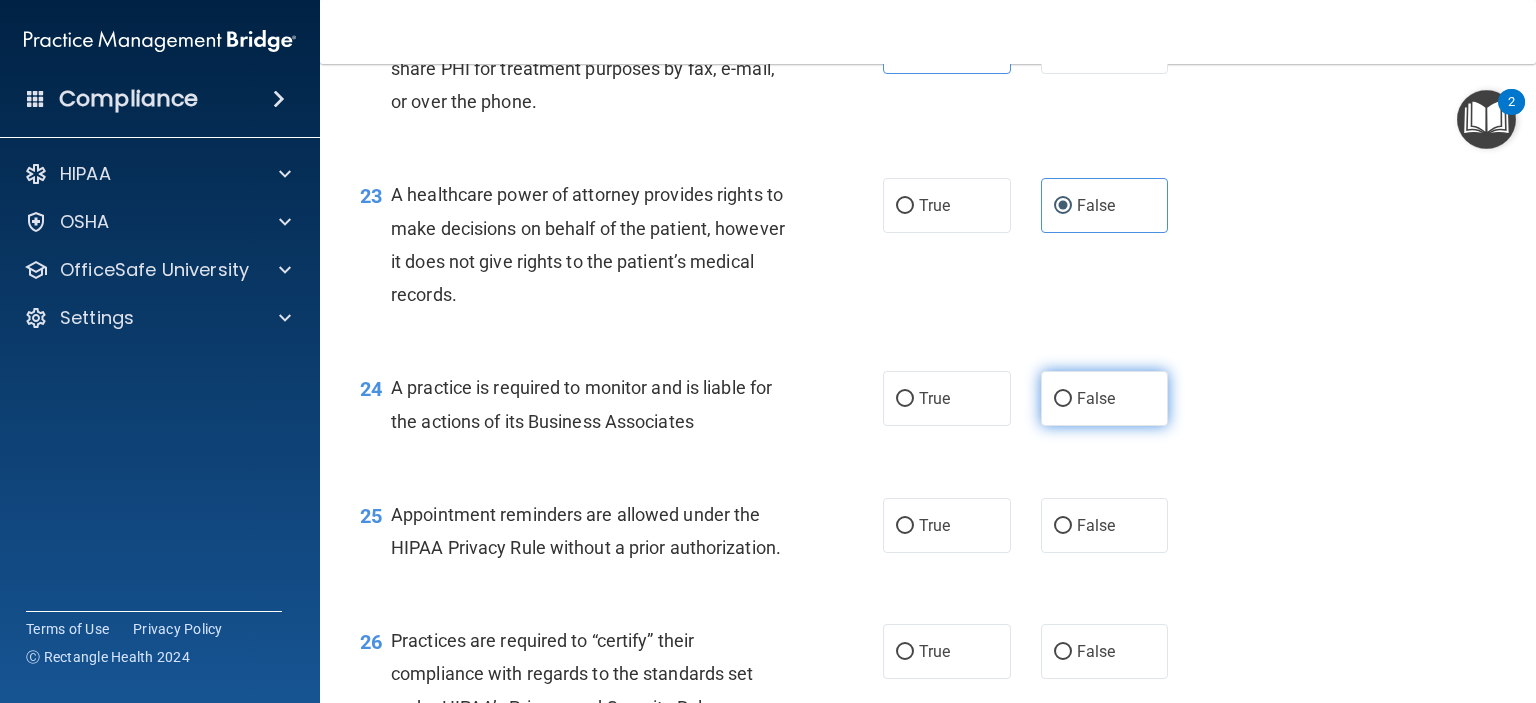 scroll, scrollTop: 3900, scrollLeft: 0, axis: vertical 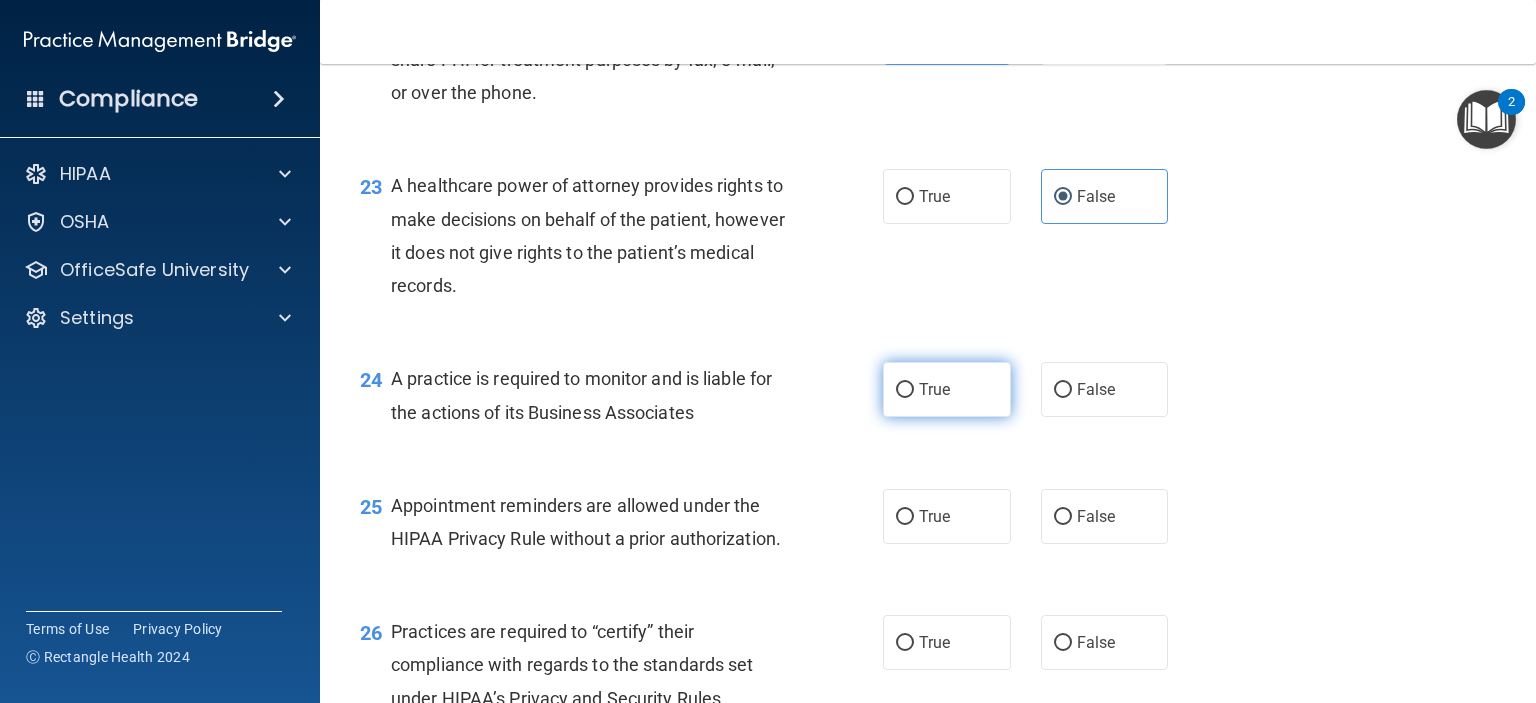 click on "True" at bounding box center [947, 389] 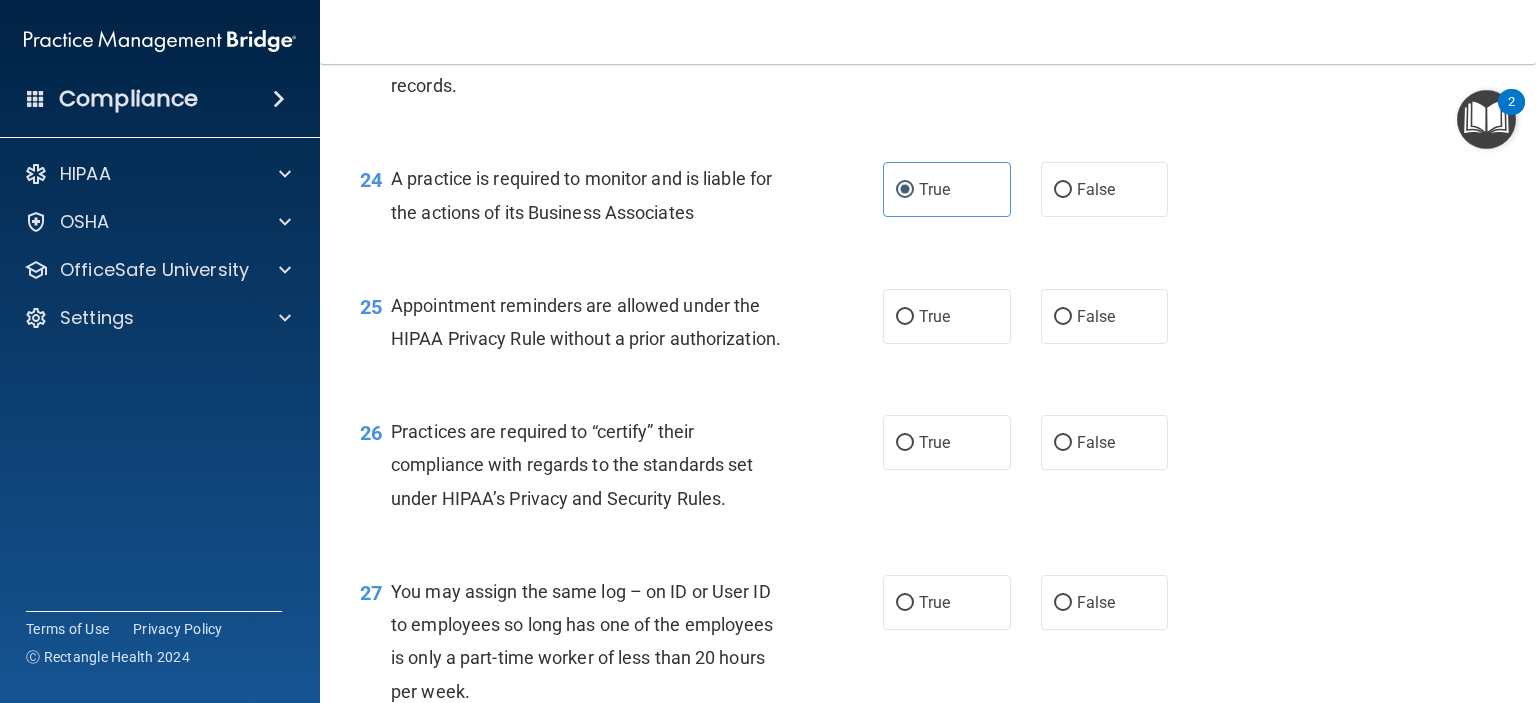 scroll, scrollTop: 4200, scrollLeft: 0, axis: vertical 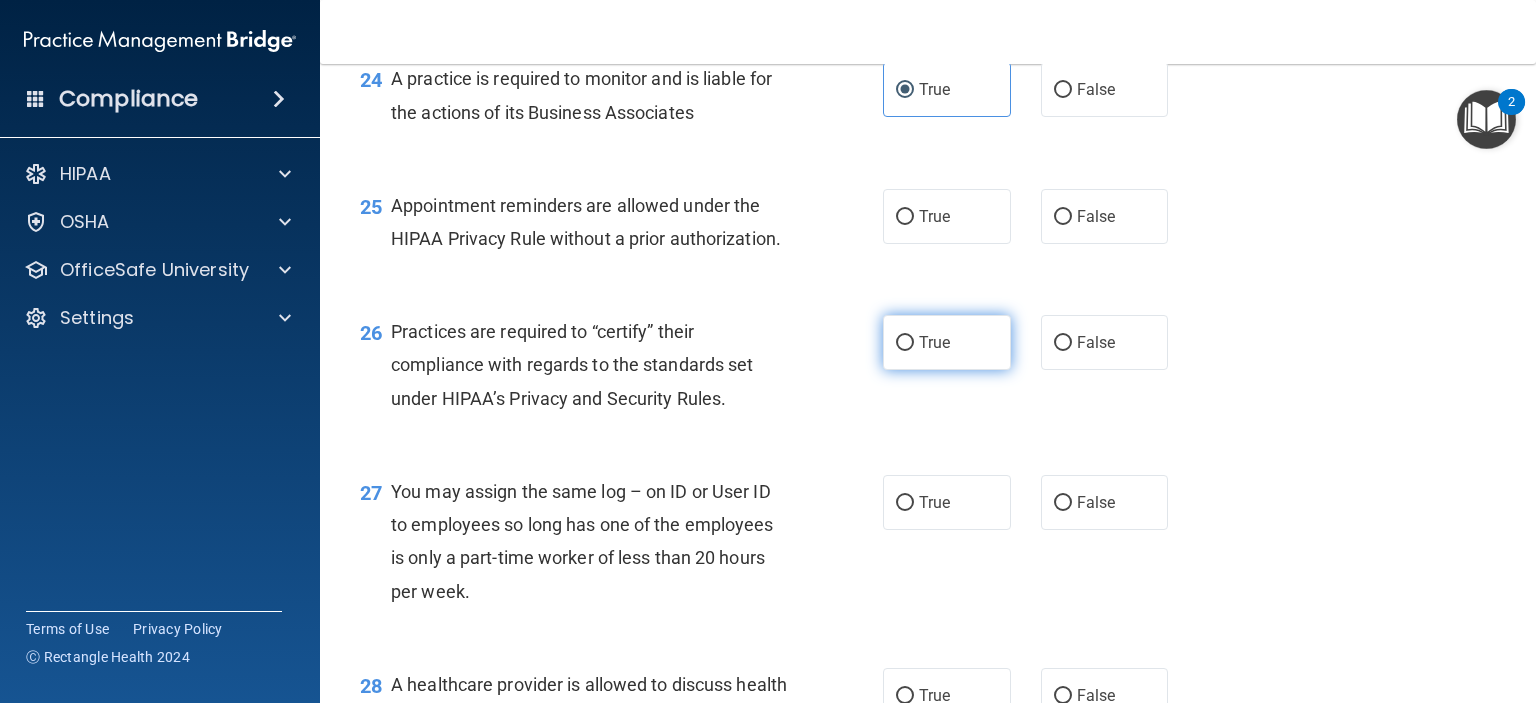 click on "True" at bounding box center [934, 342] 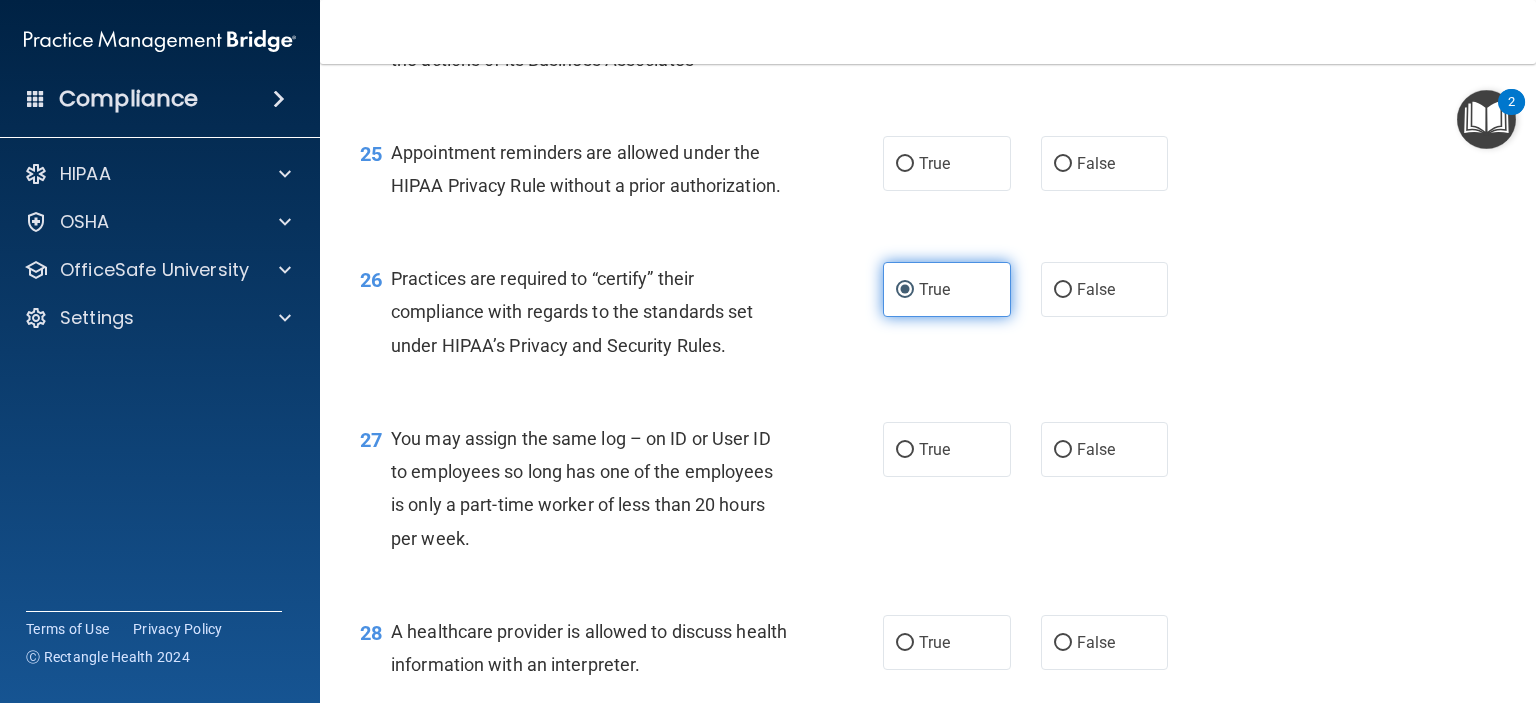 scroll, scrollTop: 4300, scrollLeft: 0, axis: vertical 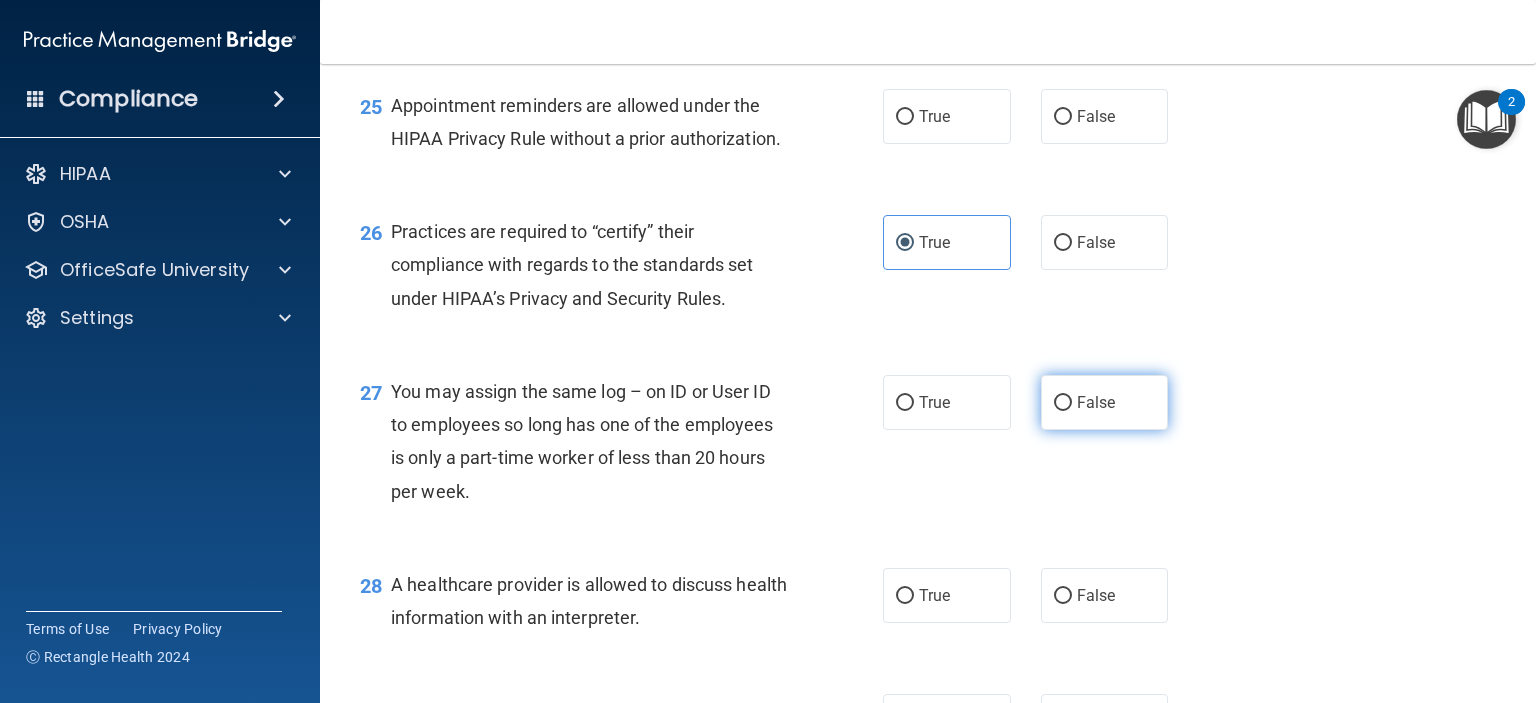 click on "False" at bounding box center (1105, 402) 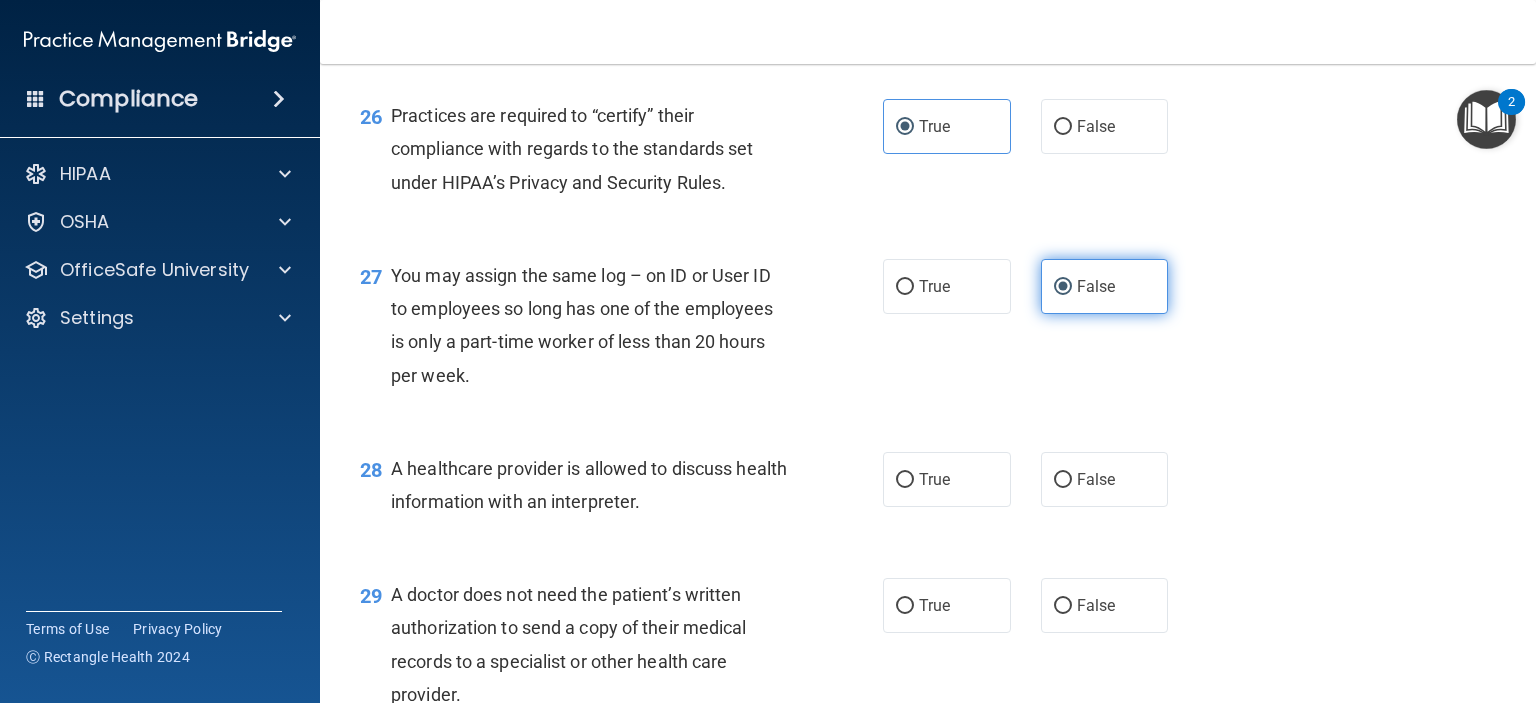 scroll, scrollTop: 4600, scrollLeft: 0, axis: vertical 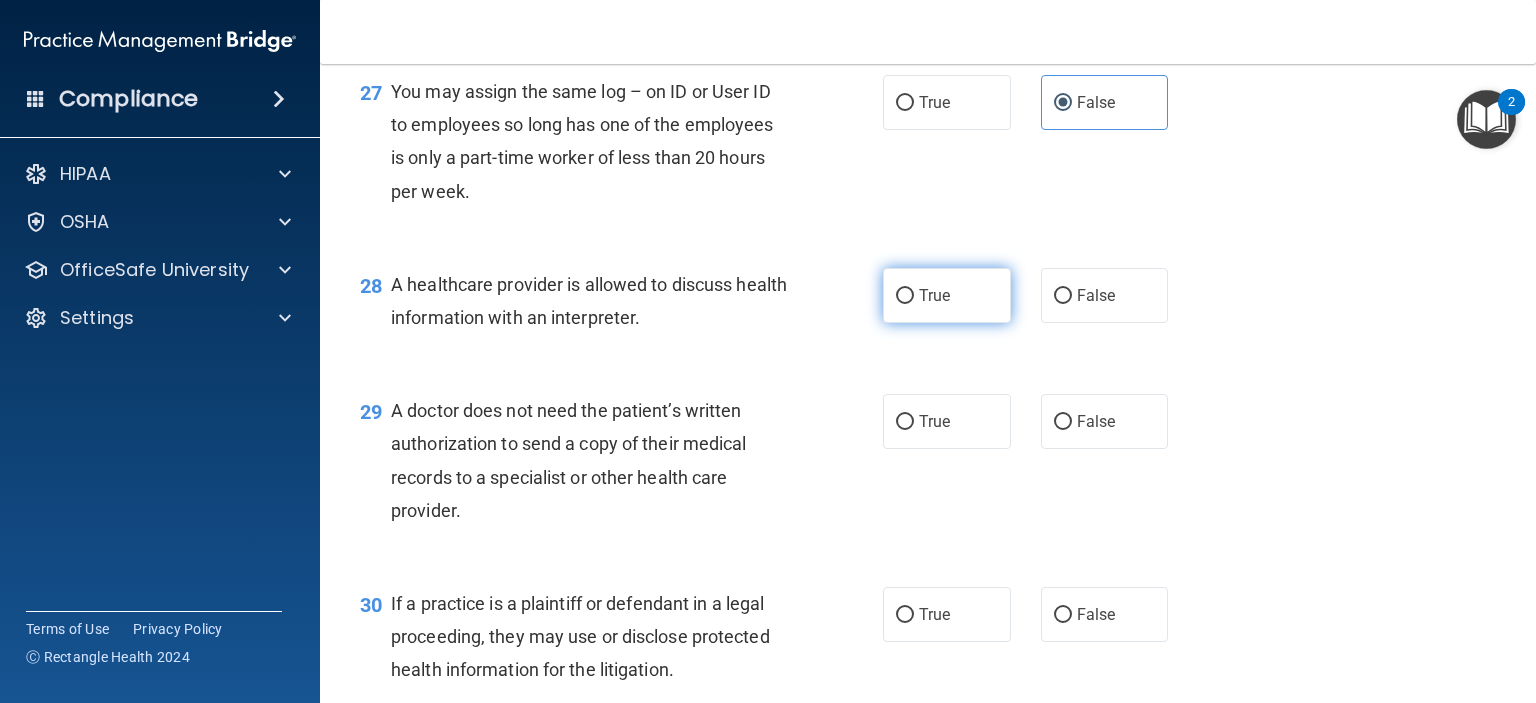 click on "True" at bounding box center [947, 295] 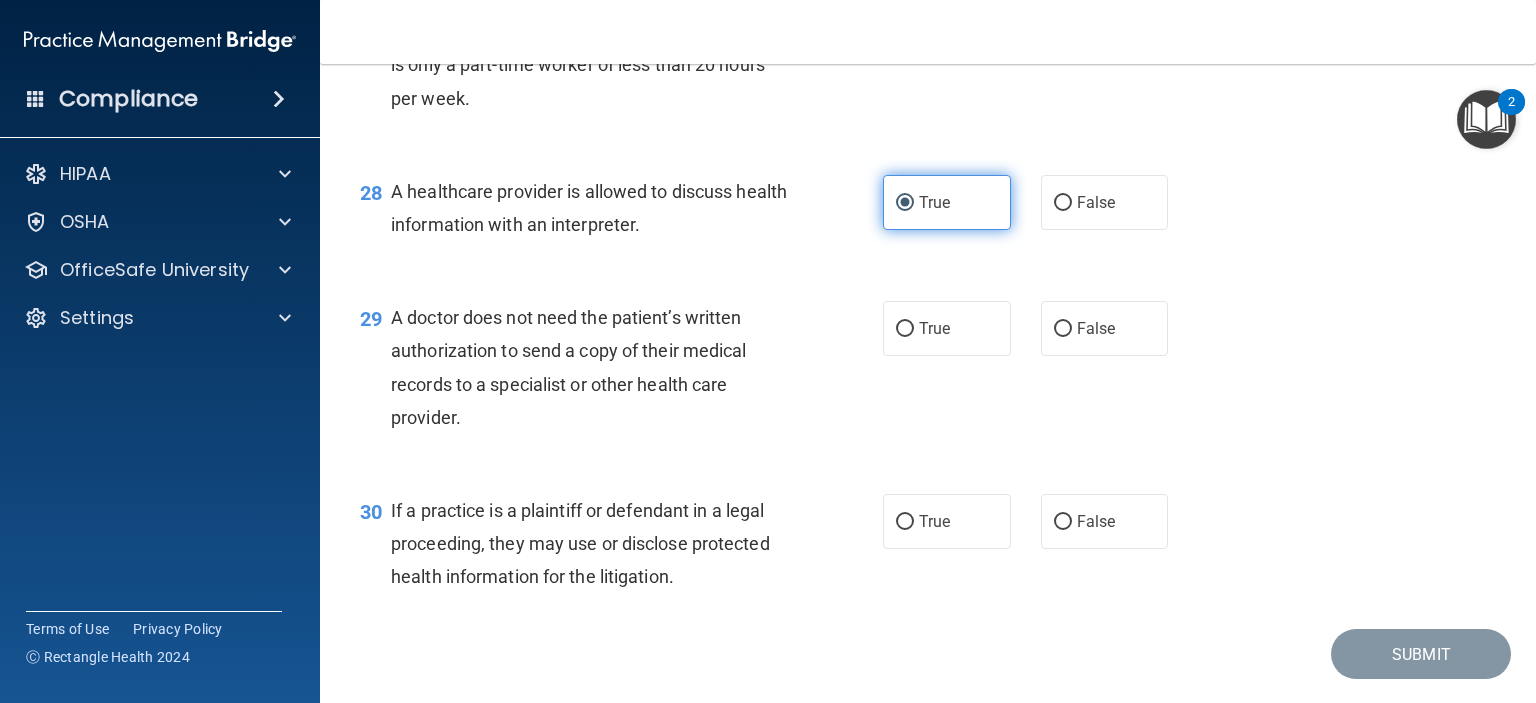 scroll, scrollTop: 4800, scrollLeft: 0, axis: vertical 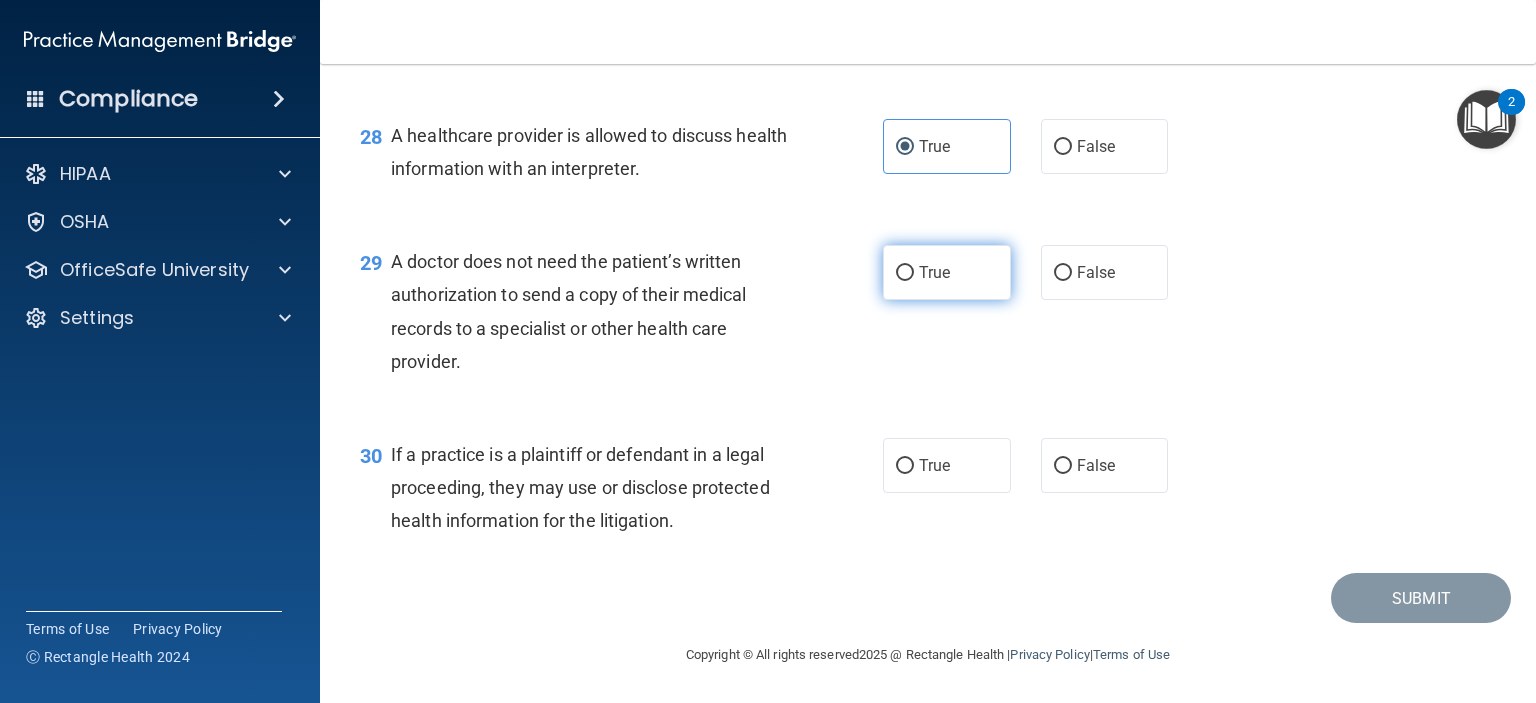 click on "True" at bounding box center [947, 272] 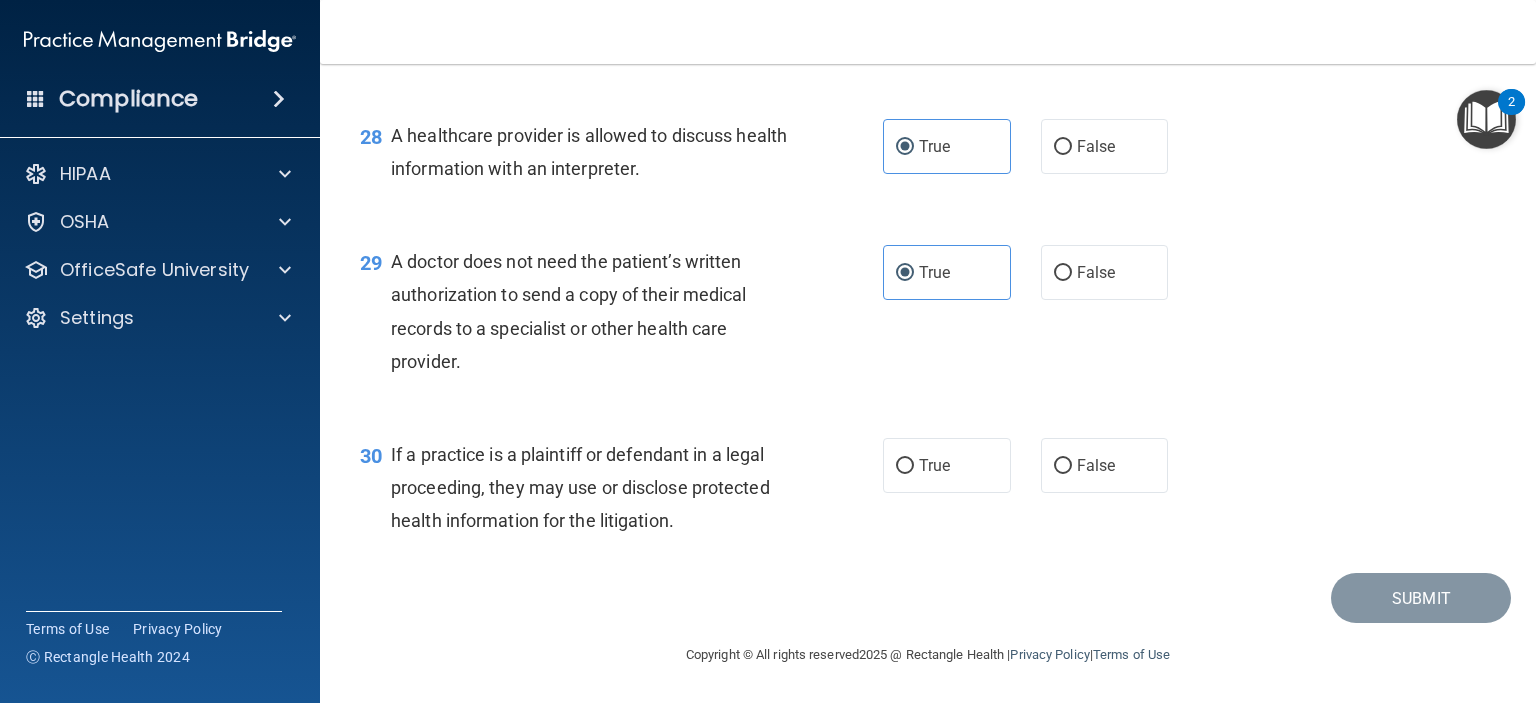 scroll, scrollTop: 4816, scrollLeft: 0, axis: vertical 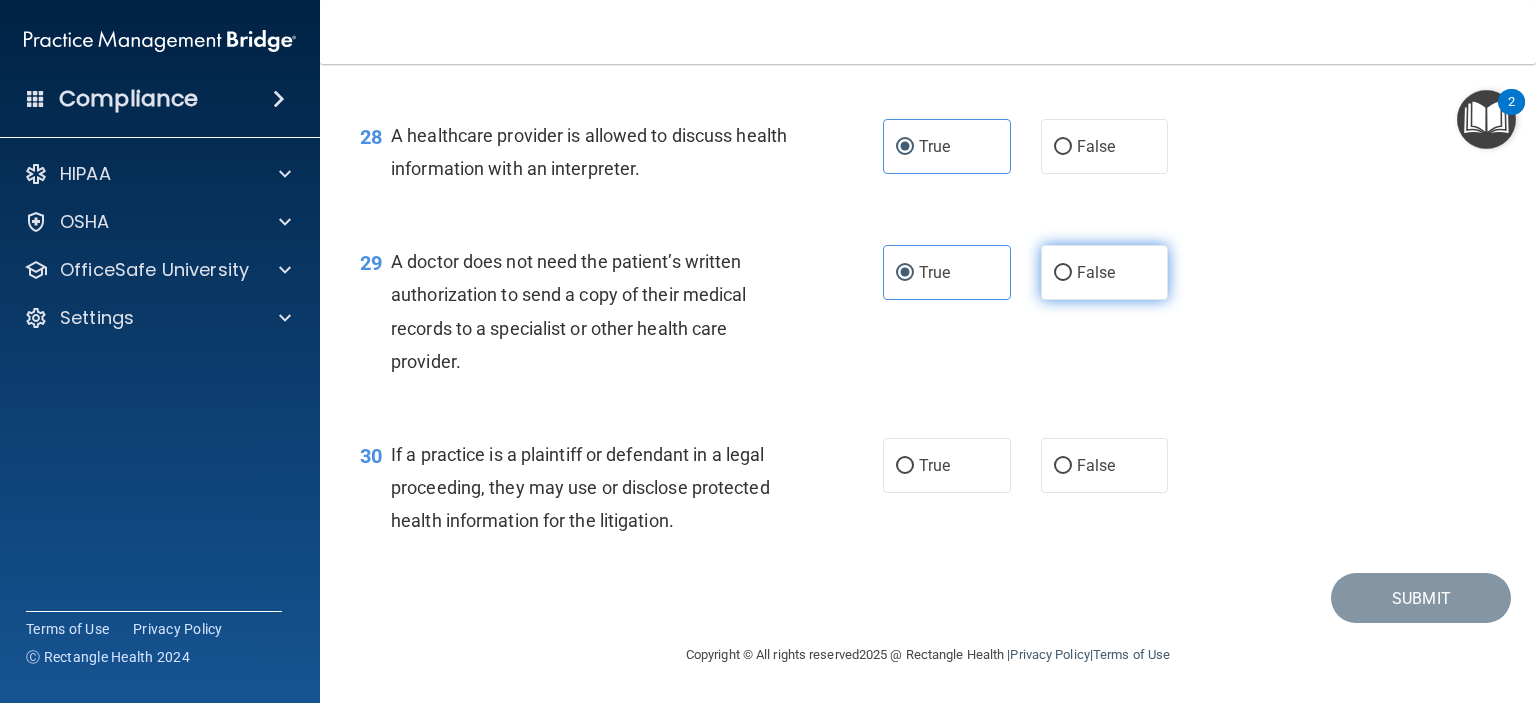 click on "False" at bounding box center [1096, 272] 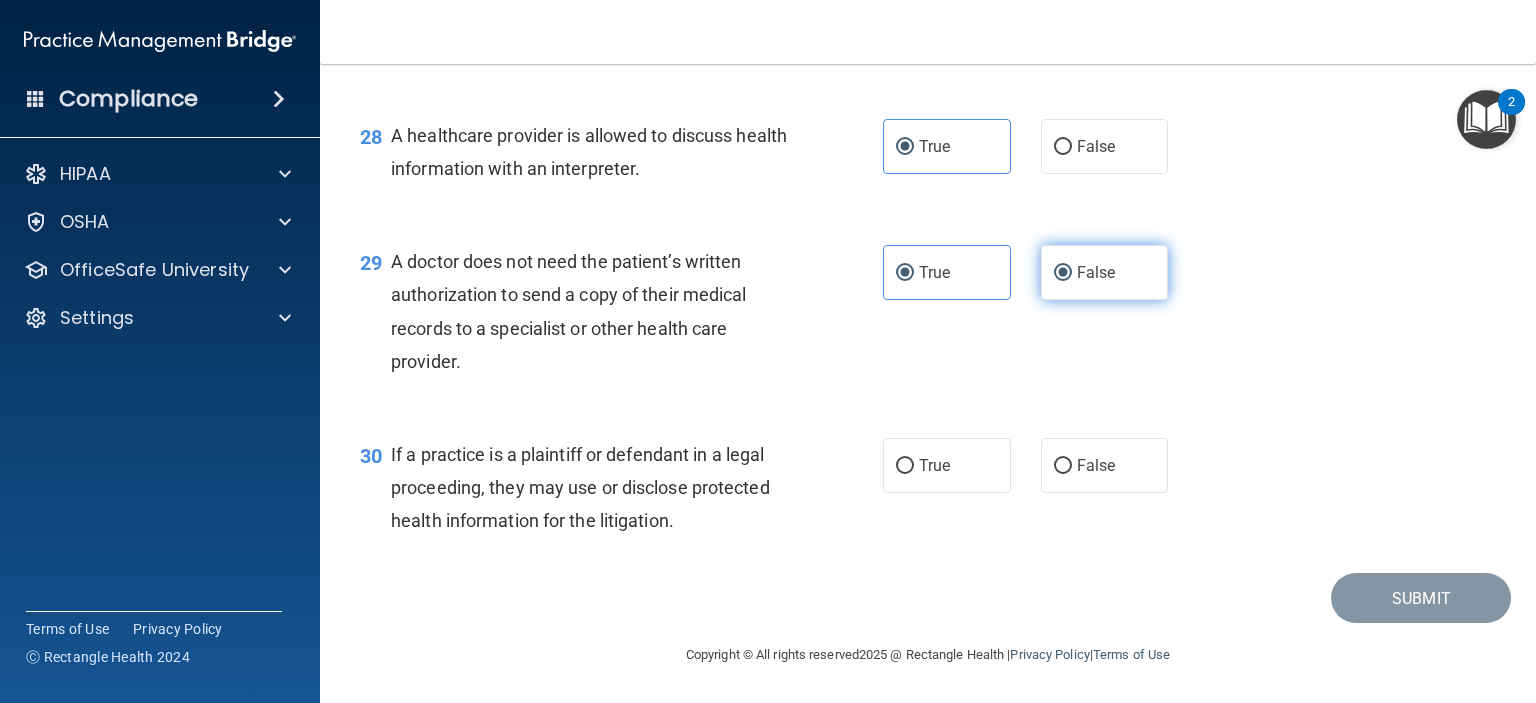 radio on "false" 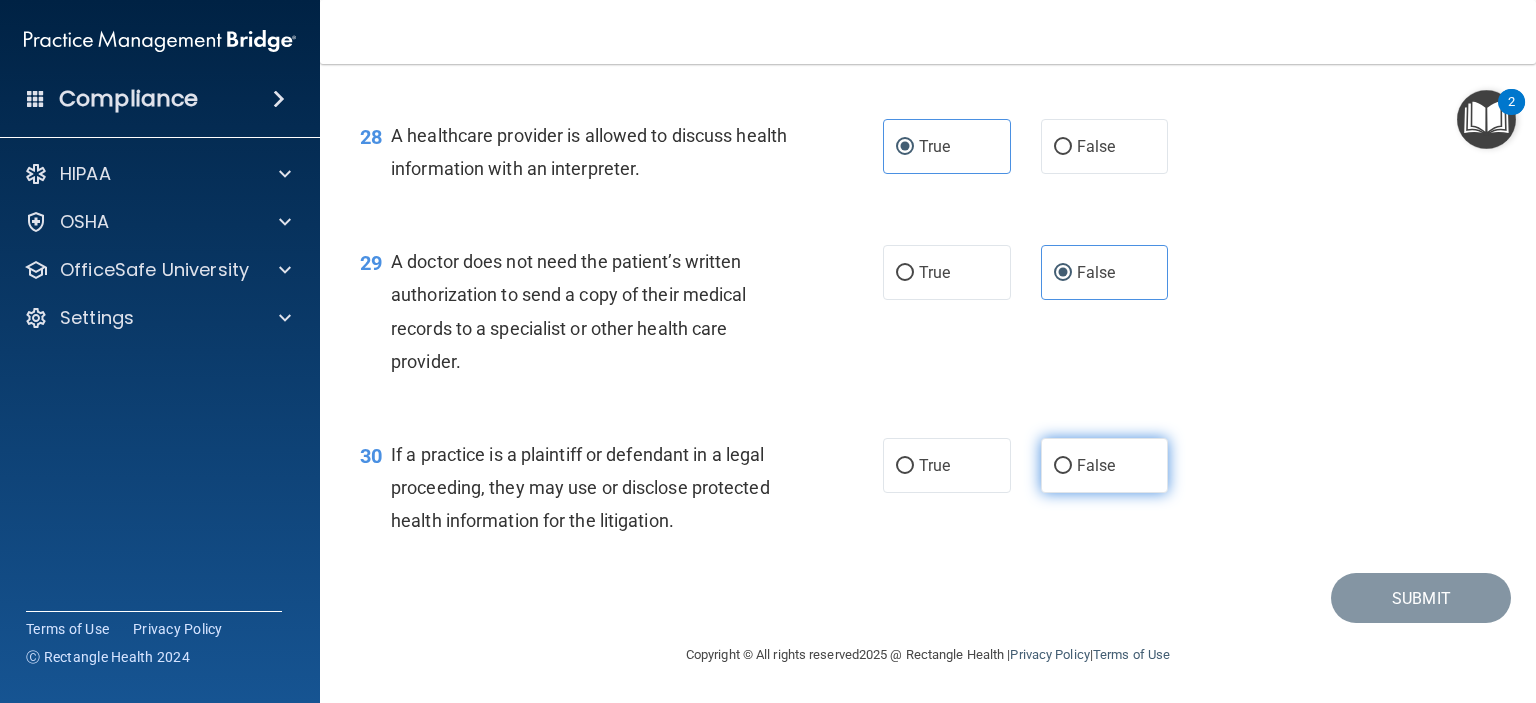 click on "False" at bounding box center (1096, 465) 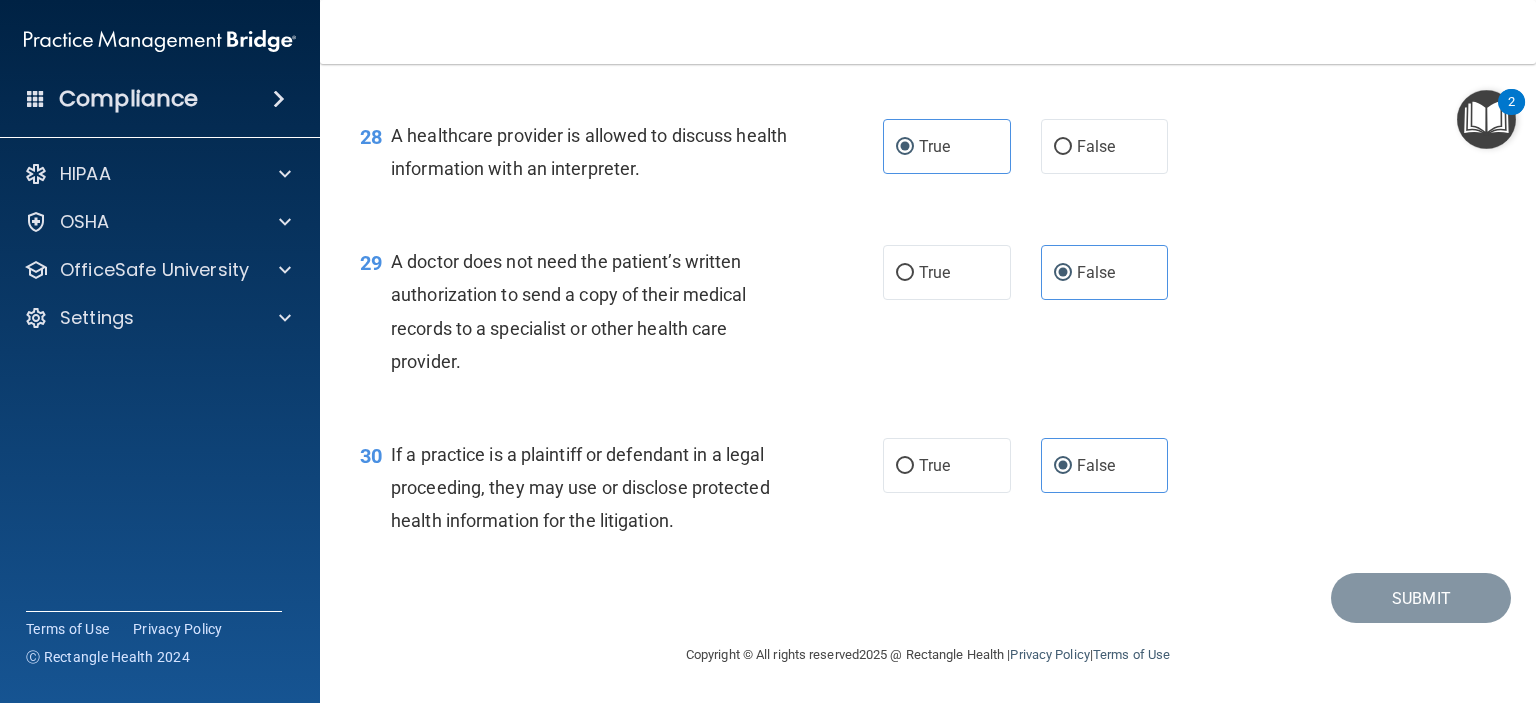 click on "30       If a practice is a plaintiff or defendant in a legal proceeding, they may use or disclose protected health information for the litigation.                 True           False" at bounding box center (928, 493) 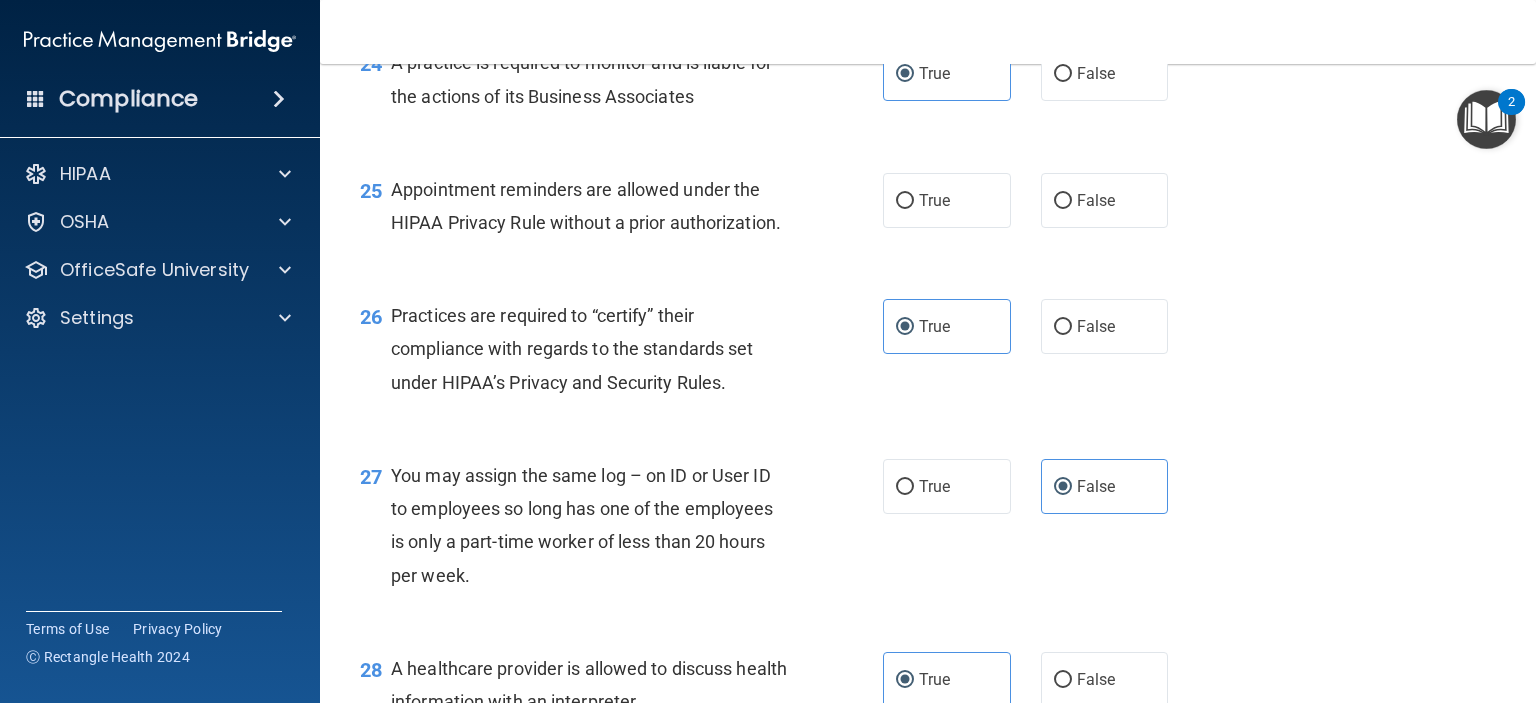 scroll, scrollTop: 4116, scrollLeft: 0, axis: vertical 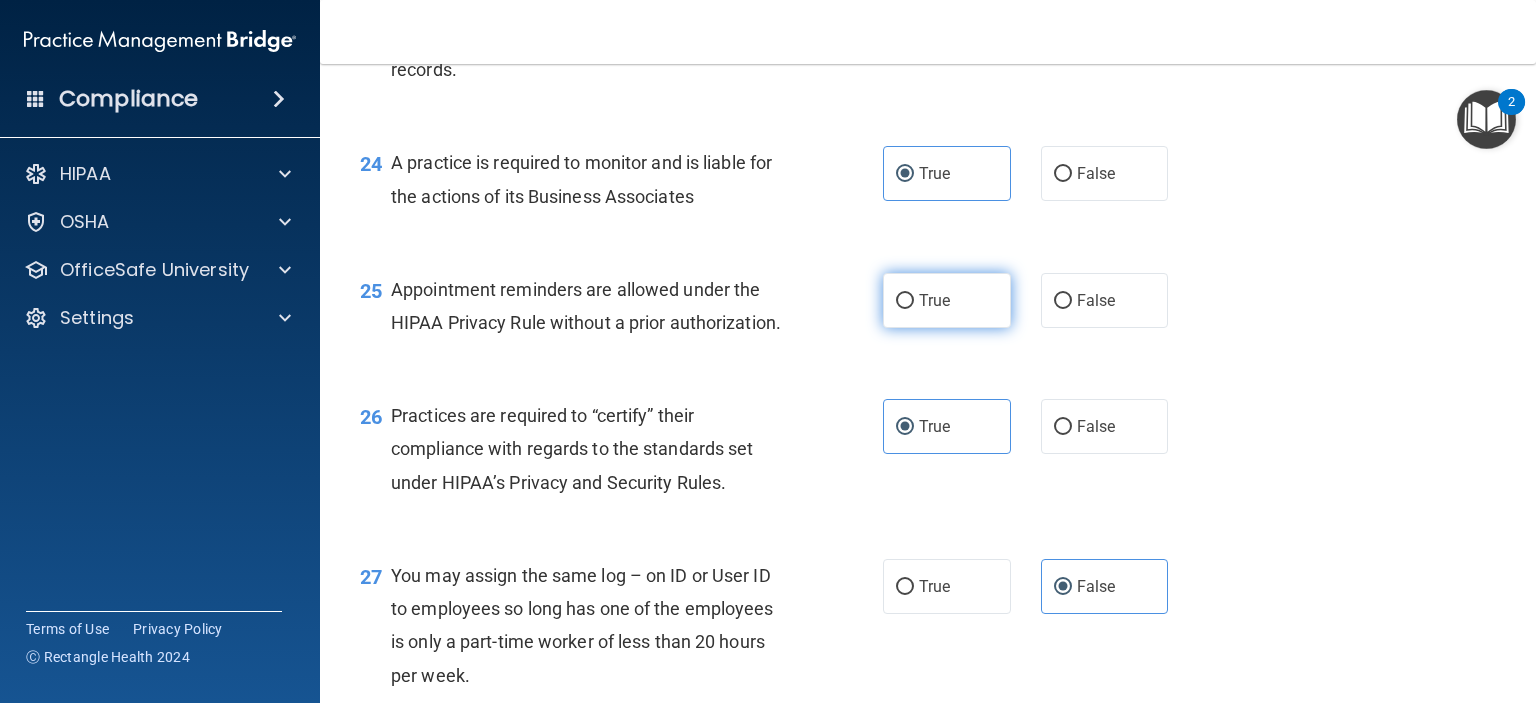 click on "True" at bounding box center (947, 300) 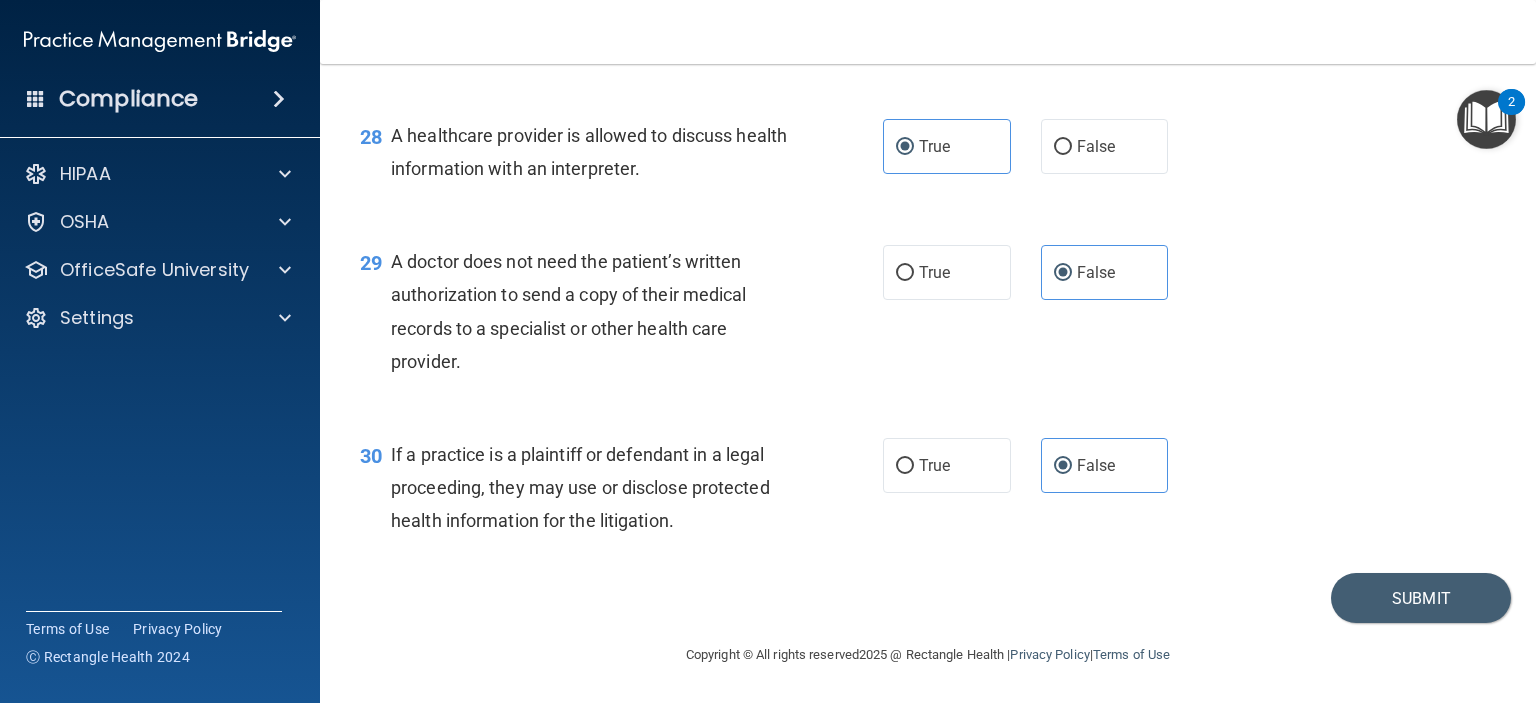scroll, scrollTop: 4816, scrollLeft: 0, axis: vertical 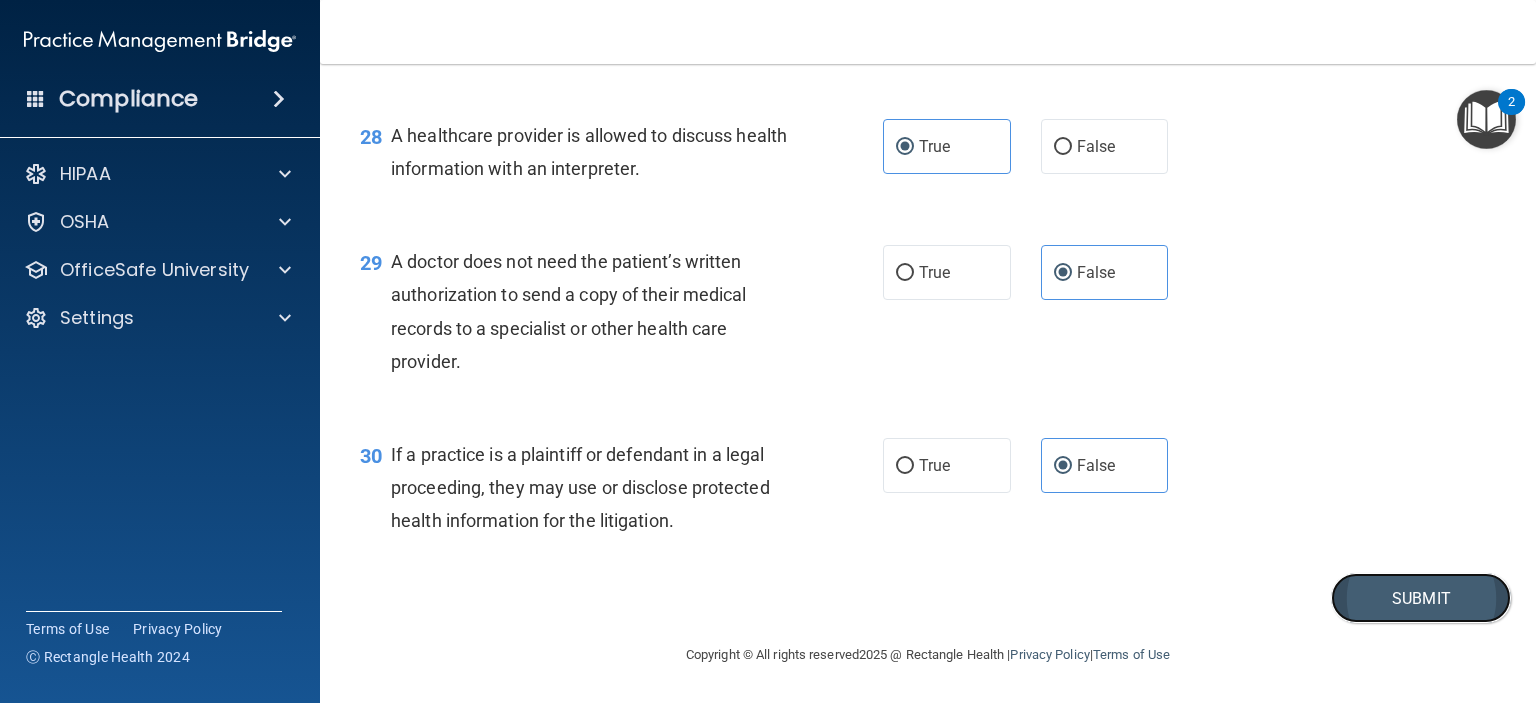 click on "Submit" at bounding box center [1421, 598] 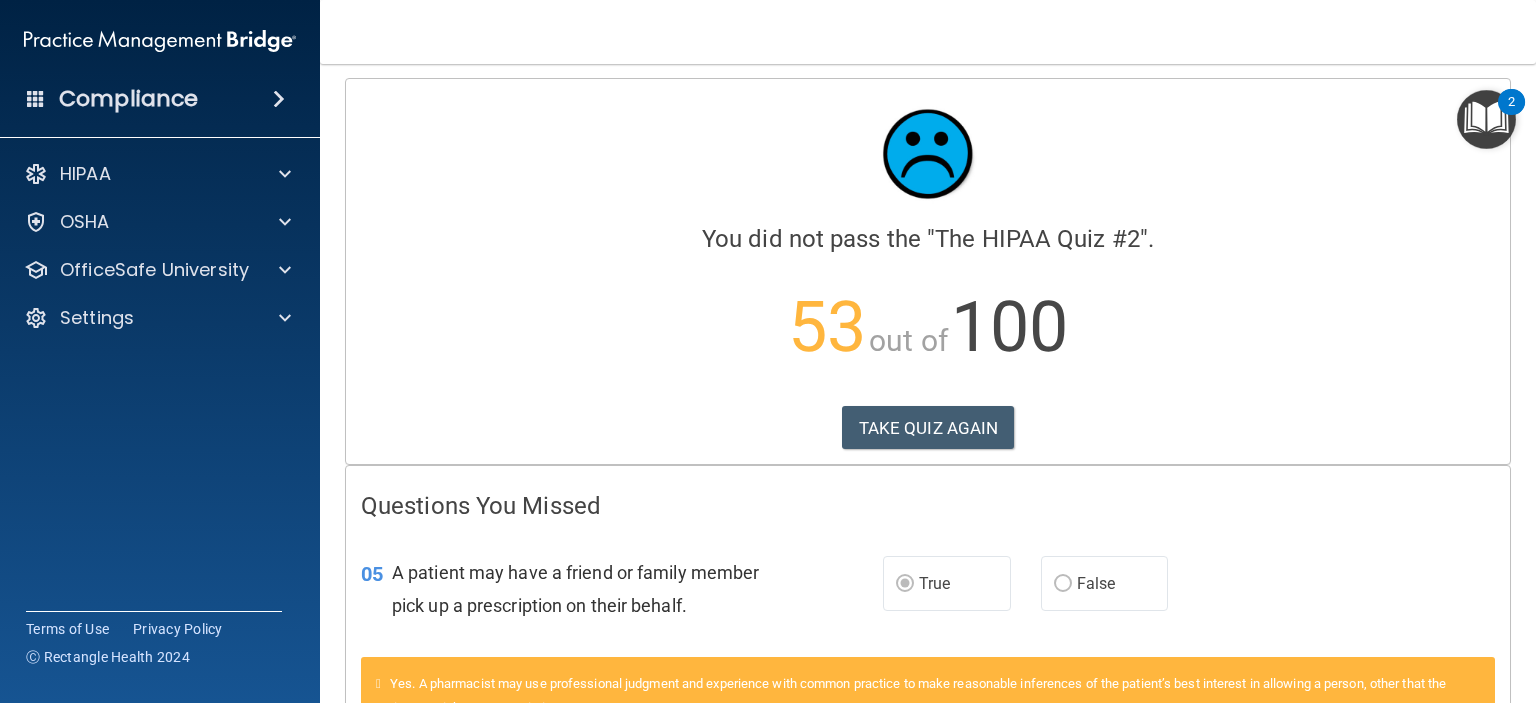 scroll, scrollTop: 0, scrollLeft: 0, axis: both 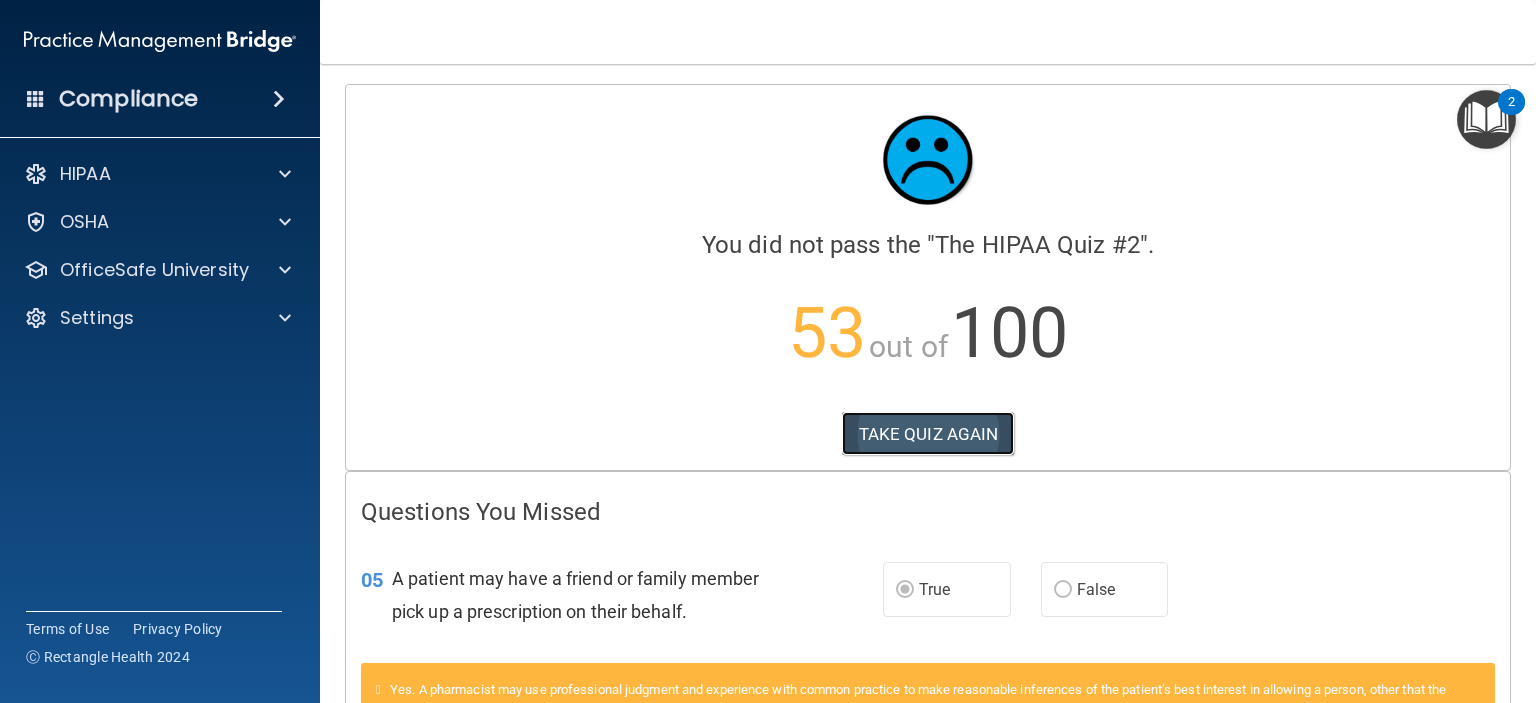 click on "TAKE QUIZ AGAIN" at bounding box center [928, 434] 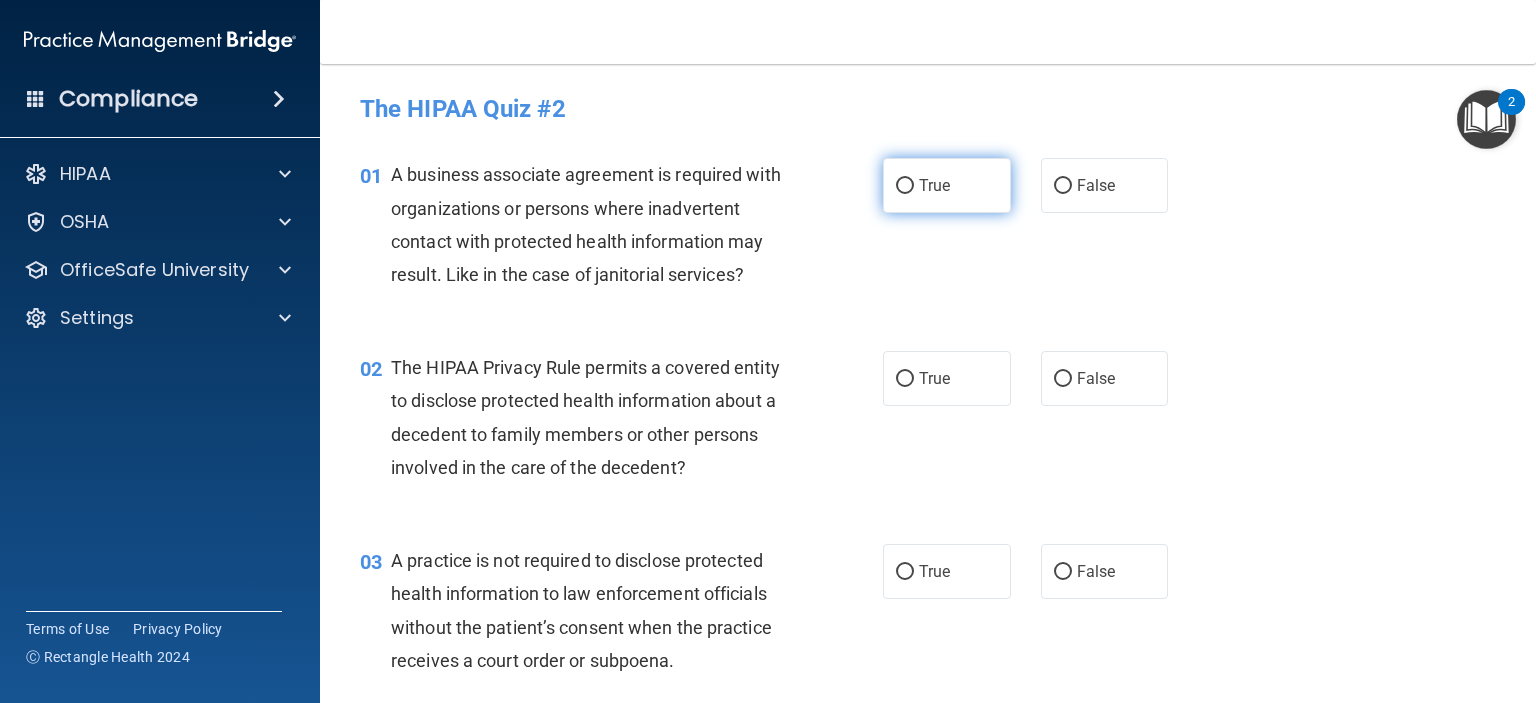 click on "True" at bounding box center (947, 185) 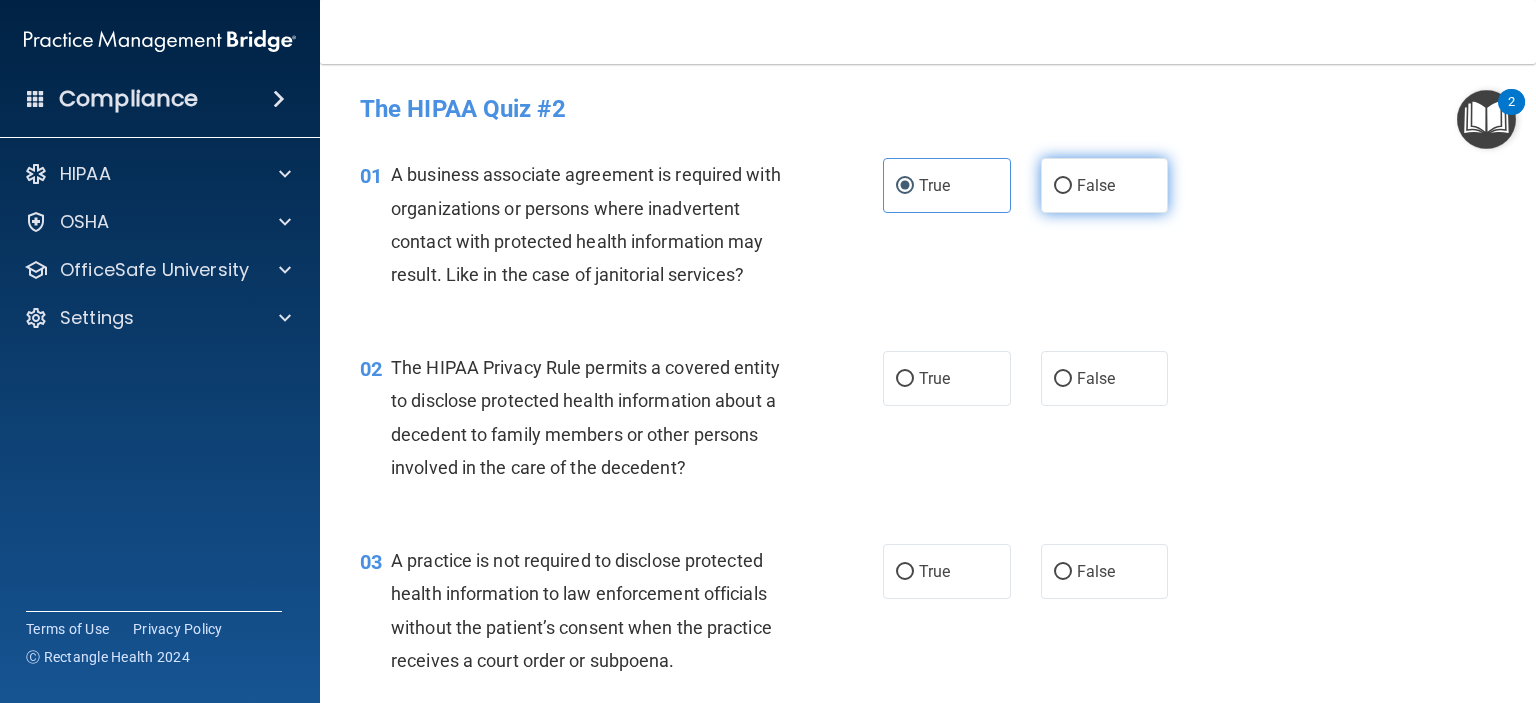 click on "False" at bounding box center [1105, 185] 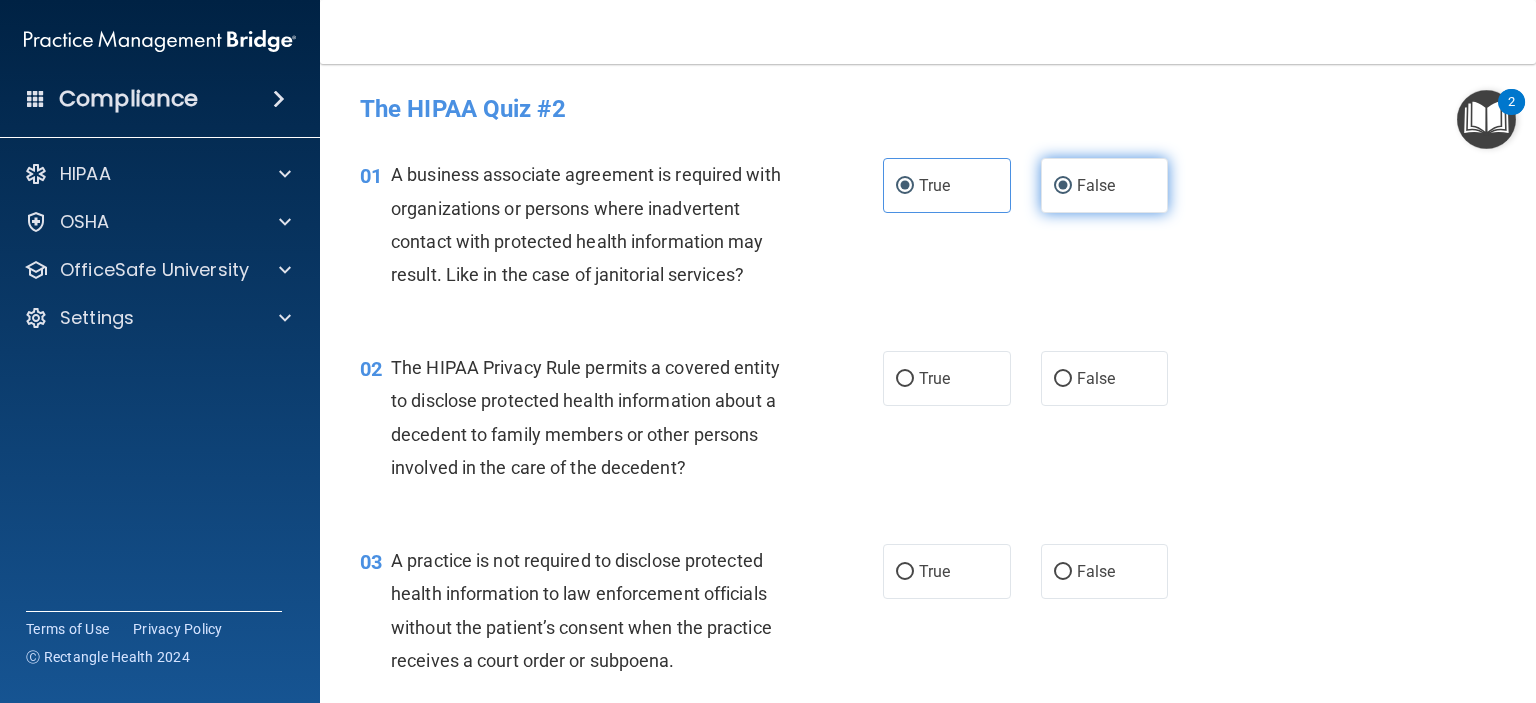 radio on "false" 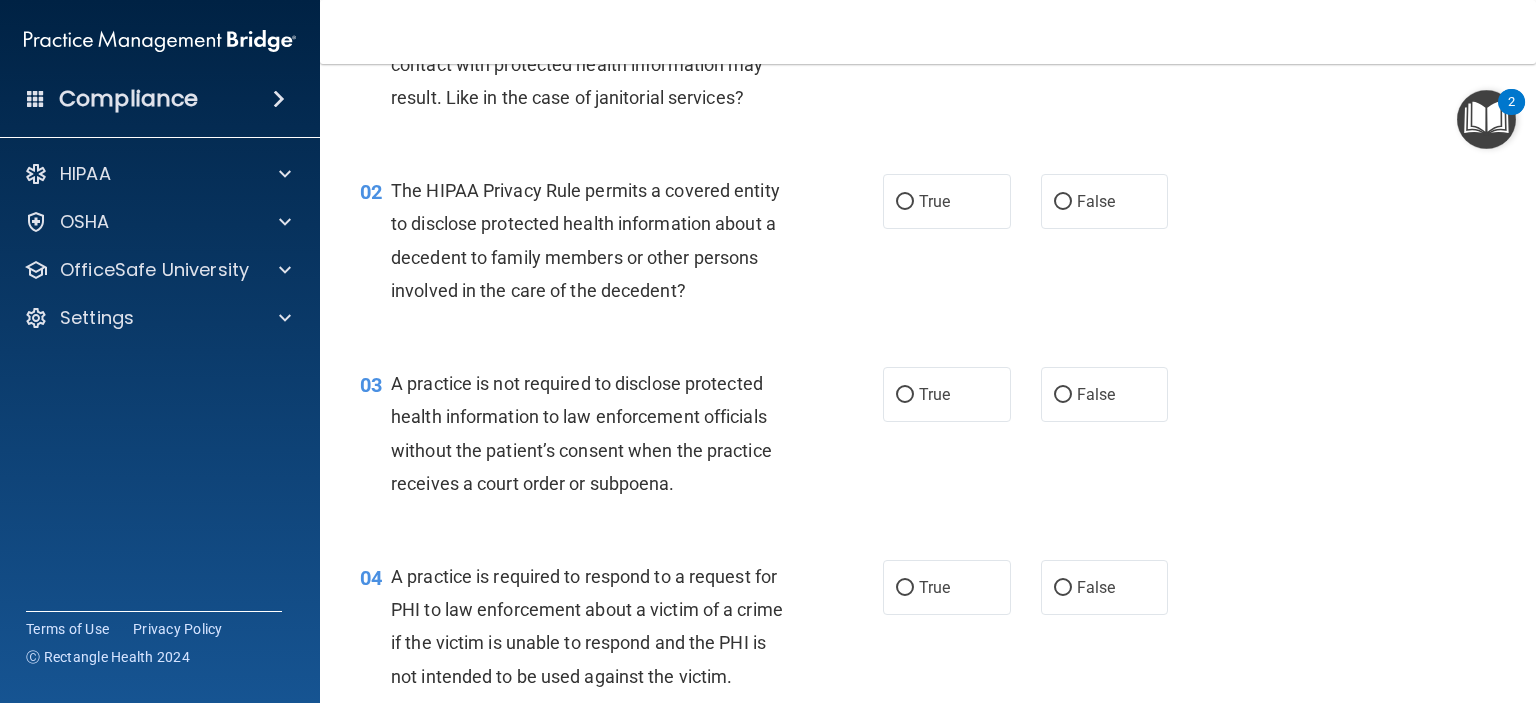 scroll, scrollTop: 200, scrollLeft: 0, axis: vertical 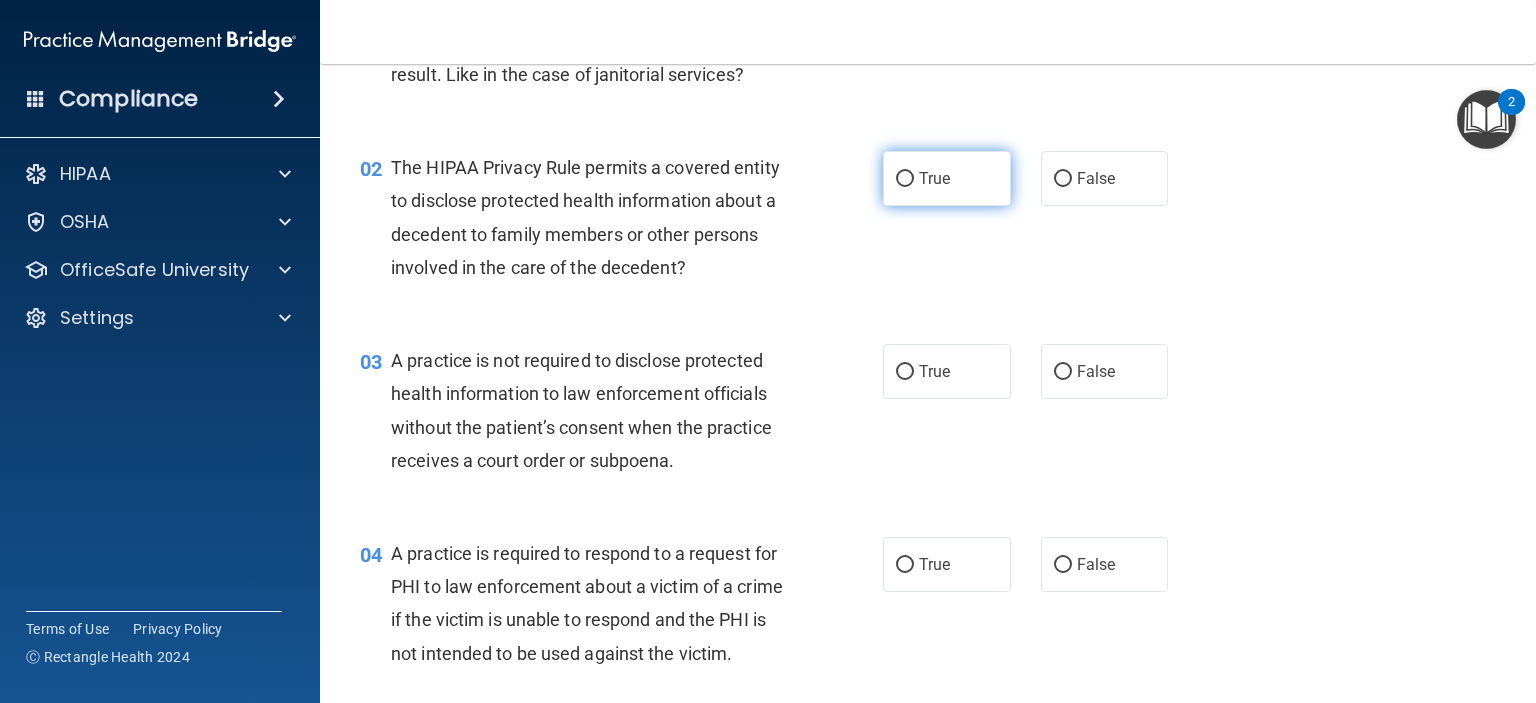 click on "True" at bounding box center (947, 178) 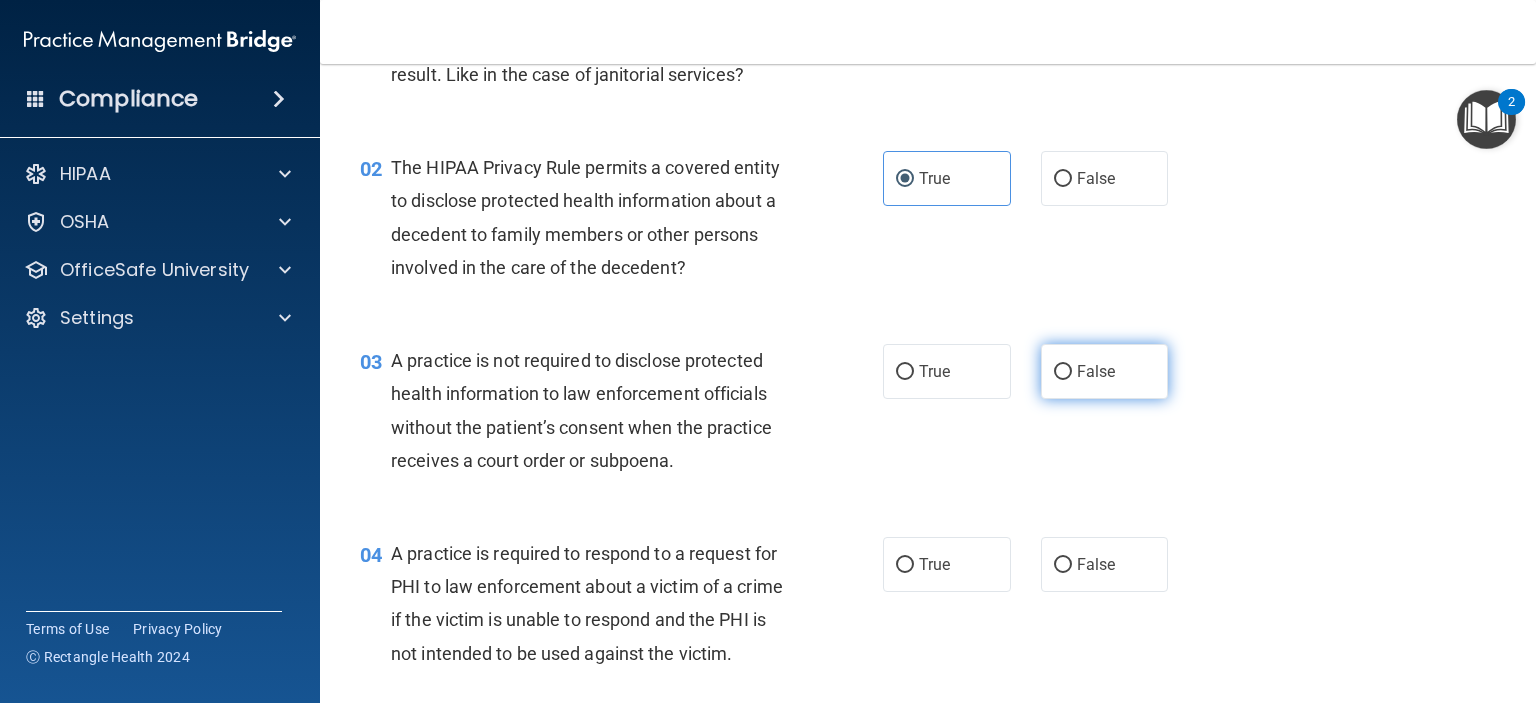 click on "False" at bounding box center (1096, 371) 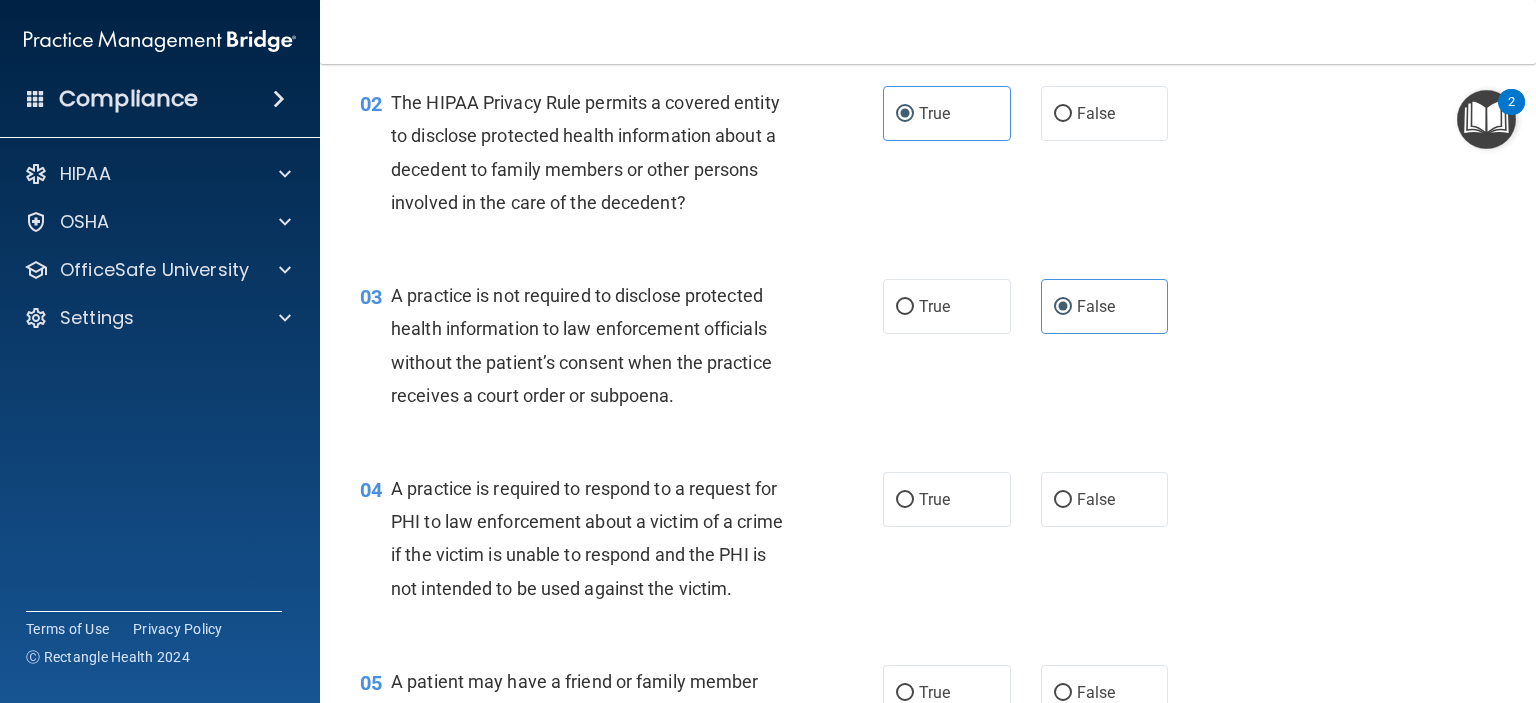 scroll, scrollTop: 300, scrollLeft: 0, axis: vertical 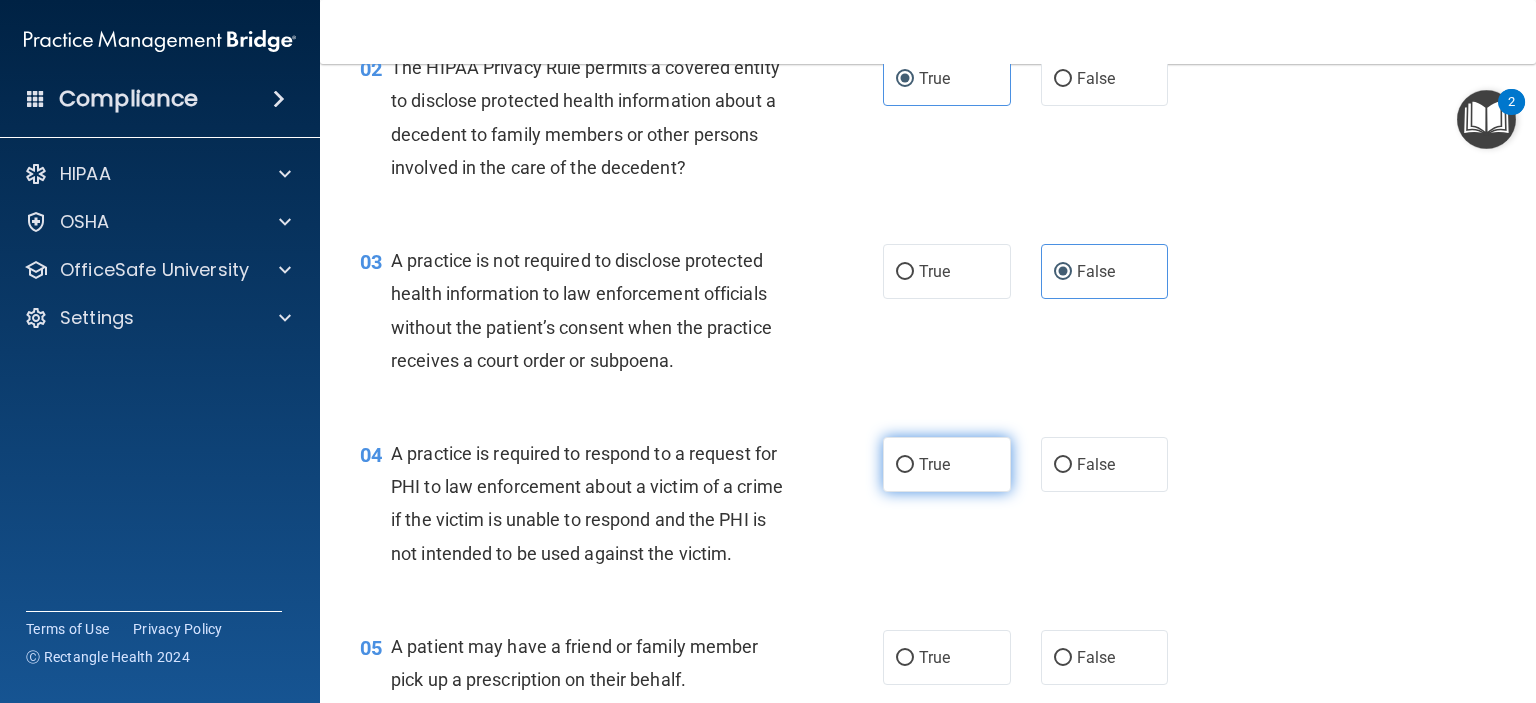 click on "True" at bounding box center [934, 464] 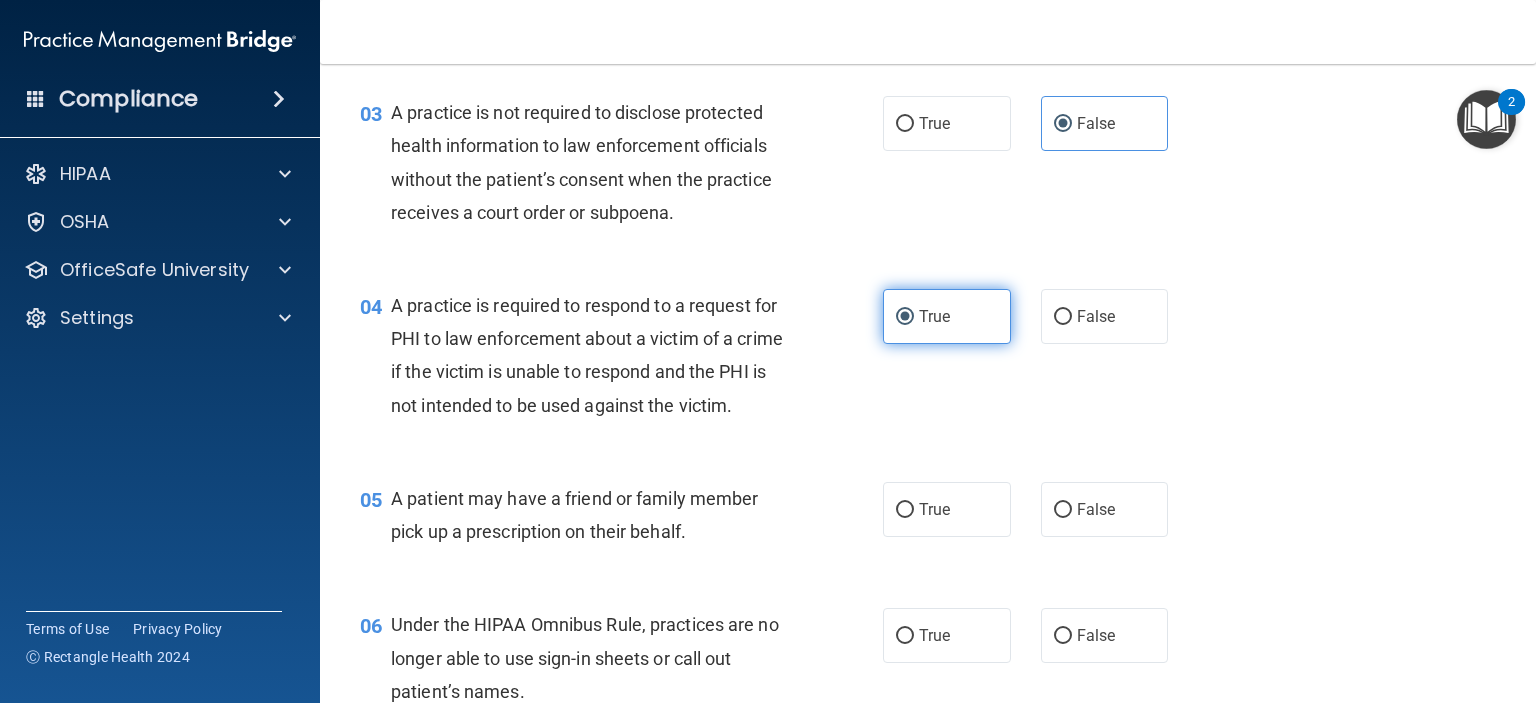 scroll, scrollTop: 500, scrollLeft: 0, axis: vertical 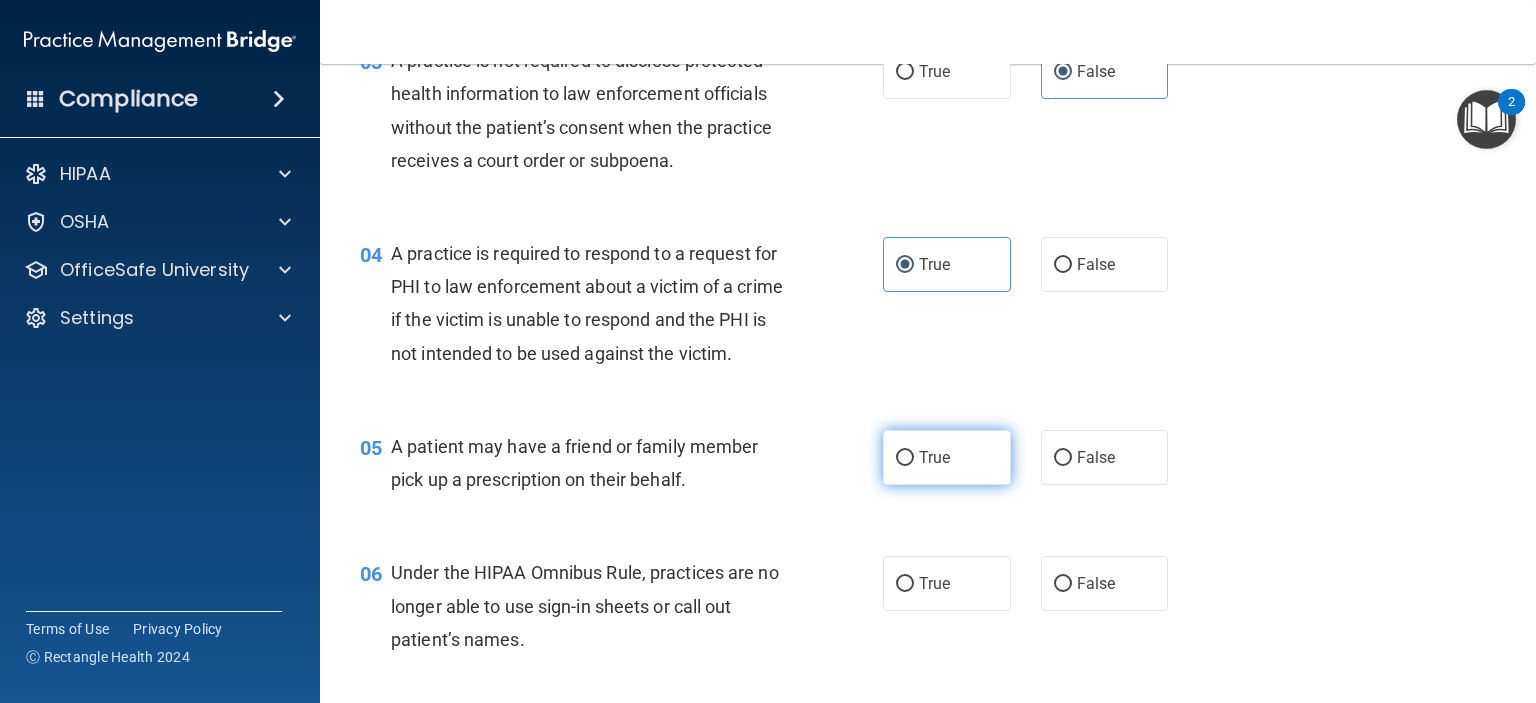 click on "True" at bounding box center [947, 457] 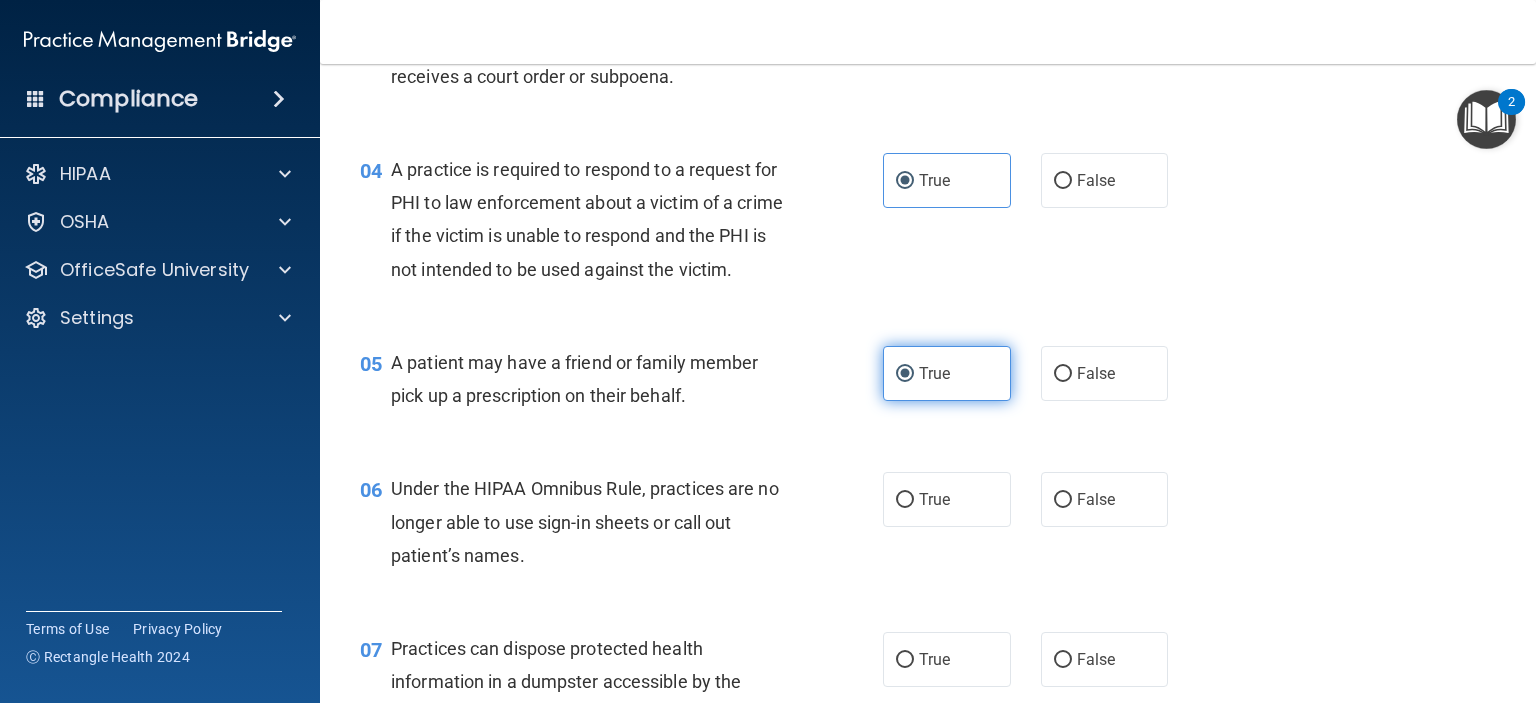 scroll, scrollTop: 700, scrollLeft: 0, axis: vertical 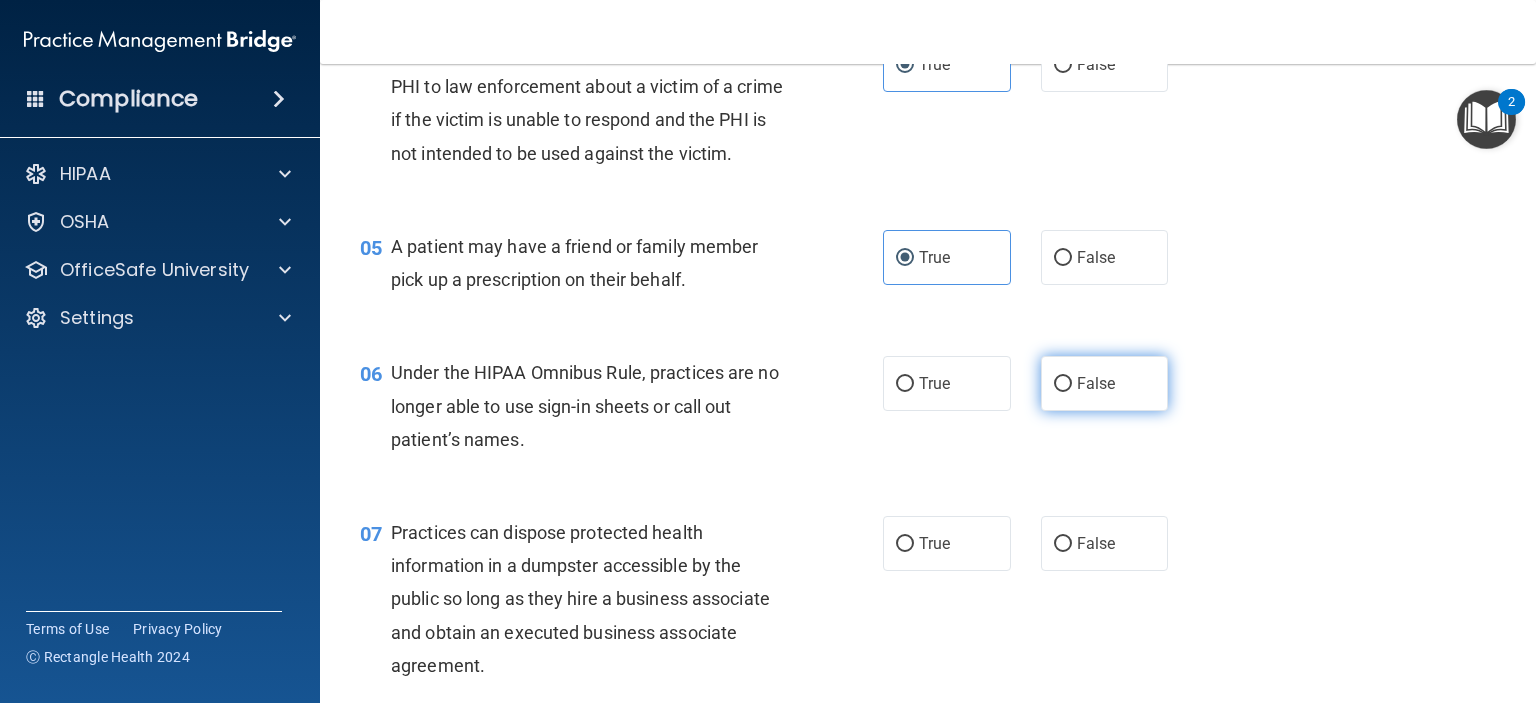 click on "False" at bounding box center (1105, 383) 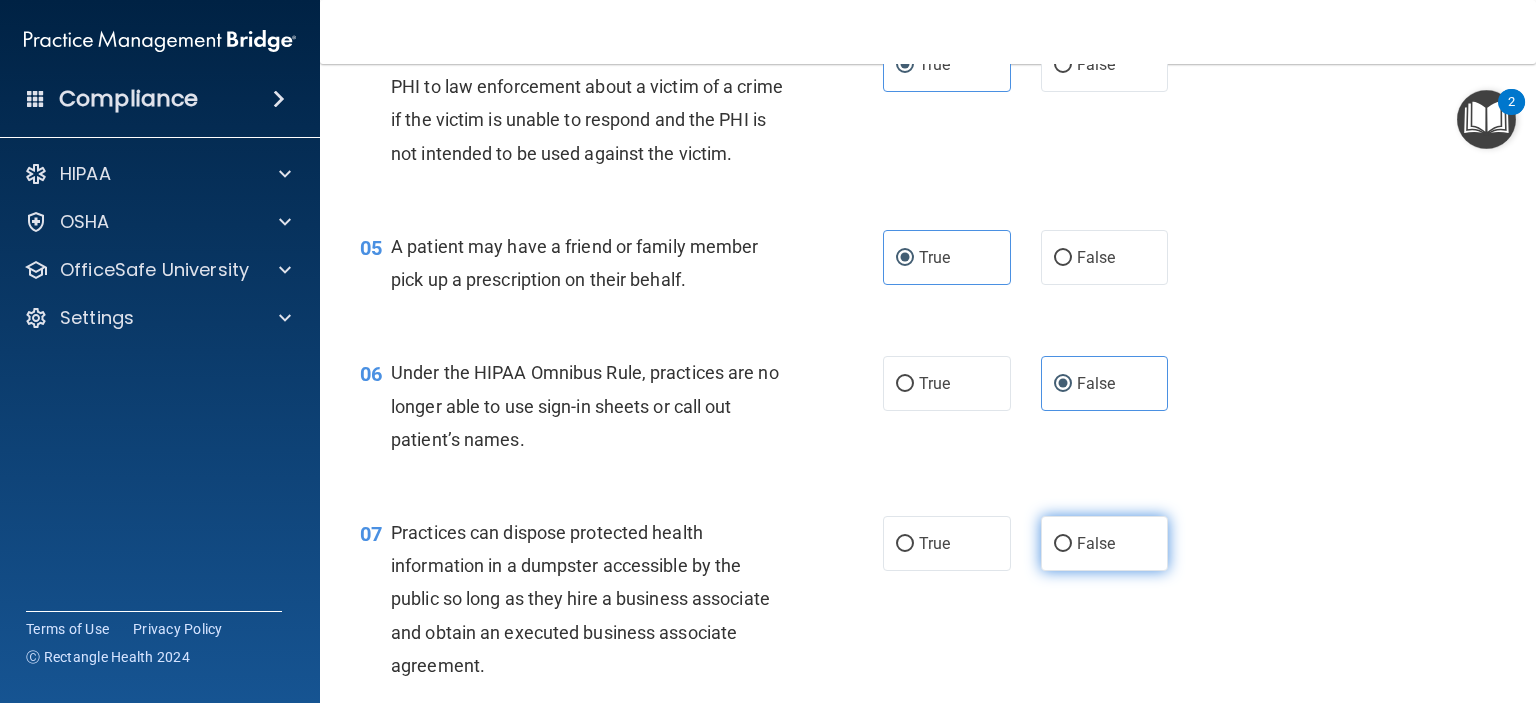 click on "False" at bounding box center [1105, 543] 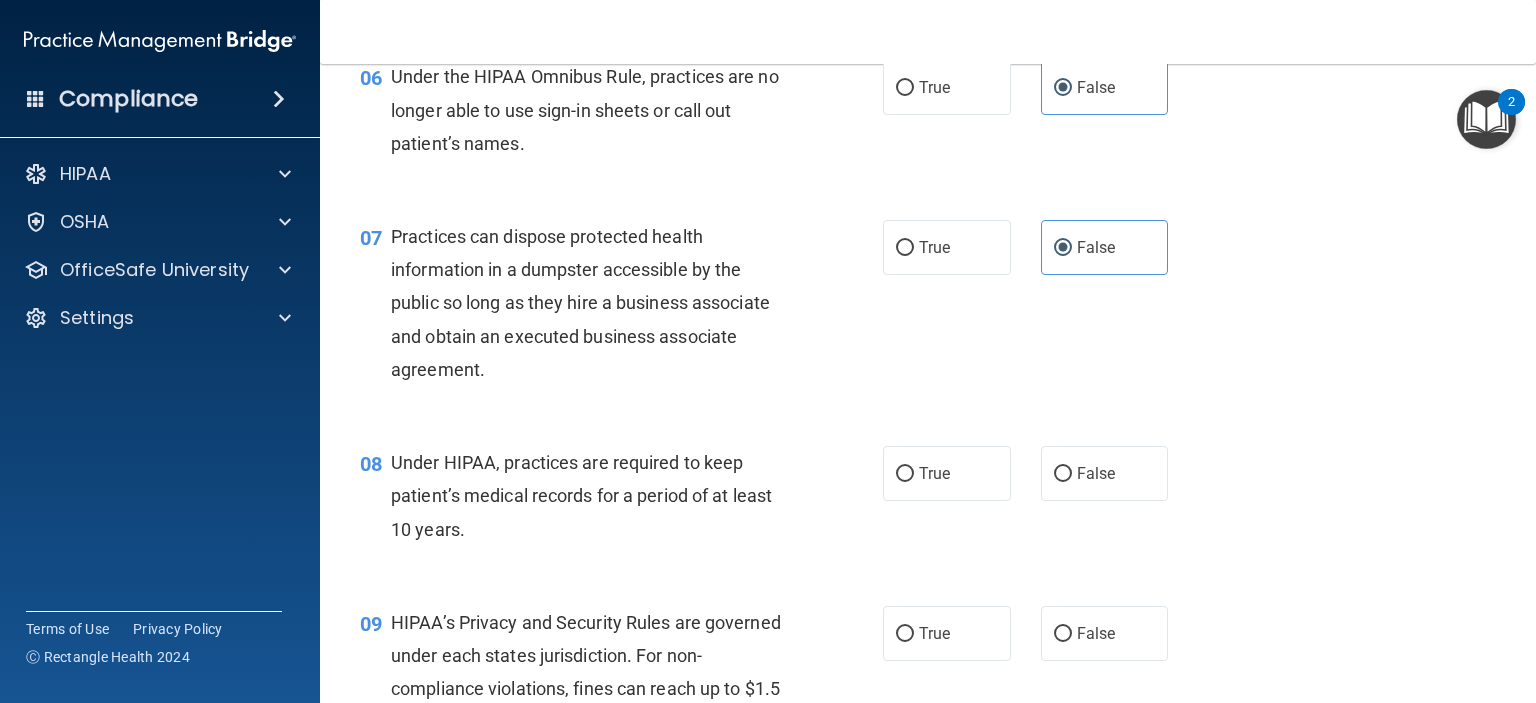 scroll, scrollTop: 1000, scrollLeft: 0, axis: vertical 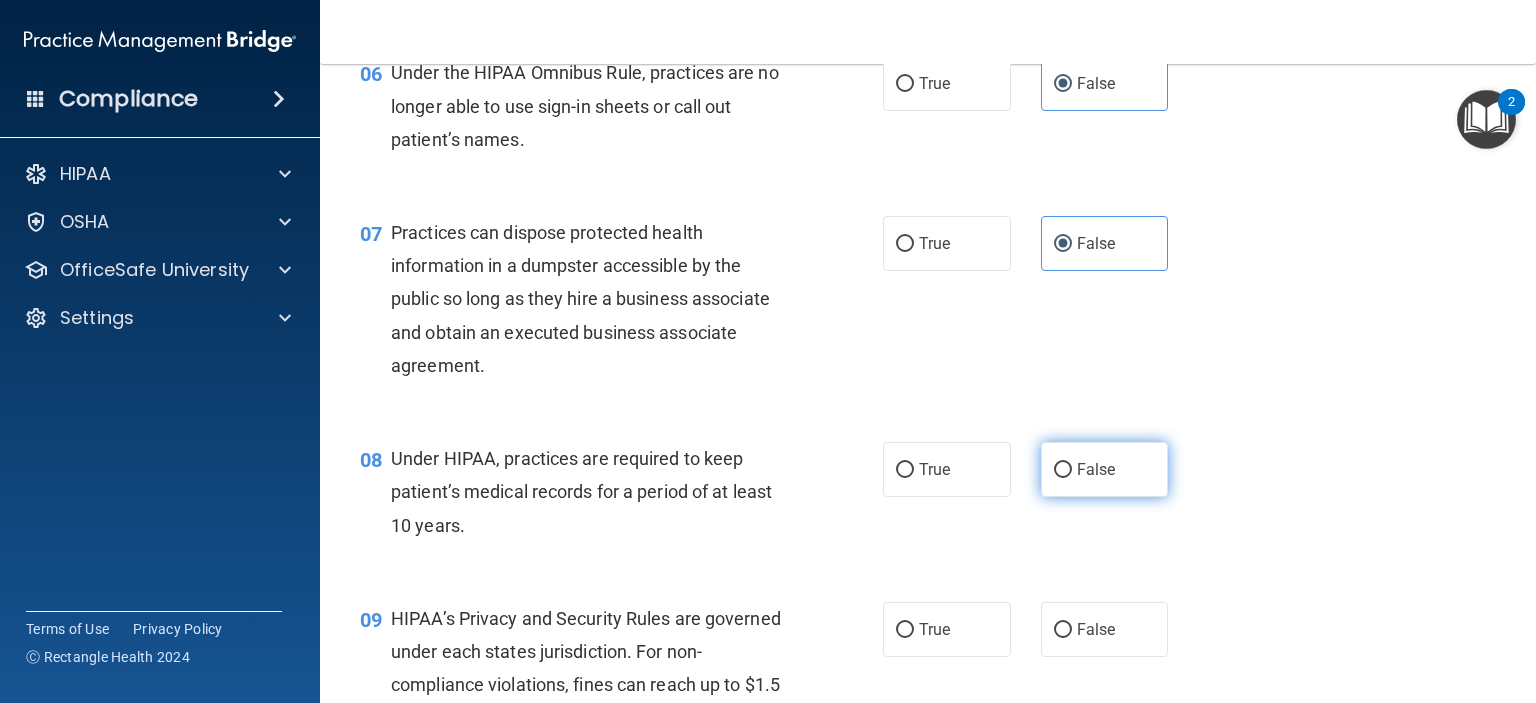 click on "False" at bounding box center [1096, 469] 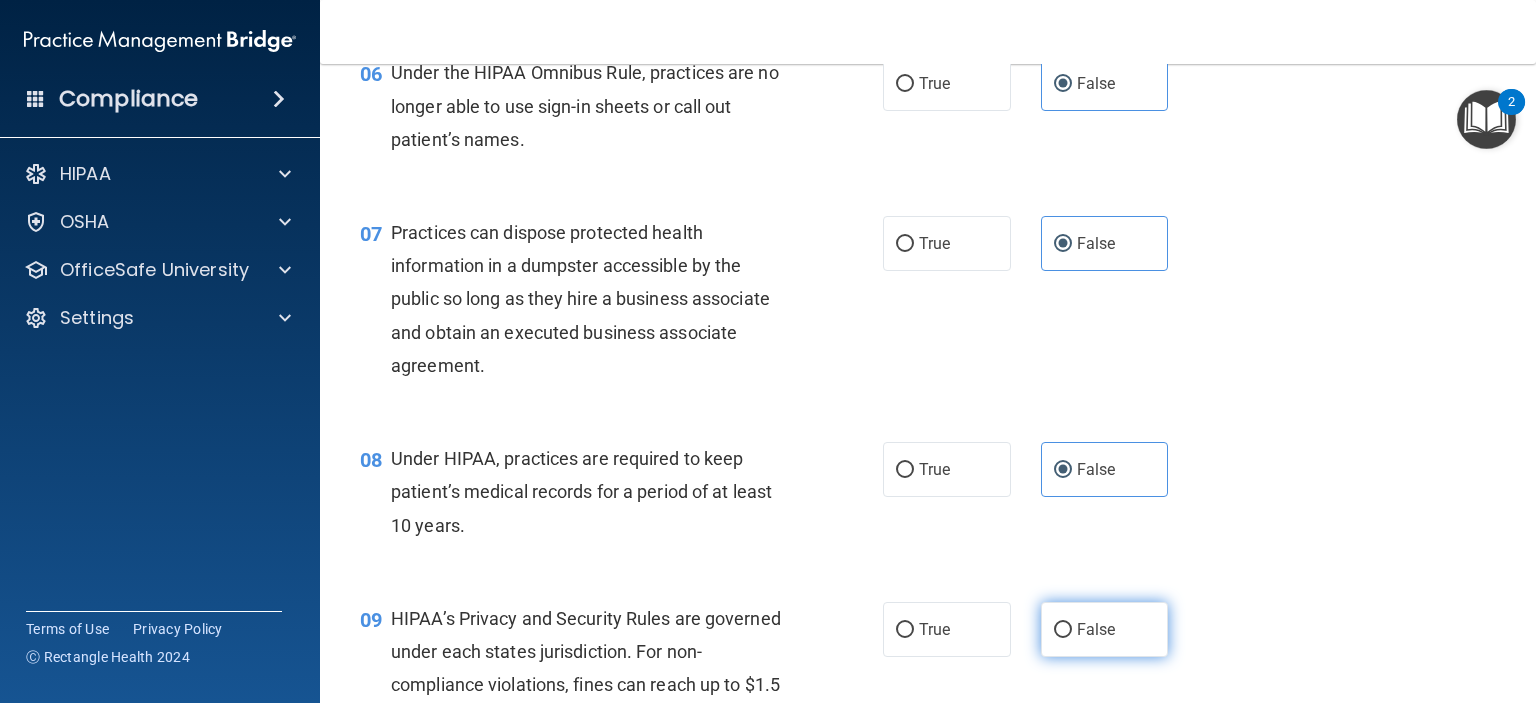click on "False" at bounding box center [1096, 629] 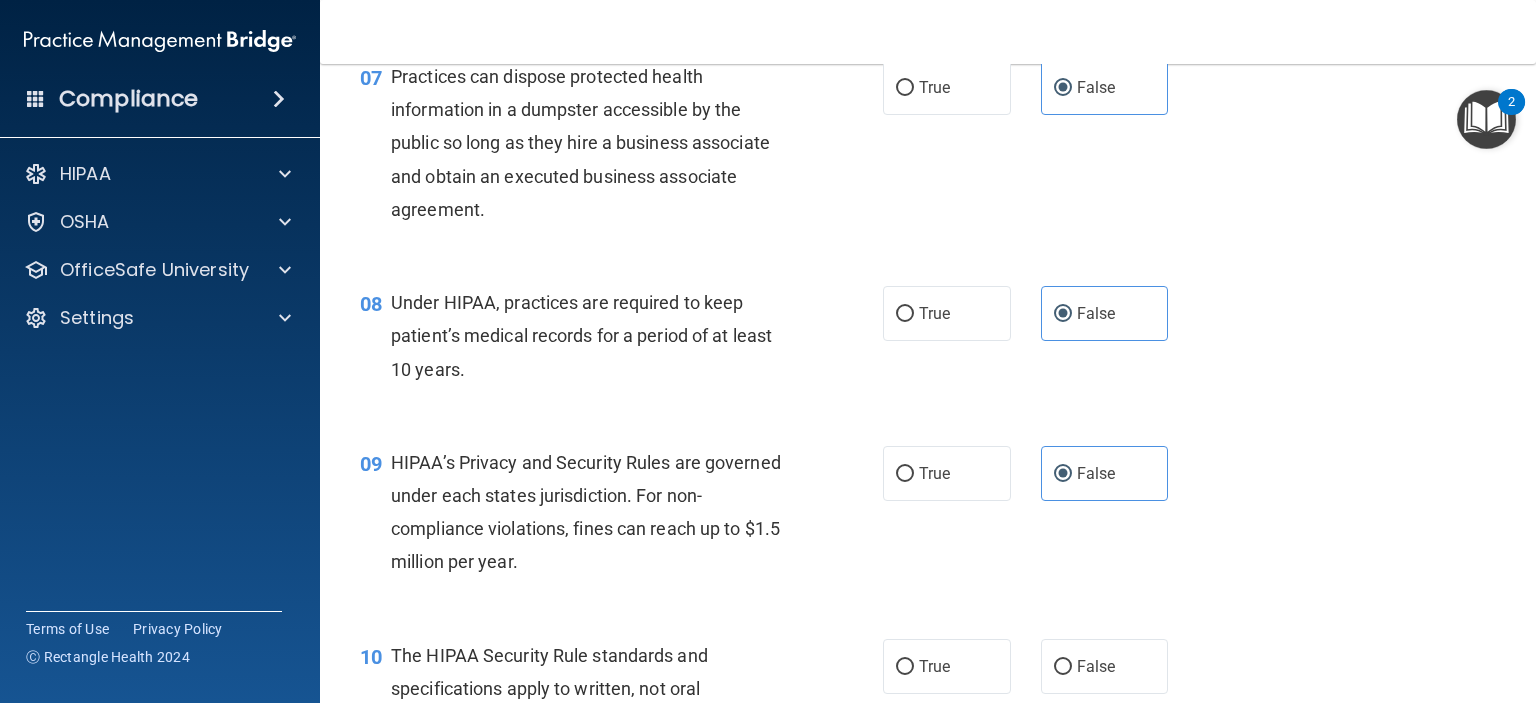 scroll, scrollTop: 1200, scrollLeft: 0, axis: vertical 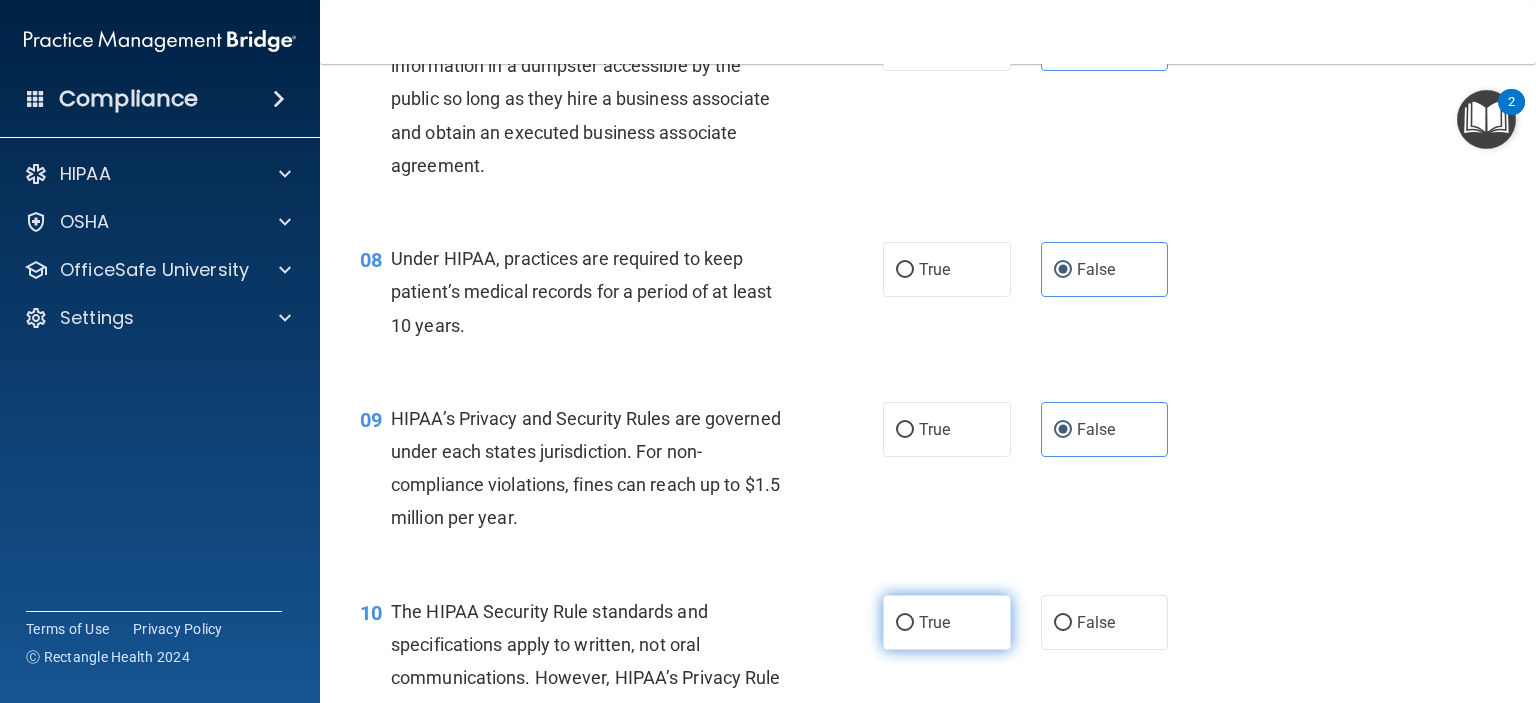 drag, startPoint x: 937, startPoint y: 657, endPoint x: 968, endPoint y: 634, distance: 38.600517 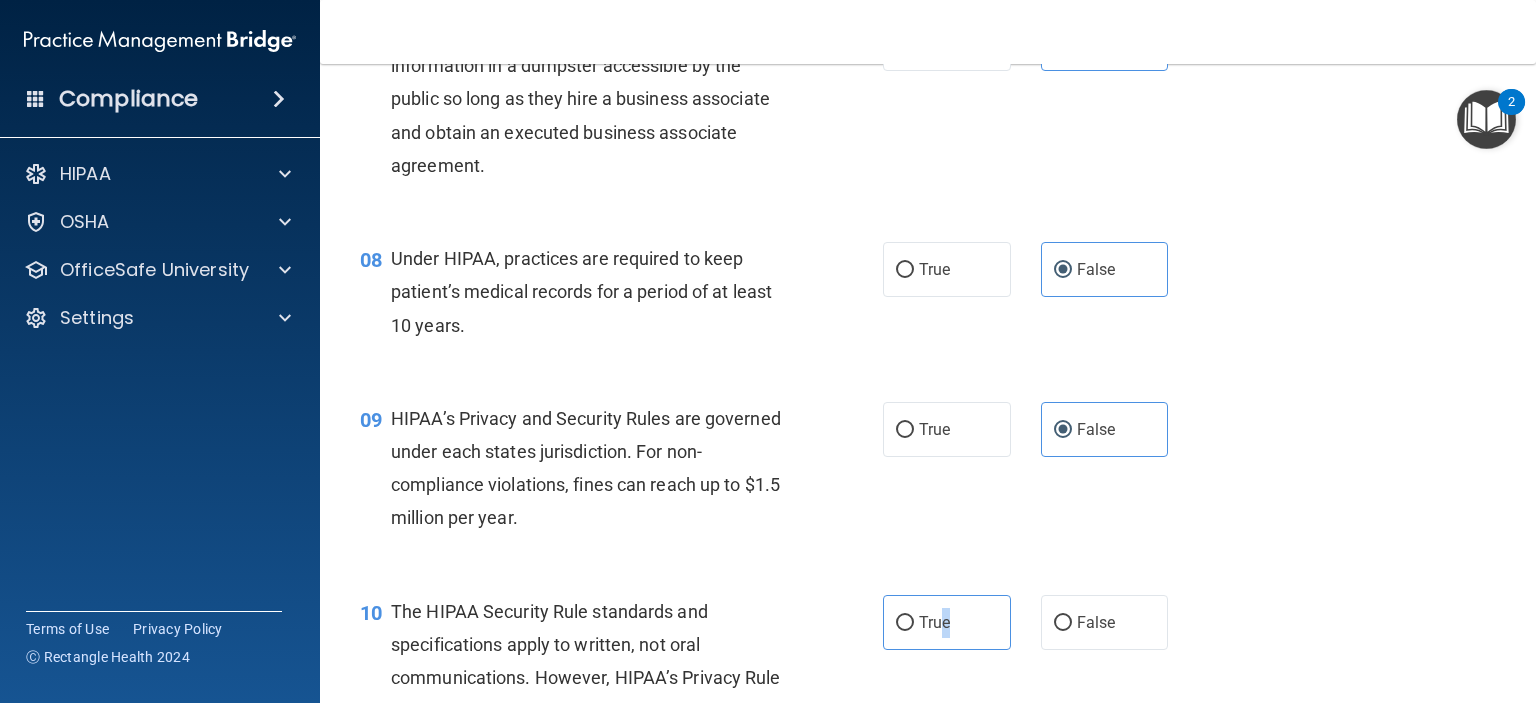 scroll, scrollTop: 1400, scrollLeft: 0, axis: vertical 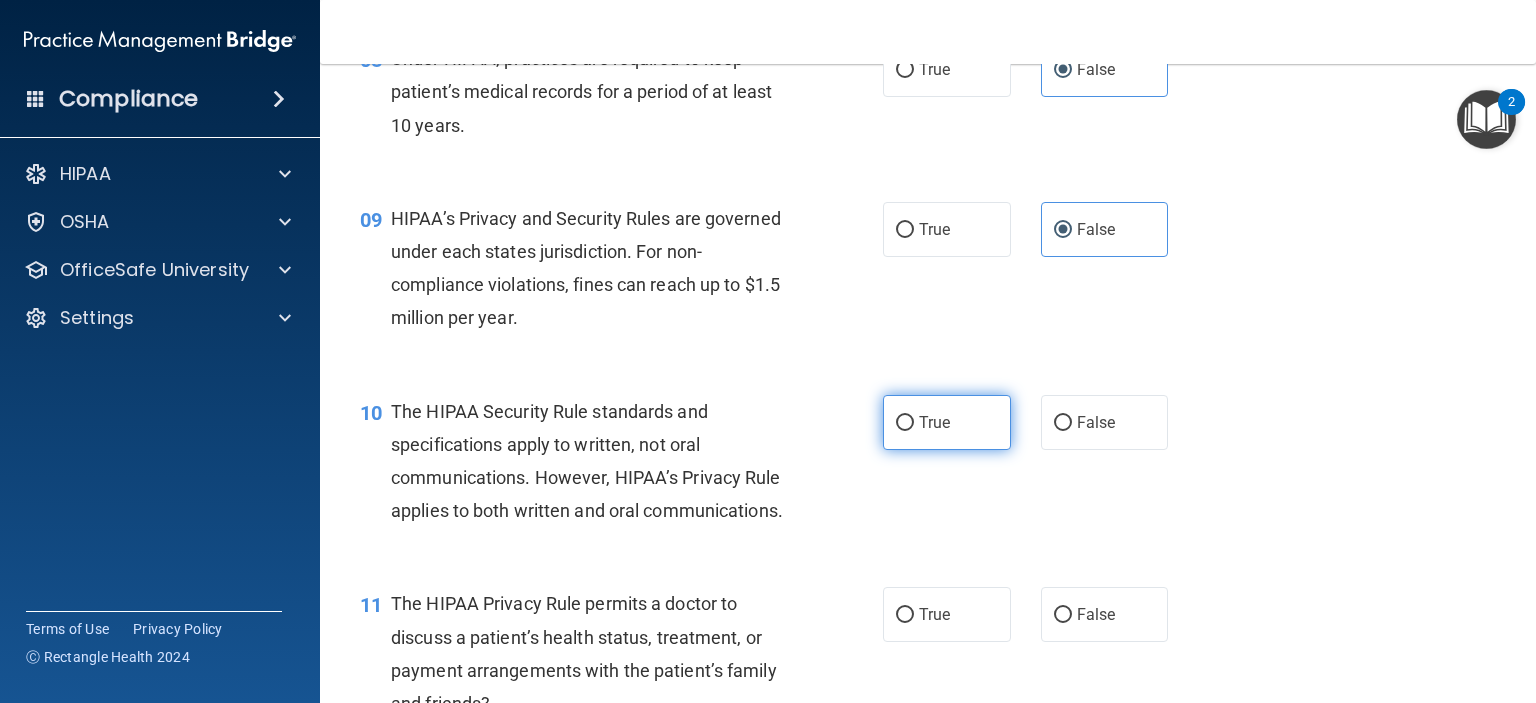 click on "True" at bounding box center (947, 422) 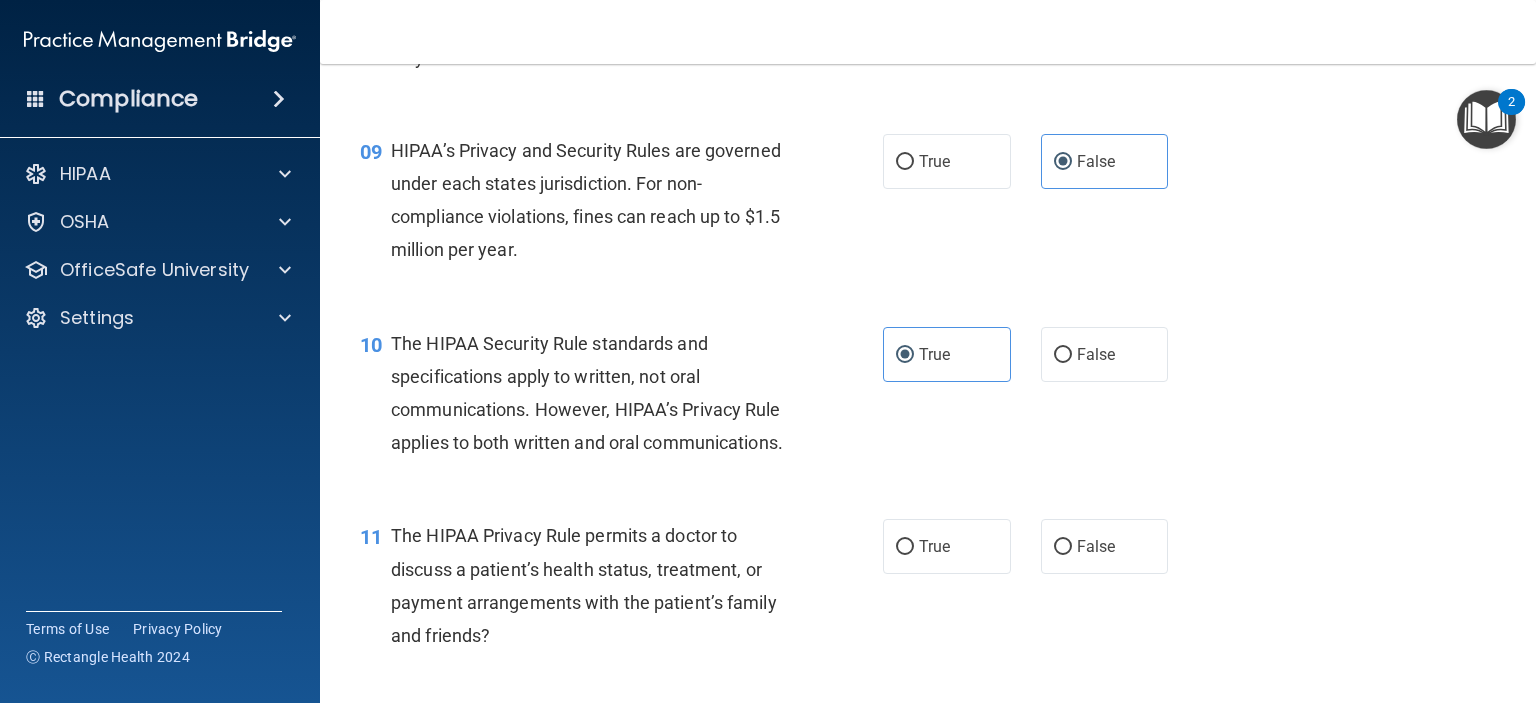 scroll, scrollTop: 1600, scrollLeft: 0, axis: vertical 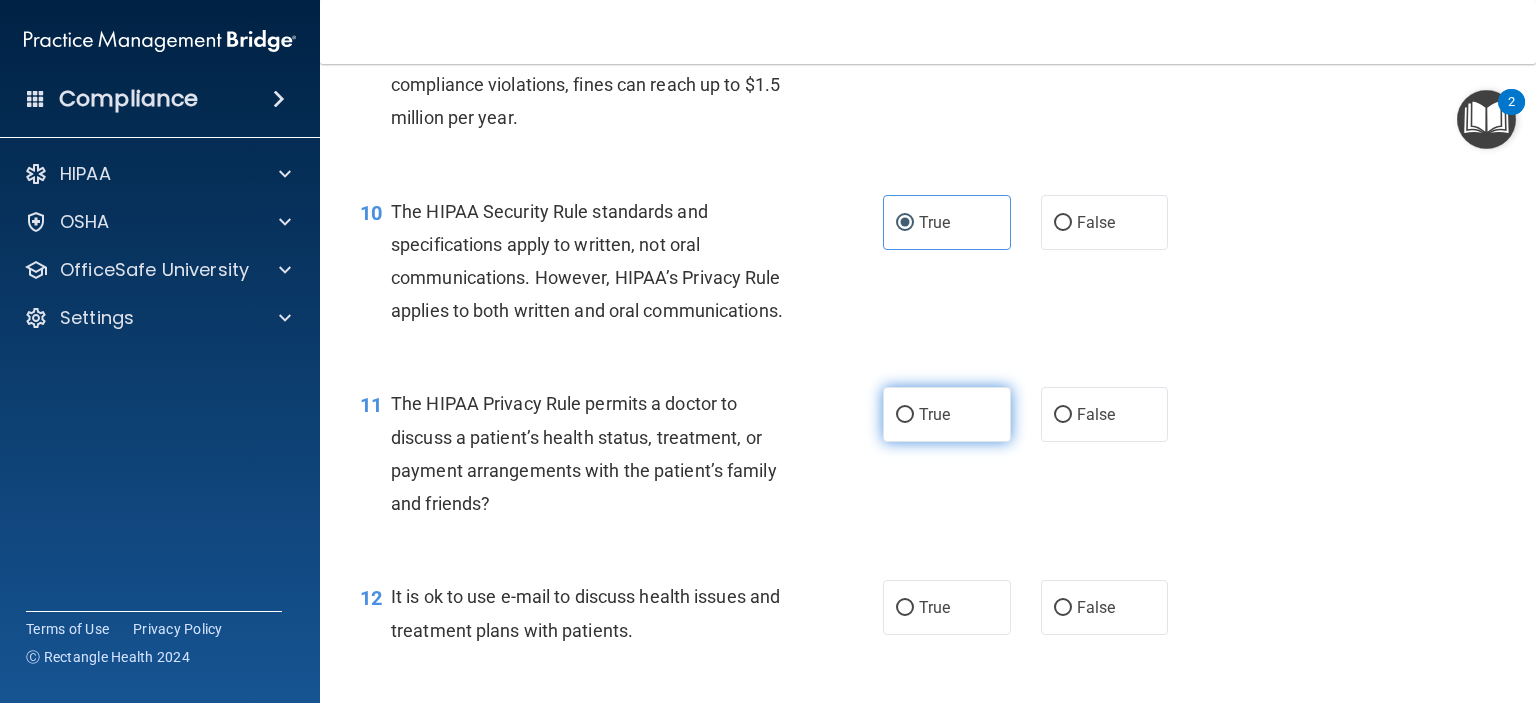 click on "True" at bounding box center (905, 415) 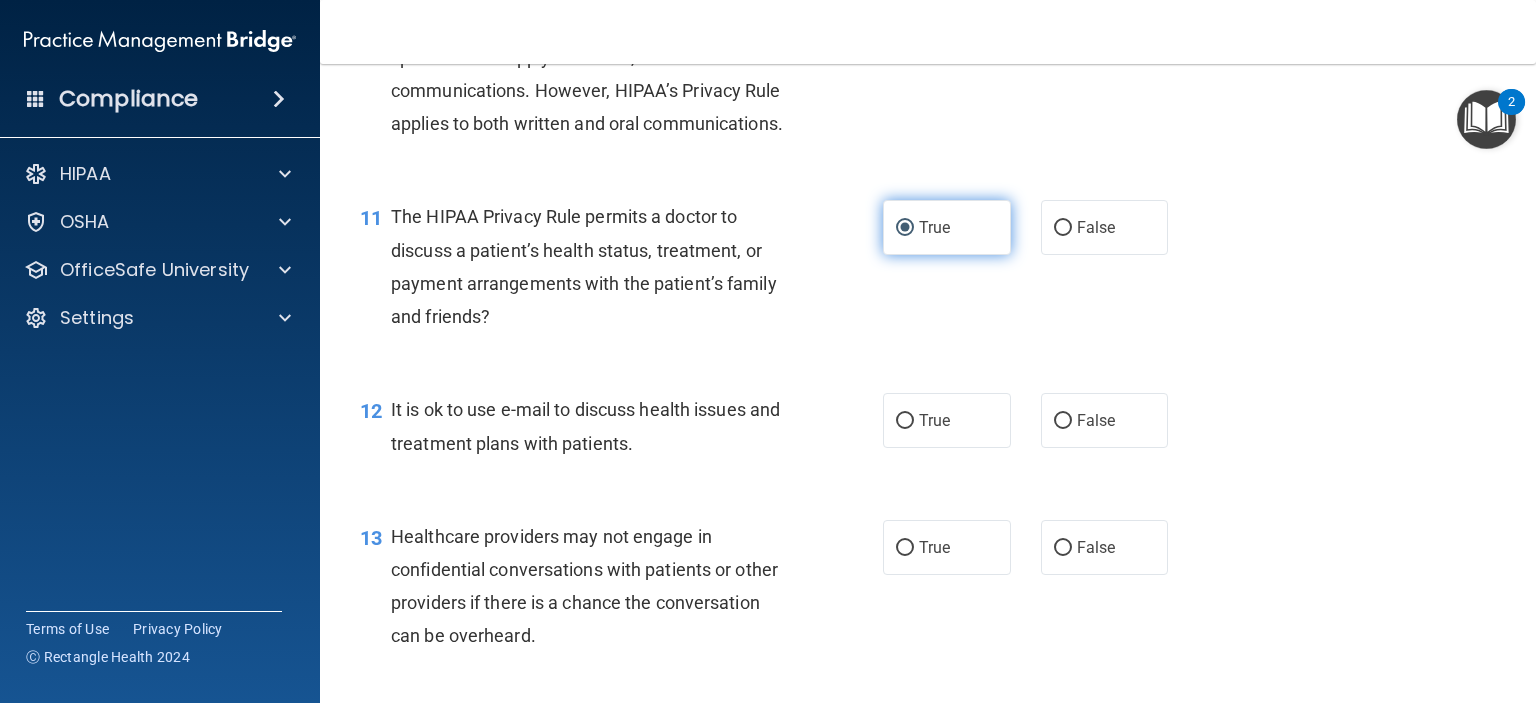 scroll, scrollTop: 1800, scrollLeft: 0, axis: vertical 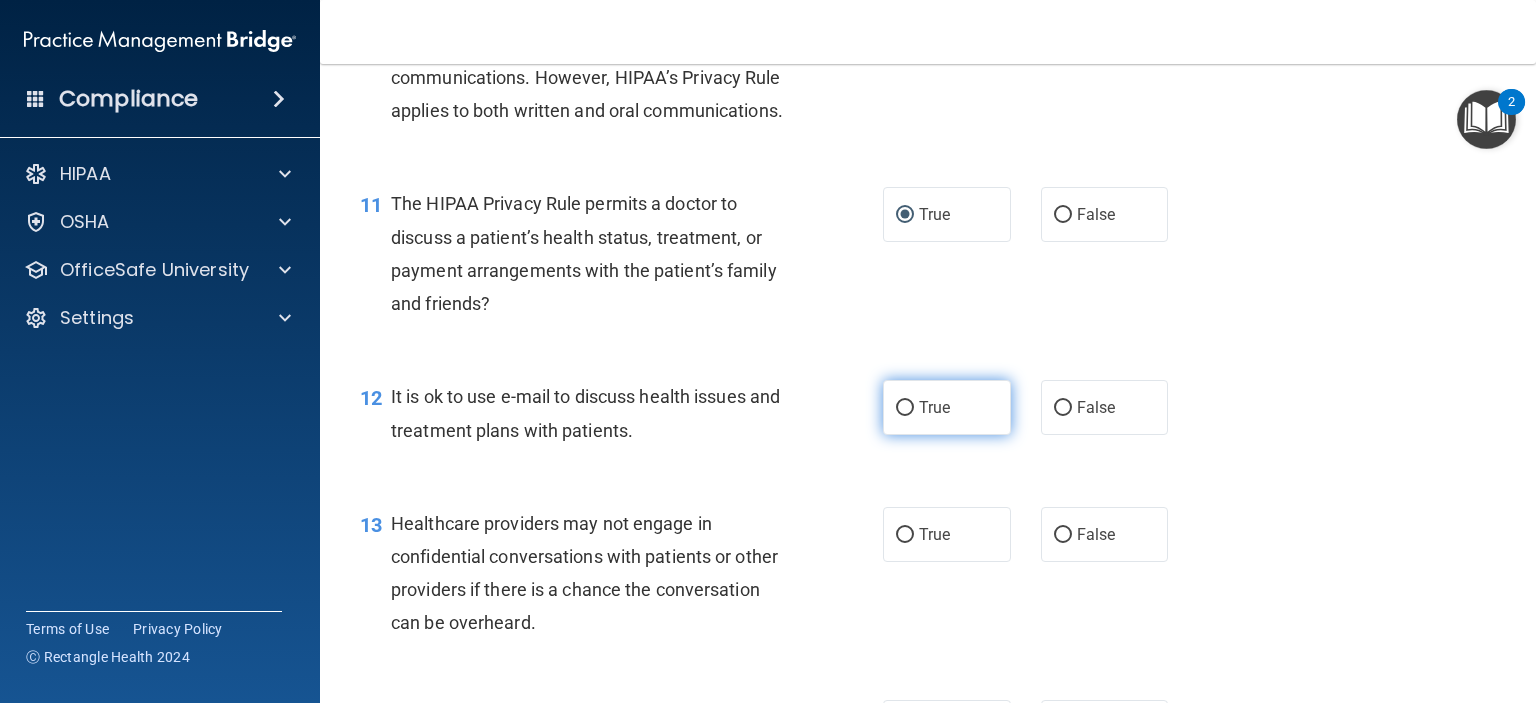 click on "True" at bounding box center (947, 407) 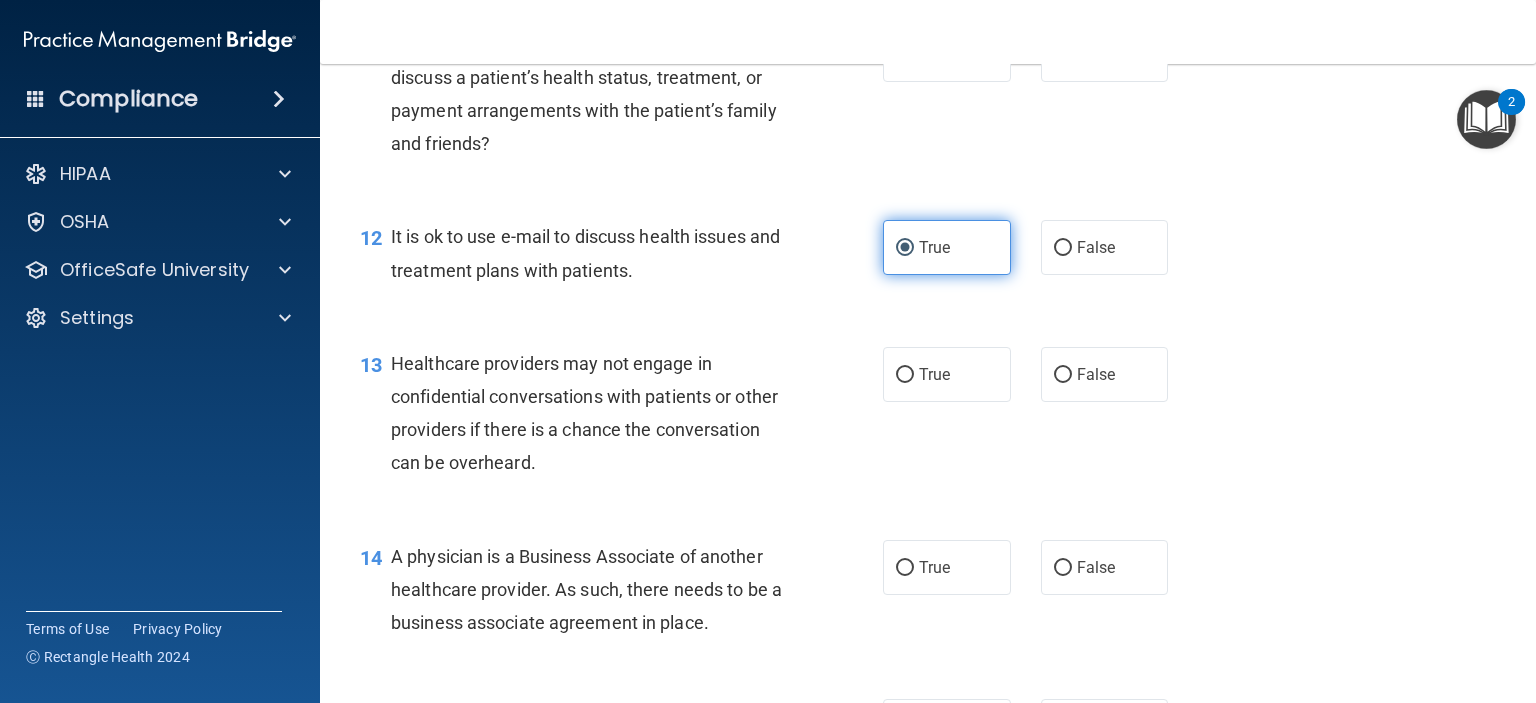 scroll, scrollTop: 2000, scrollLeft: 0, axis: vertical 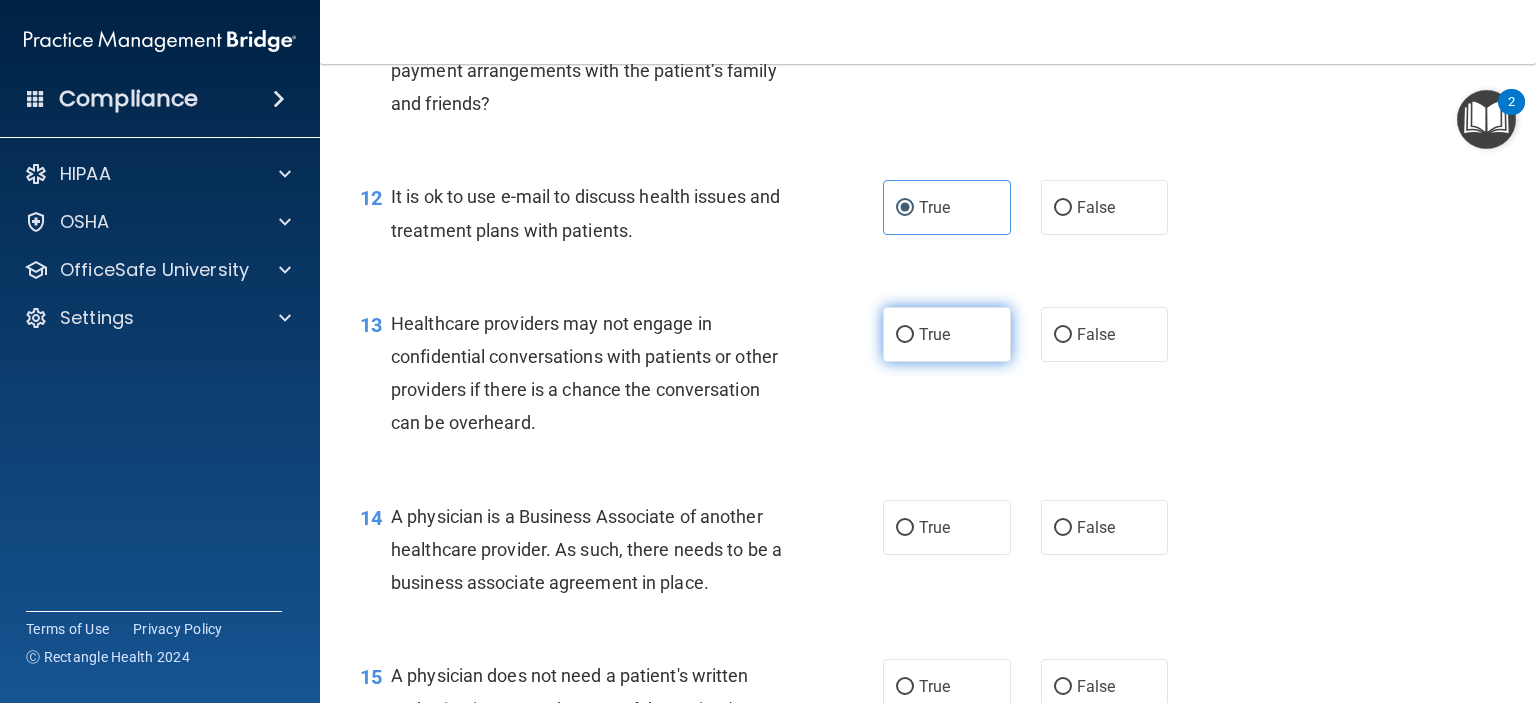 click on "True" at bounding box center [905, 335] 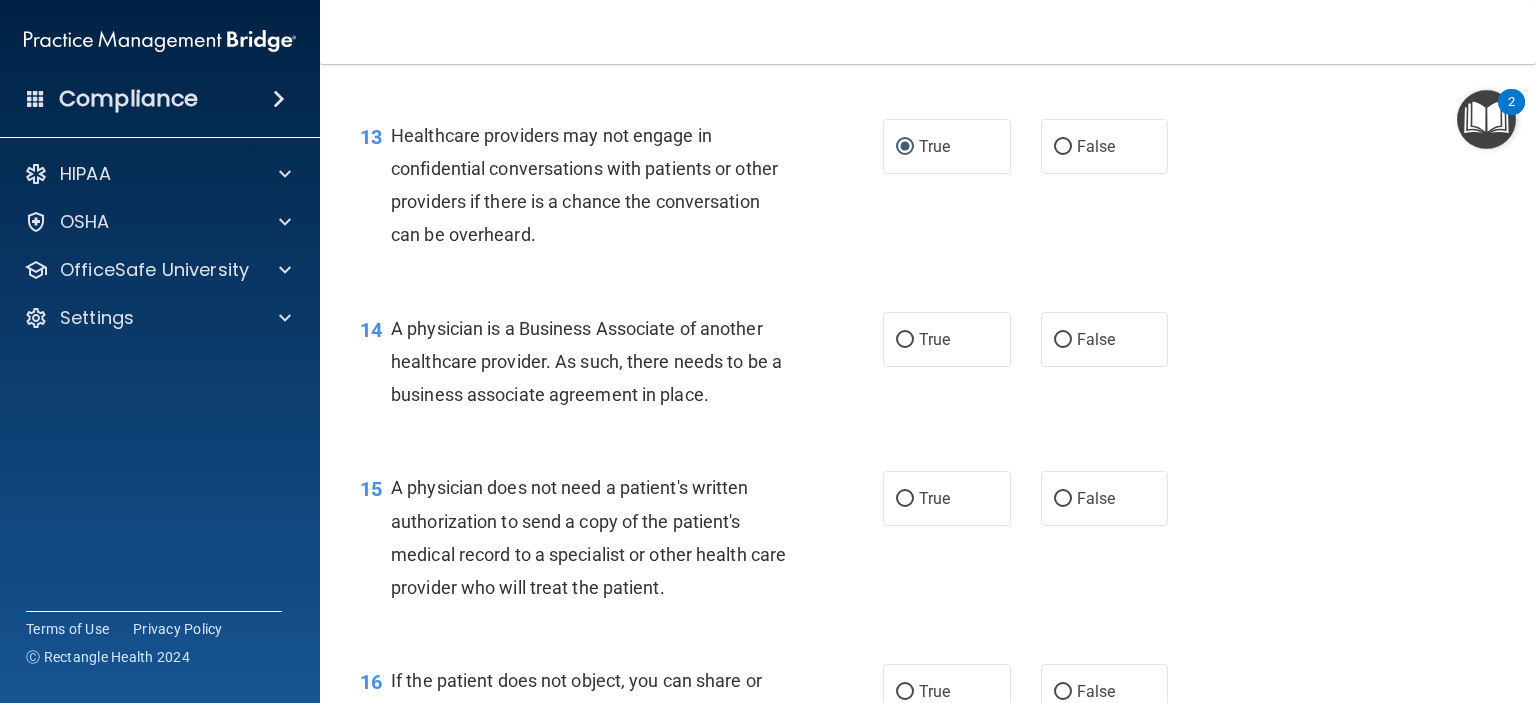 scroll, scrollTop: 2200, scrollLeft: 0, axis: vertical 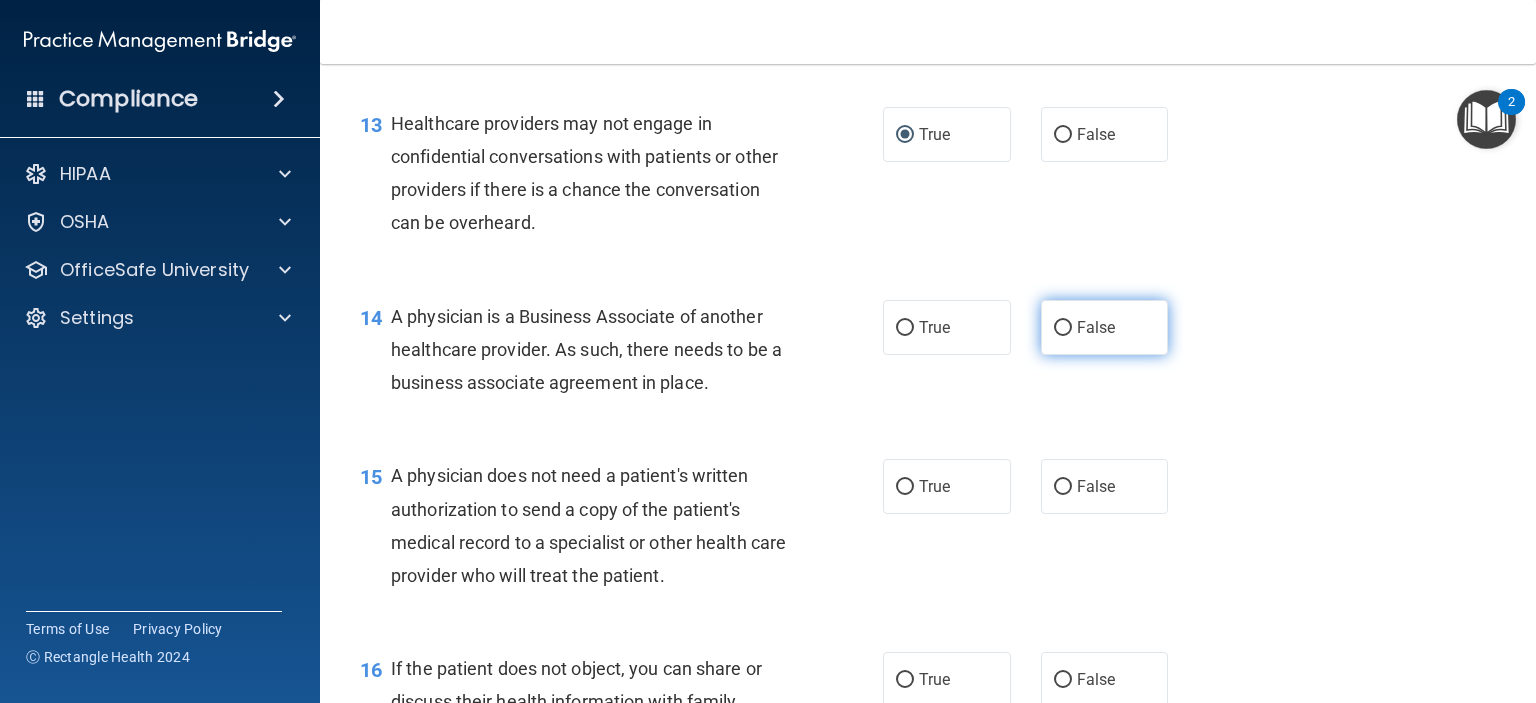 click on "False" at bounding box center [1063, 328] 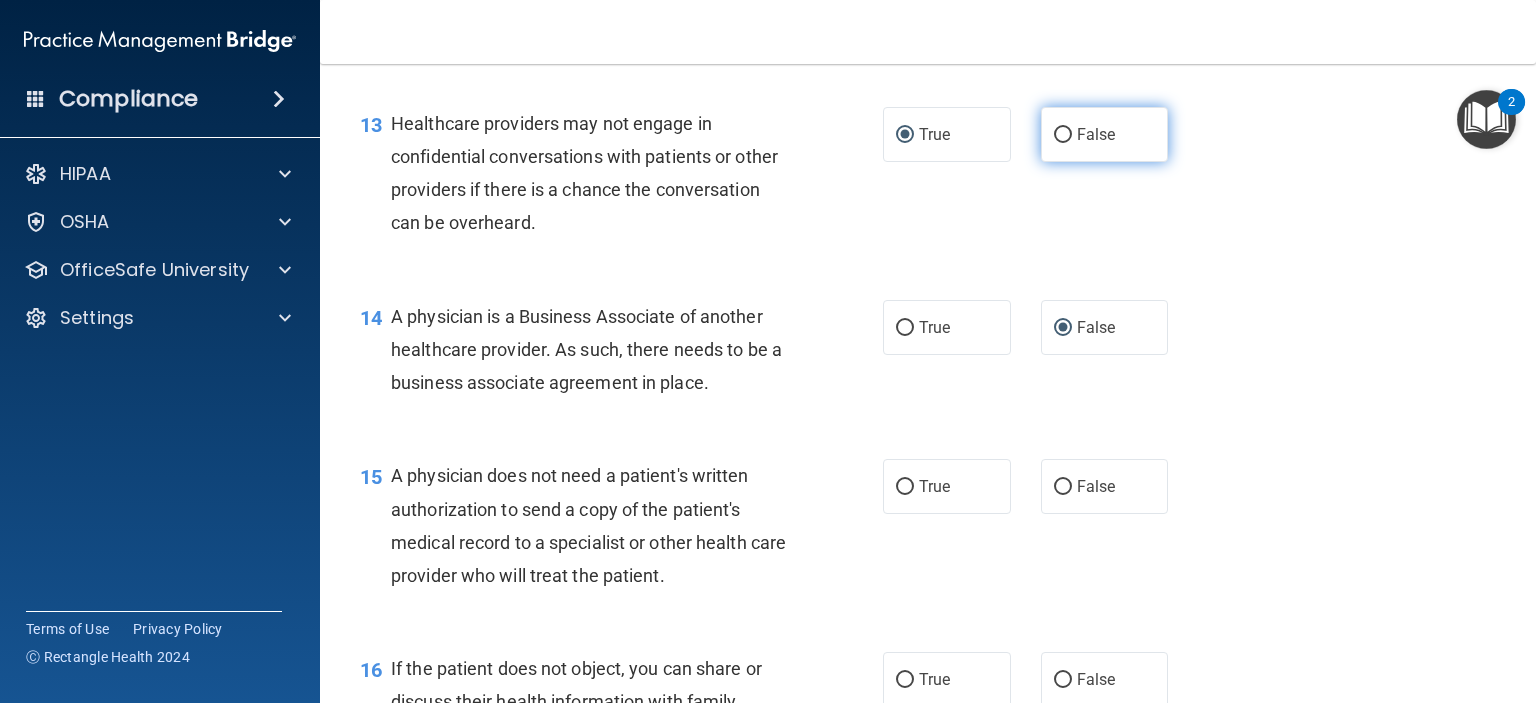 click on "False" at bounding box center [1096, 134] 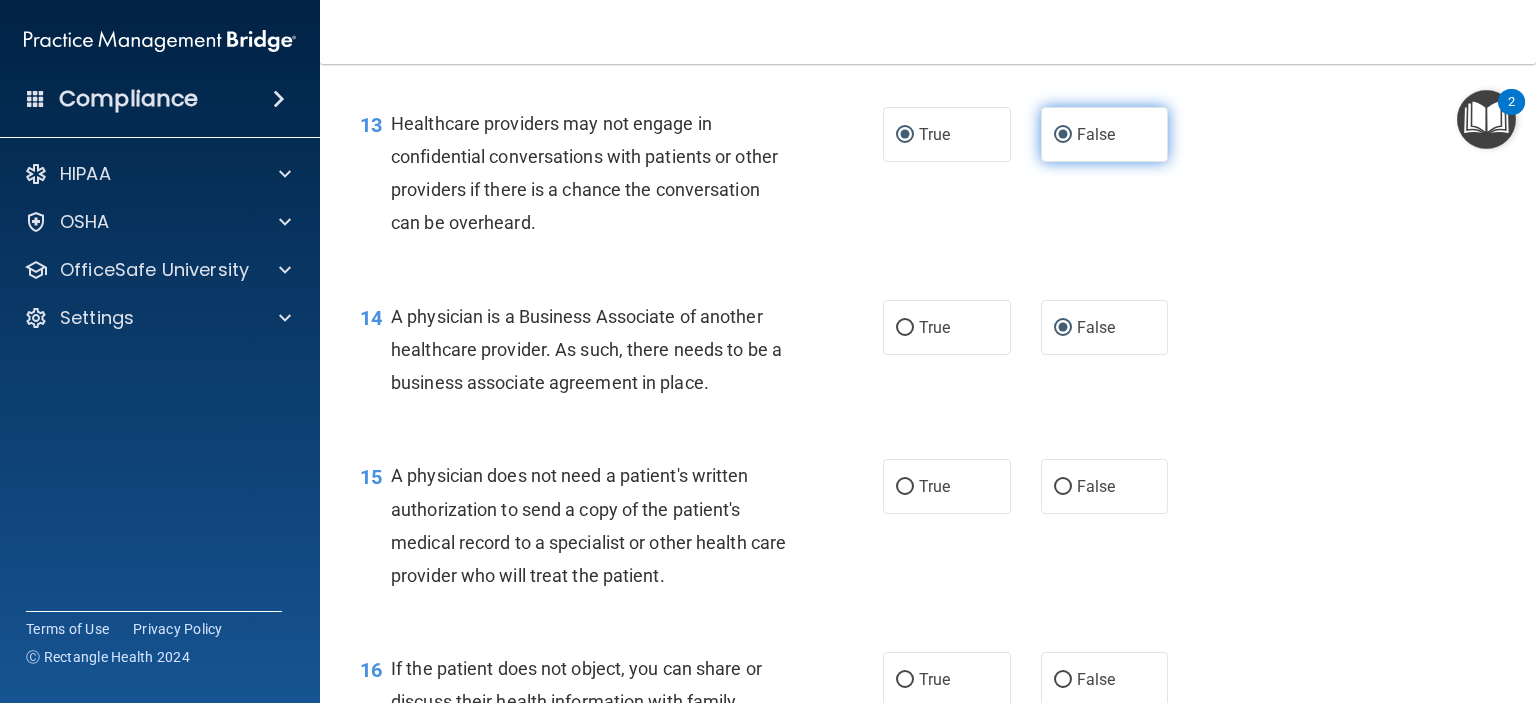 radio on "false" 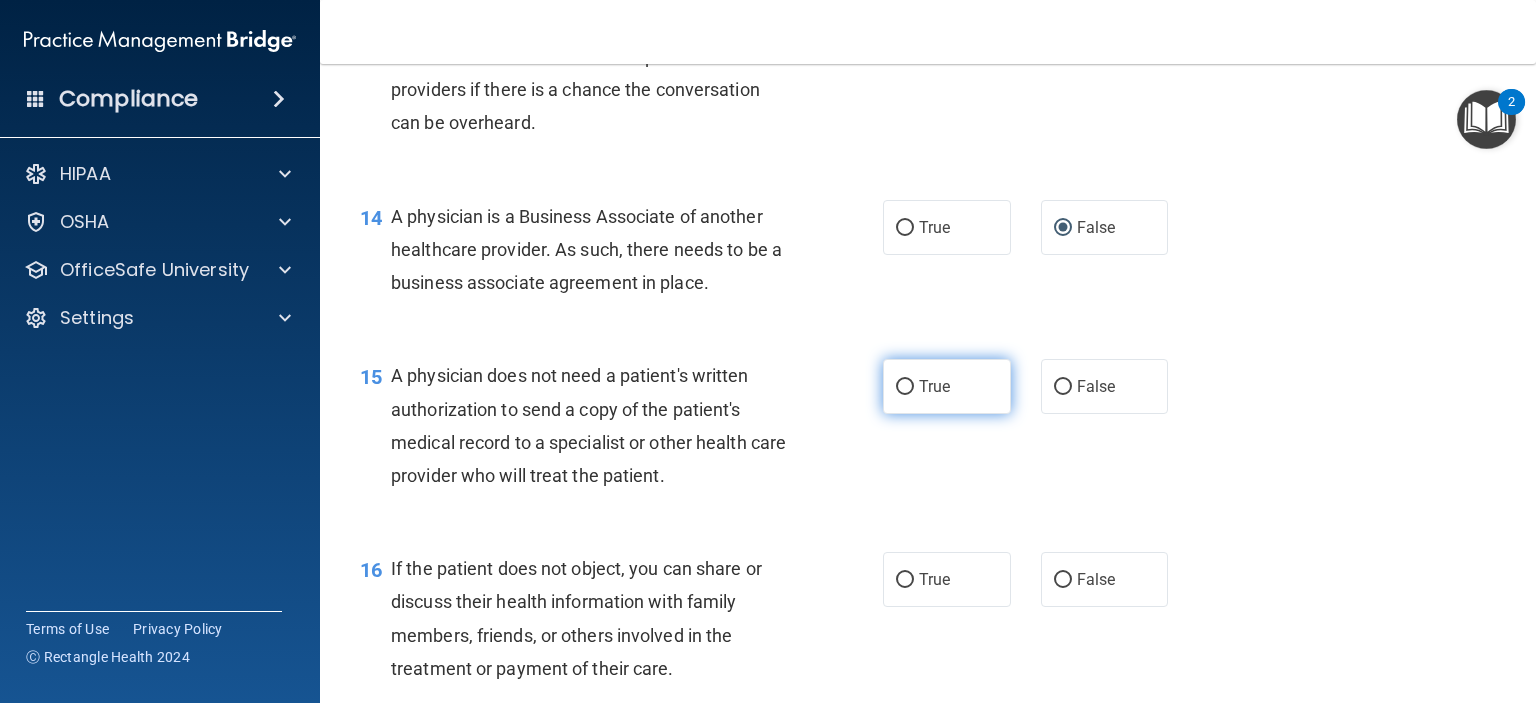 click on "True" at bounding box center [934, 386] 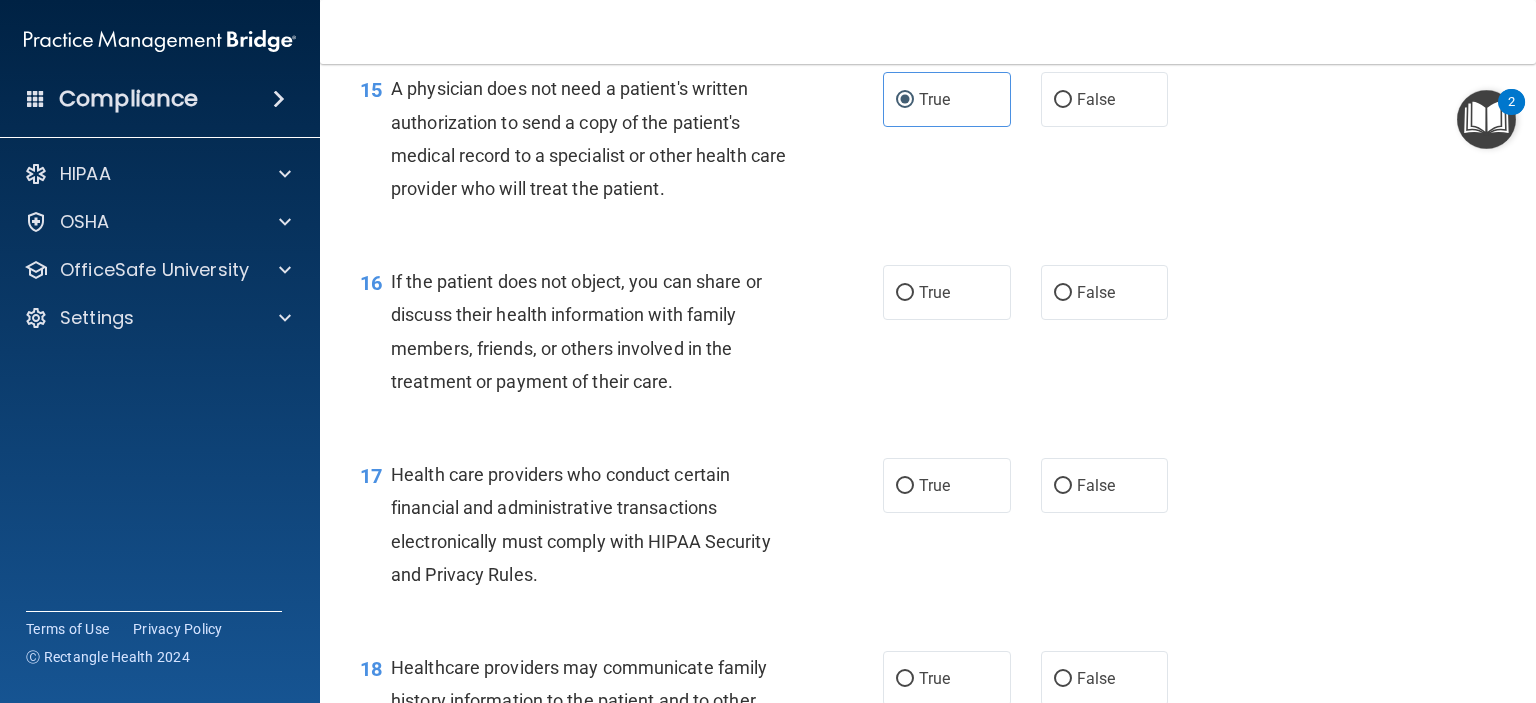 scroll, scrollTop: 2600, scrollLeft: 0, axis: vertical 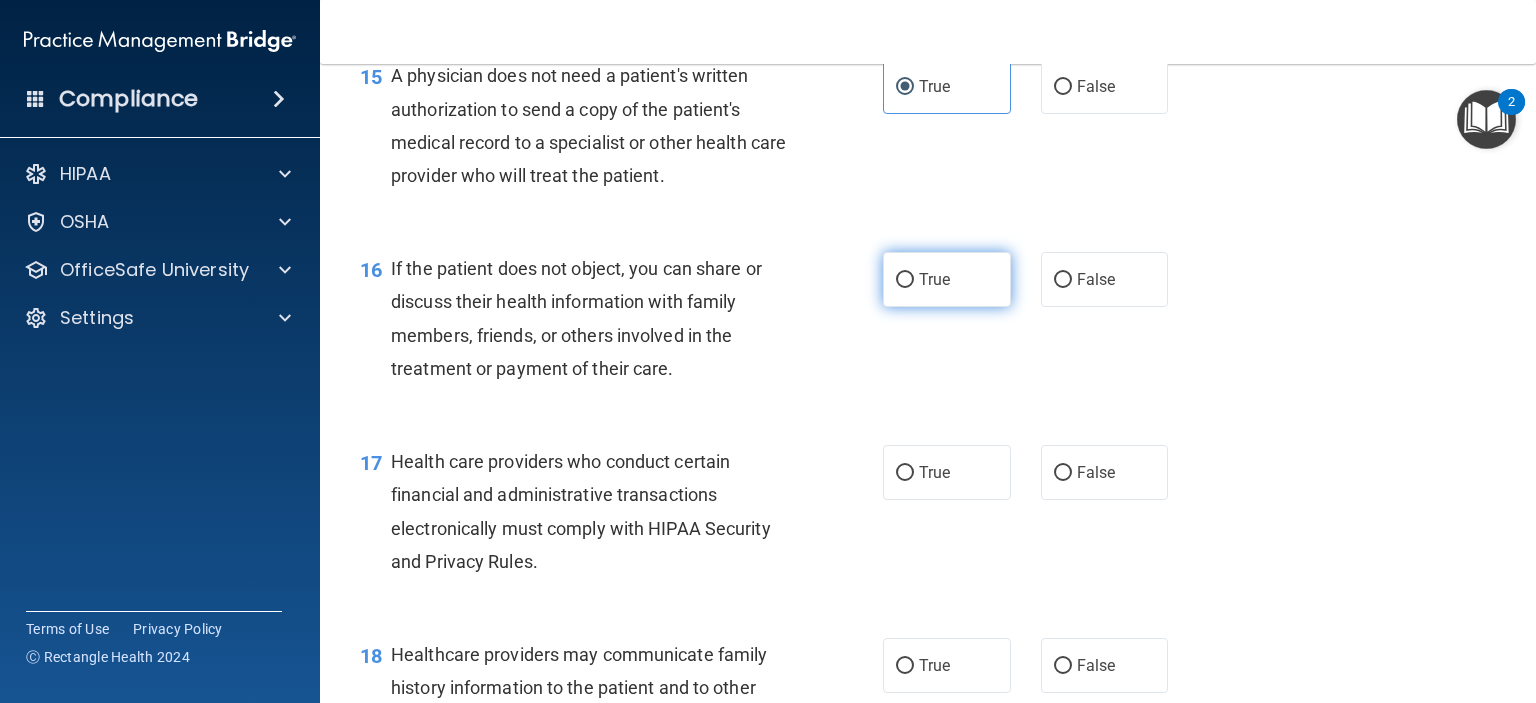click on "True" at bounding box center [934, 279] 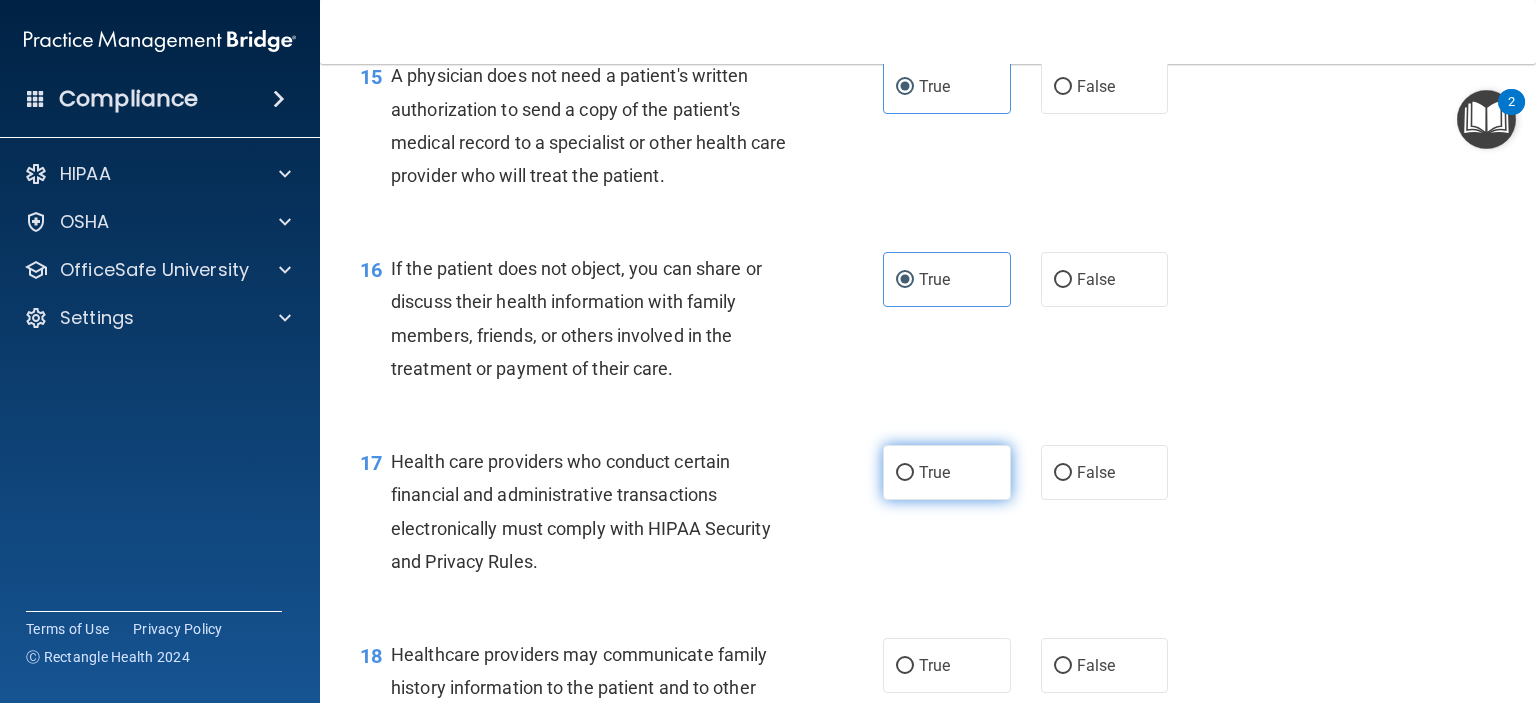 click on "True" at bounding box center [934, 472] 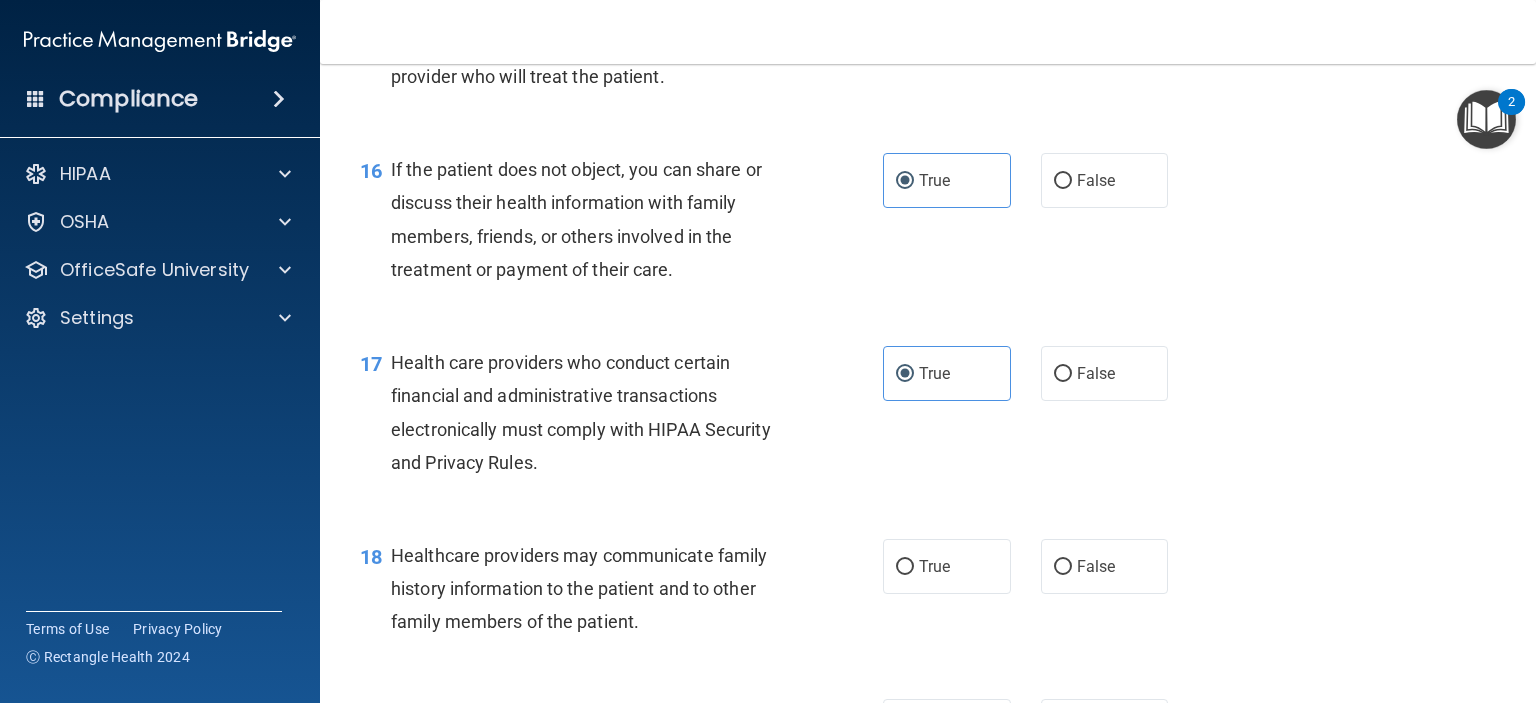 scroll, scrollTop: 2700, scrollLeft: 0, axis: vertical 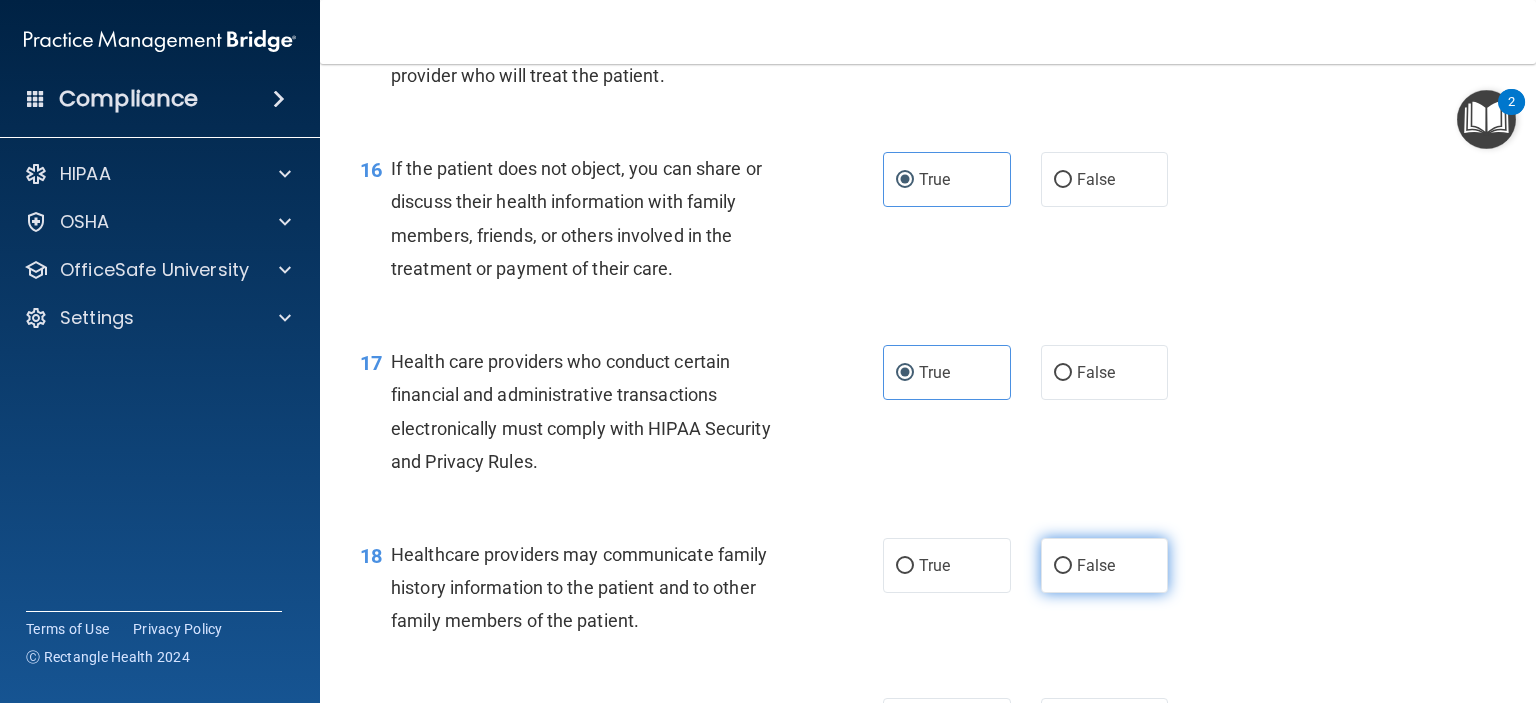 click on "False" at bounding box center (1096, 565) 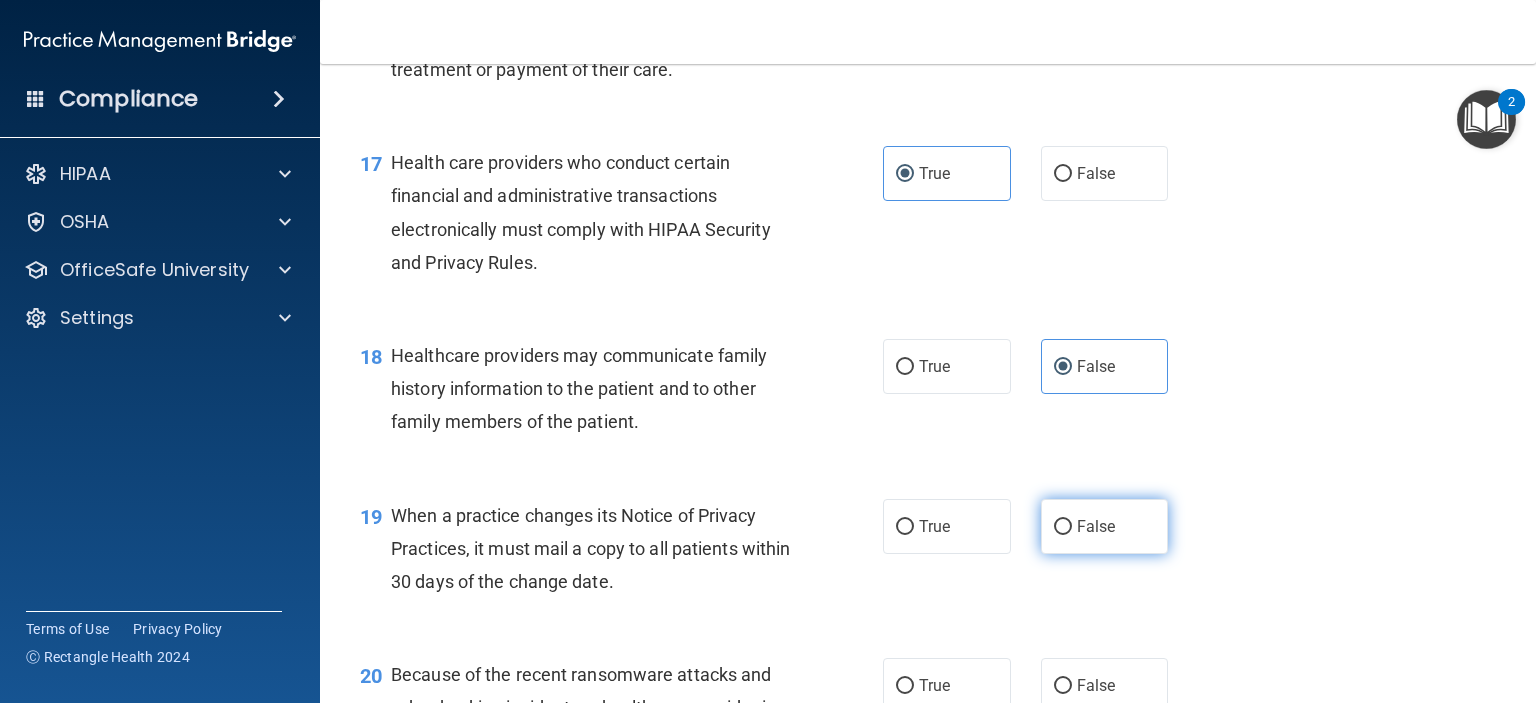 scroll, scrollTop: 2900, scrollLeft: 0, axis: vertical 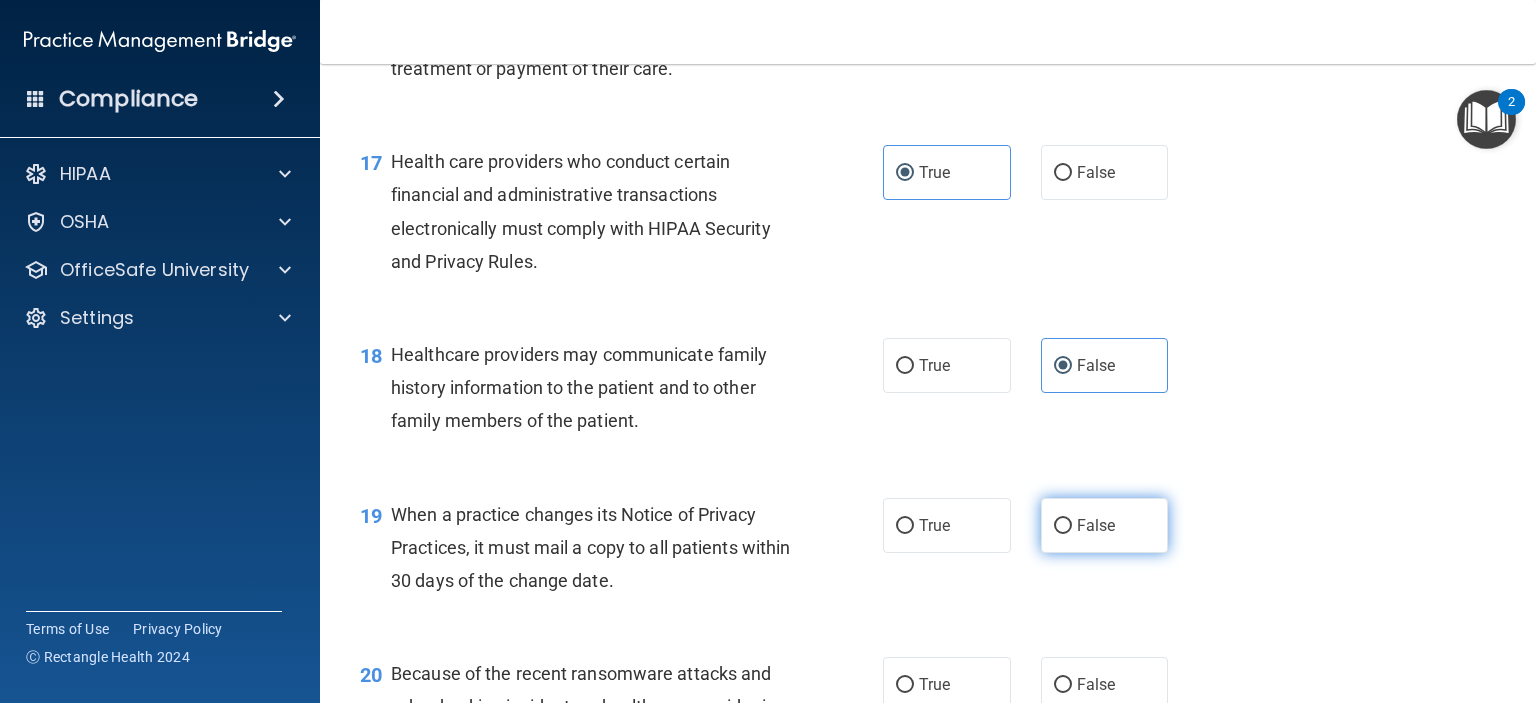 click on "False" at bounding box center (1096, 525) 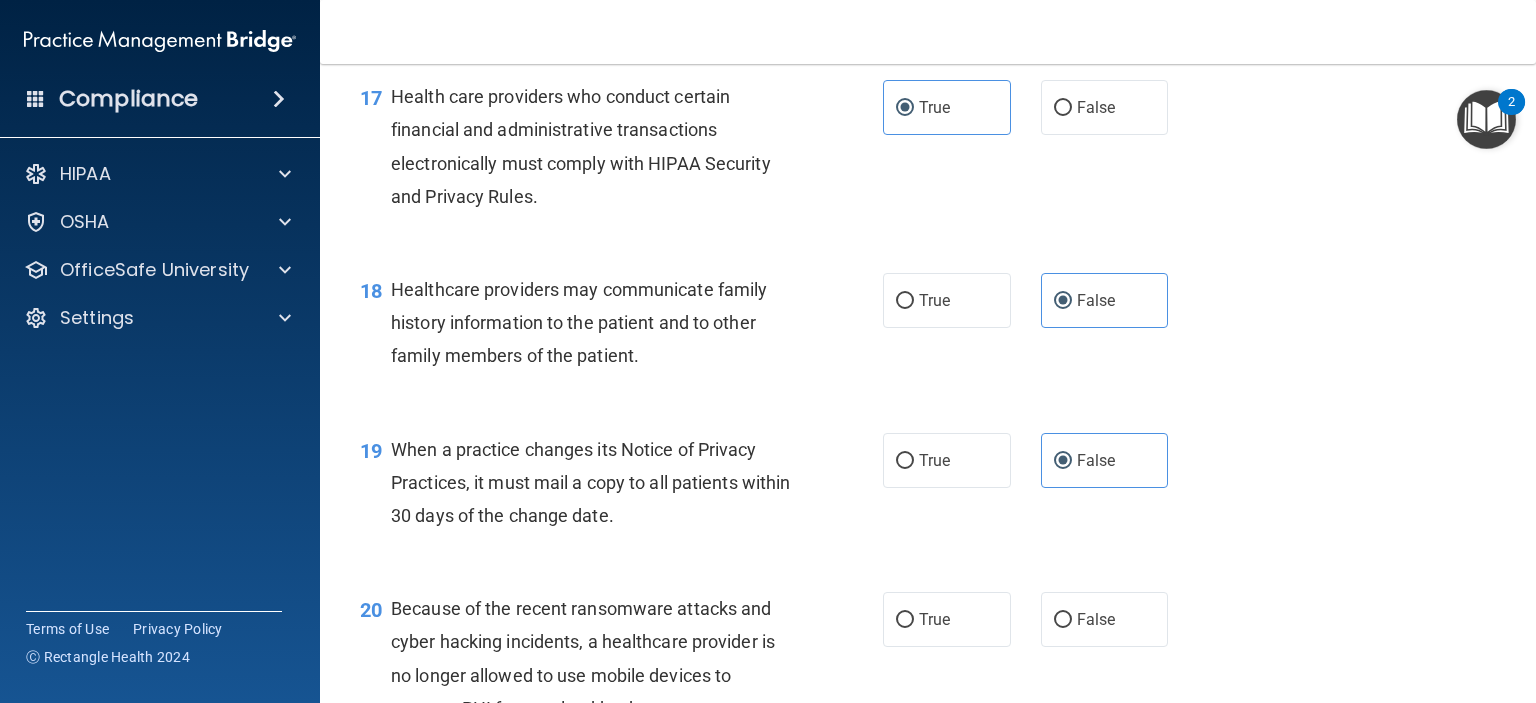 scroll, scrollTop: 3000, scrollLeft: 0, axis: vertical 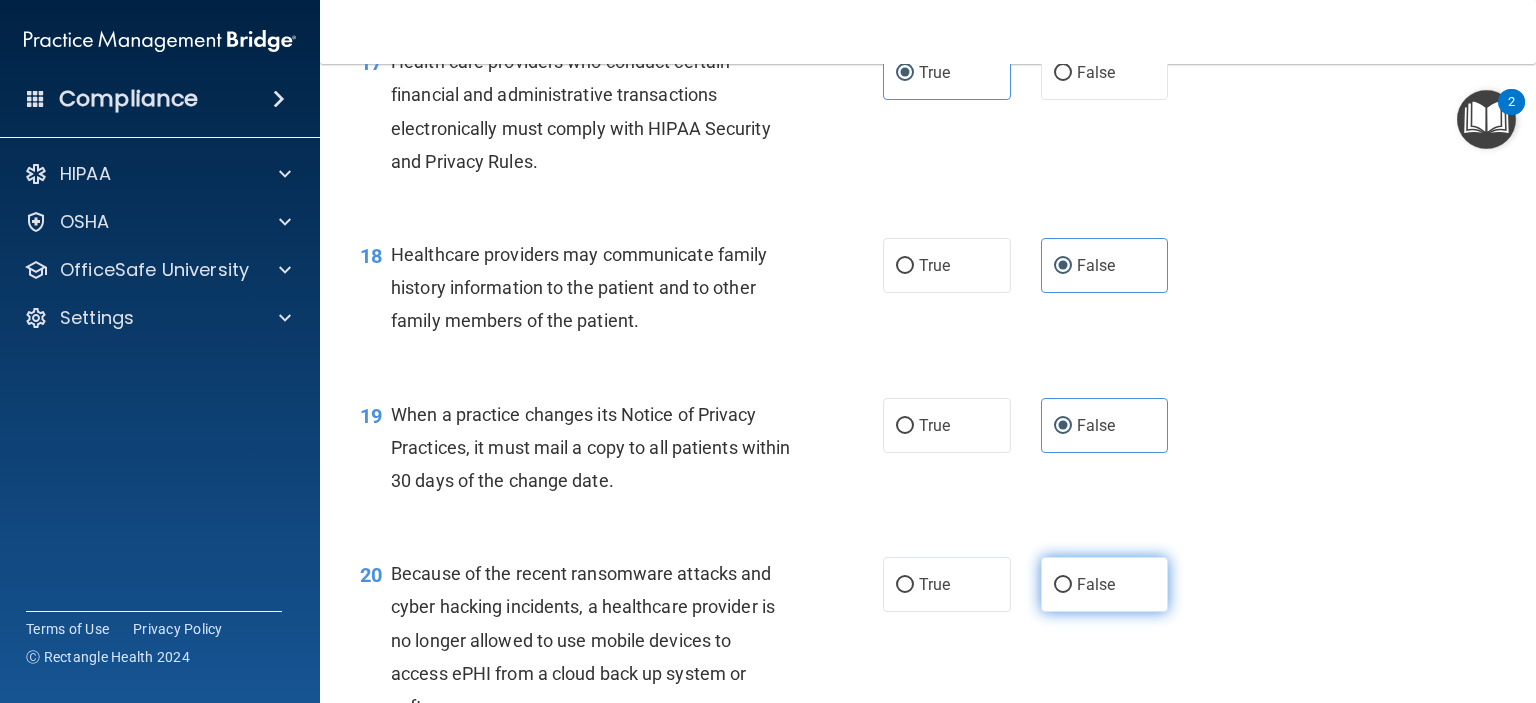 click on "False" at bounding box center [1105, 584] 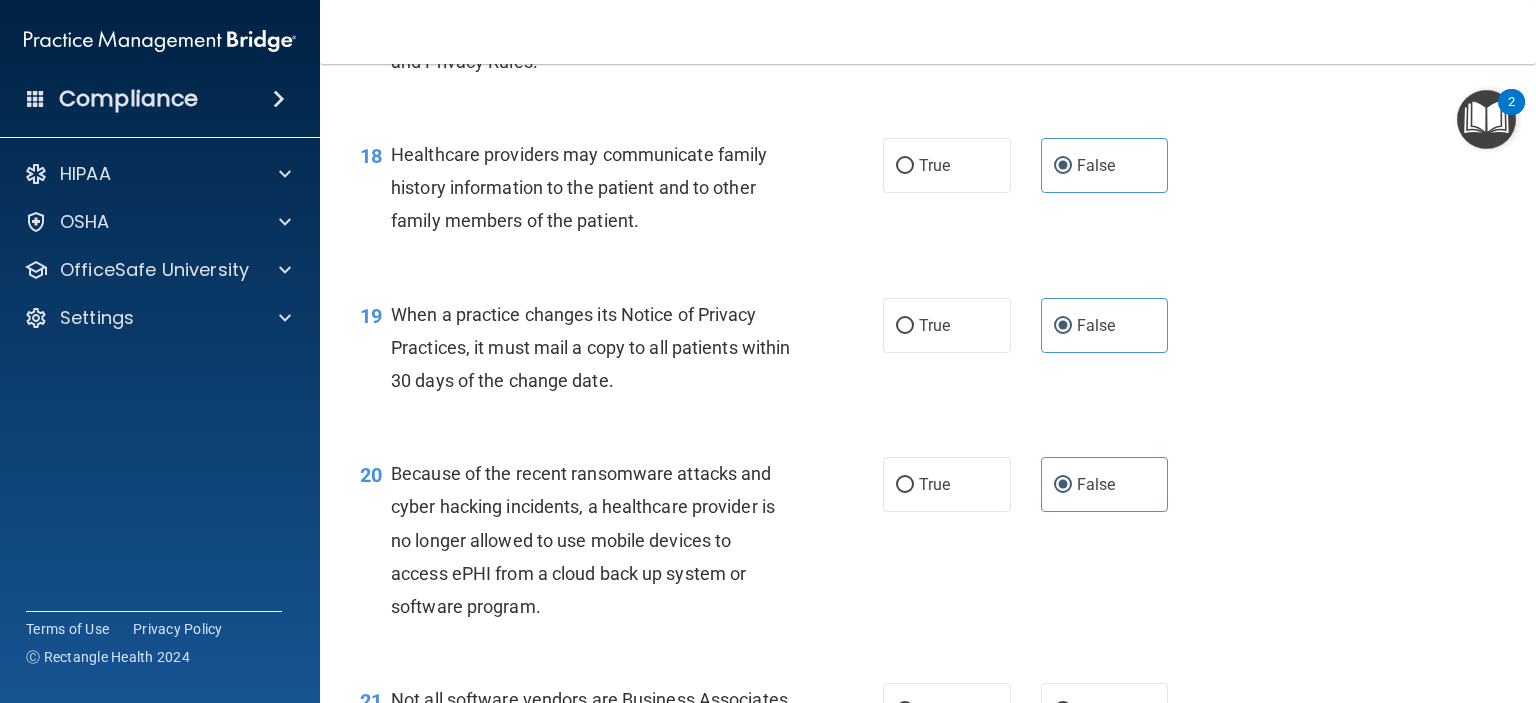 scroll, scrollTop: 3200, scrollLeft: 0, axis: vertical 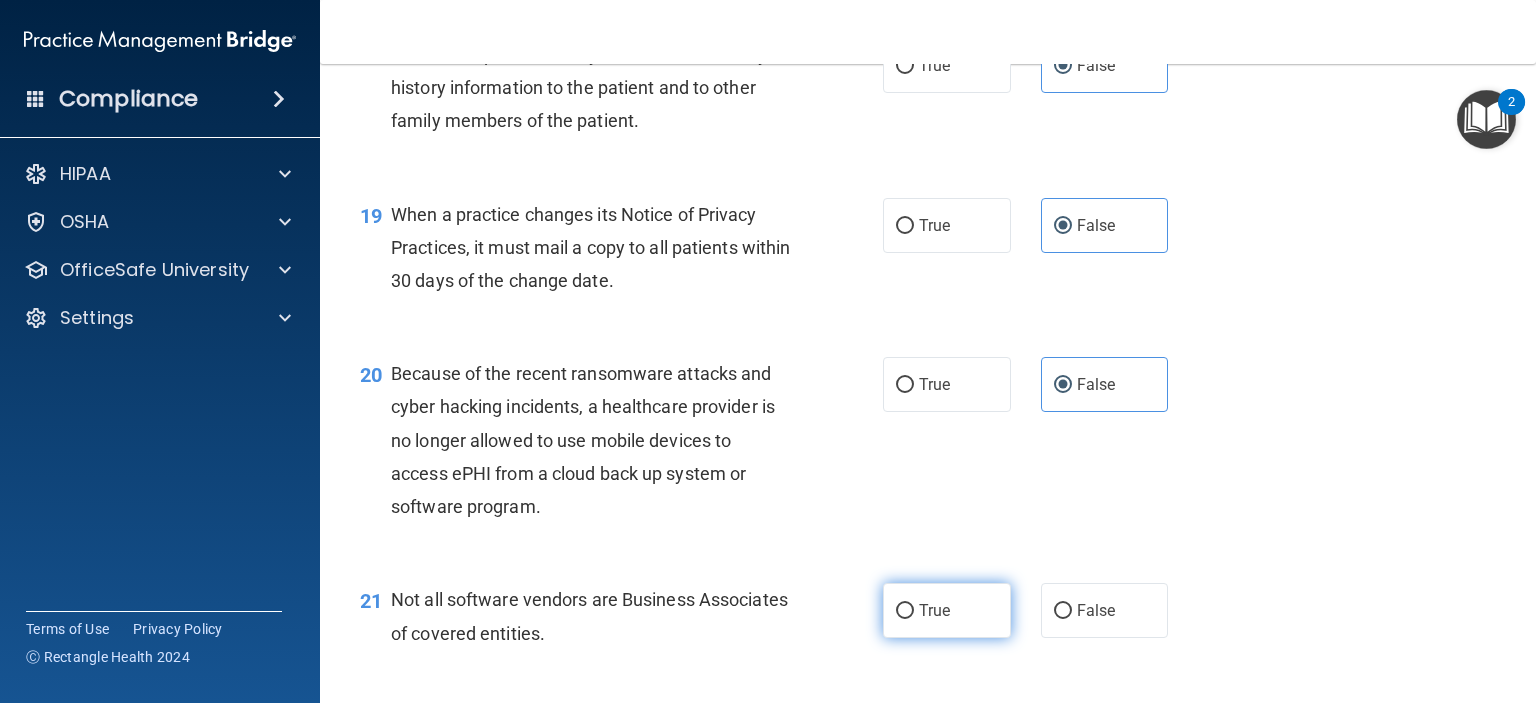 click on "True" at bounding box center [947, 610] 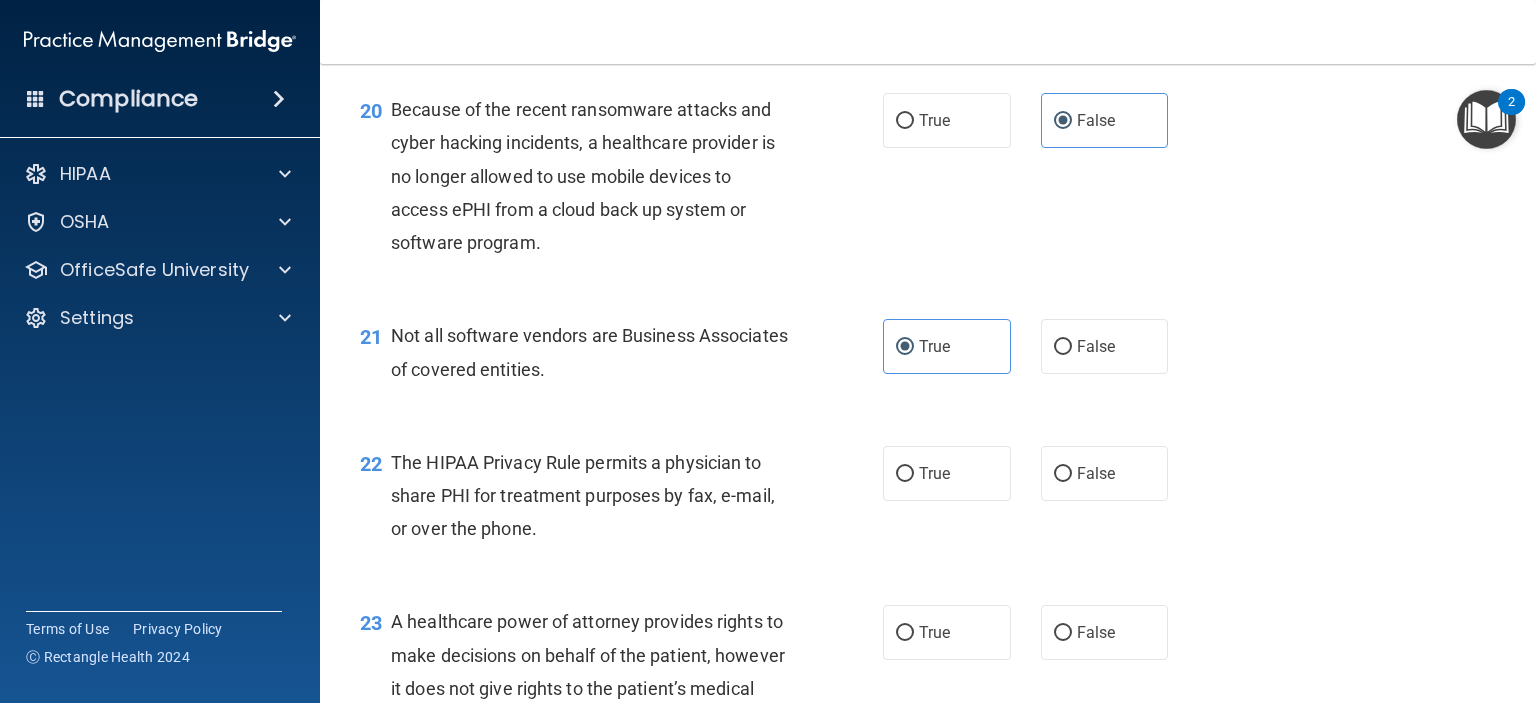 scroll, scrollTop: 3500, scrollLeft: 0, axis: vertical 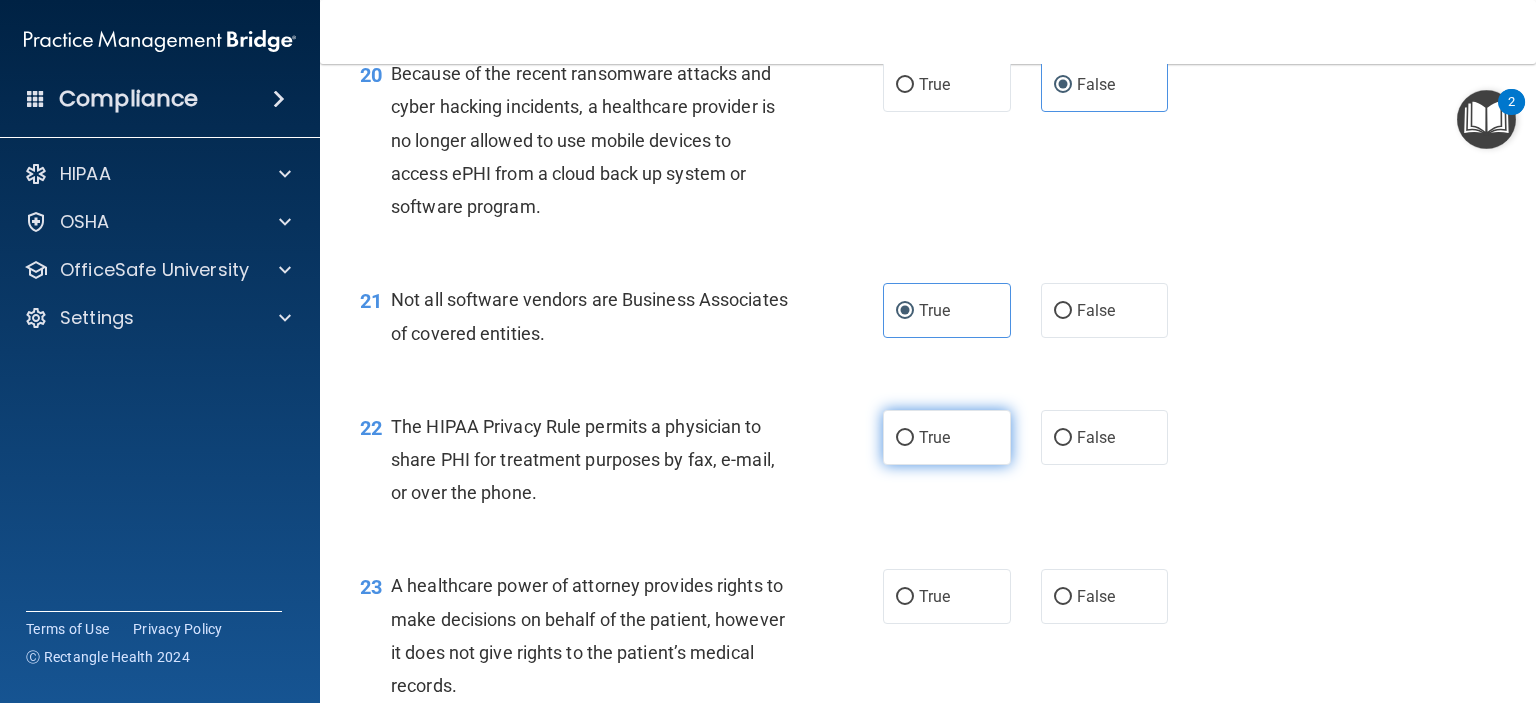 click on "True" at bounding box center (947, 437) 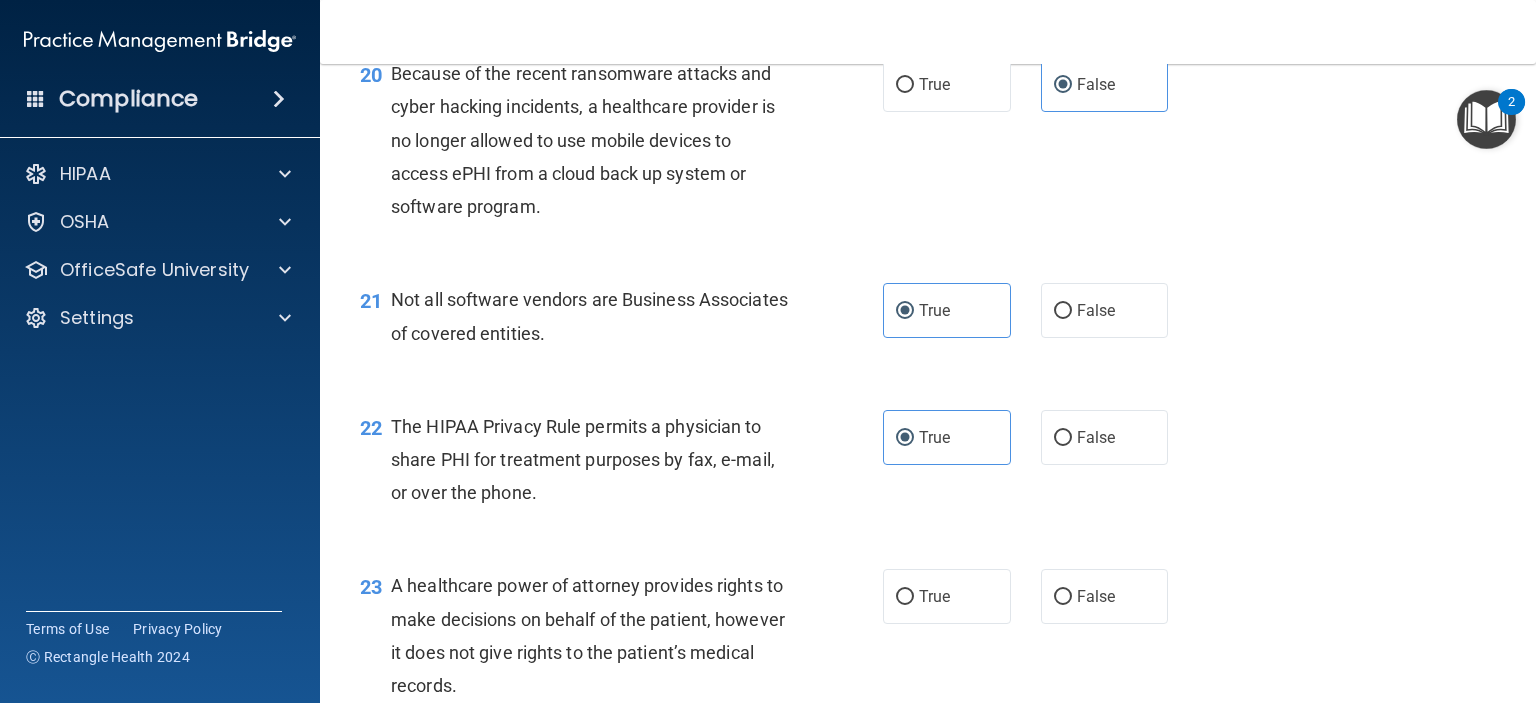 scroll, scrollTop: 3600, scrollLeft: 0, axis: vertical 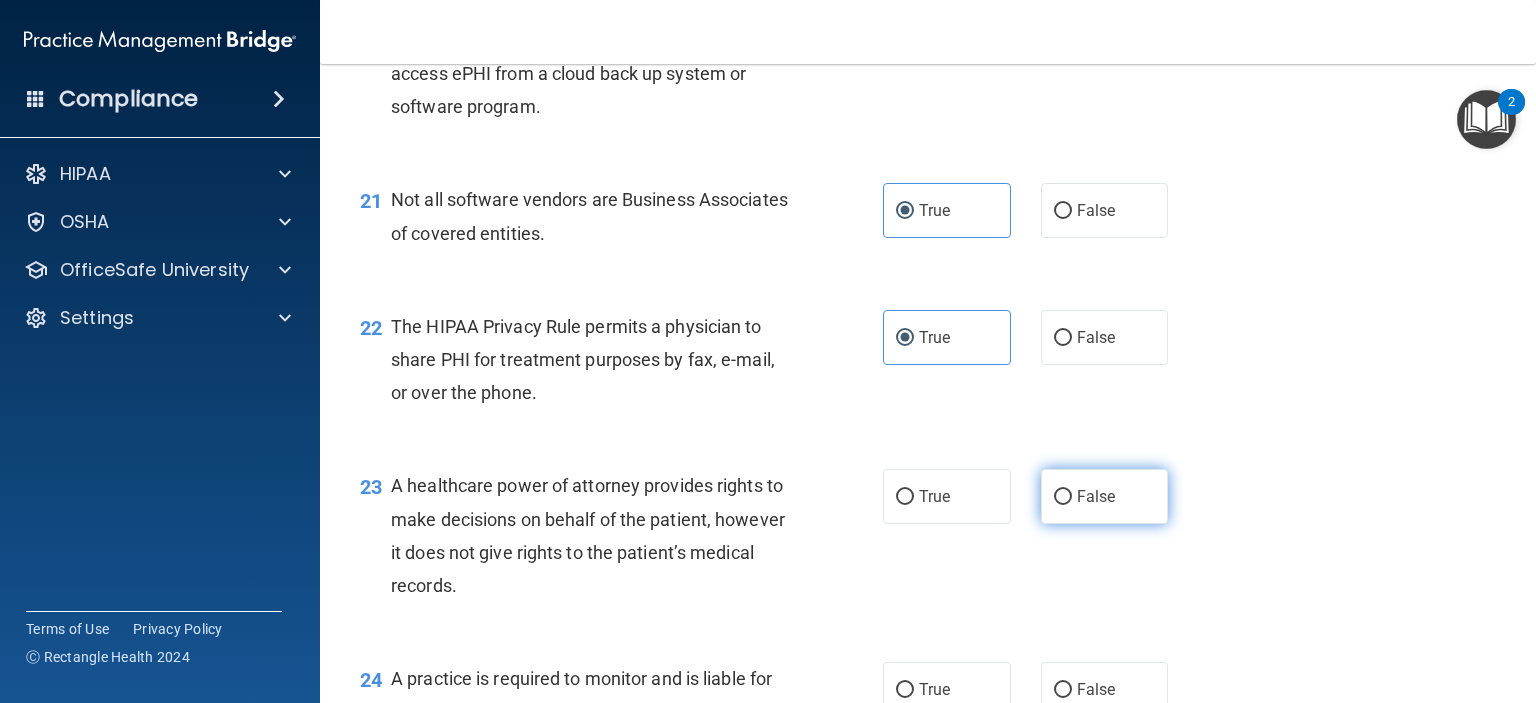 click on "False" at bounding box center [1105, 496] 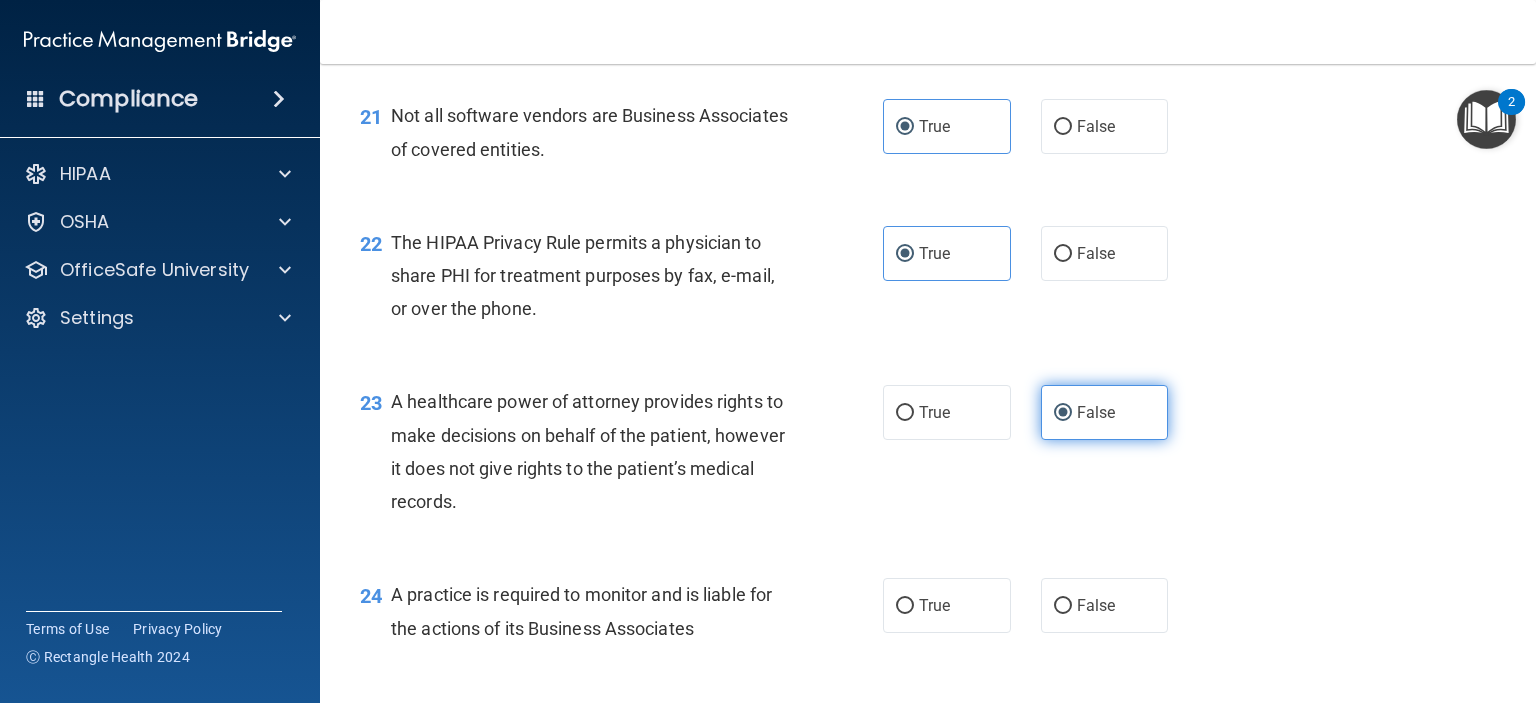 scroll, scrollTop: 3800, scrollLeft: 0, axis: vertical 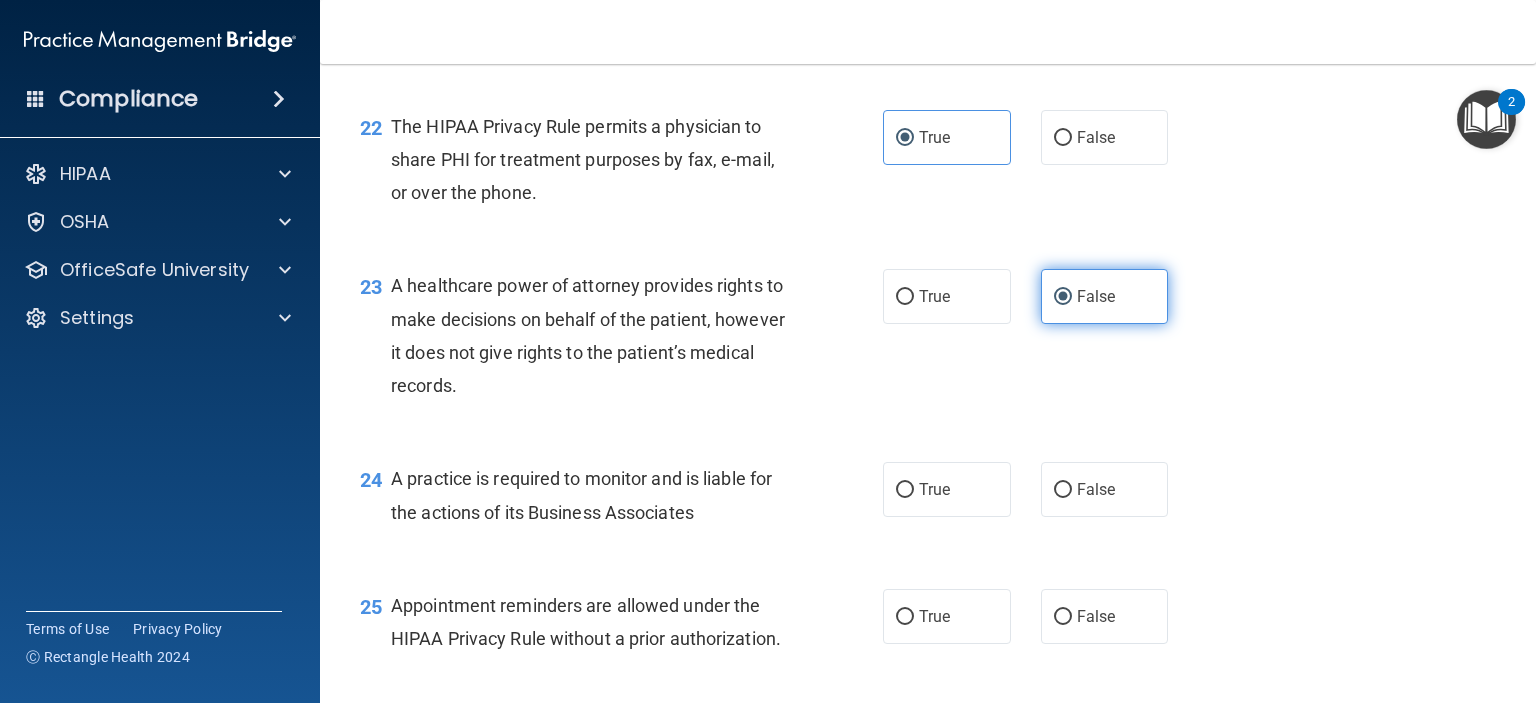 click on "False" at bounding box center [1105, 489] 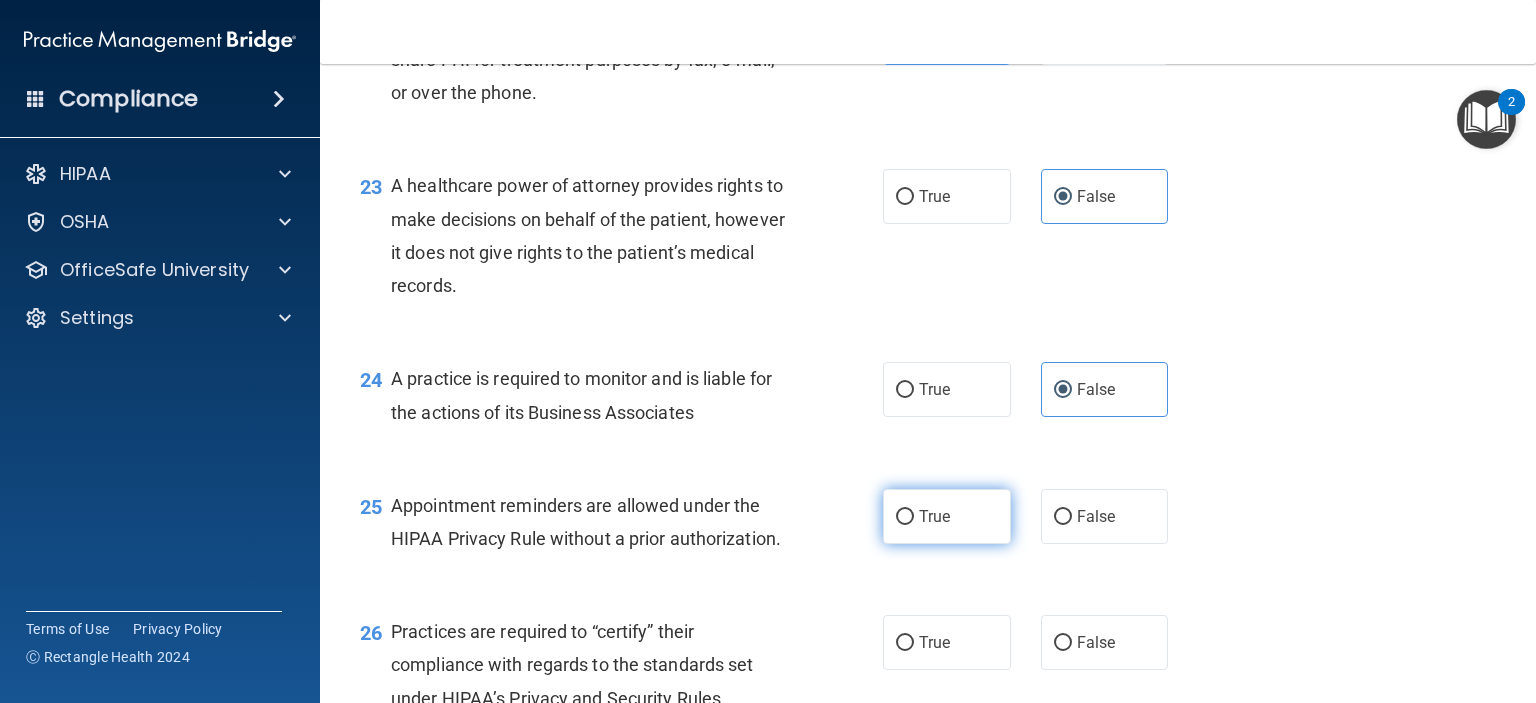 click on "True" at bounding box center (947, 516) 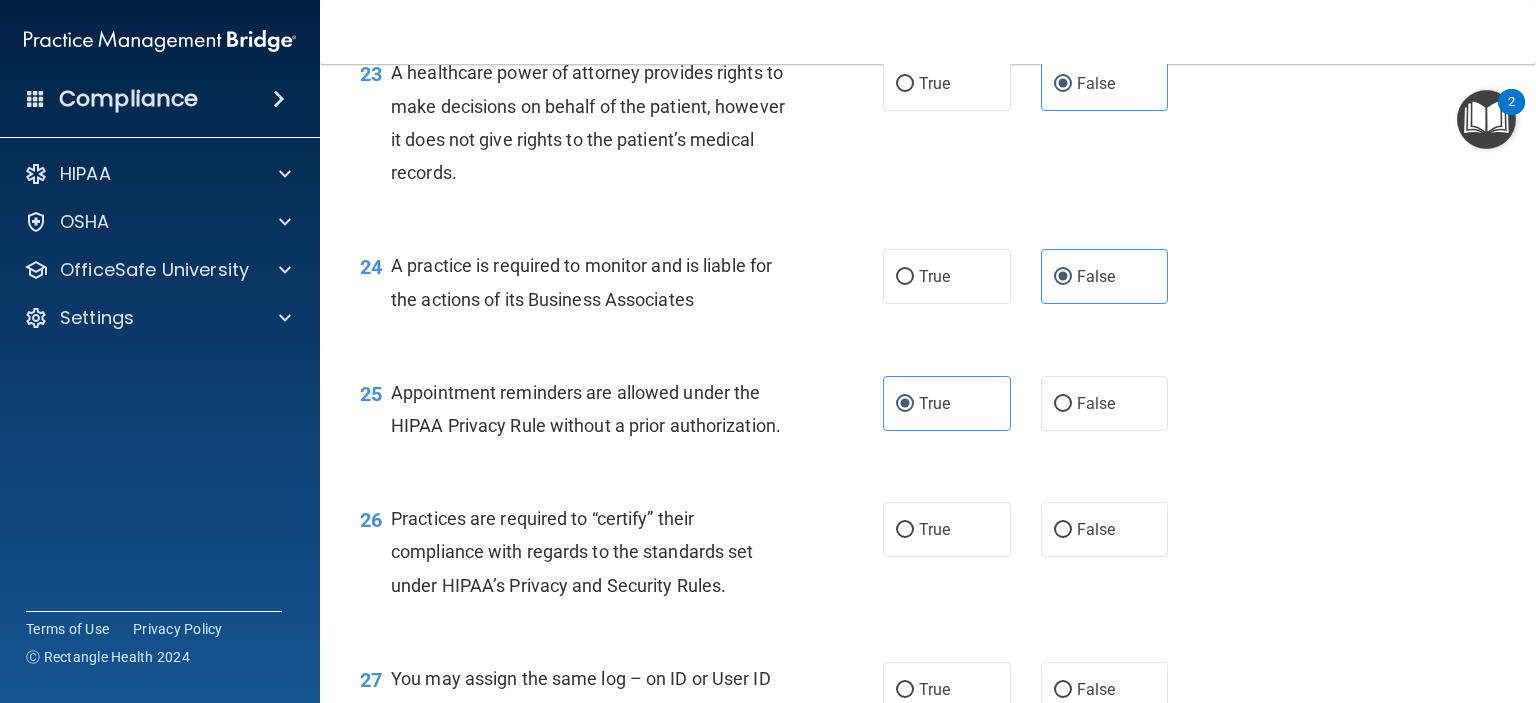 scroll, scrollTop: 4100, scrollLeft: 0, axis: vertical 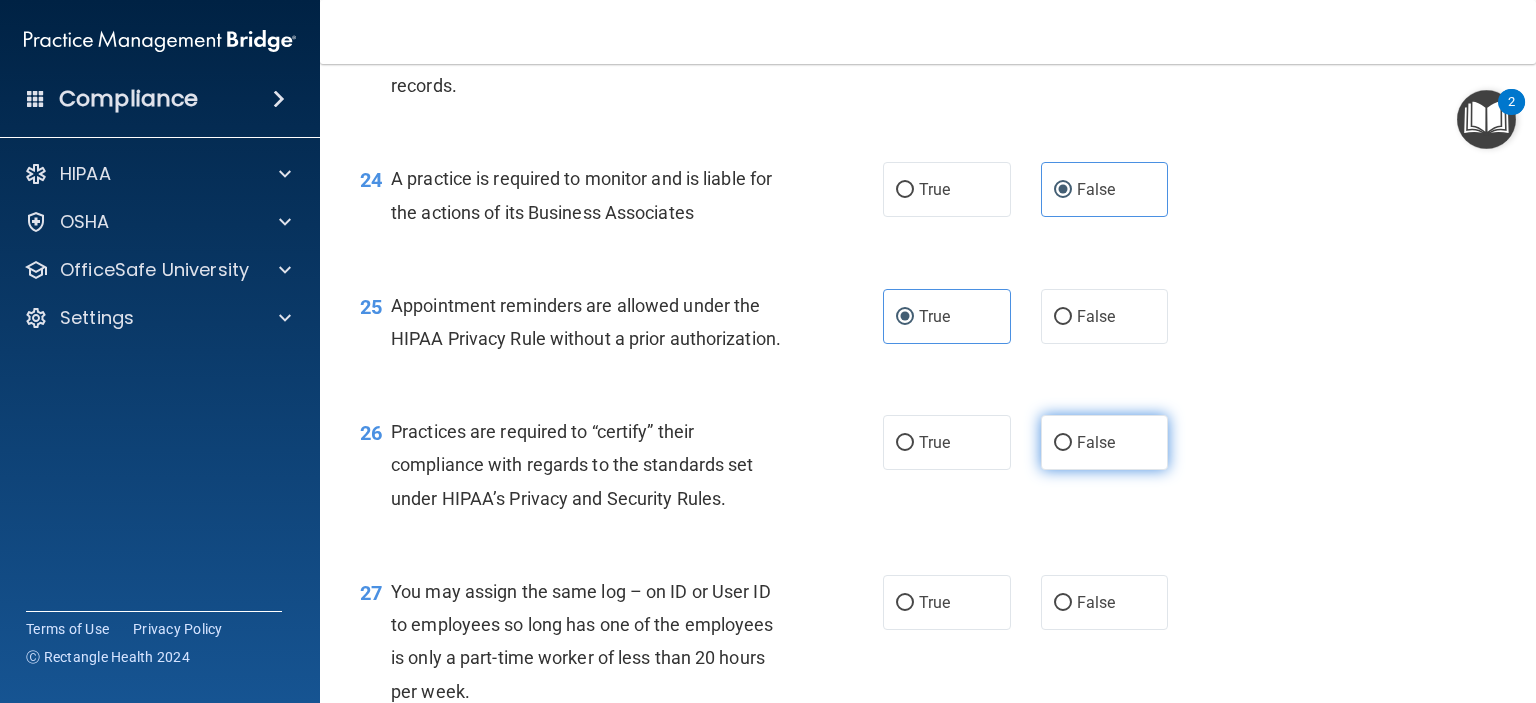 click on "False" at bounding box center [1105, 442] 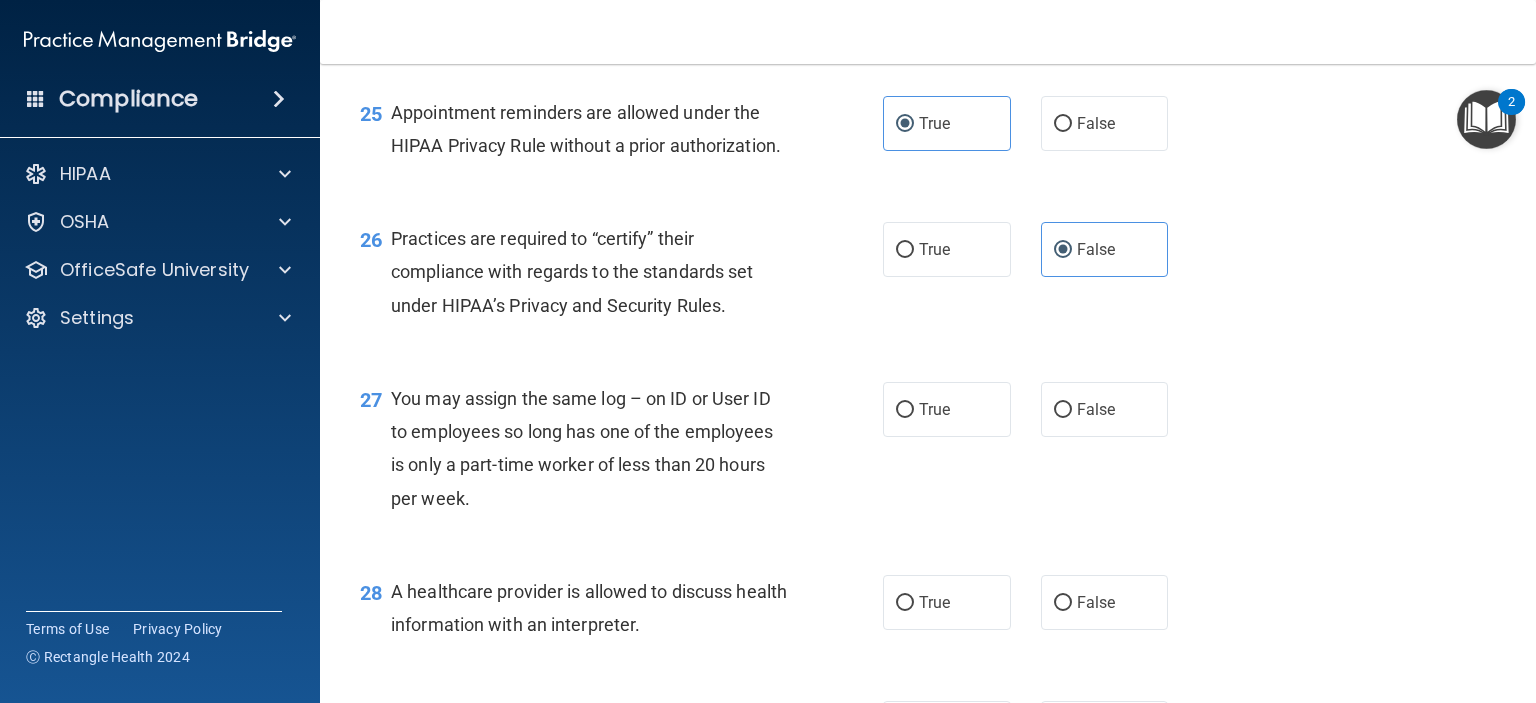 scroll, scrollTop: 4300, scrollLeft: 0, axis: vertical 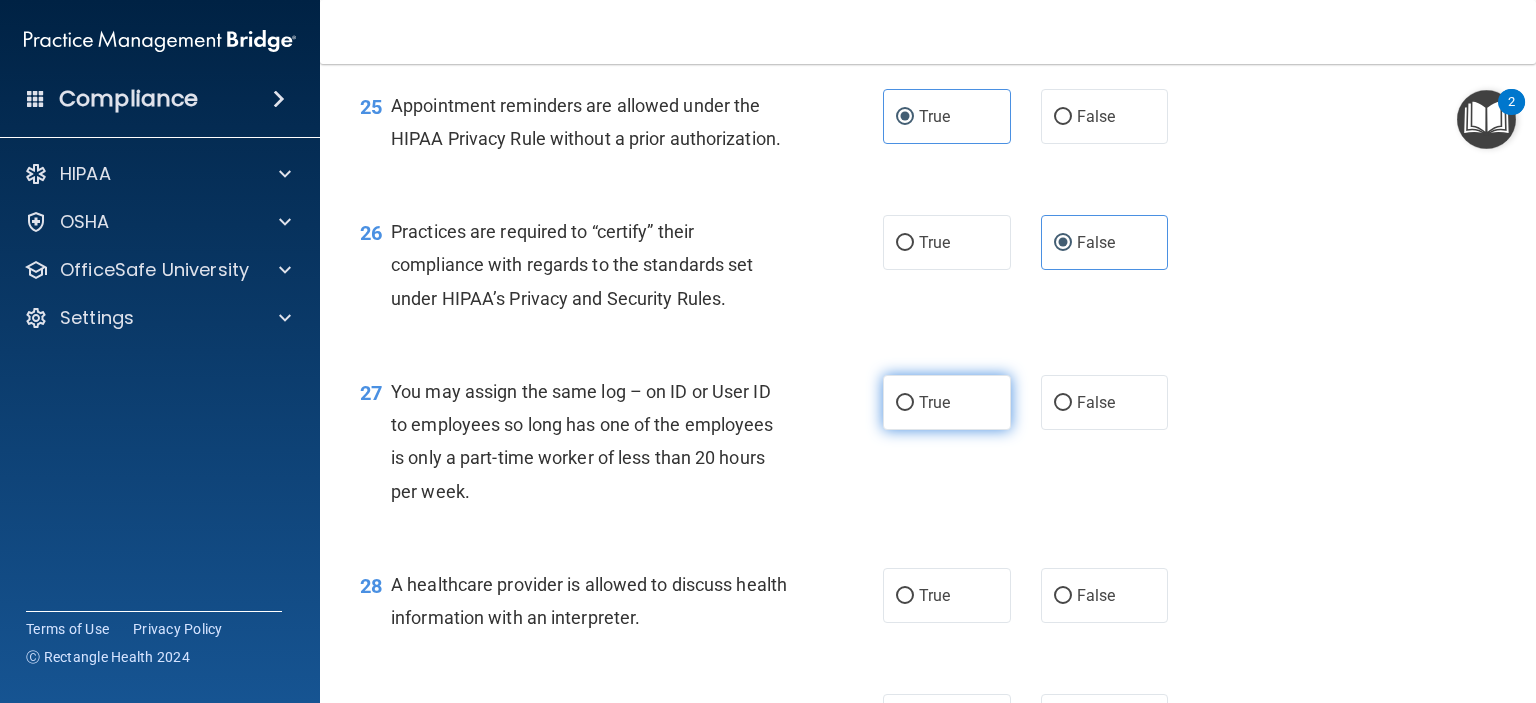 click on "True" at bounding box center [947, 402] 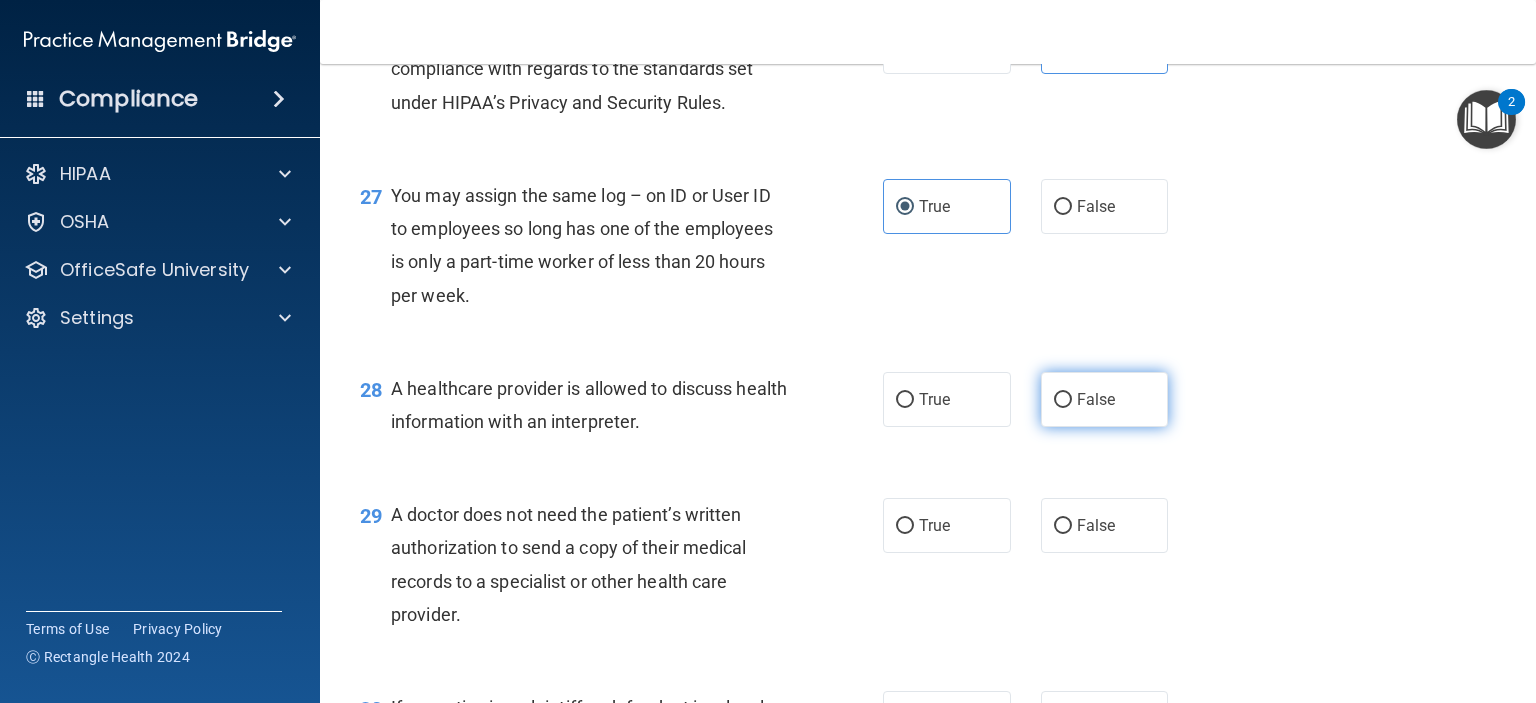 scroll, scrollTop: 4500, scrollLeft: 0, axis: vertical 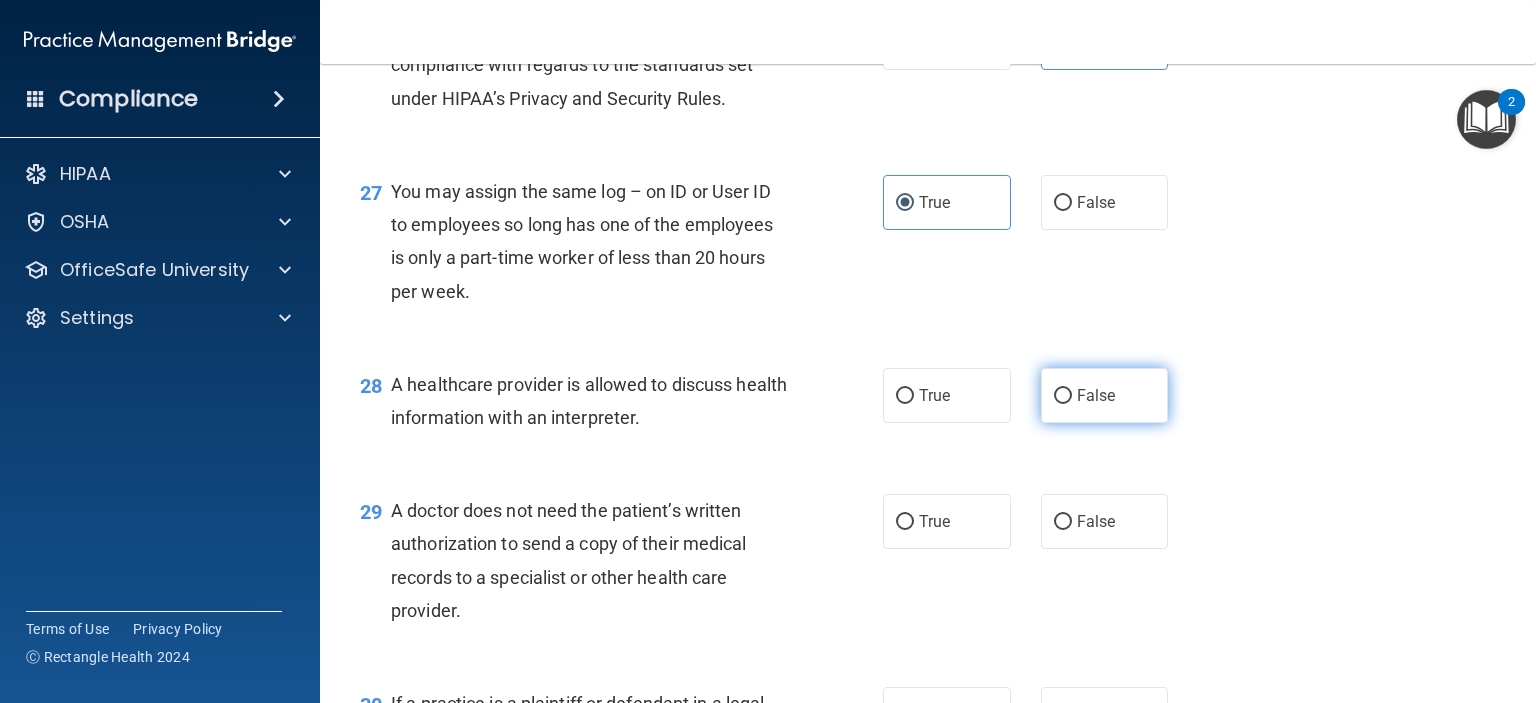 click on "False" at bounding box center (1105, 395) 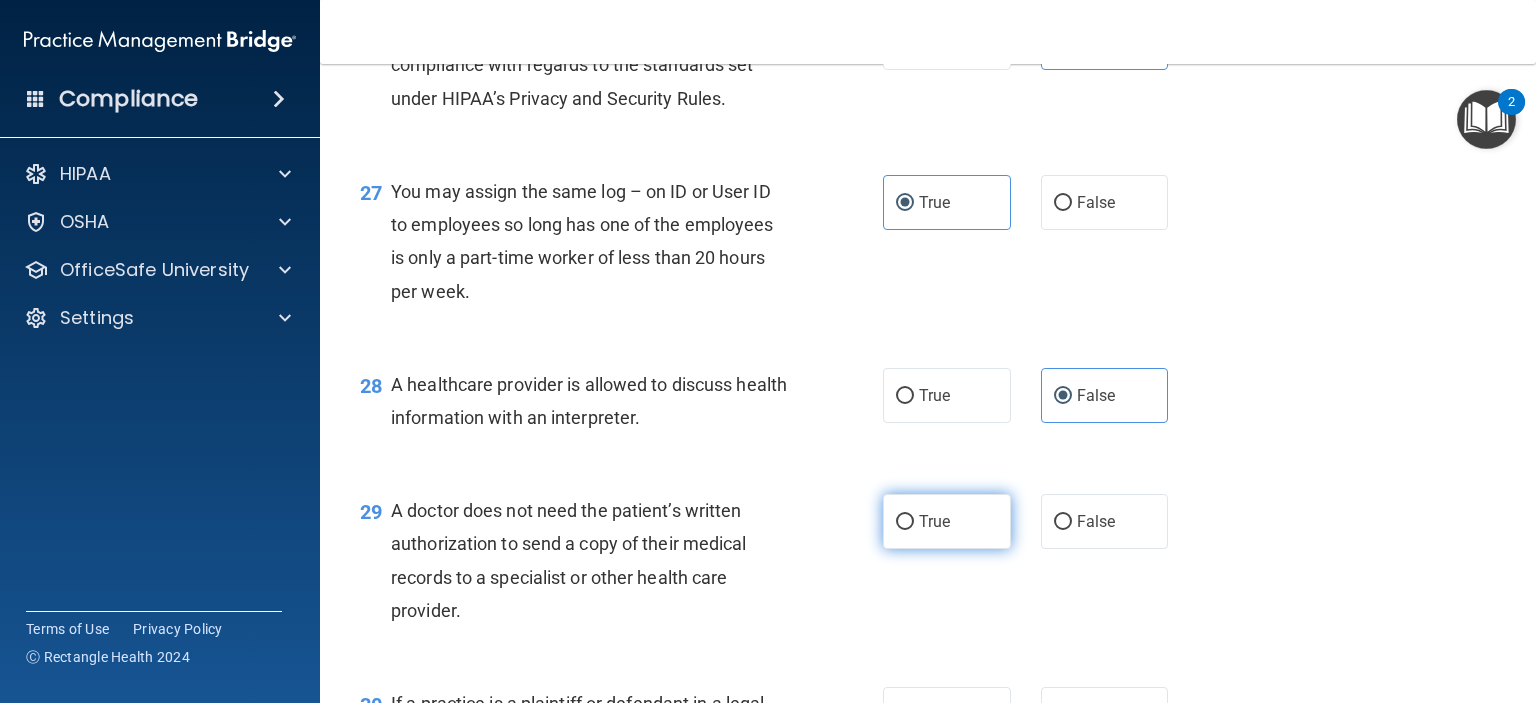click on "True" at bounding box center (947, 521) 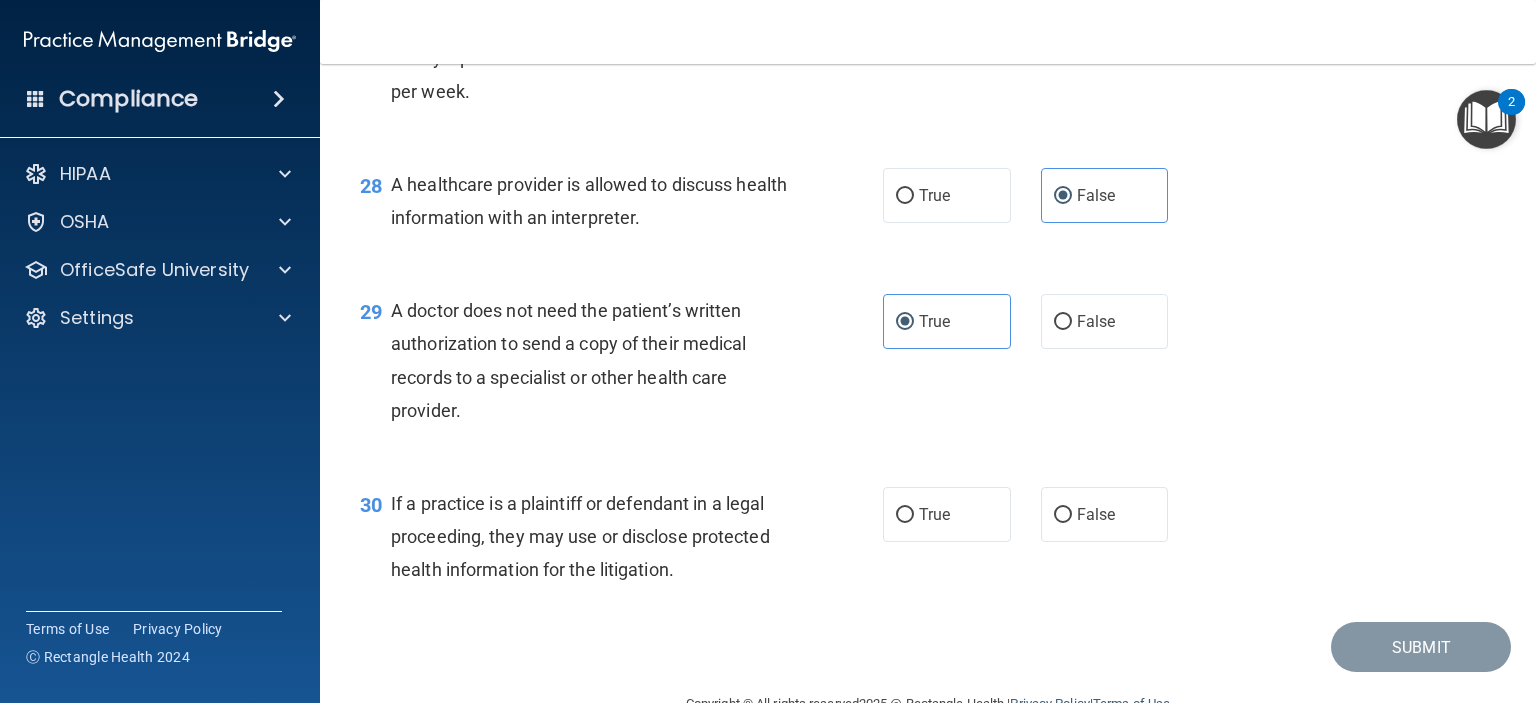 scroll, scrollTop: 4800, scrollLeft: 0, axis: vertical 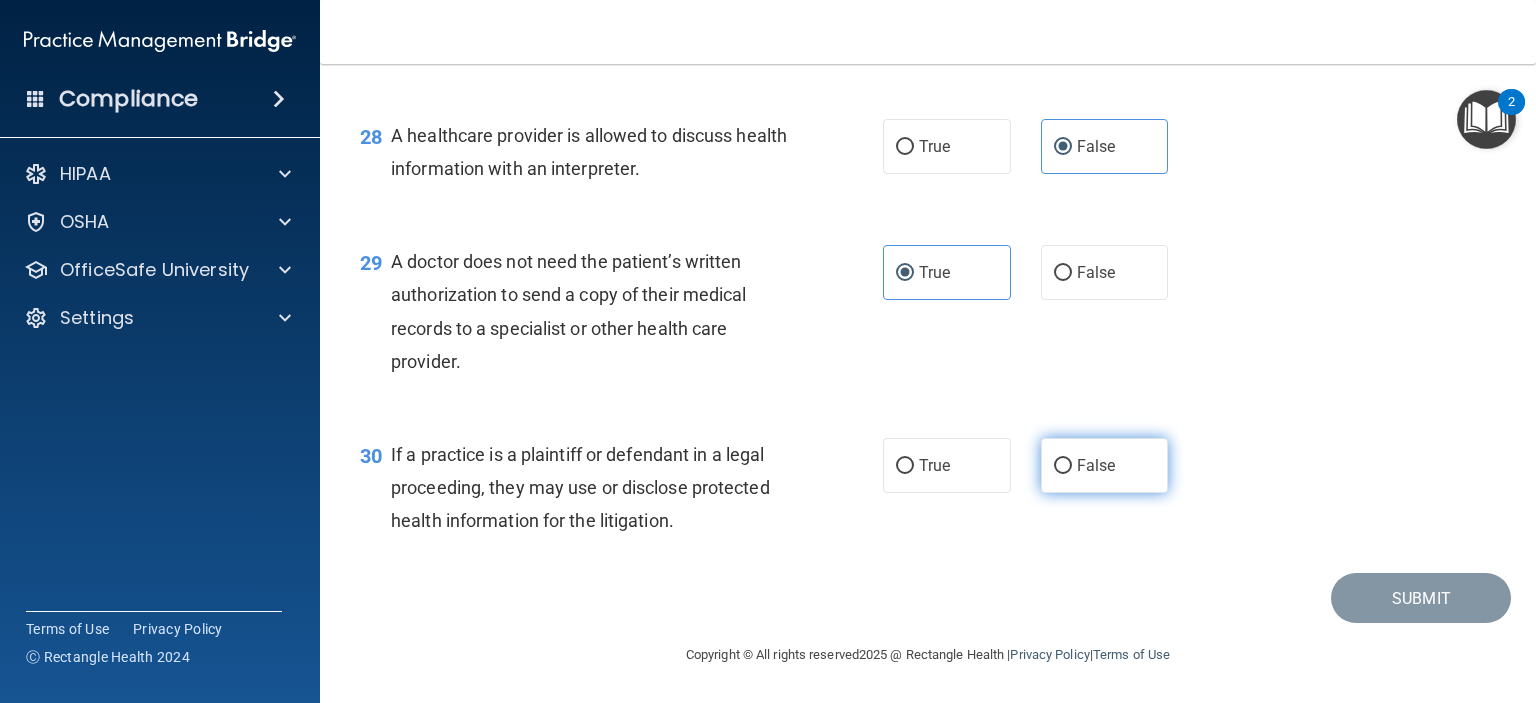 click on "False" at bounding box center [1105, 465] 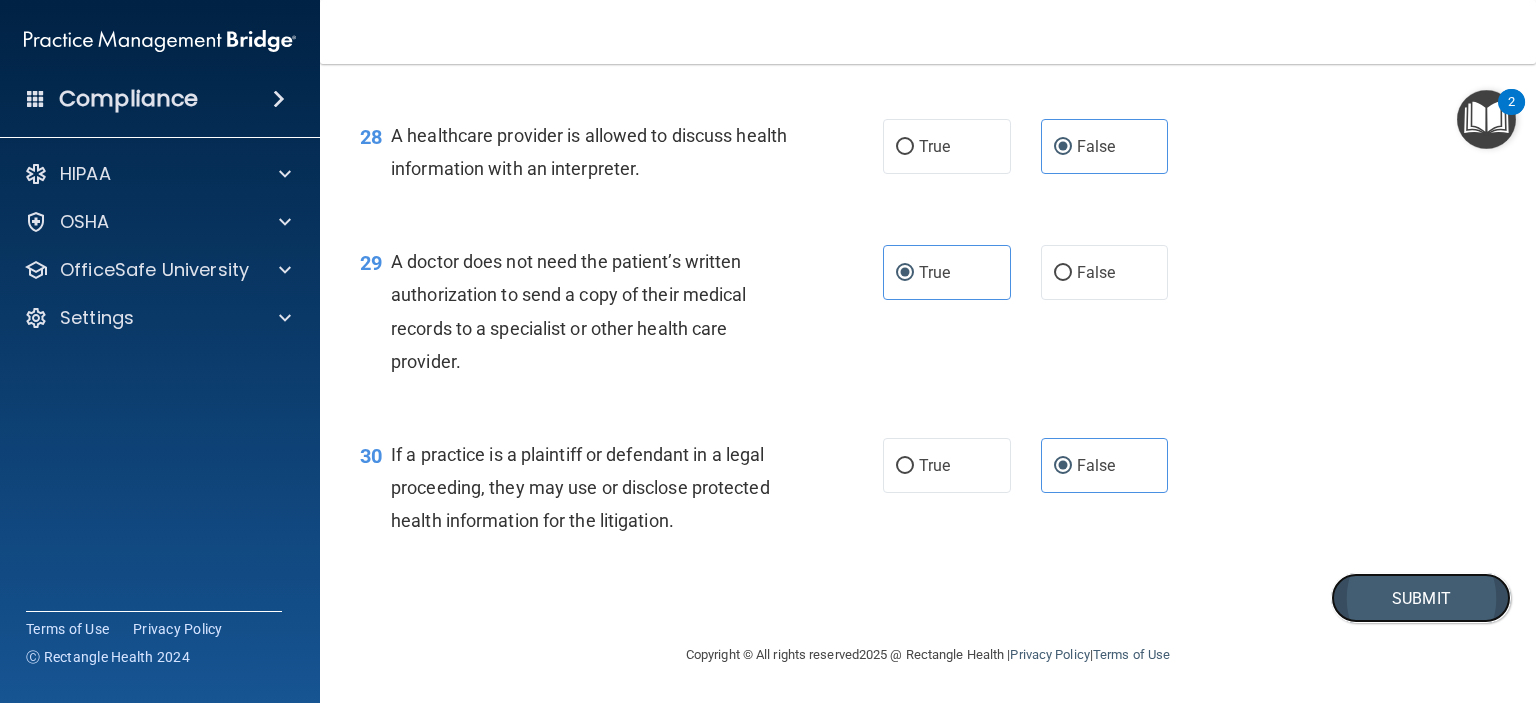 click on "Submit" at bounding box center (1421, 598) 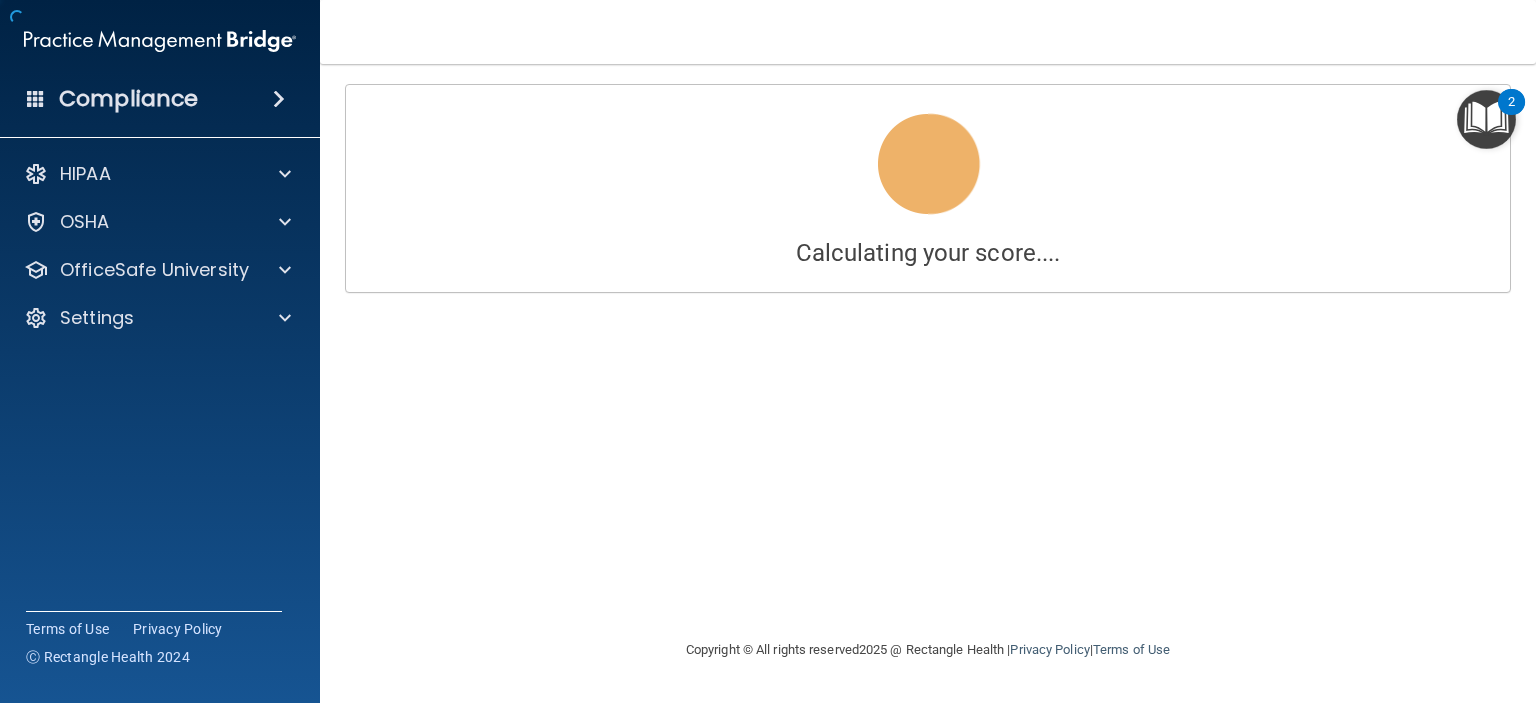 scroll, scrollTop: 0, scrollLeft: 0, axis: both 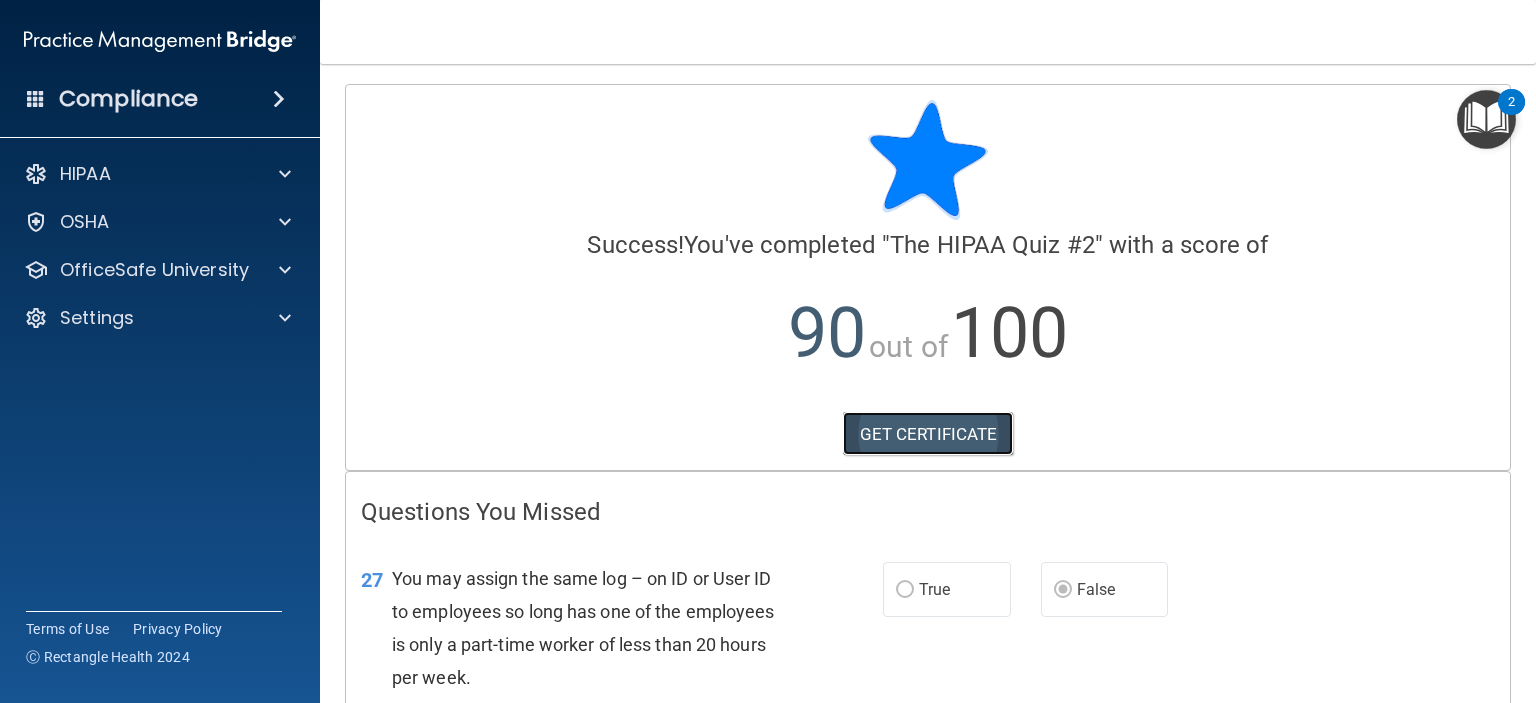 click on "GET CERTIFICATE" at bounding box center (928, 434) 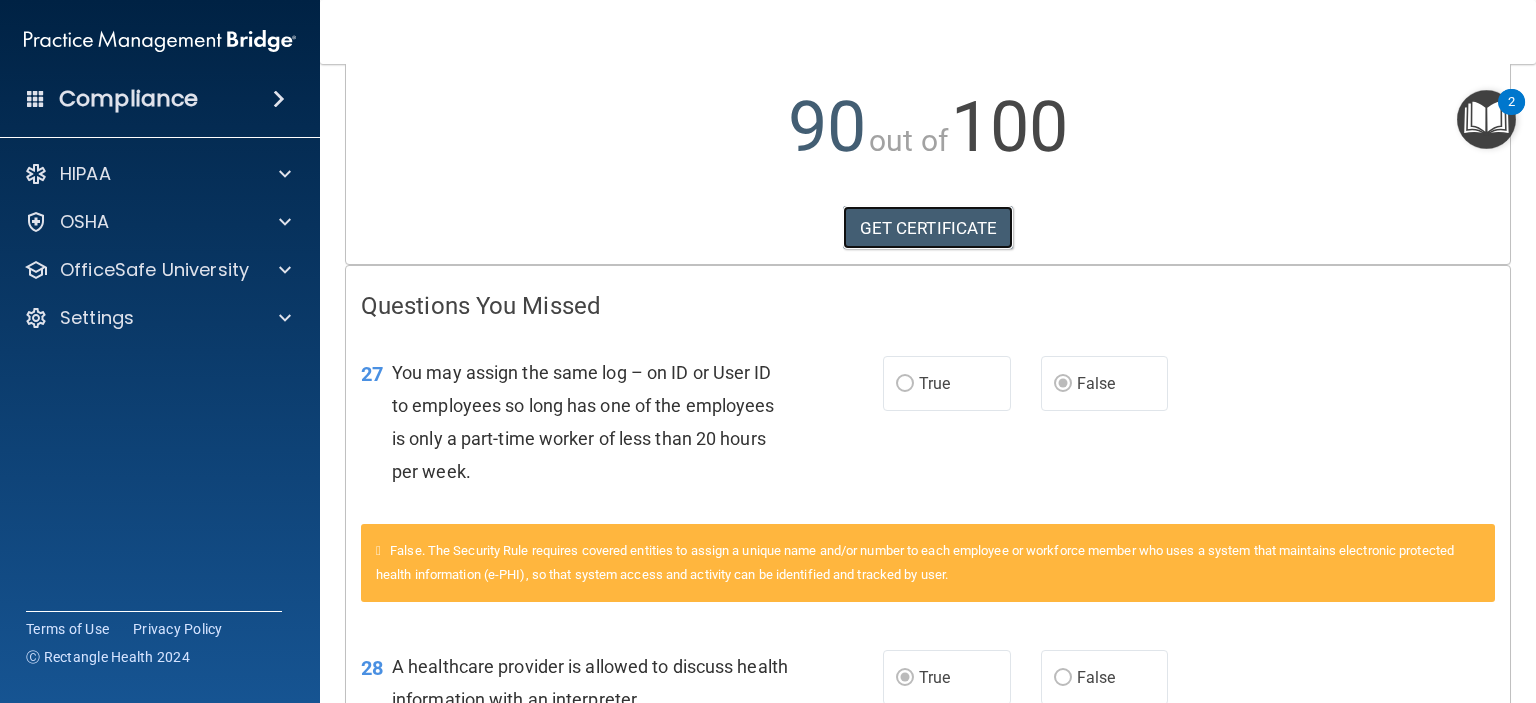 scroll, scrollTop: 0, scrollLeft: 0, axis: both 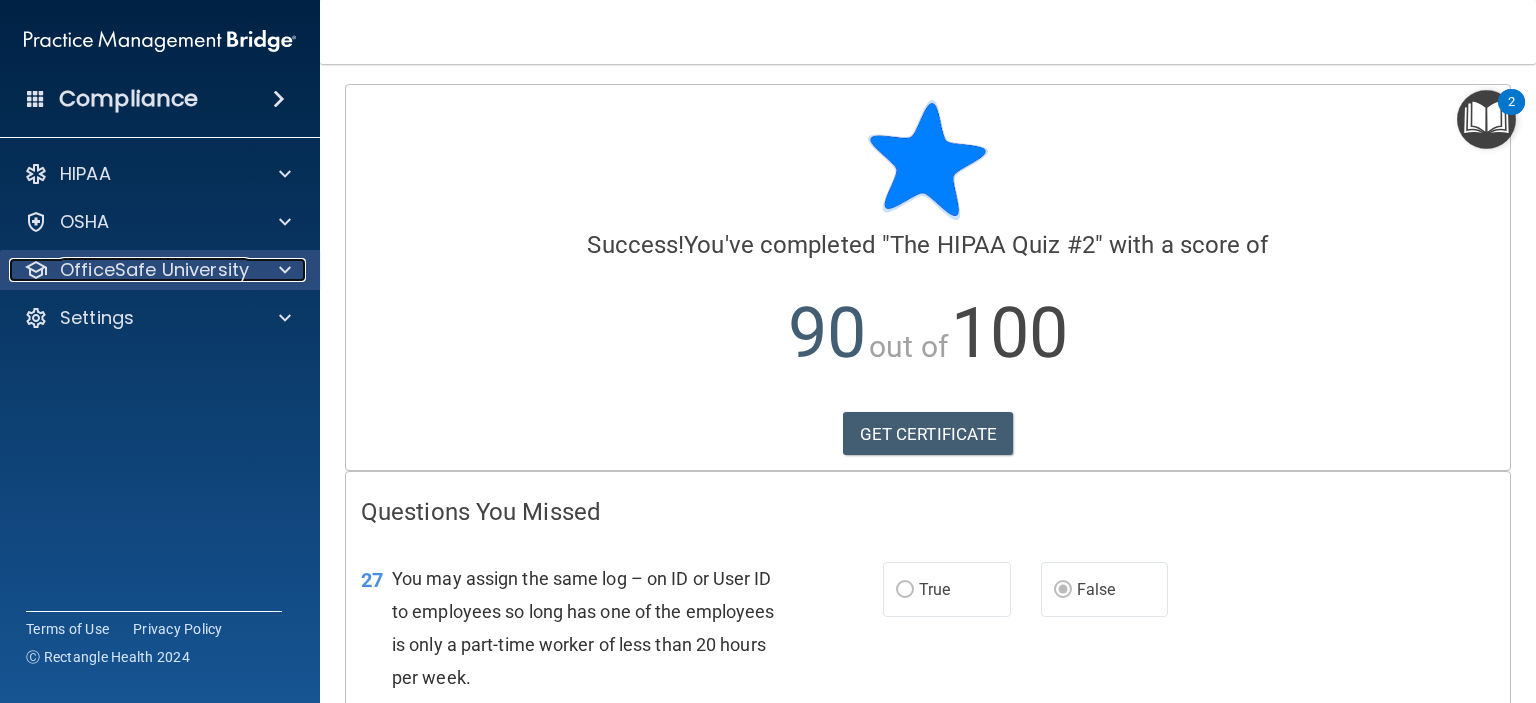 click on "OfficeSafe University" at bounding box center (154, 270) 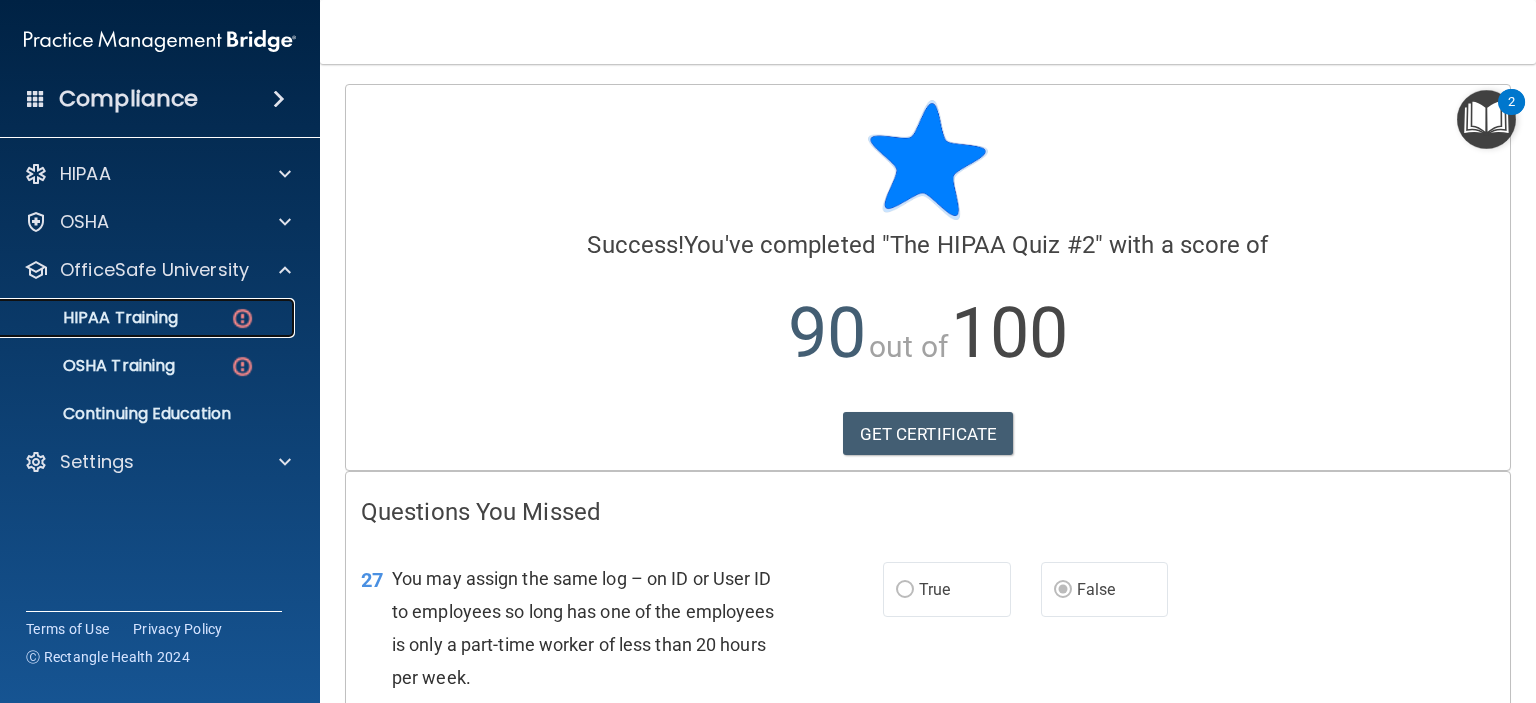 click on "HIPAA Training" at bounding box center (95, 318) 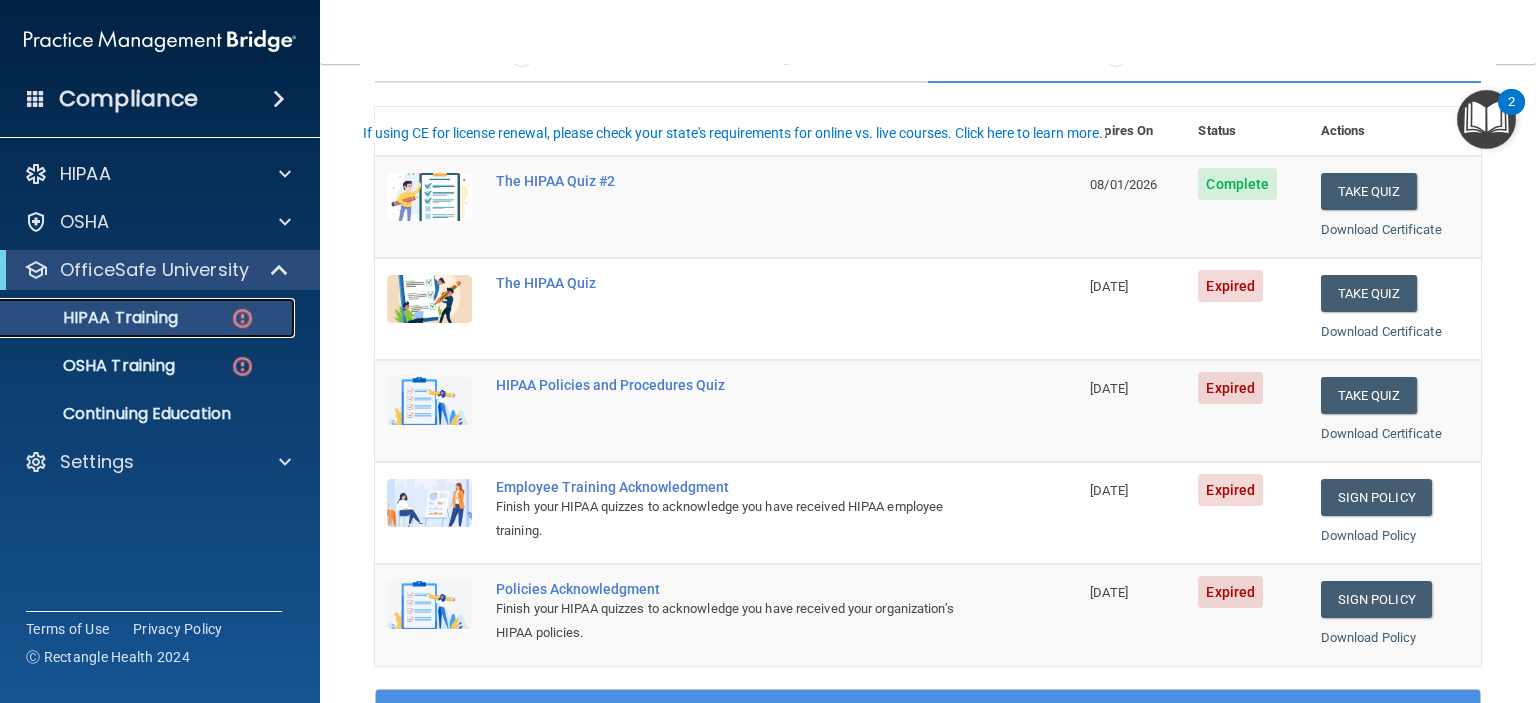 scroll, scrollTop: 200, scrollLeft: 0, axis: vertical 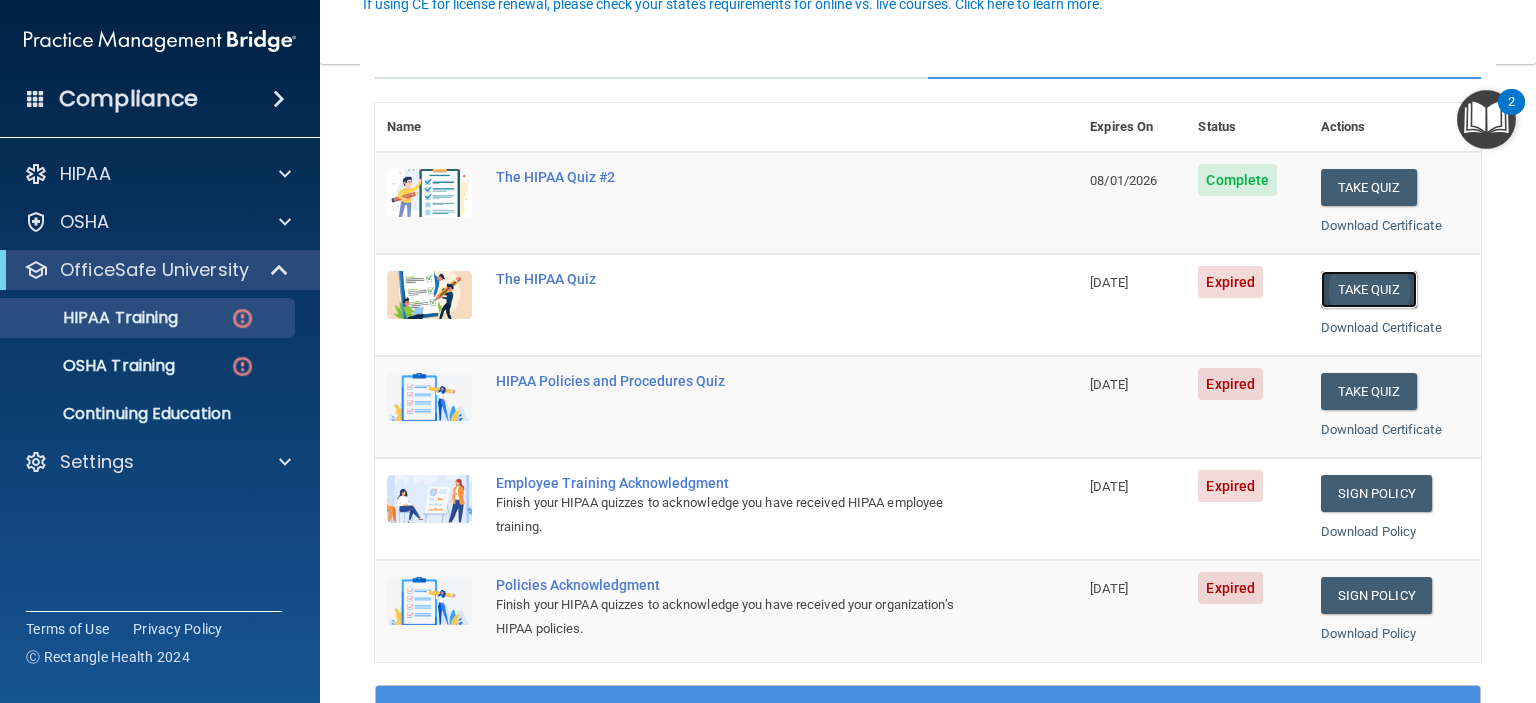click on "Take Quiz" at bounding box center [1369, 289] 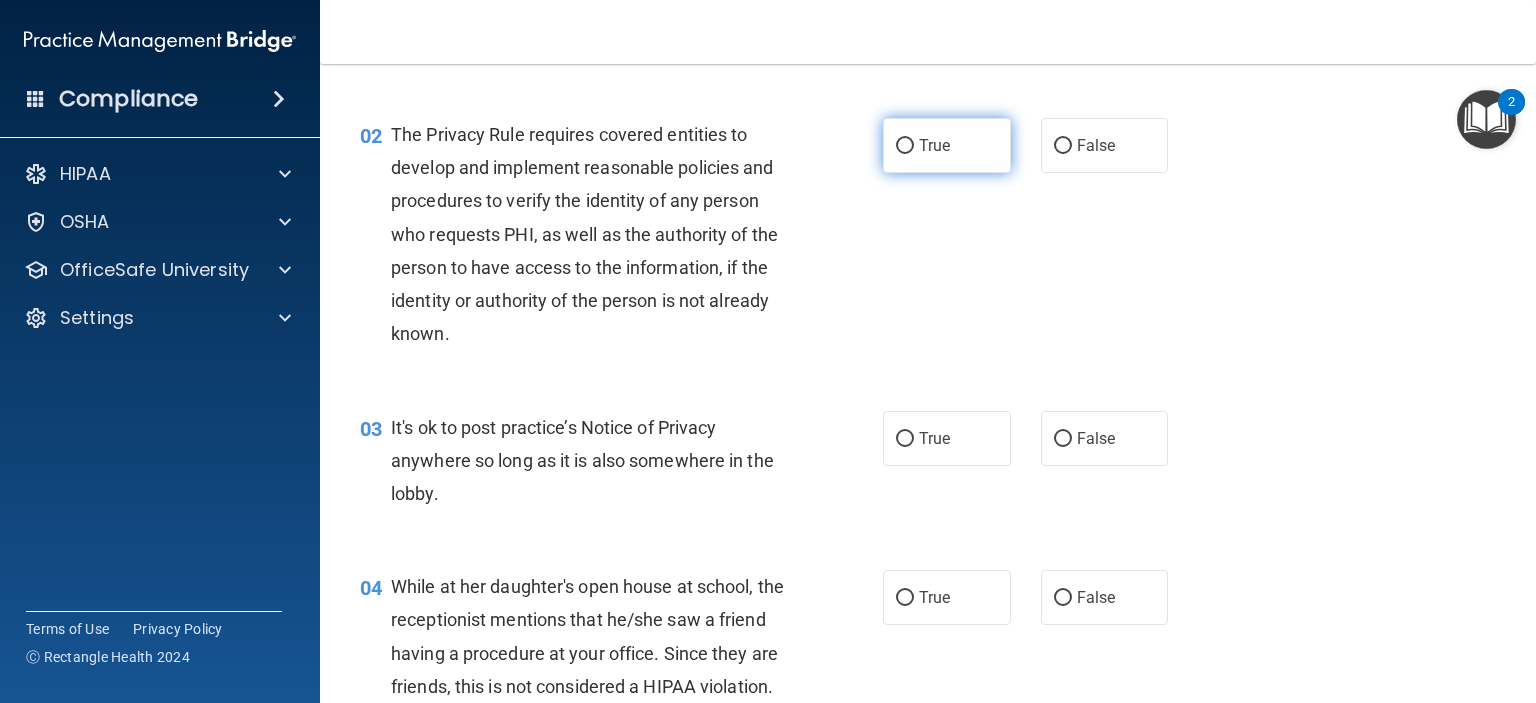 click on "True" at bounding box center (947, 145) 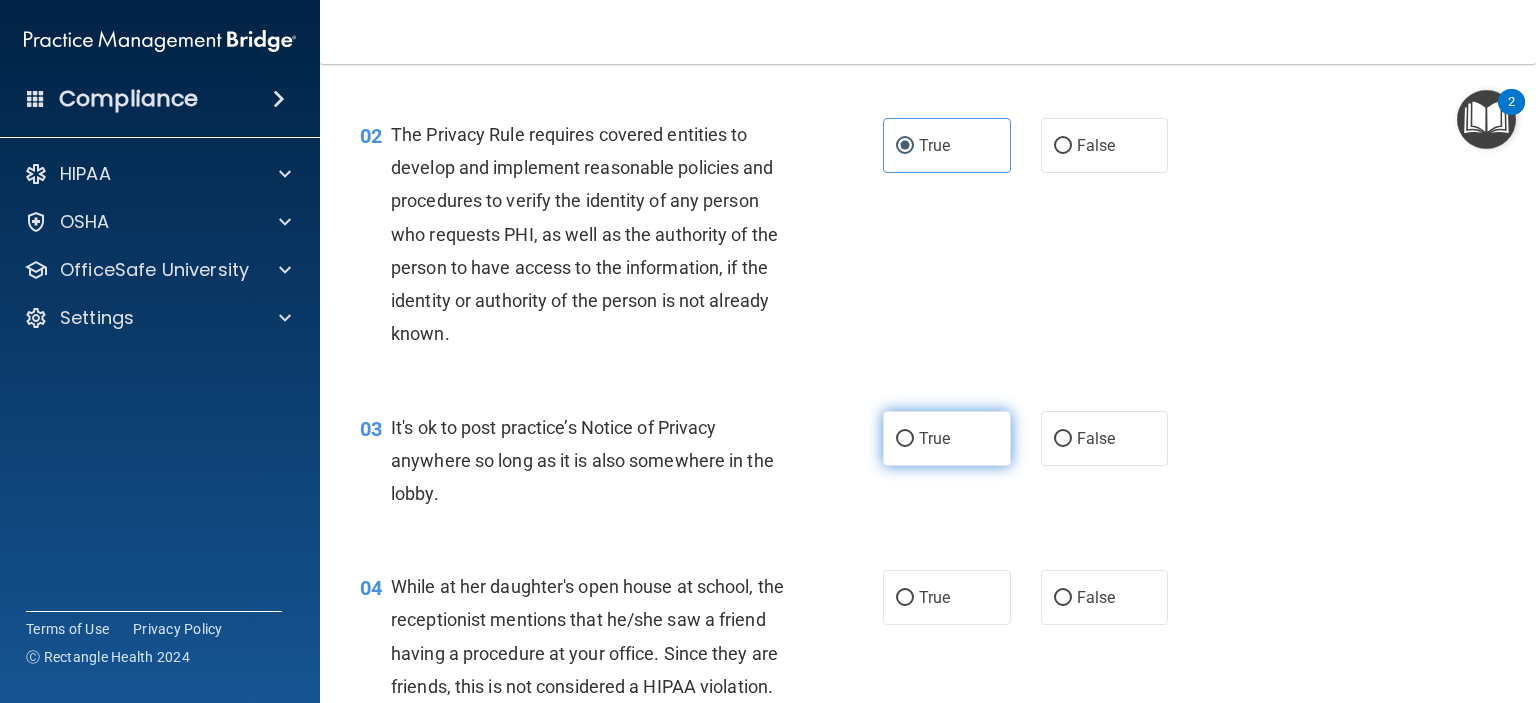 click on "True" at bounding box center (905, 439) 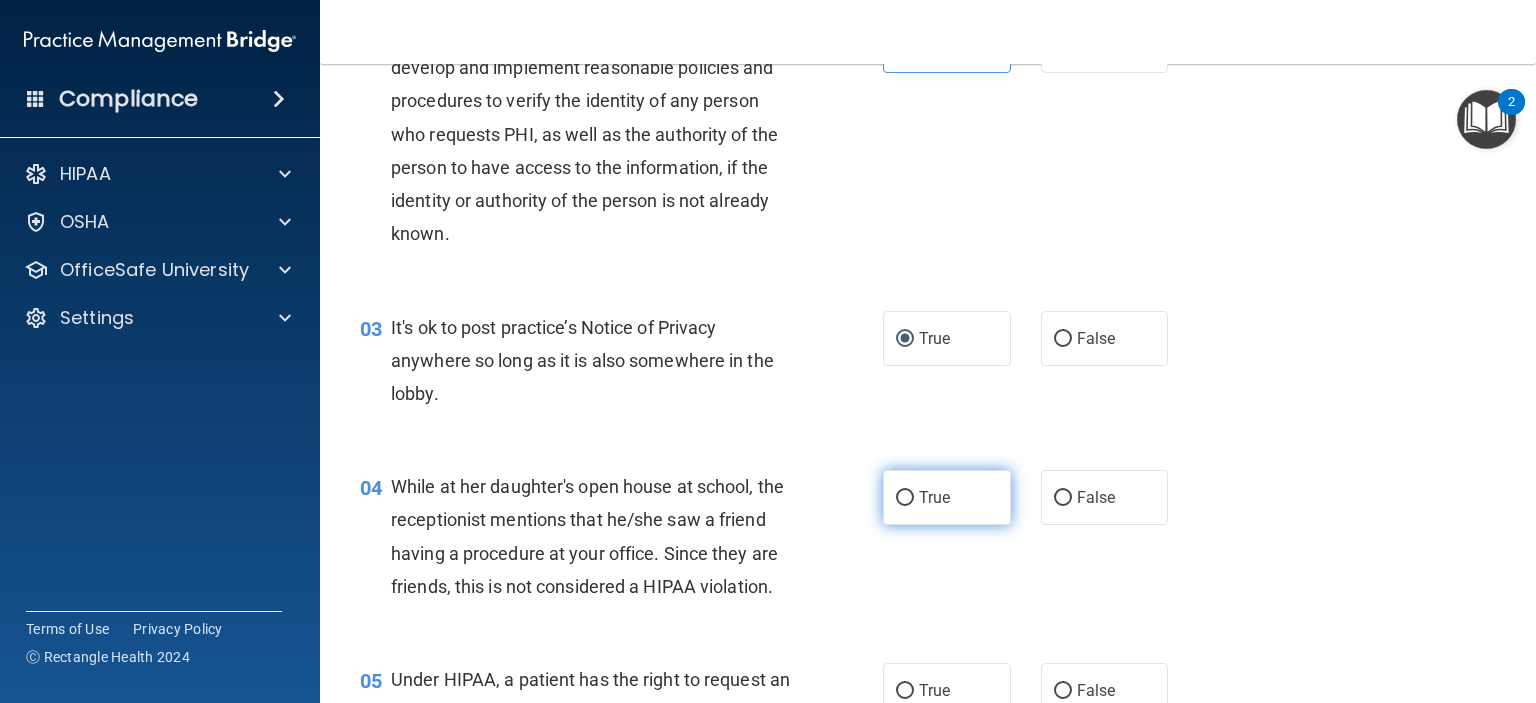 click on "True" at bounding box center [947, 497] 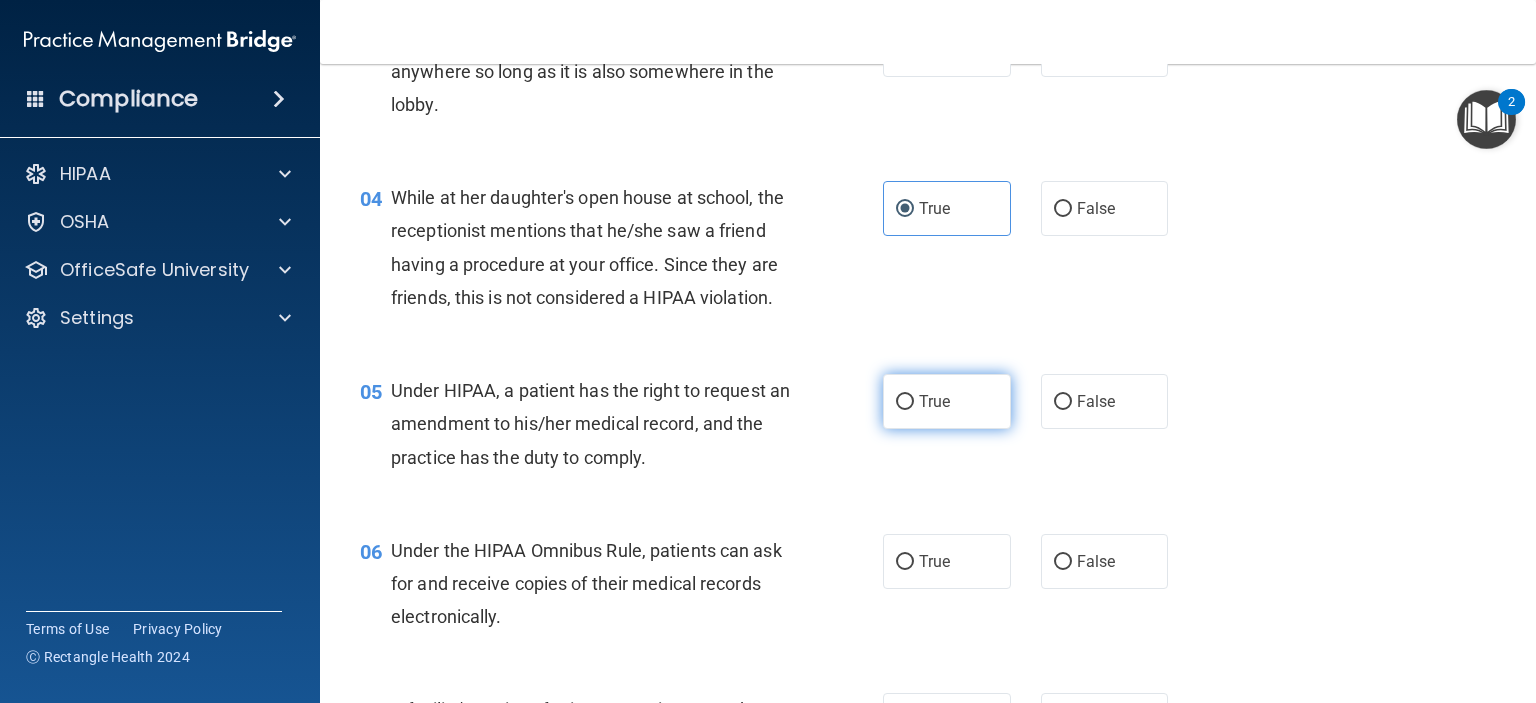 scroll, scrollTop: 600, scrollLeft: 0, axis: vertical 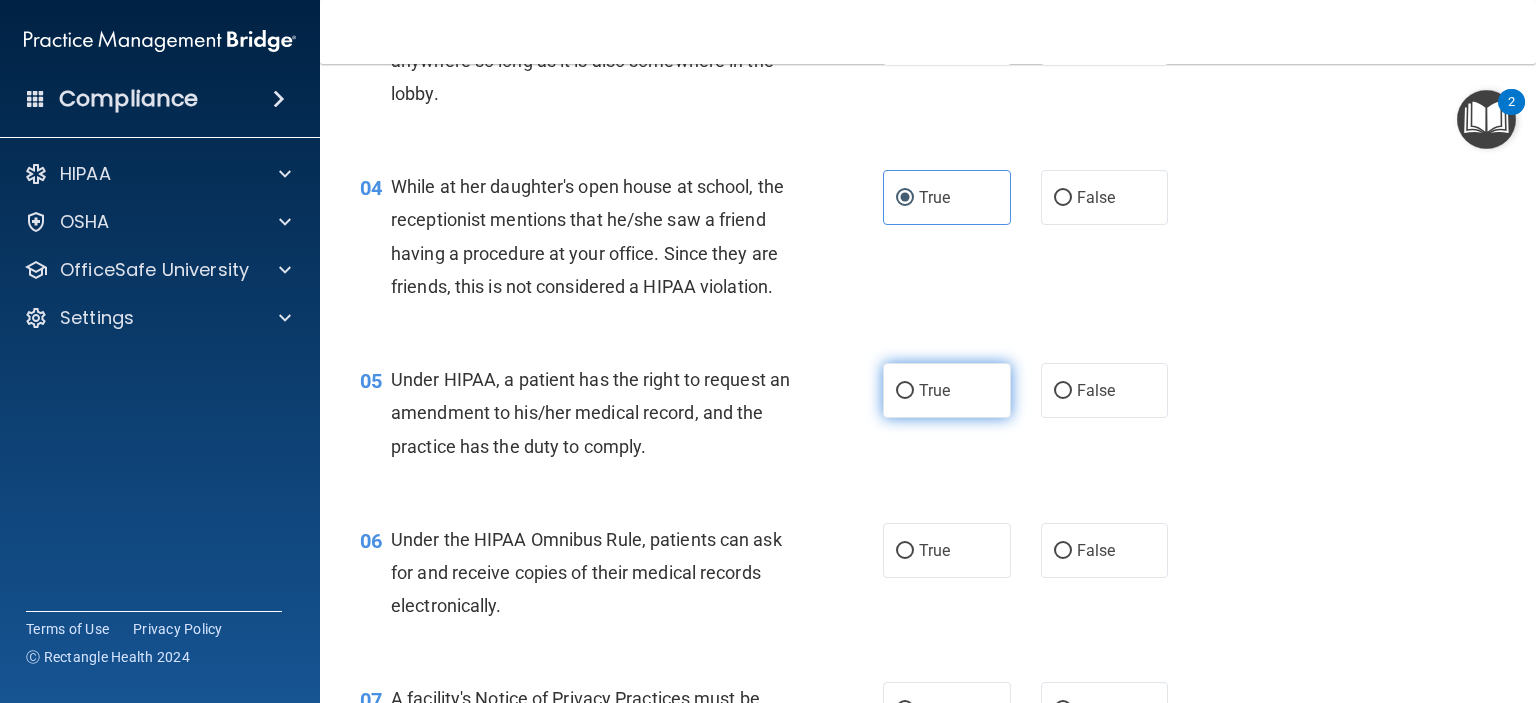 click on "True" at bounding box center [947, 390] 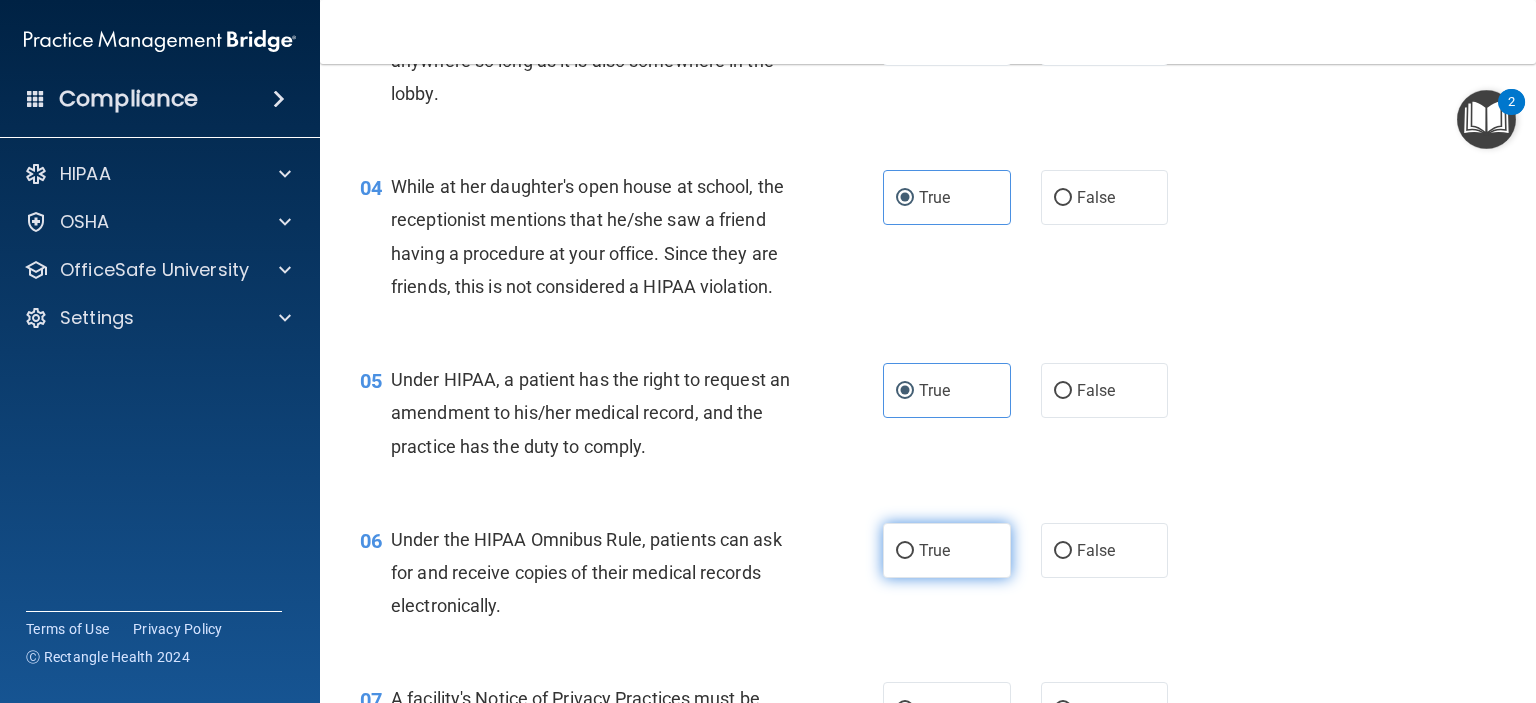 click on "True" at bounding box center (947, 550) 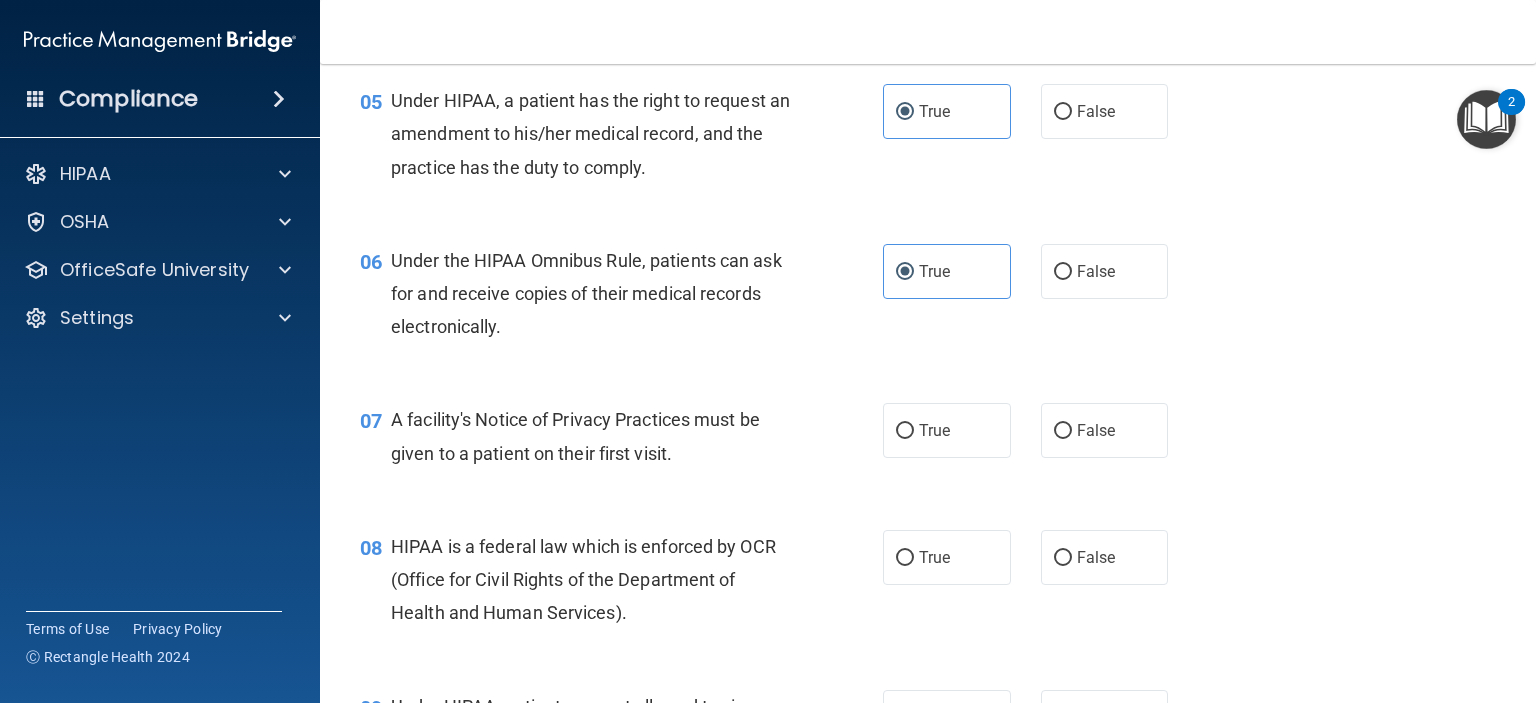 scroll, scrollTop: 1000, scrollLeft: 0, axis: vertical 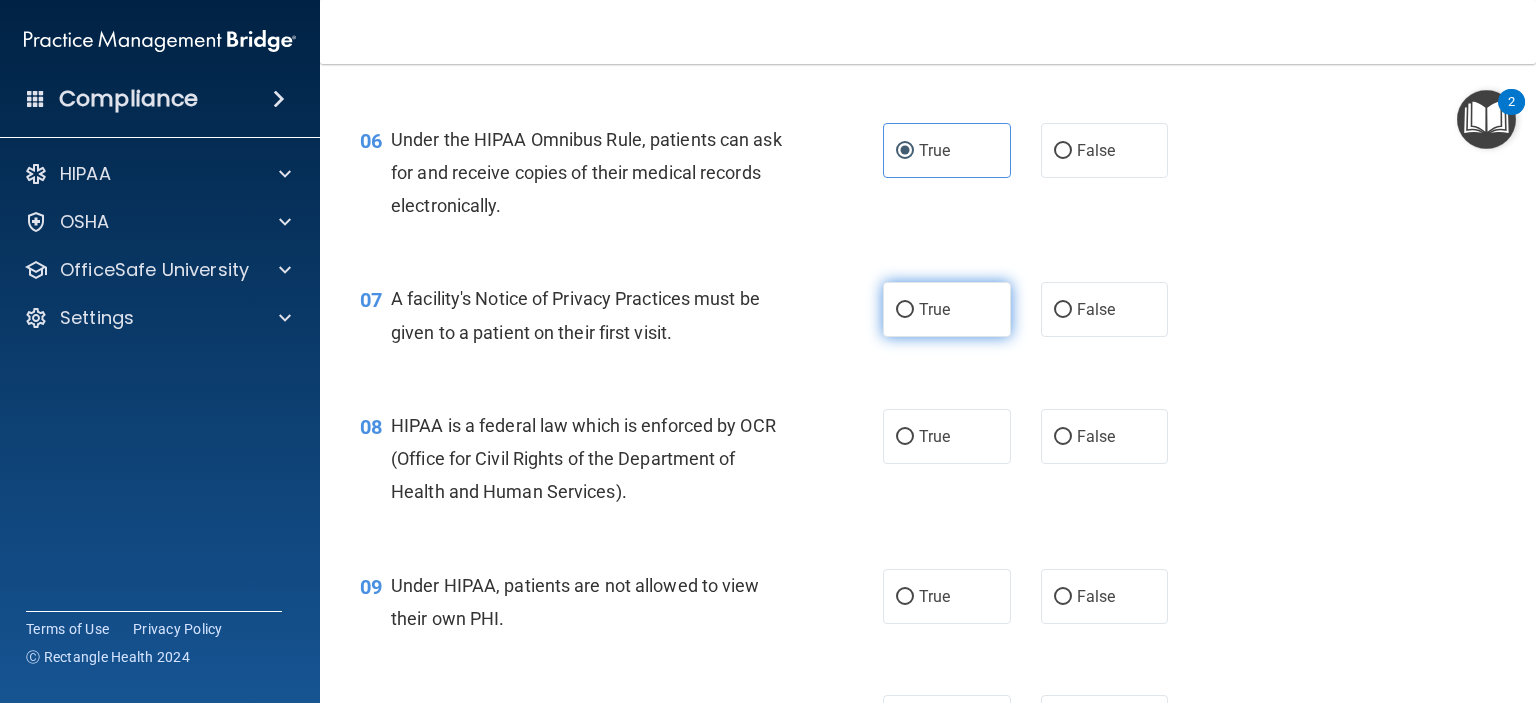 click on "True" at bounding box center [947, 309] 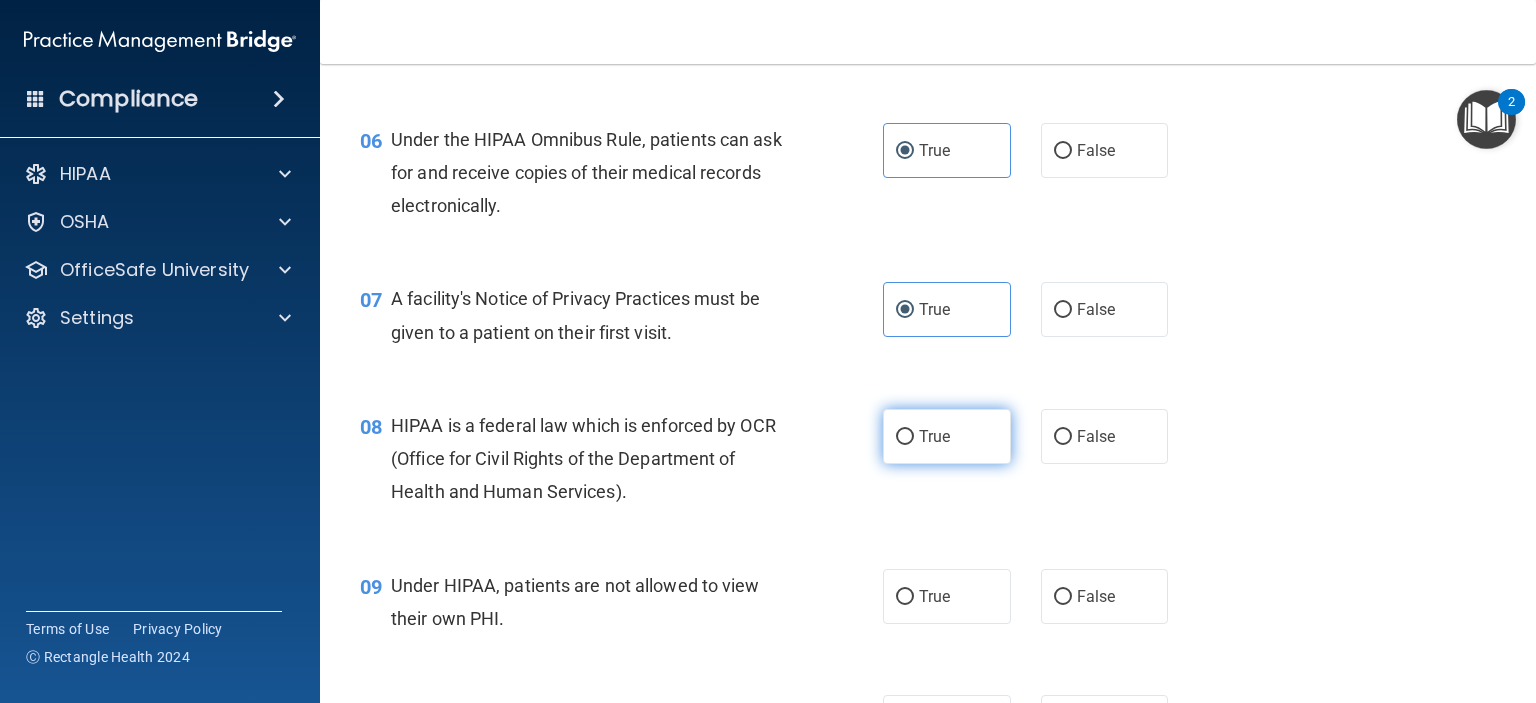 click on "True" at bounding box center [947, 436] 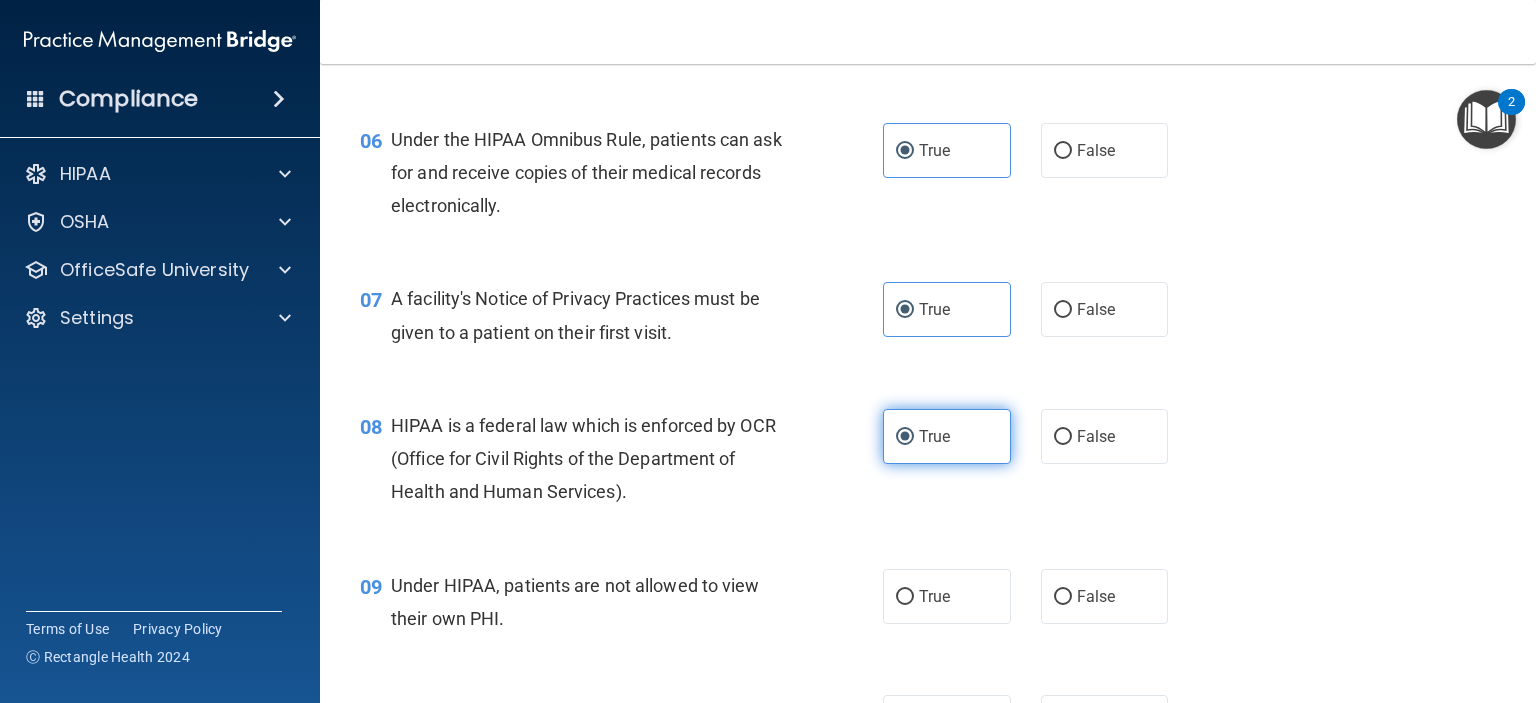 scroll, scrollTop: 1200, scrollLeft: 0, axis: vertical 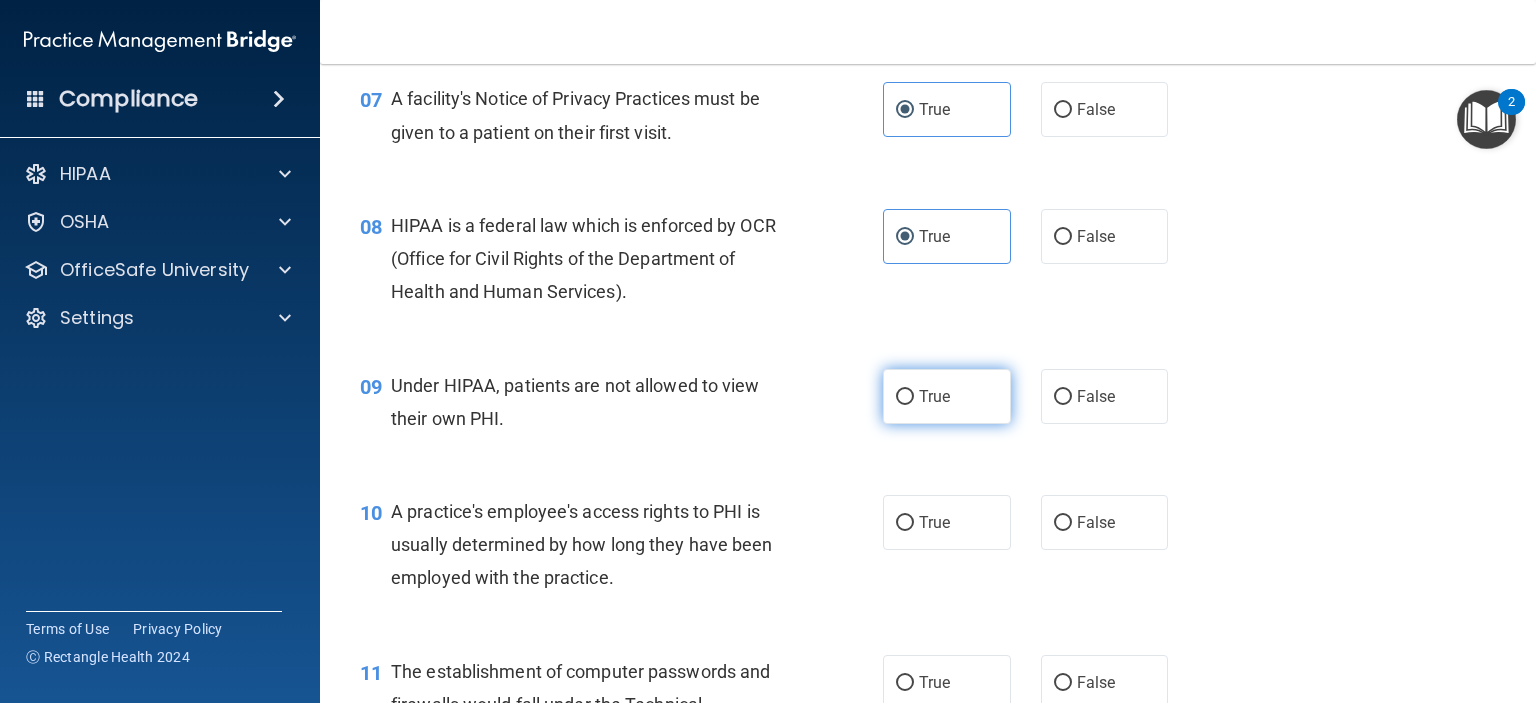 click on "True" at bounding box center (947, 396) 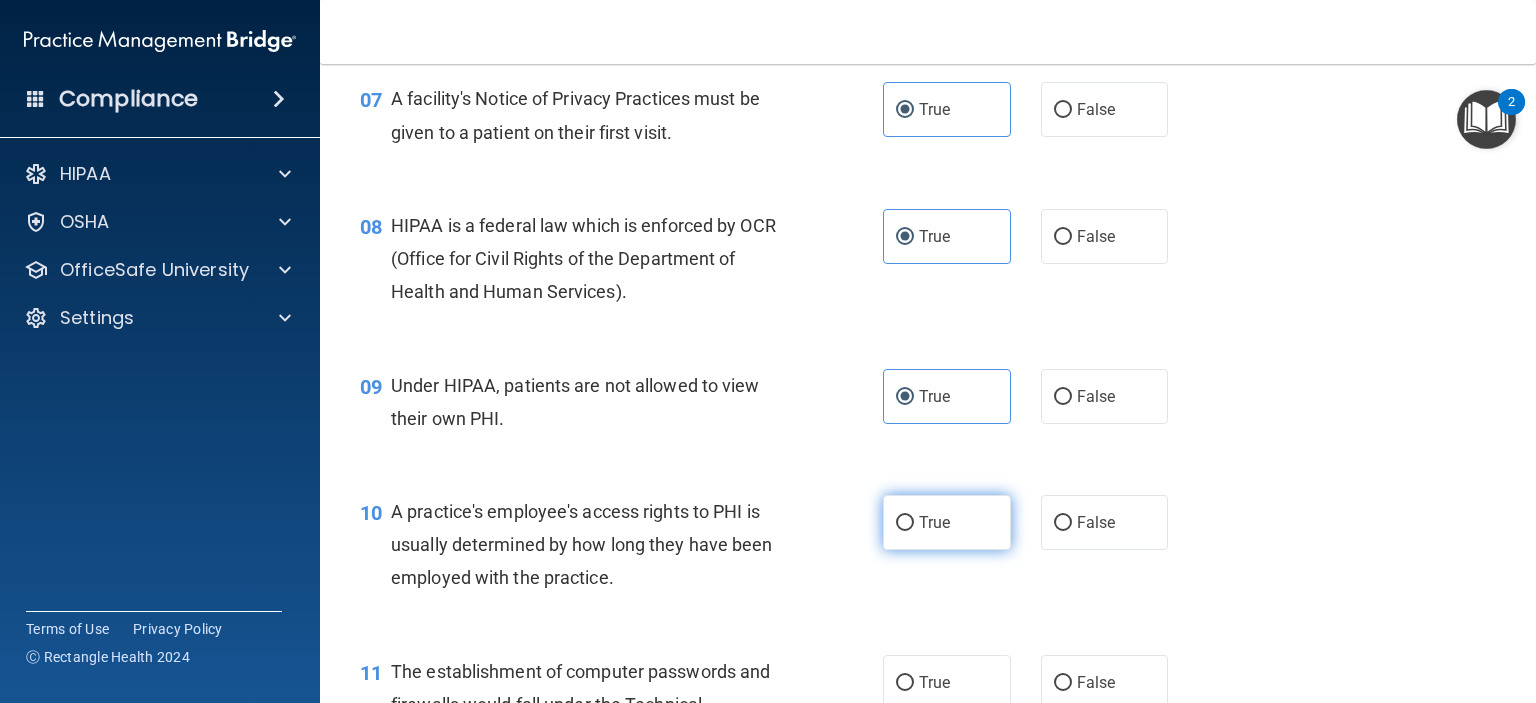 click on "True" at bounding box center (947, 522) 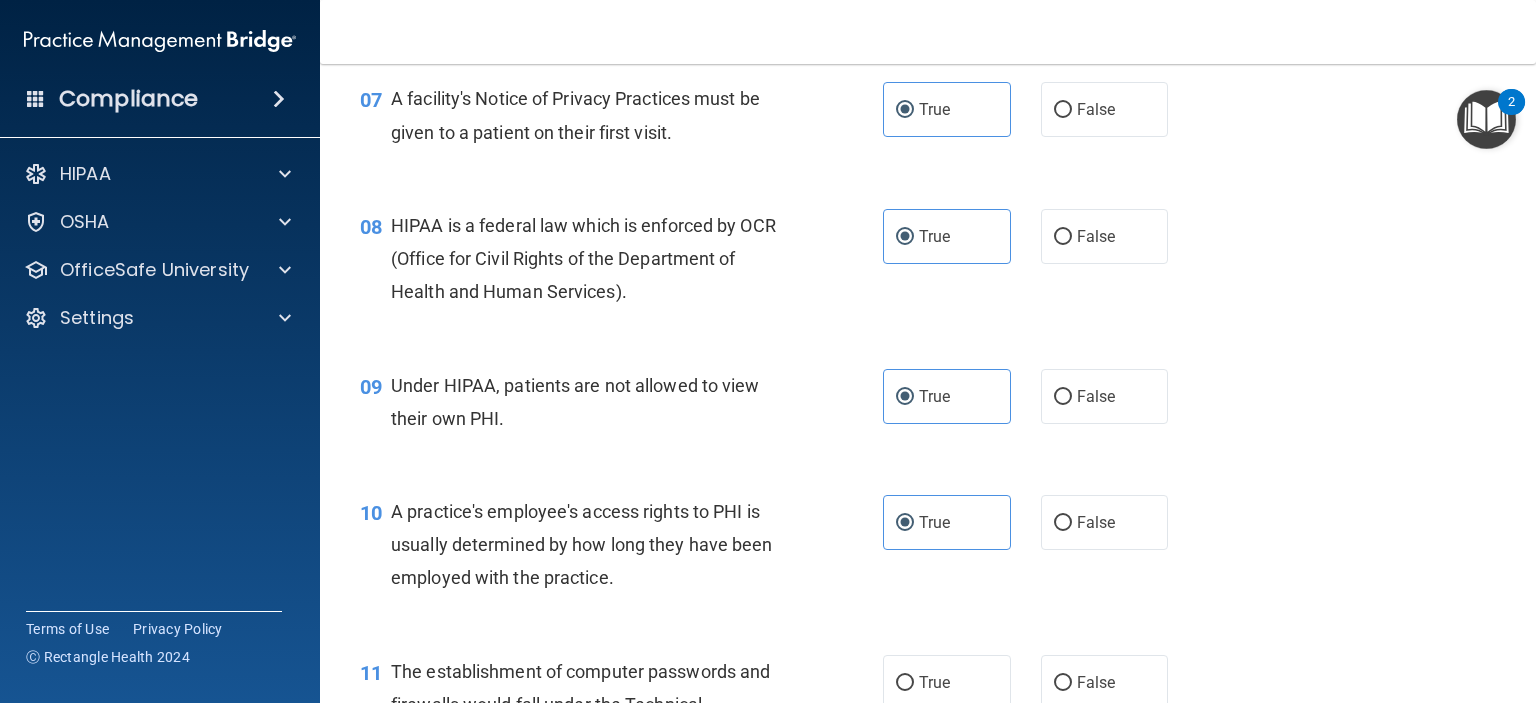 scroll, scrollTop: 1500, scrollLeft: 0, axis: vertical 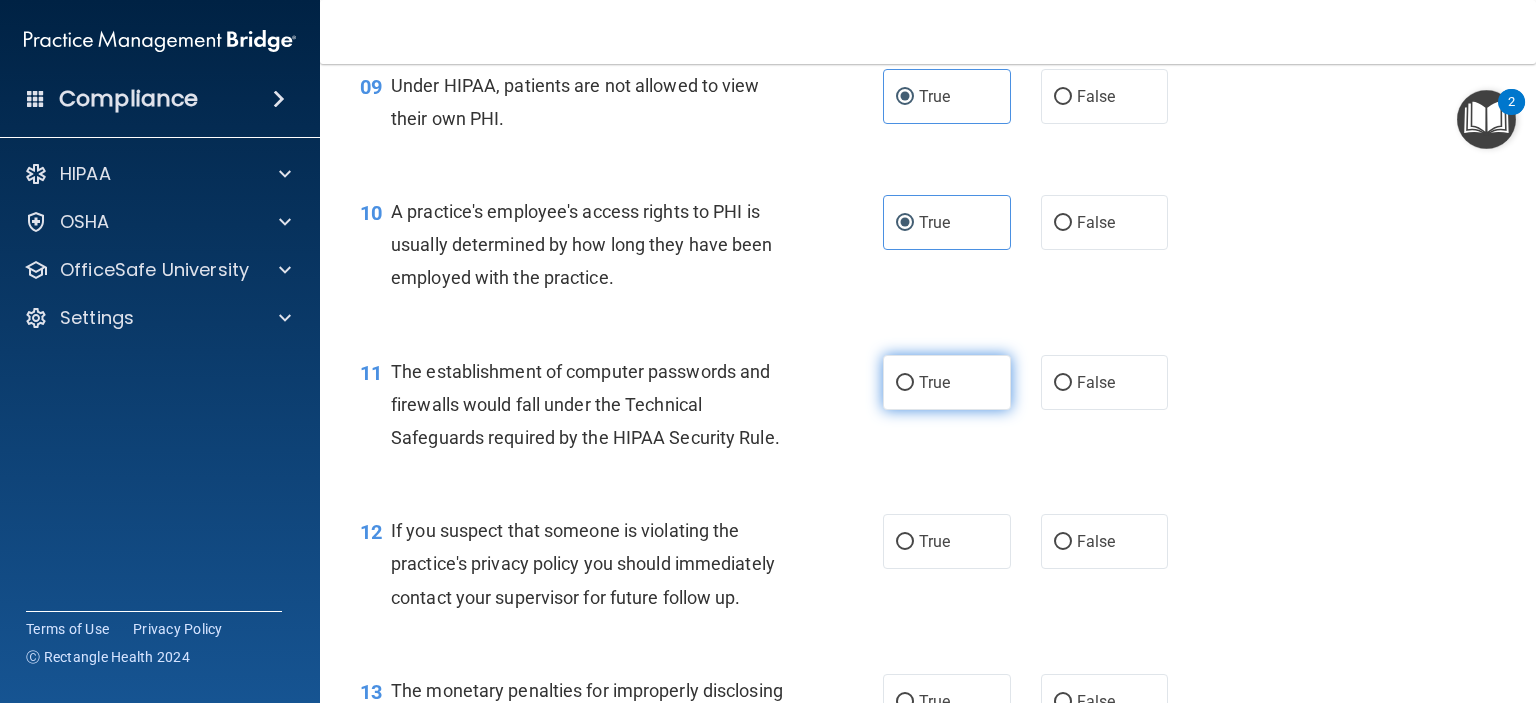 click on "True" at bounding box center [947, 382] 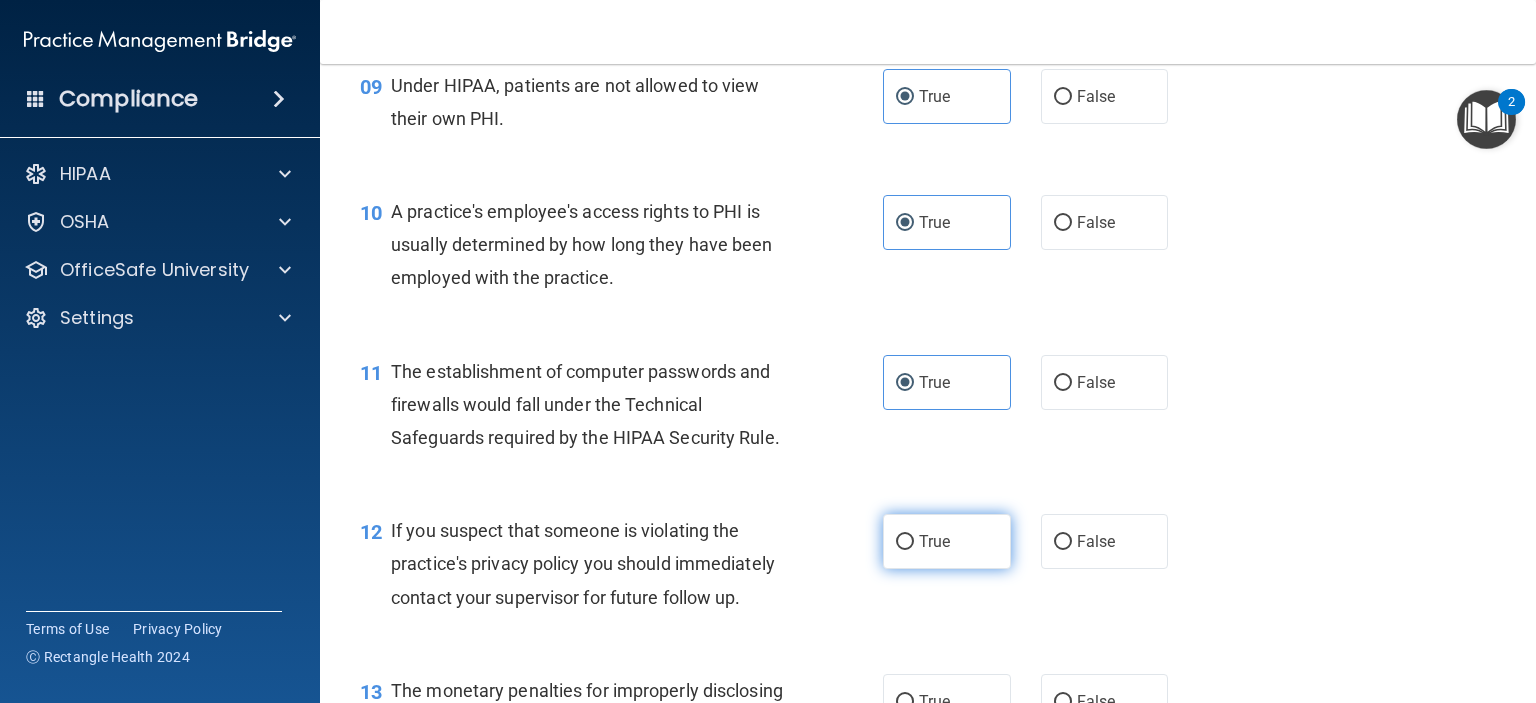 click on "True" at bounding box center (934, 541) 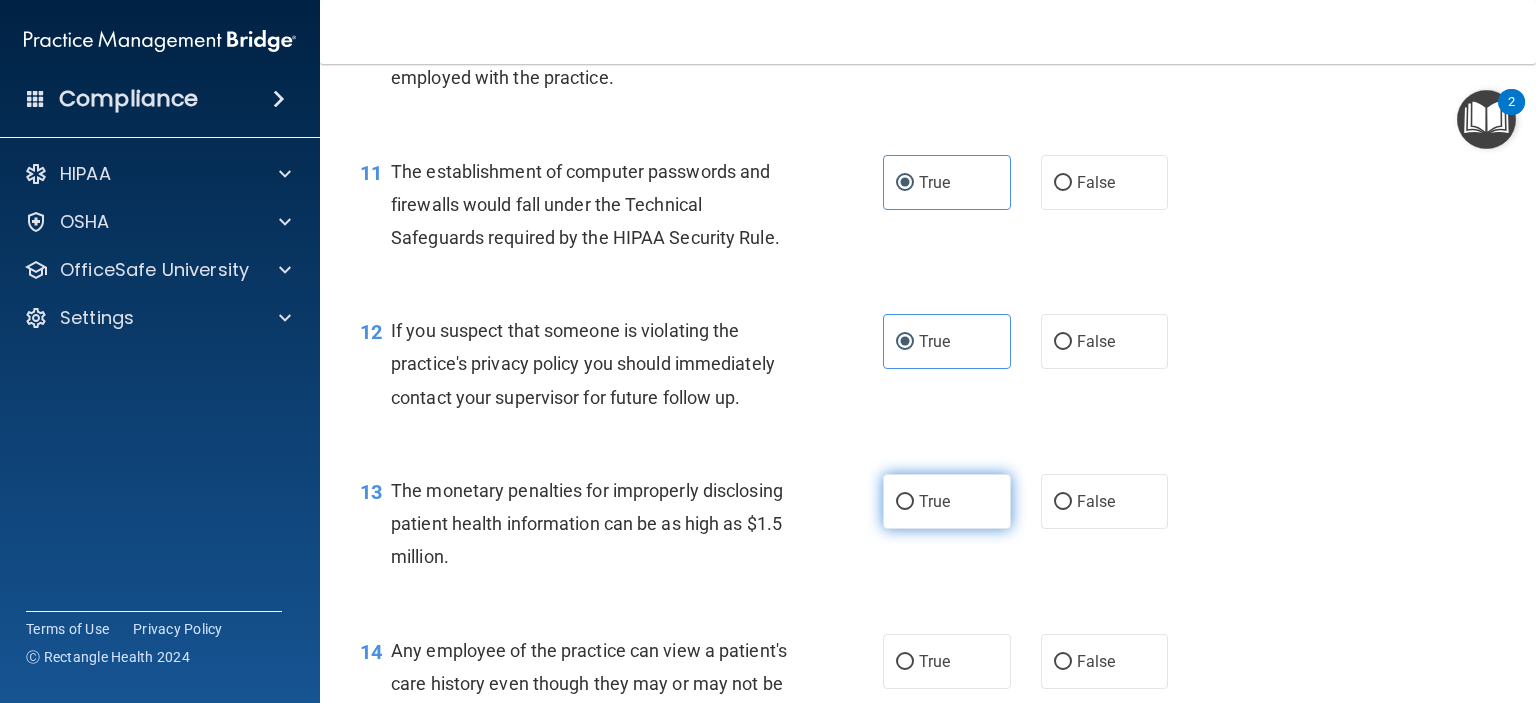click on "True" at bounding box center (934, 501) 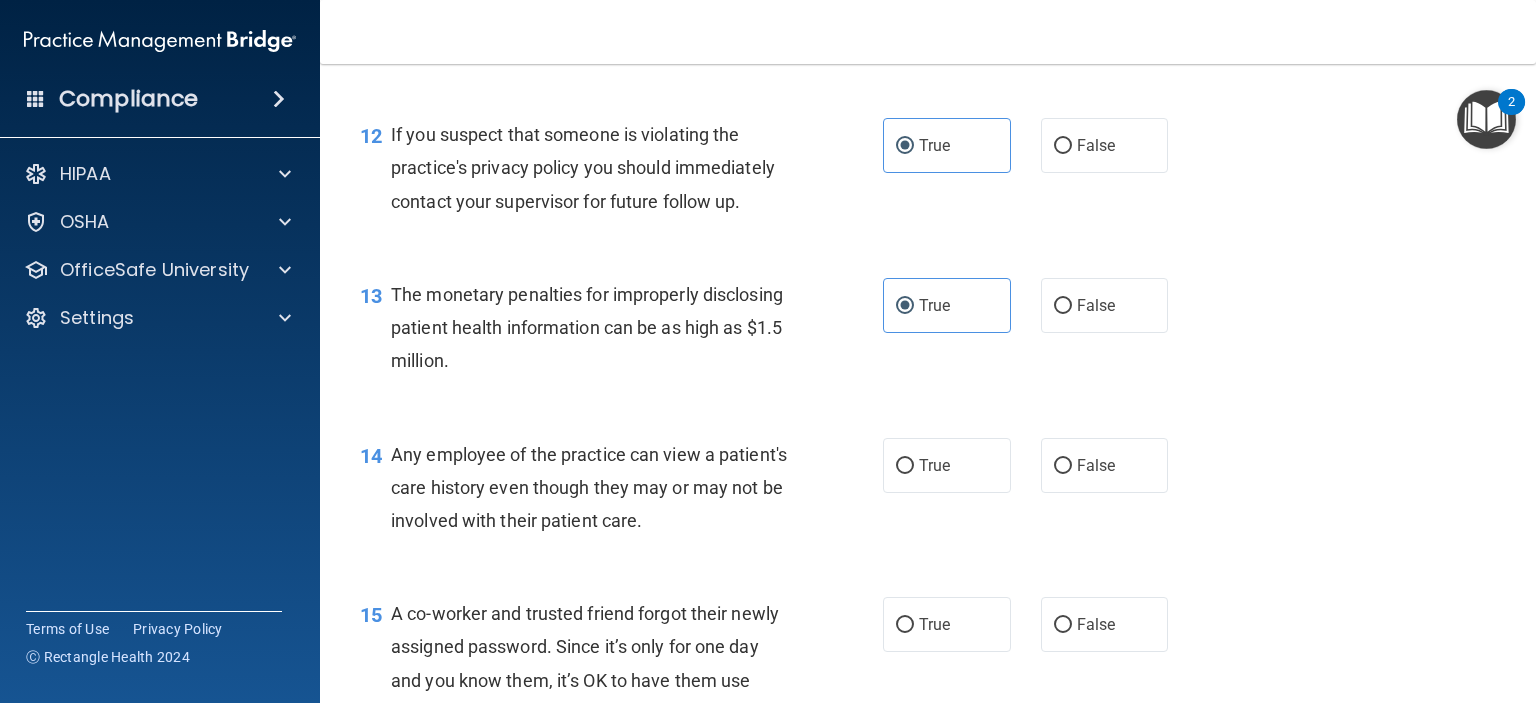 scroll, scrollTop: 2000, scrollLeft: 0, axis: vertical 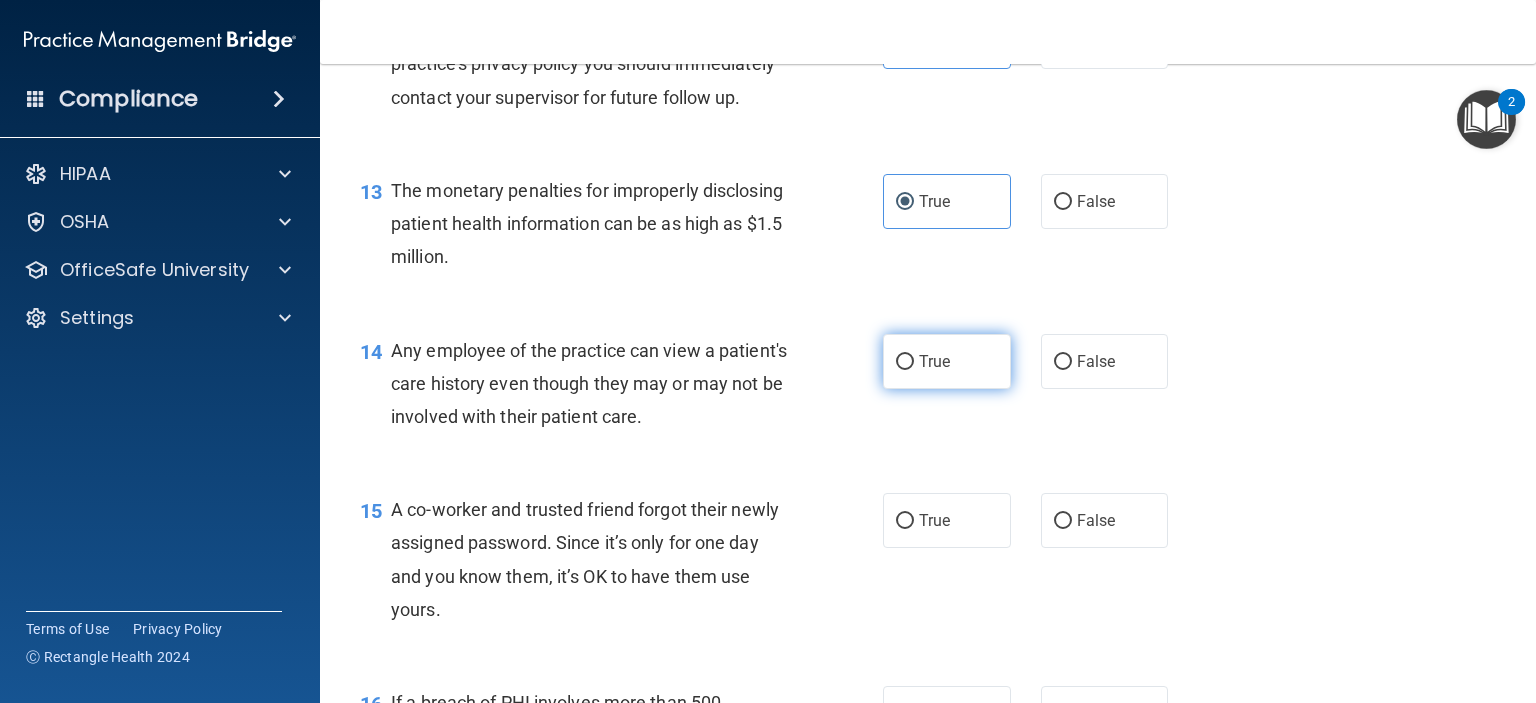 click on "True" at bounding box center [947, 361] 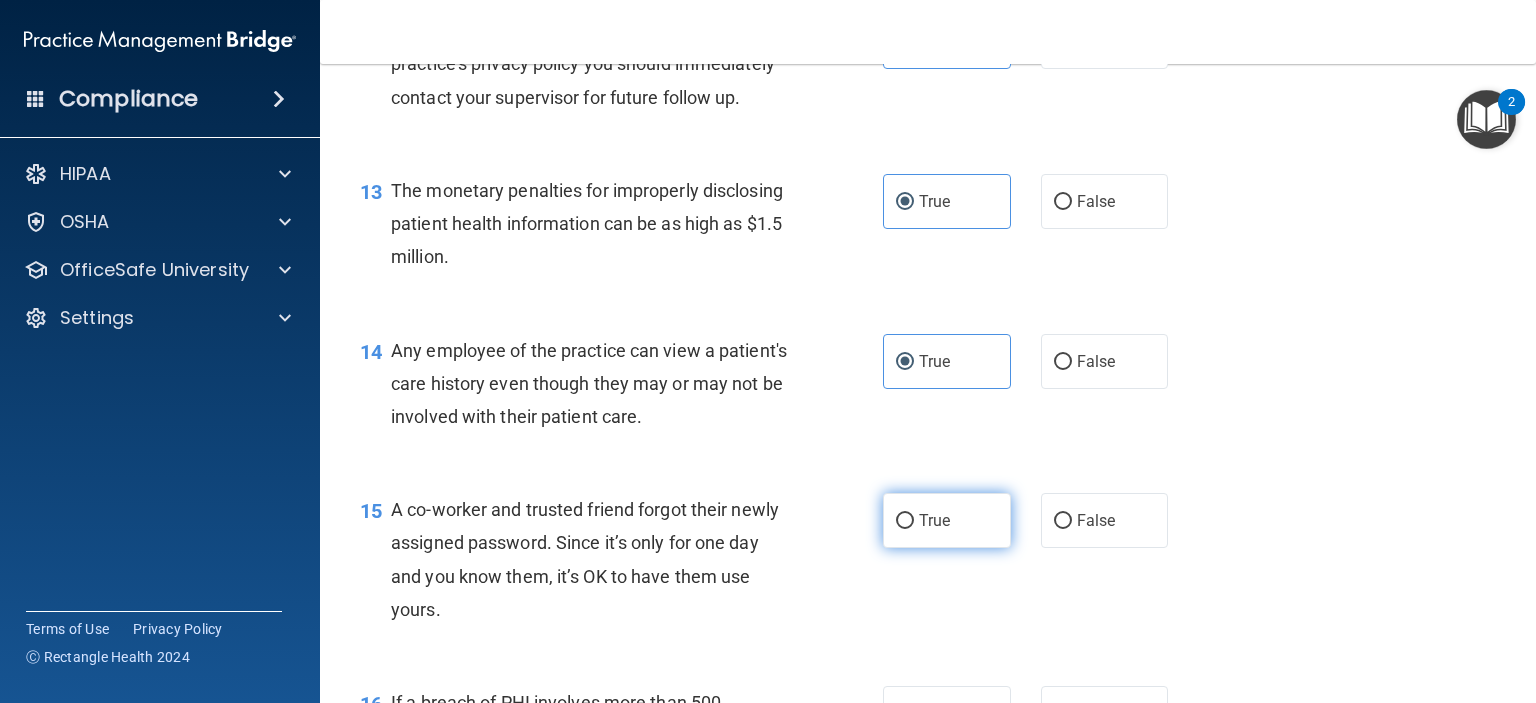 drag, startPoint x: 916, startPoint y: 588, endPoint x: 917, endPoint y: 572, distance: 16.03122 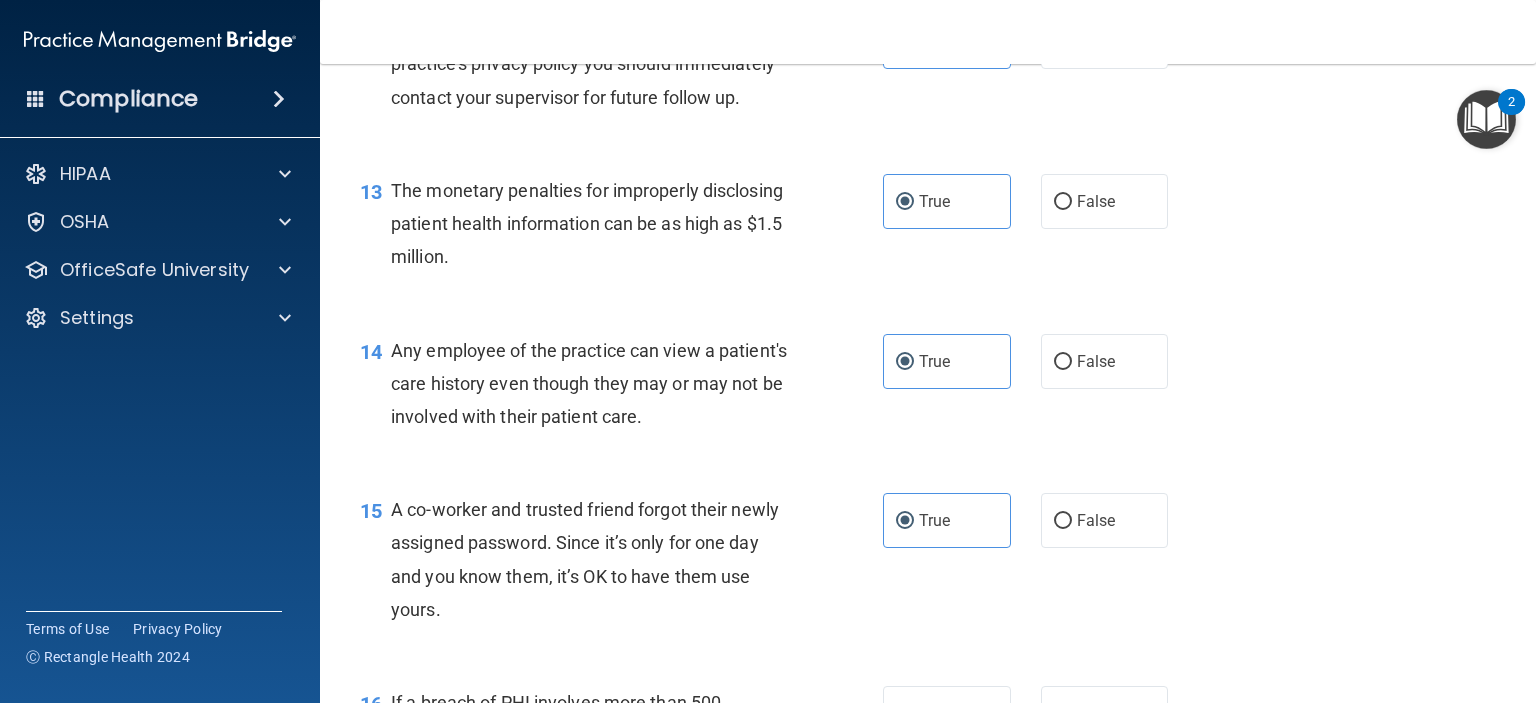 scroll, scrollTop: 2400, scrollLeft: 0, axis: vertical 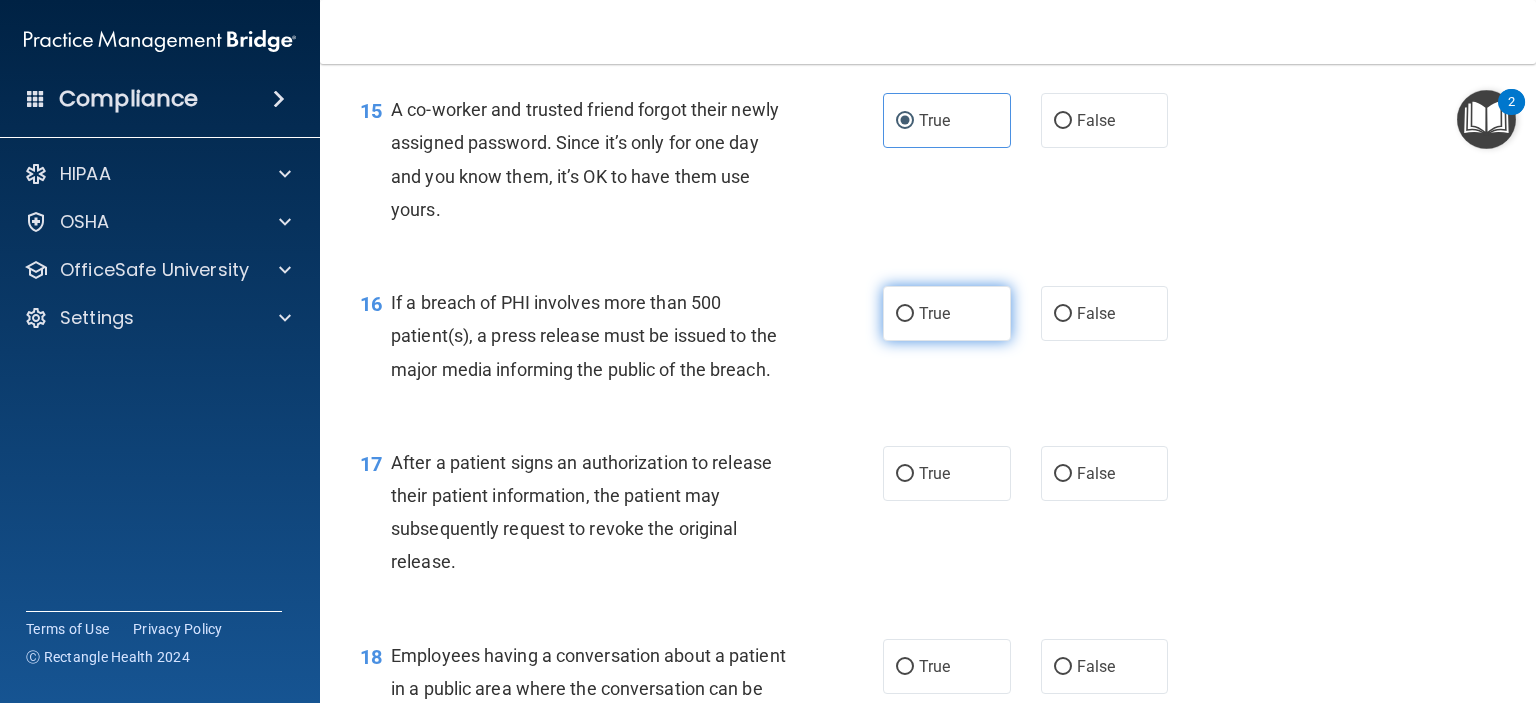 click on "True" at bounding box center [934, 313] 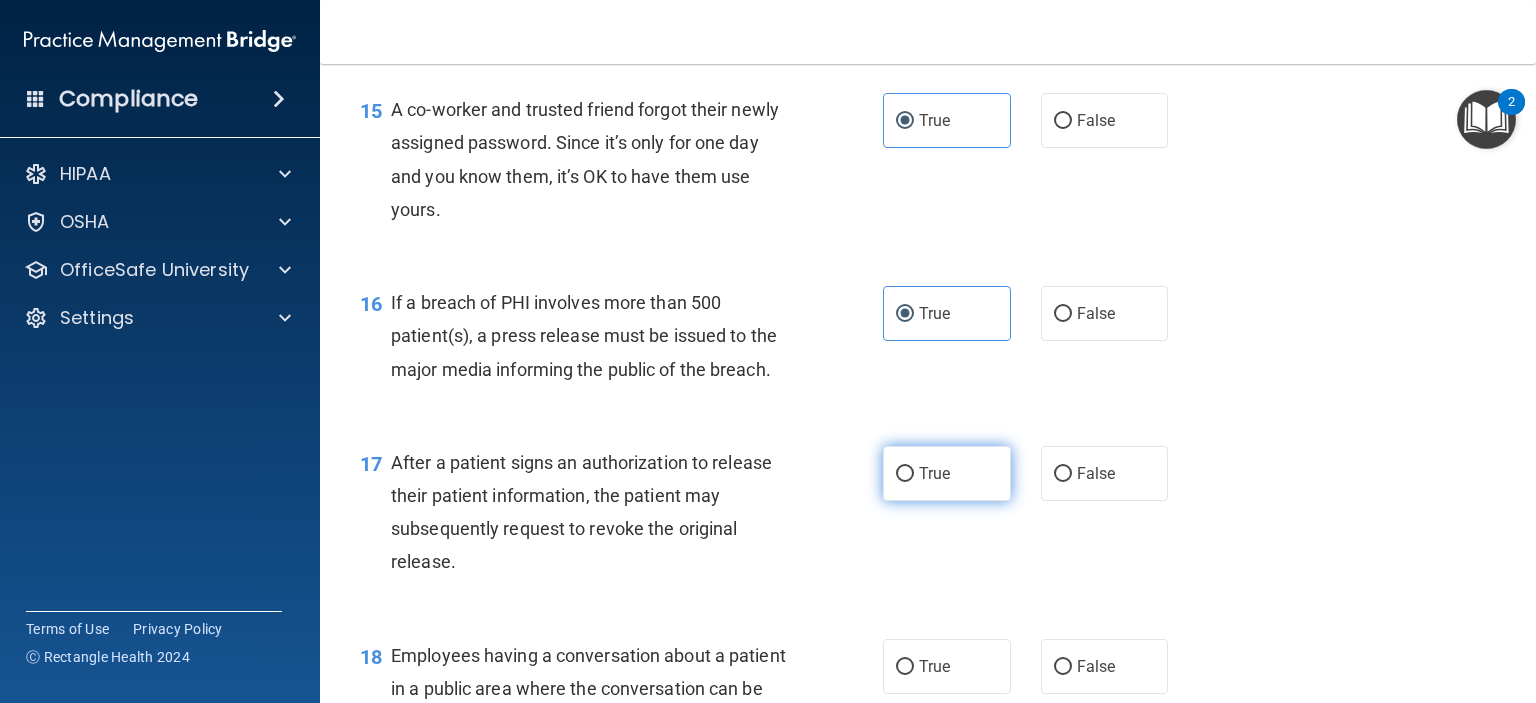 click on "True" at bounding box center (947, 473) 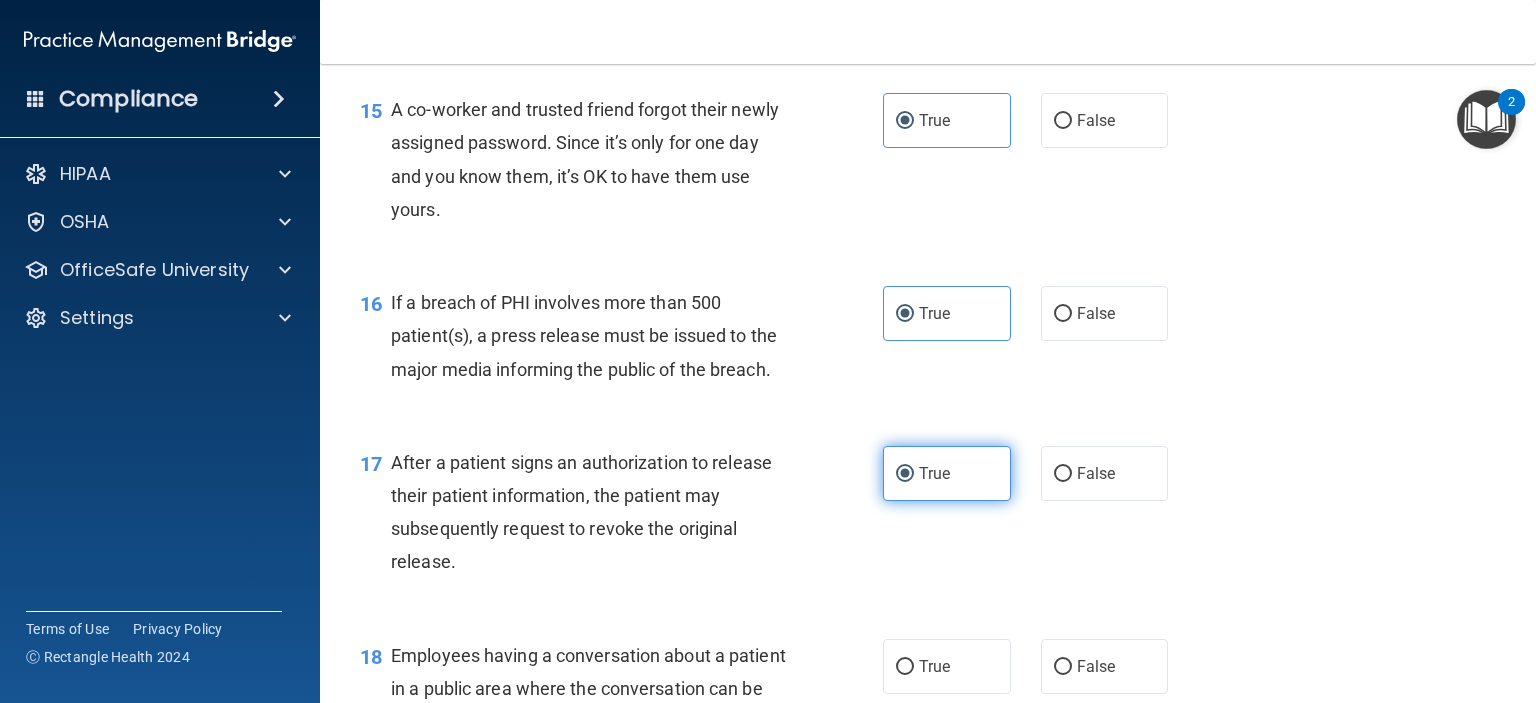 scroll, scrollTop: 2700, scrollLeft: 0, axis: vertical 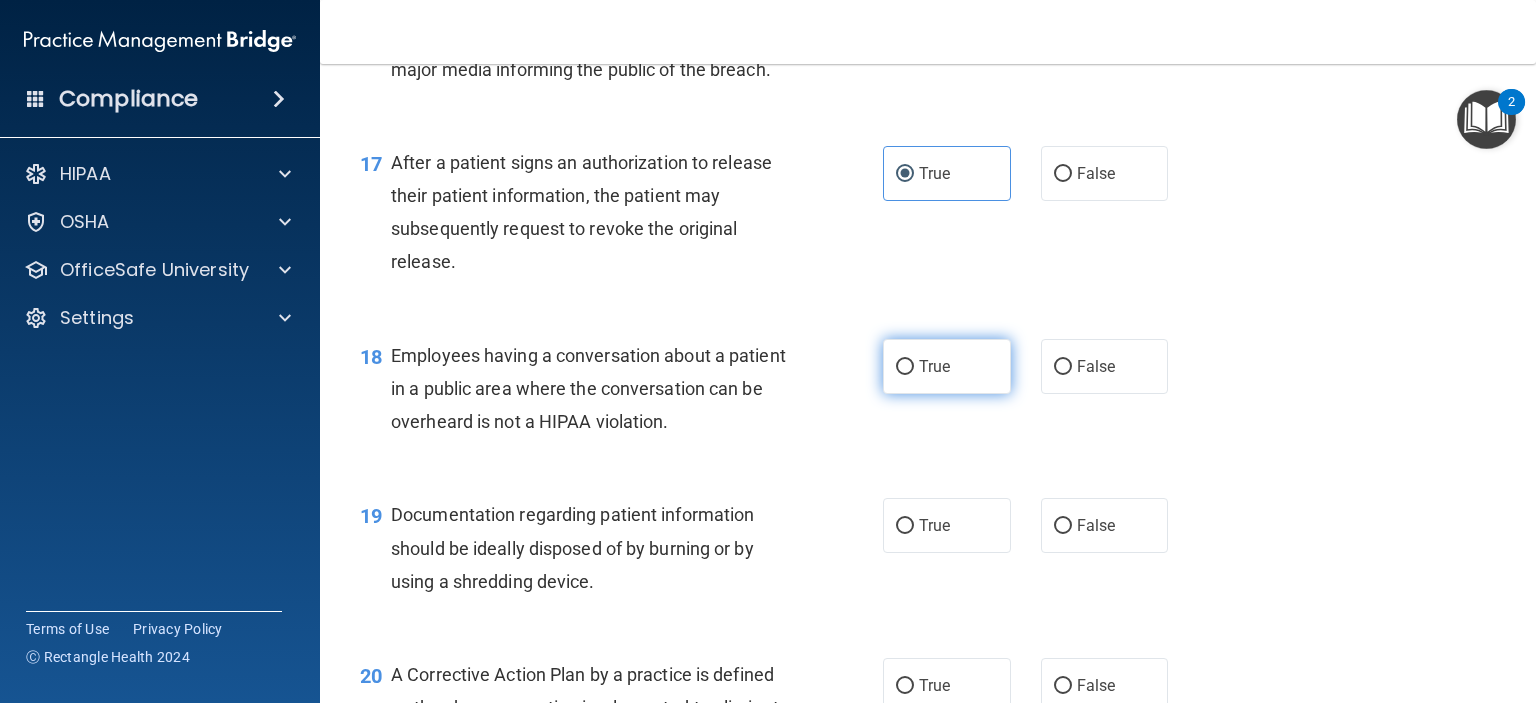 click on "True" at bounding box center [905, 367] 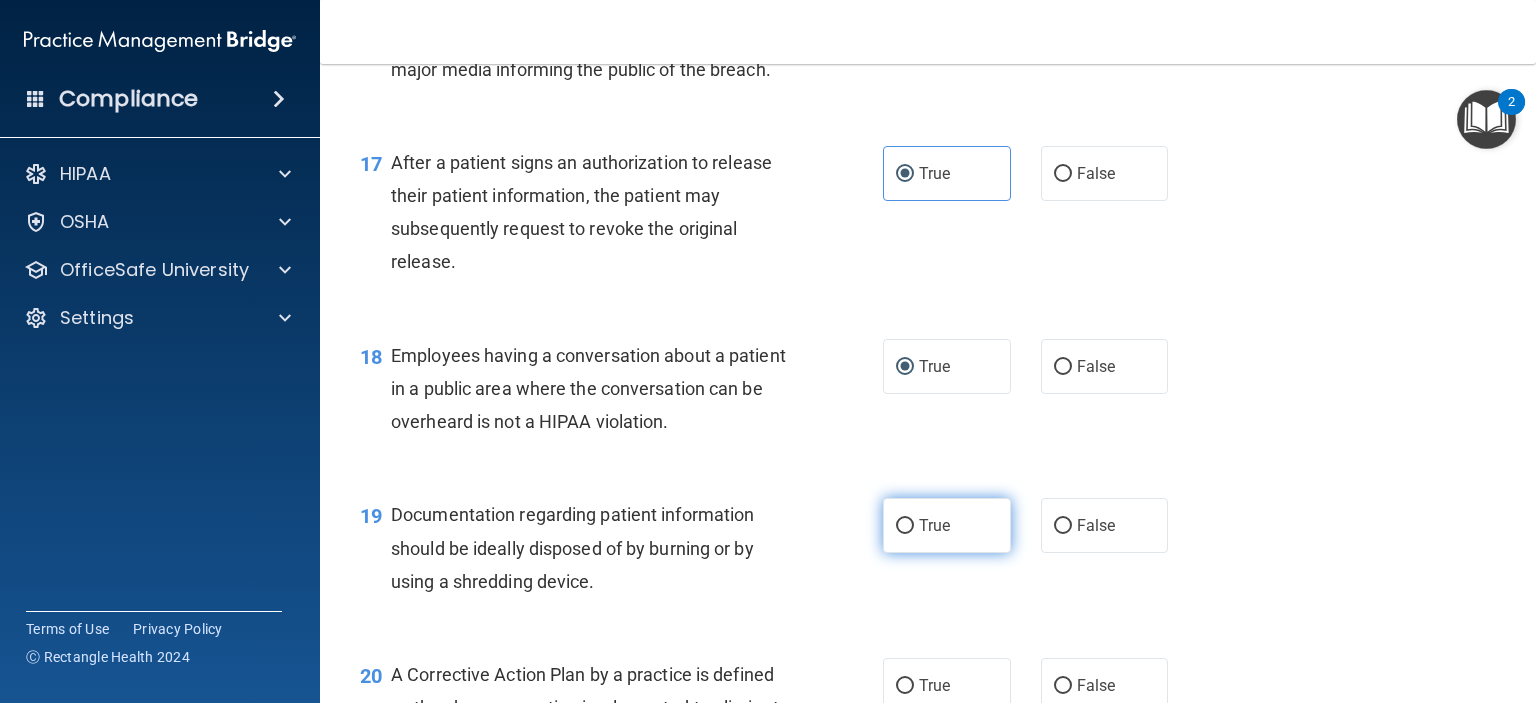 click on "True" at bounding box center (934, 525) 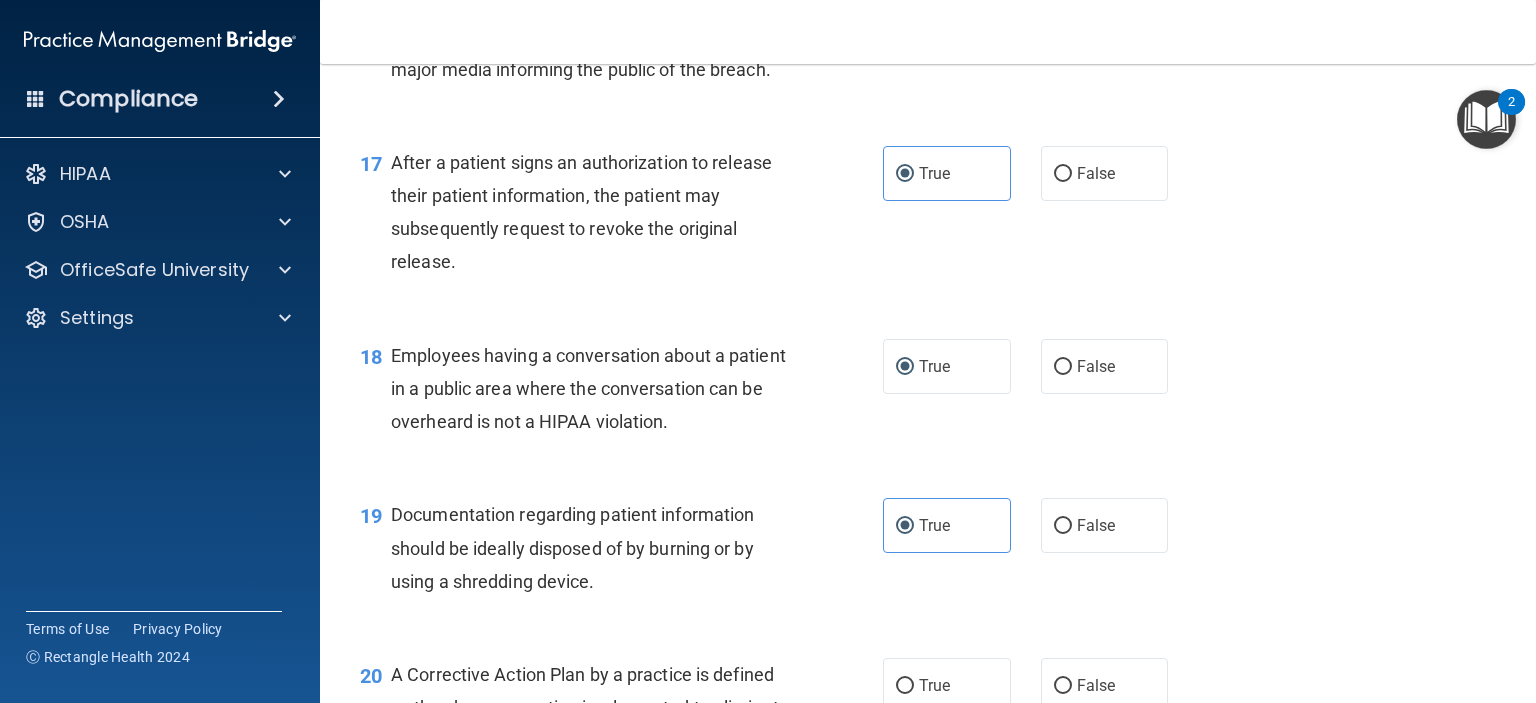 scroll, scrollTop: 3000, scrollLeft: 0, axis: vertical 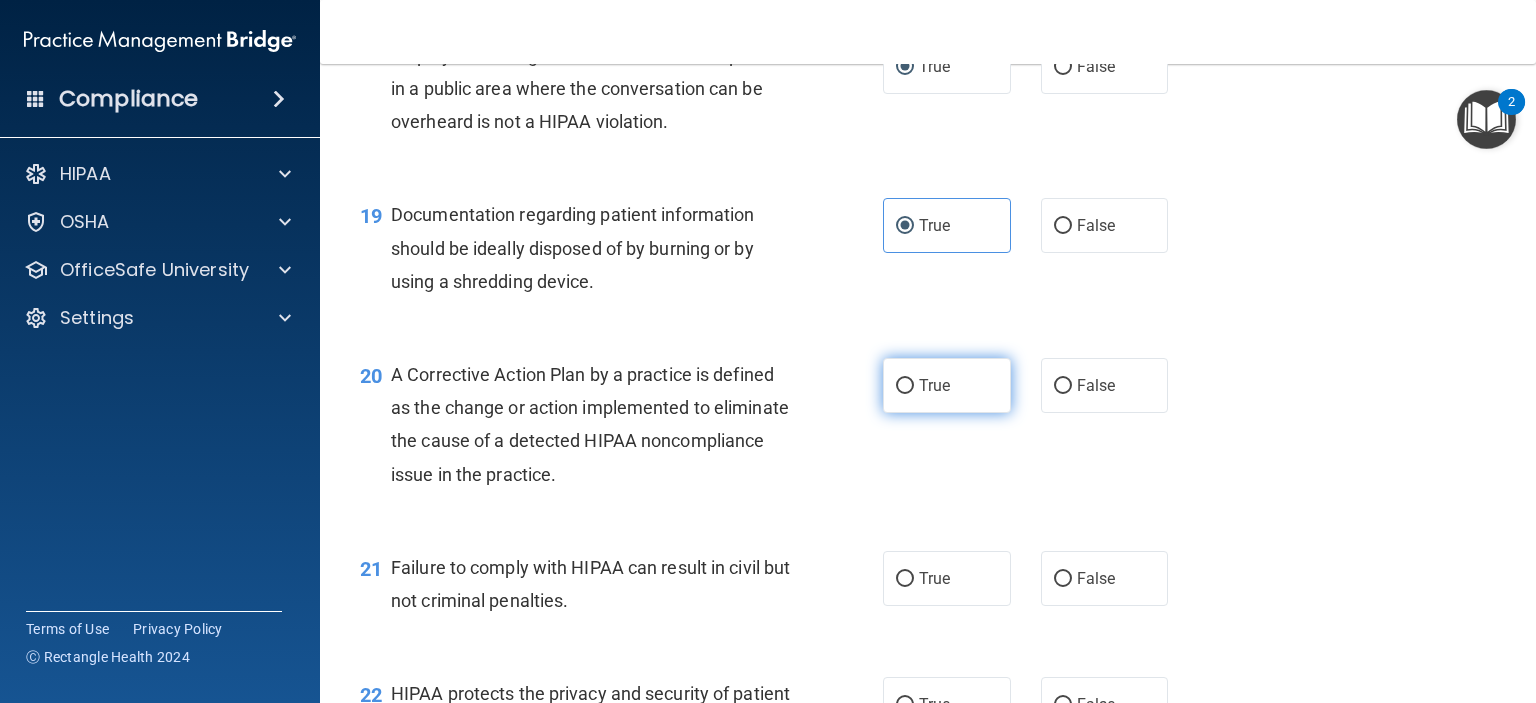 click on "True" at bounding box center [947, 385] 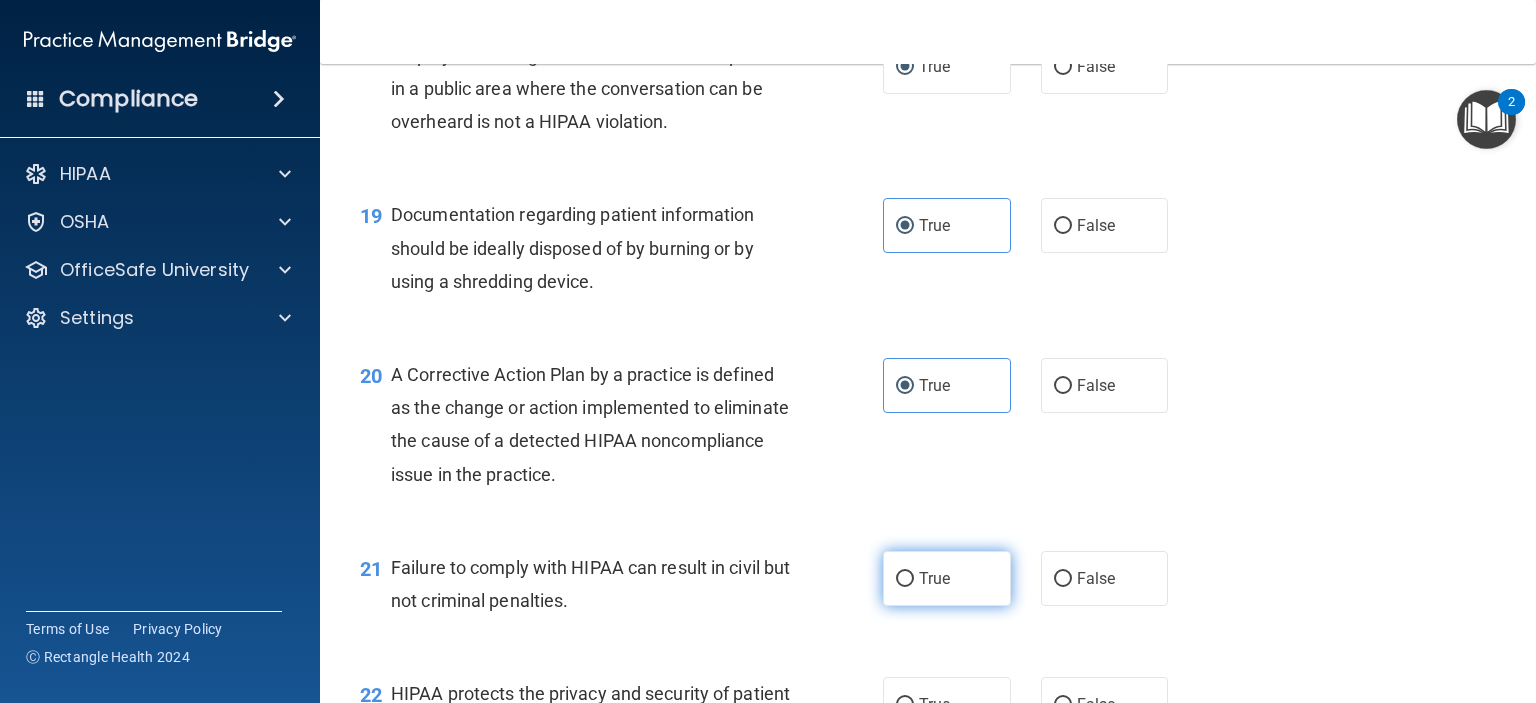 click on "True" at bounding box center (947, 578) 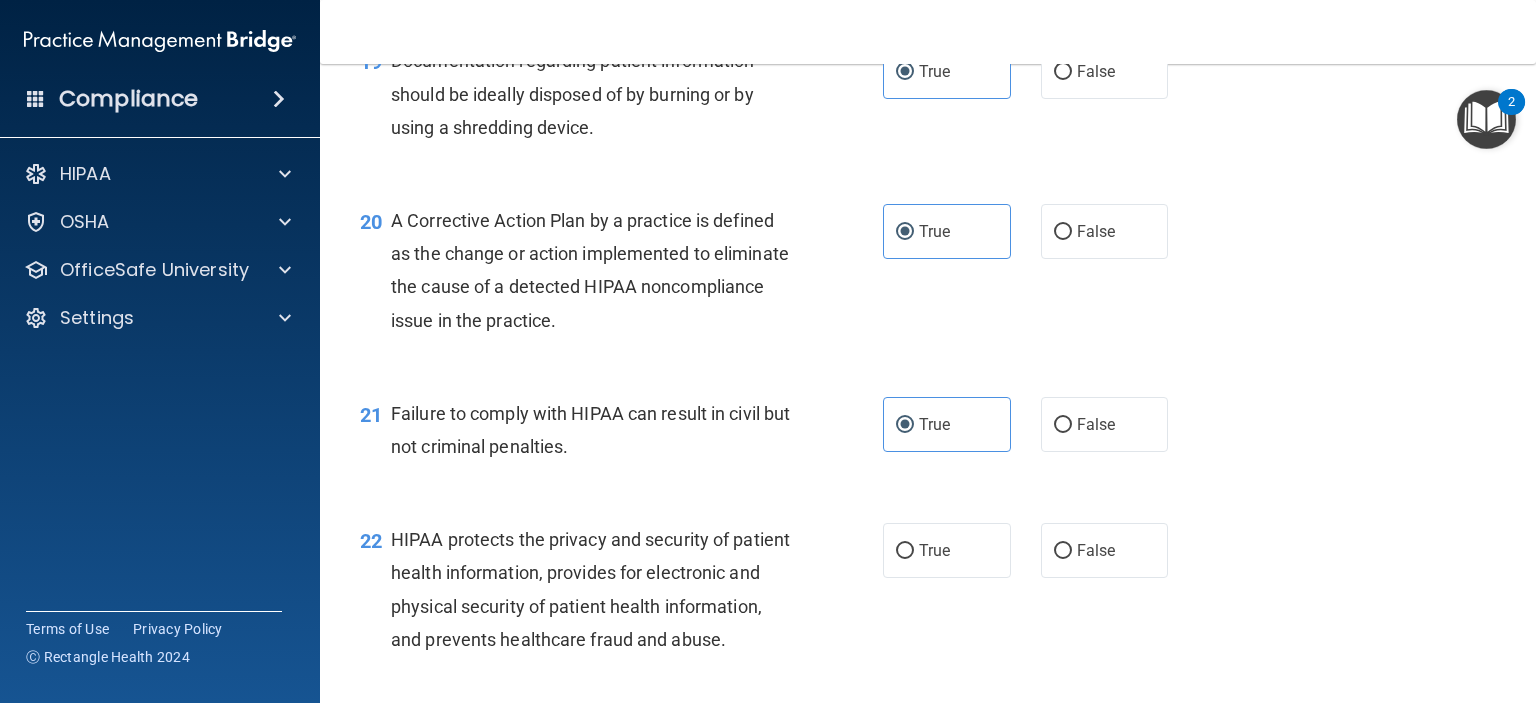 scroll, scrollTop: 3300, scrollLeft: 0, axis: vertical 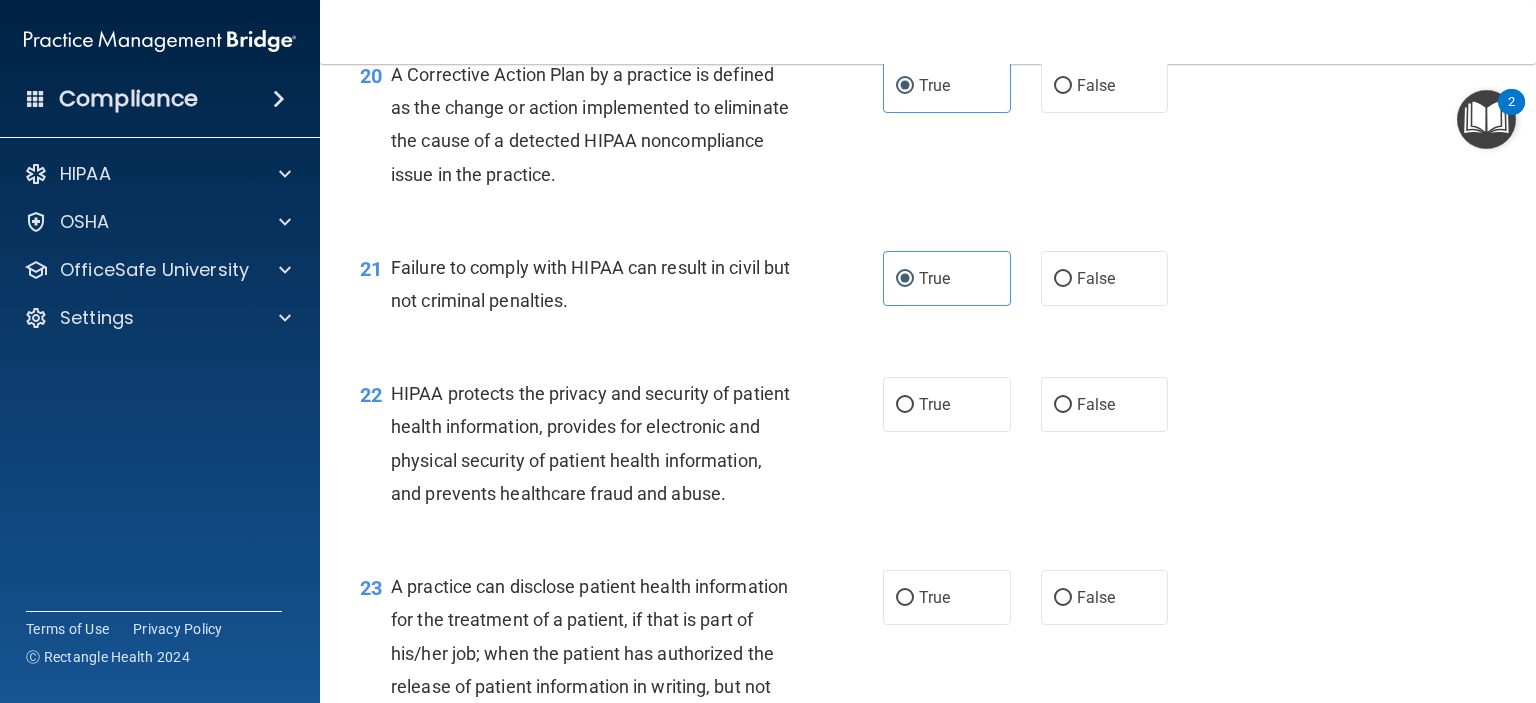 click on "22       HIPAA protects the privacy and security of patient health information, provides for electronic and physical security of patient health information, and prevents healthcare fraud and abuse.                 True           False" at bounding box center (928, 448) 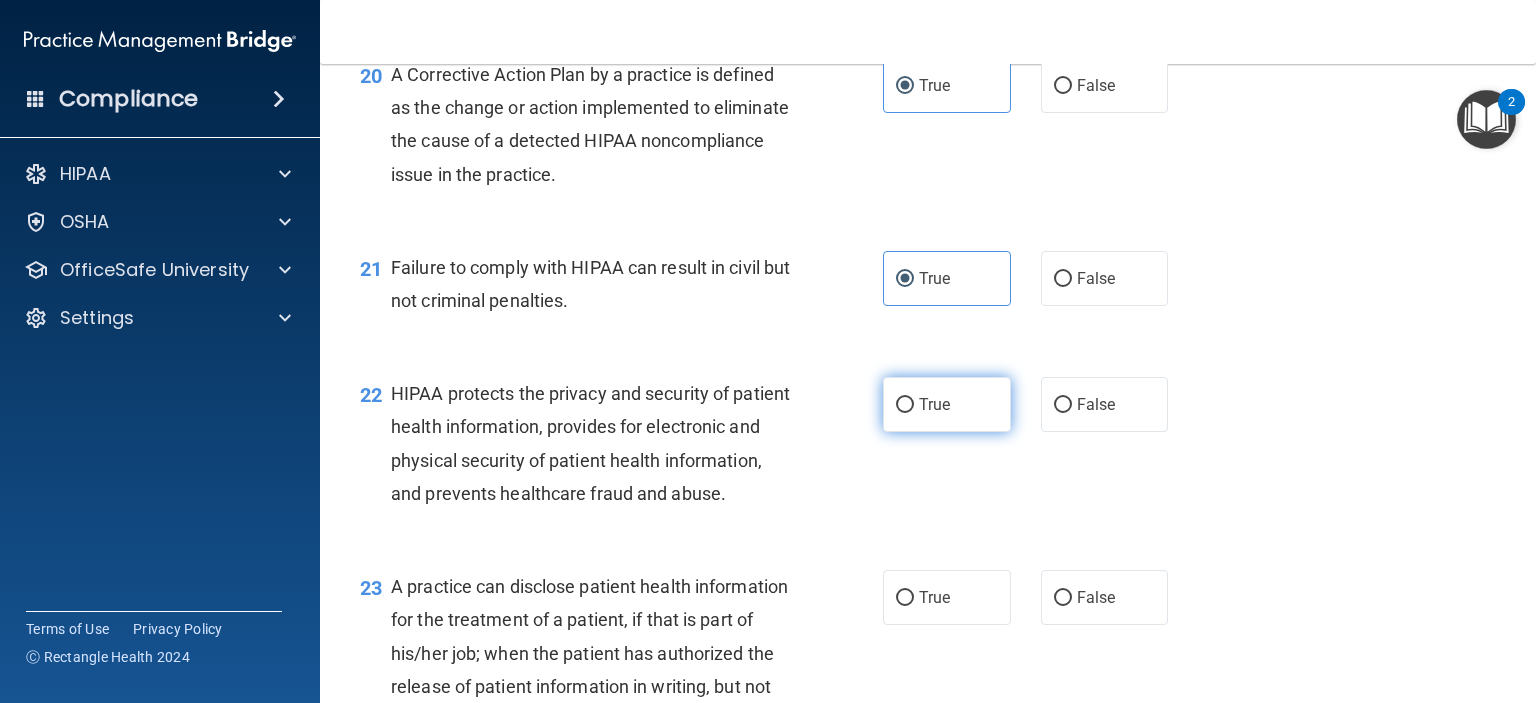 click on "True" at bounding box center (934, 404) 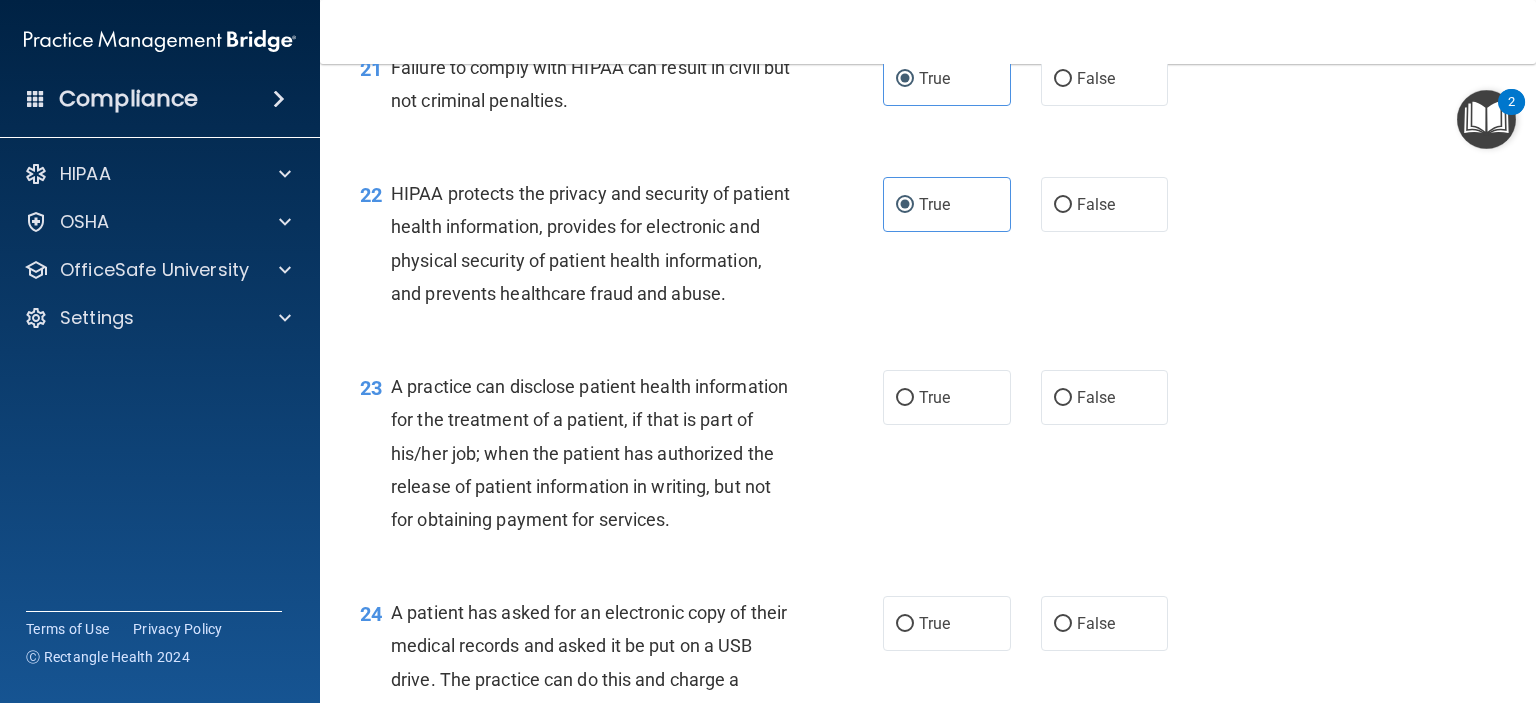 scroll, scrollTop: 3600, scrollLeft: 0, axis: vertical 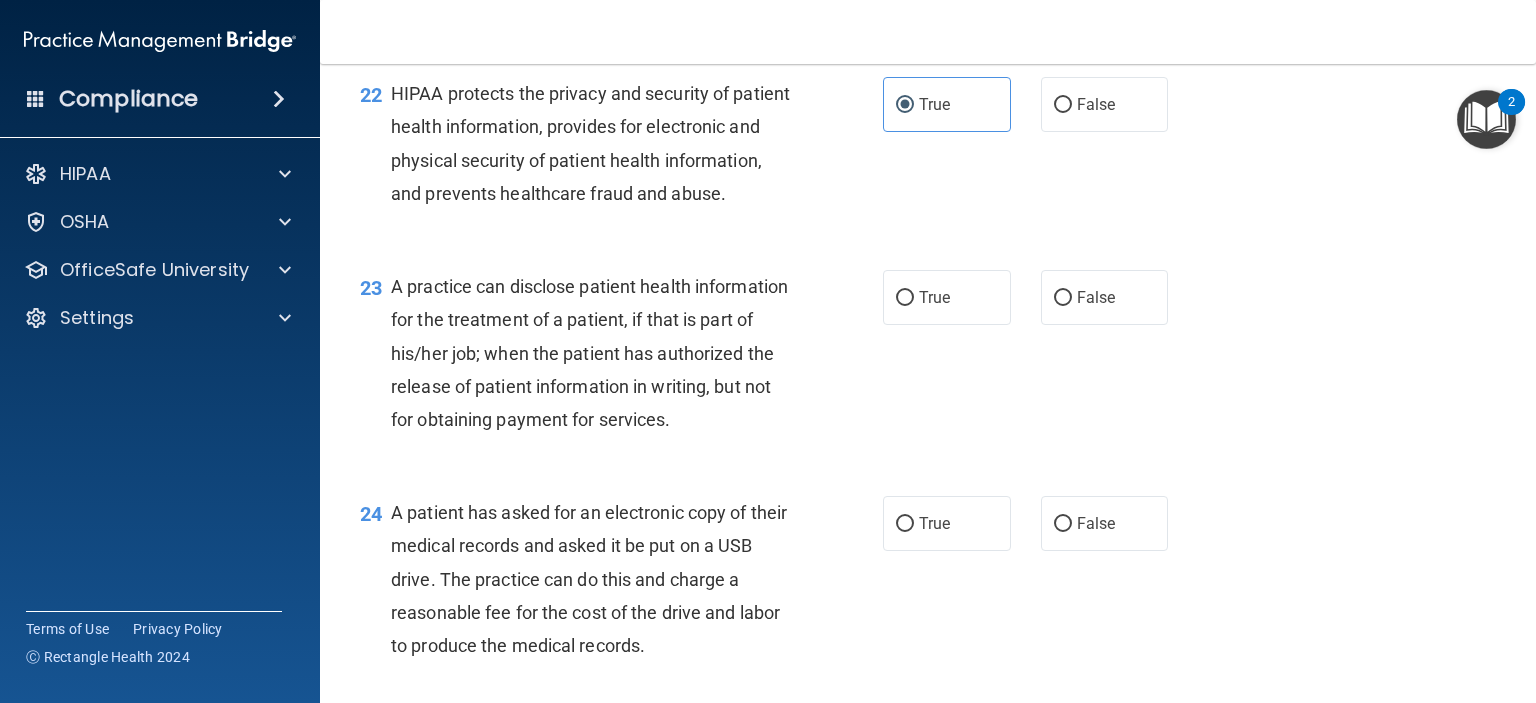 click on "23       A practice can disclose patient health information for the treatment of a patient, if that is part of his/her job; when the patient has authorized the release of patient information in writing, but not for obtaining payment for services." at bounding box center [621, 358] 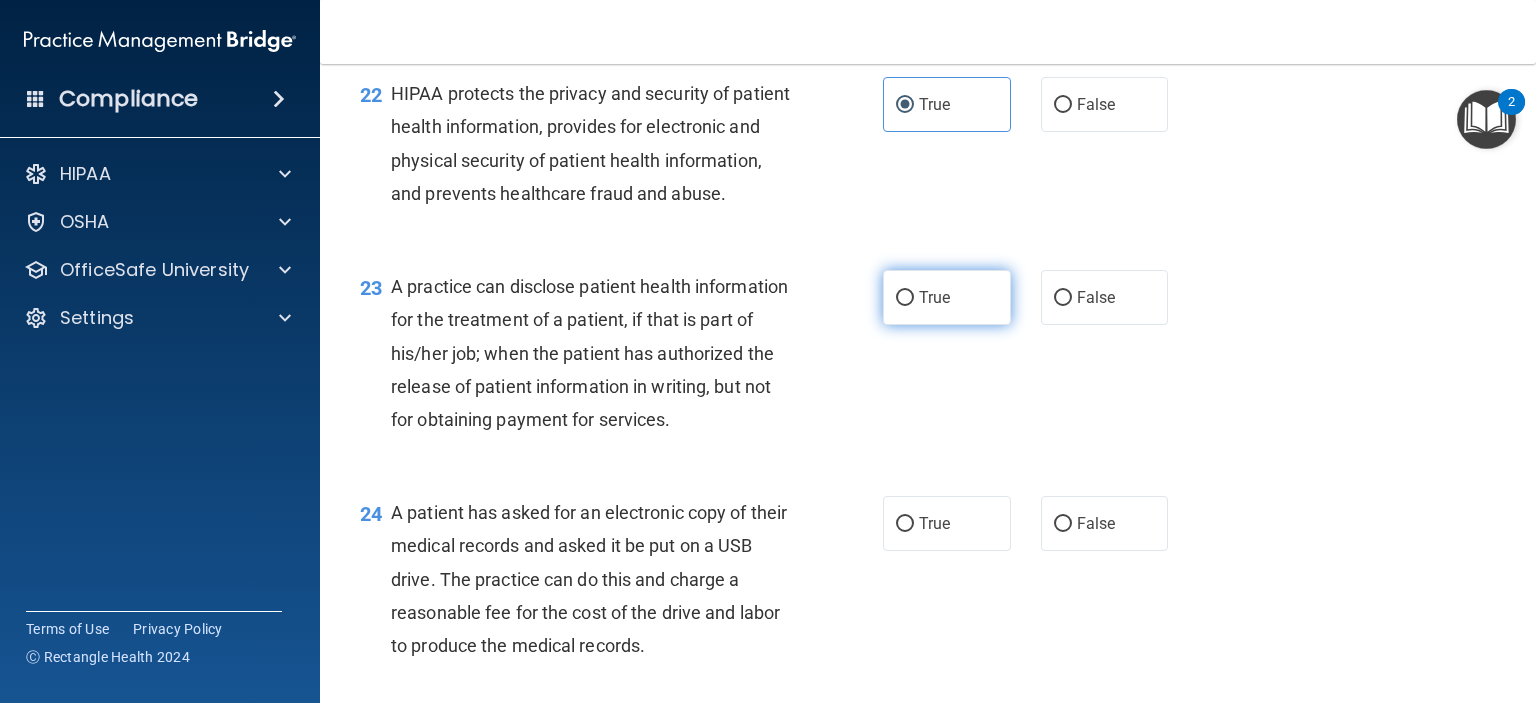 click on "True" at bounding box center (947, 297) 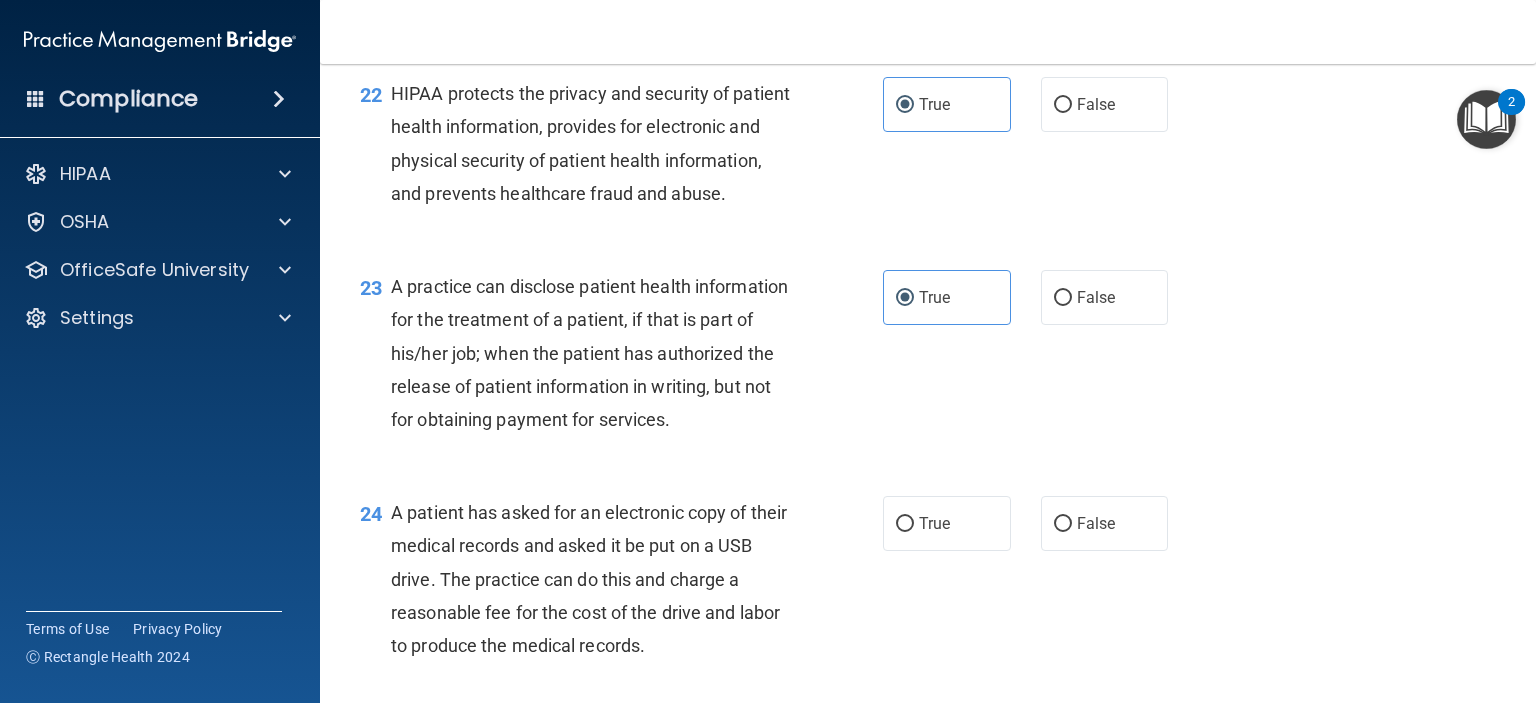 scroll, scrollTop: 3900, scrollLeft: 0, axis: vertical 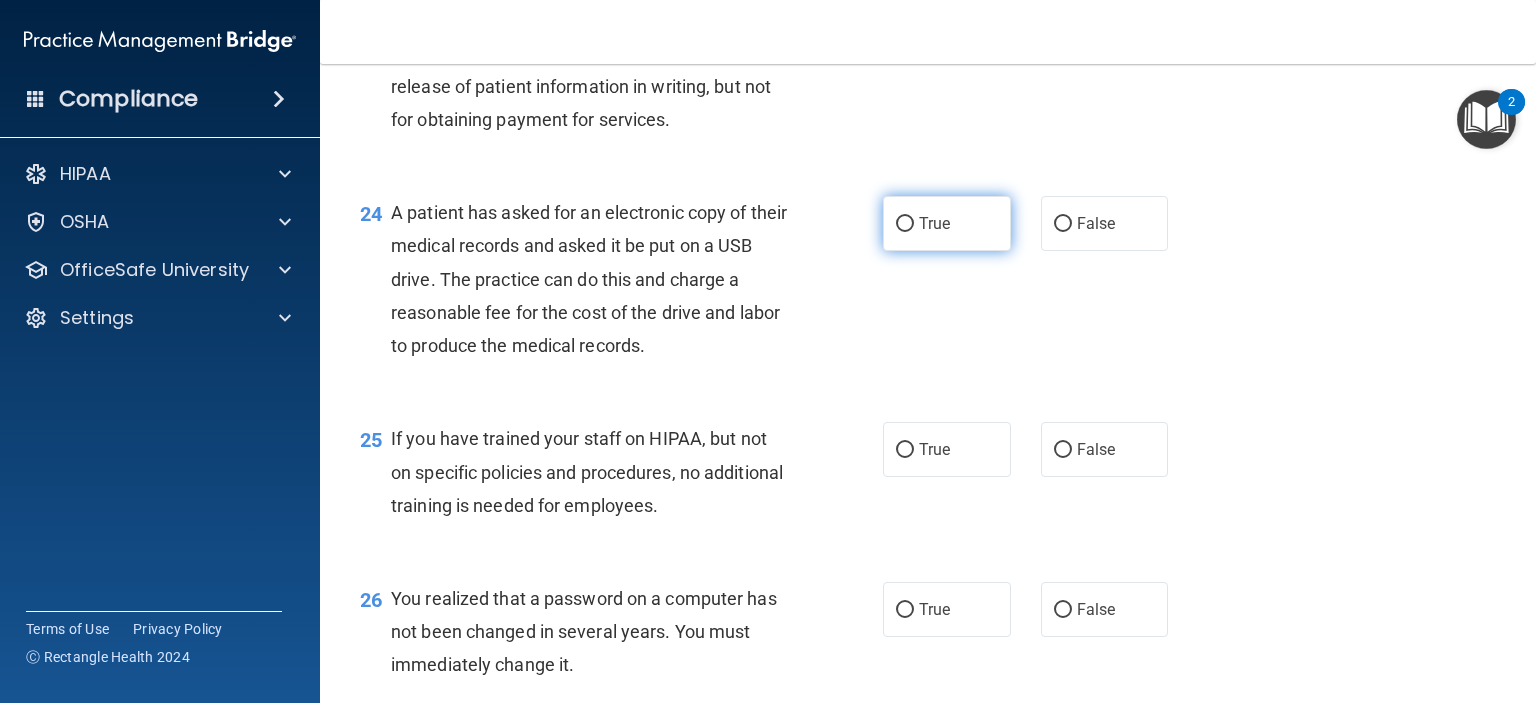 click on "True" at bounding box center (947, 223) 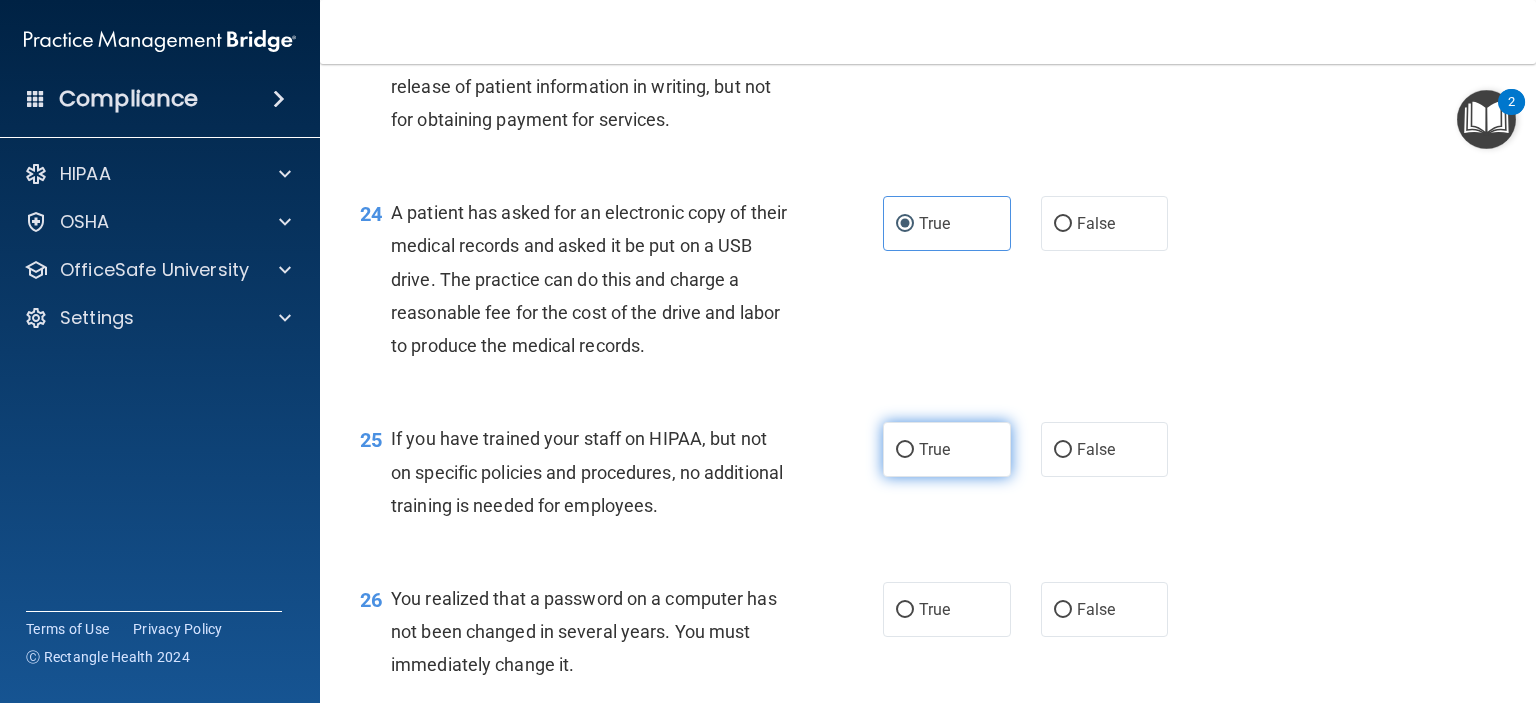 click on "True" at bounding box center (934, 449) 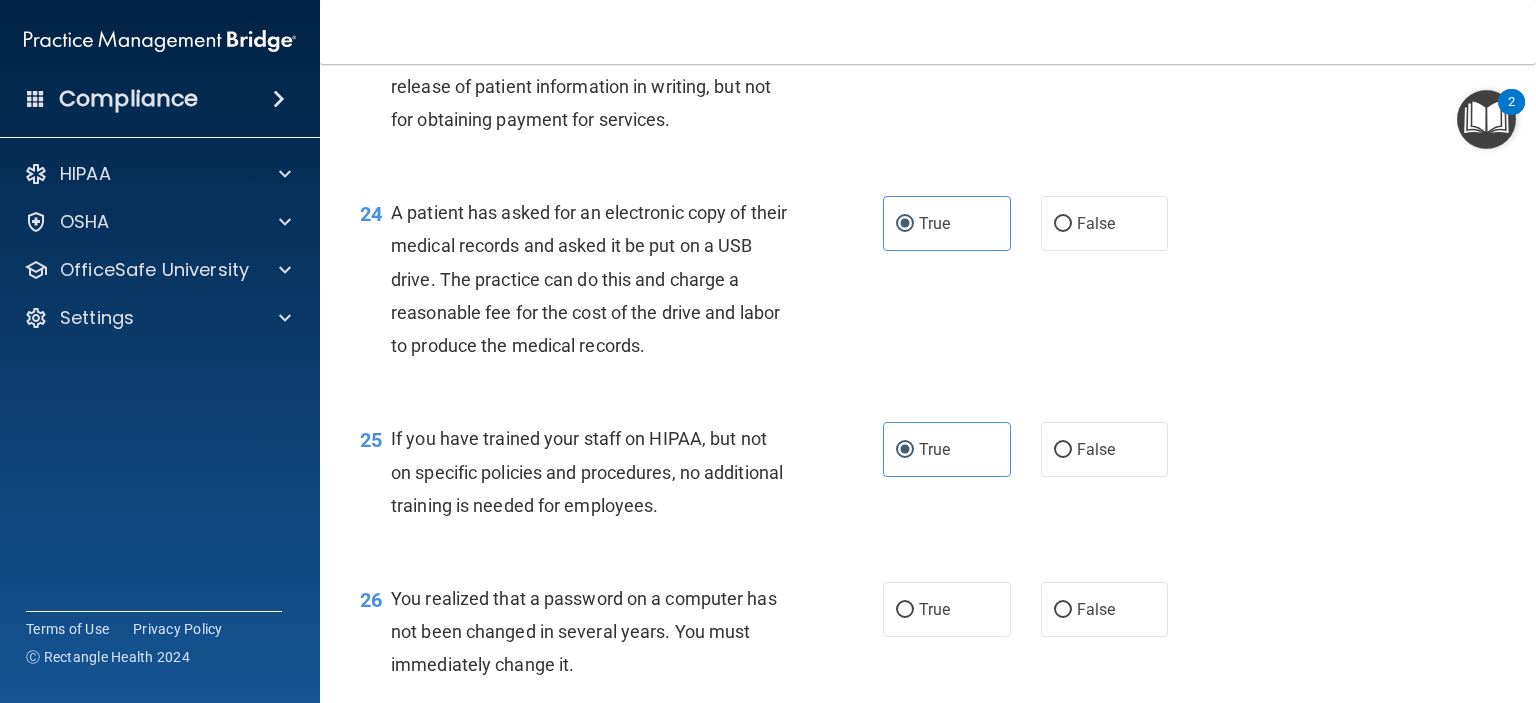 scroll, scrollTop: 4300, scrollLeft: 0, axis: vertical 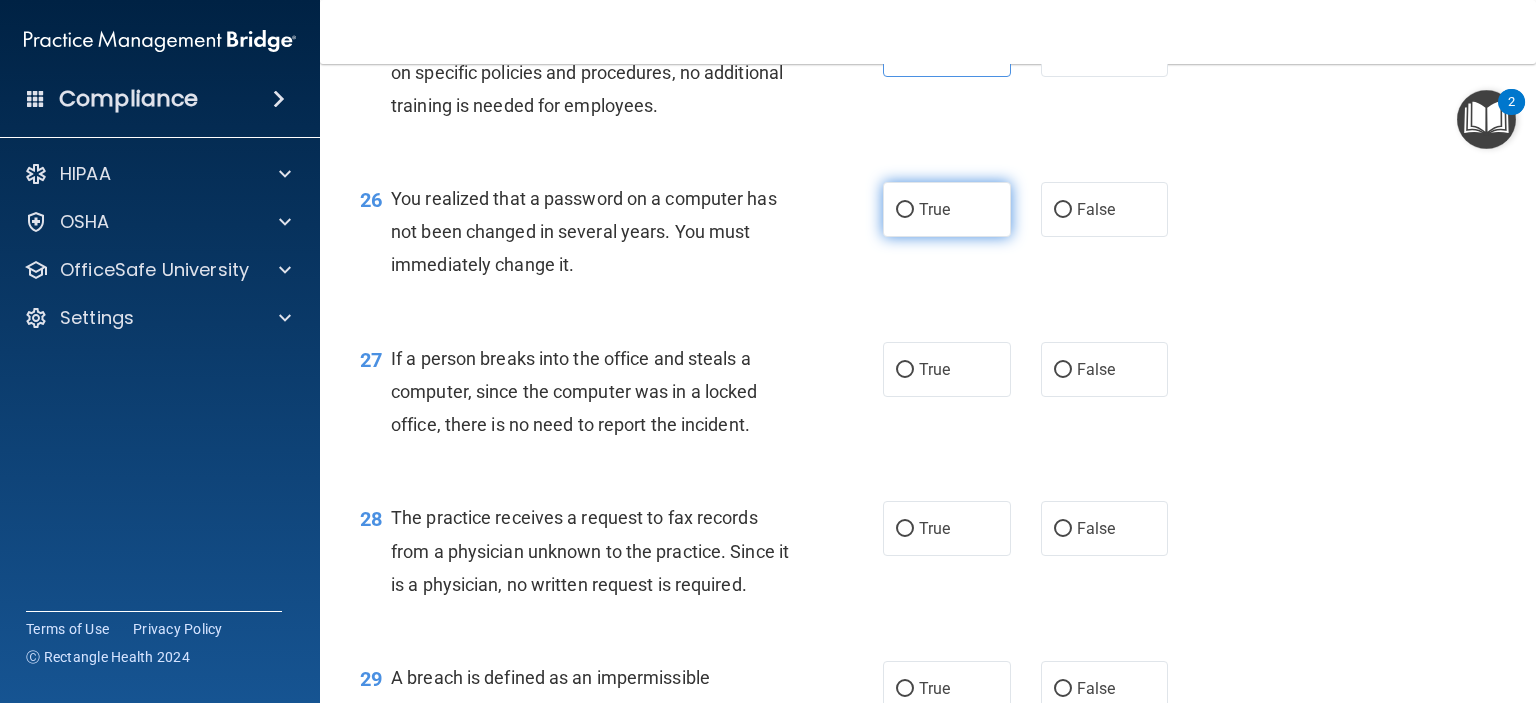 click on "True" at bounding box center (947, 209) 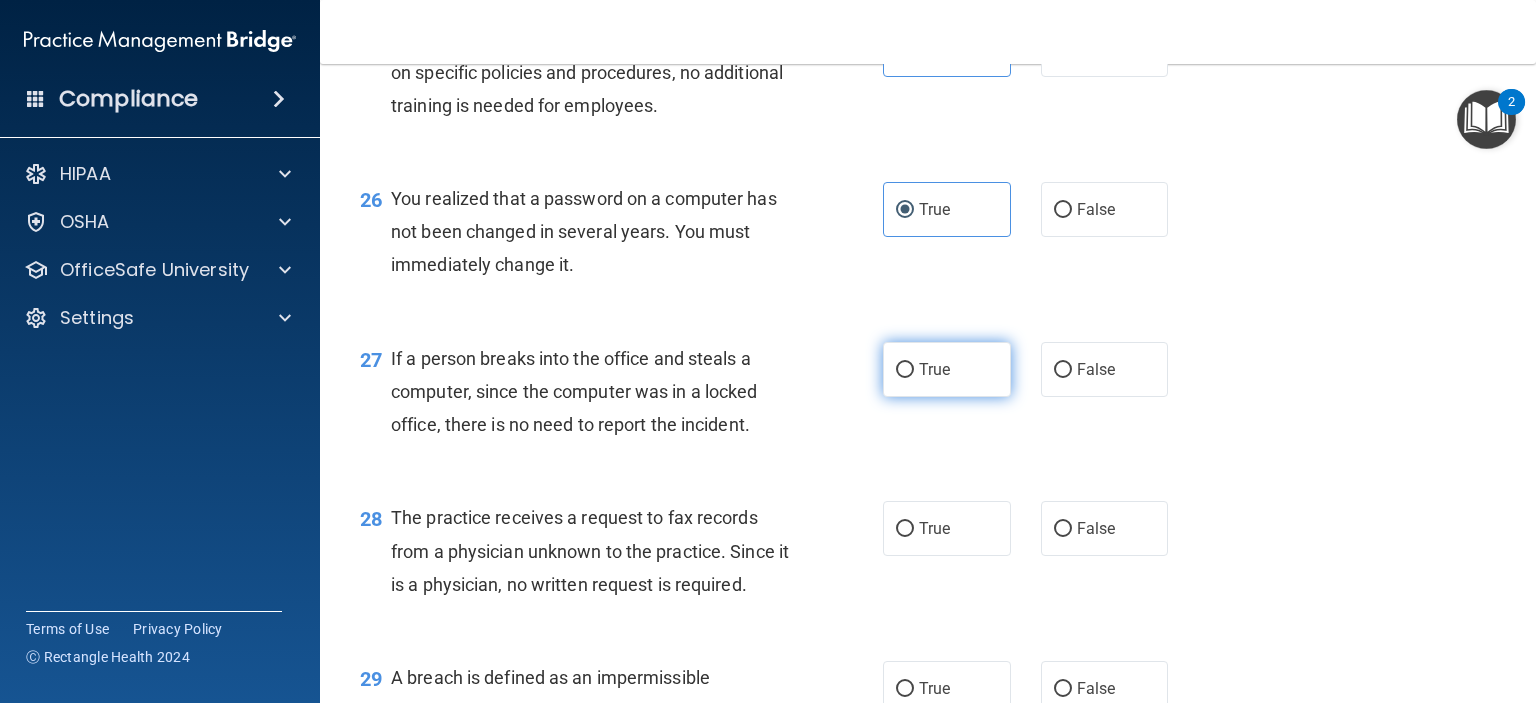 click on "True" at bounding box center (934, 369) 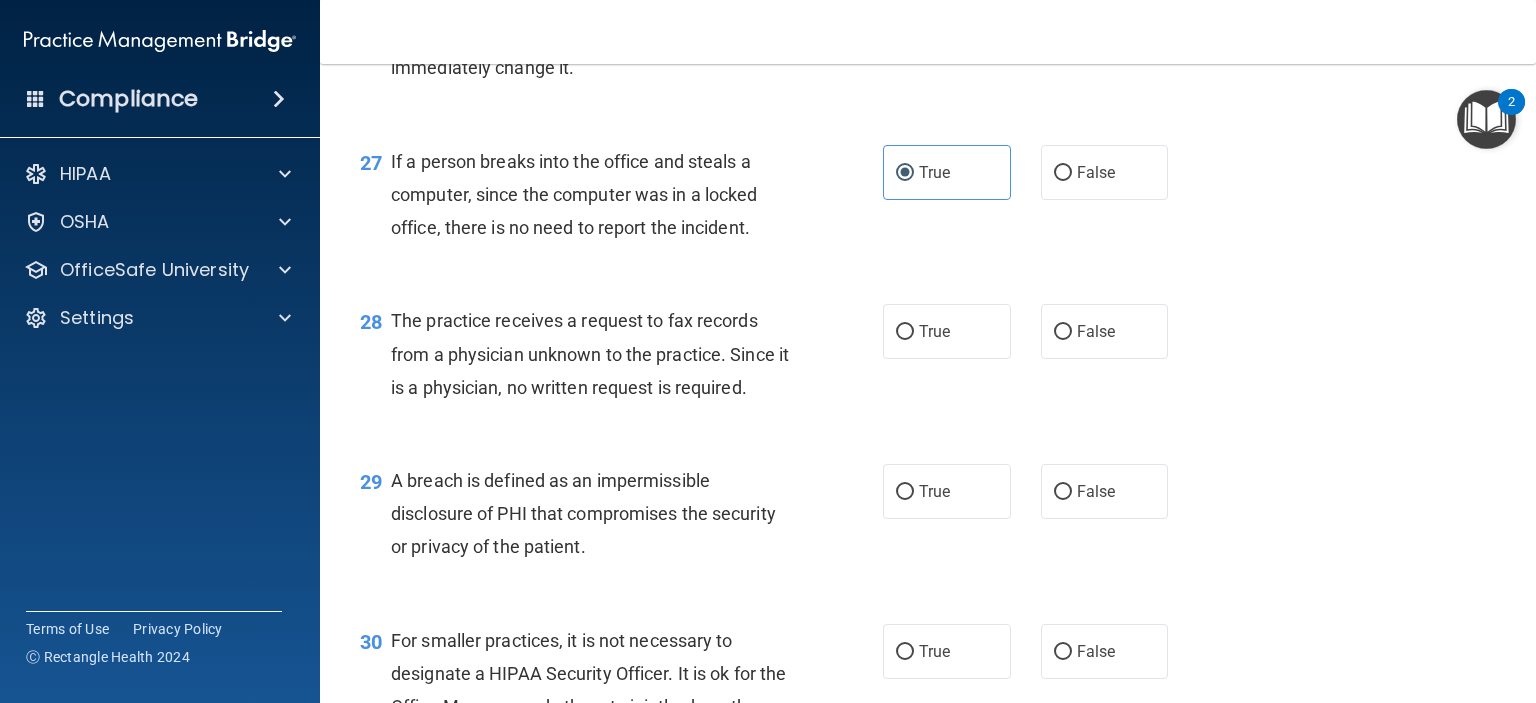 scroll, scrollTop: 4600, scrollLeft: 0, axis: vertical 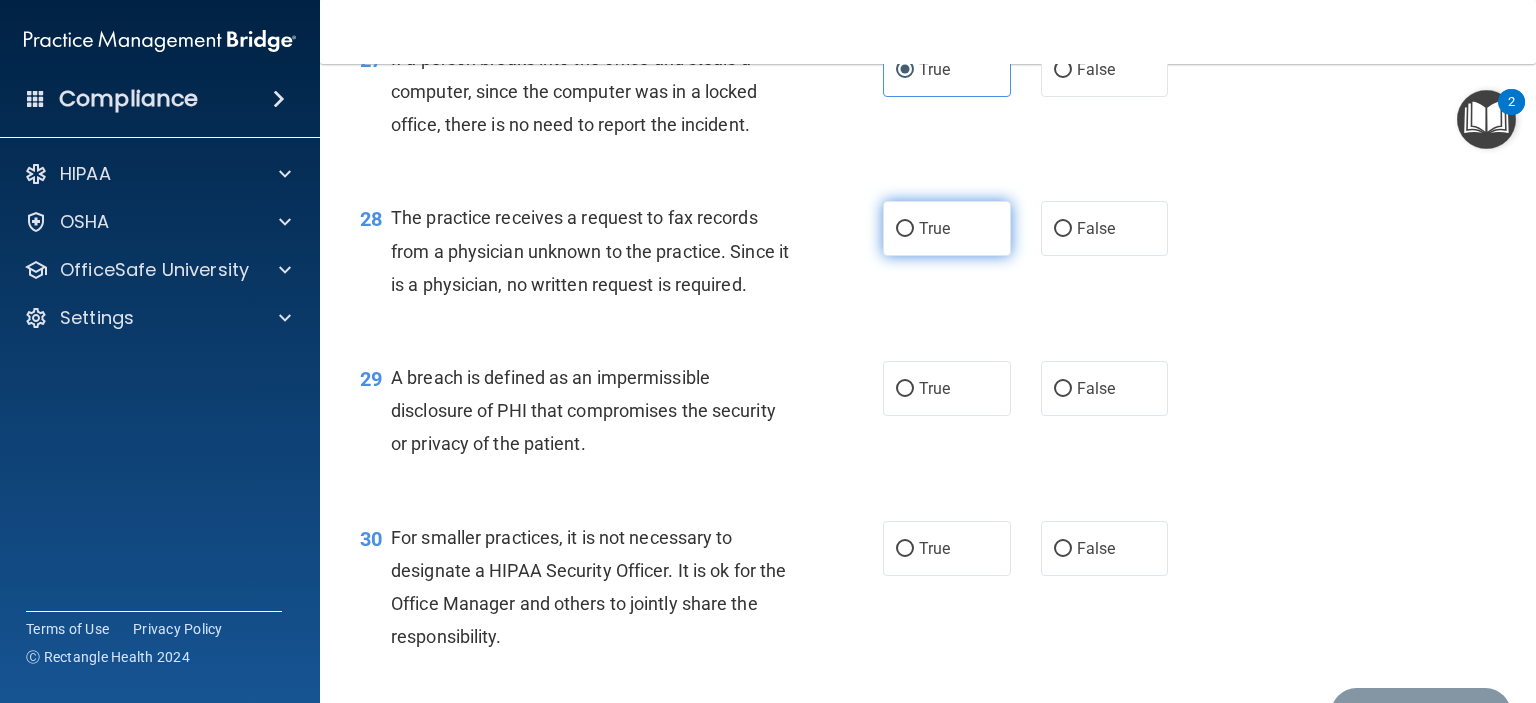 click on "True" at bounding box center [934, 228] 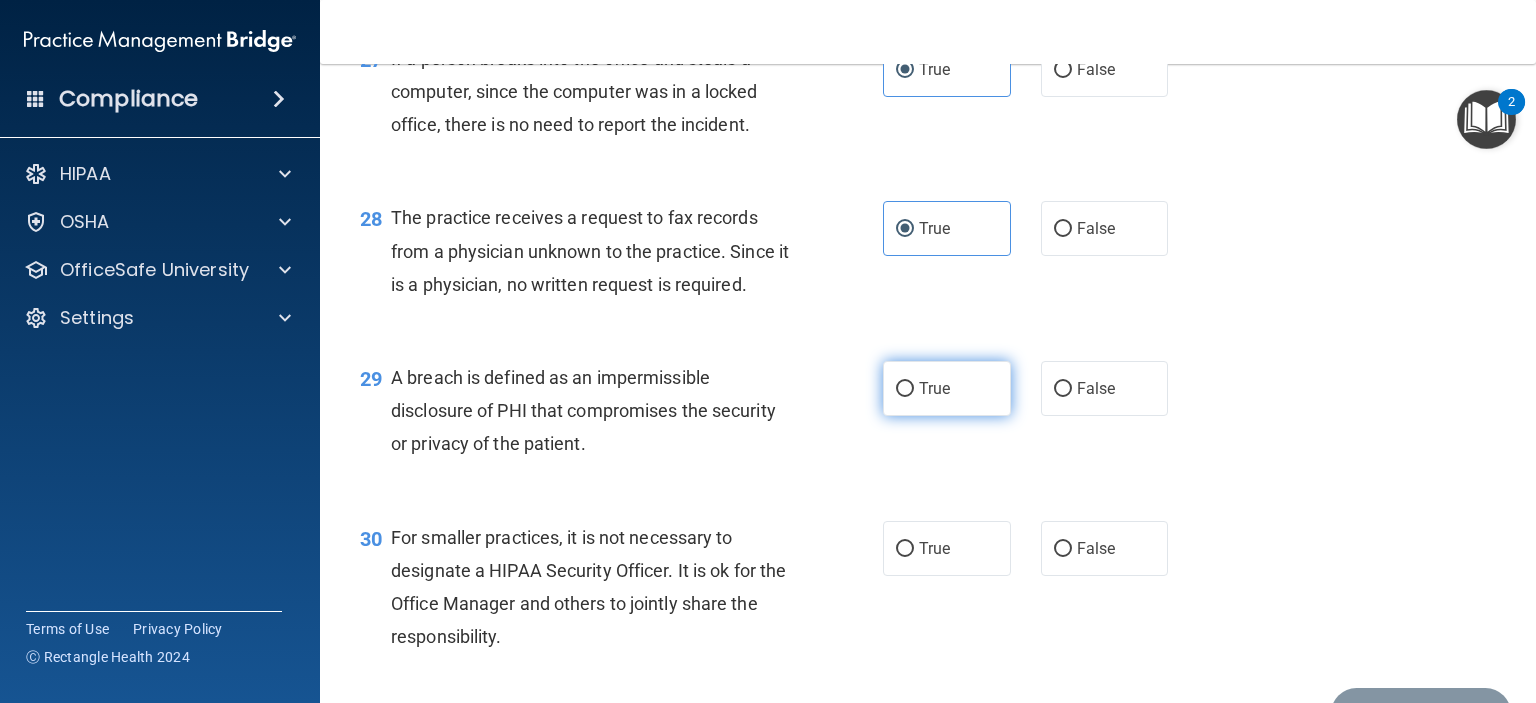 click on "True" at bounding box center [947, 388] 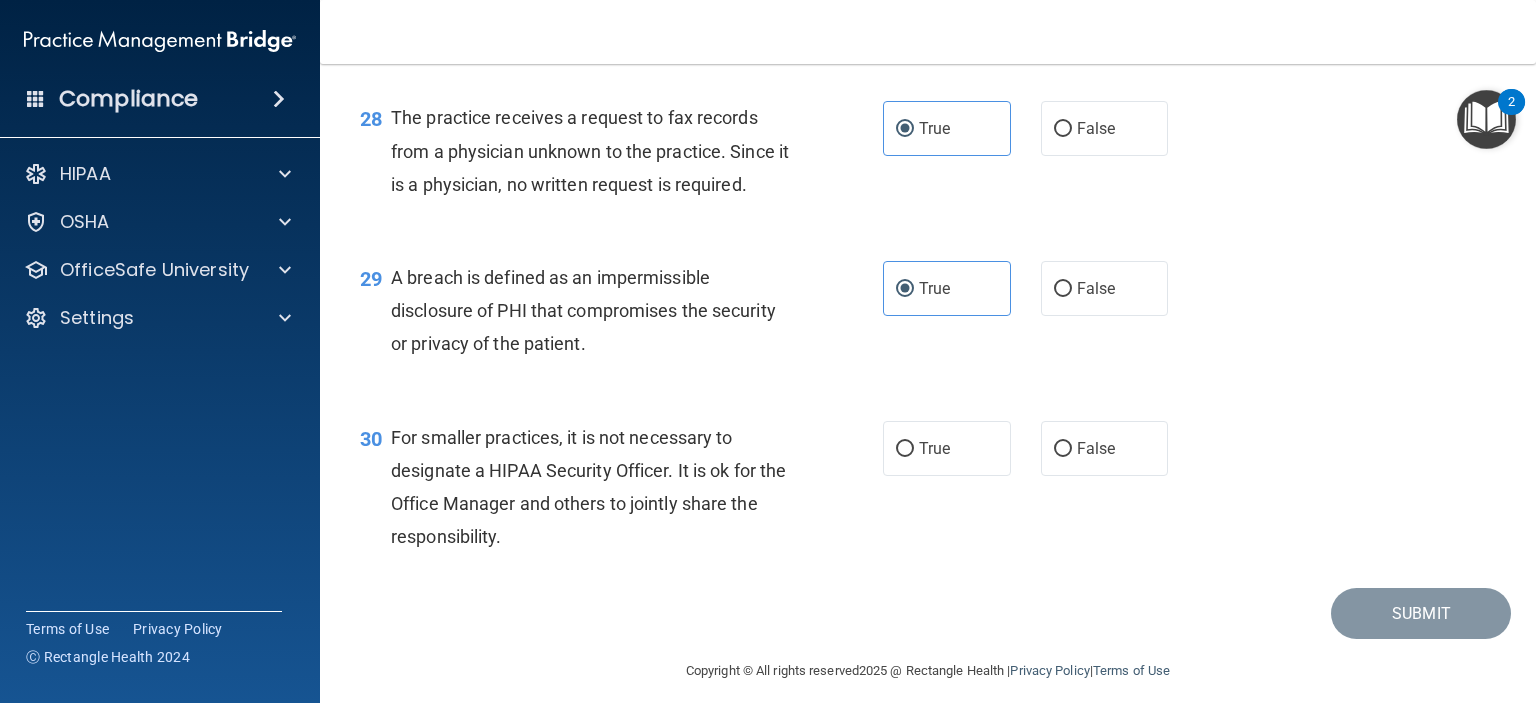 scroll, scrollTop: 4800, scrollLeft: 0, axis: vertical 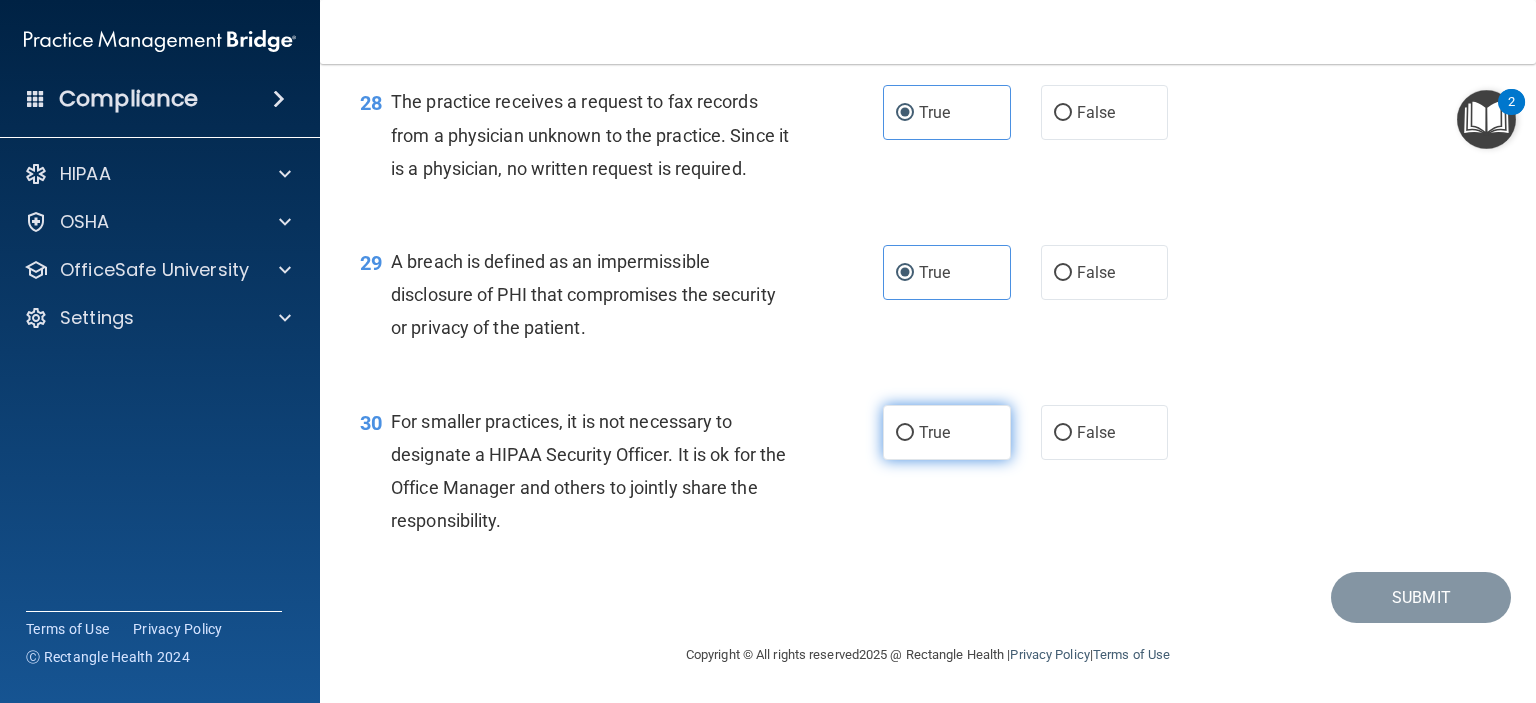 click on "True" at bounding box center (947, 432) 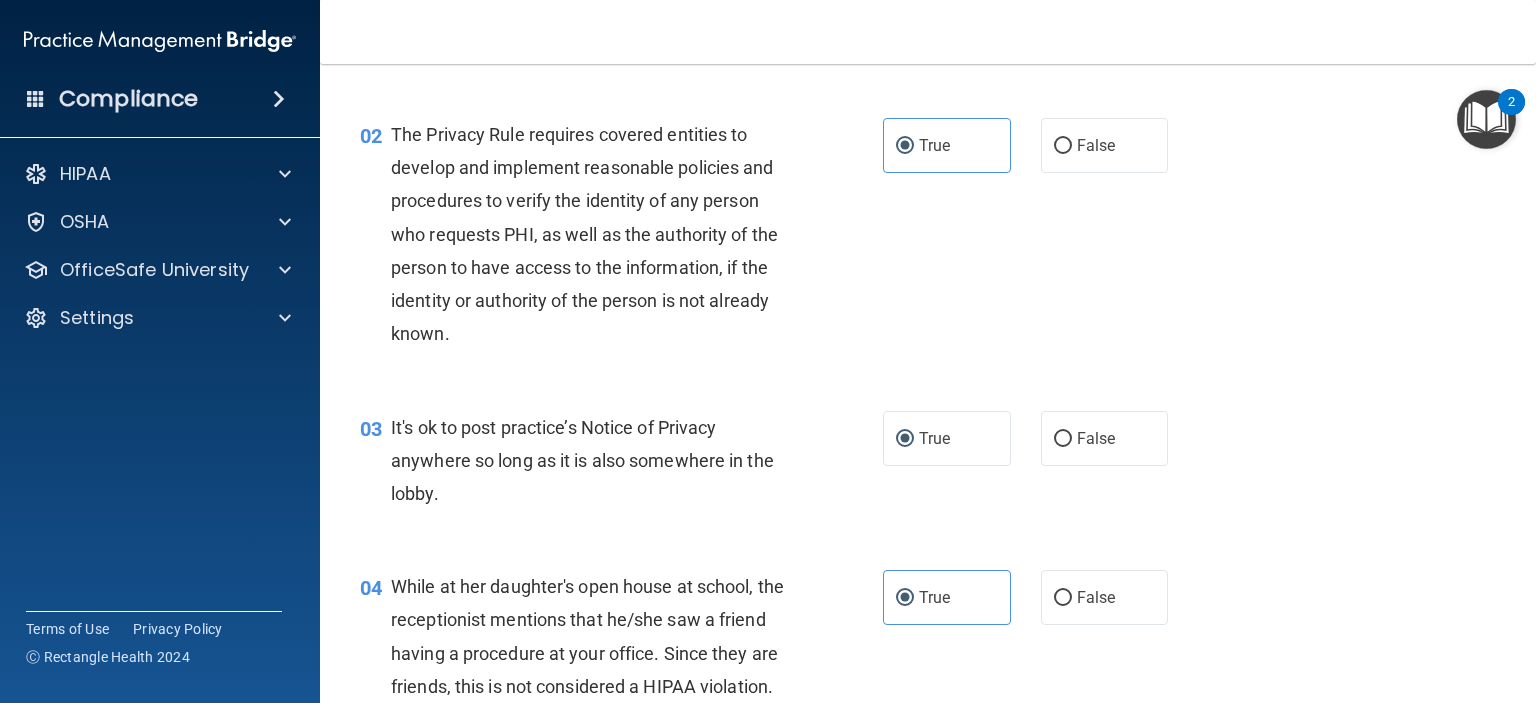 scroll, scrollTop: 0, scrollLeft: 0, axis: both 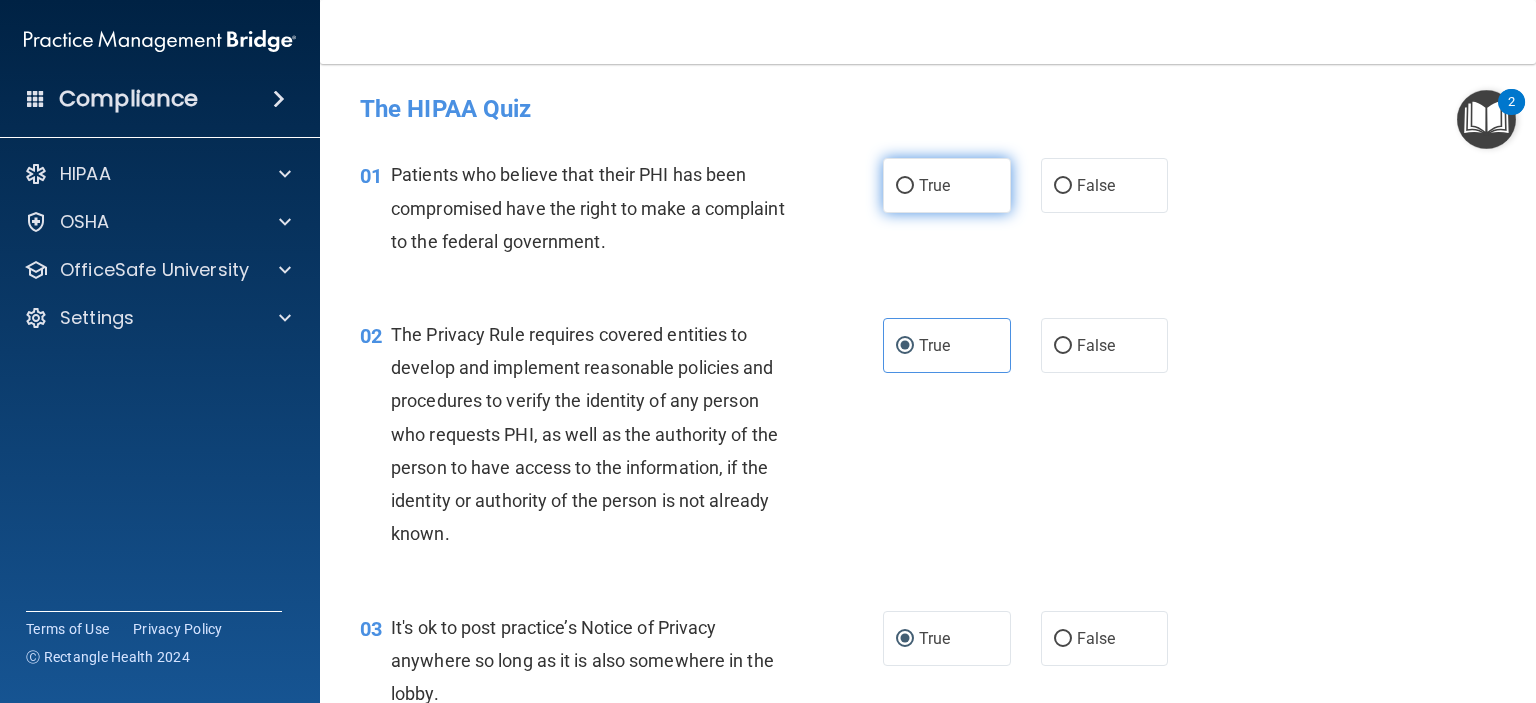click on "True" at bounding box center [934, 185] 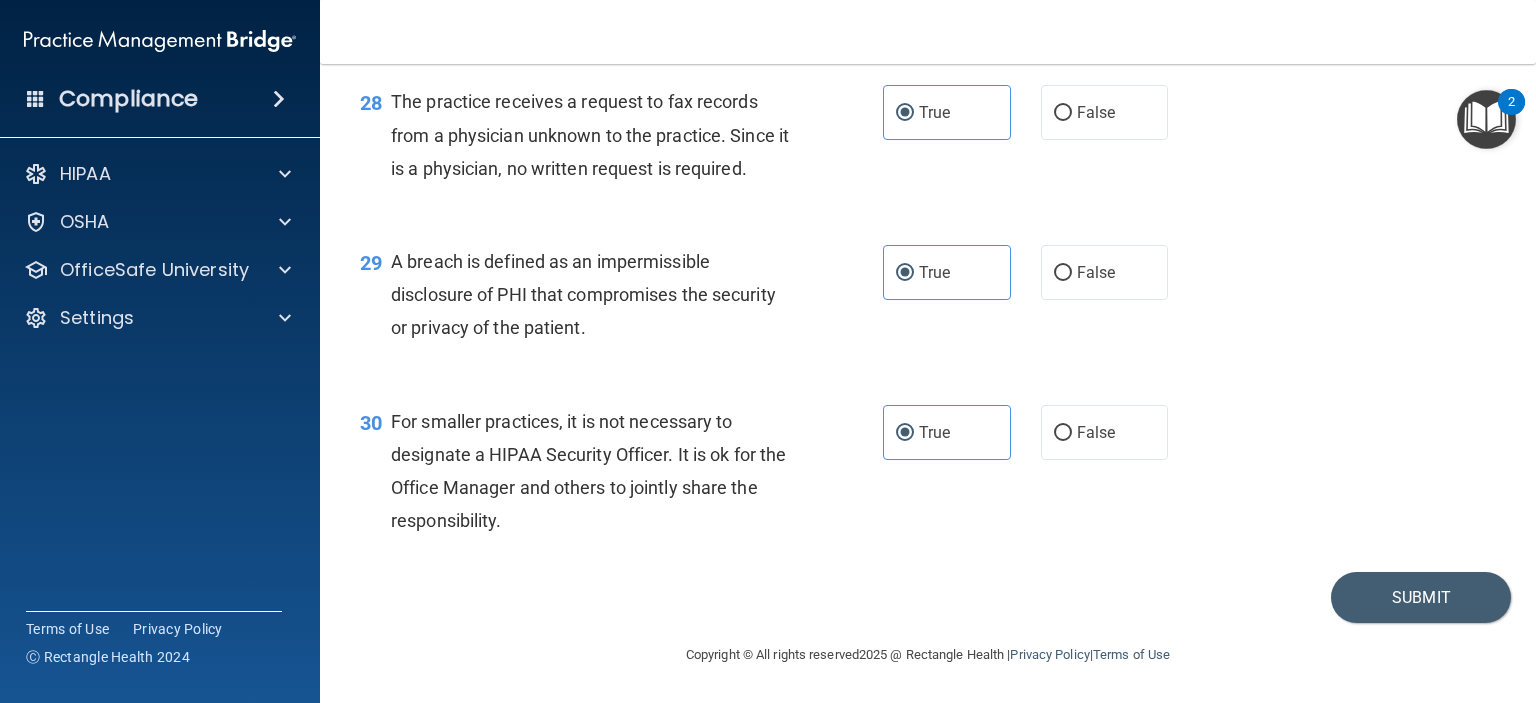scroll, scrollTop: 4816, scrollLeft: 0, axis: vertical 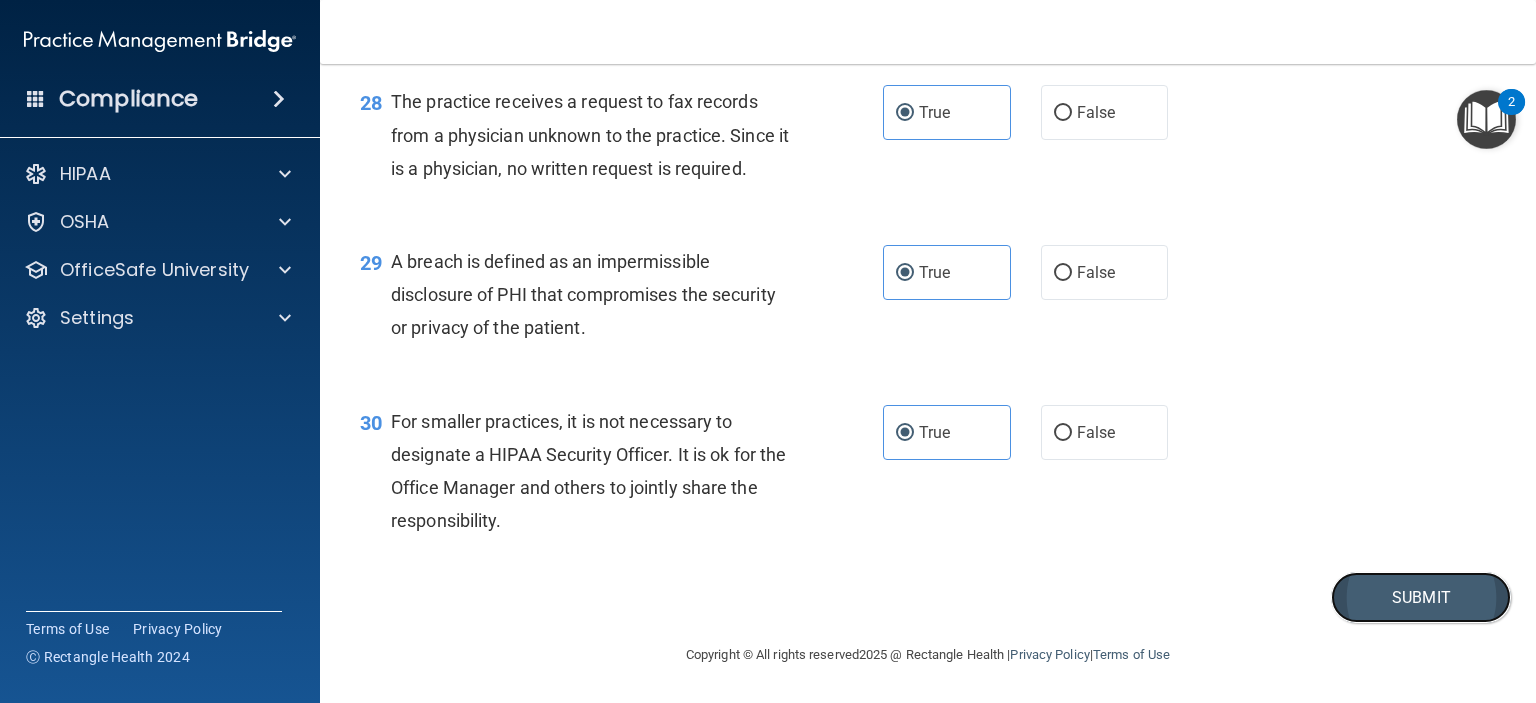 click on "Submit" at bounding box center [1421, 597] 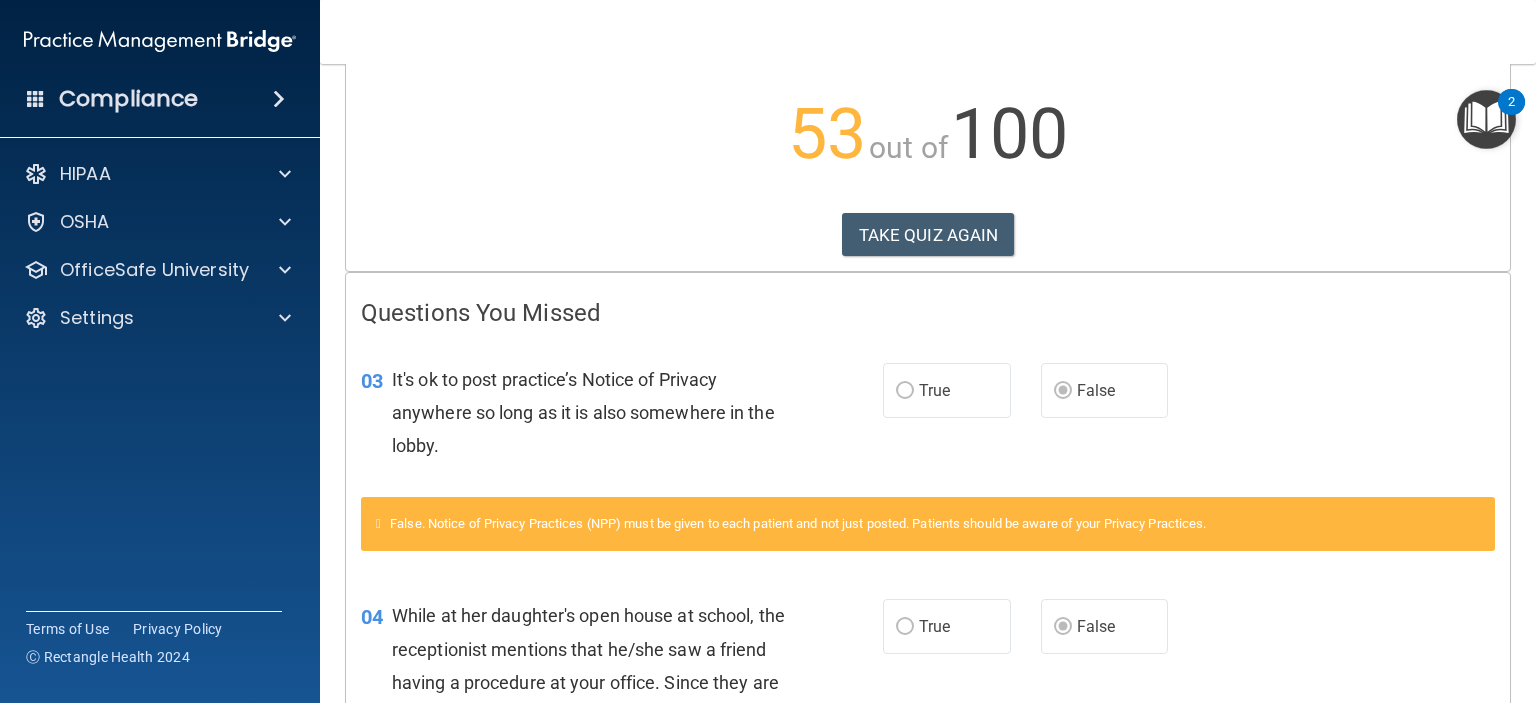 scroll, scrollTop: 200, scrollLeft: 0, axis: vertical 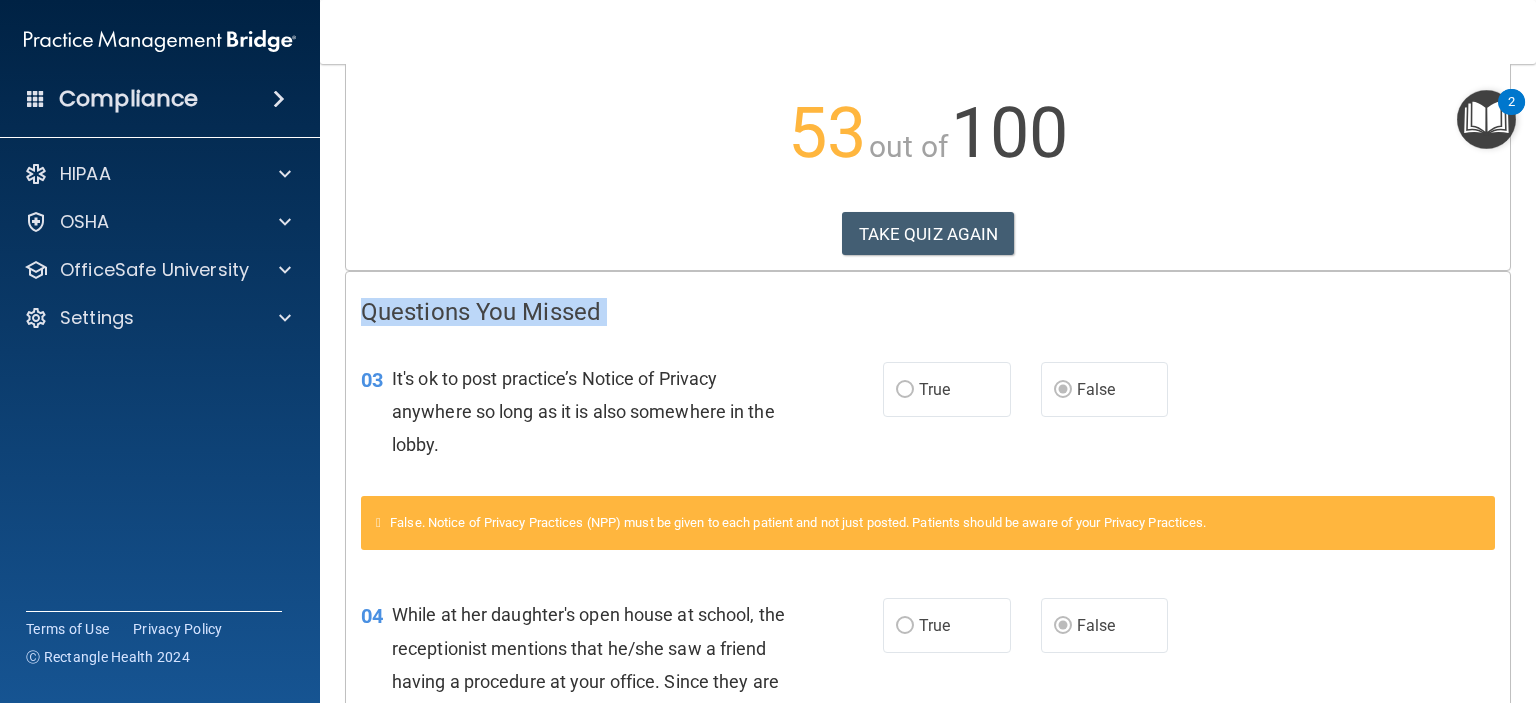 drag, startPoint x: 362, startPoint y: 315, endPoint x: 804, endPoint y: 357, distance: 443.991 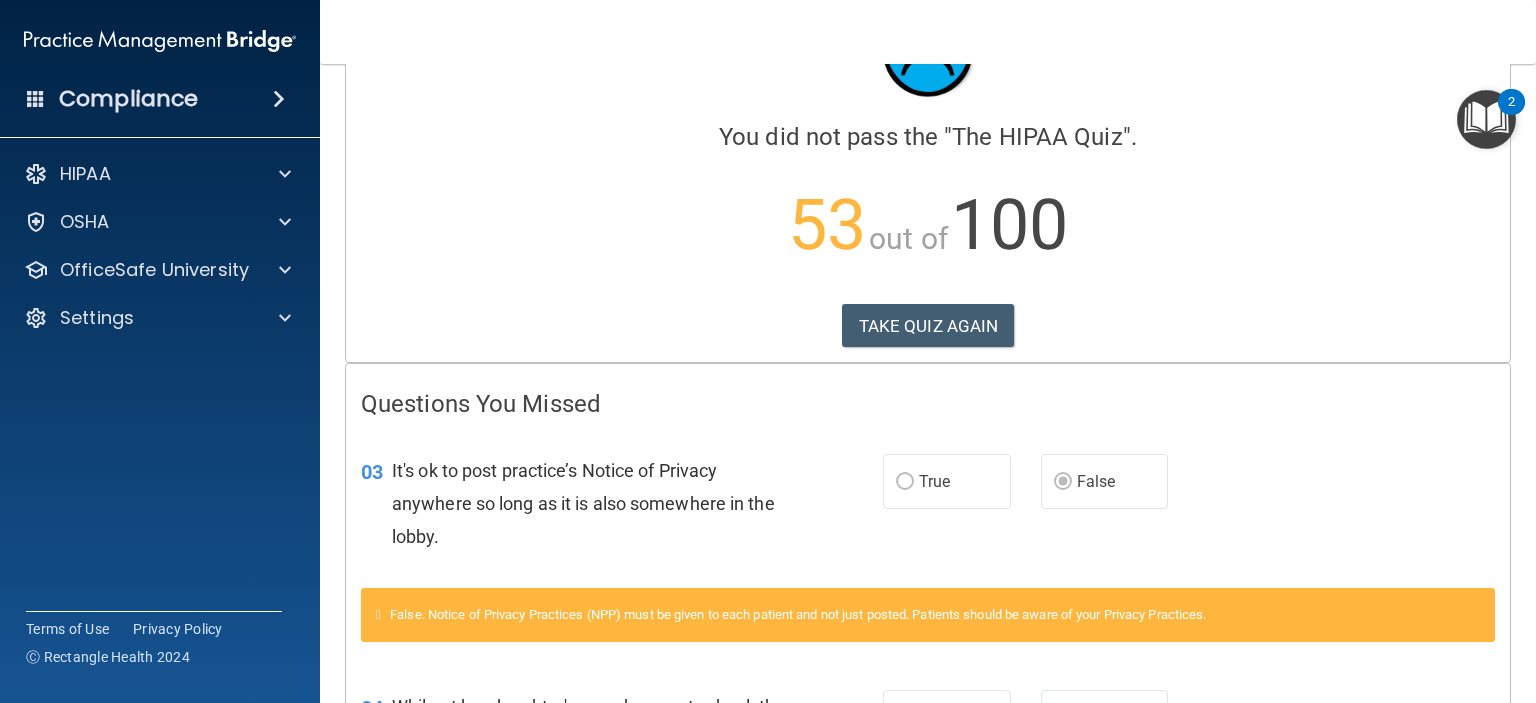 scroll, scrollTop: 0, scrollLeft: 0, axis: both 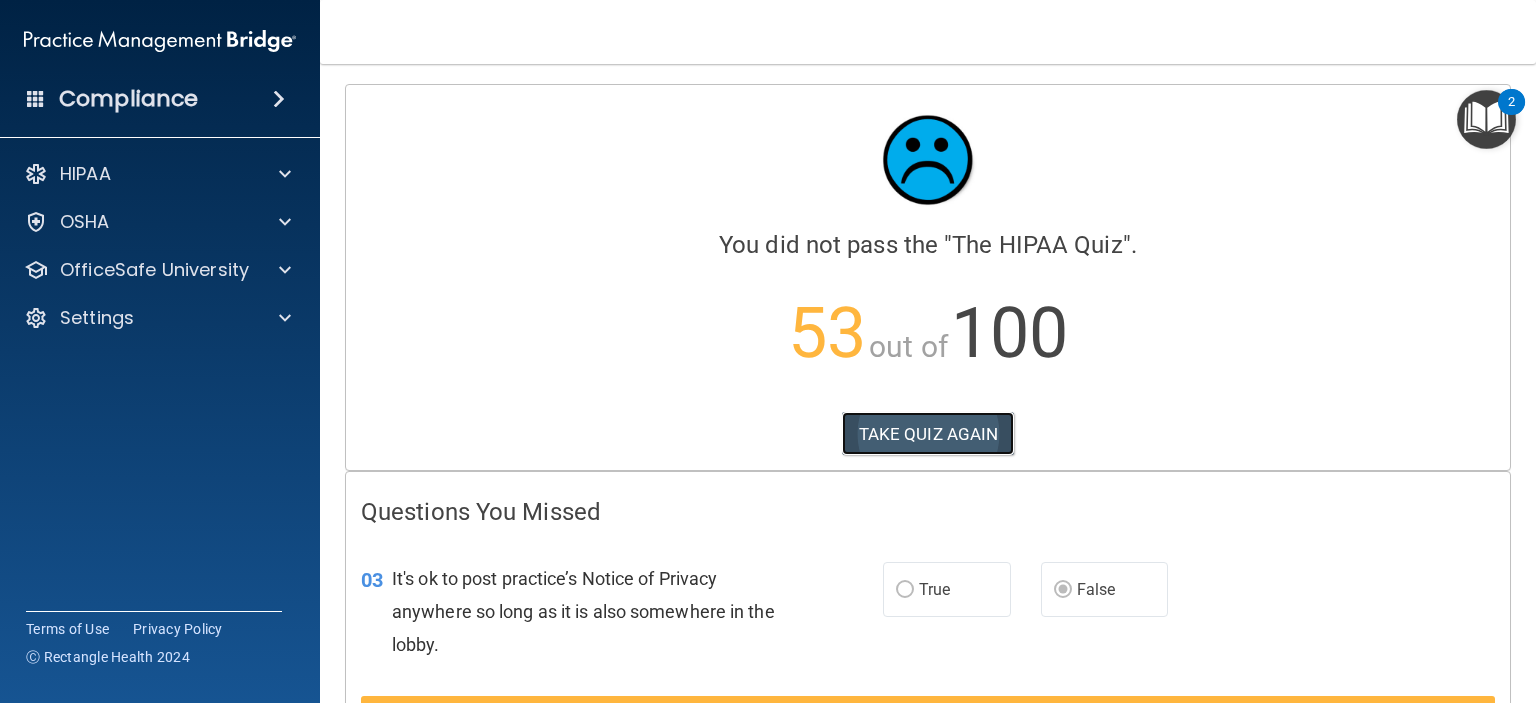 click on "TAKE QUIZ AGAIN" at bounding box center [928, 434] 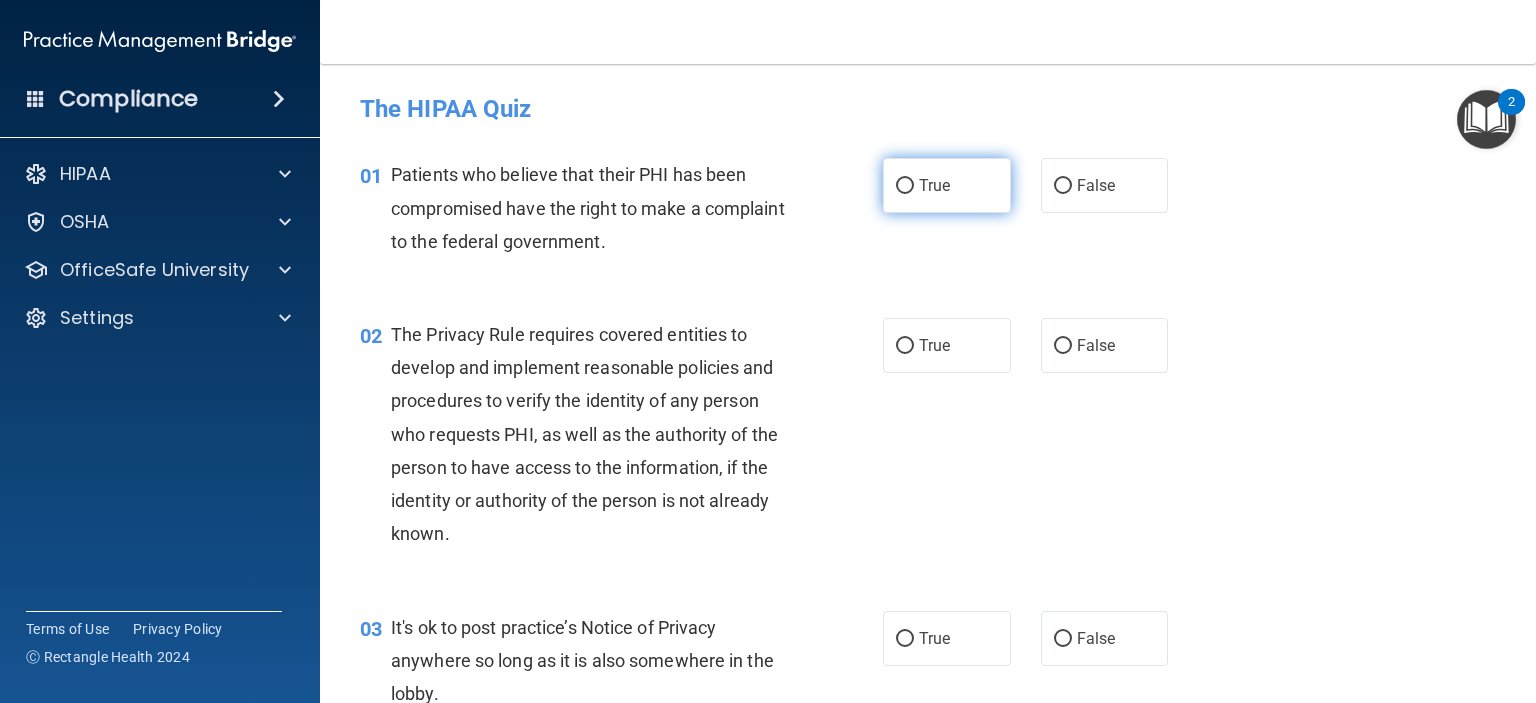click on "True" at bounding box center (934, 185) 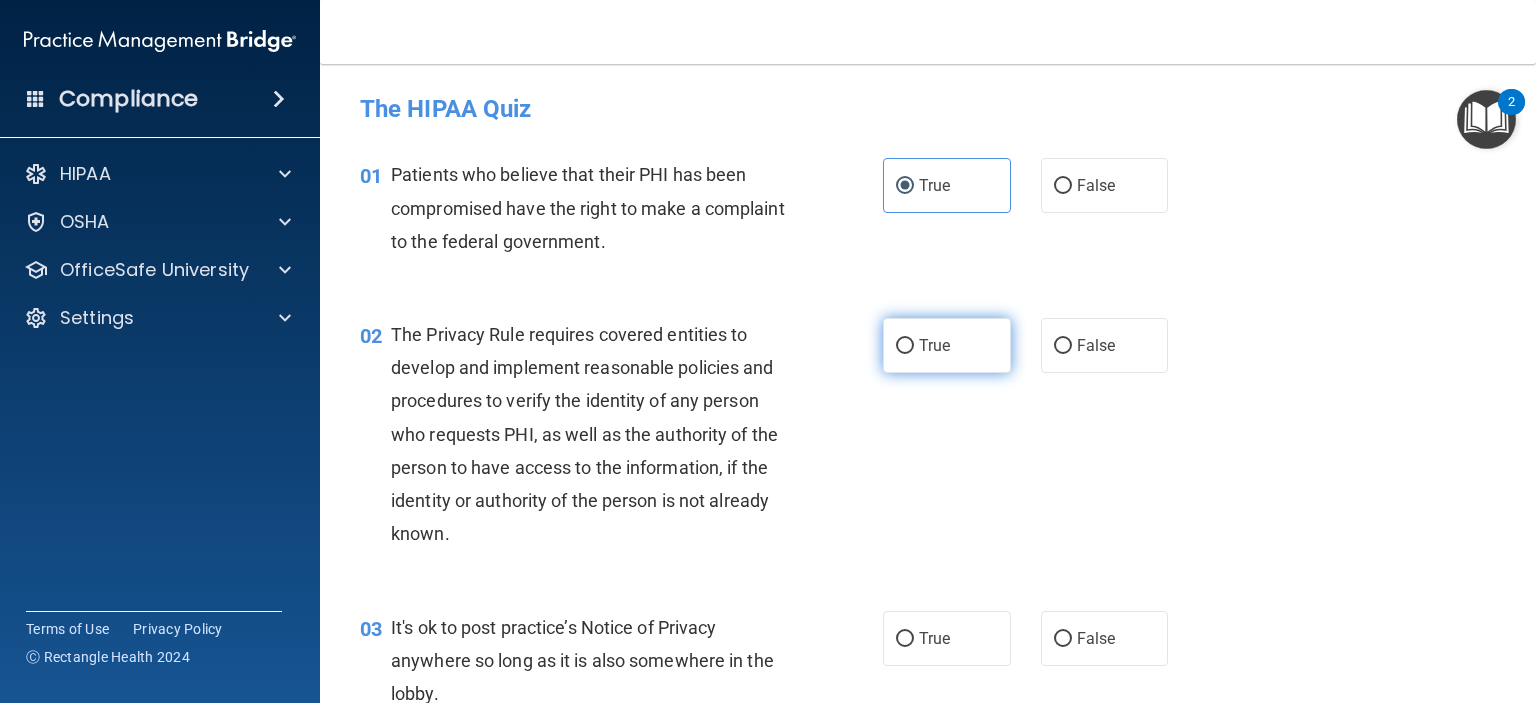 click on "True" at bounding box center (934, 345) 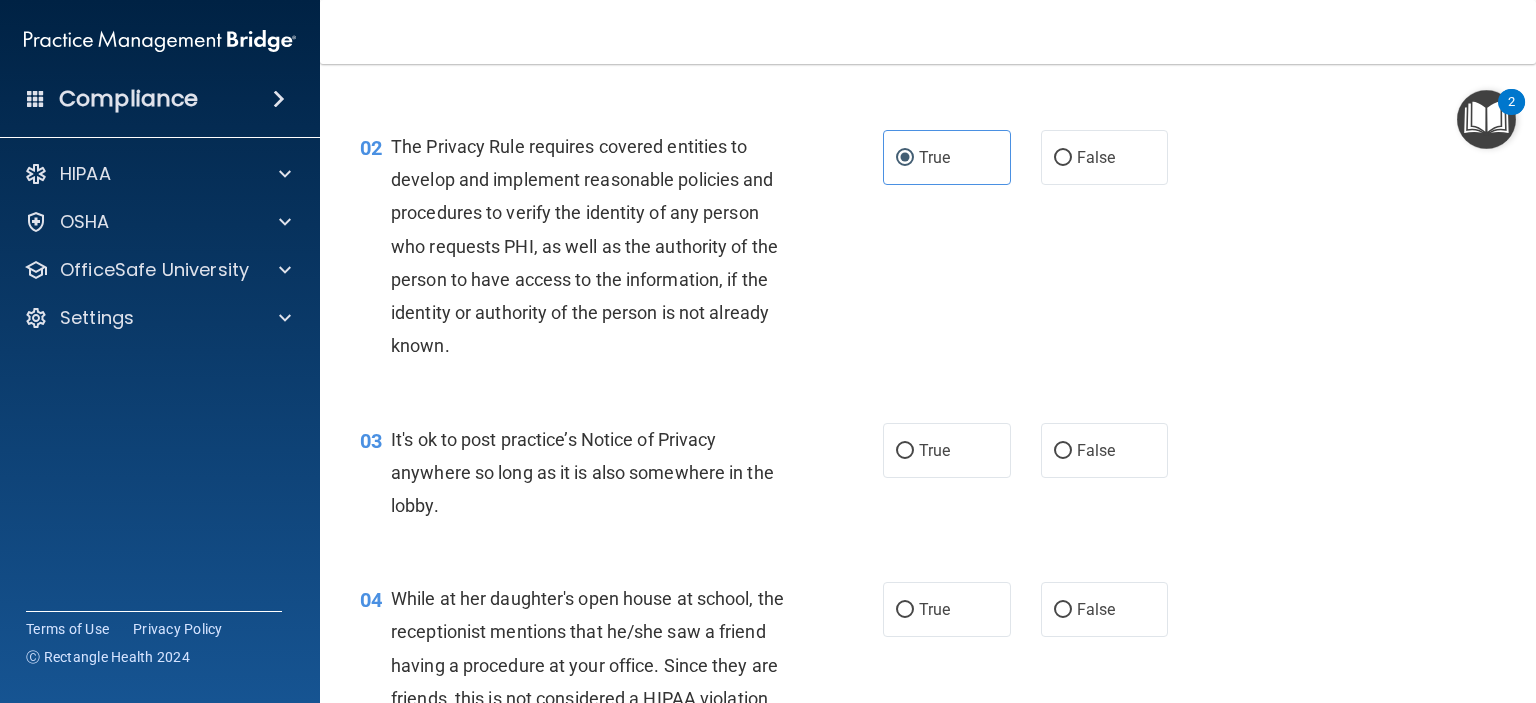 scroll, scrollTop: 200, scrollLeft: 0, axis: vertical 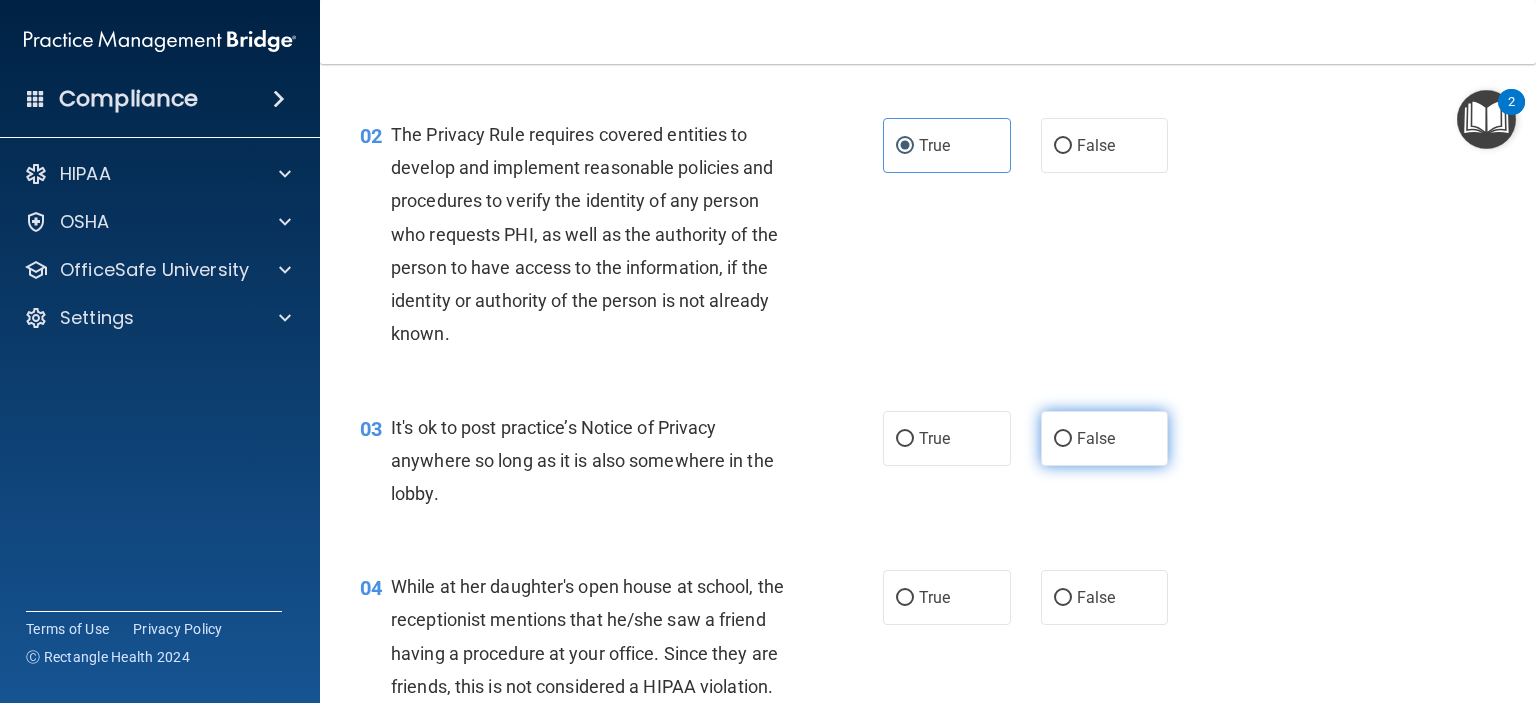 click on "False" at bounding box center (1105, 438) 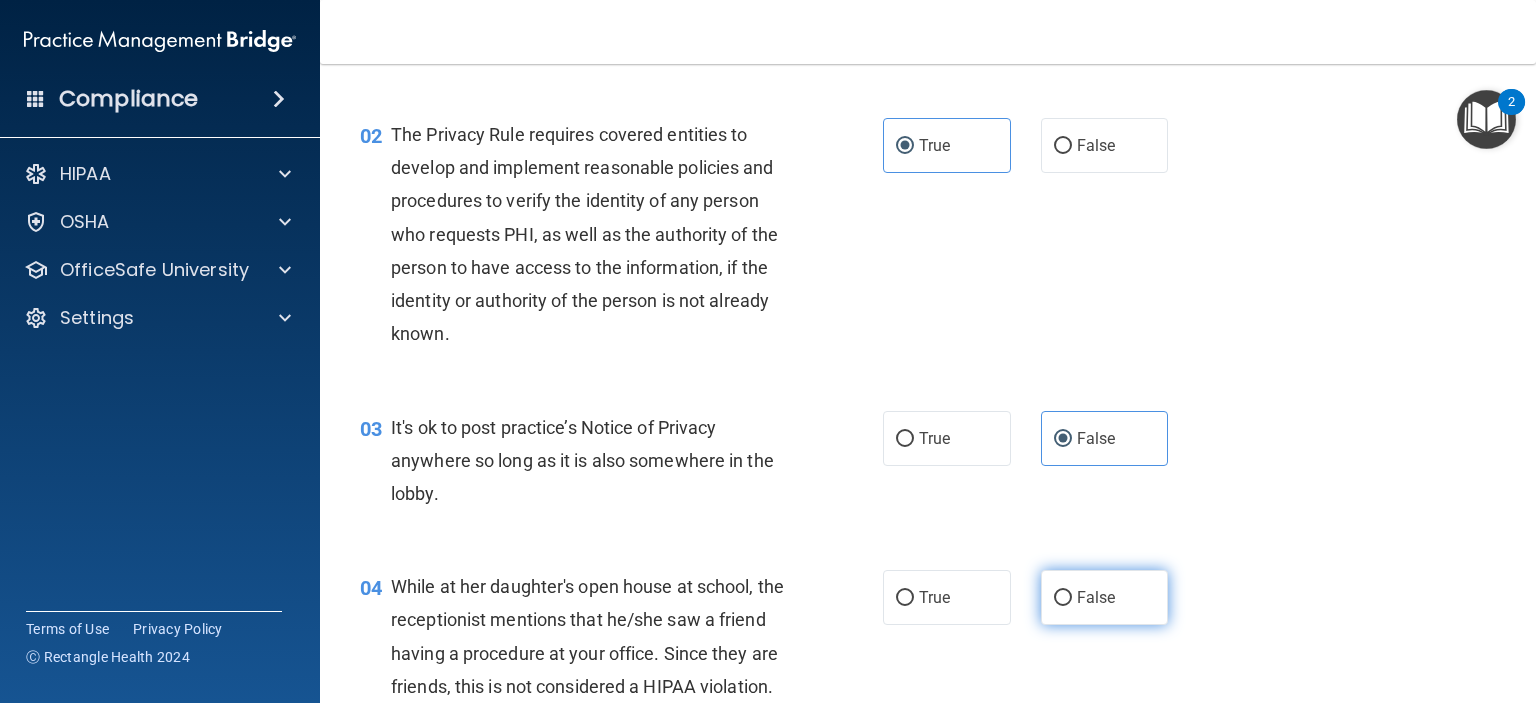 click on "False" at bounding box center [1096, 597] 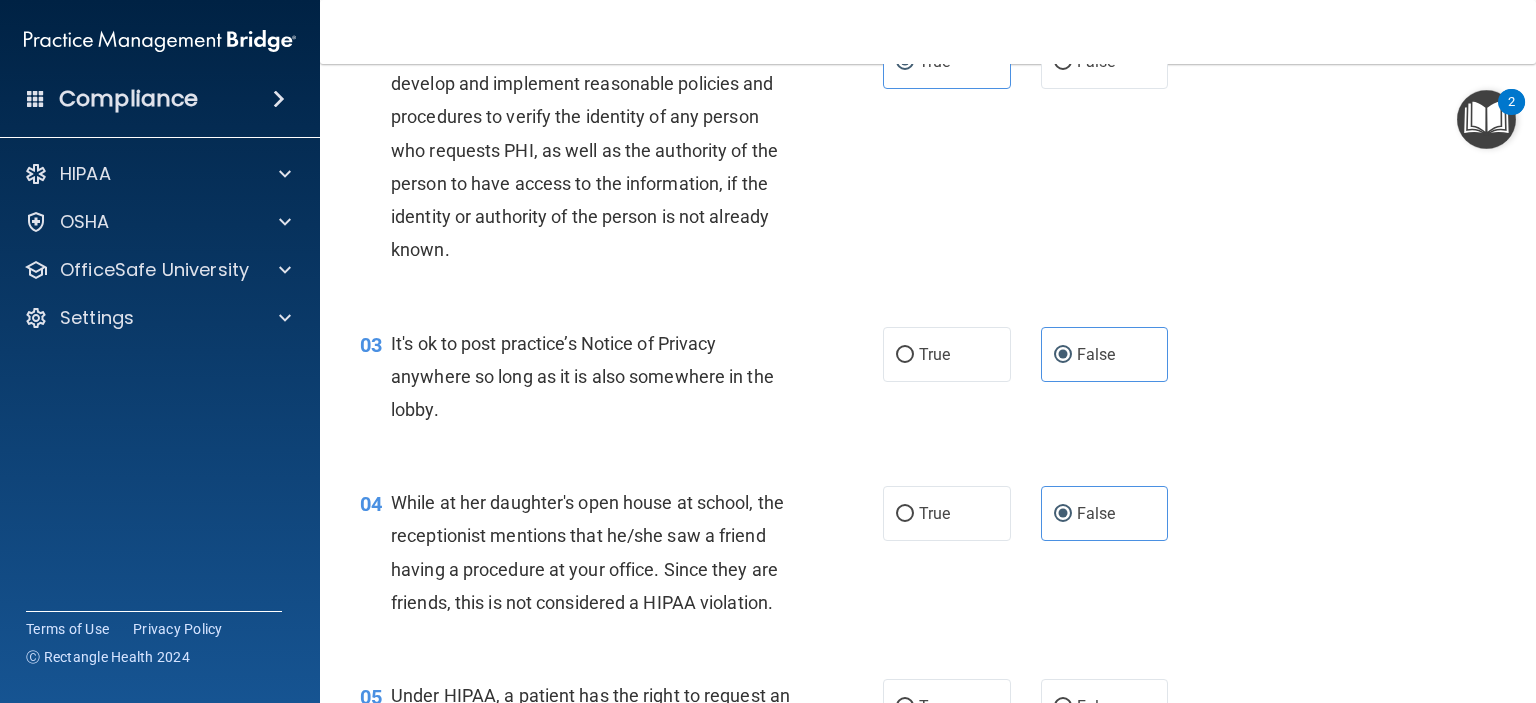 scroll, scrollTop: 400, scrollLeft: 0, axis: vertical 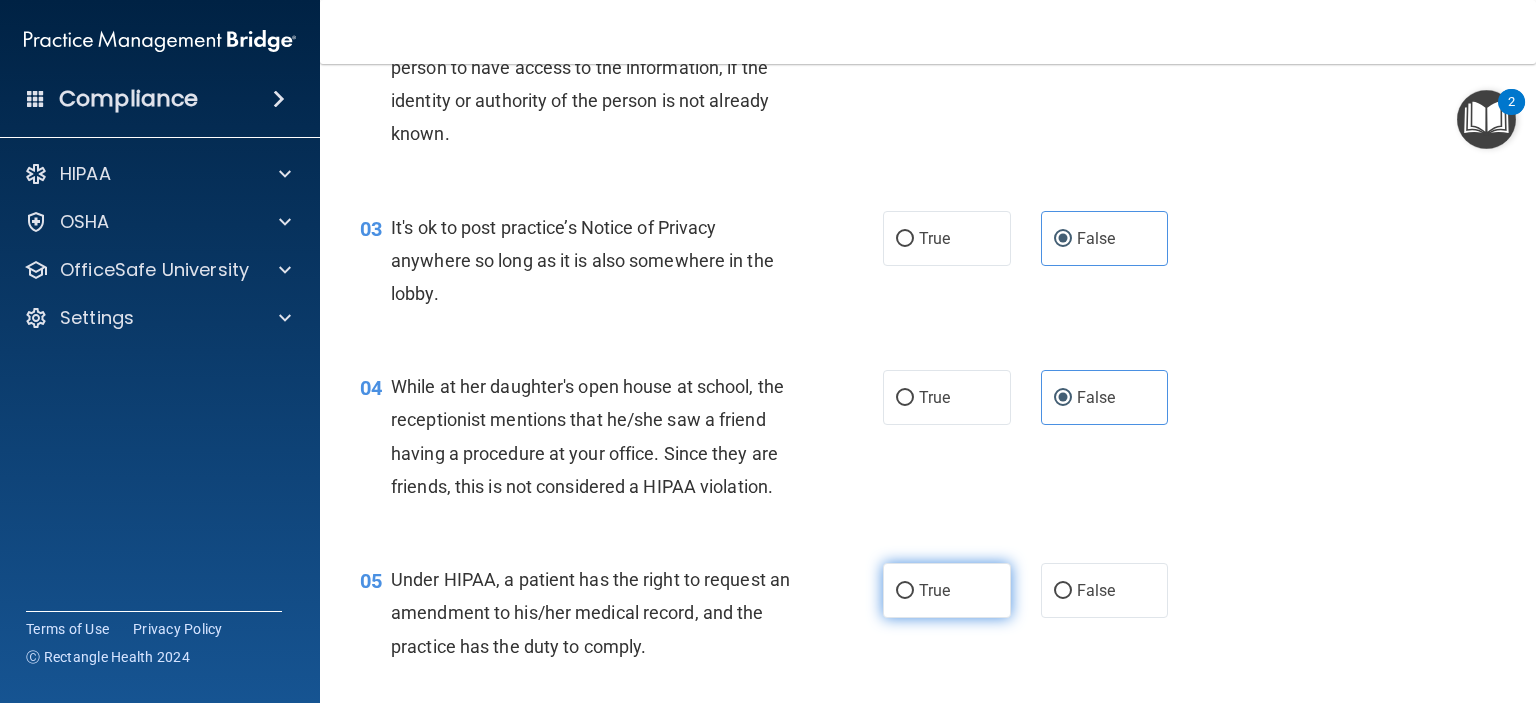 click on "True" at bounding box center (947, 590) 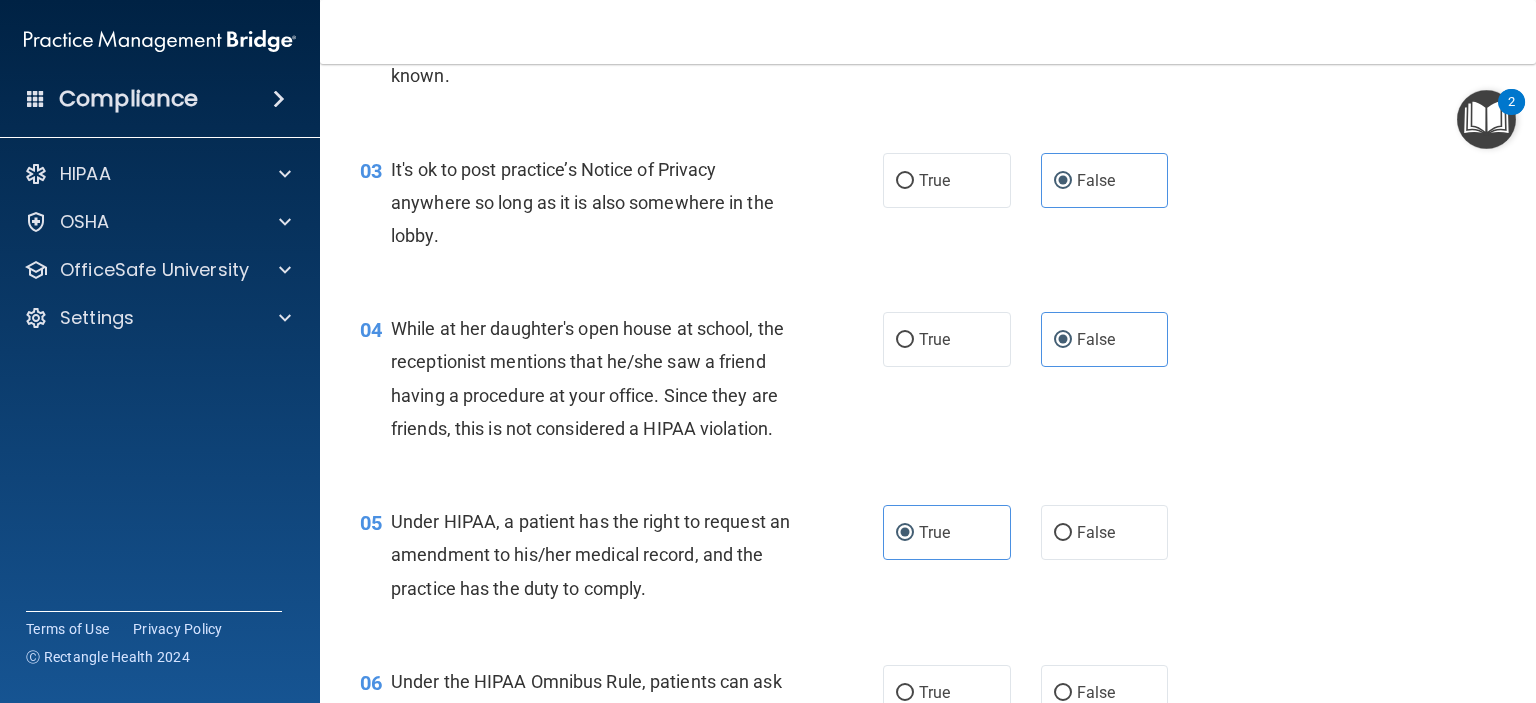 scroll, scrollTop: 600, scrollLeft: 0, axis: vertical 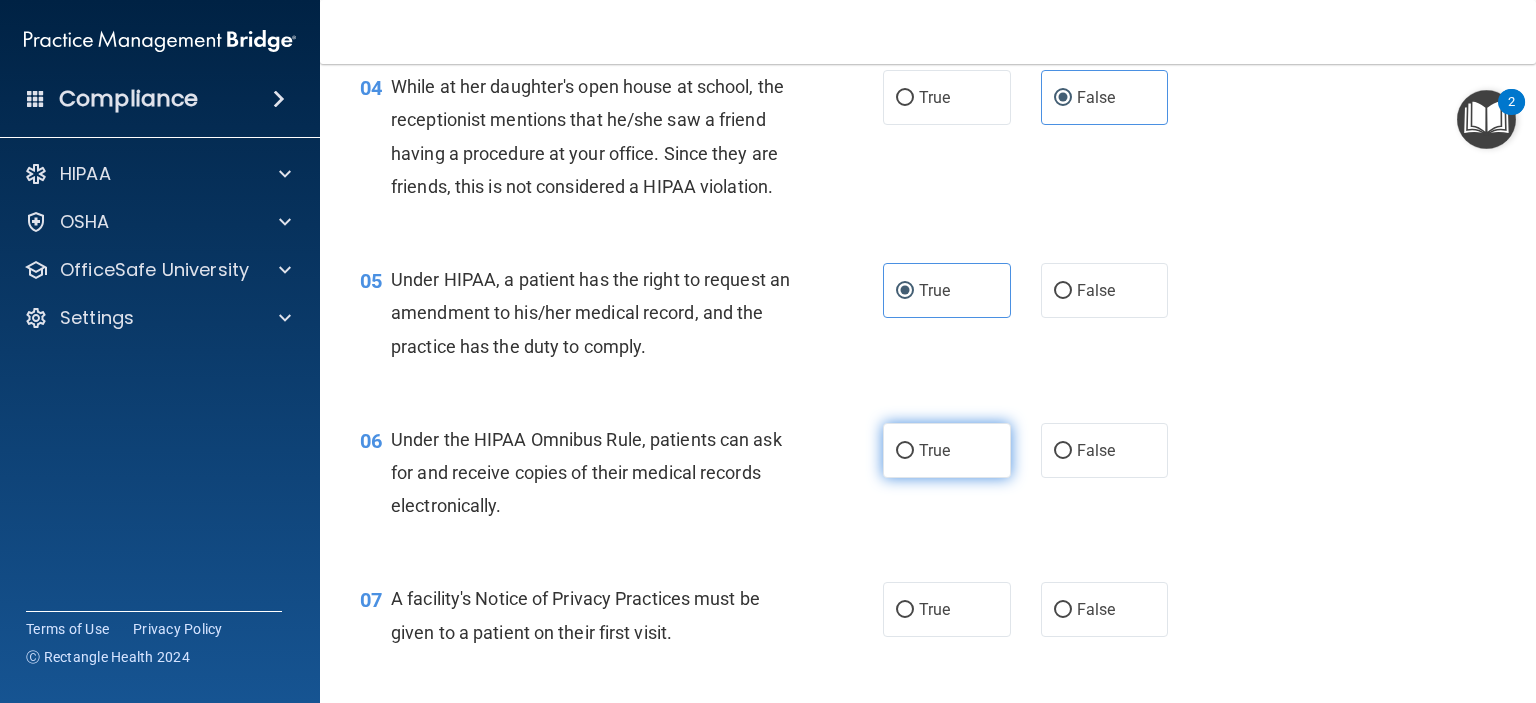 click on "True" at bounding box center [947, 450] 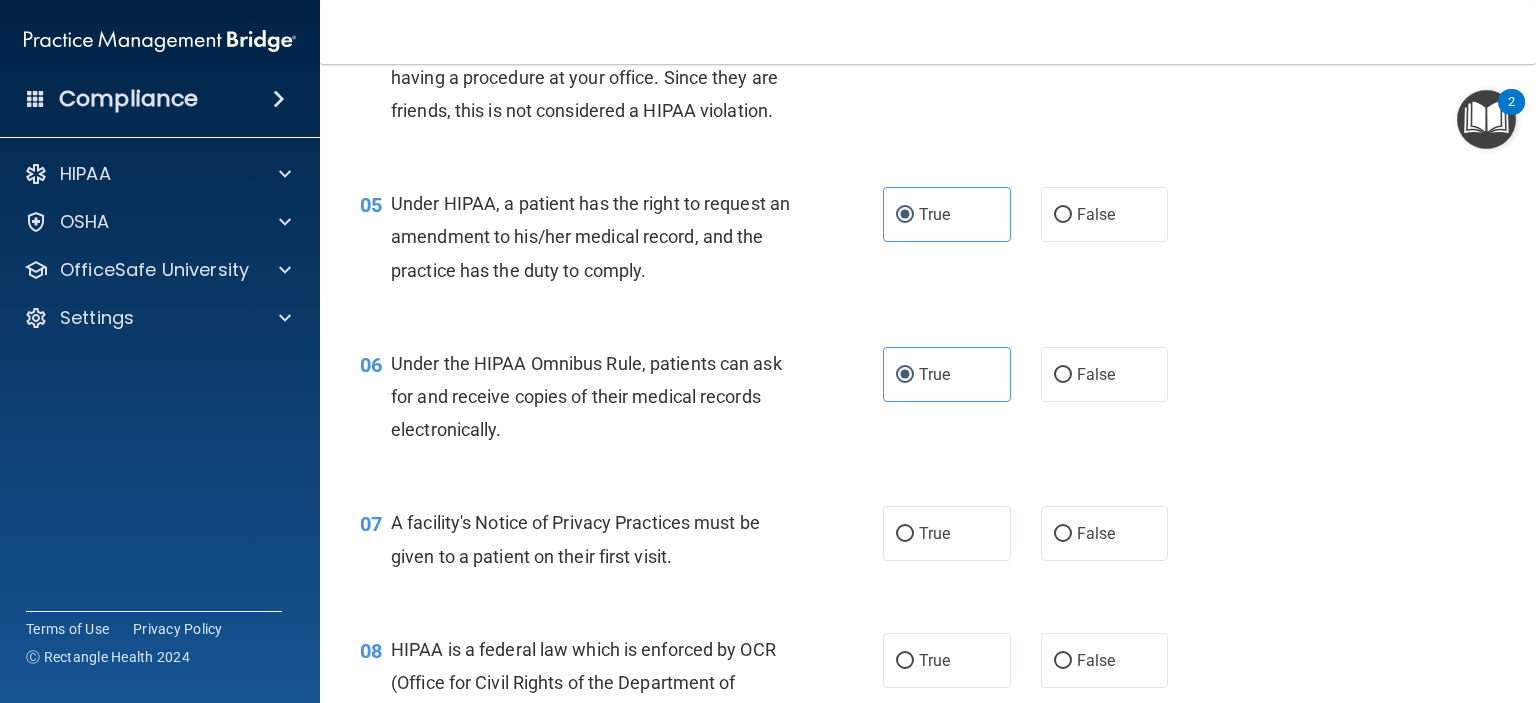 scroll, scrollTop: 900, scrollLeft: 0, axis: vertical 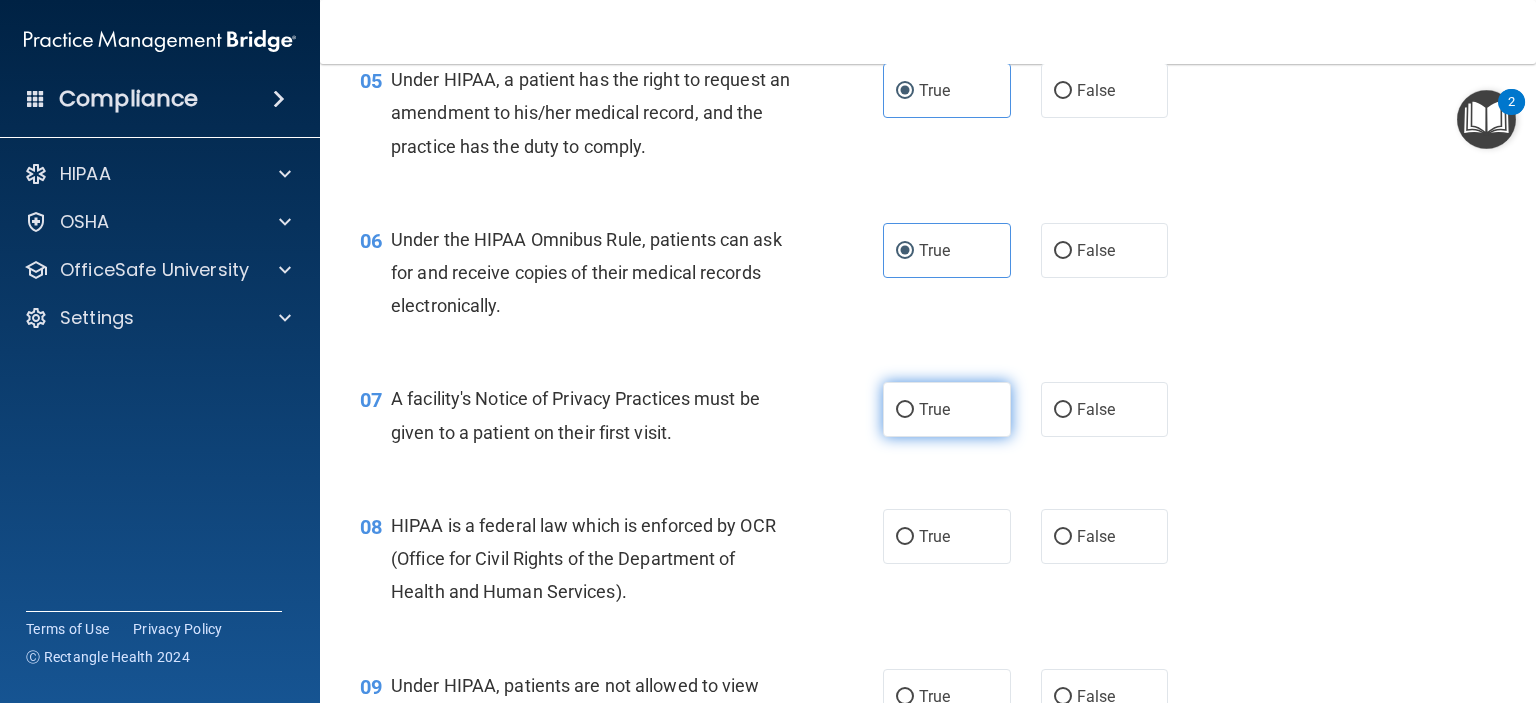 click on "True" at bounding box center (947, 409) 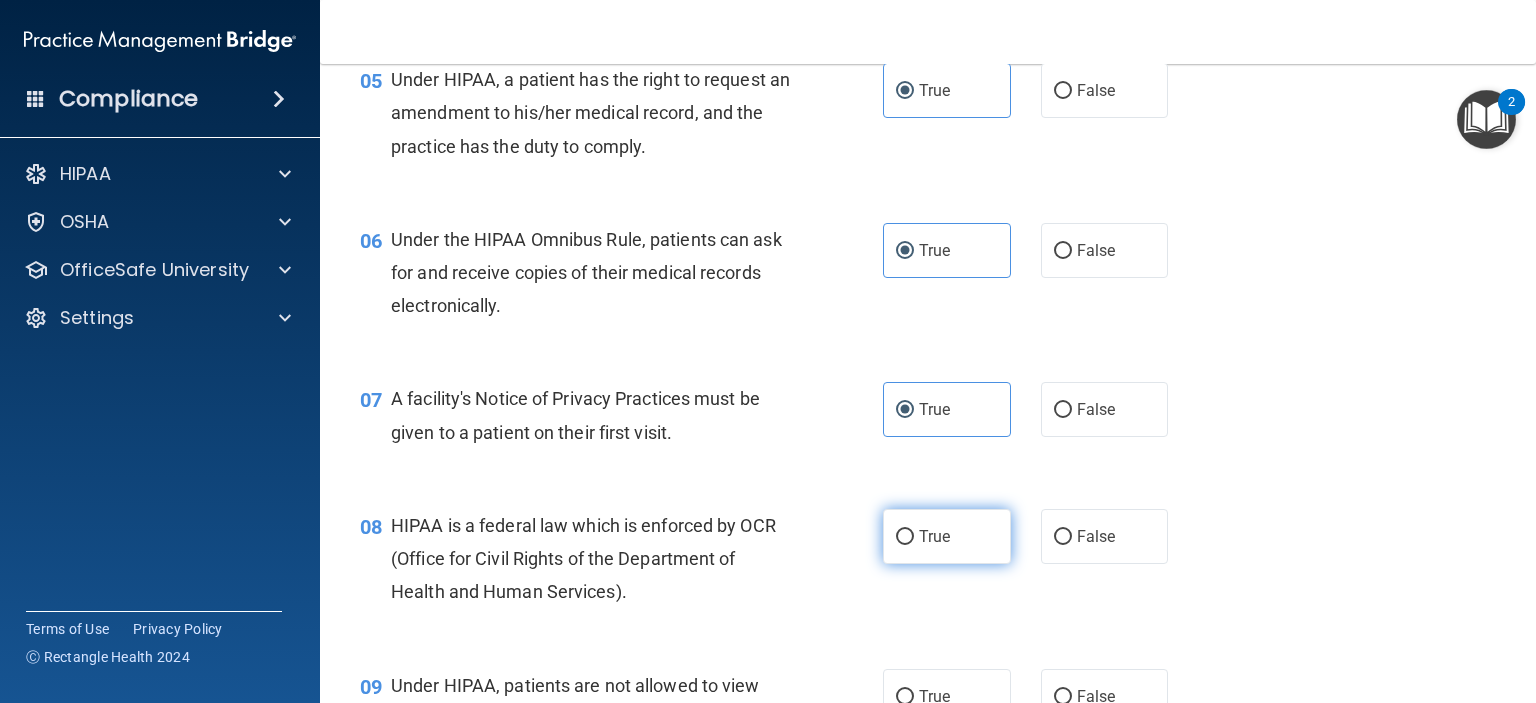 click on "True" at bounding box center [947, 536] 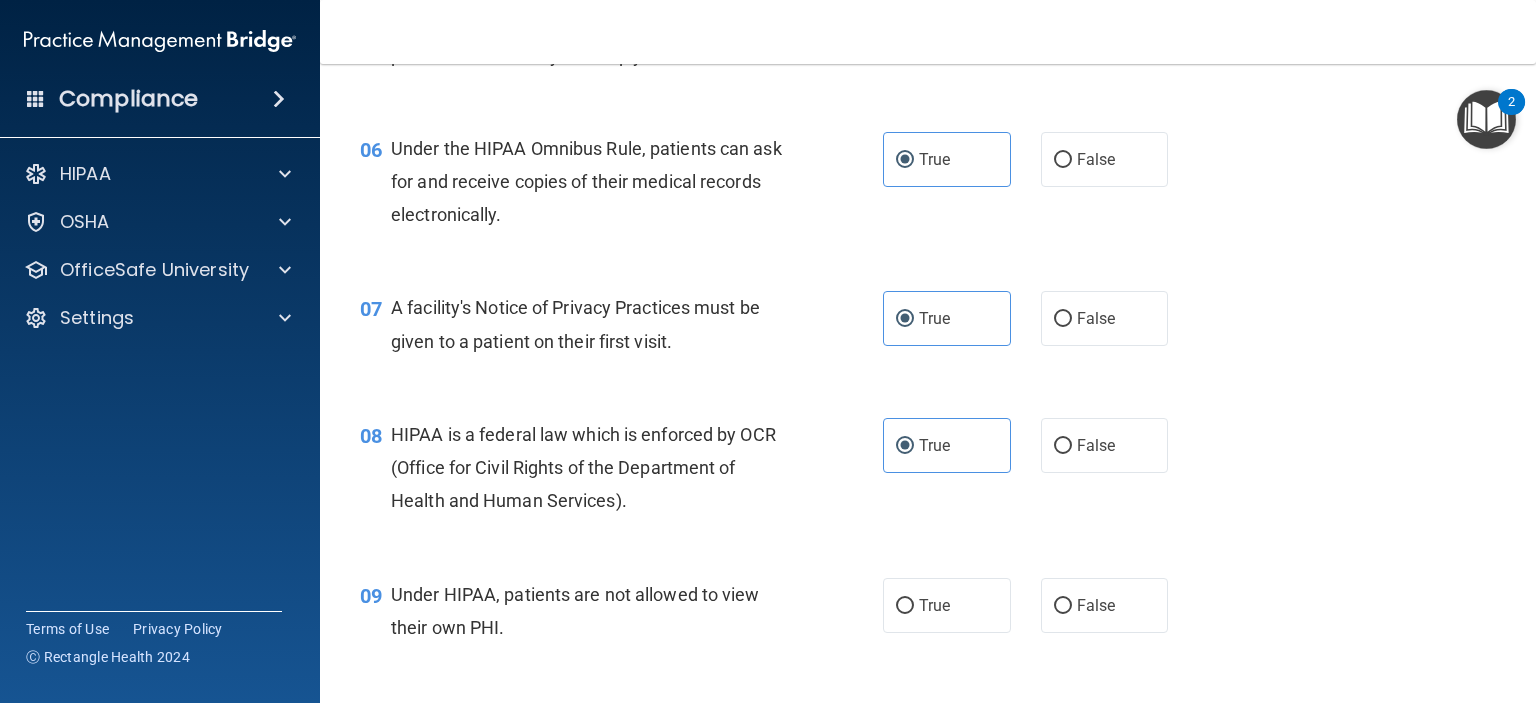 scroll, scrollTop: 1100, scrollLeft: 0, axis: vertical 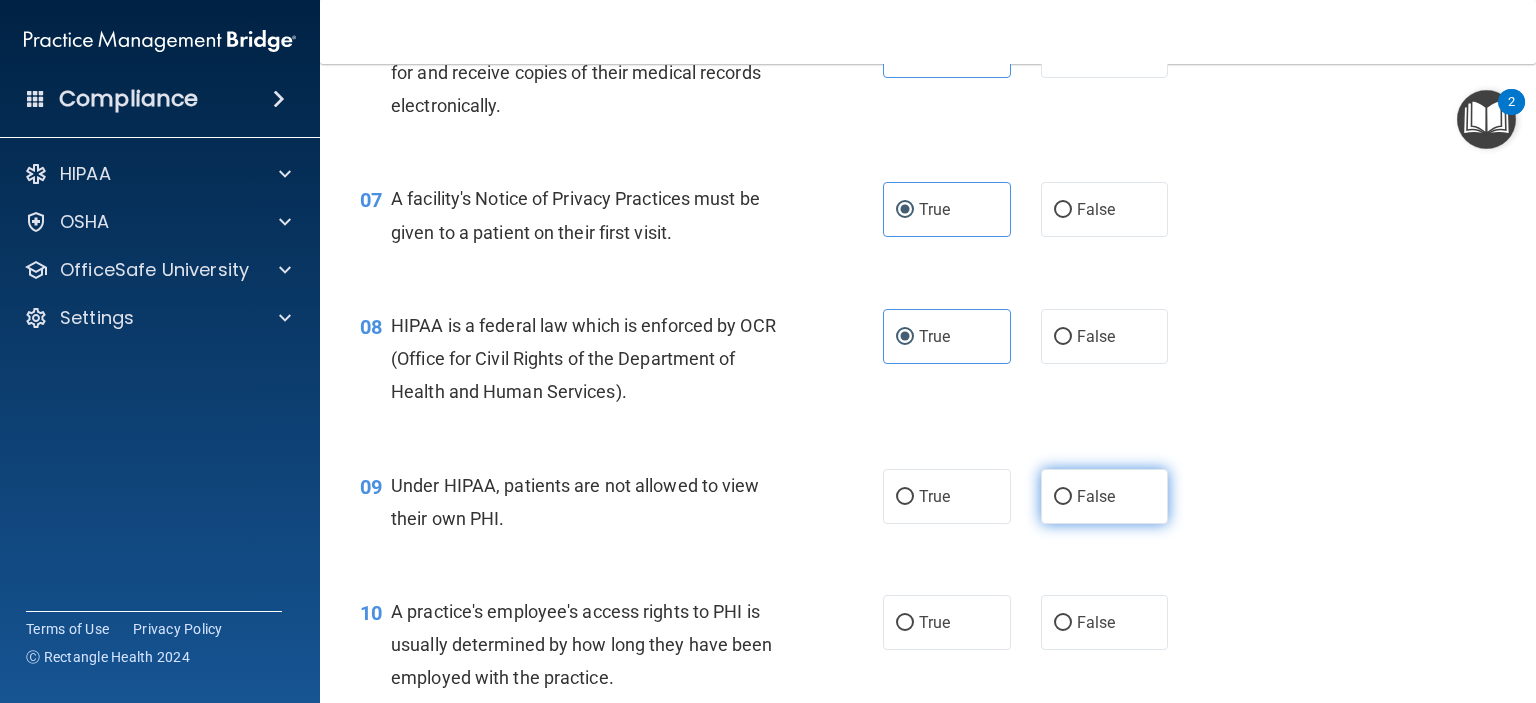 click on "False" at bounding box center [1105, 496] 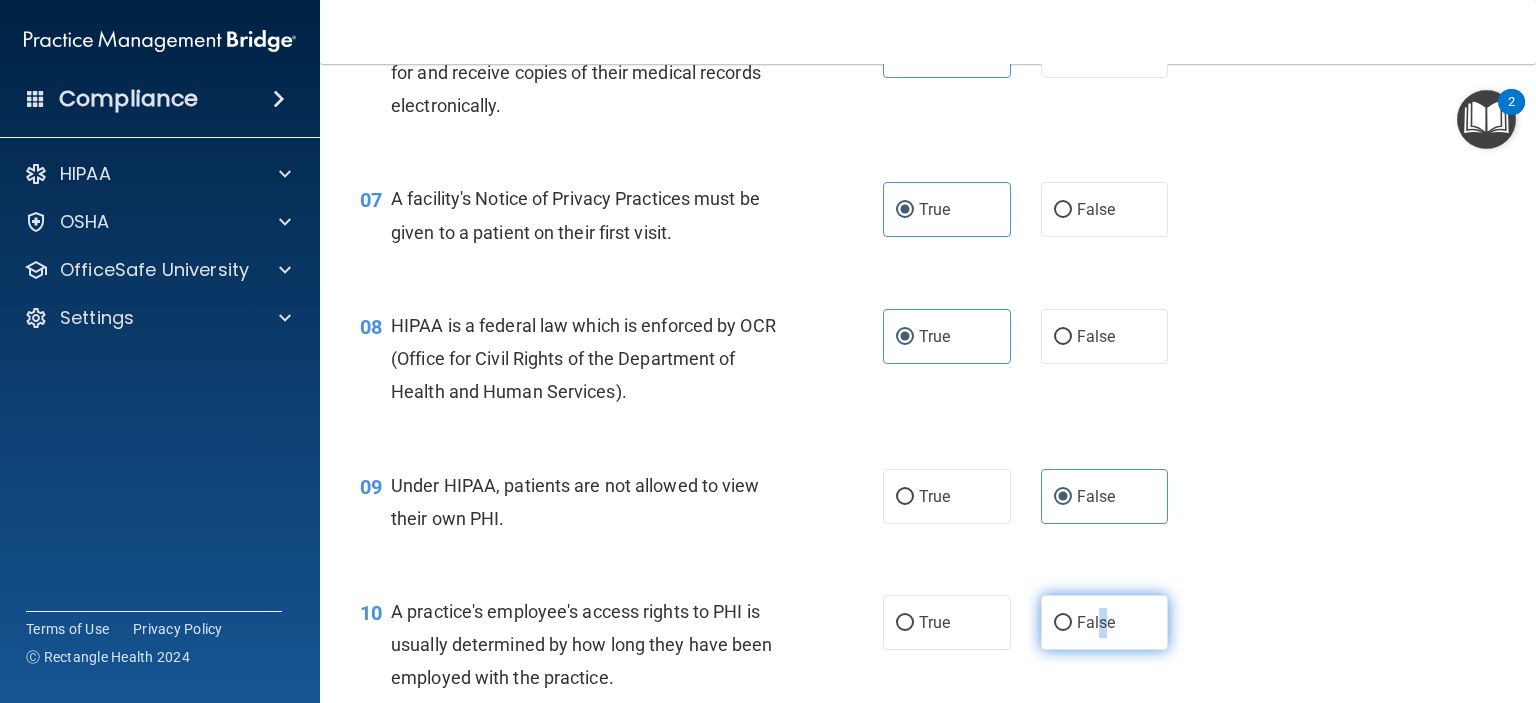 click on "False" at bounding box center [1105, 622] 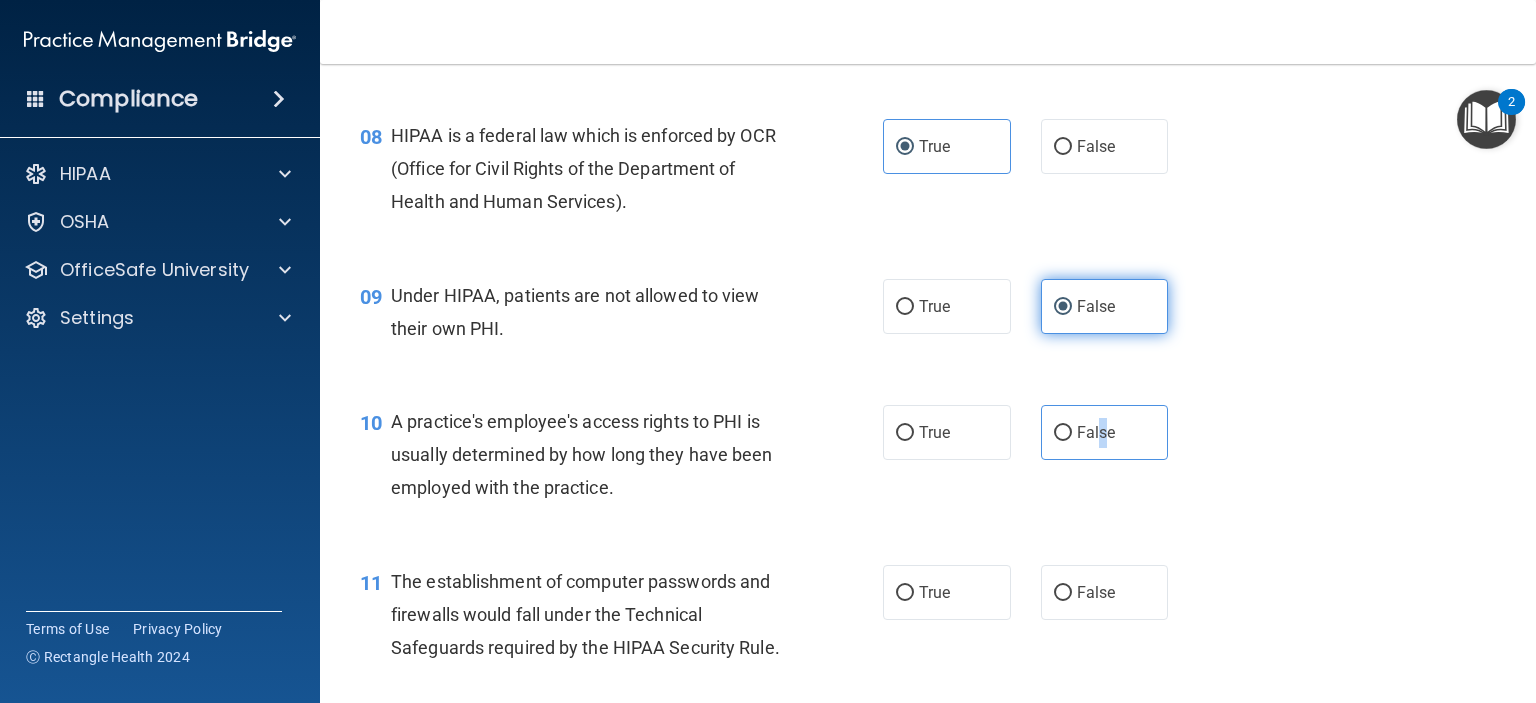 scroll, scrollTop: 1300, scrollLeft: 0, axis: vertical 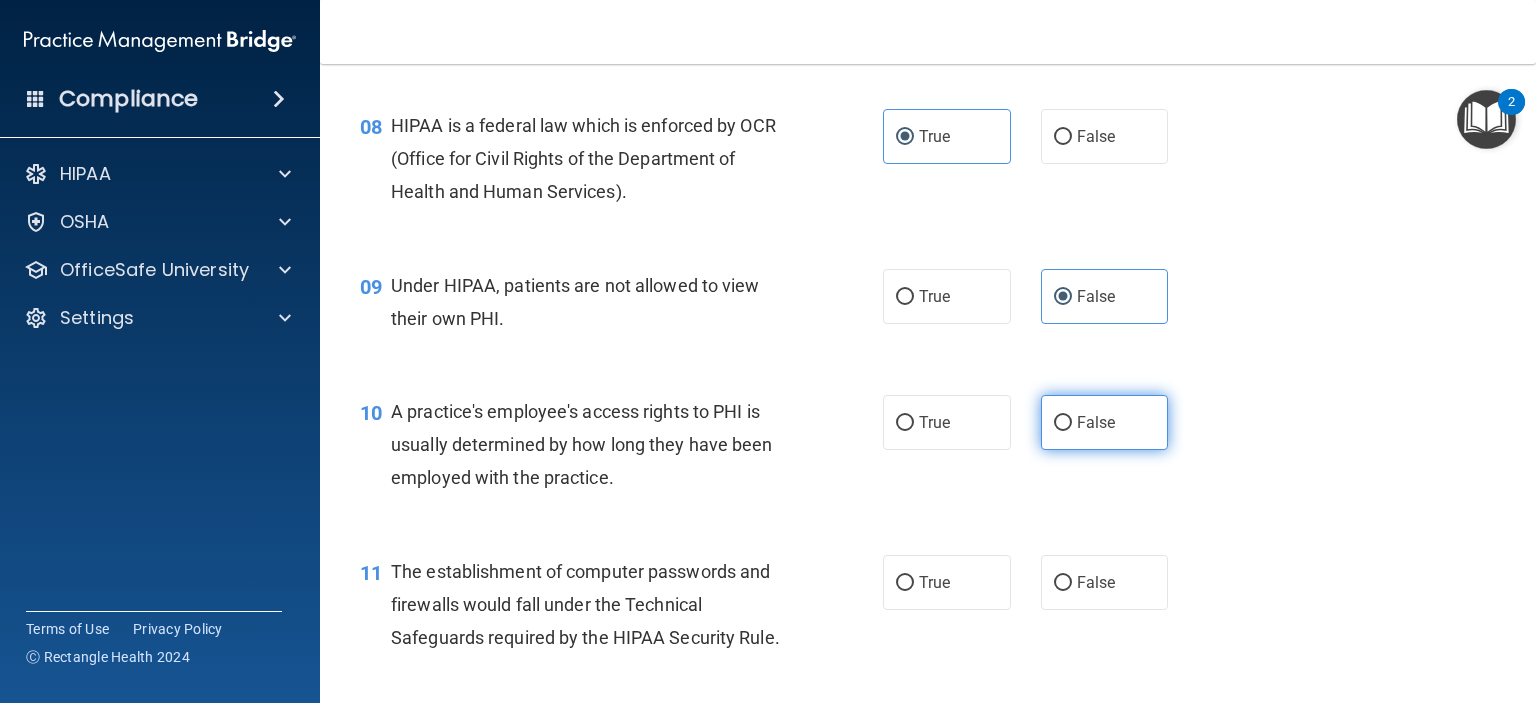 click on "False" at bounding box center [1105, 422] 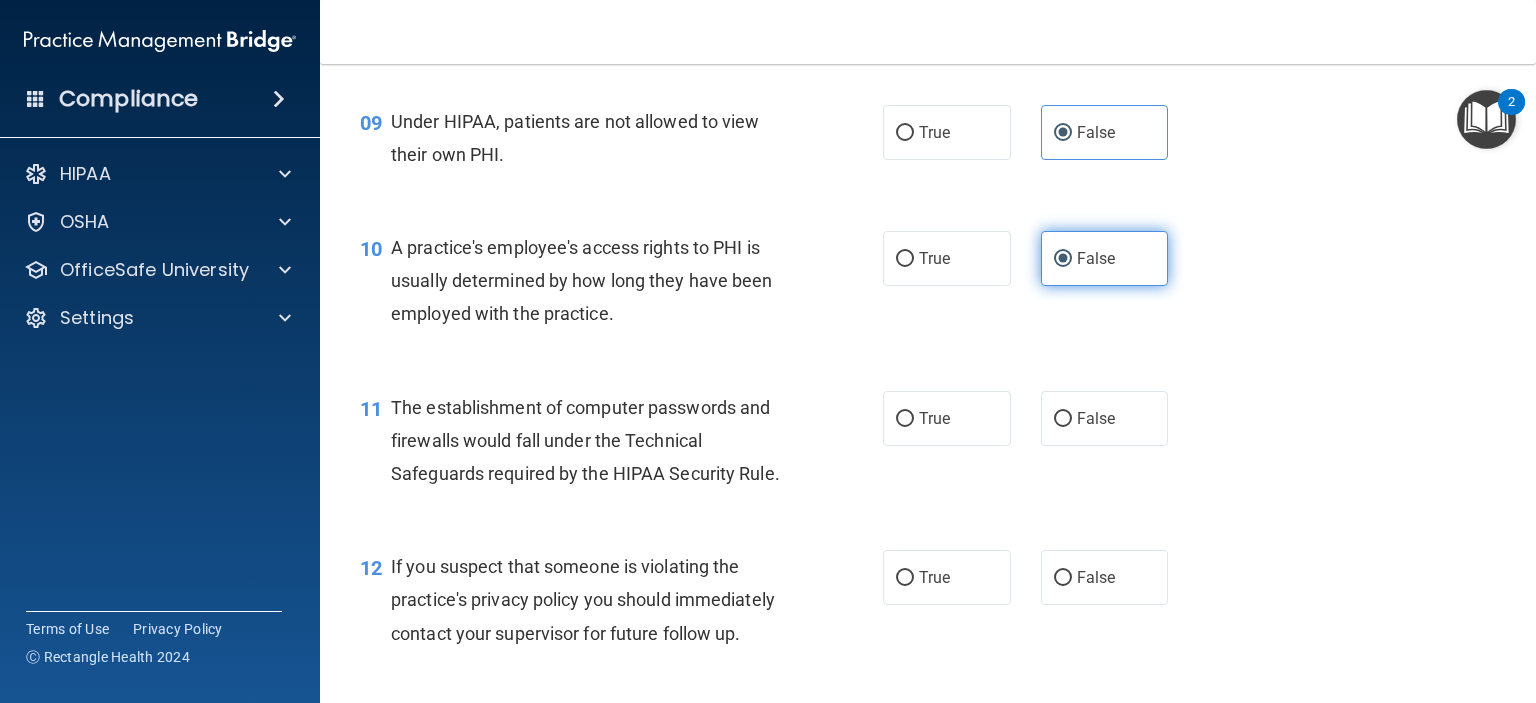 scroll, scrollTop: 1500, scrollLeft: 0, axis: vertical 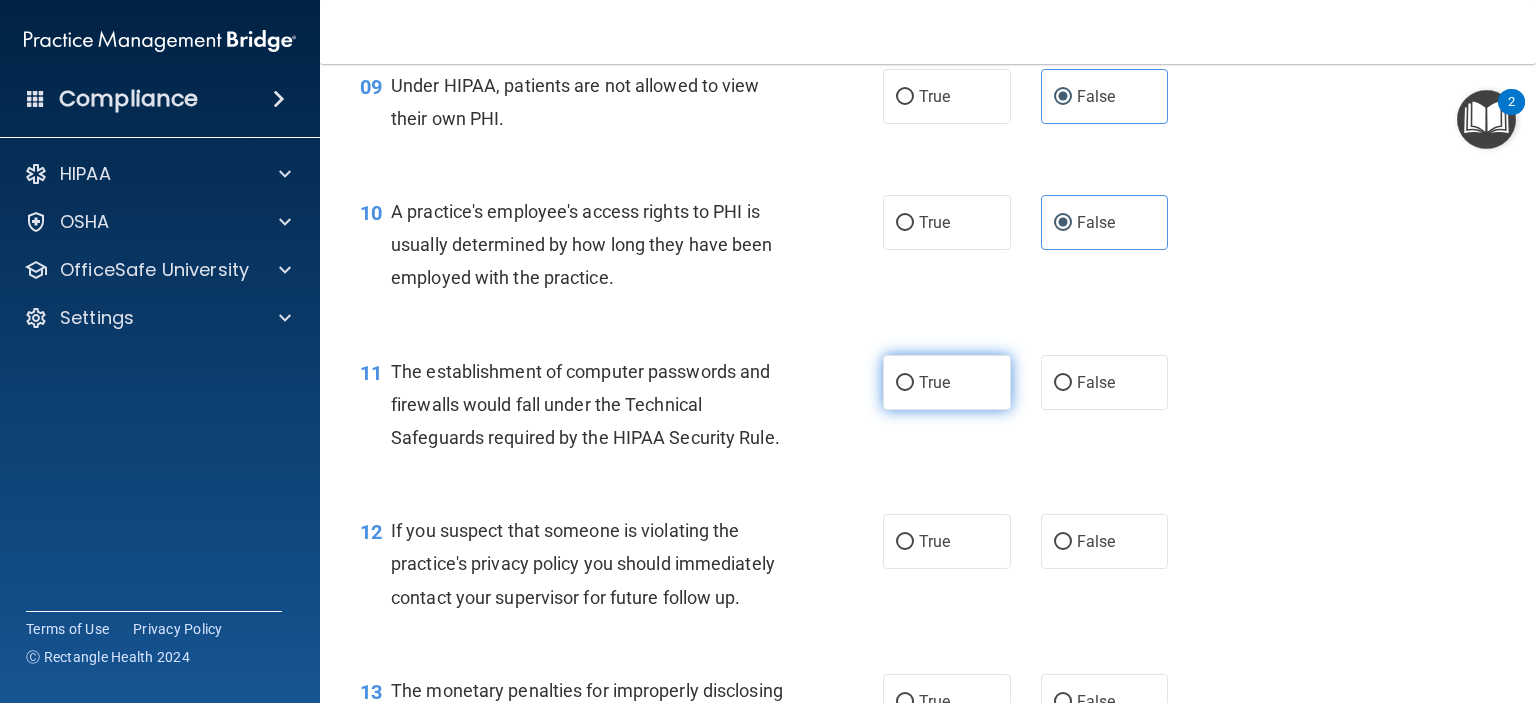 click on "True" at bounding box center [947, 382] 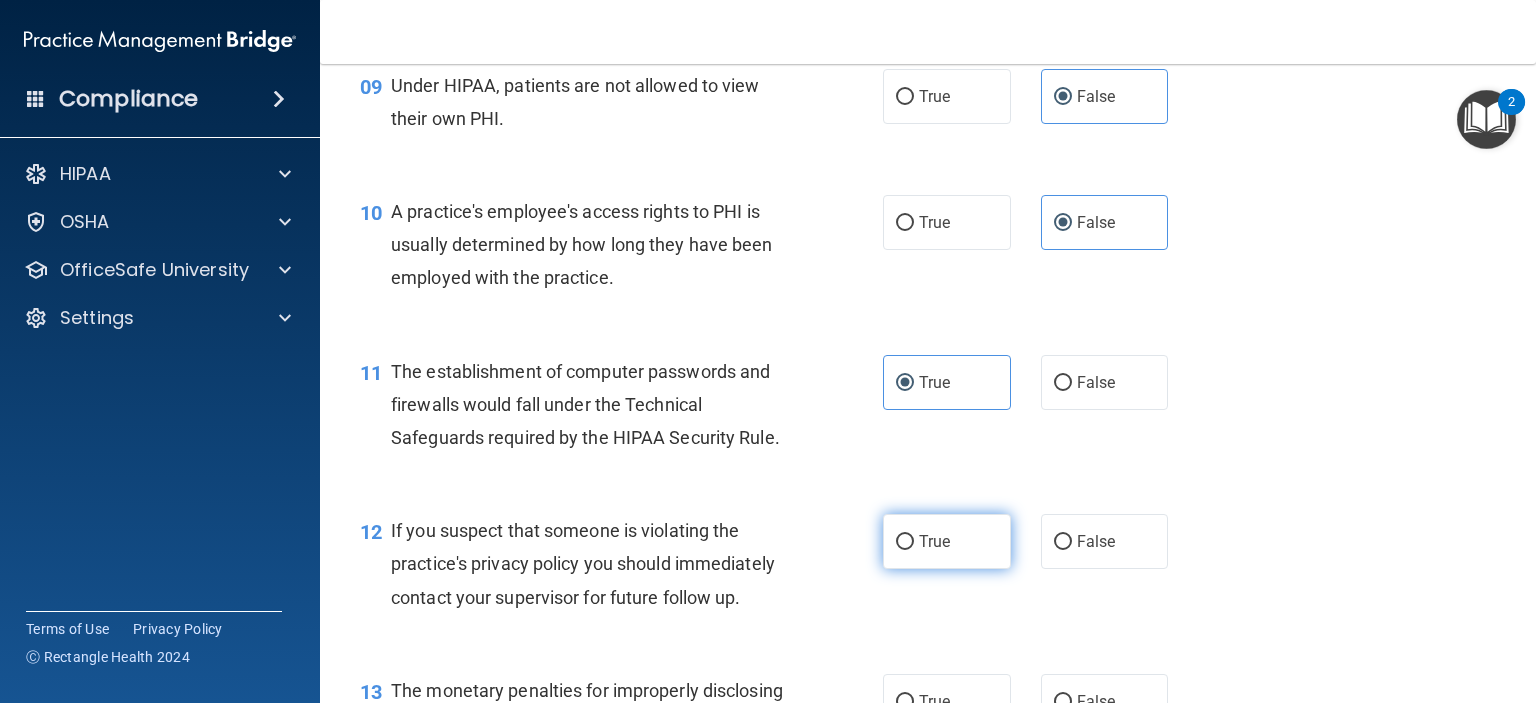 click on "True" at bounding box center [947, 541] 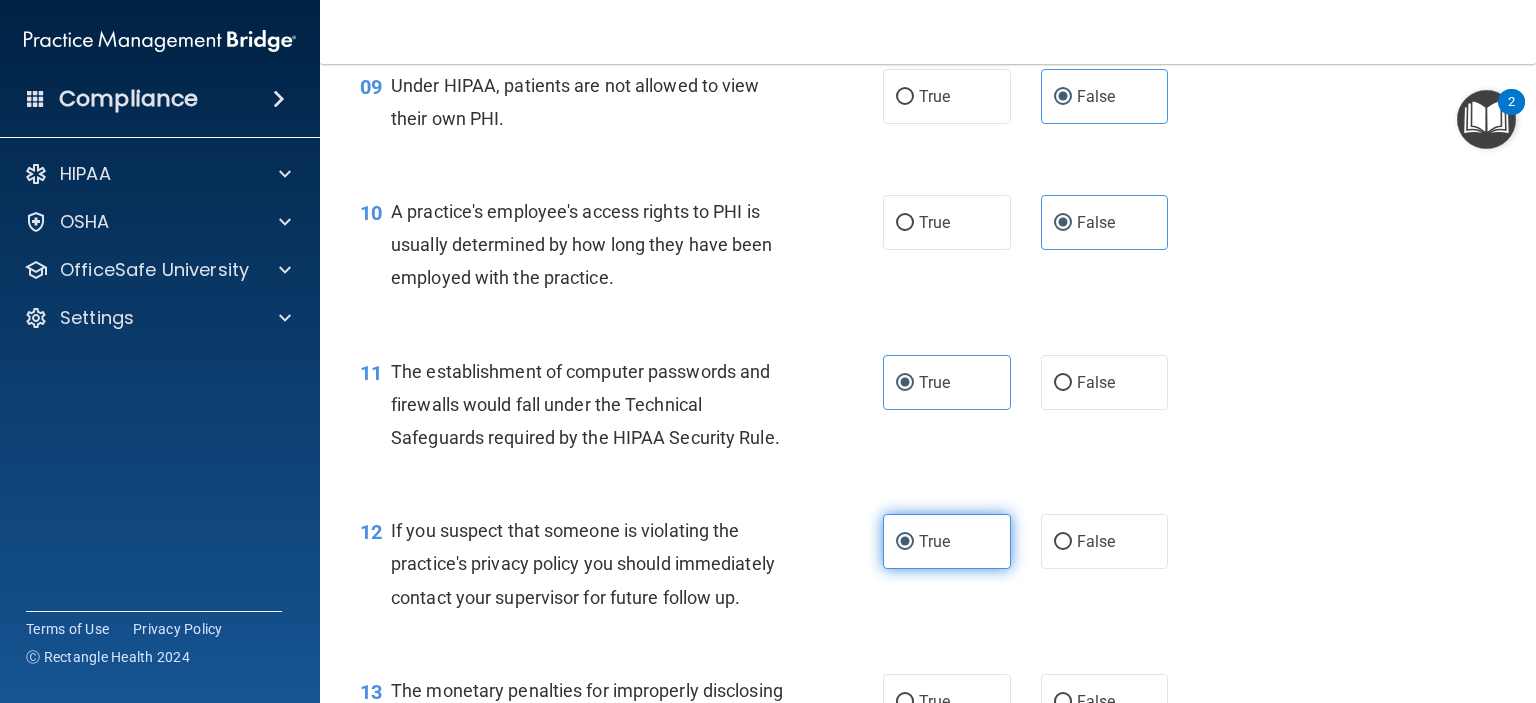 scroll, scrollTop: 1700, scrollLeft: 0, axis: vertical 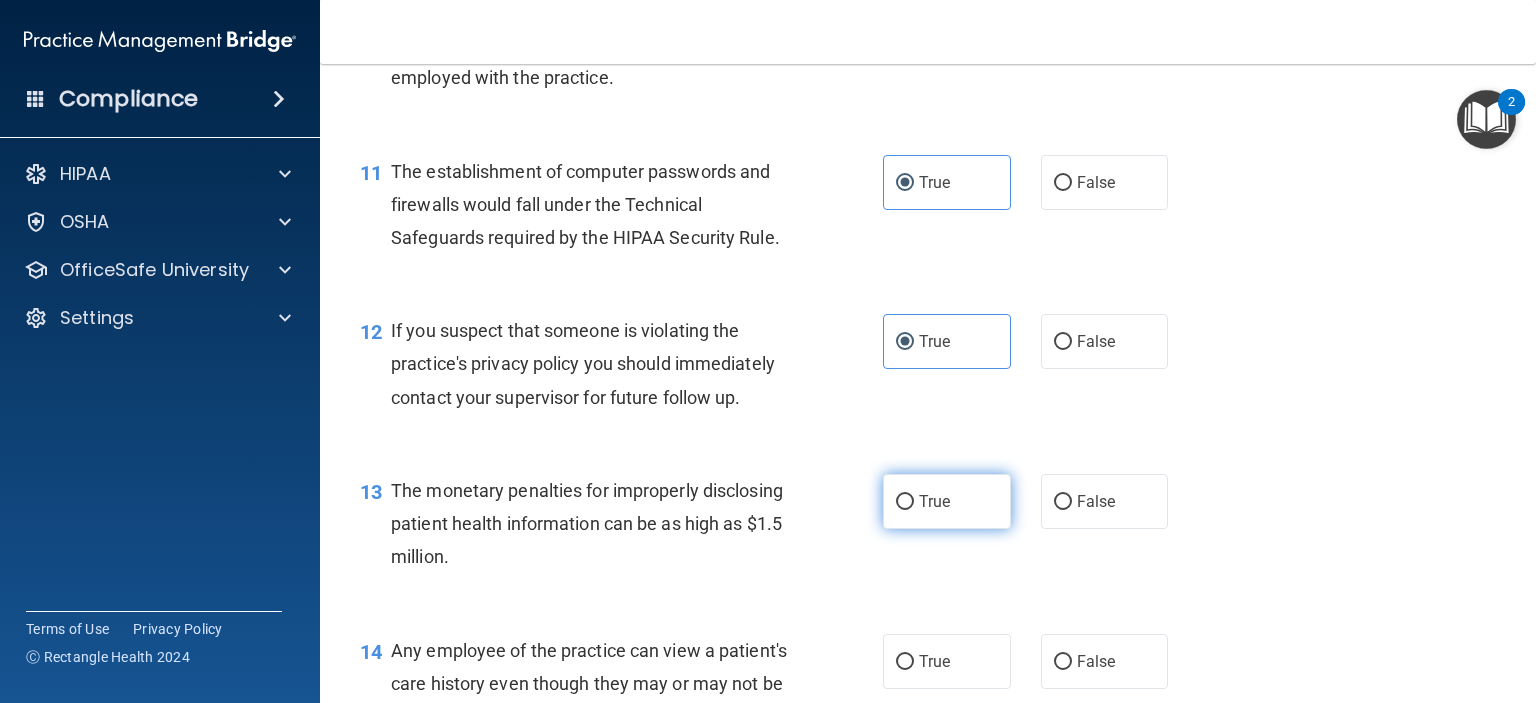 click on "True" at bounding box center [947, 501] 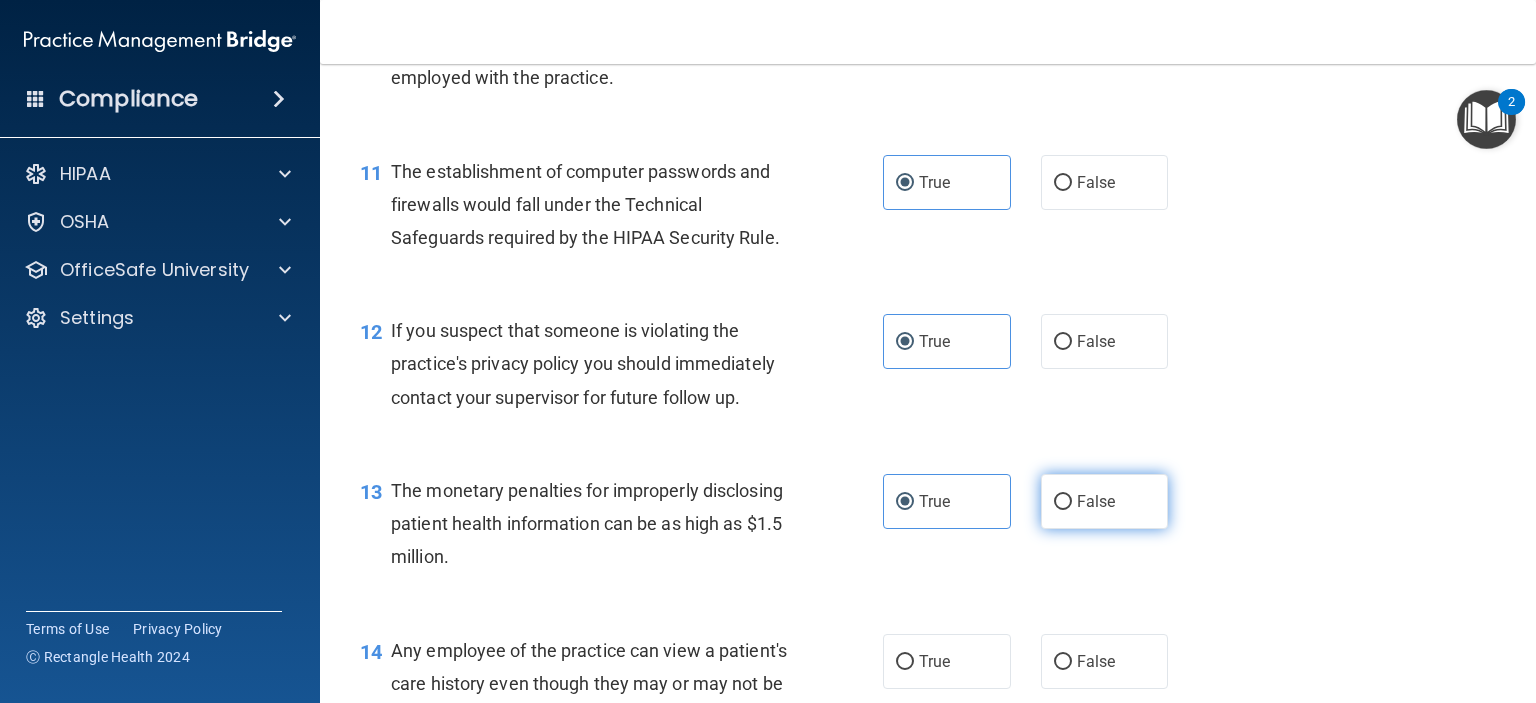 scroll, scrollTop: 1900, scrollLeft: 0, axis: vertical 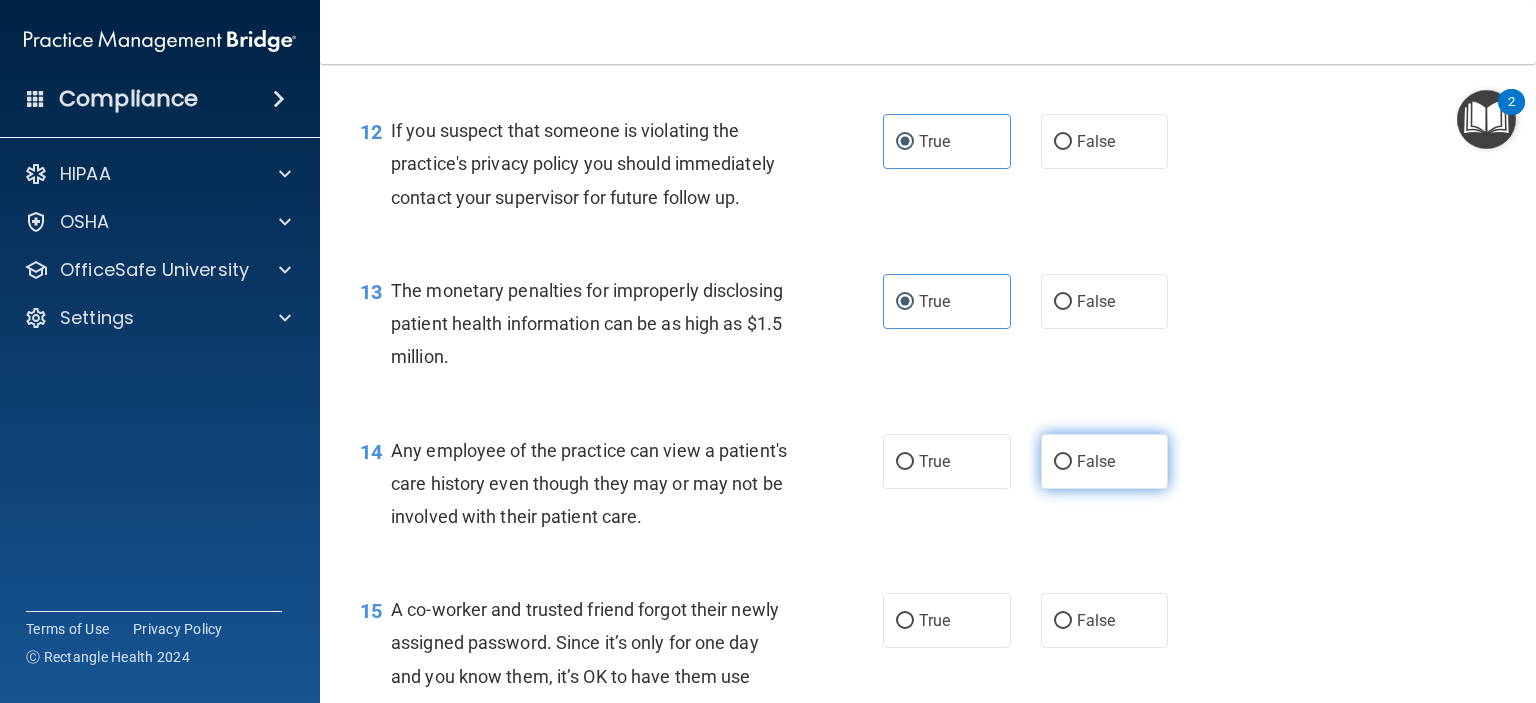 click on "False" at bounding box center (1105, 461) 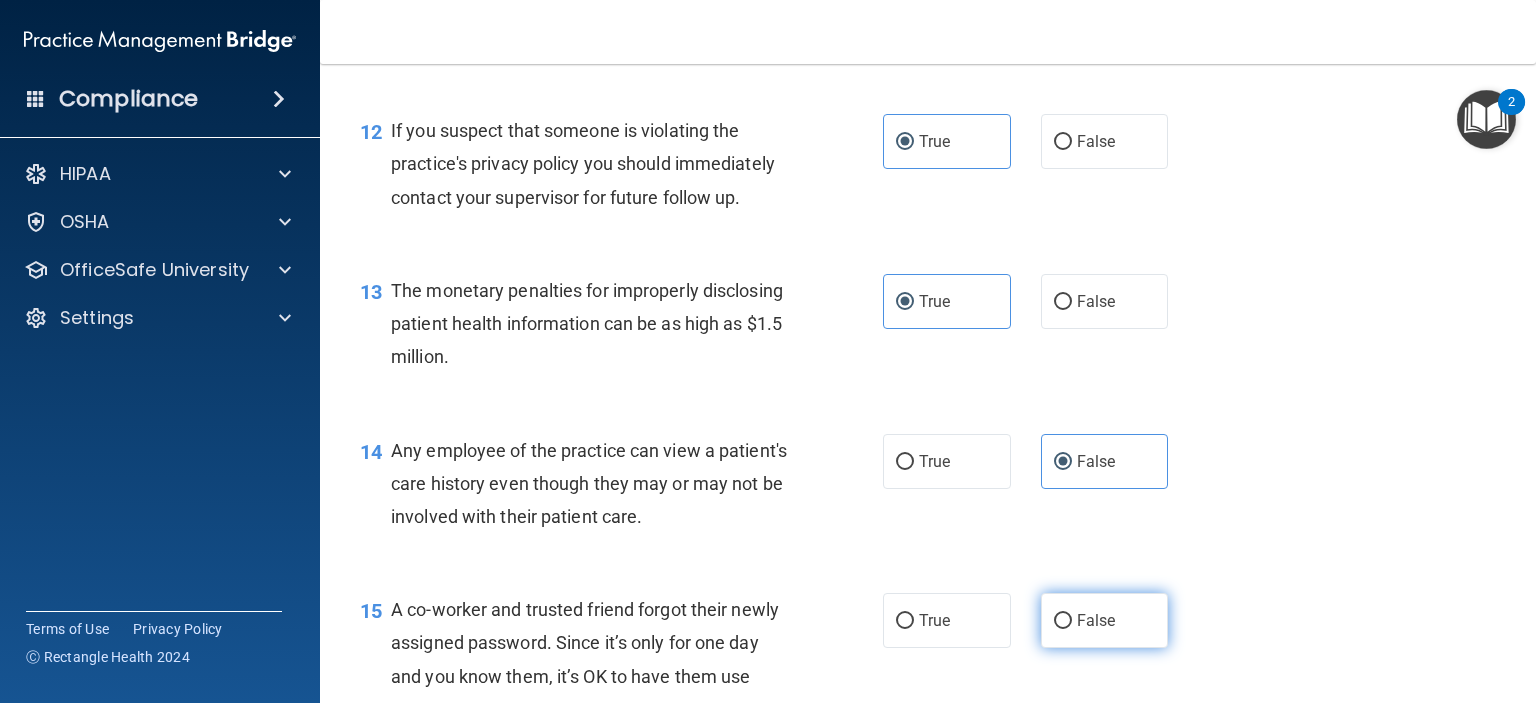 click on "False" at bounding box center (1096, 620) 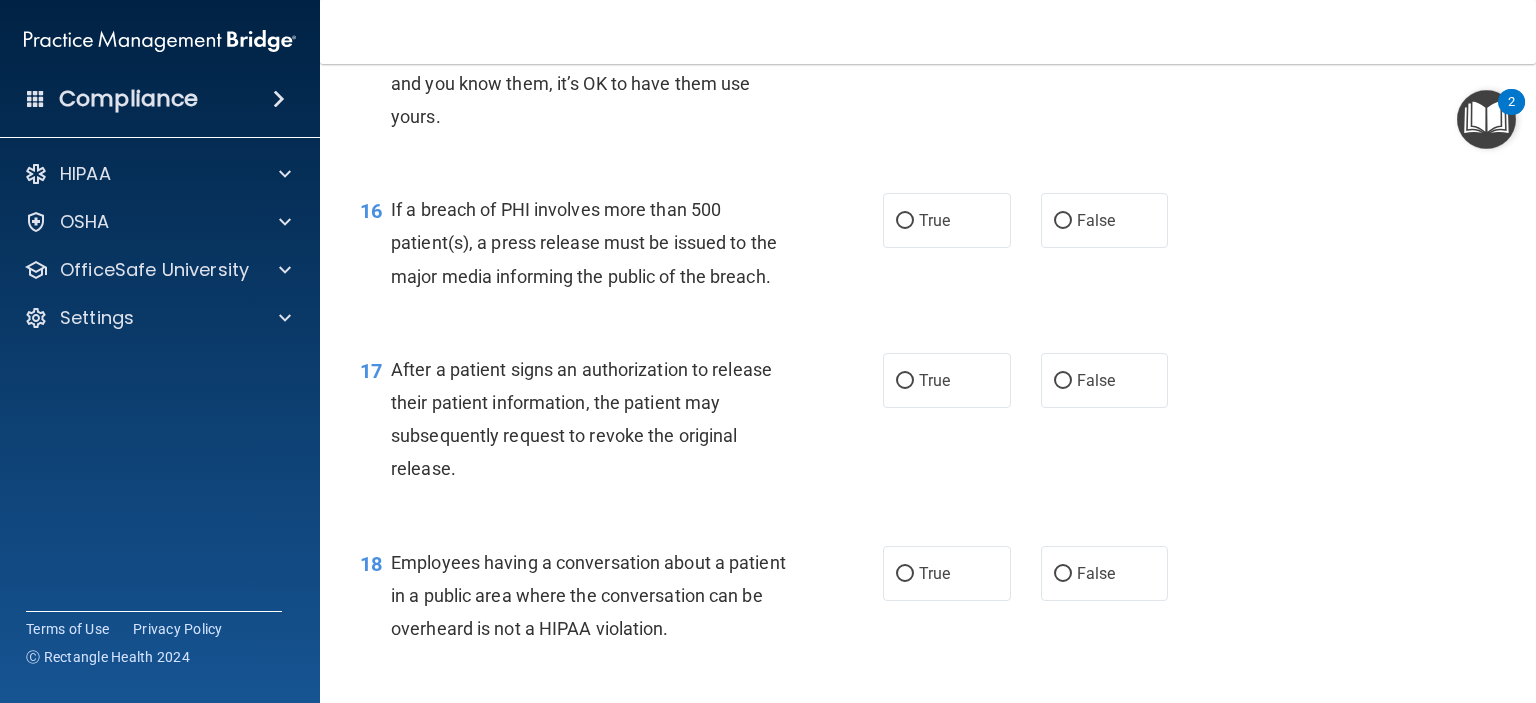 scroll, scrollTop: 2500, scrollLeft: 0, axis: vertical 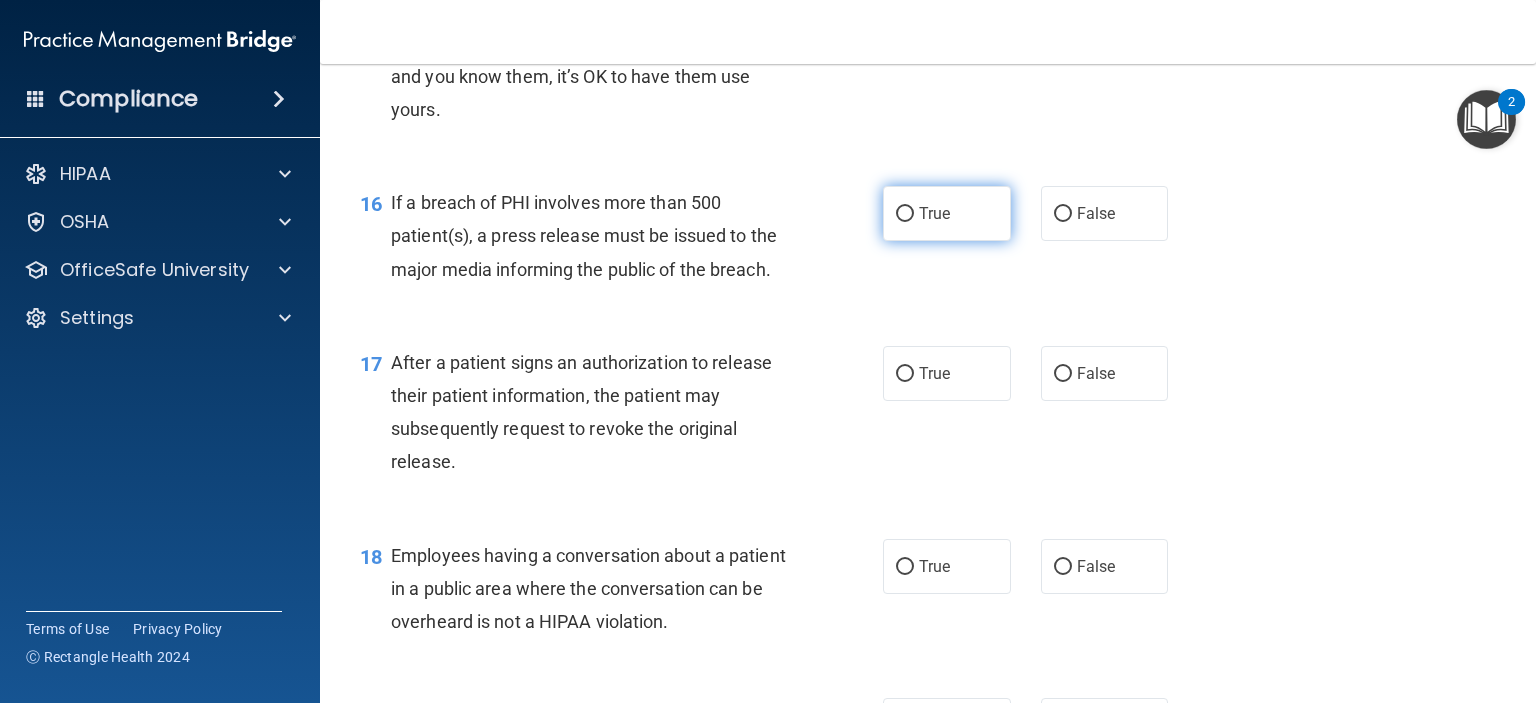 click on "True" at bounding box center (947, 213) 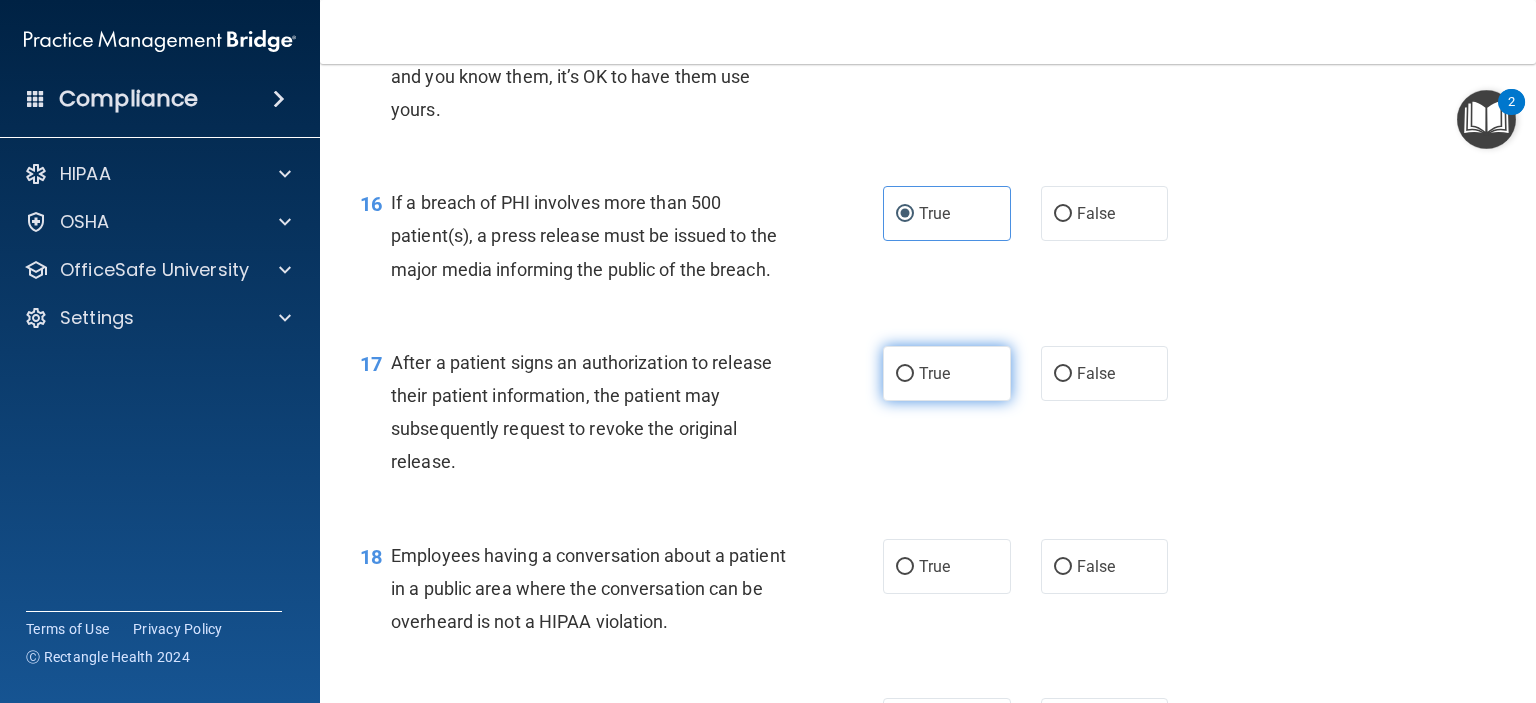 click on "True" at bounding box center [934, 373] 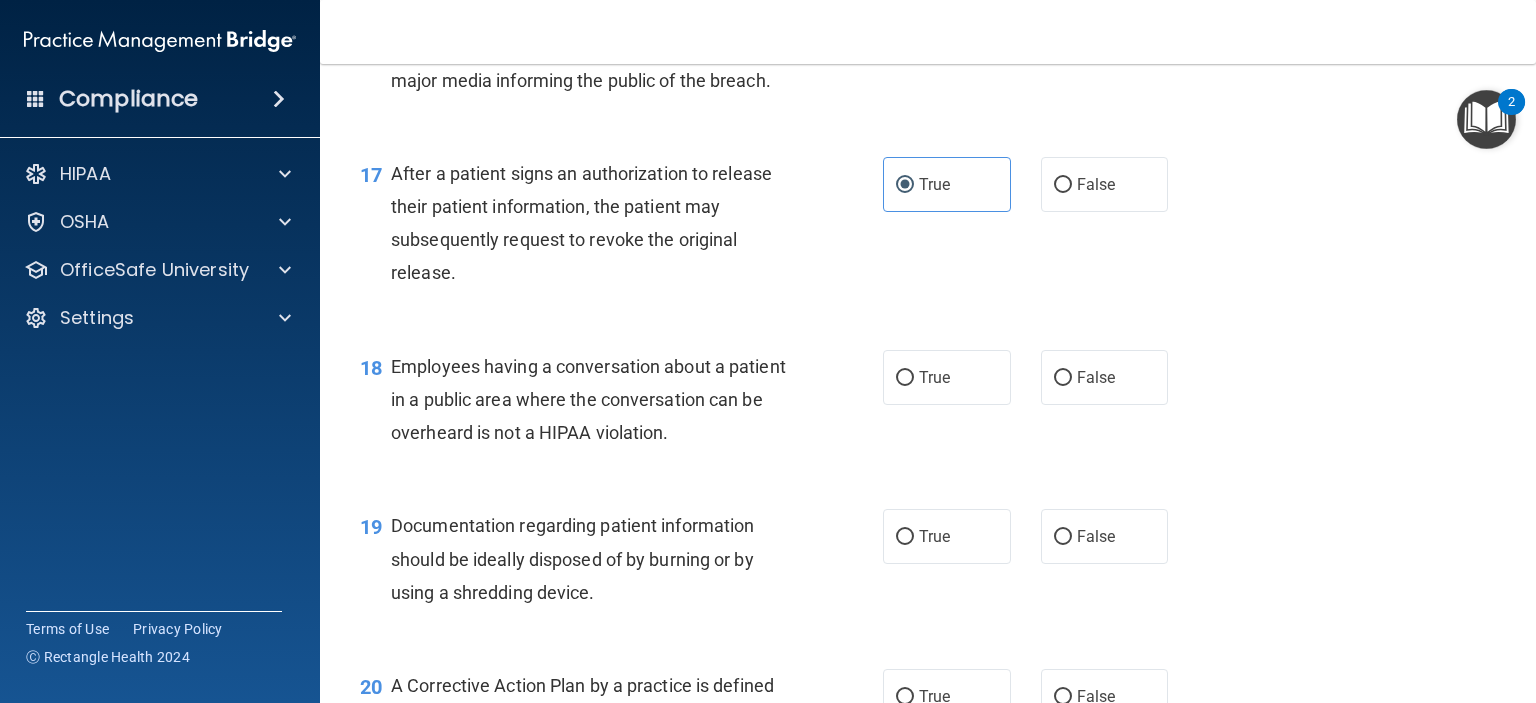 scroll, scrollTop: 2700, scrollLeft: 0, axis: vertical 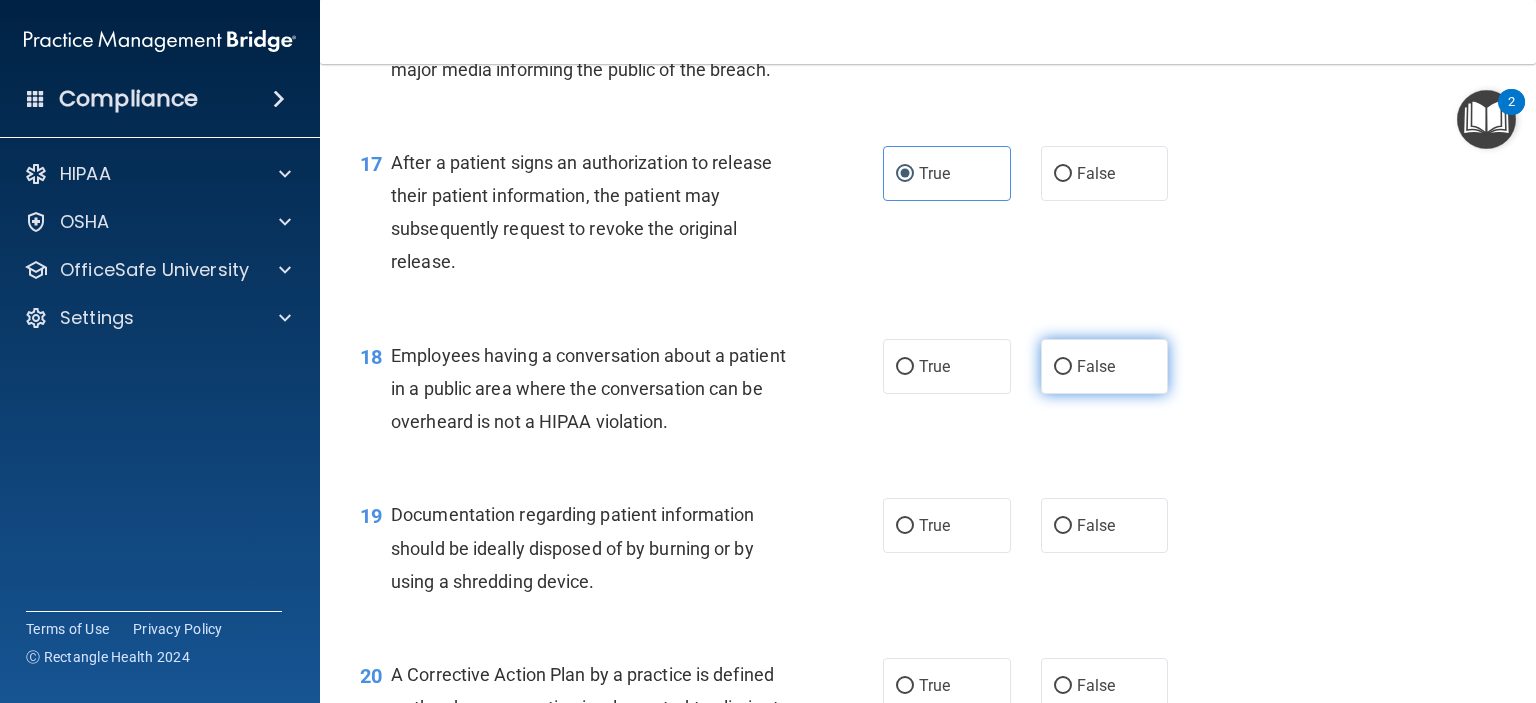 click on "False" at bounding box center (1105, 366) 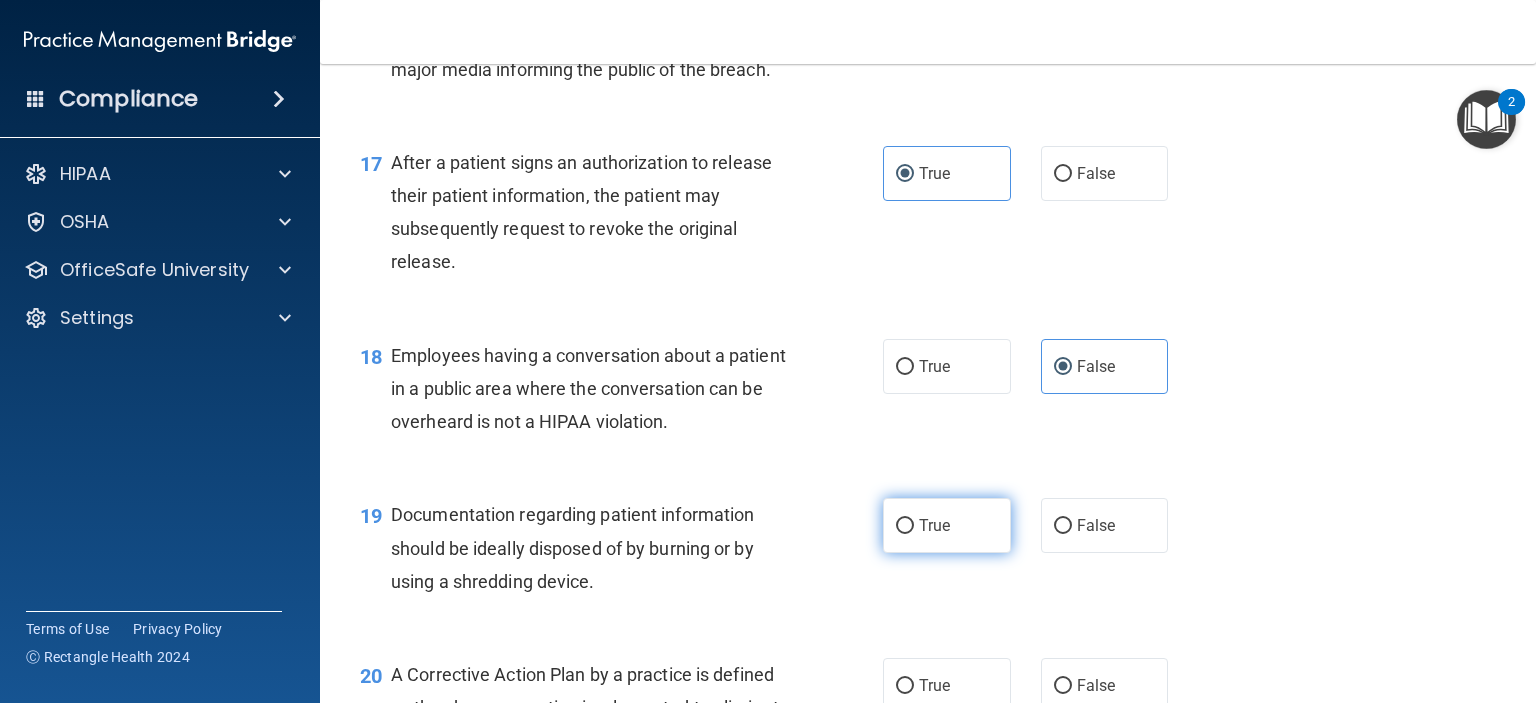scroll, scrollTop: 2800, scrollLeft: 0, axis: vertical 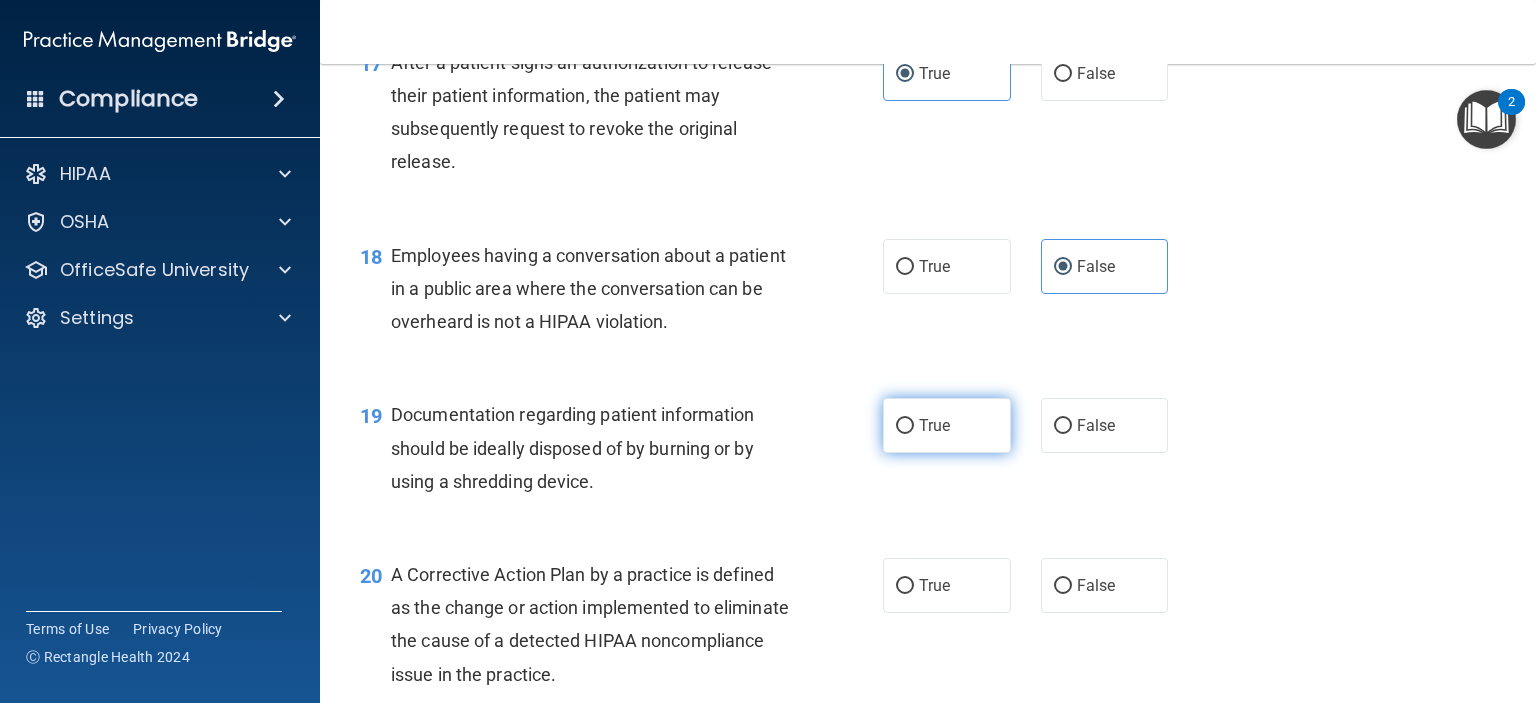 click on "True" at bounding box center (947, 425) 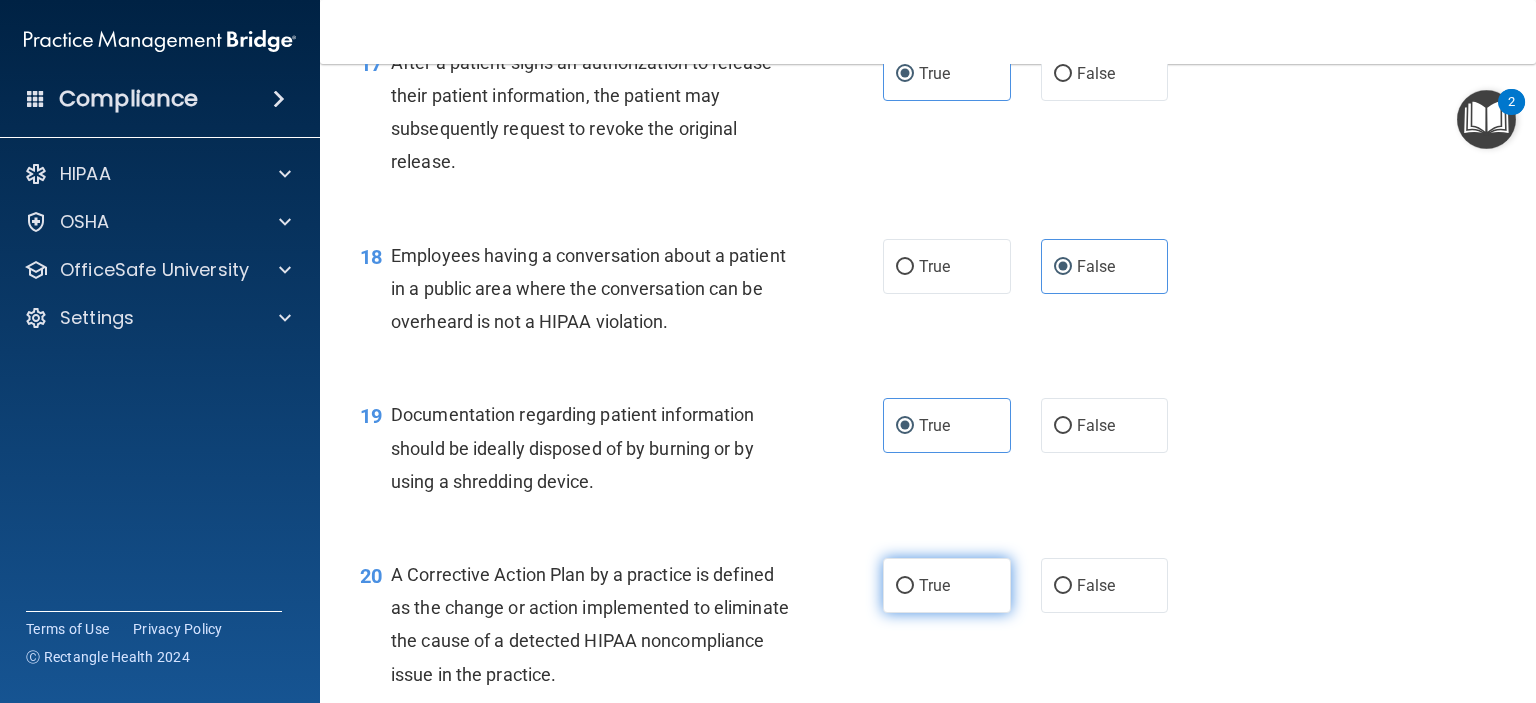 click on "True" at bounding box center [934, 585] 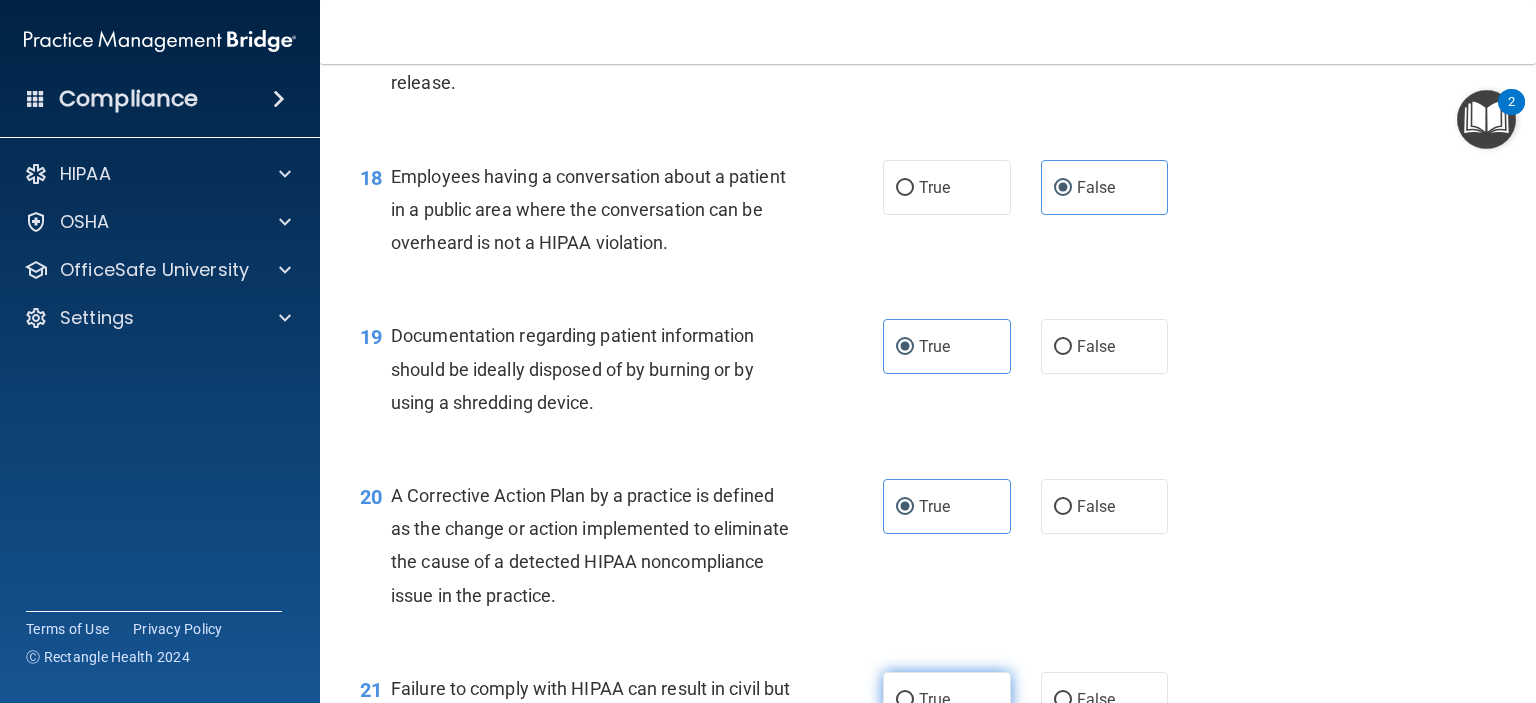scroll, scrollTop: 3000, scrollLeft: 0, axis: vertical 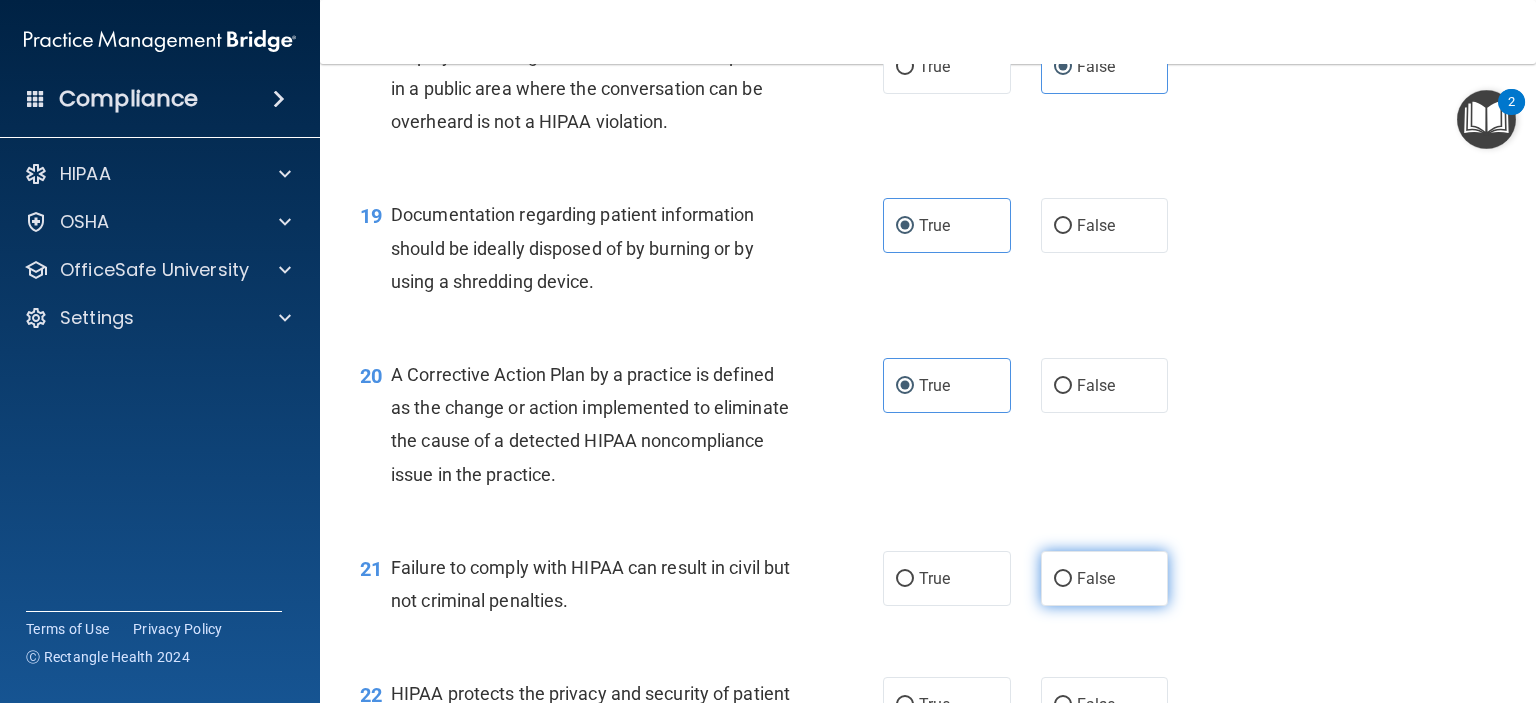click on "False" at bounding box center [1096, 578] 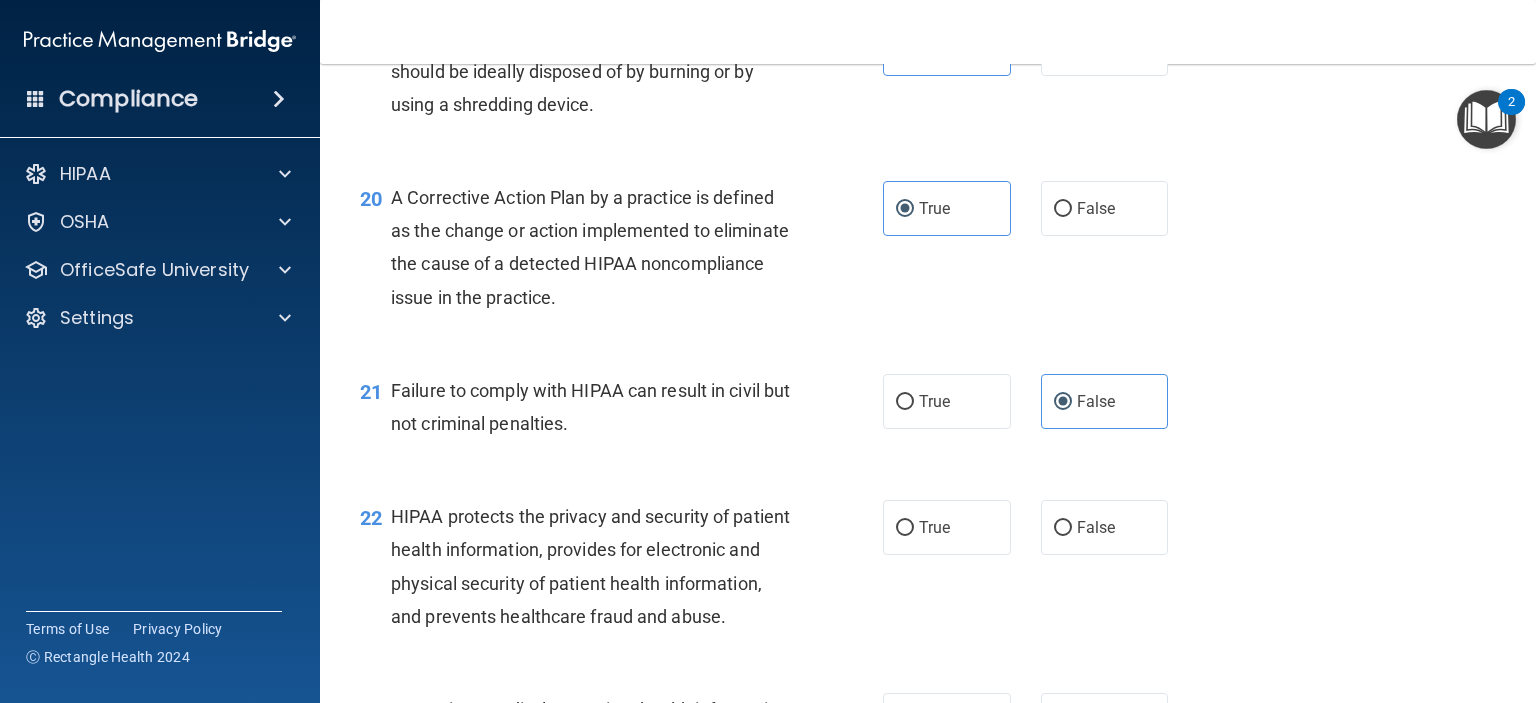 scroll, scrollTop: 3200, scrollLeft: 0, axis: vertical 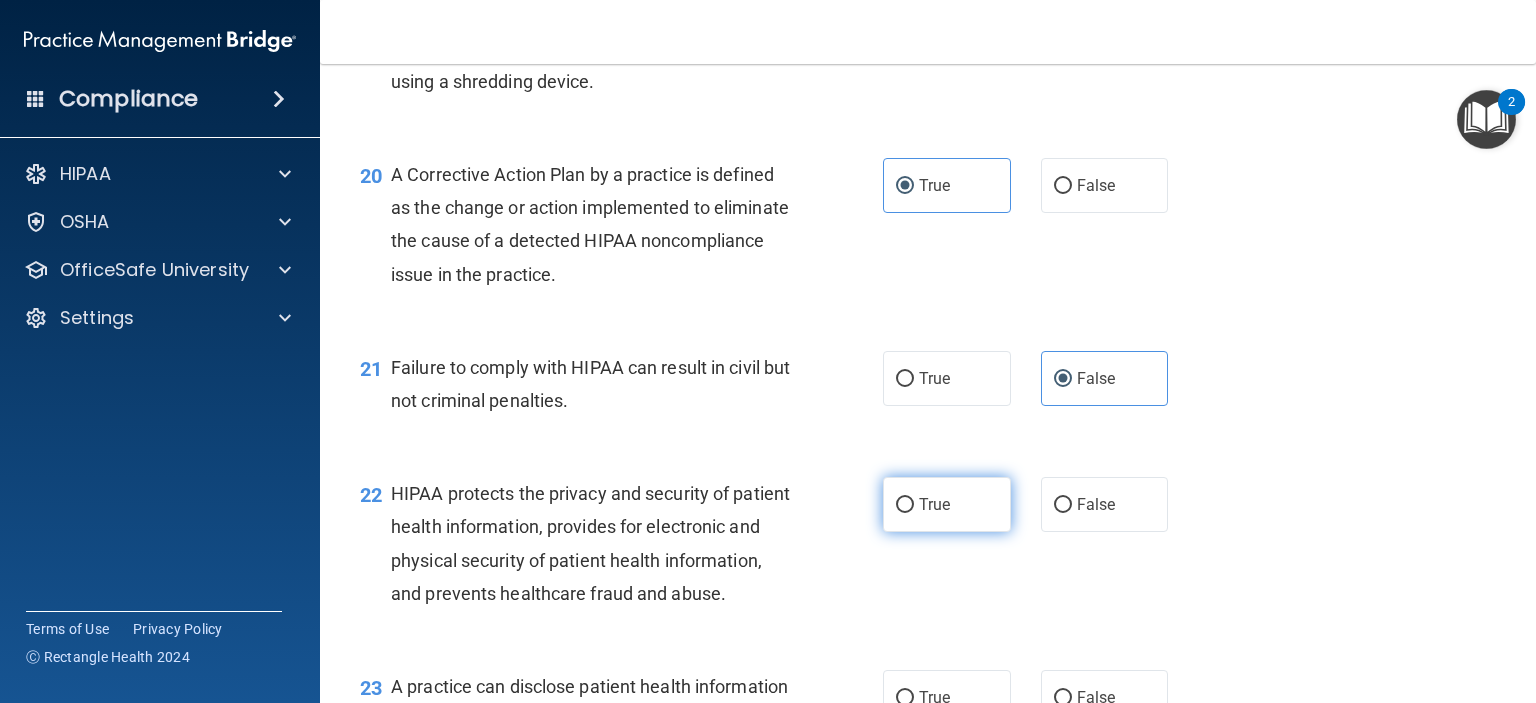 click on "True" at bounding box center (947, 504) 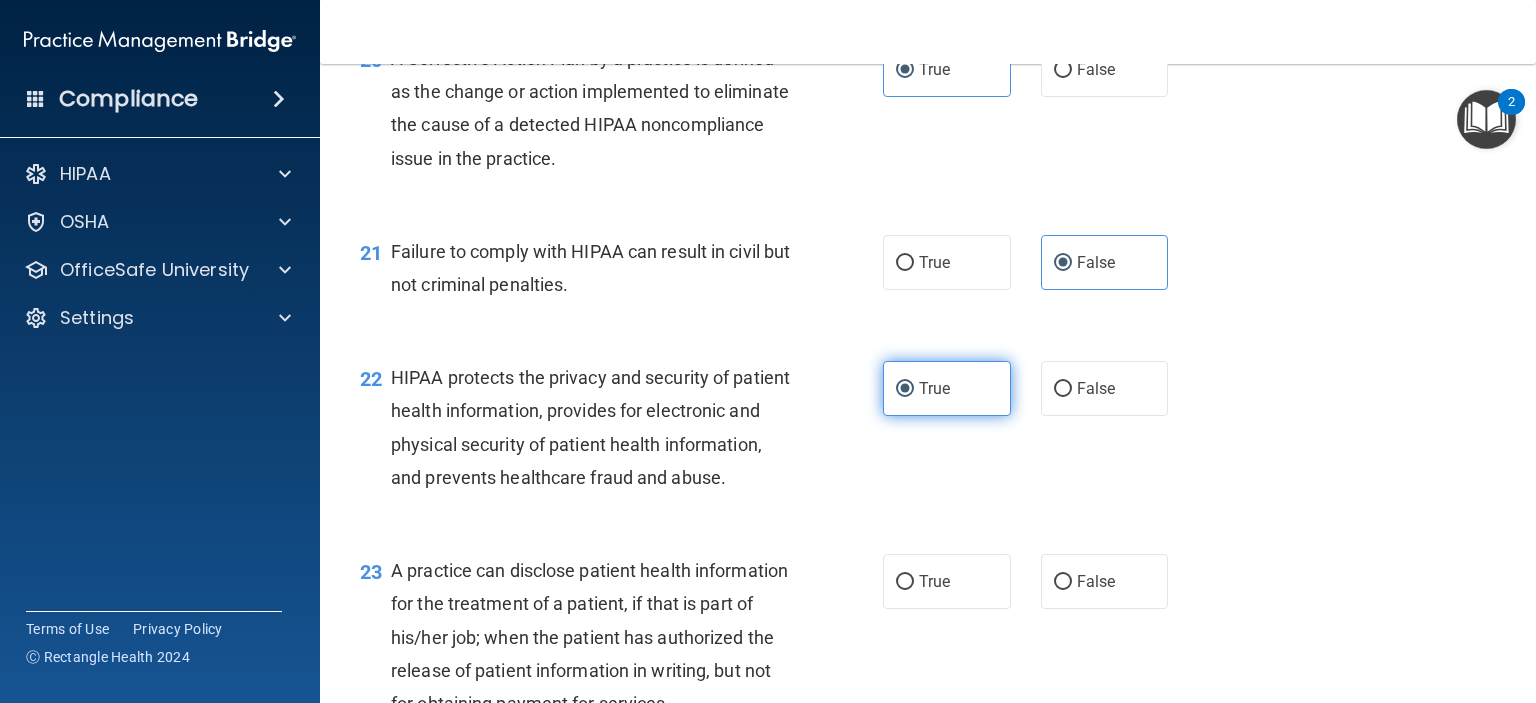 scroll, scrollTop: 3400, scrollLeft: 0, axis: vertical 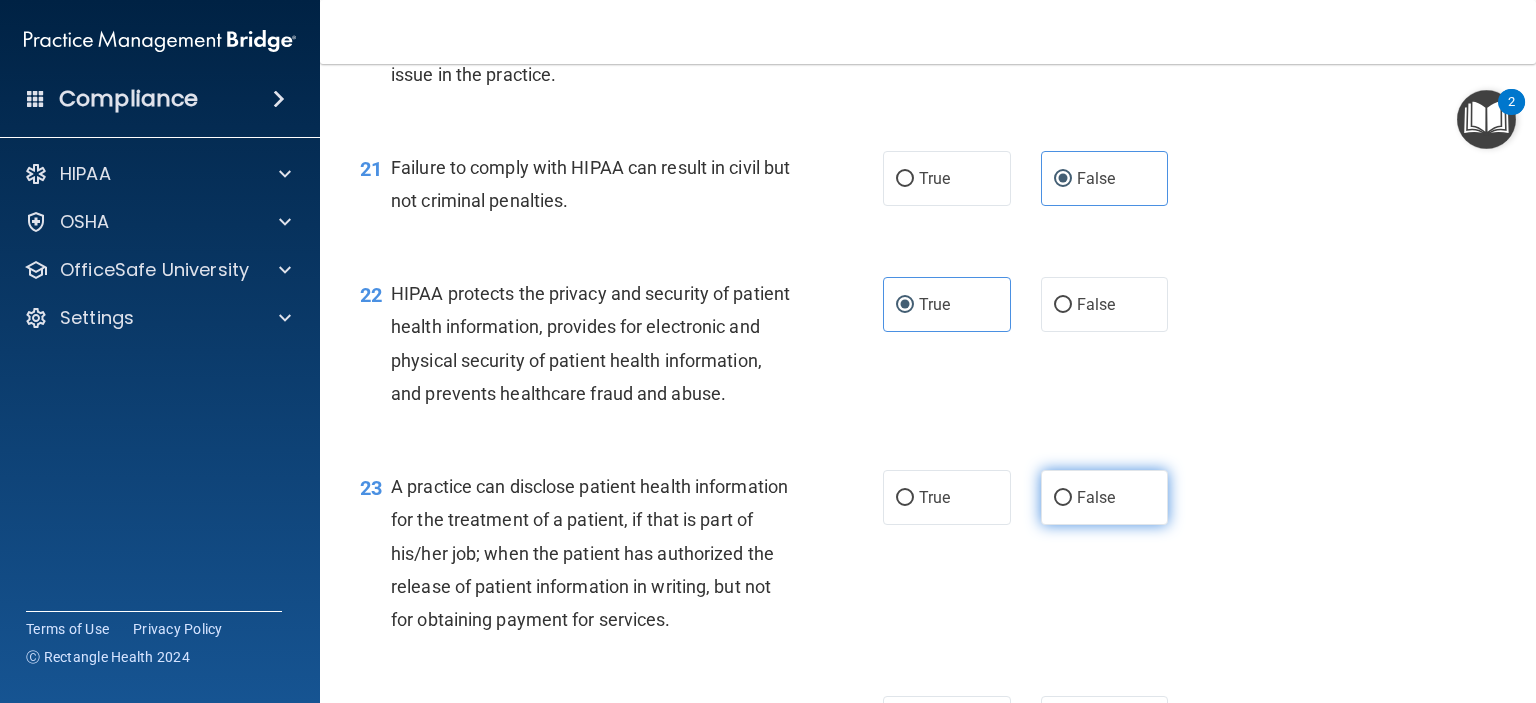 click on "False" at bounding box center (1063, 498) 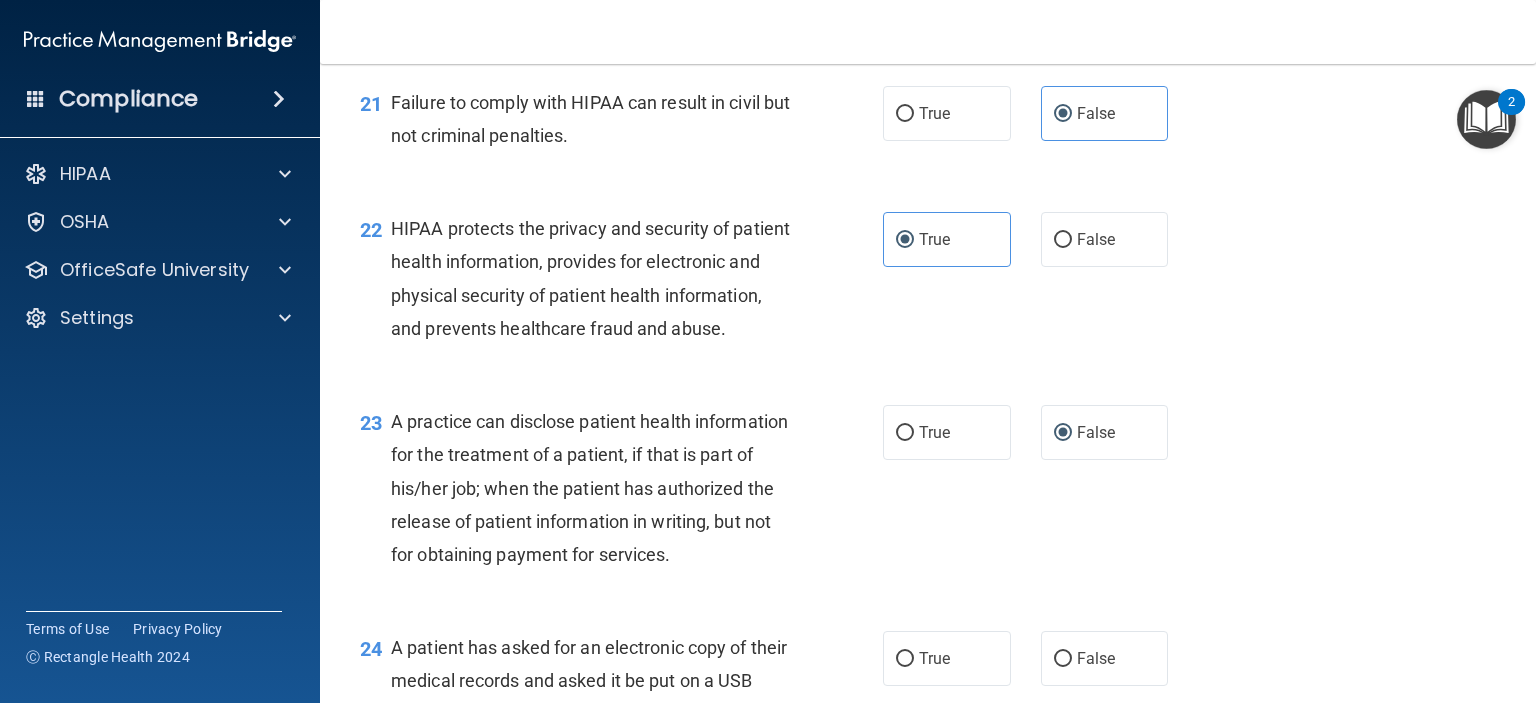 scroll, scrollTop: 3500, scrollLeft: 0, axis: vertical 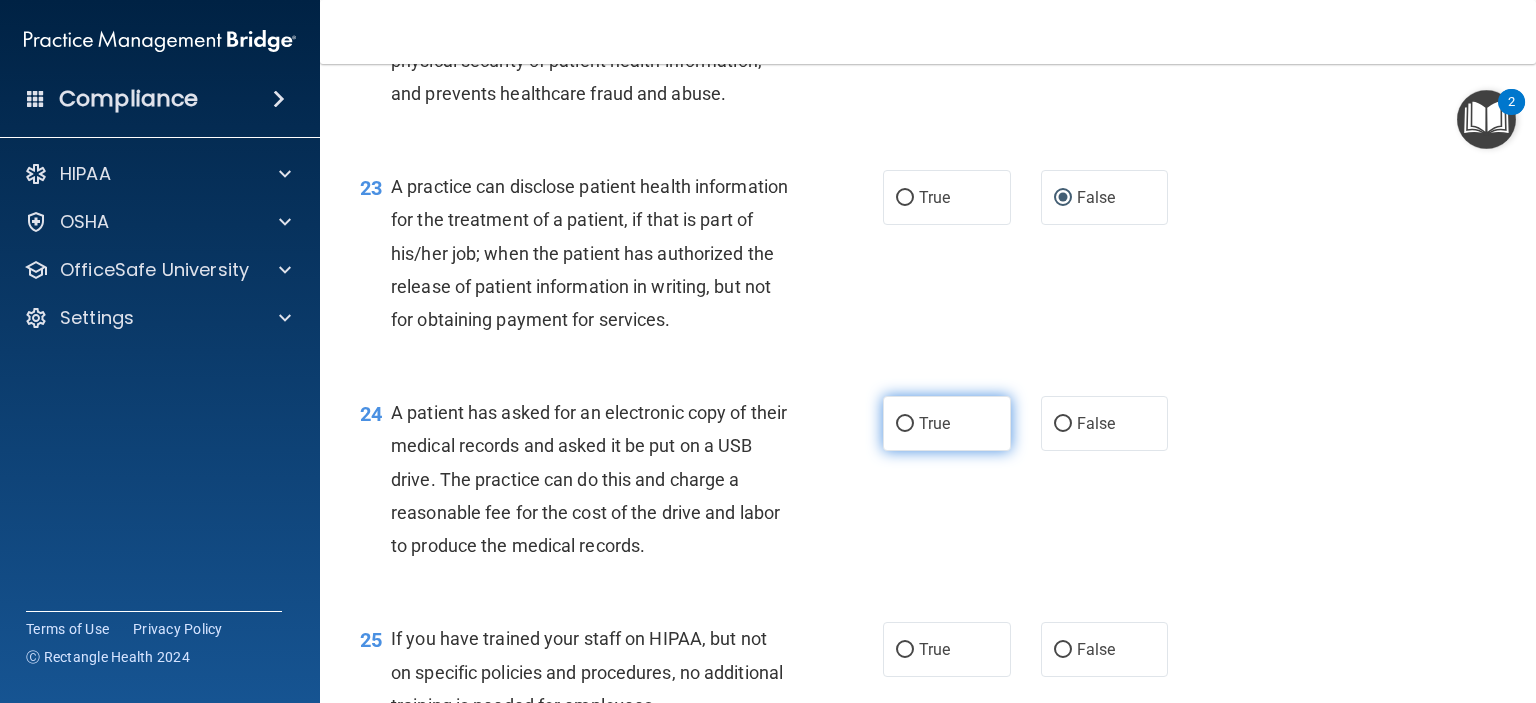click on "True" at bounding box center (947, 423) 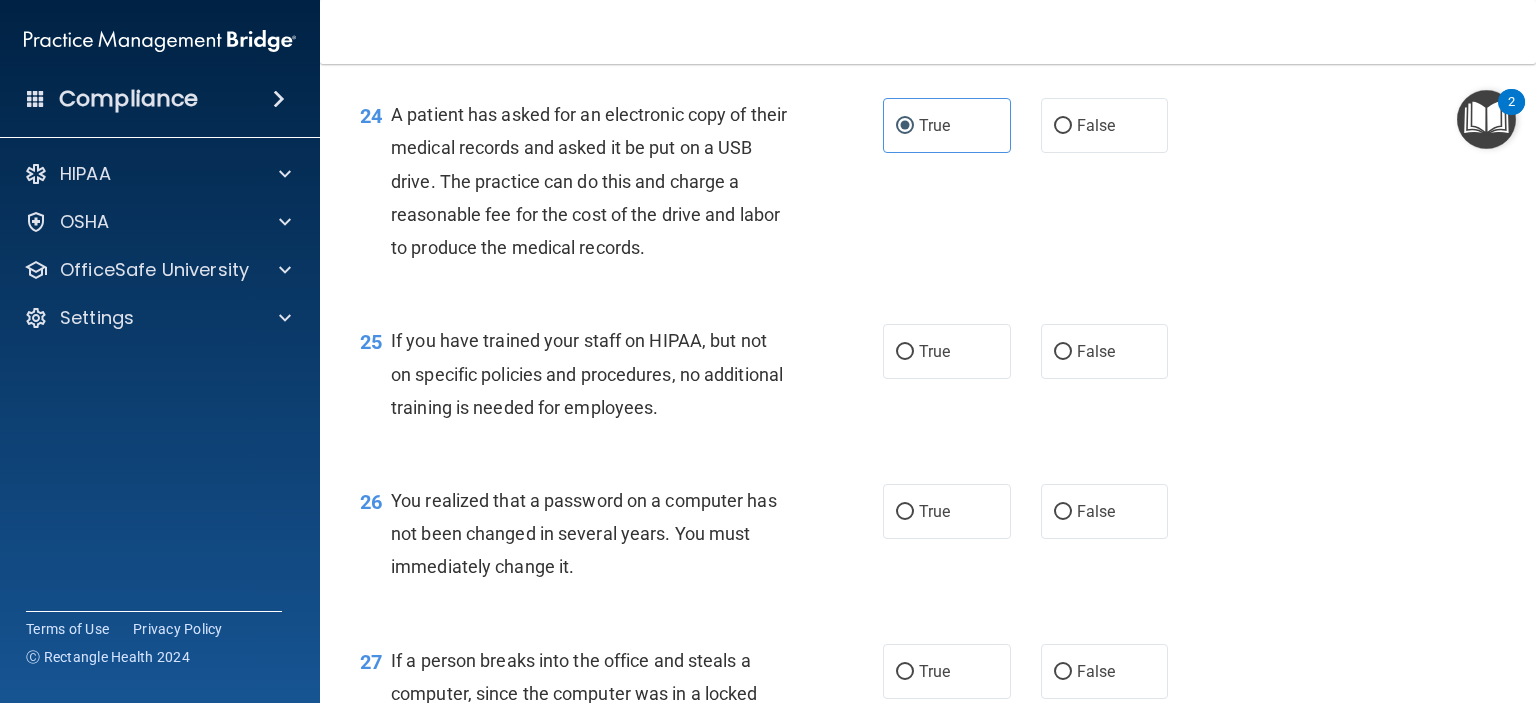 scroll, scrollTop: 4000, scrollLeft: 0, axis: vertical 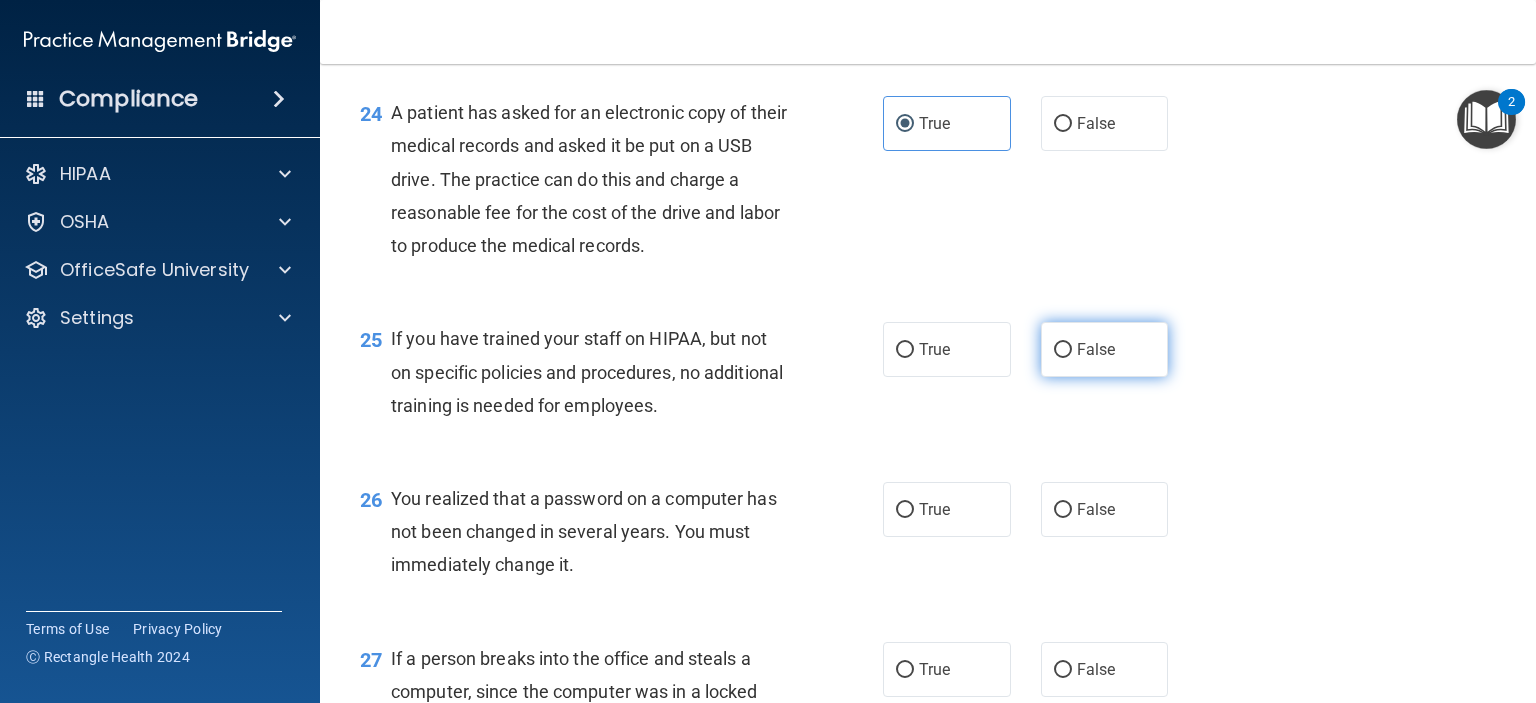 click on "False" at bounding box center [1105, 349] 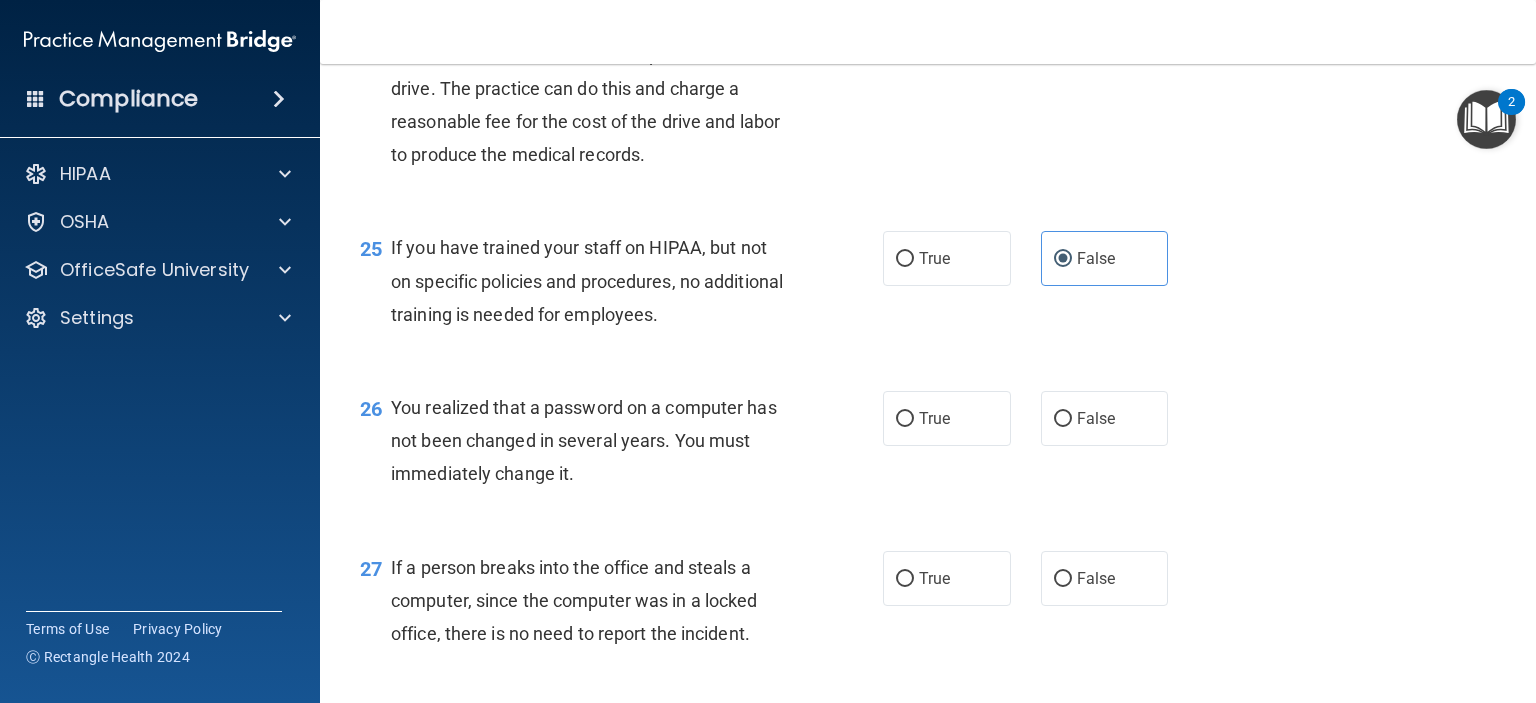 scroll, scrollTop: 4200, scrollLeft: 0, axis: vertical 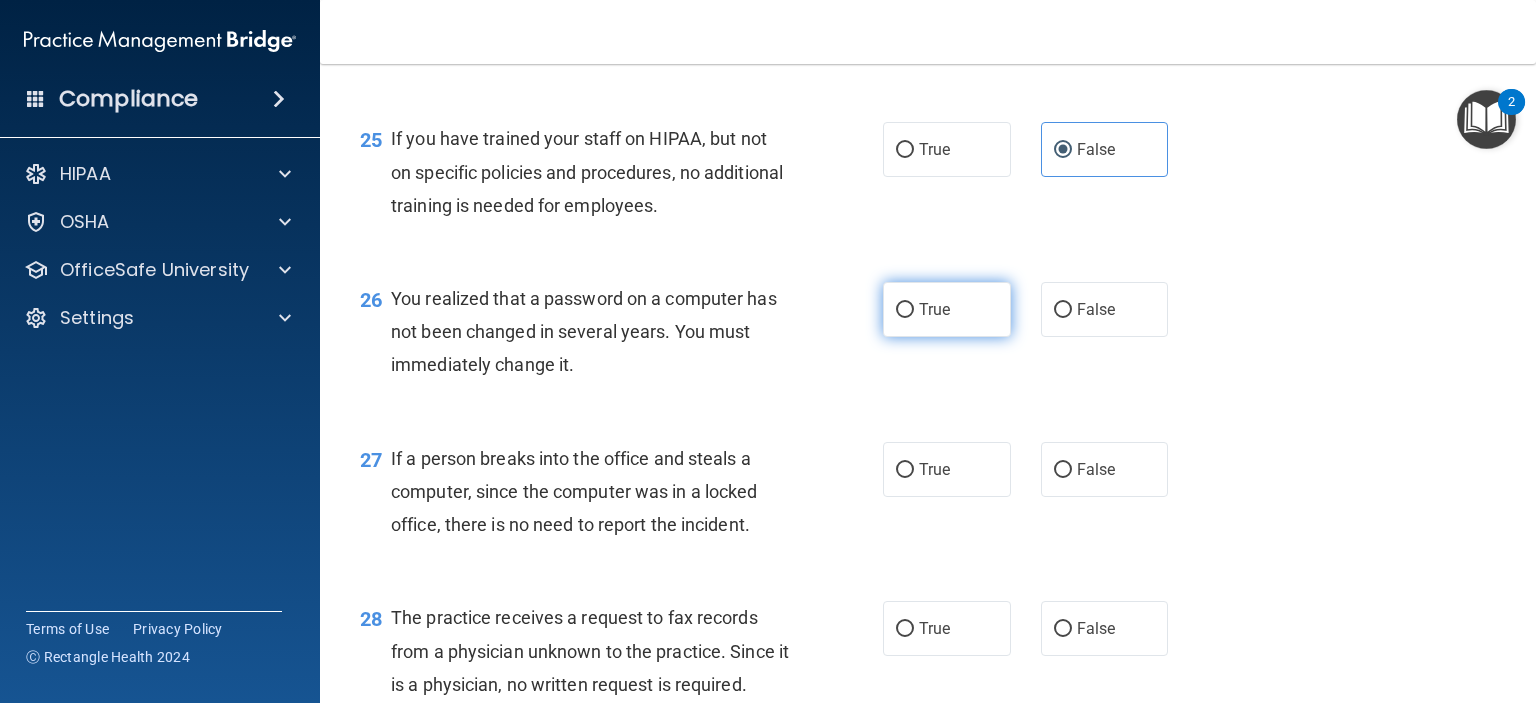 click on "True" at bounding box center (947, 309) 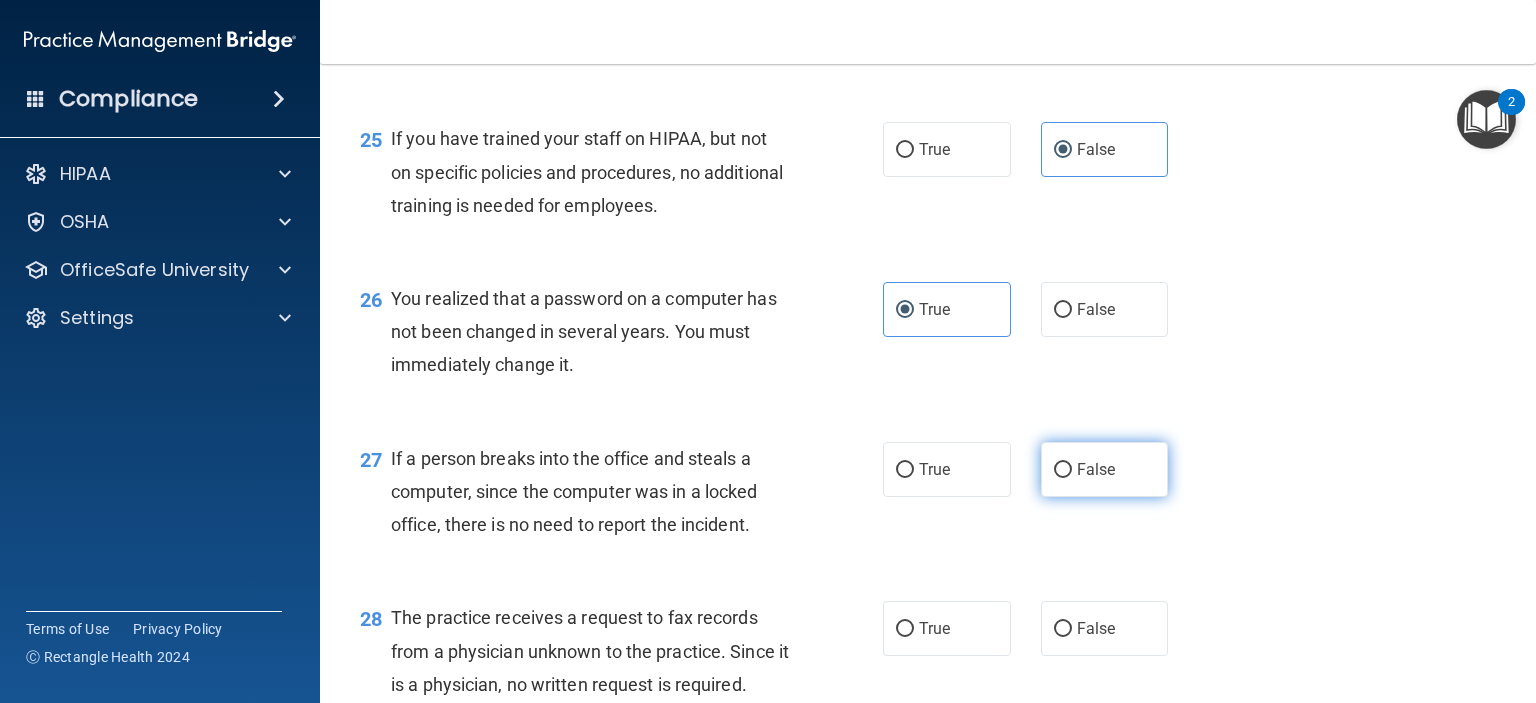 click on "False" at bounding box center (1105, 469) 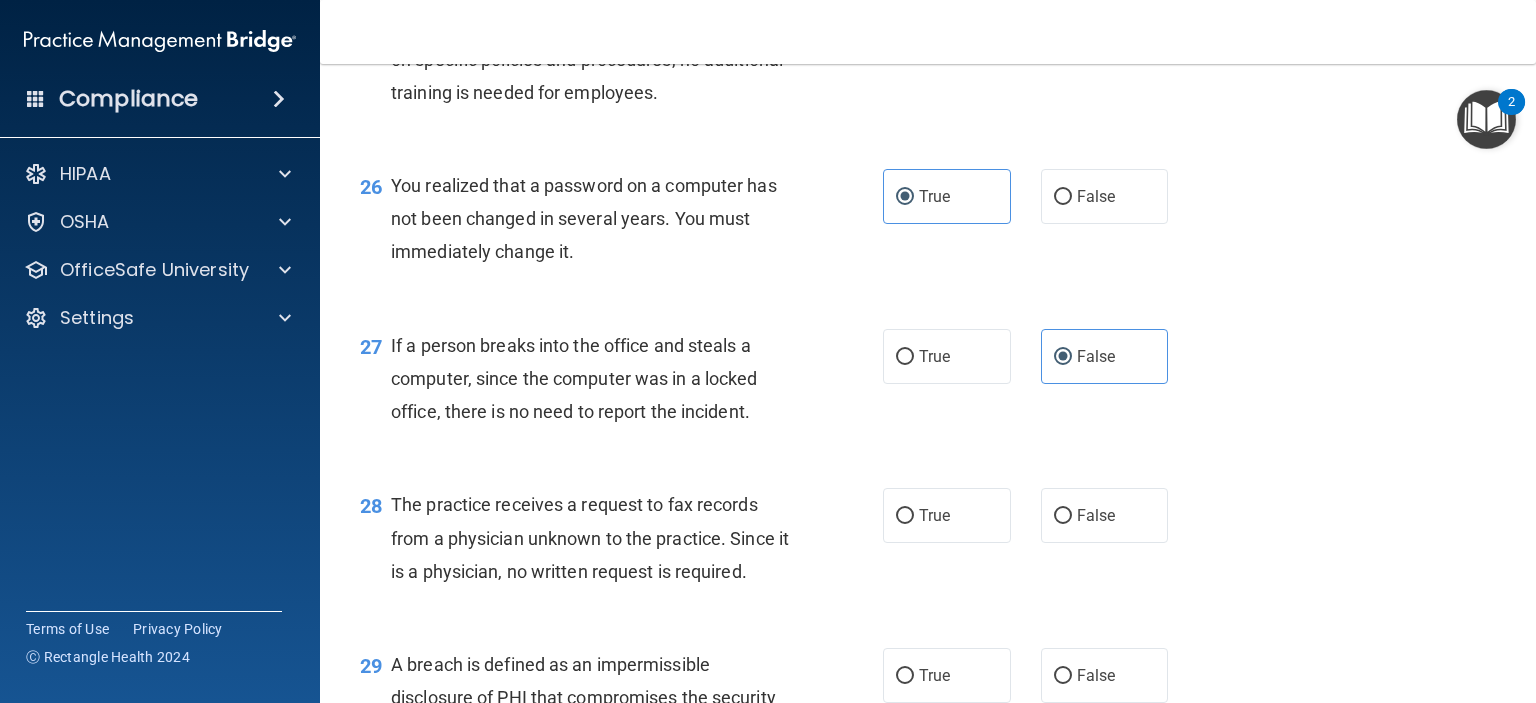 scroll, scrollTop: 4400, scrollLeft: 0, axis: vertical 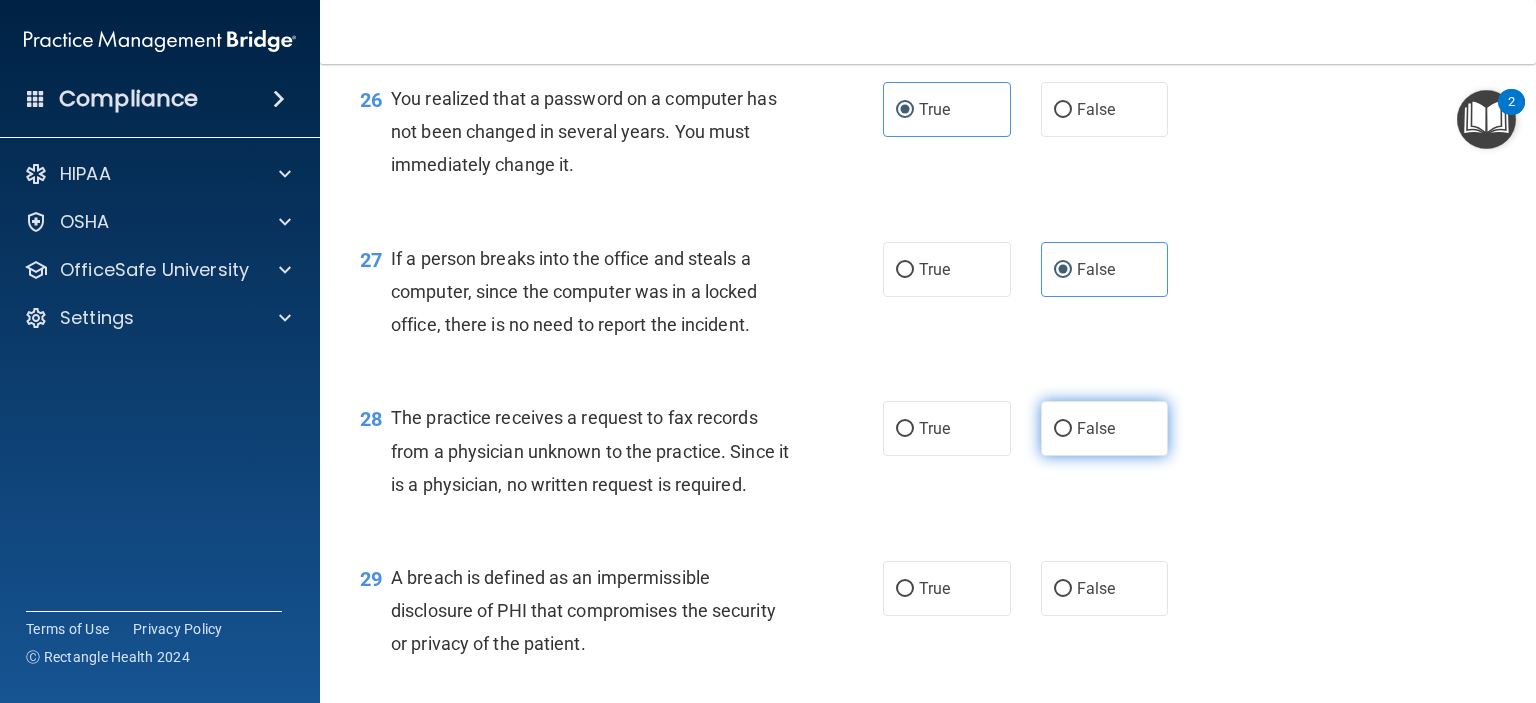 click on "False" at bounding box center (1105, 428) 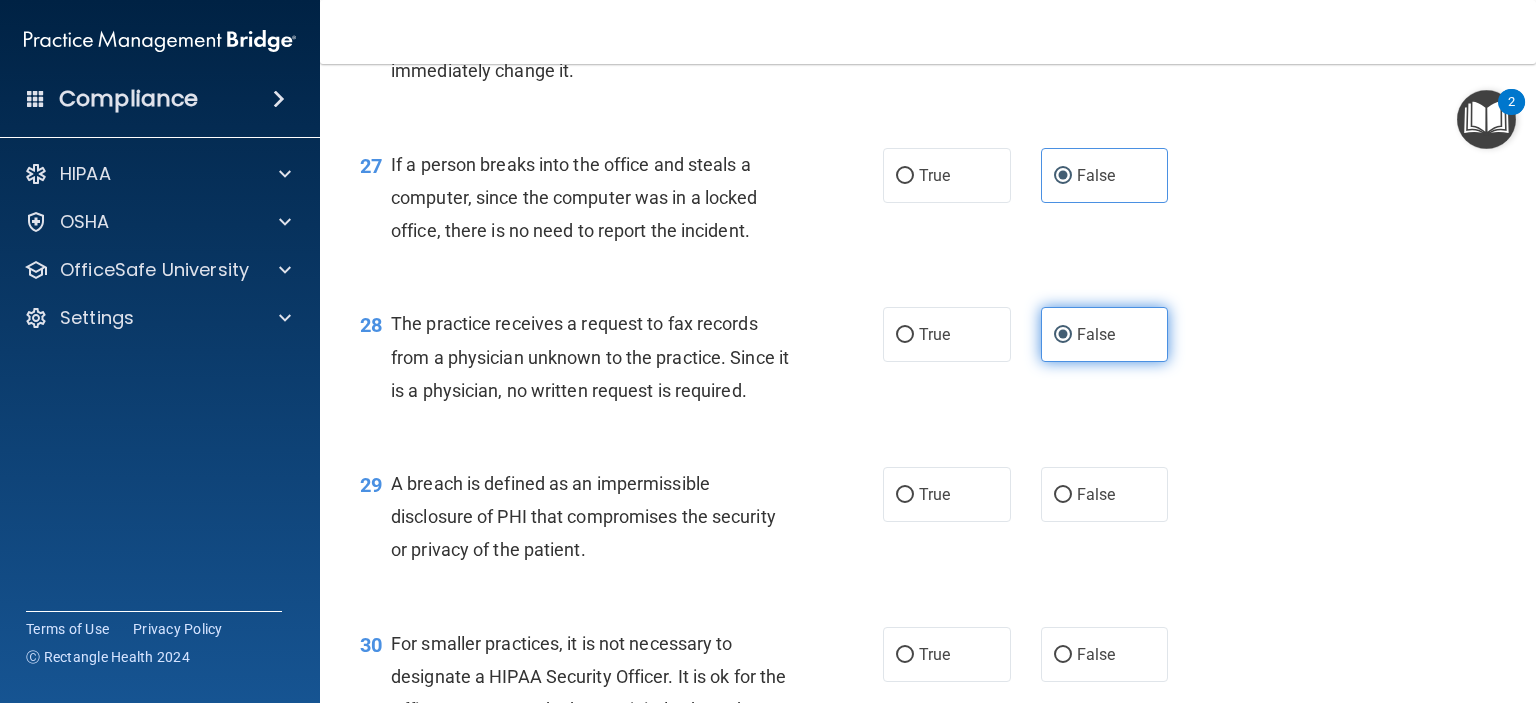 scroll, scrollTop: 4700, scrollLeft: 0, axis: vertical 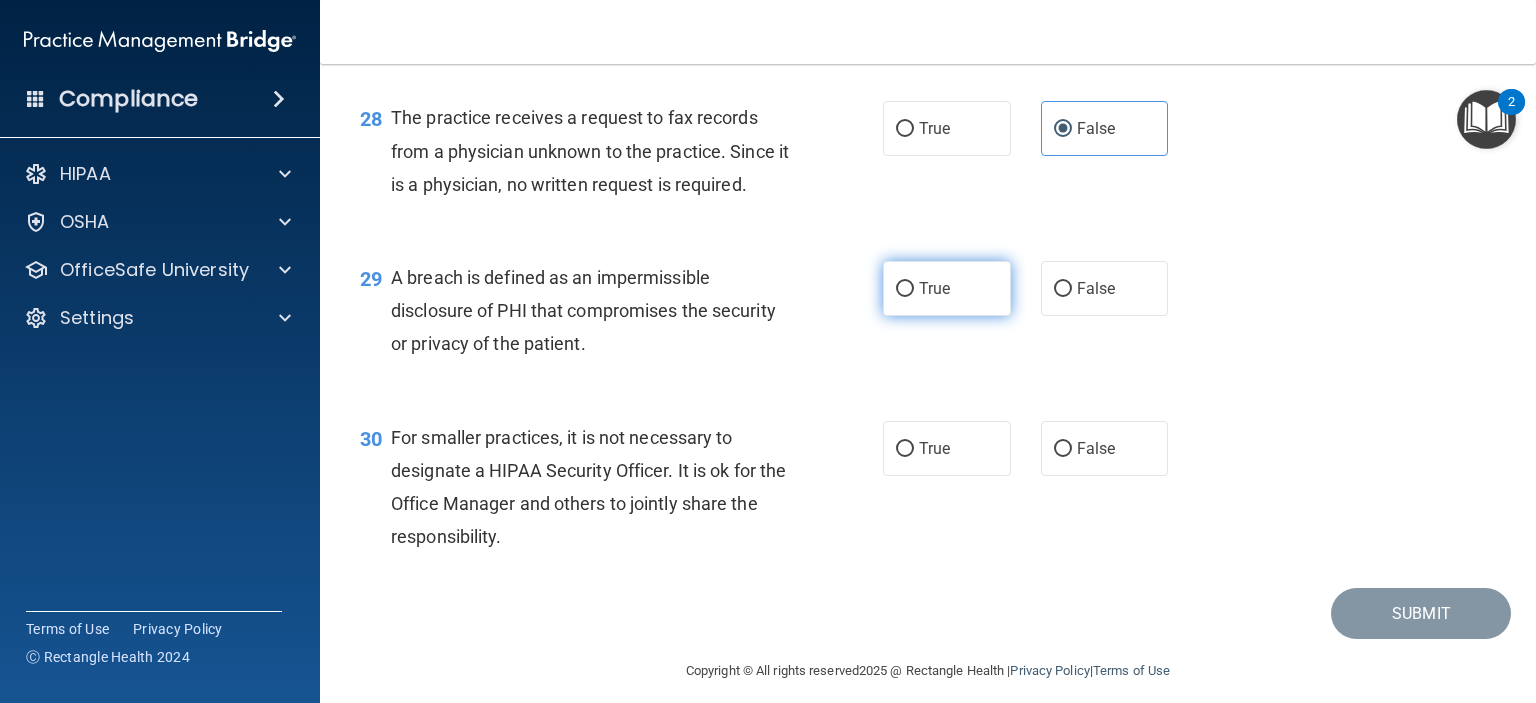 click on "True" at bounding box center (947, 288) 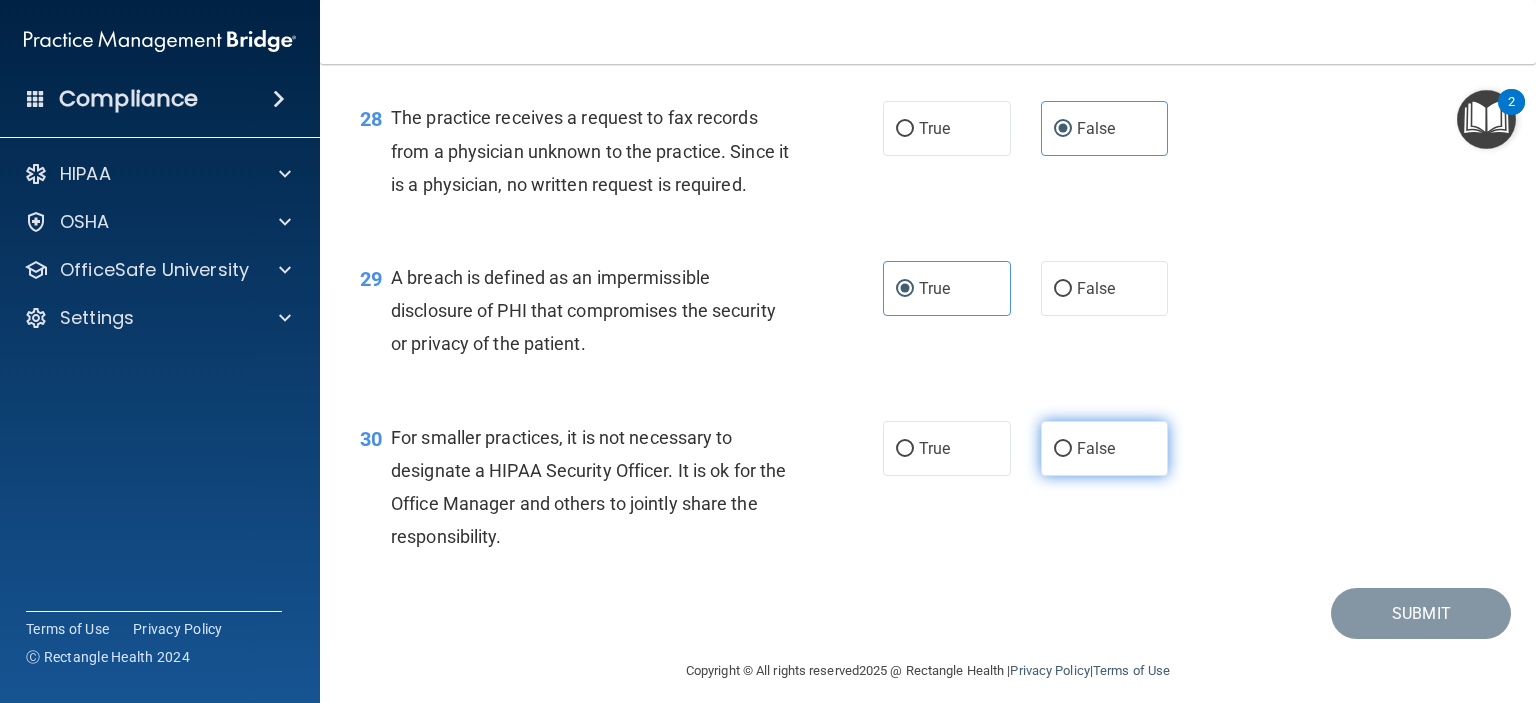 click on "False" at bounding box center (1105, 448) 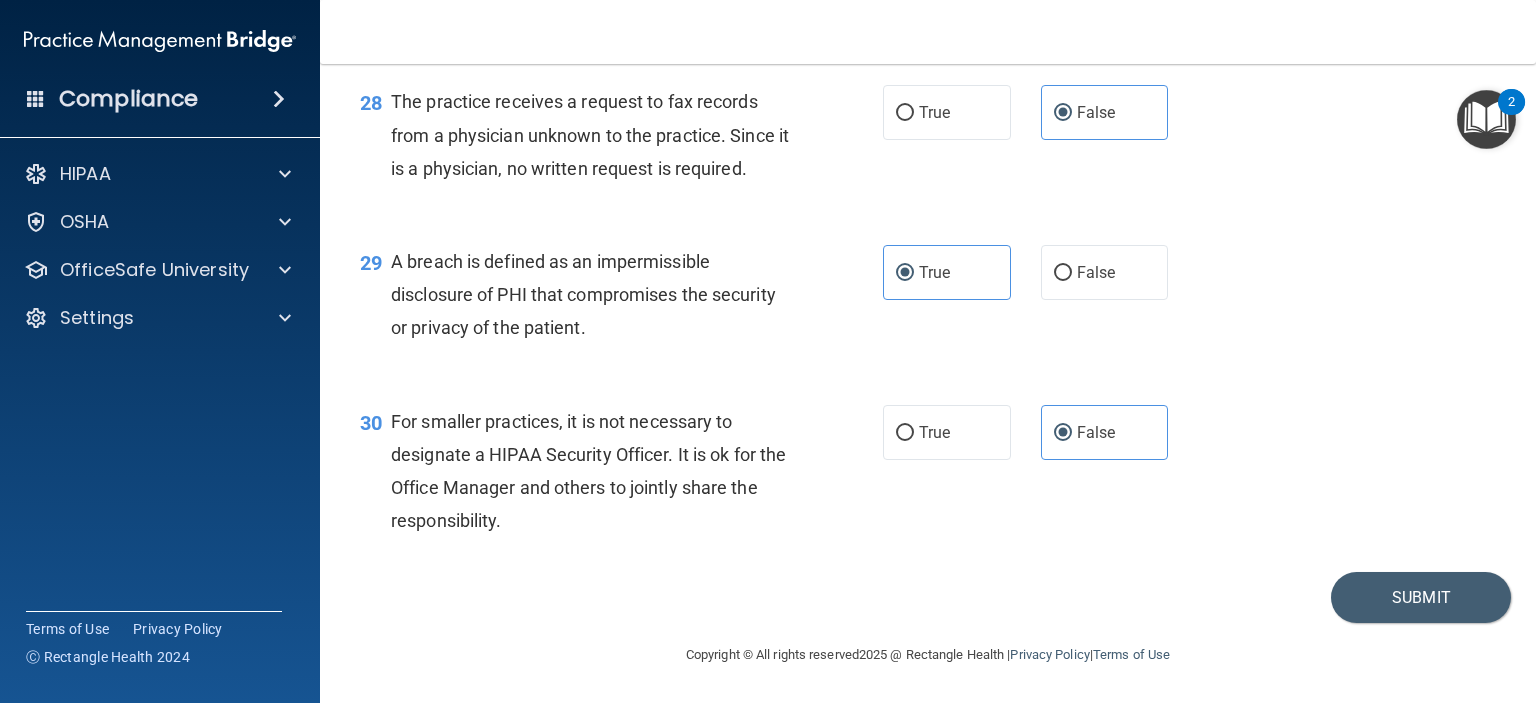 scroll, scrollTop: 4816, scrollLeft: 0, axis: vertical 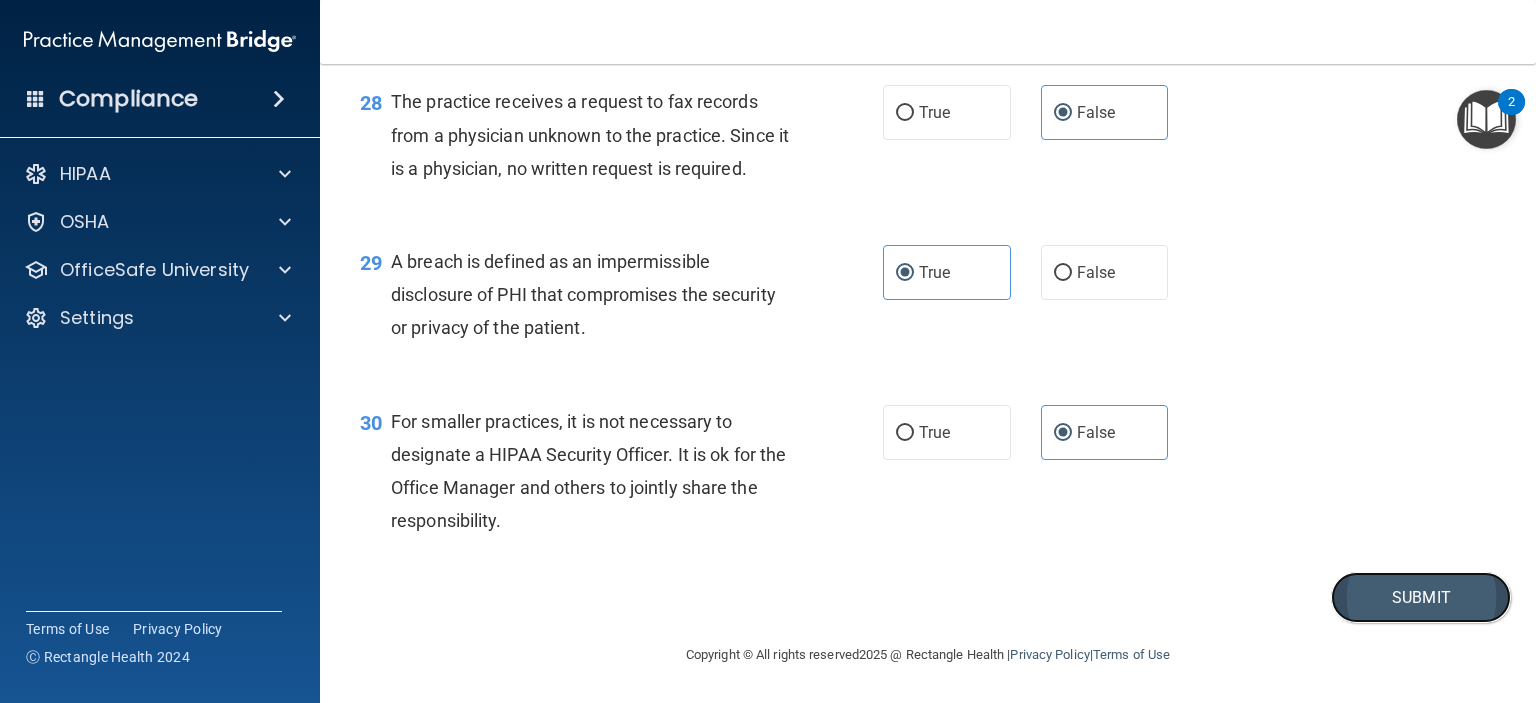 click on "Submit" at bounding box center (1421, 597) 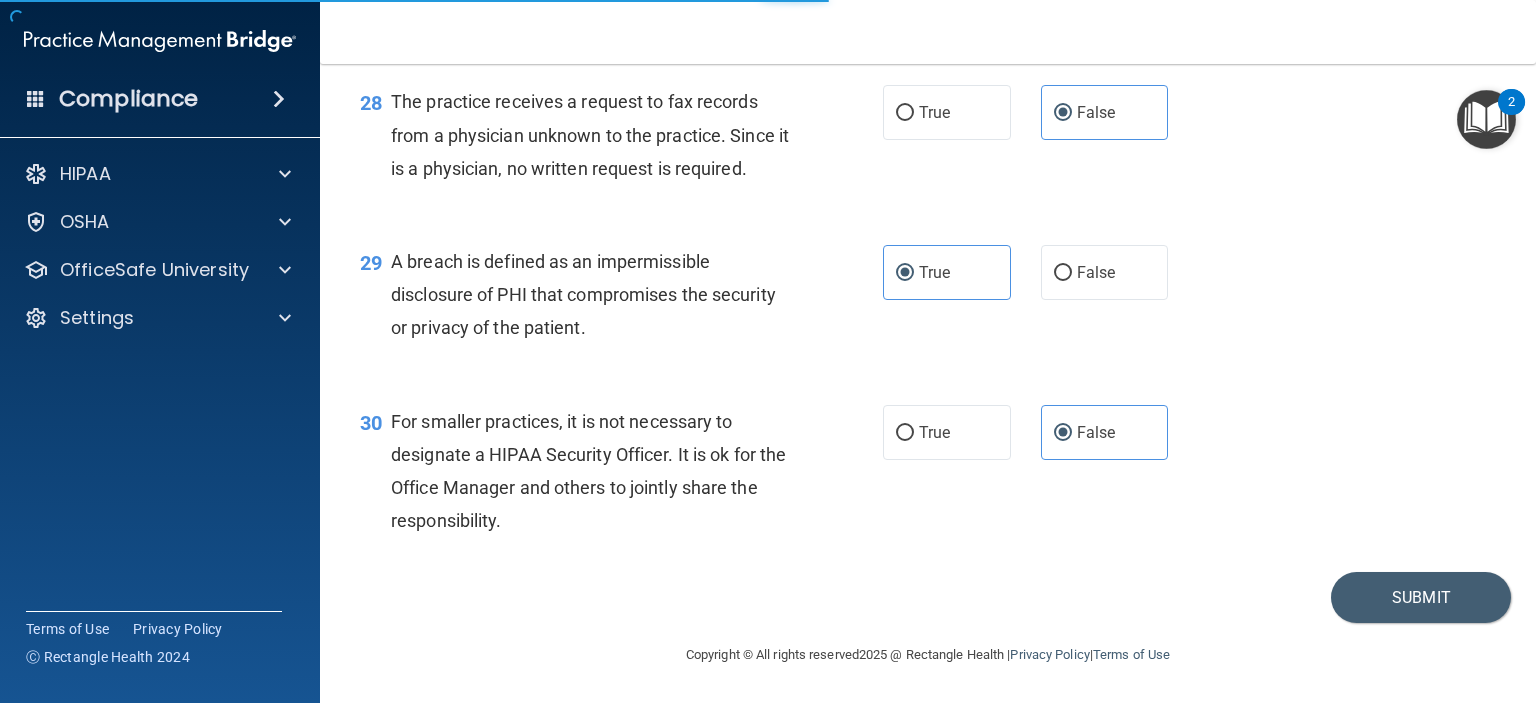 scroll, scrollTop: 0, scrollLeft: 0, axis: both 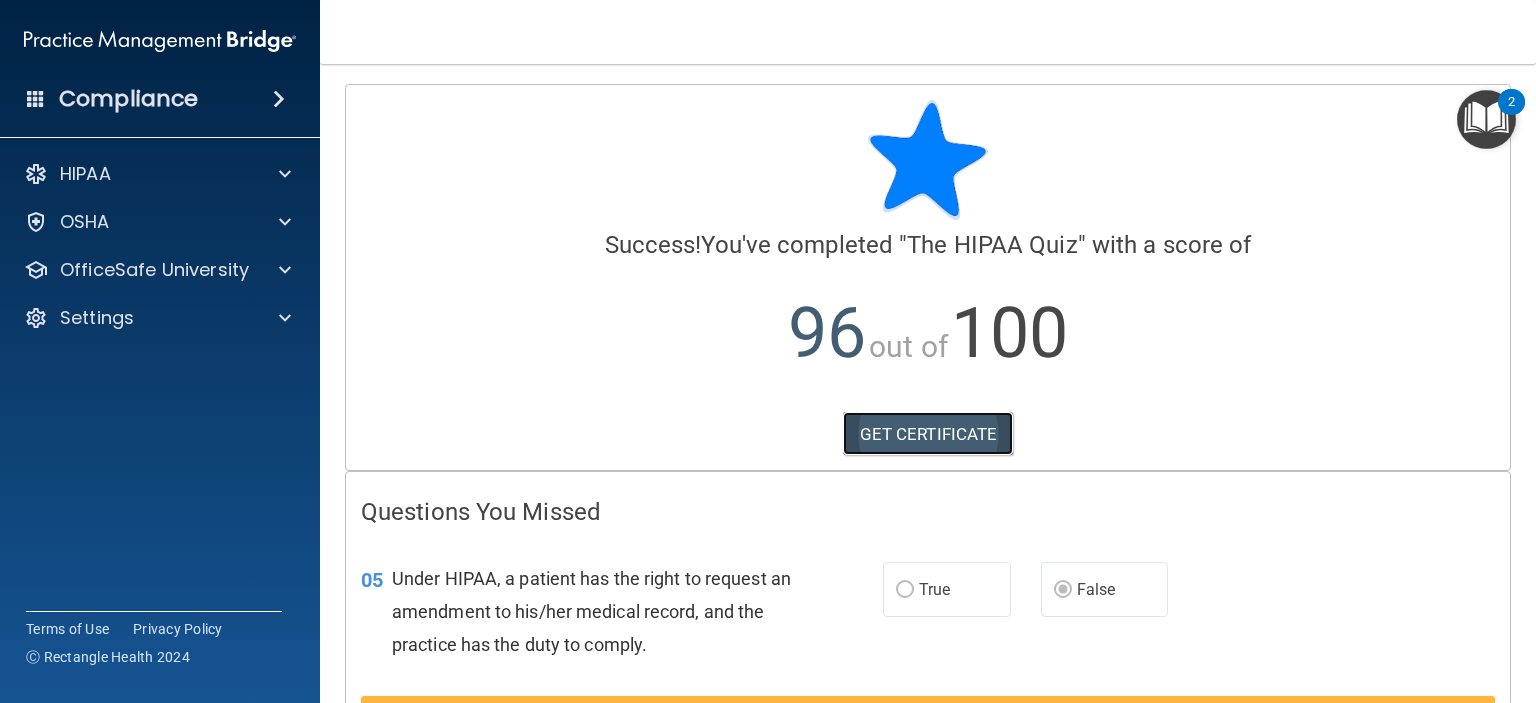 click on "GET CERTIFICATE" at bounding box center (928, 434) 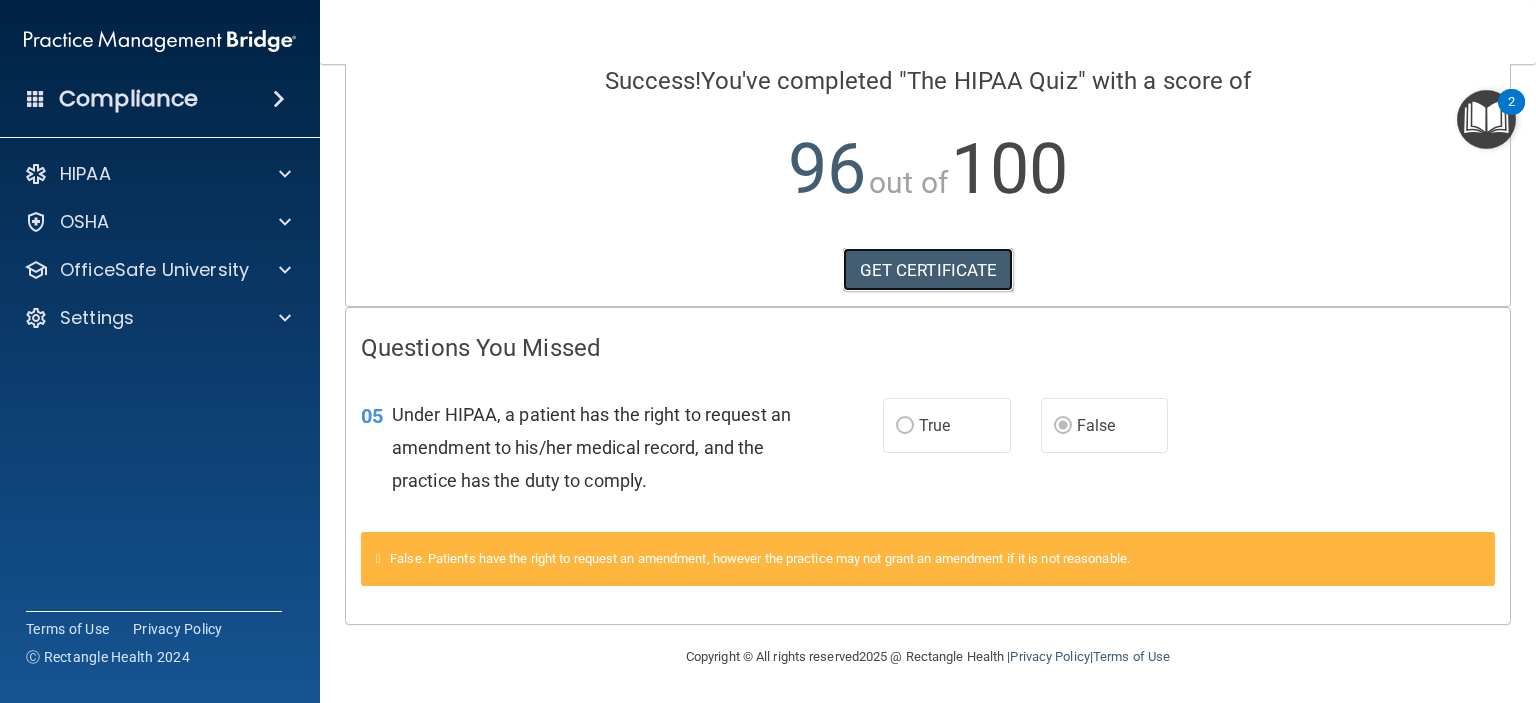 scroll, scrollTop: 164, scrollLeft: 0, axis: vertical 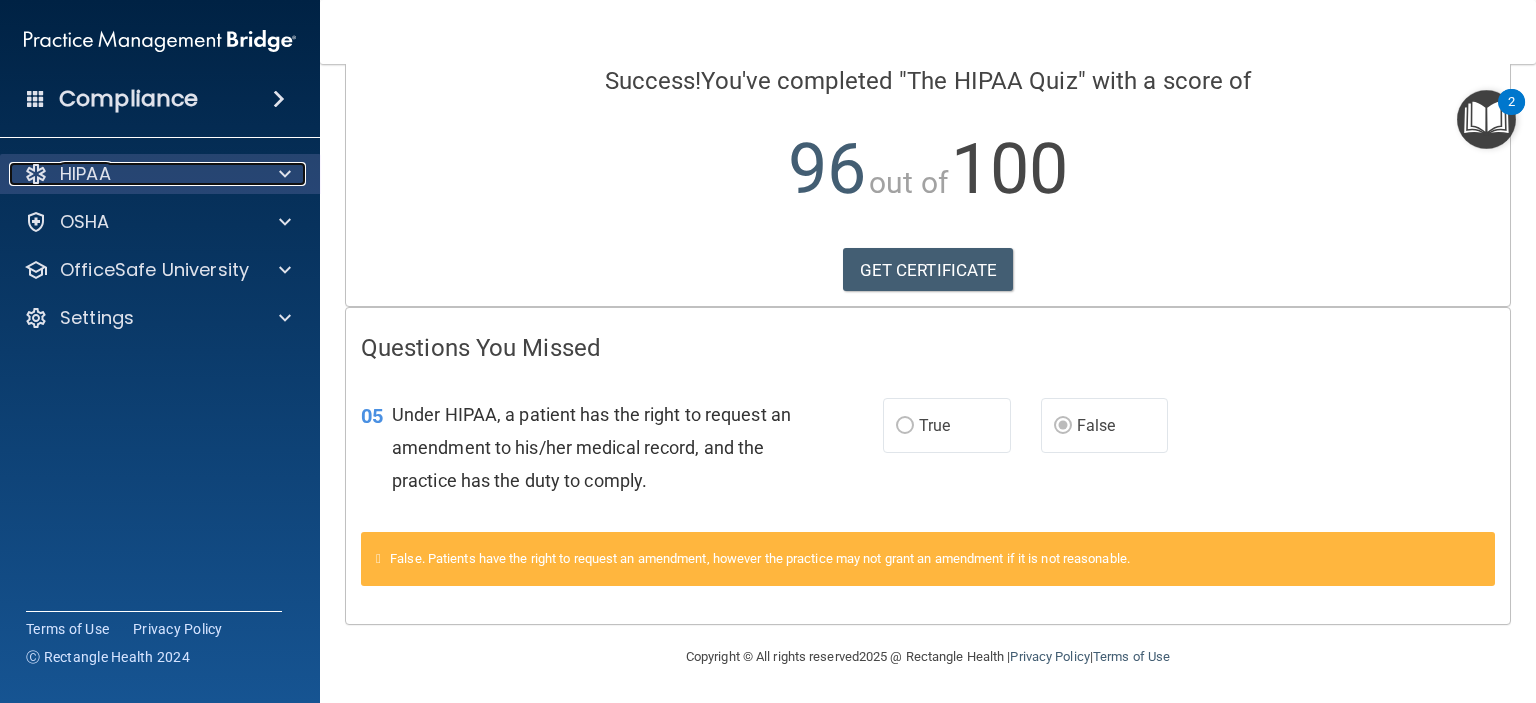 click on "HIPAA" at bounding box center (133, 174) 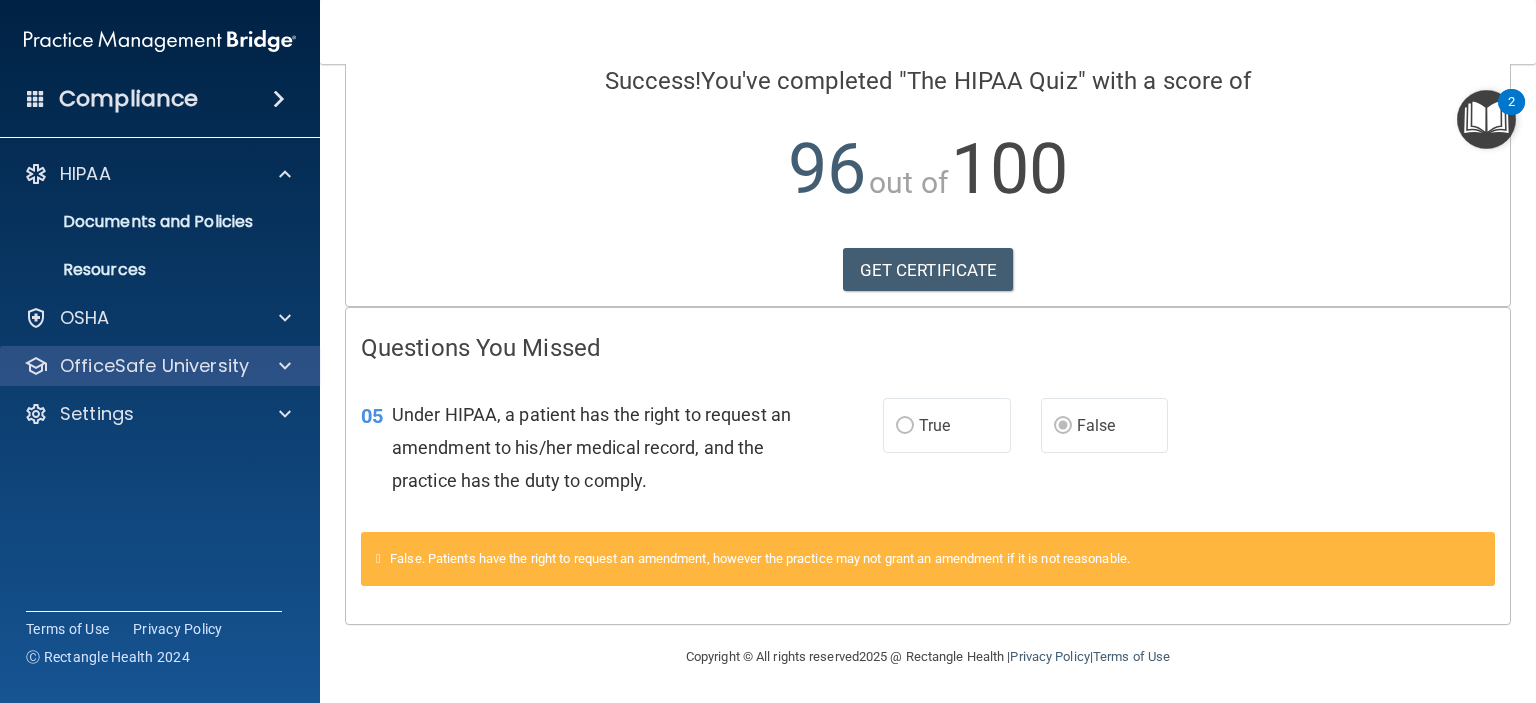 click on "OfficeSafe University" at bounding box center [160, 366] 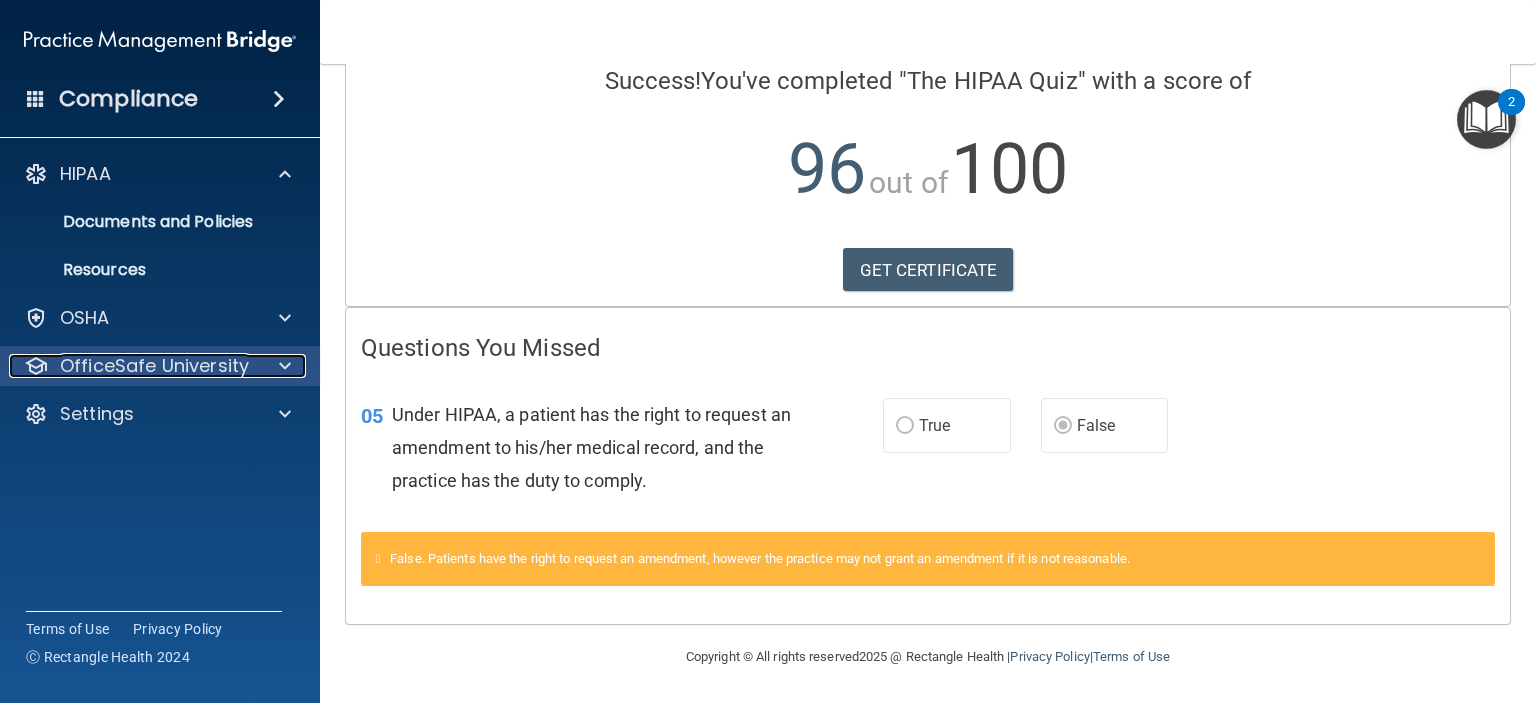 click at bounding box center [282, 366] 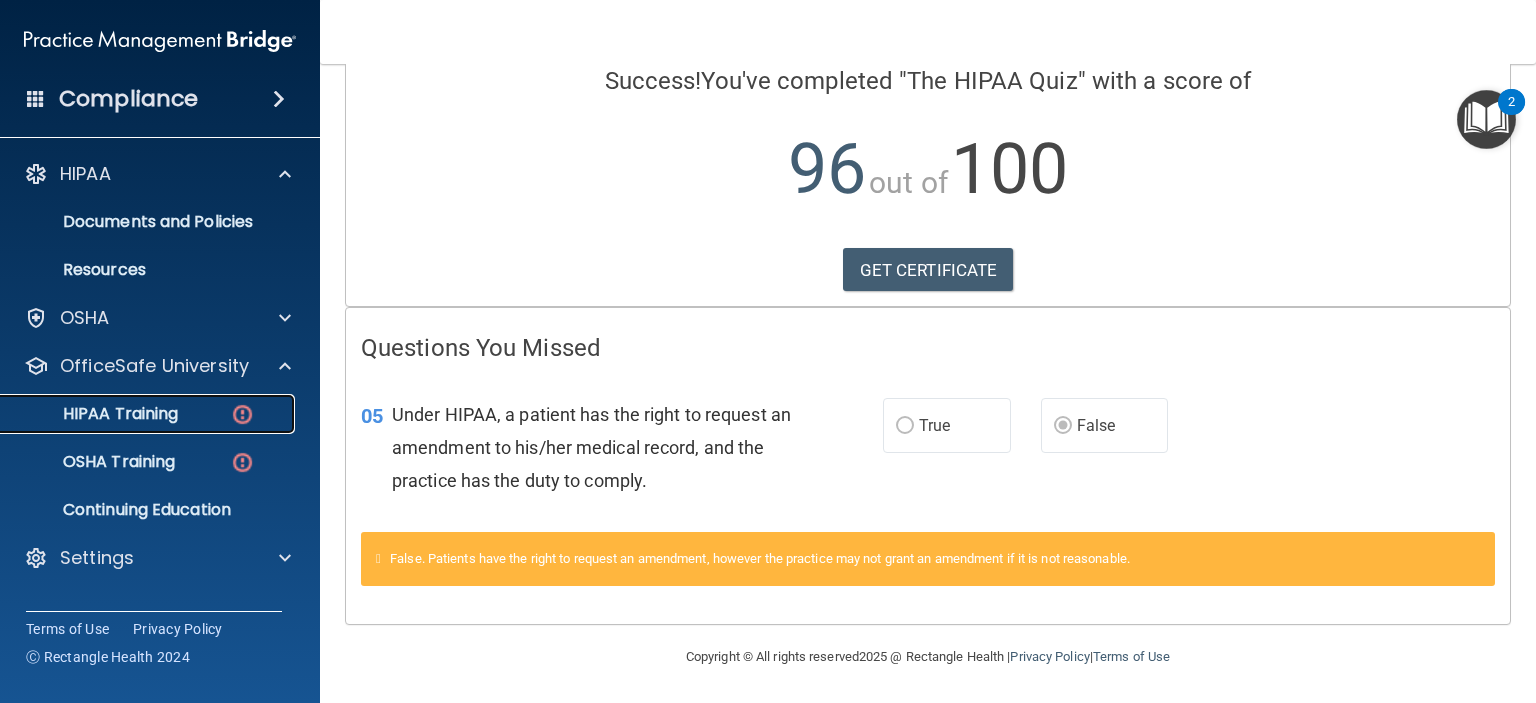 click on "HIPAA Training" at bounding box center [137, 414] 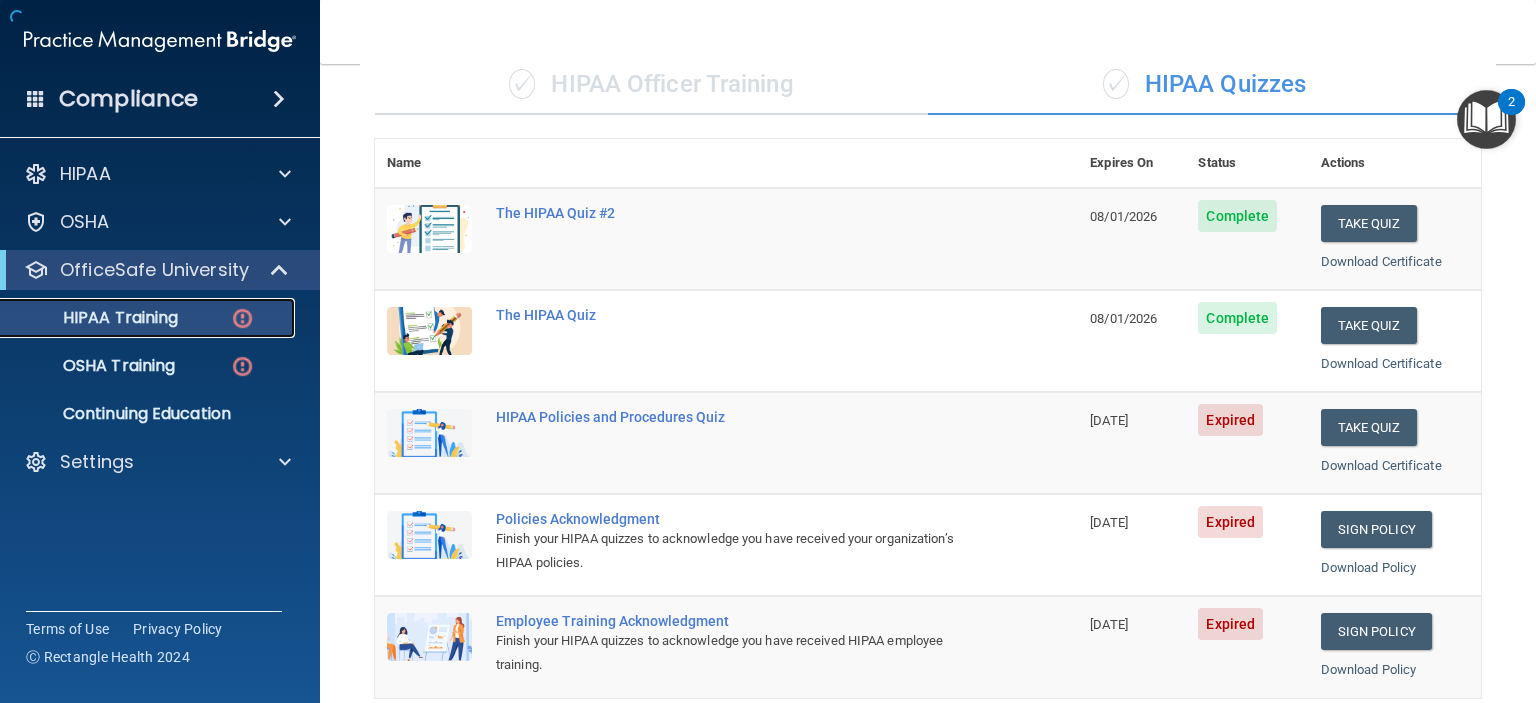 scroll, scrollTop: 798, scrollLeft: 0, axis: vertical 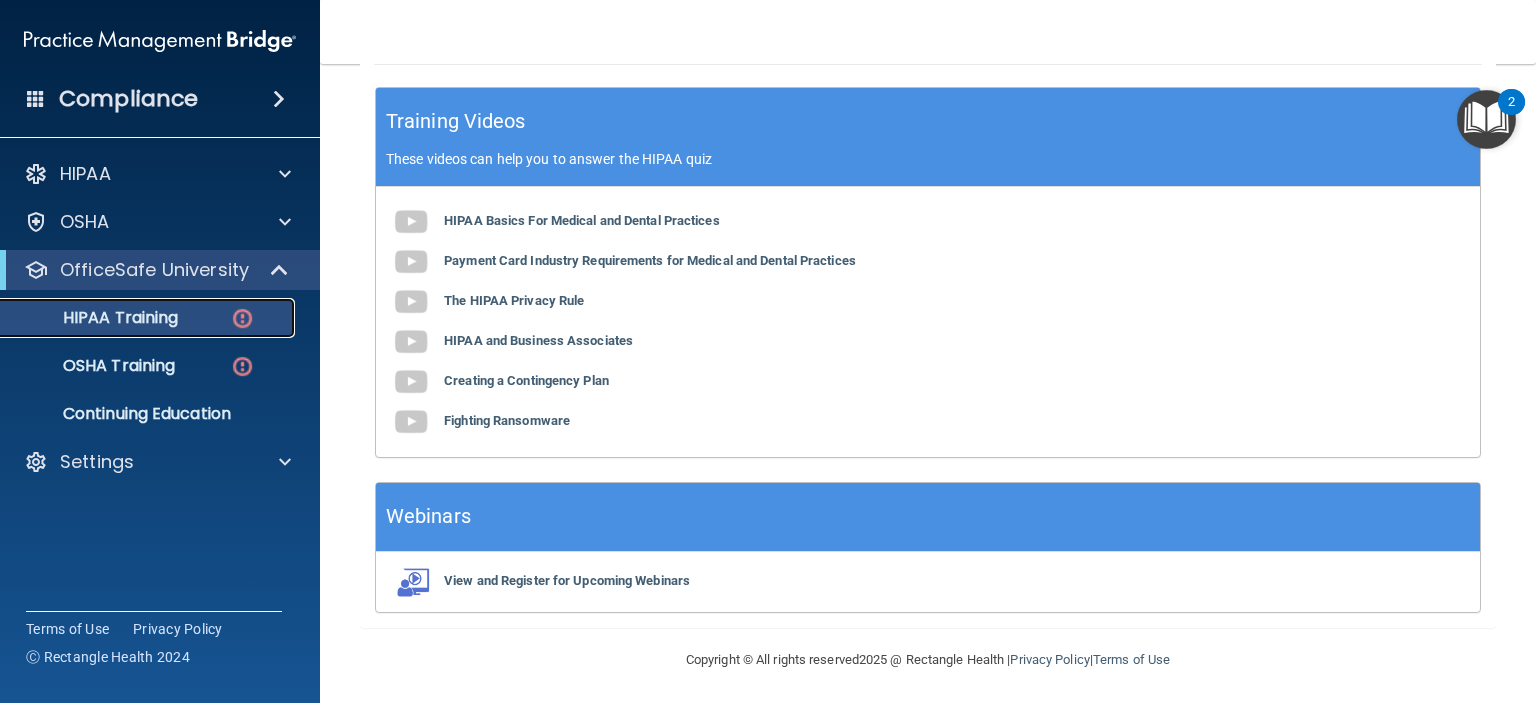 click on "HIPAA Training" at bounding box center [95, 318] 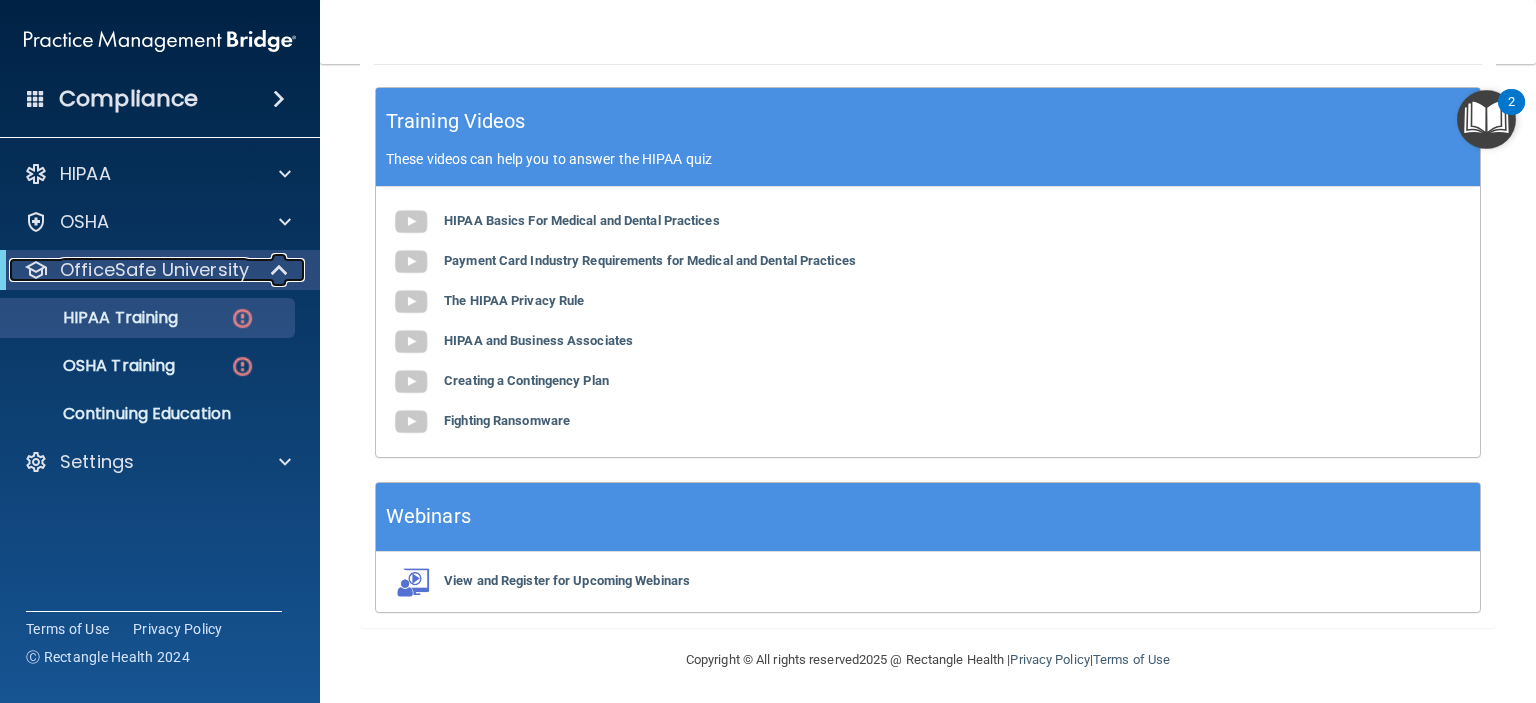 click on "OfficeSafe University" at bounding box center (154, 270) 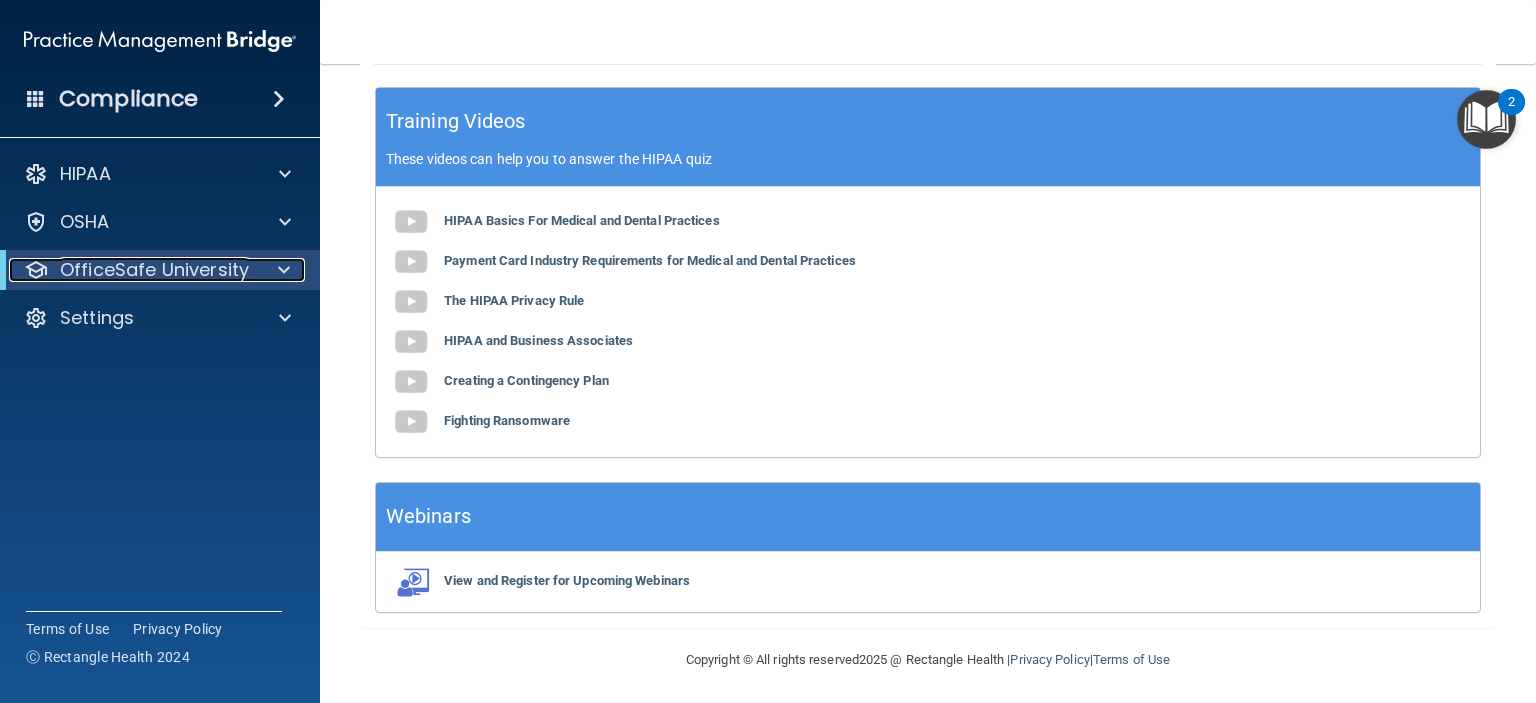 click on "OfficeSafe University" at bounding box center [154, 270] 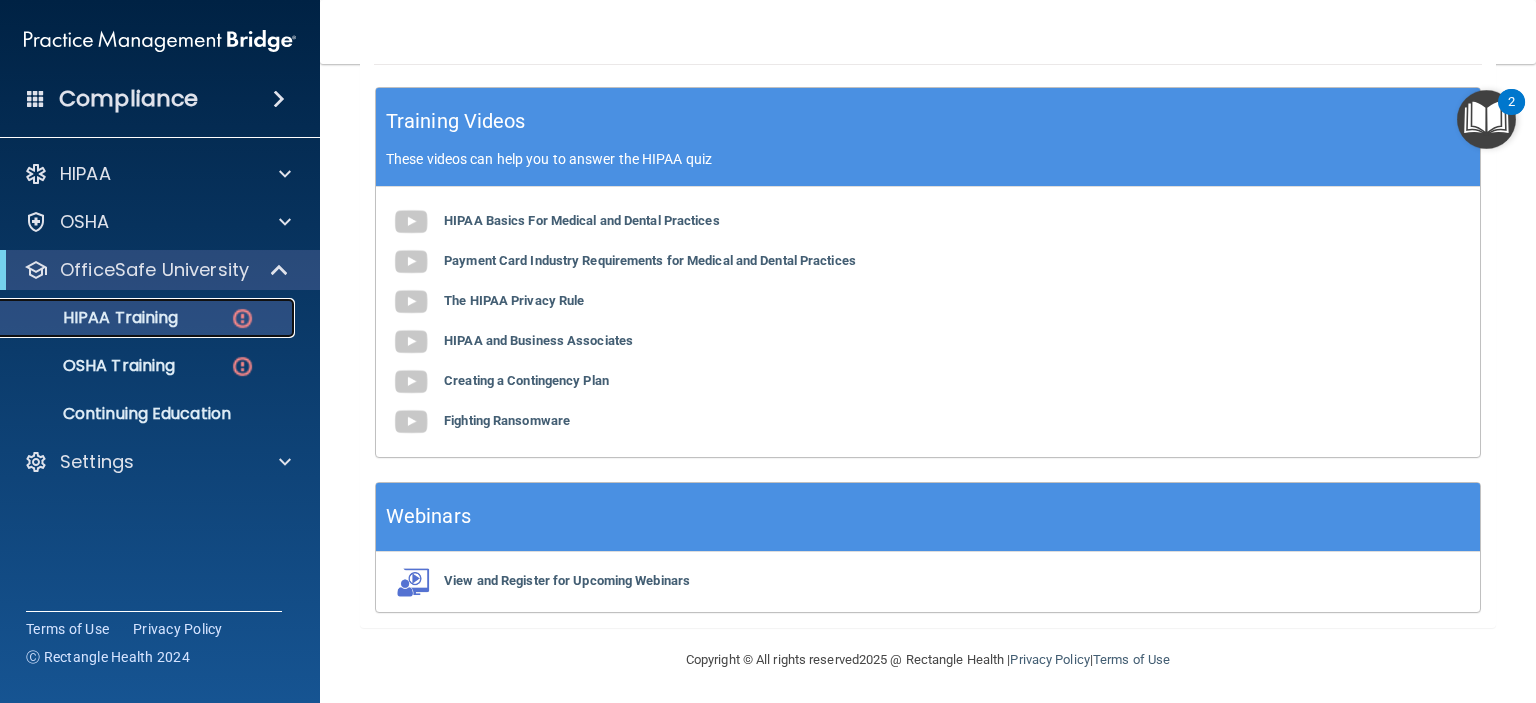 click on "HIPAA Training" at bounding box center [95, 318] 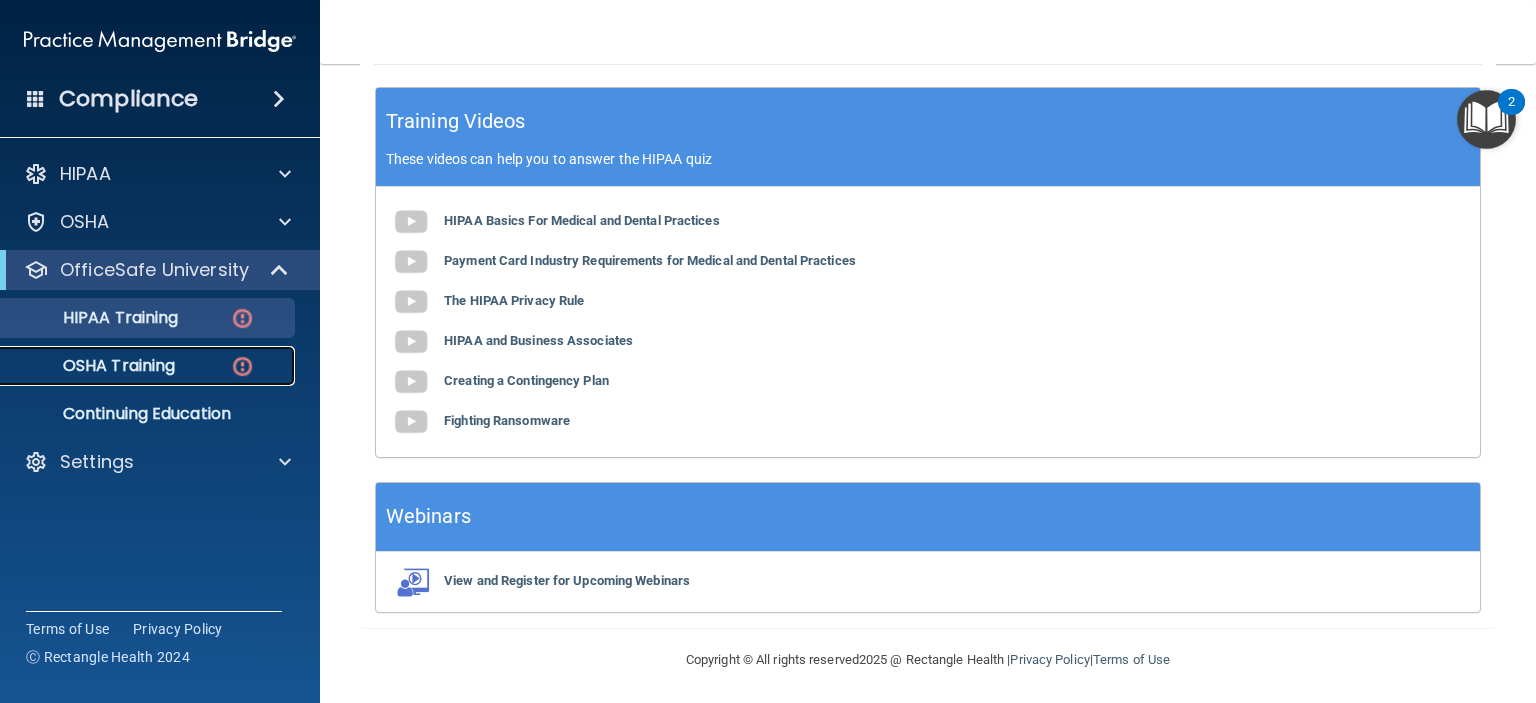 click on "OSHA Training" at bounding box center [94, 366] 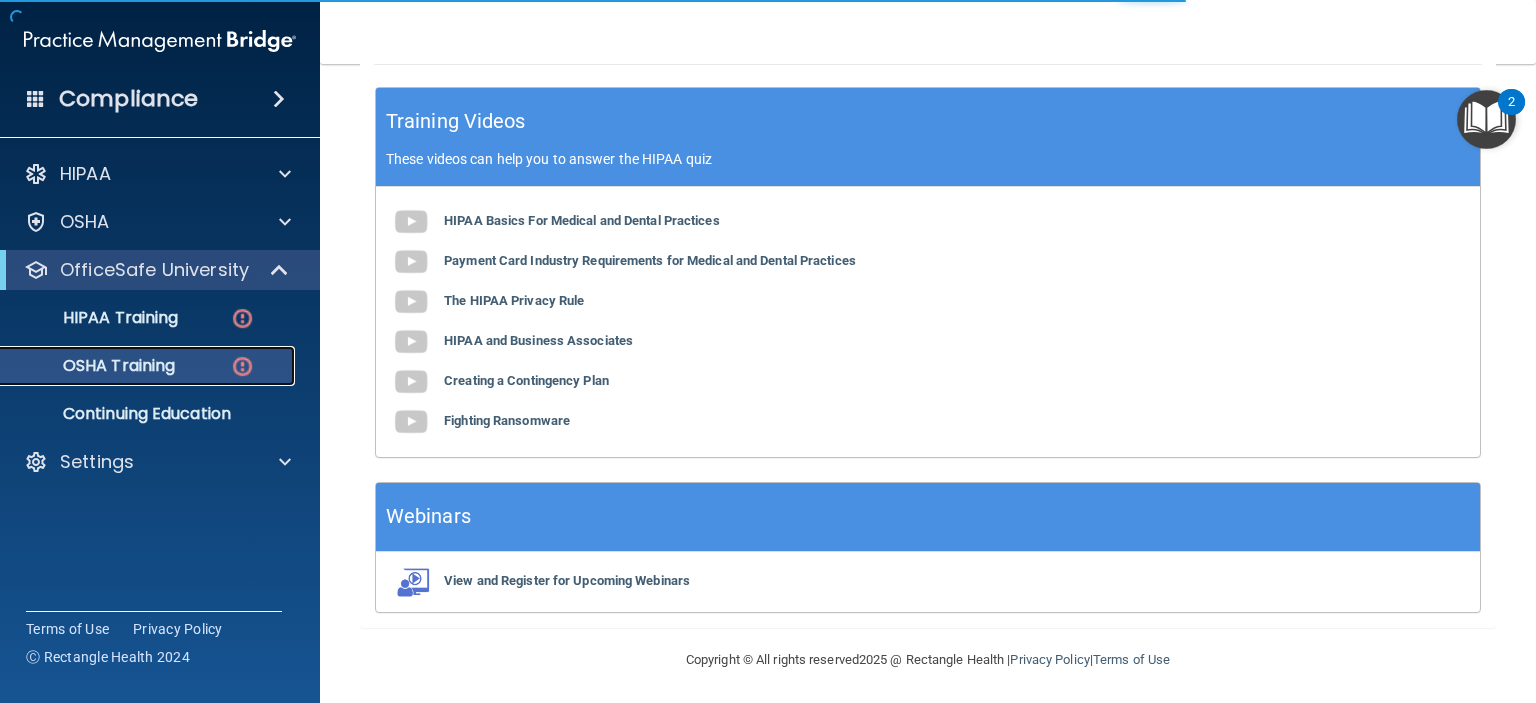 scroll, scrollTop: 311, scrollLeft: 0, axis: vertical 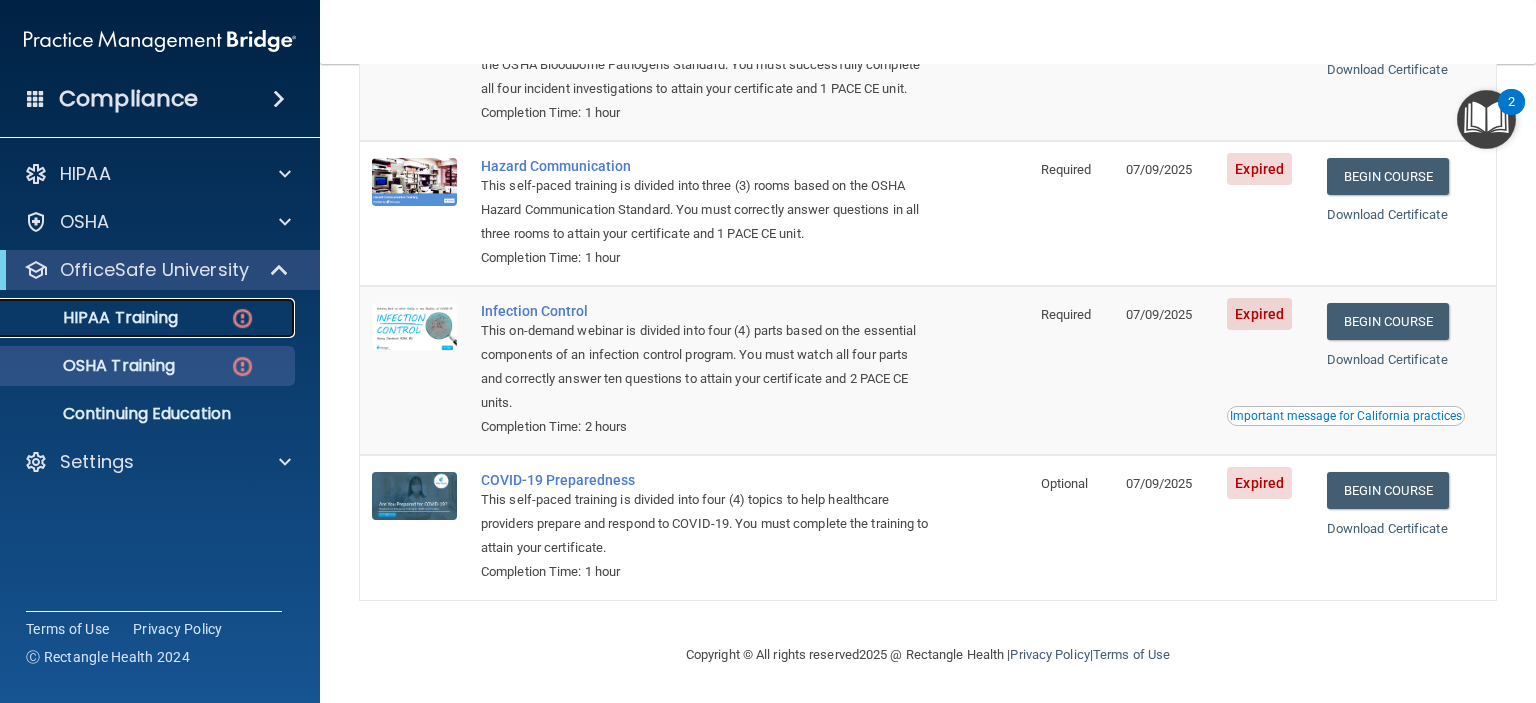 click on "HIPAA Training" at bounding box center (149, 318) 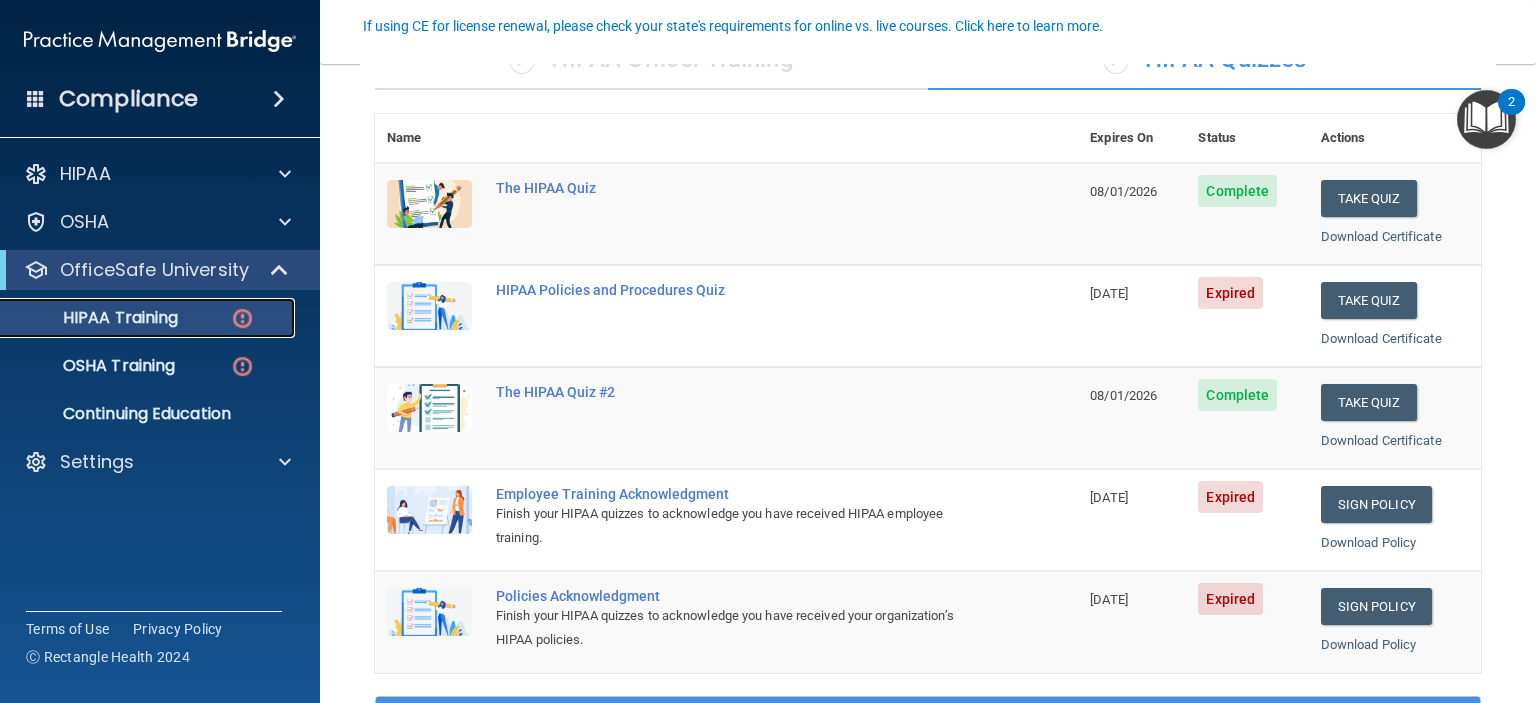 scroll, scrollTop: 200, scrollLeft: 0, axis: vertical 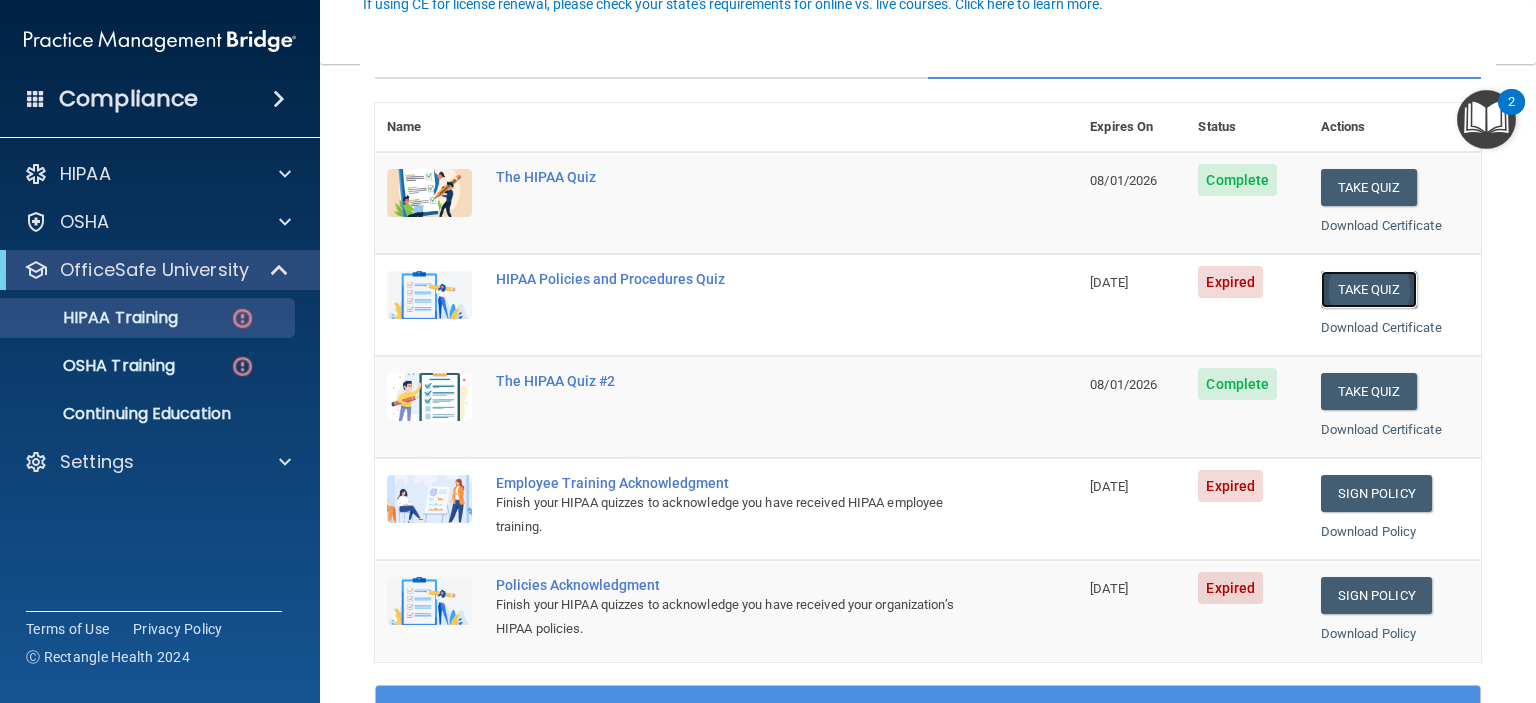 click on "Take Quiz" at bounding box center (1369, 289) 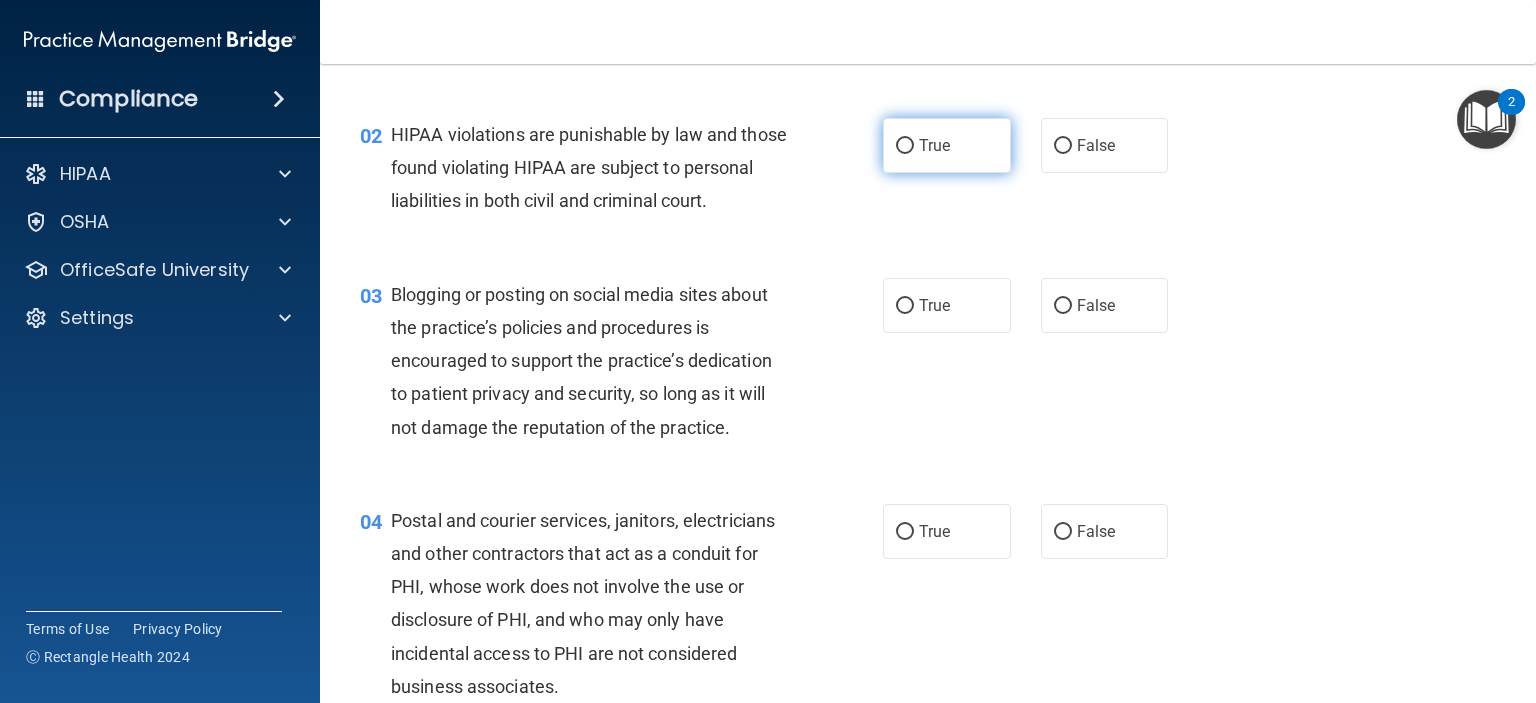 click on "True" at bounding box center [905, 146] 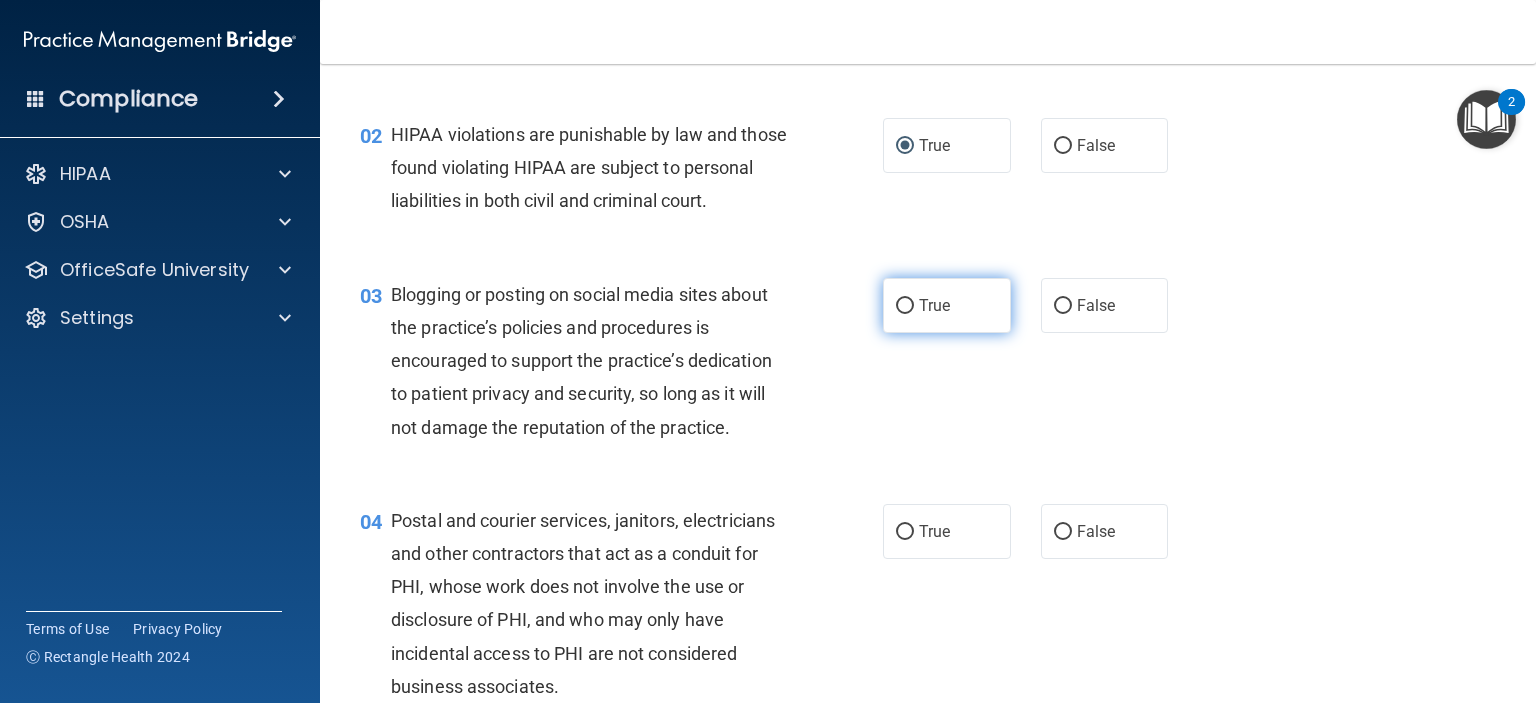 click on "True" at bounding box center (947, 305) 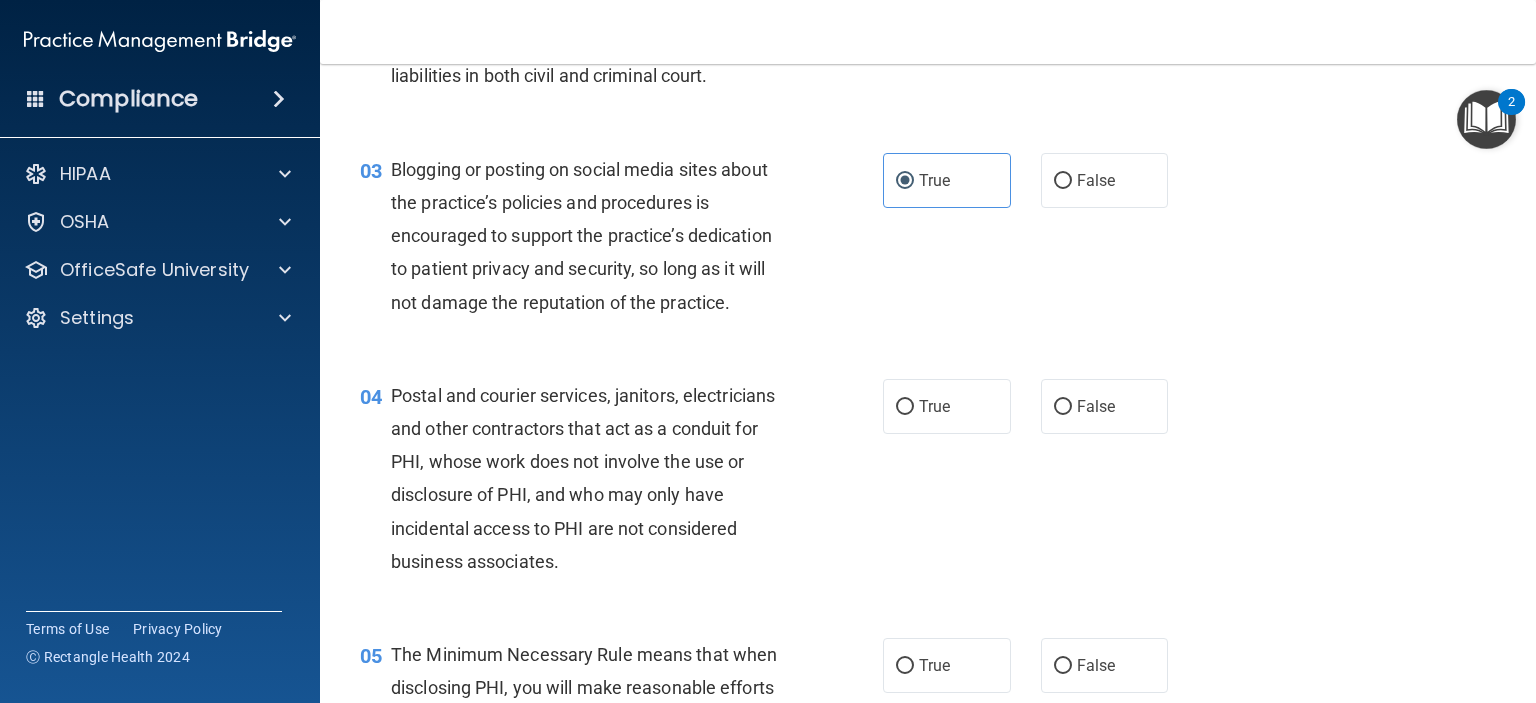 scroll, scrollTop: 500, scrollLeft: 0, axis: vertical 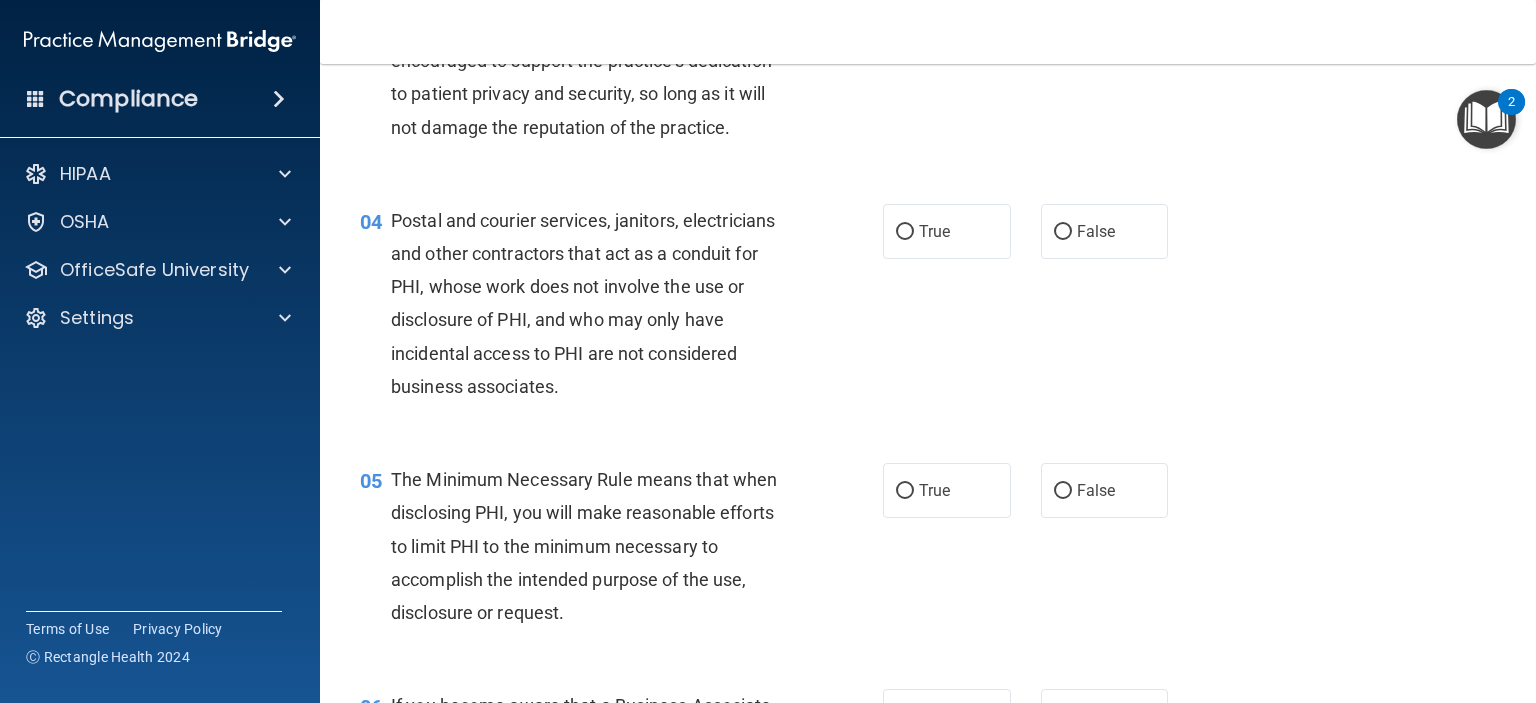 click on "True" at bounding box center (947, 231) 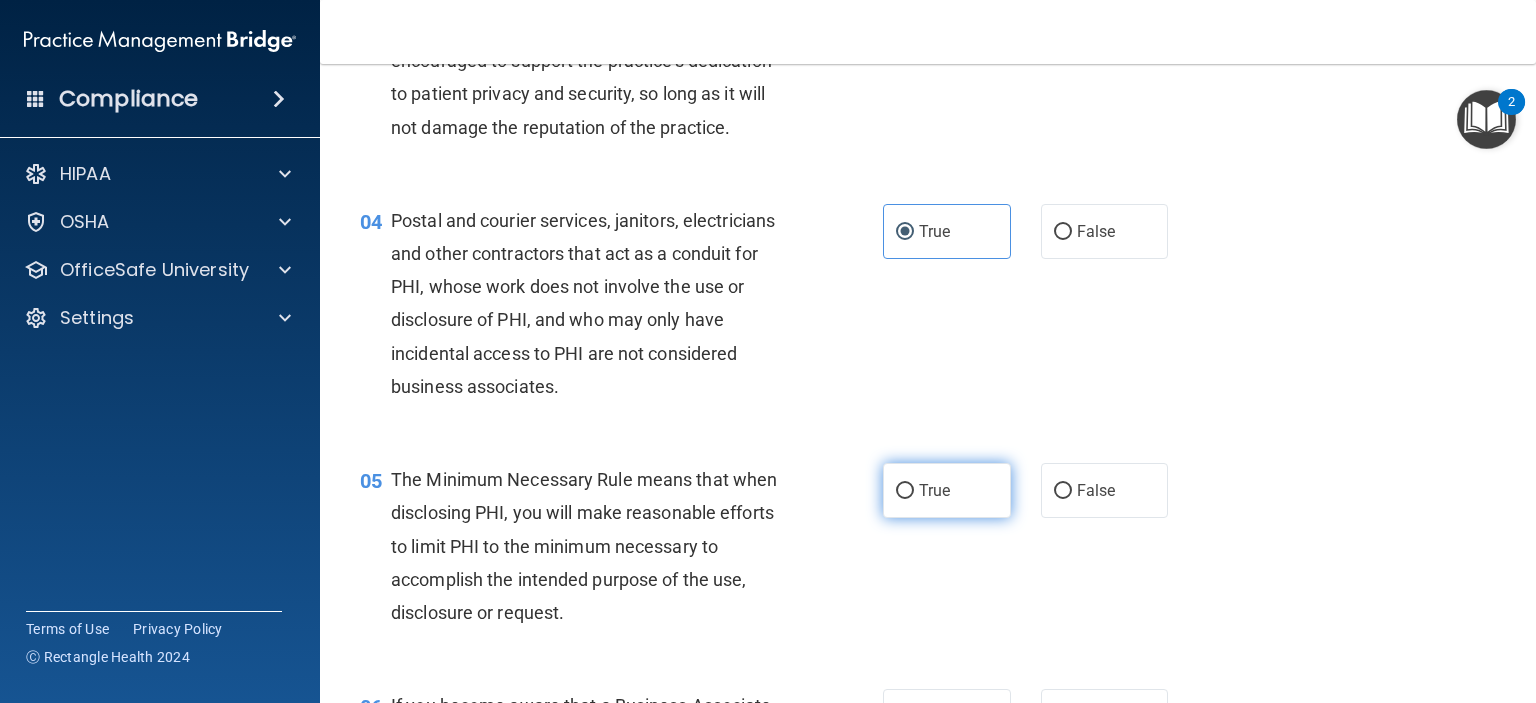 click on "True" at bounding box center (905, 491) 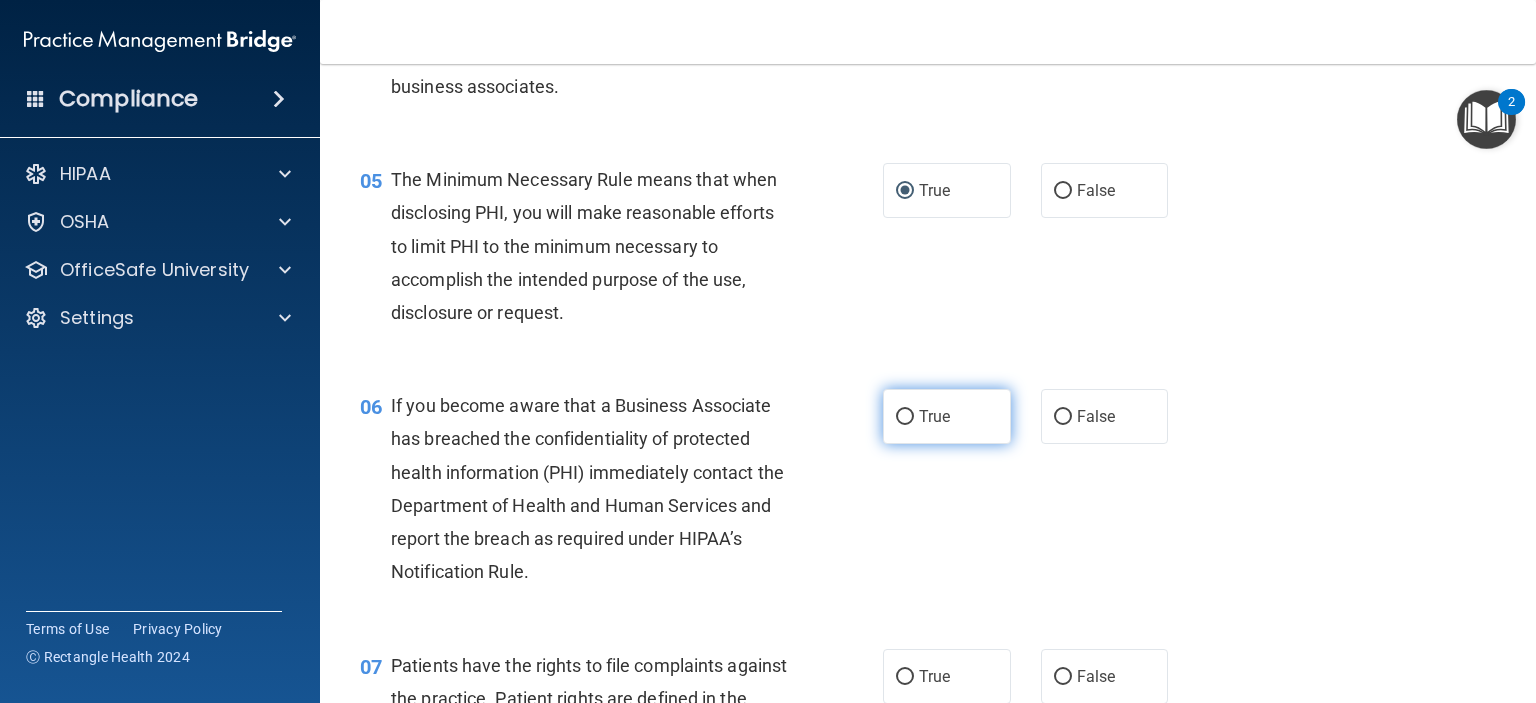 click on "True" at bounding box center (947, 416) 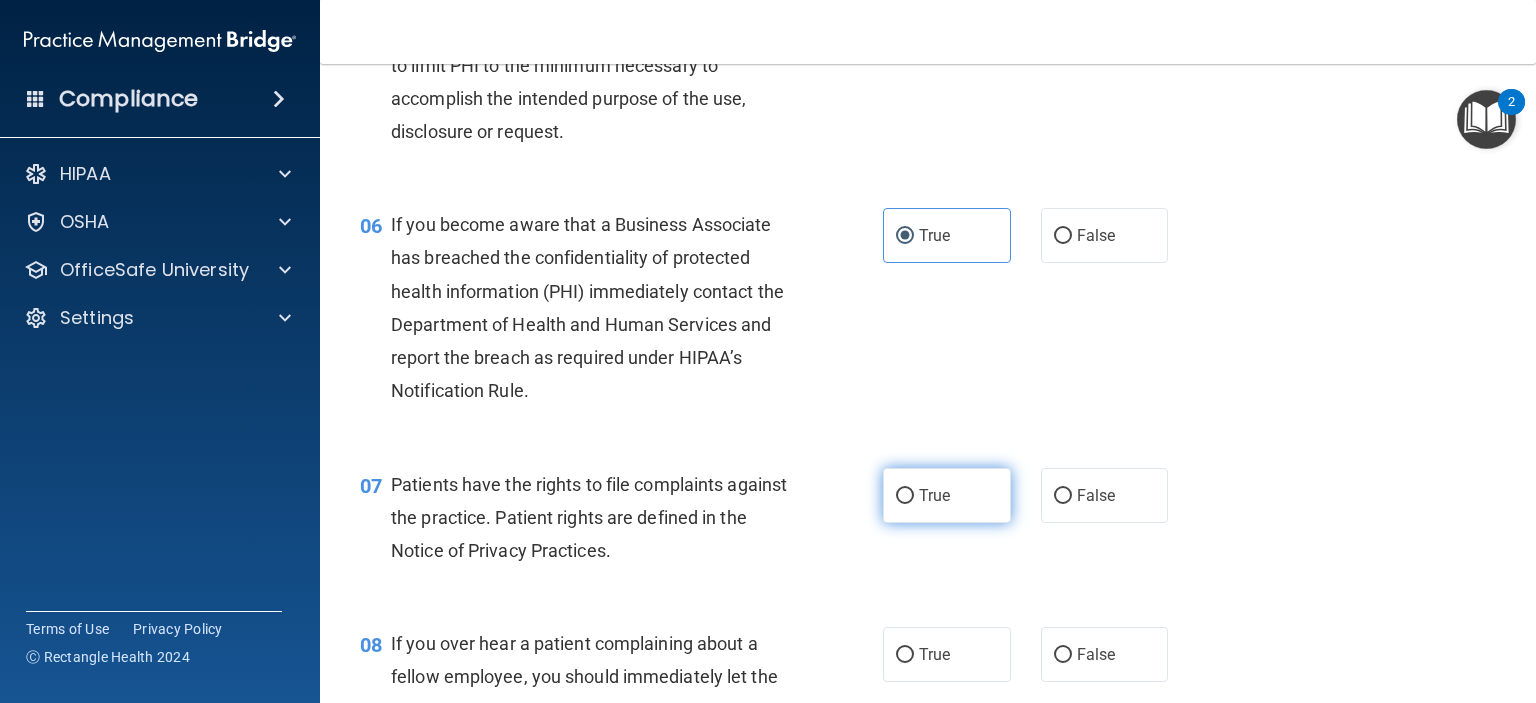 scroll, scrollTop: 1100, scrollLeft: 0, axis: vertical 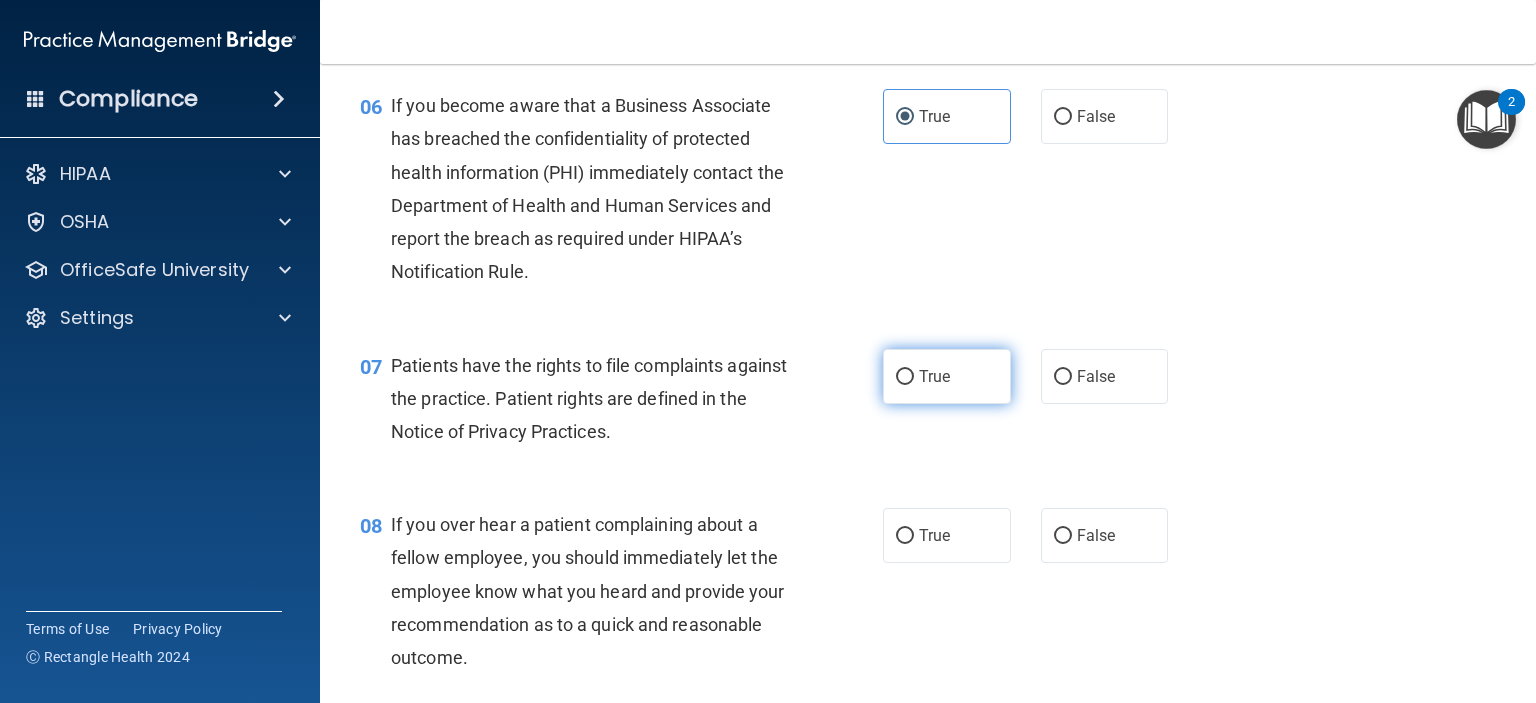 click on "True" at bounding box center [934, 376] 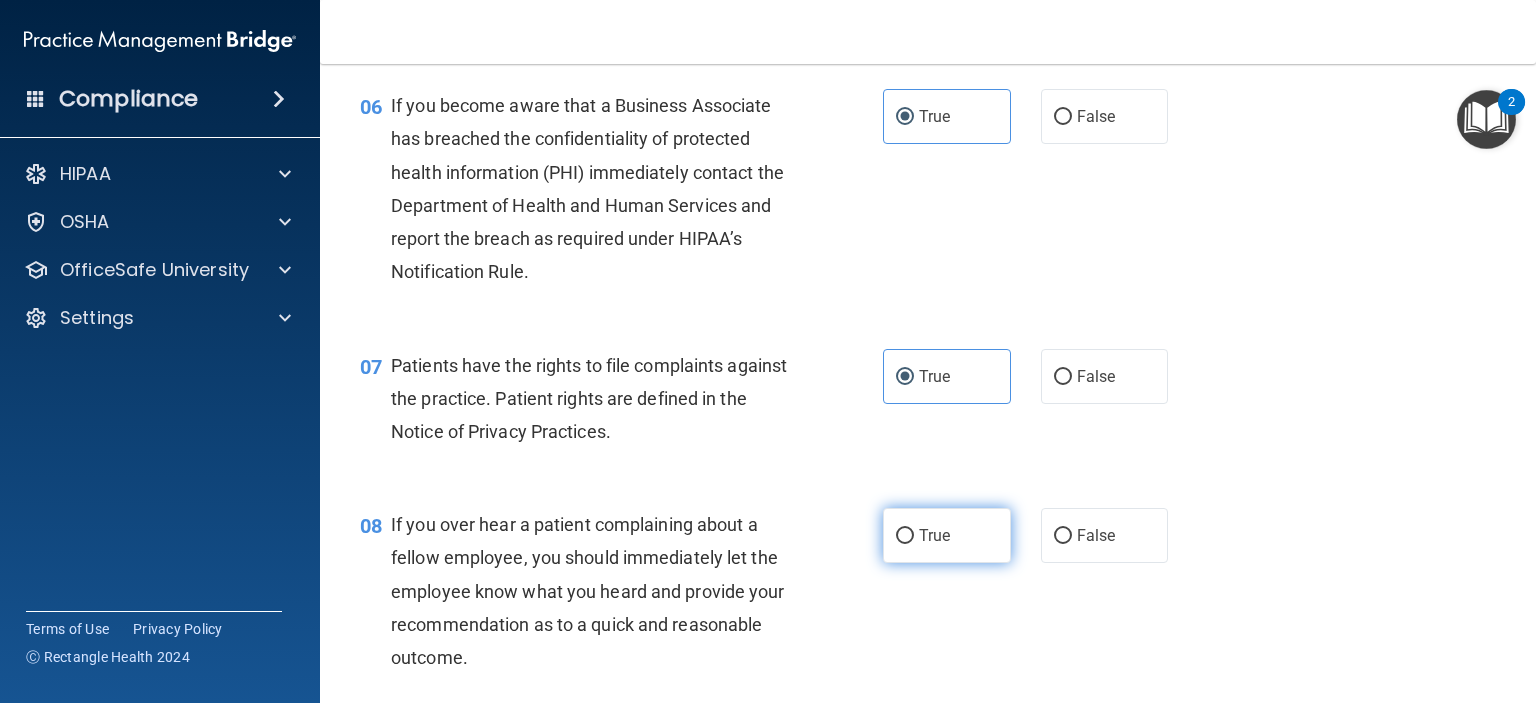 click on "True" at bounding box center (905, 536) 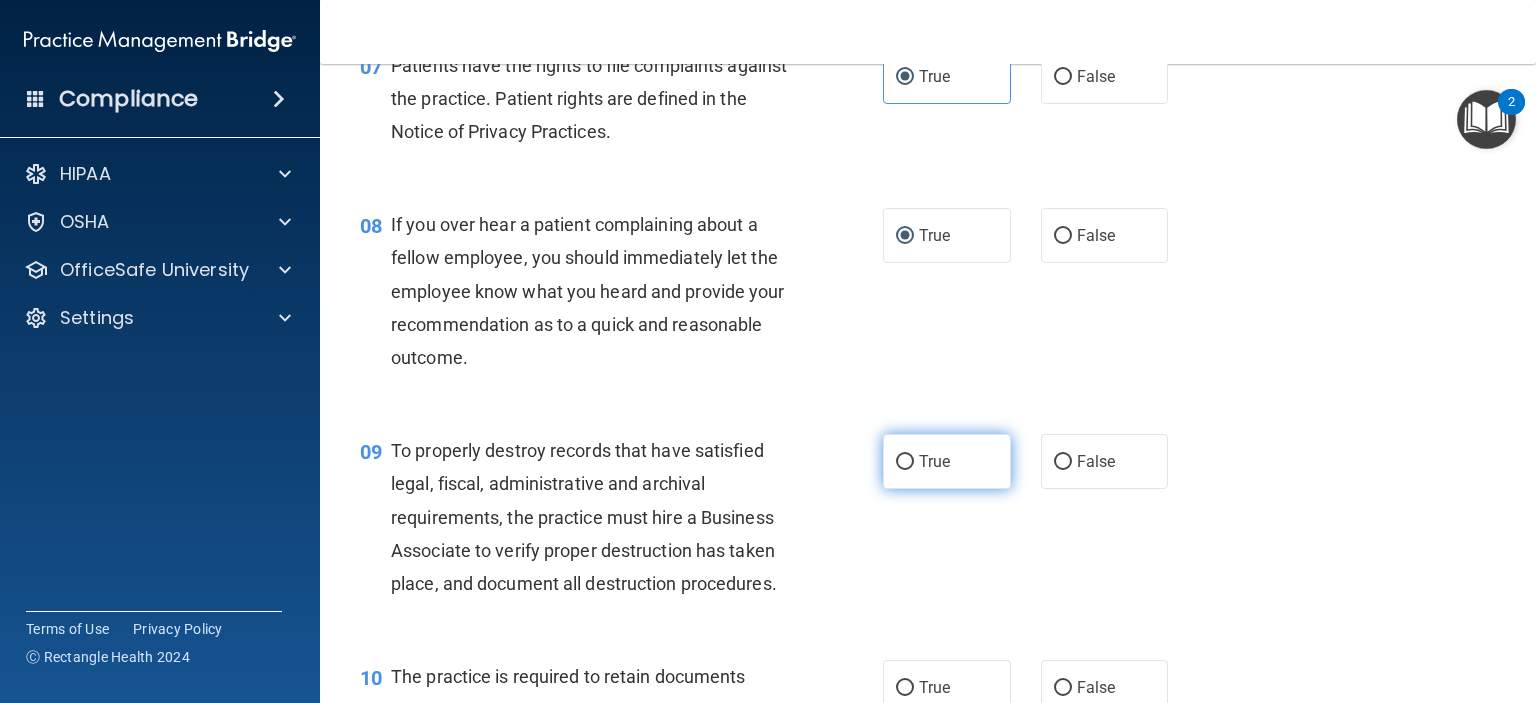 click on "True" at bounding box center [934, 461] 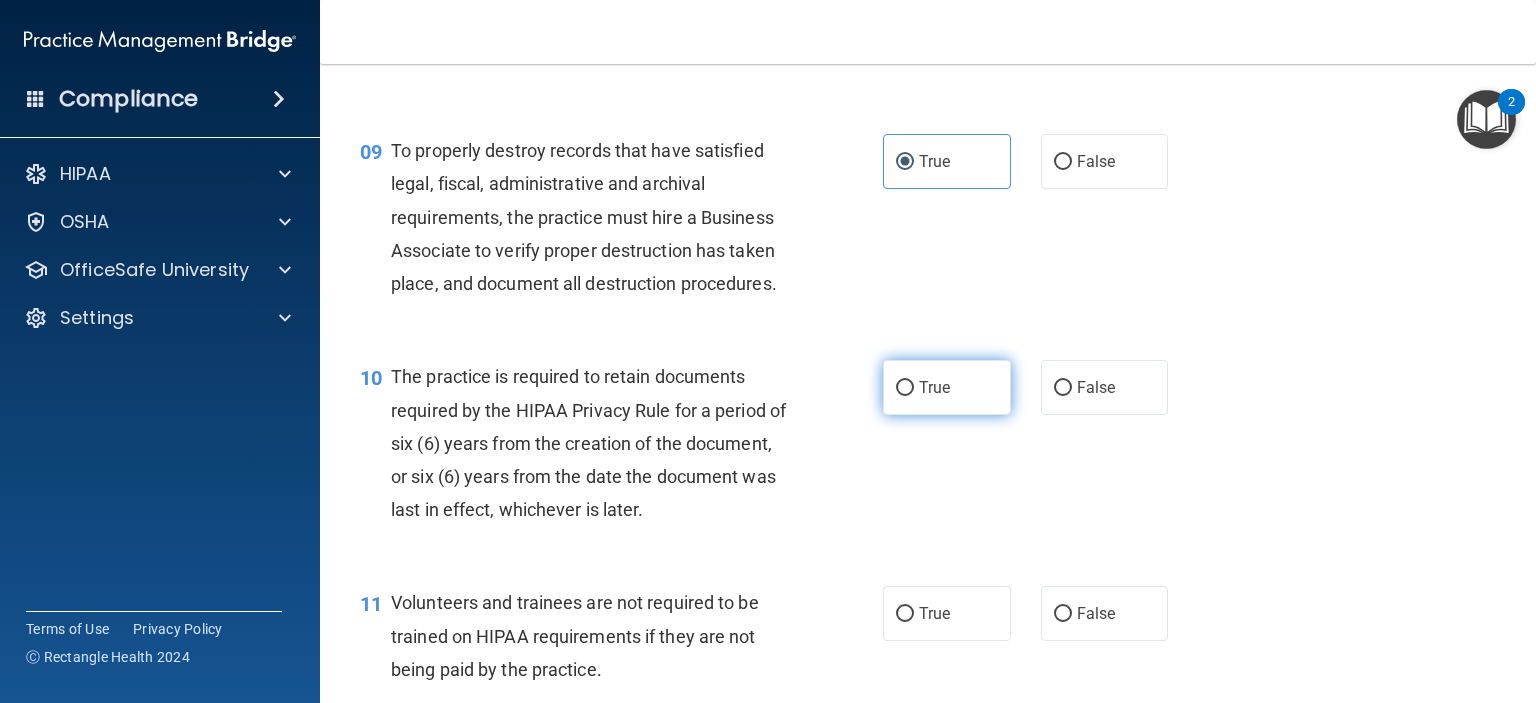 click on "True" at bounding box center [947, 387] 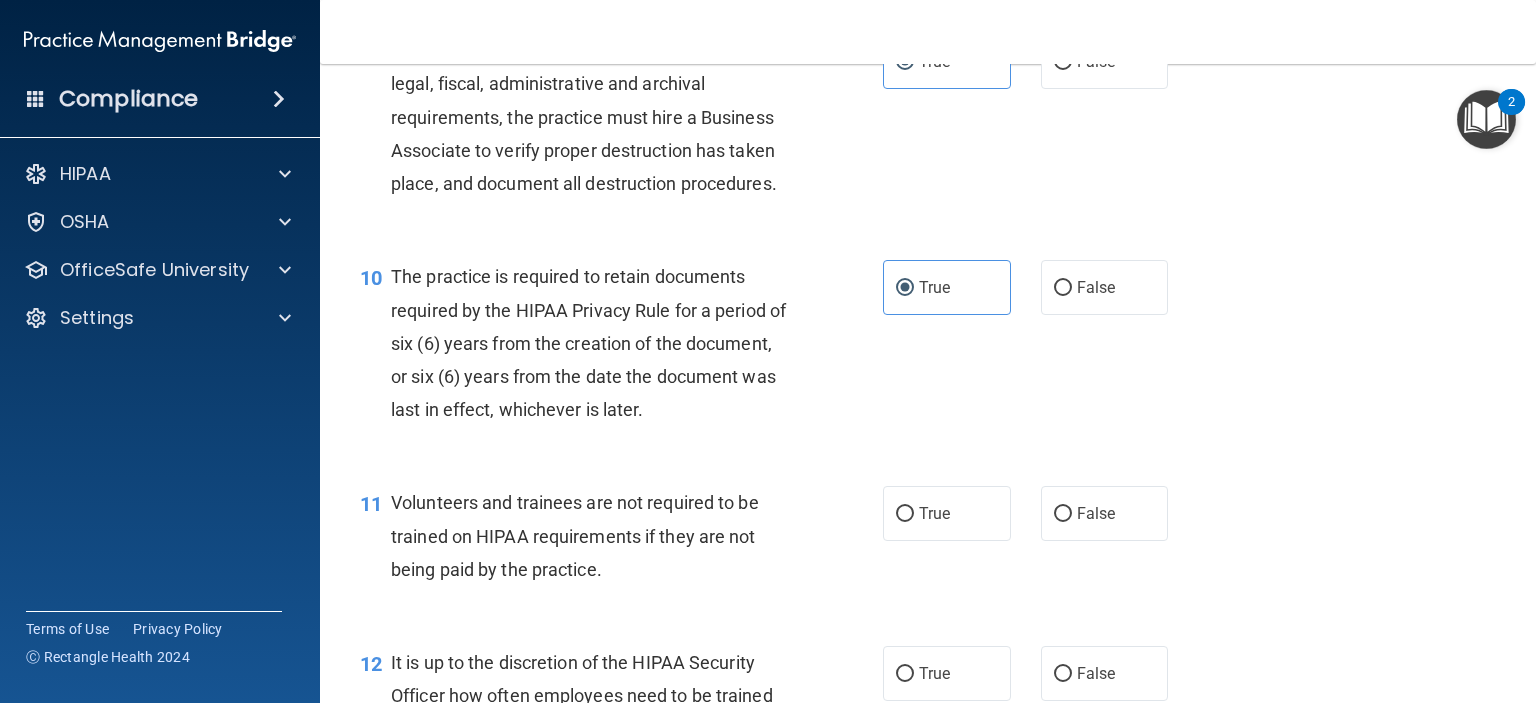 click on "11       Volunteers and trainees are not required to be trained on HIPAA requirements if they are not being paid by the practice.                 True           False" at bounding box center [928, 541] 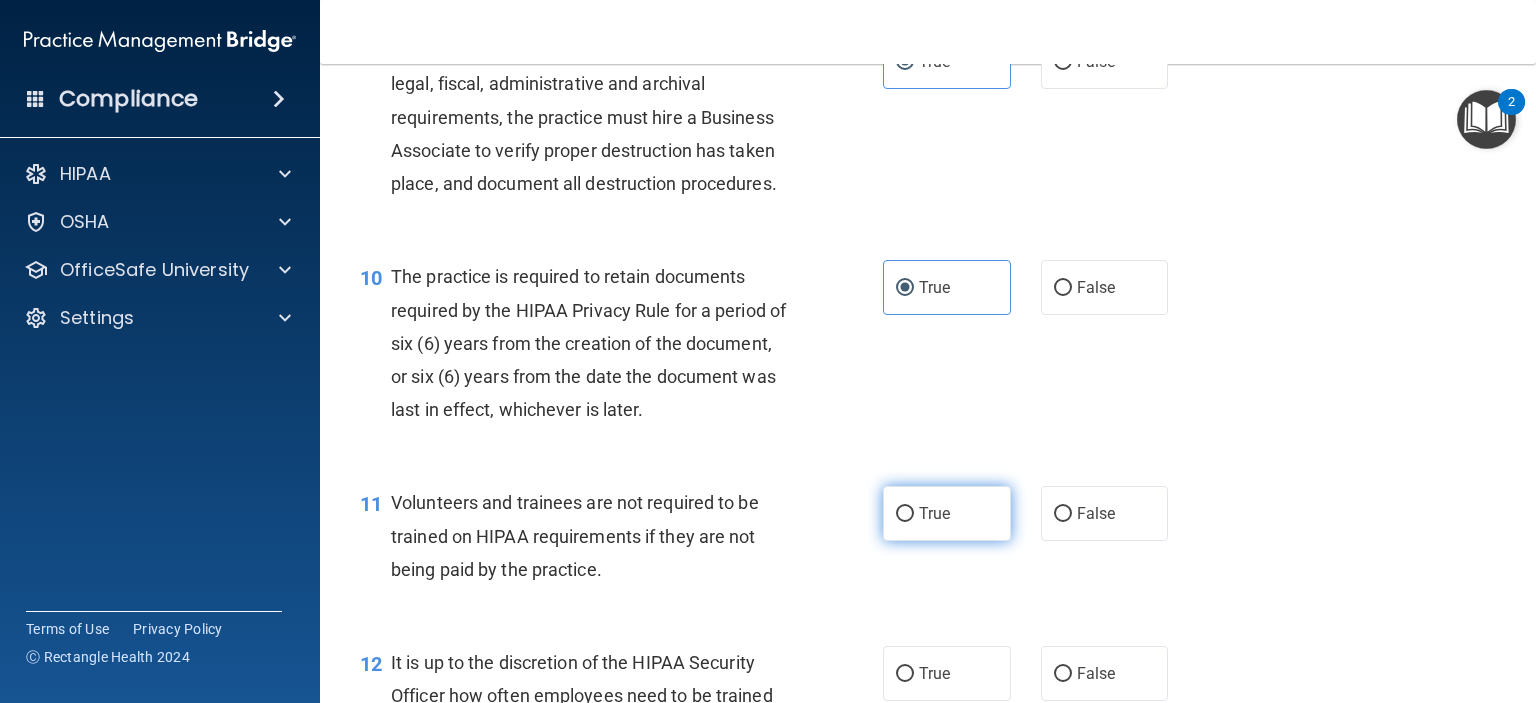 click on "True" at bounding box center [947, 513] 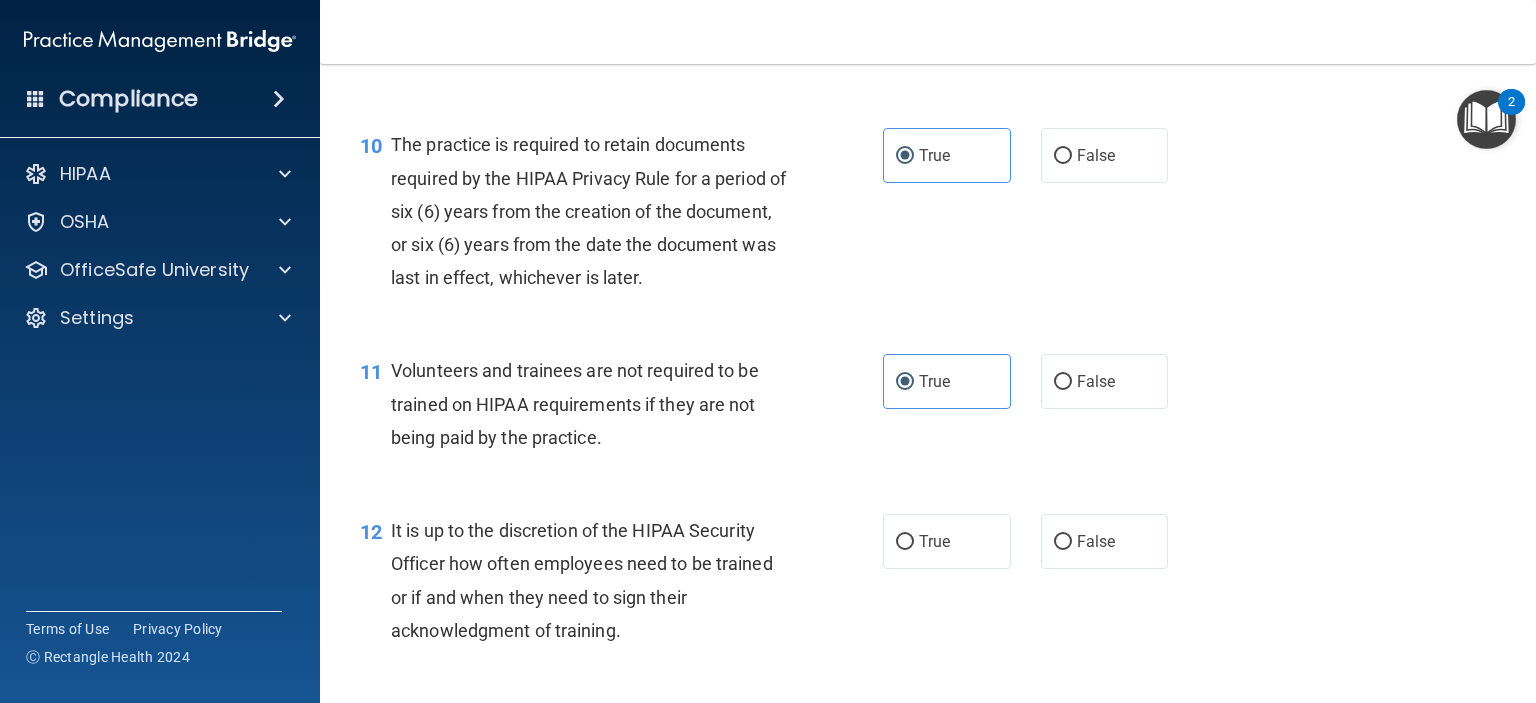 scroll, scrollTop: 2100, scrollLeft: 0, axis: vertical 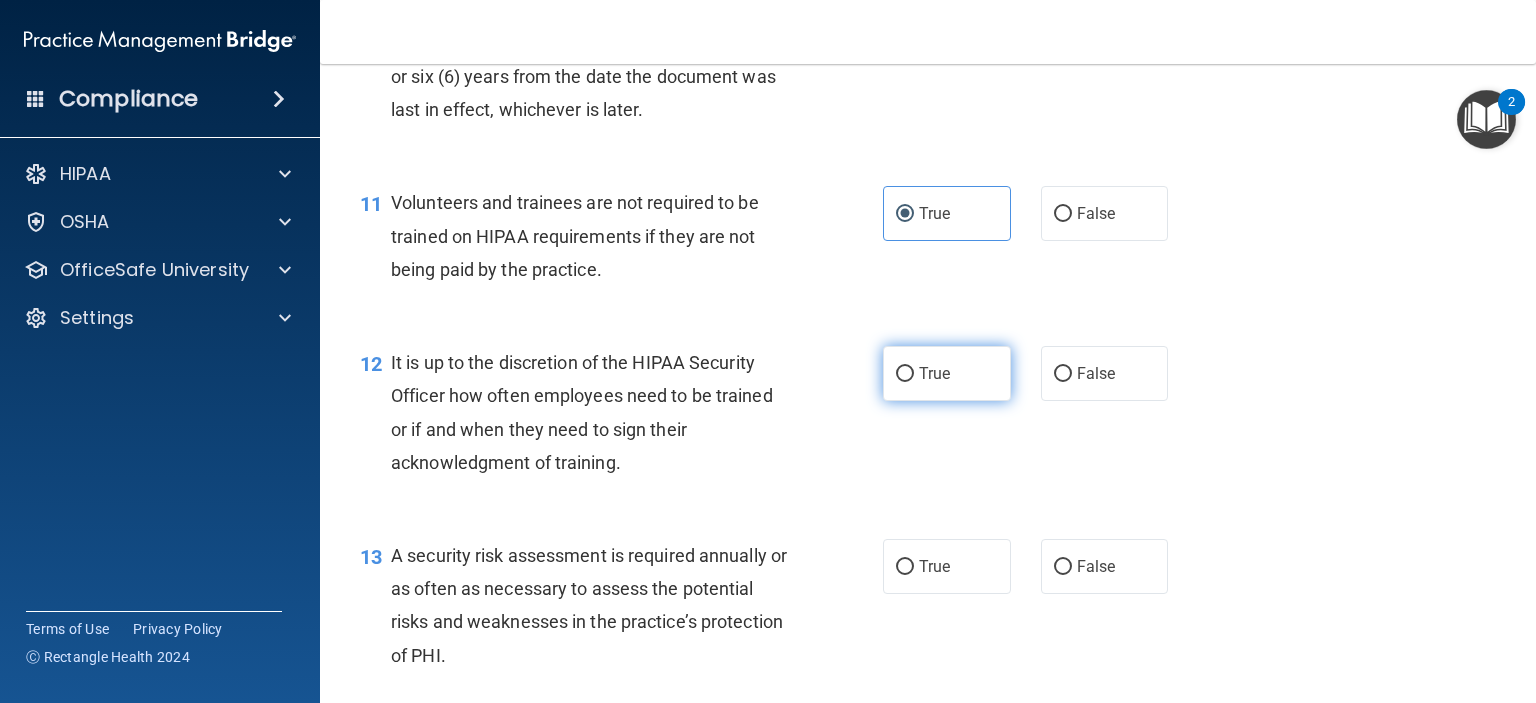 click on "True" at bounding box center [947, 373] 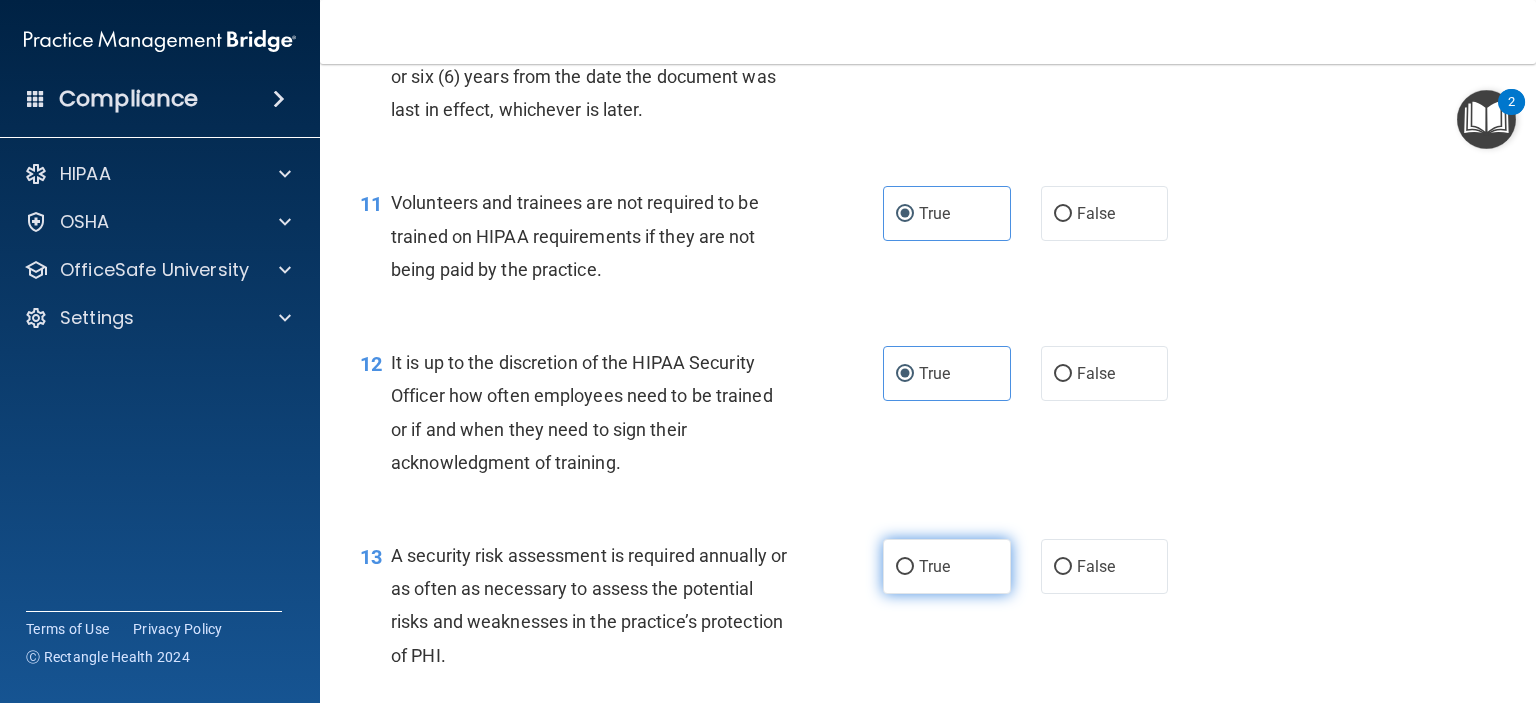click on "True" at bounding box center (934, 566) 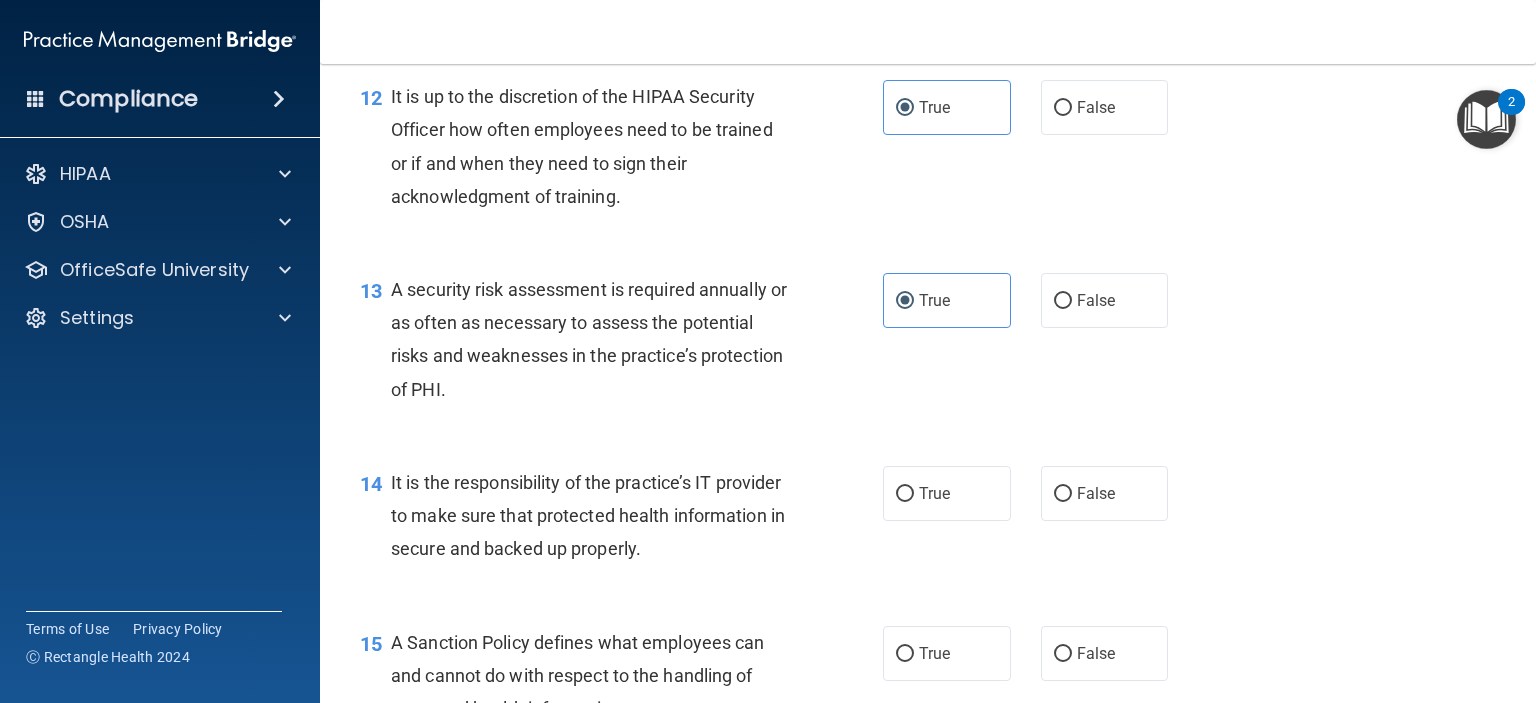 scroll, scrollTop: 2500, scrollLeft: 0, axis: vertical 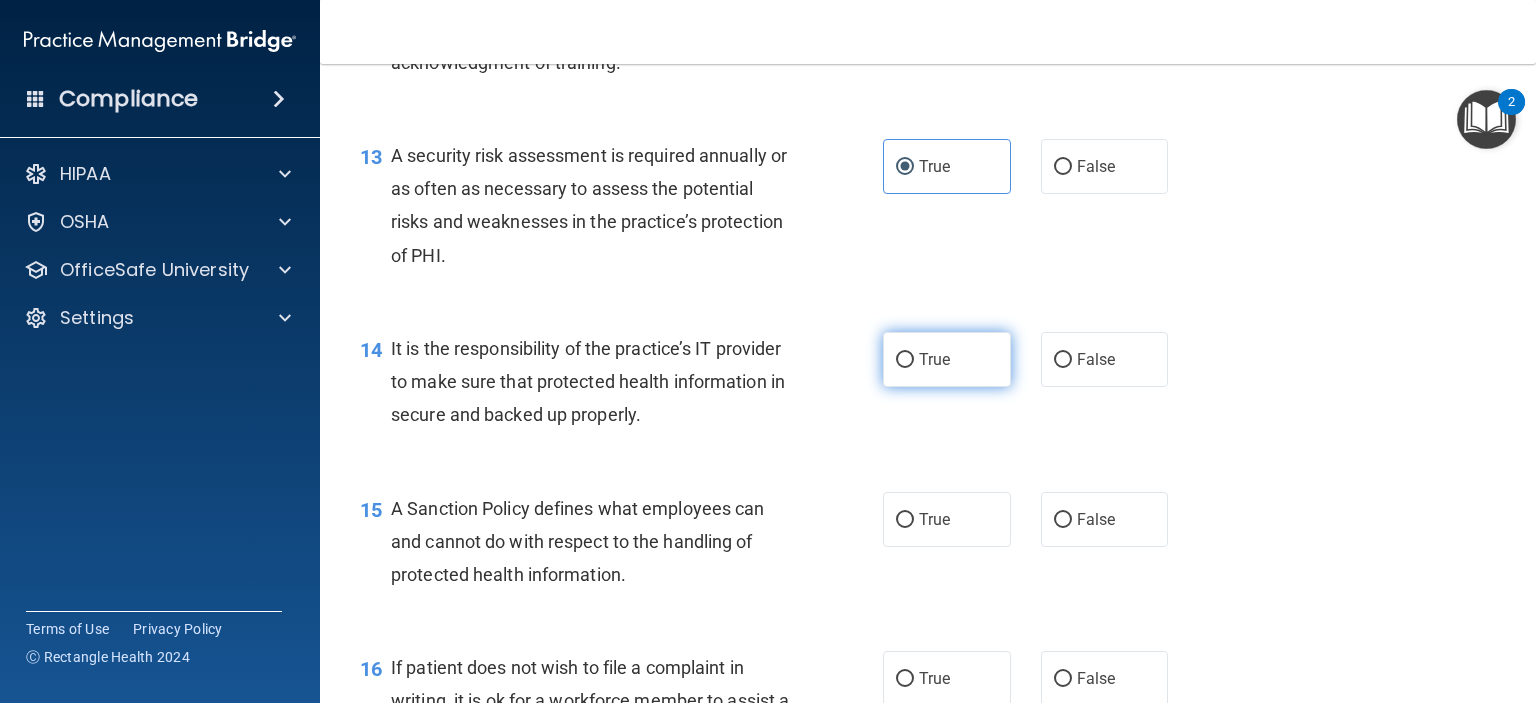 click on "True" at bounding box center (947, 359) 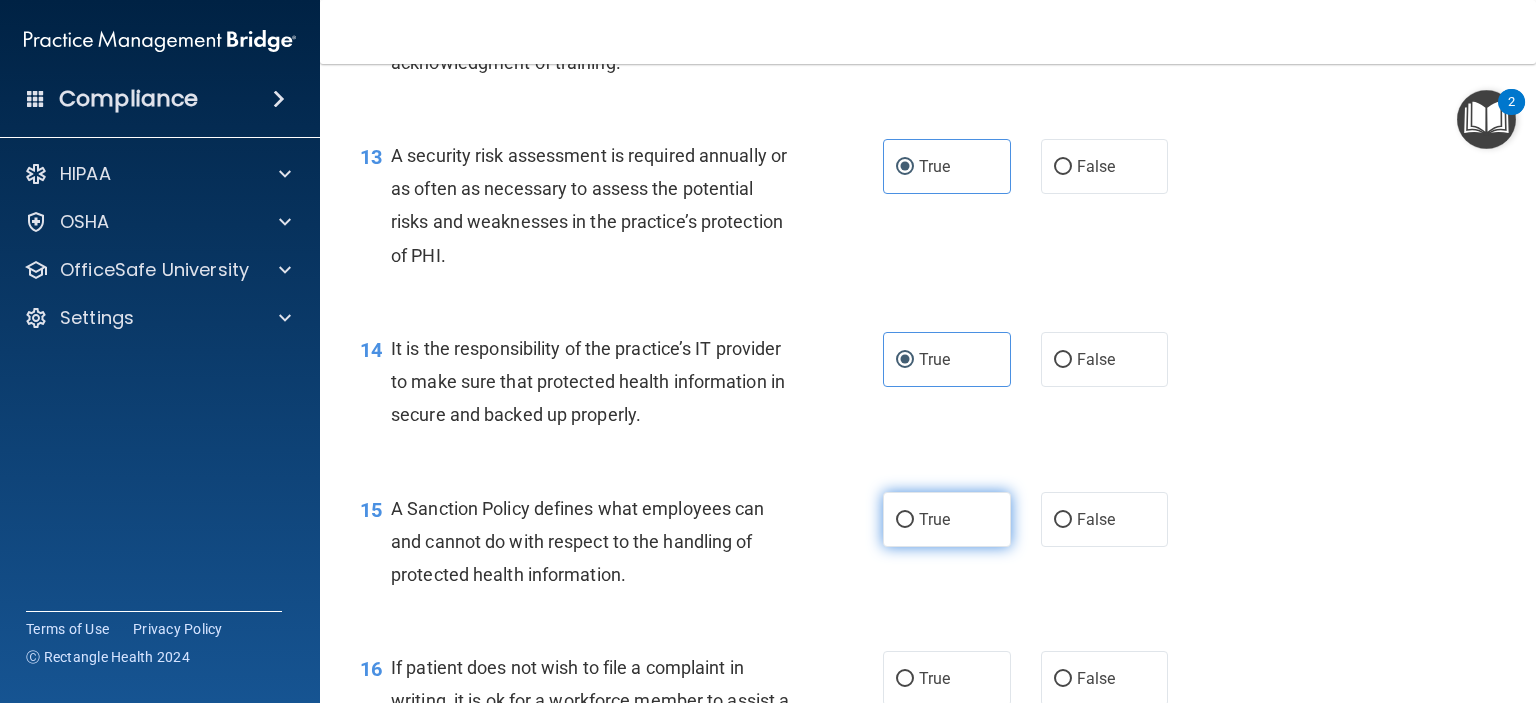 click on "True" at bounding box center (947, 519) 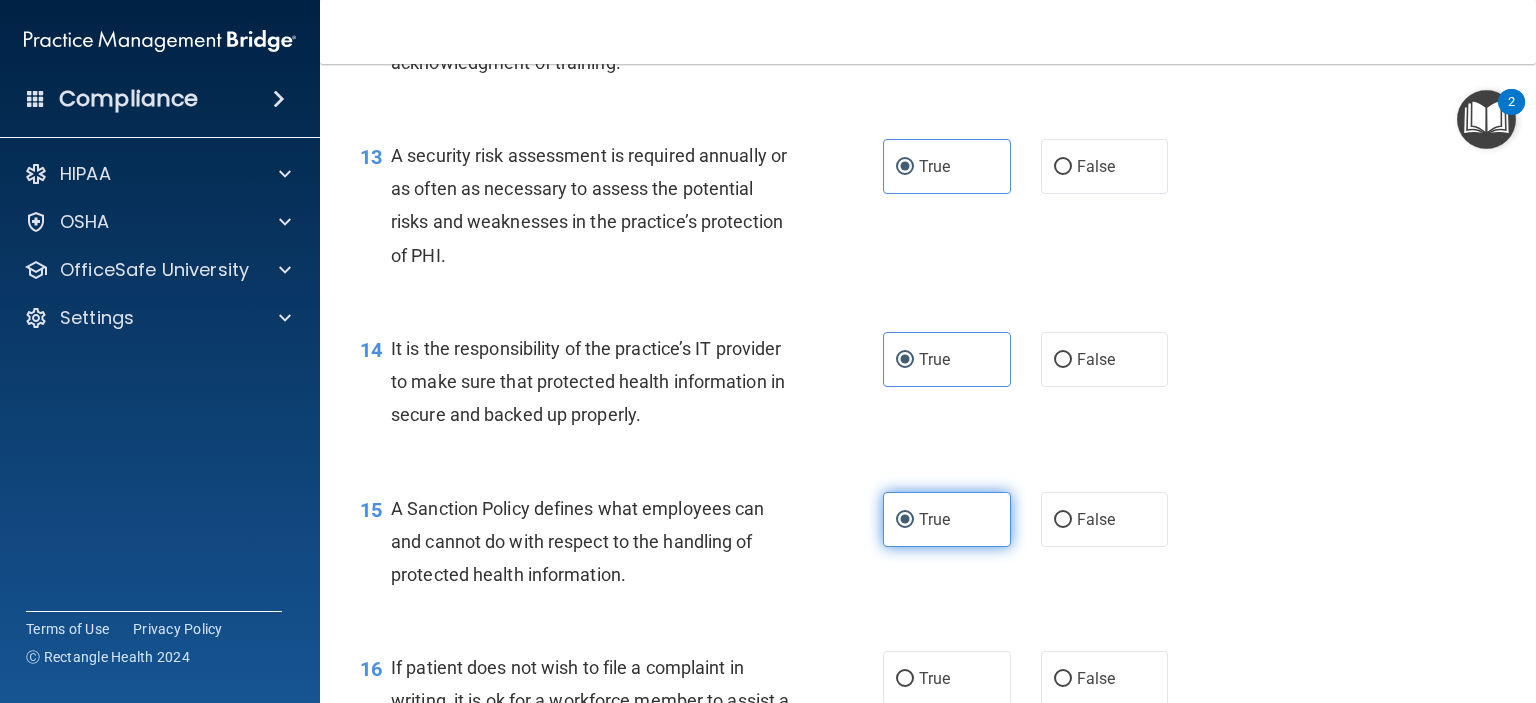 scroll, scrollTop: 2800, scrollLeft: 0, axis: vertical 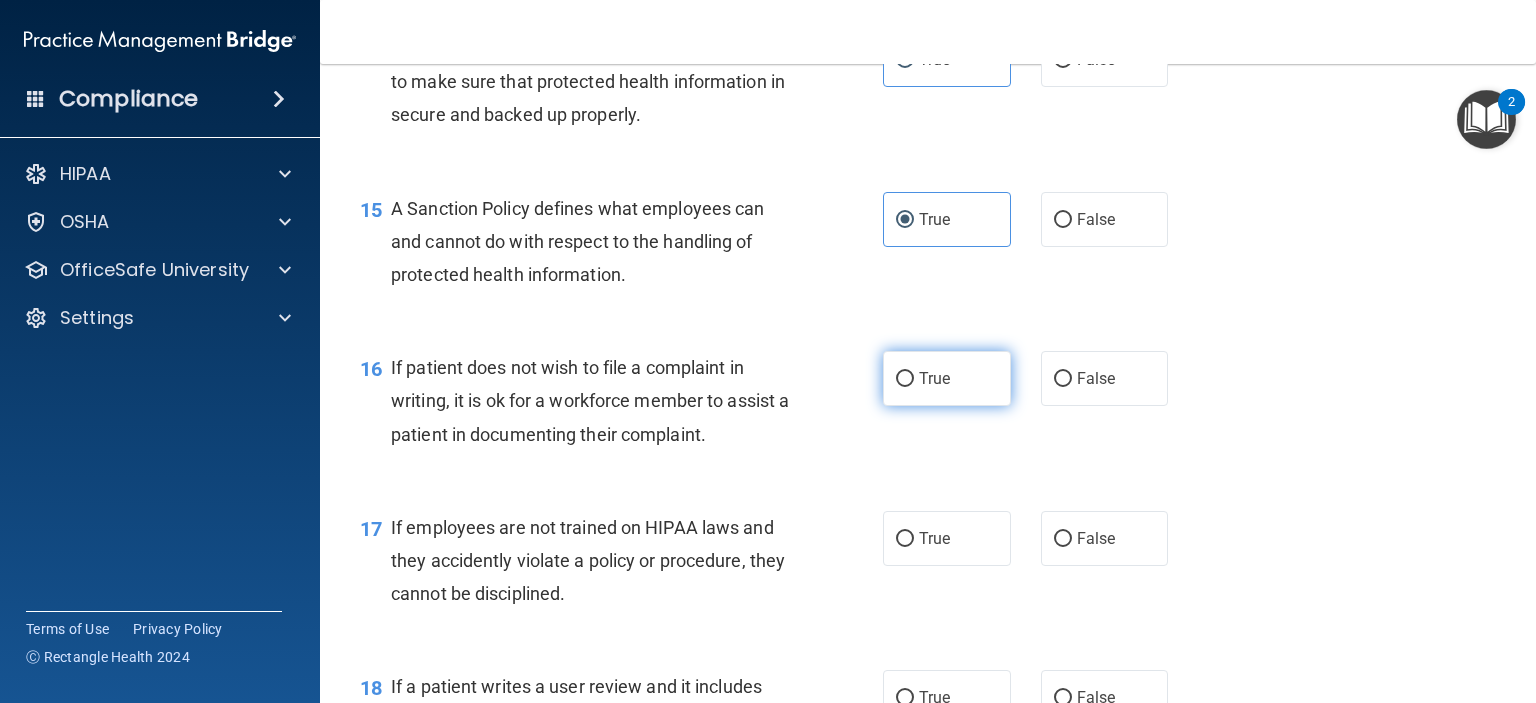 click on "True" at bounding box center [947, 378] 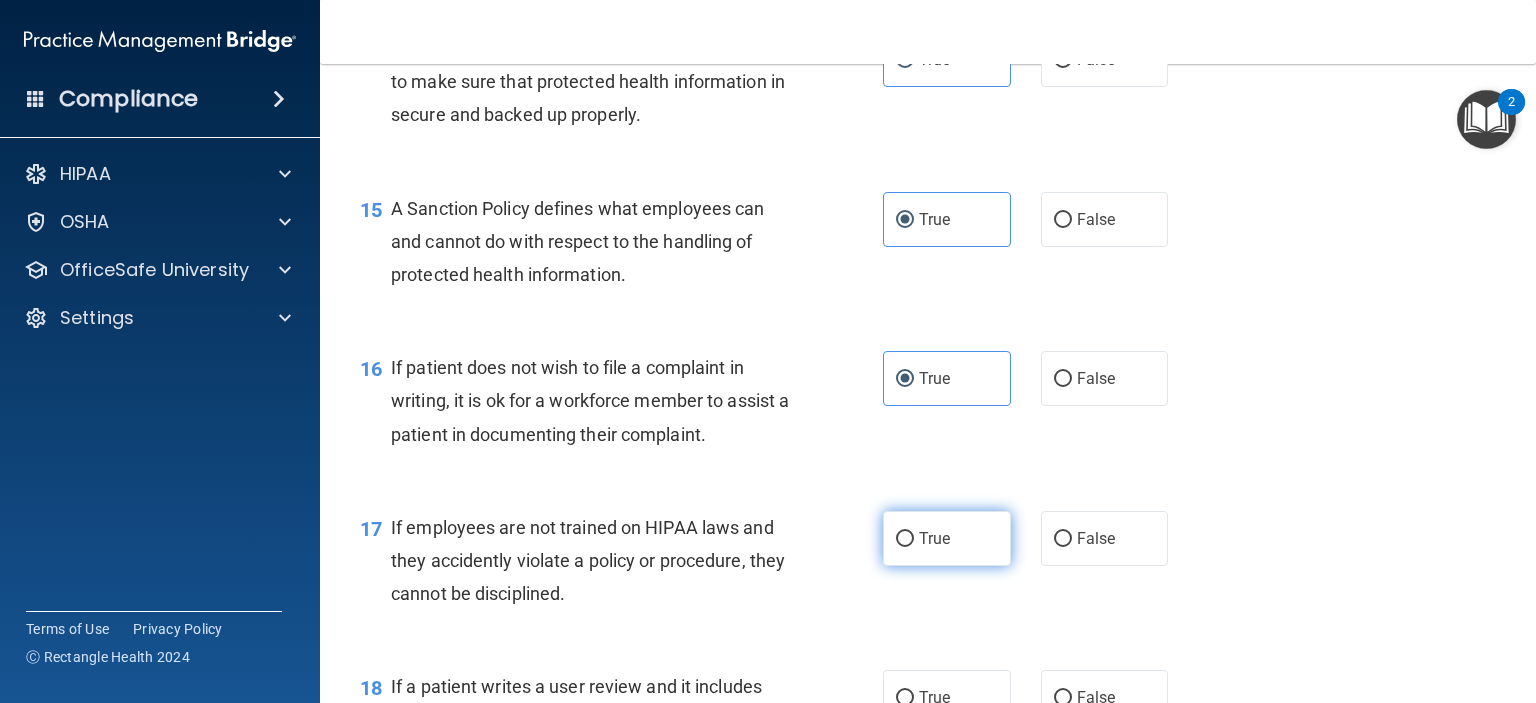 click on "True" at bounding box center [947, 538] 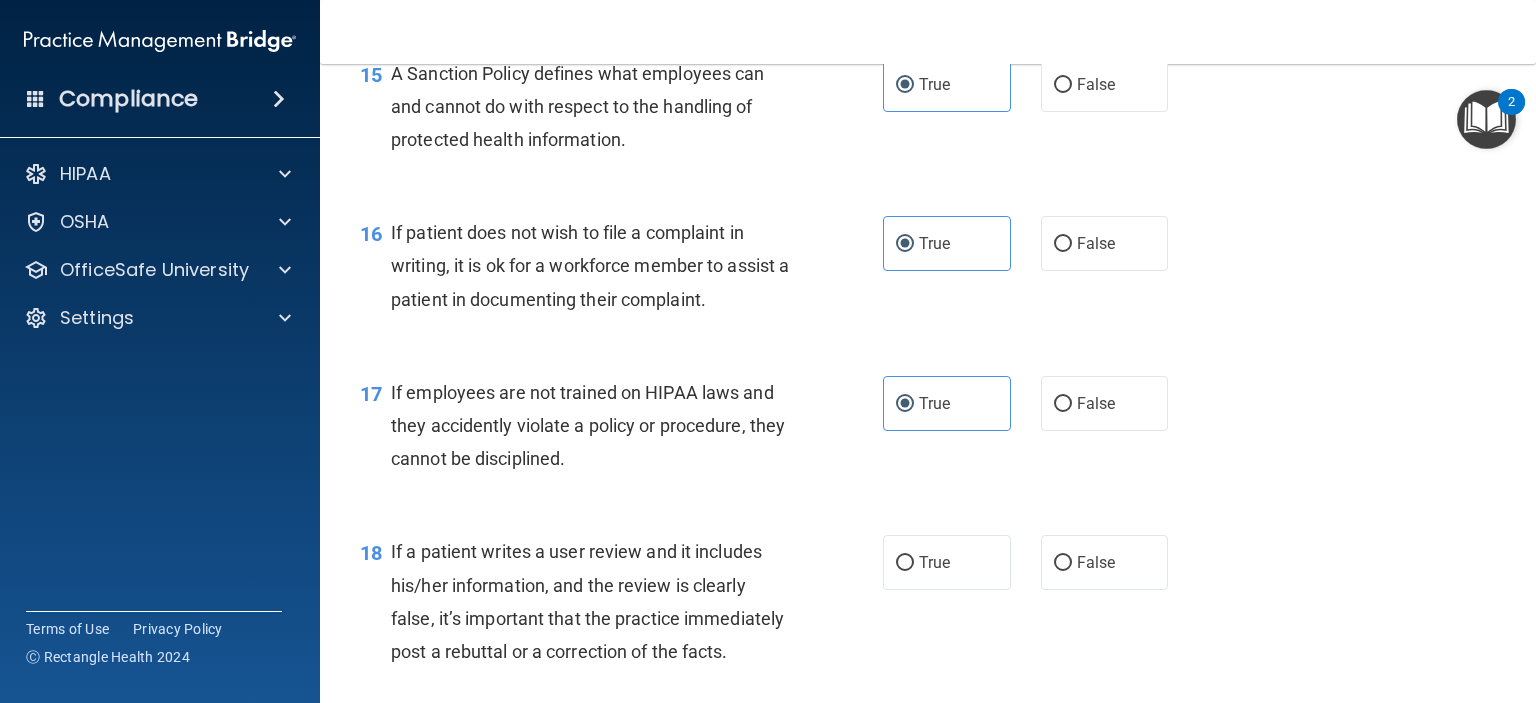 scroll, scrollTop: 3100, scrollLeft: 0, axis: vertical 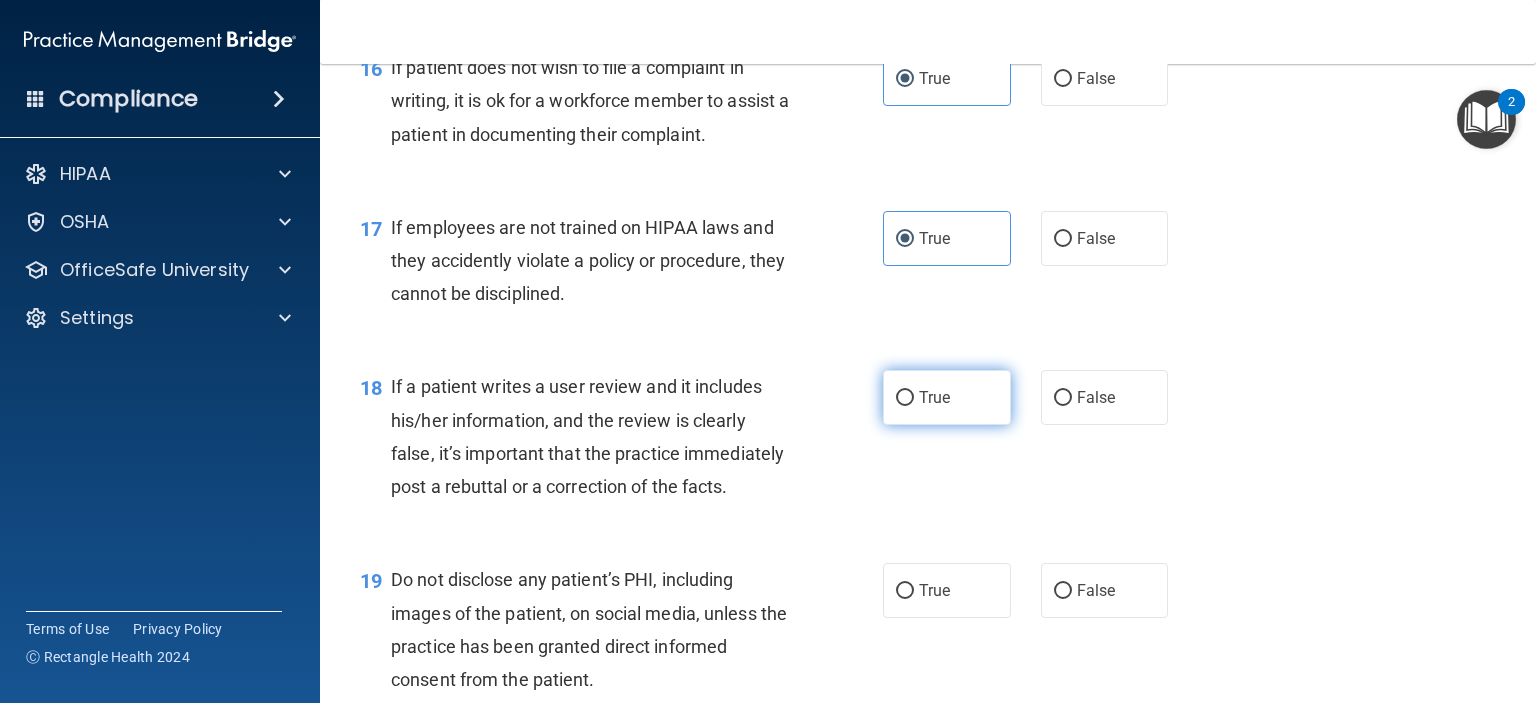click on "True" at bounding box center (947, 397) 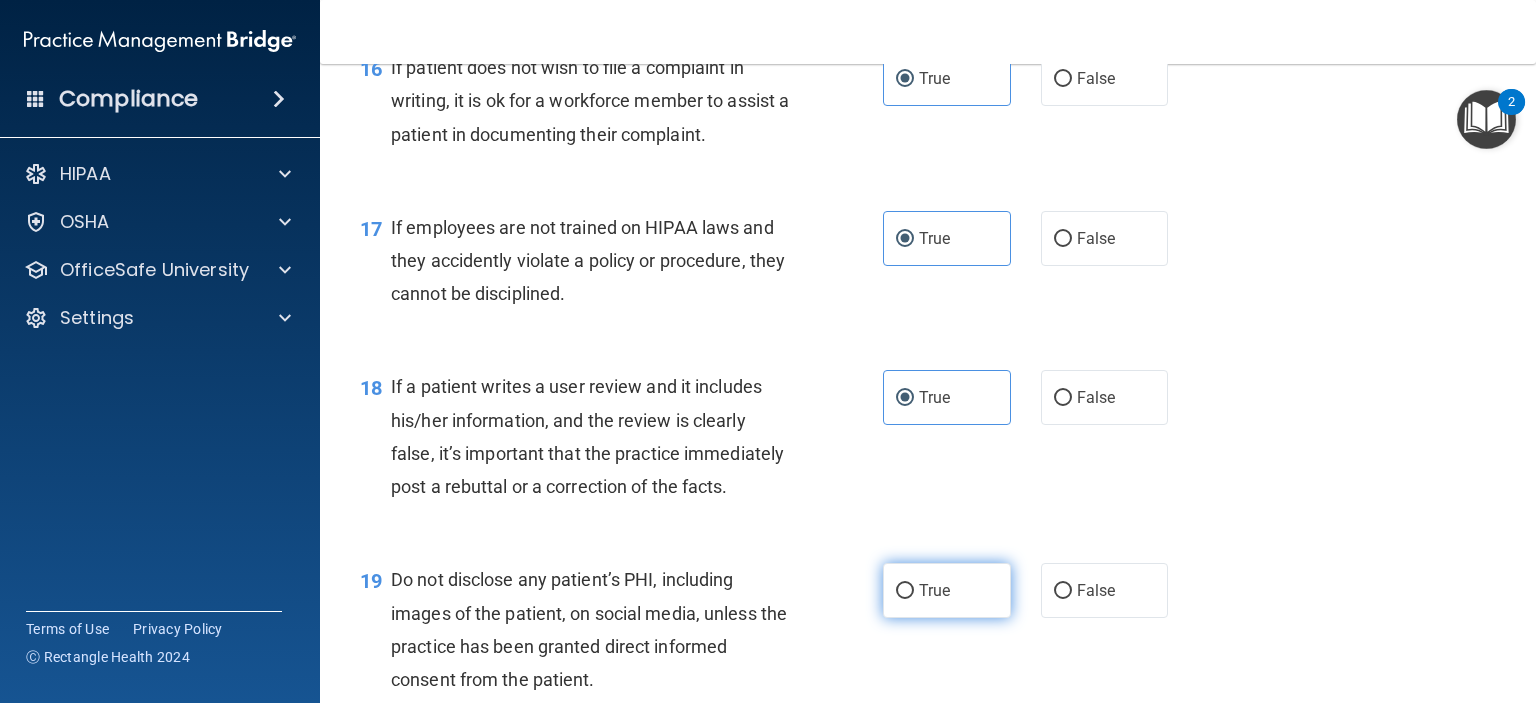 click on "True" at bounding box center (934, 590) 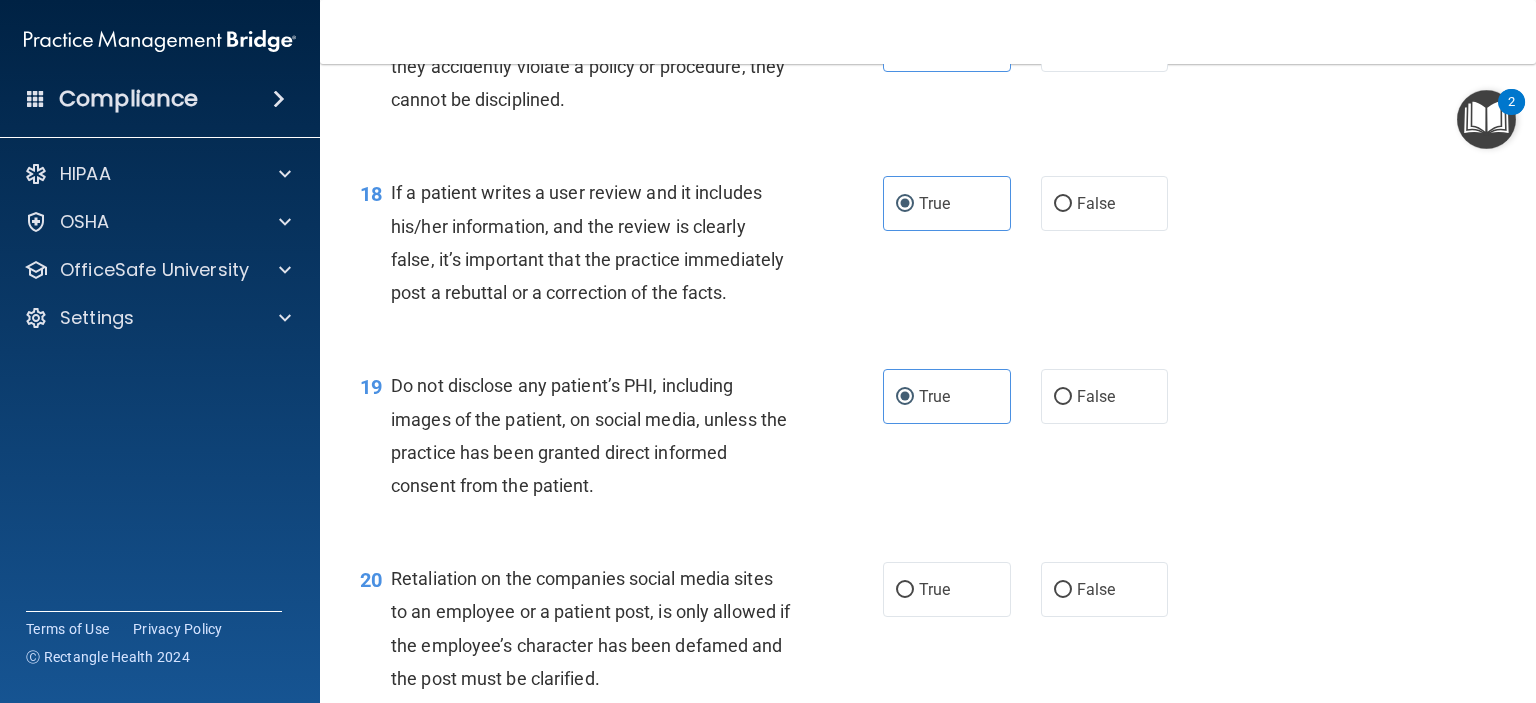 scroll, scrollTop: 3400, scrollLeft: 0, axis: vertical 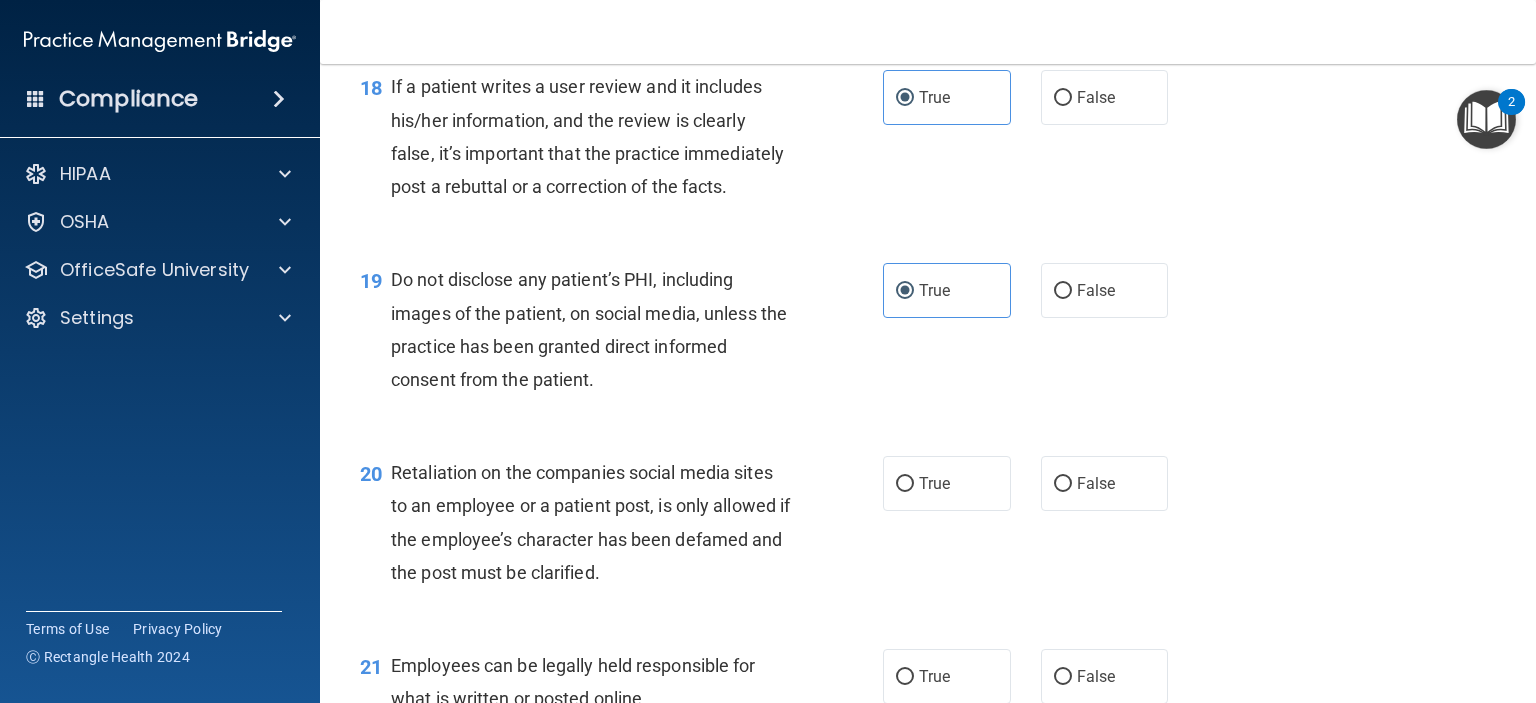 drag, startPoint x: 958, startPoint y: 587, endPoint x: 964, endPoint y: 554, distance: 33.54102 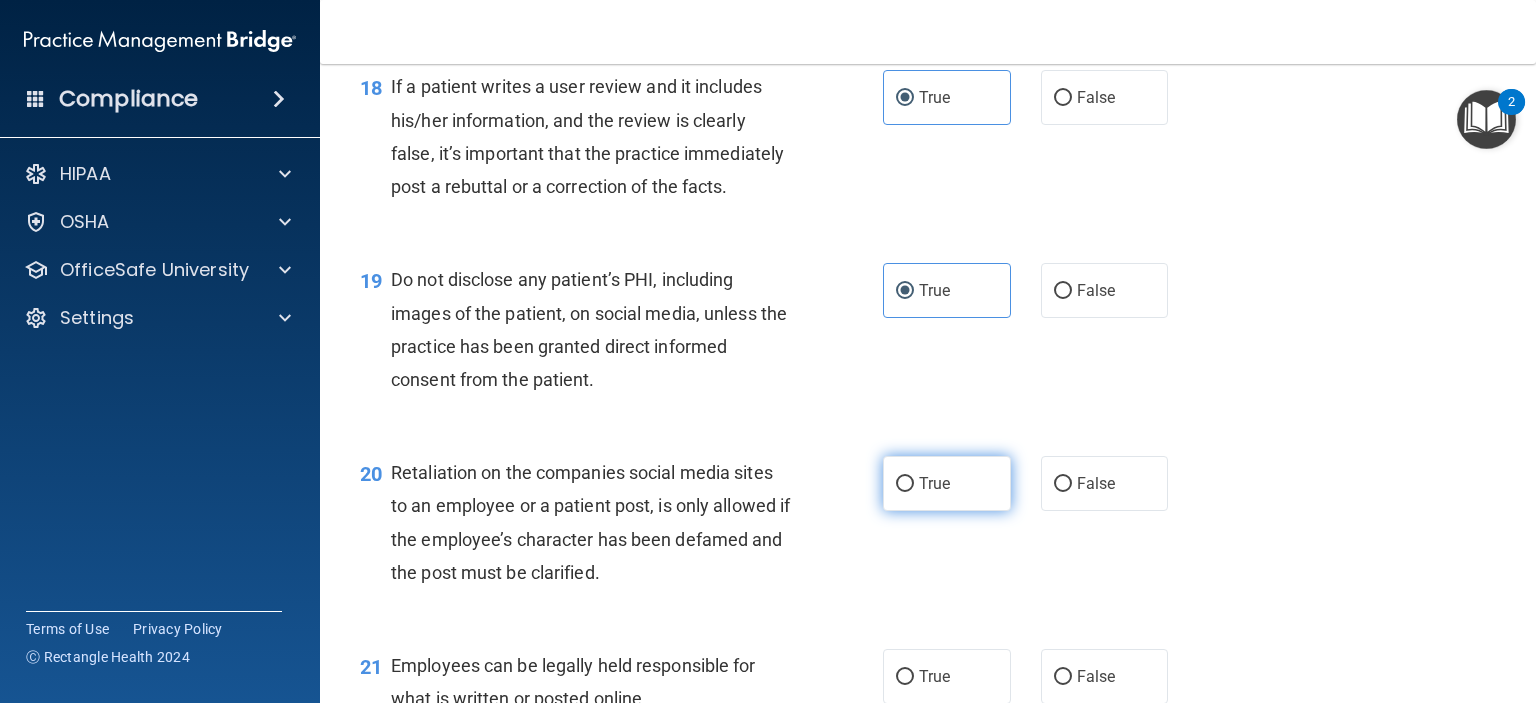 click on "True" at bounding box center (947, 483) 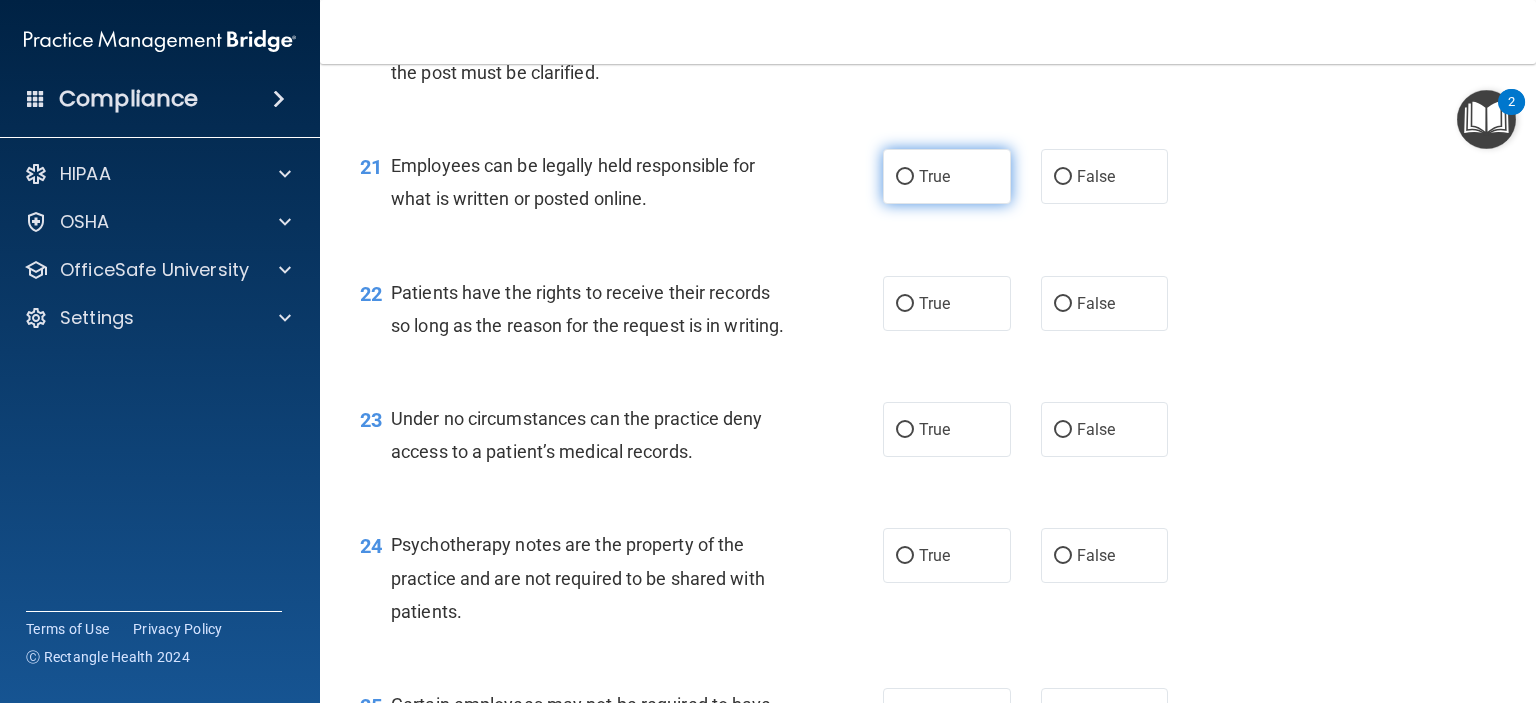 scroll, scrollTop: 3800, scrollLeft: 0, axis: vertical 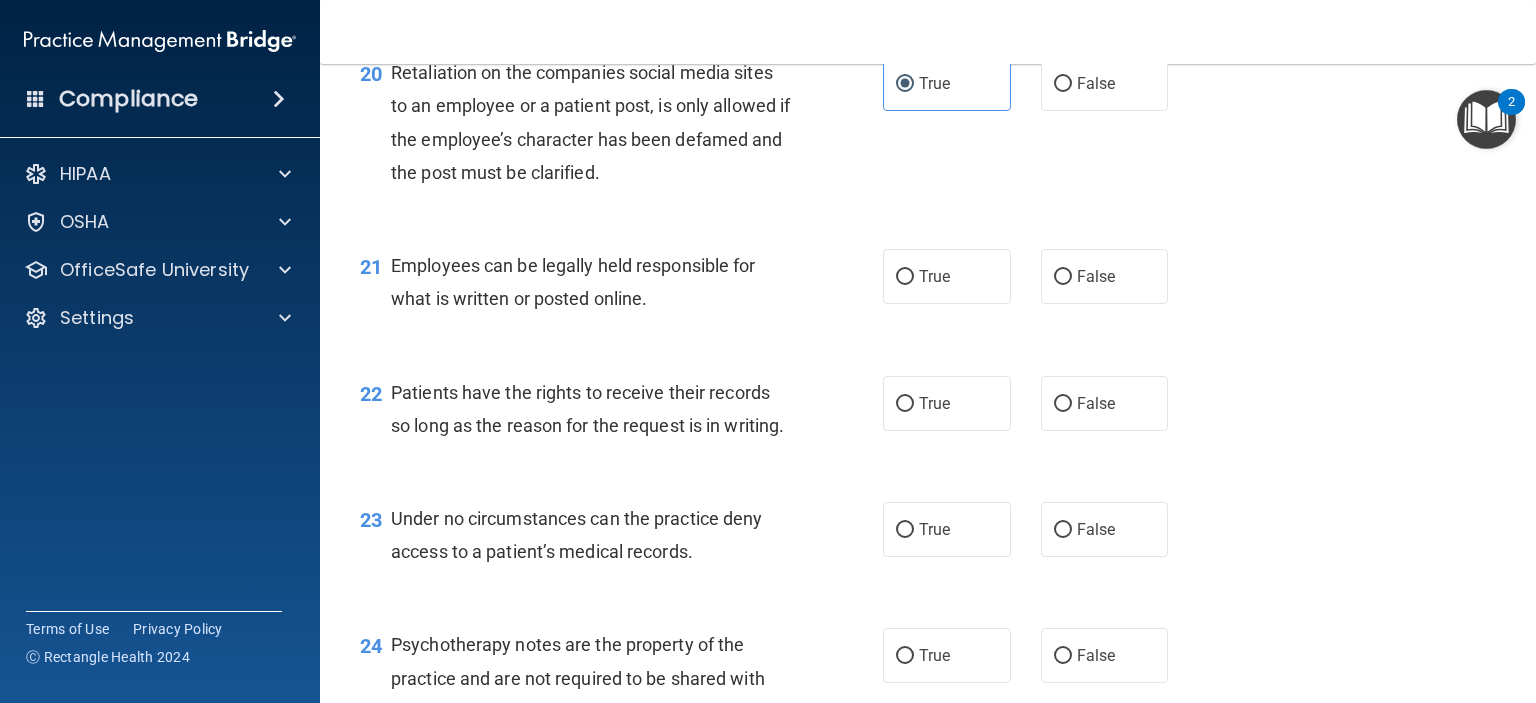 click on "21       Employees can be legally held responsible for what is written or posted online.                 True           False" at bounding box center [928, 287] 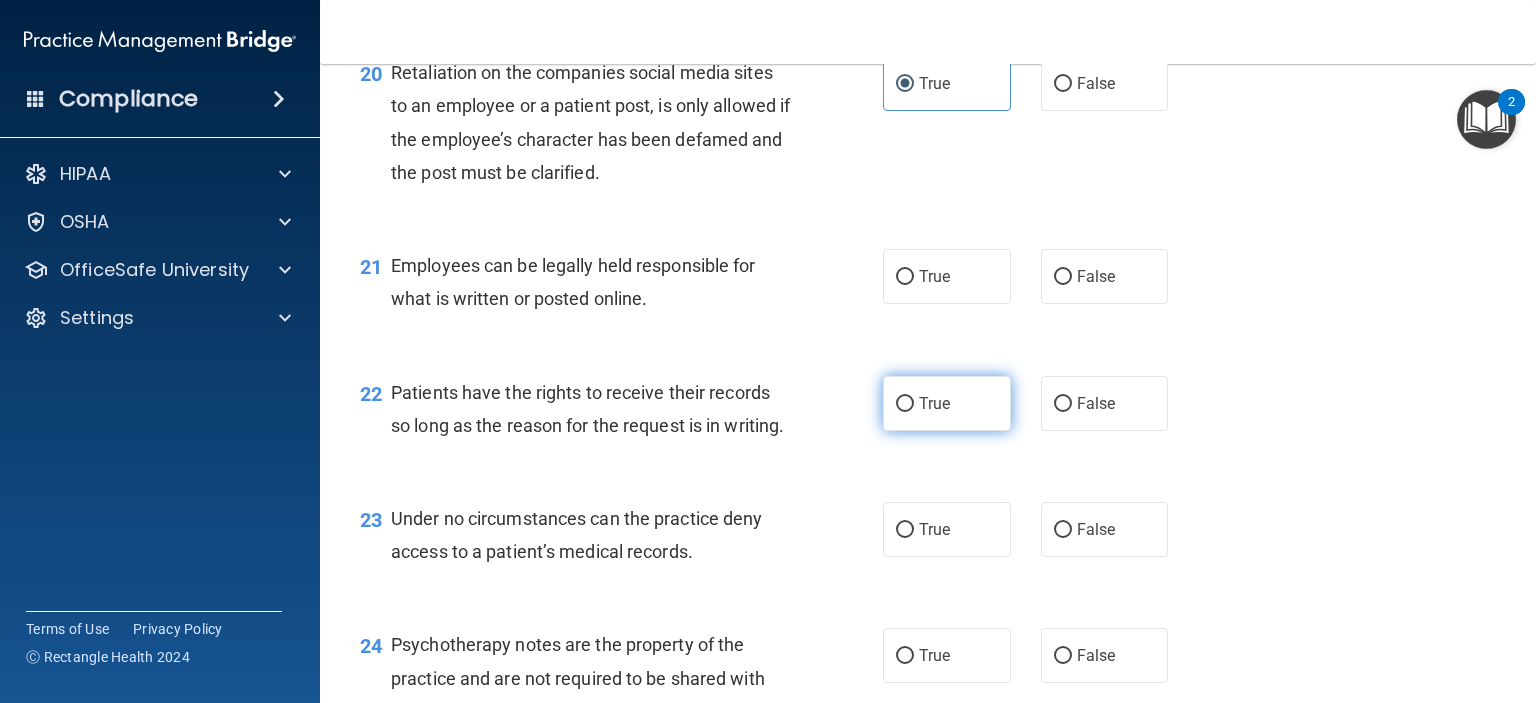 click on "True" at bounding box center (934, 403) 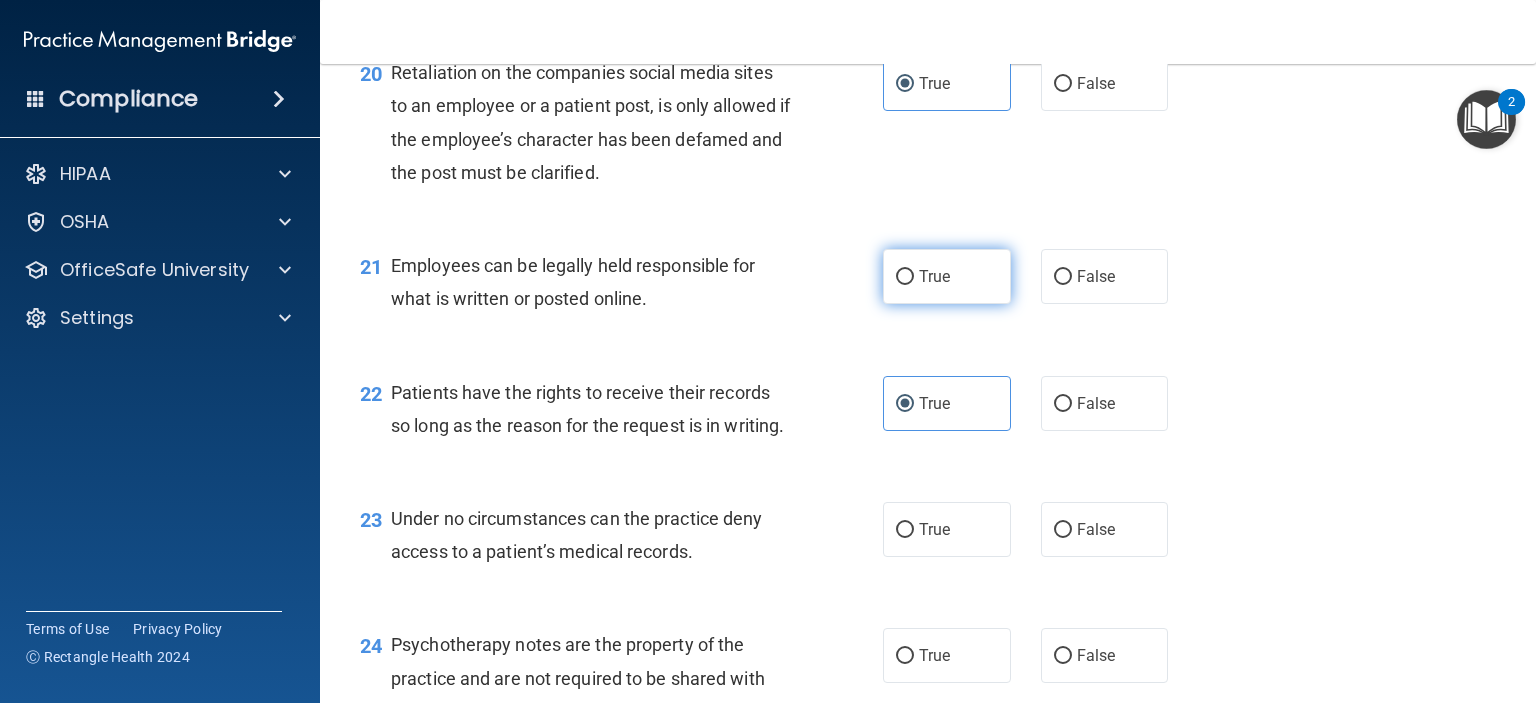 click on "True" at bounding box center [947, 276] 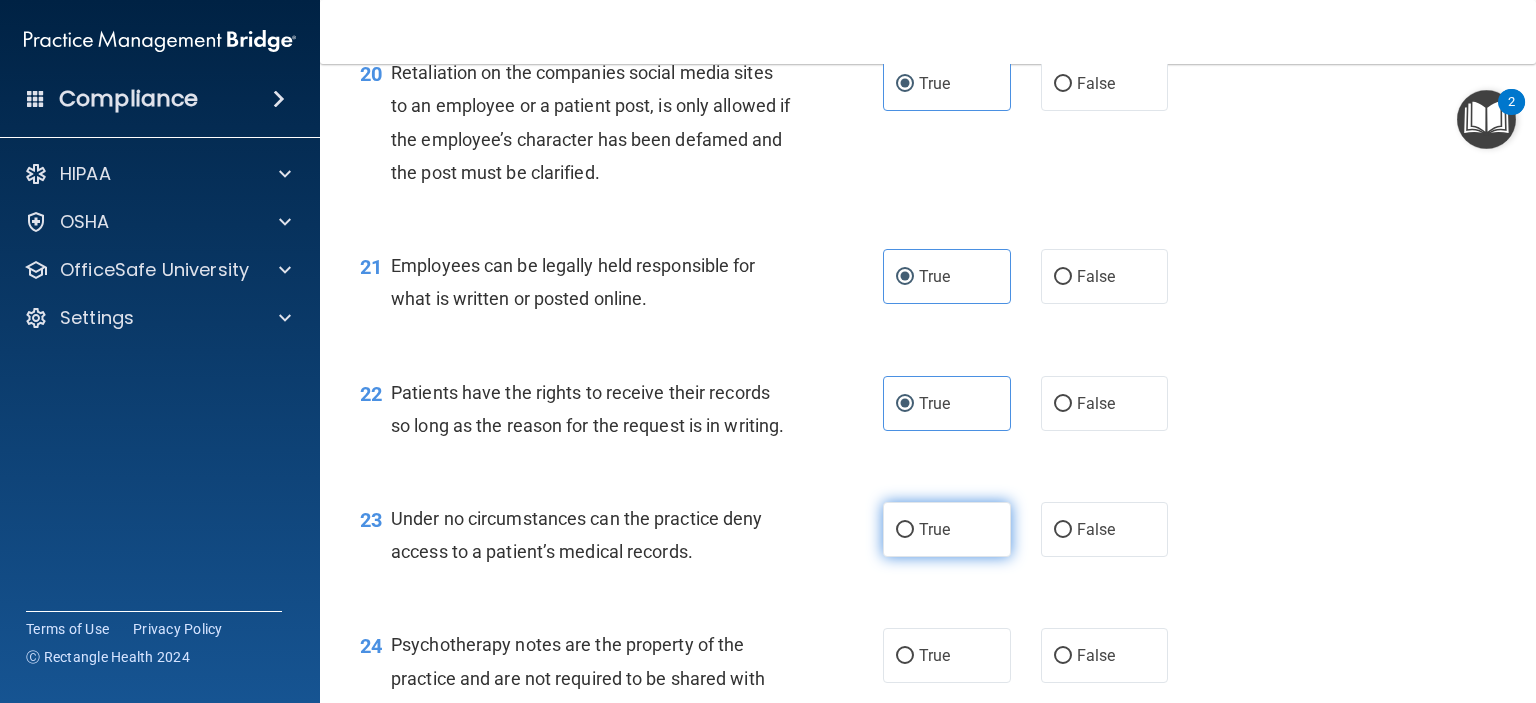 click on "True" at bounding box center [947, 529] 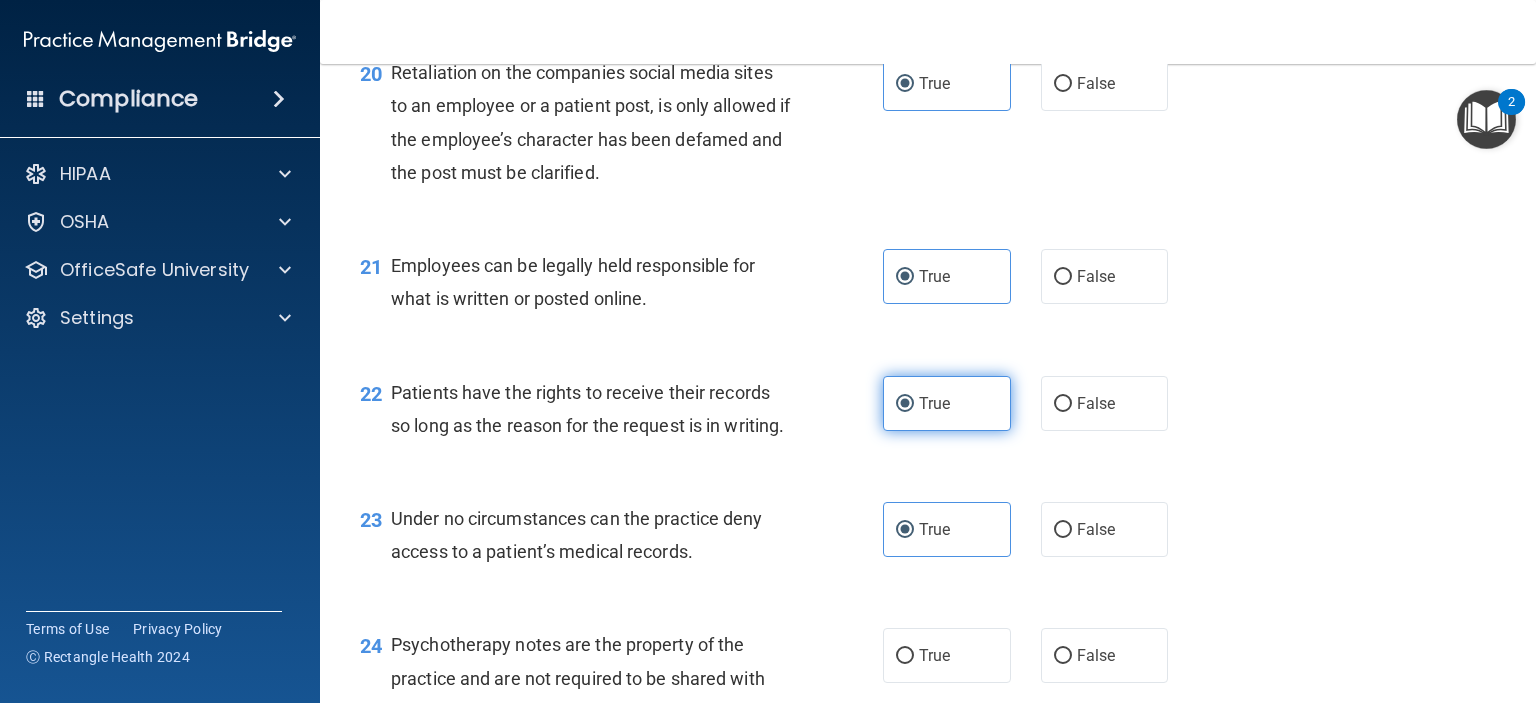 scroll, scrollTop: 4200, scrollLeft: 0, axis: vertical 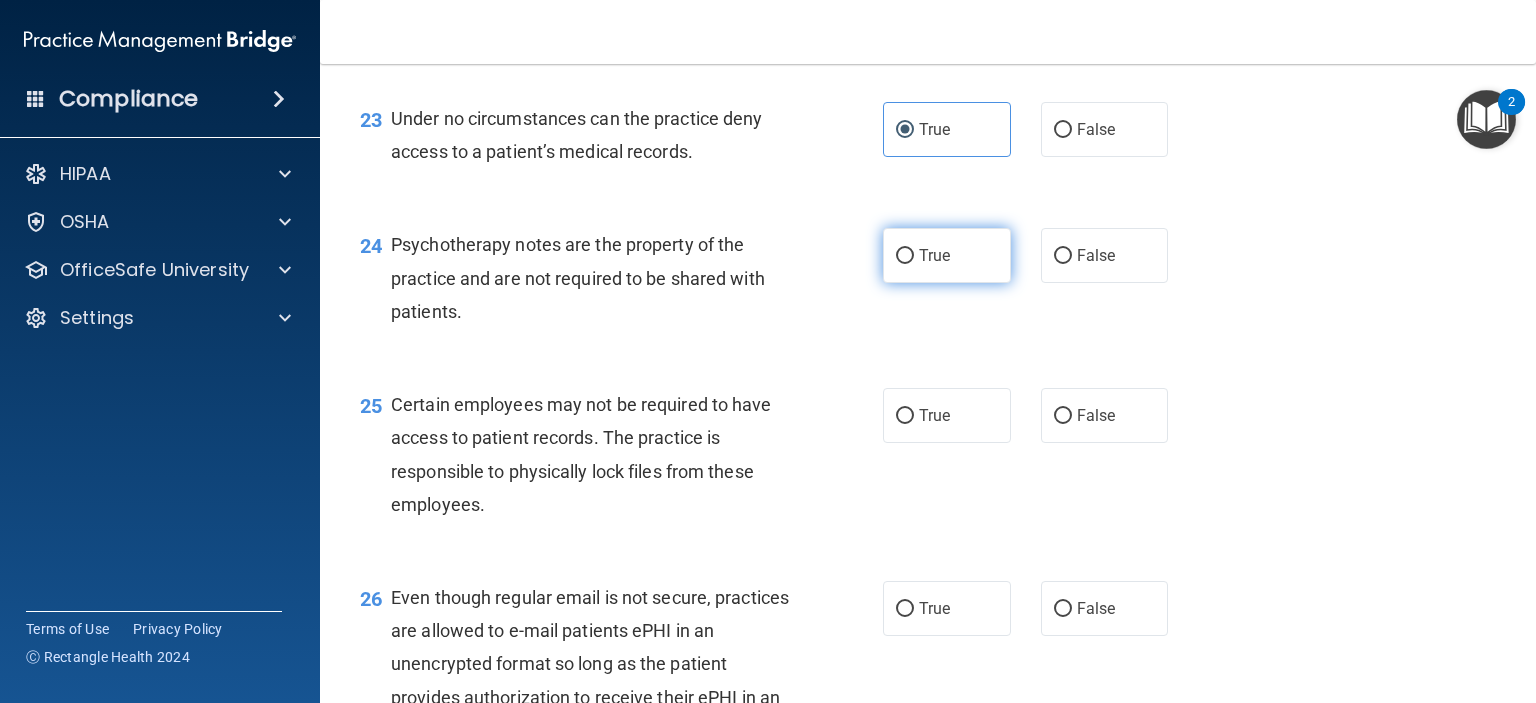 click on "True" at bounding box center (947, 255) 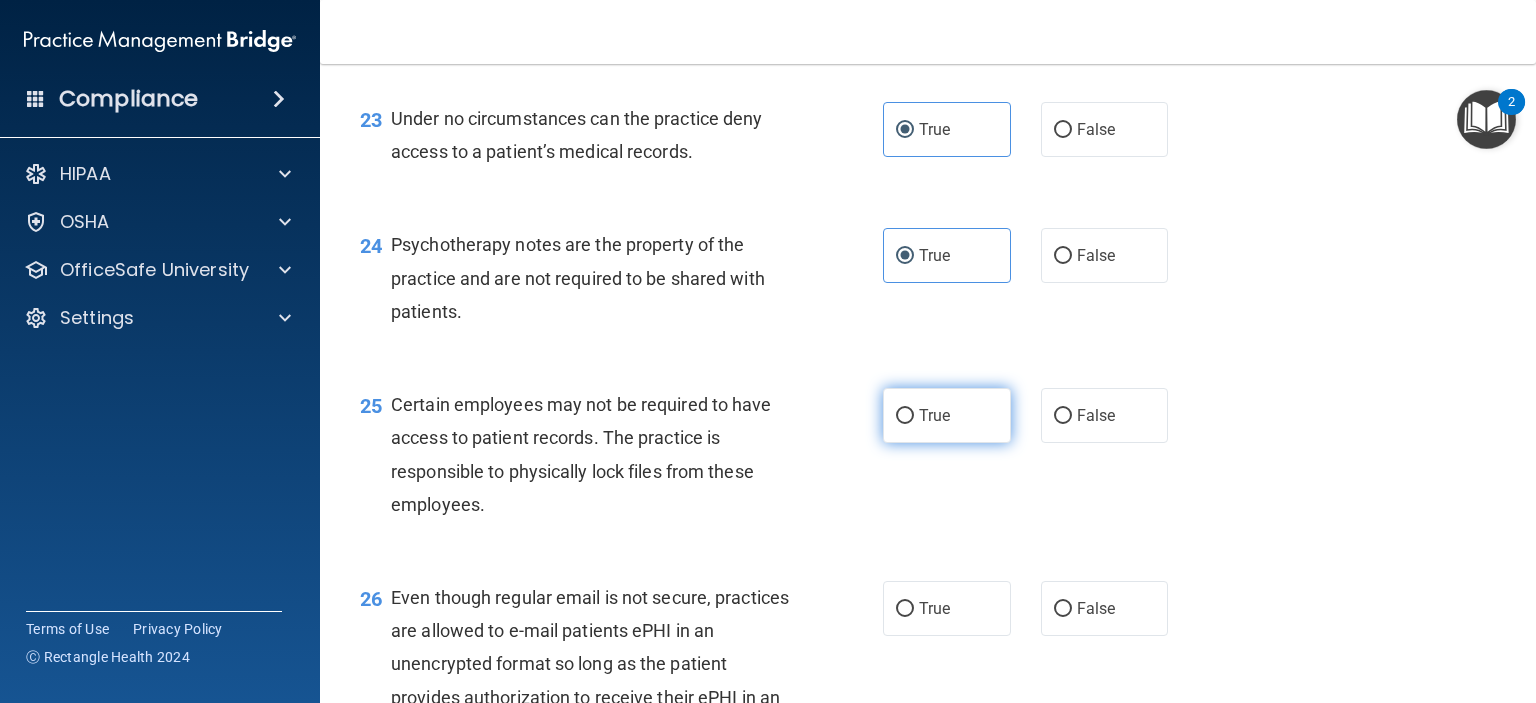 click on "True" at bounding box center [947, 415] 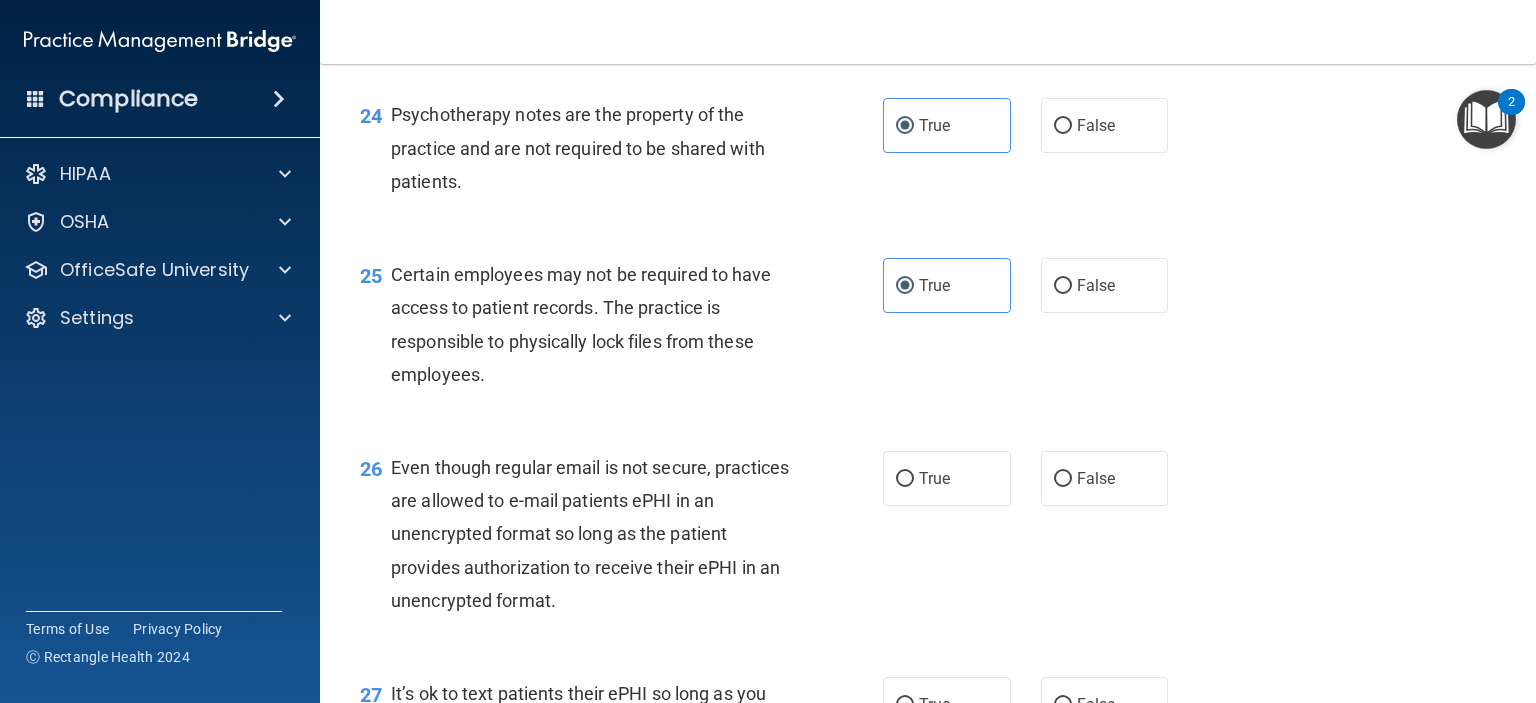 scroll, scrollTop: 4500, scrollLeft: 0, axis: vertical 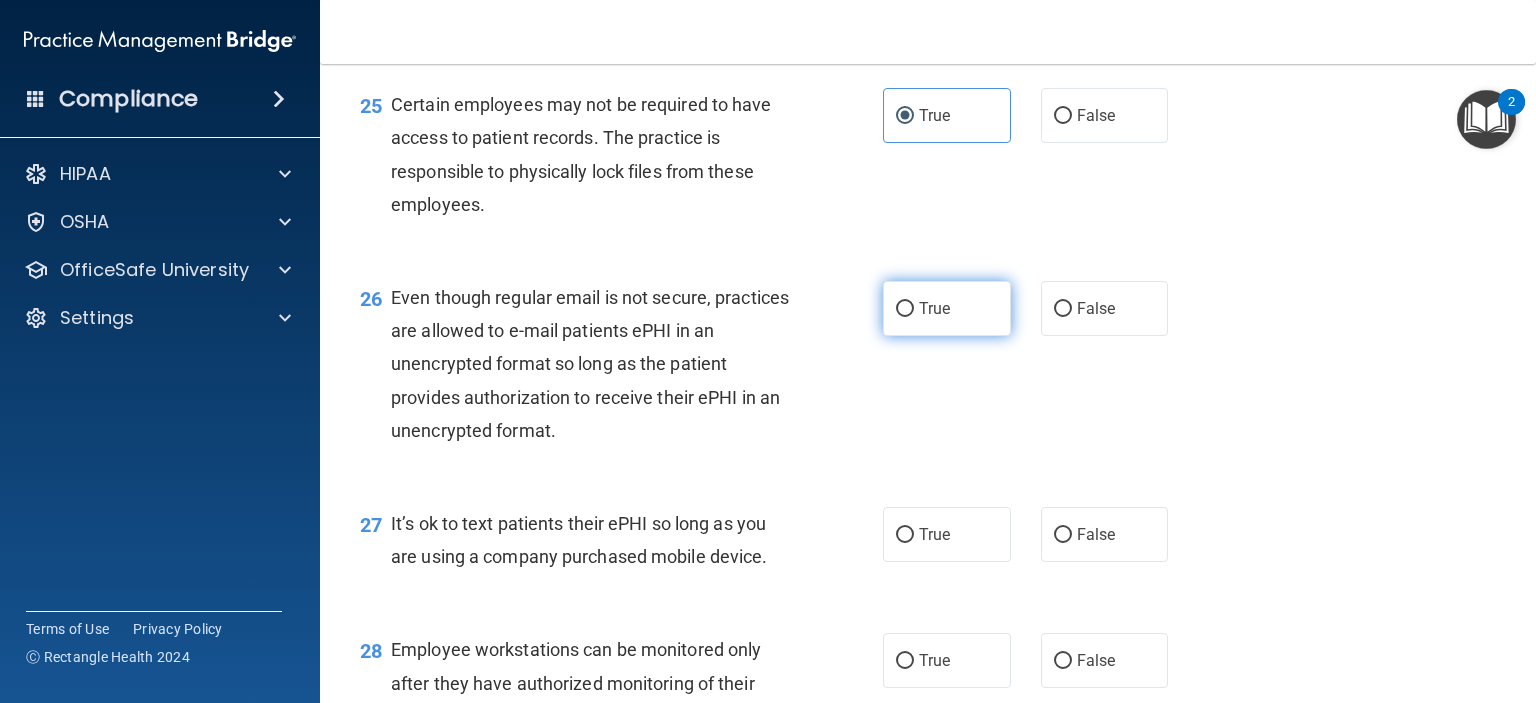 click on "True" at bounding box center [947, 308] 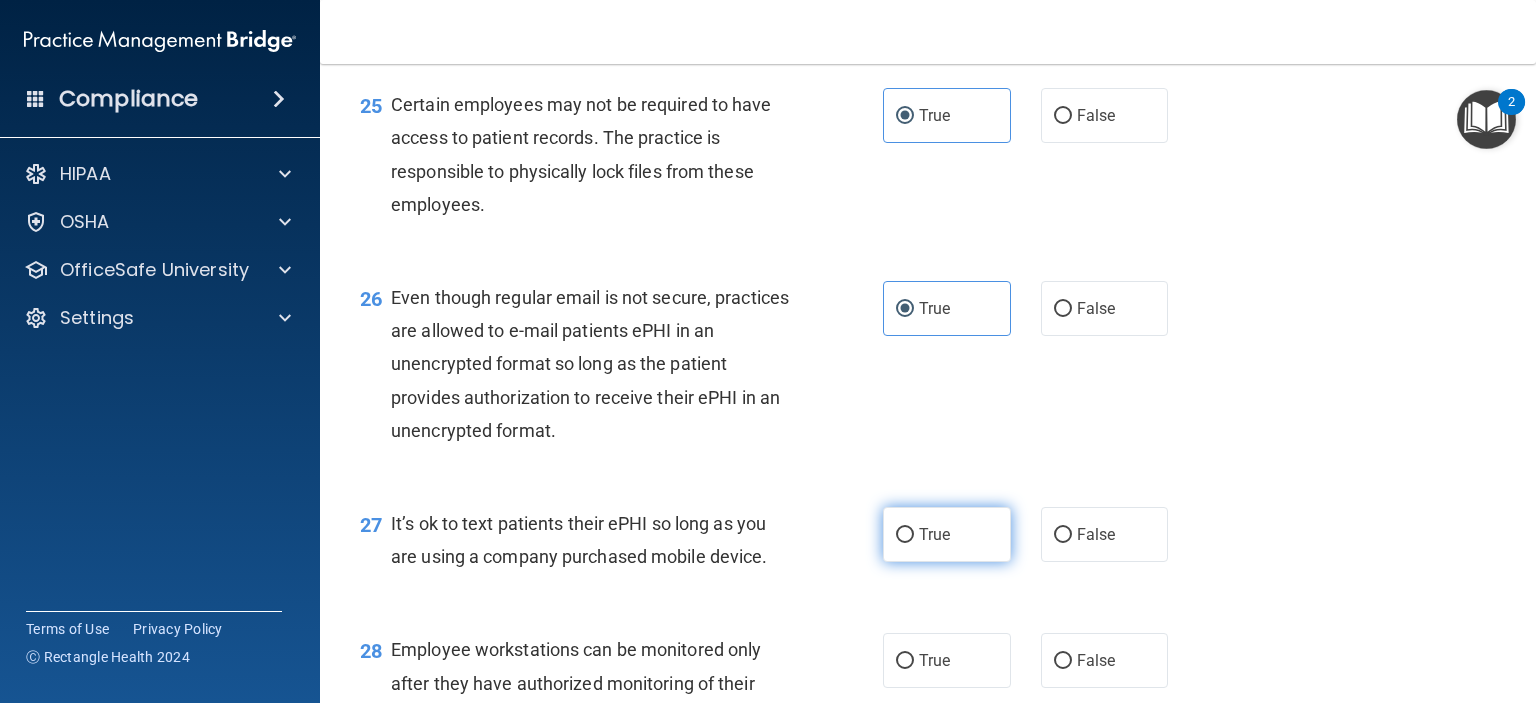 click on "True" at bounding box center (947, 534) 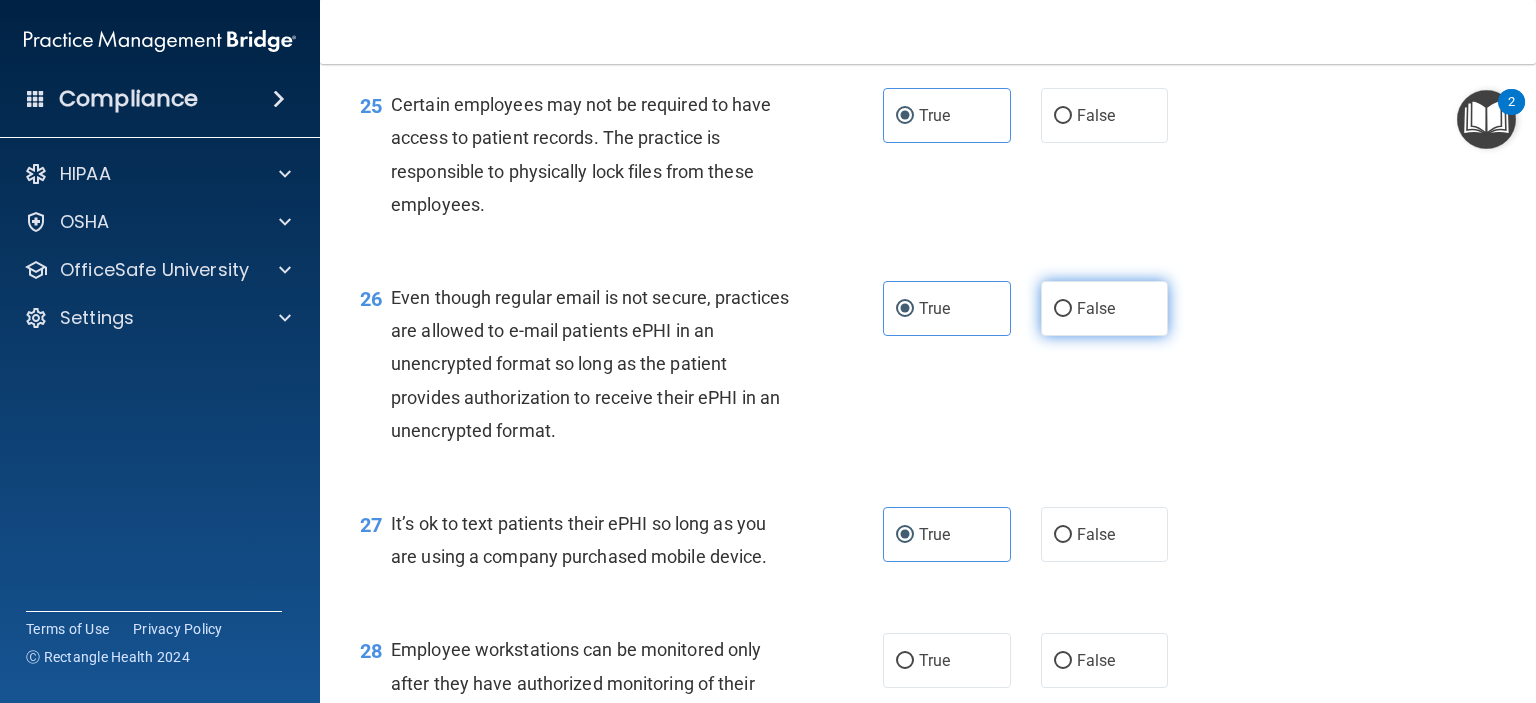 scroll, scrollTop: 4900, scrollLeft: 0, axis: vertical 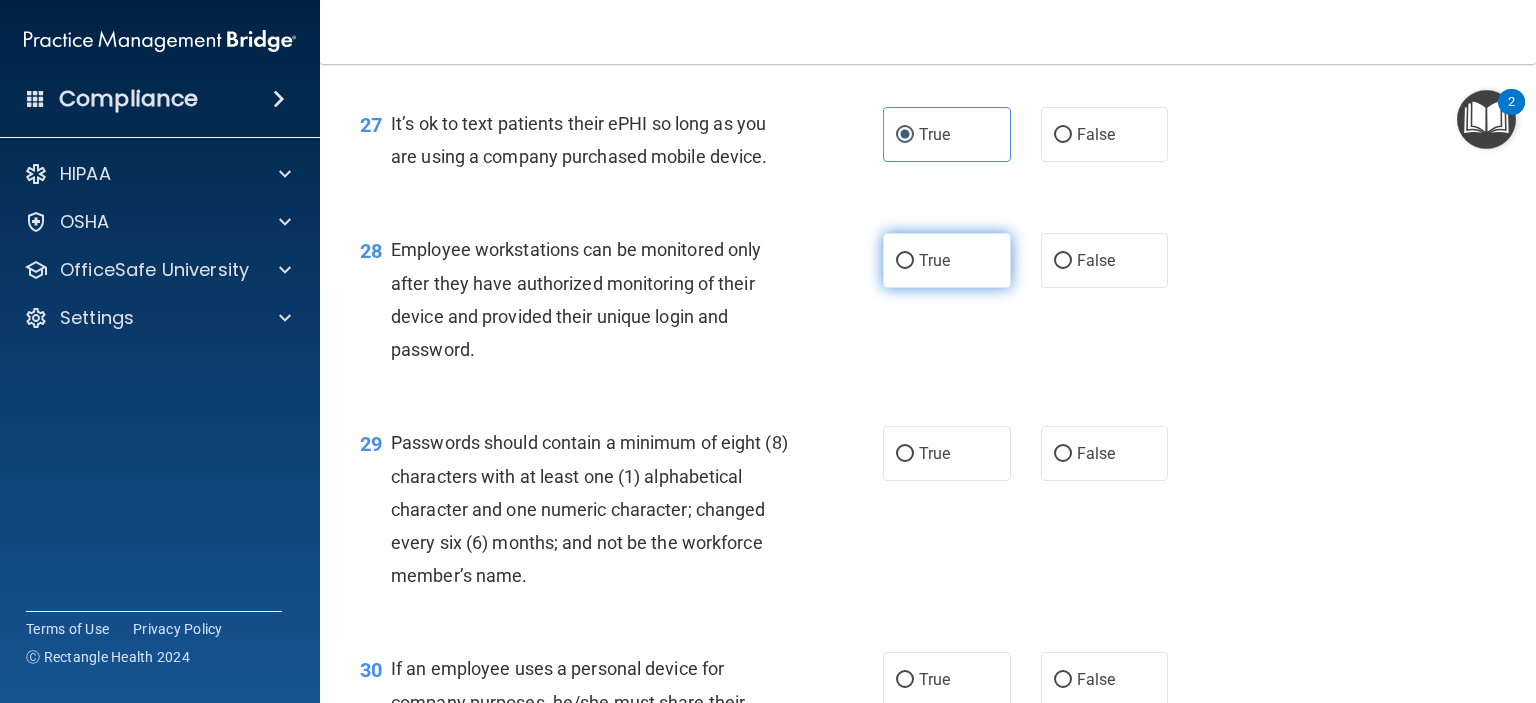 click on "True" at bounding box center (947, 260) 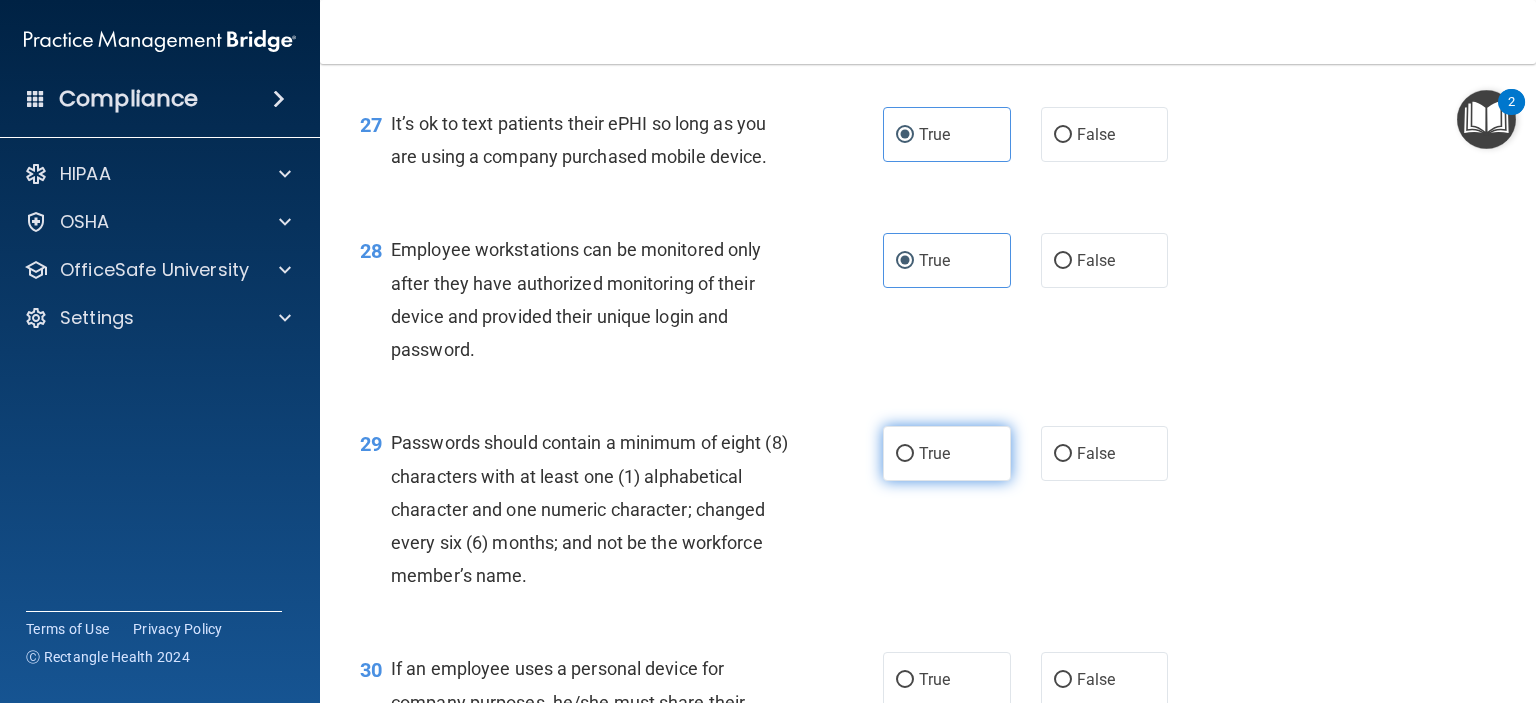 click on "True" at bounding box center (934, 453) 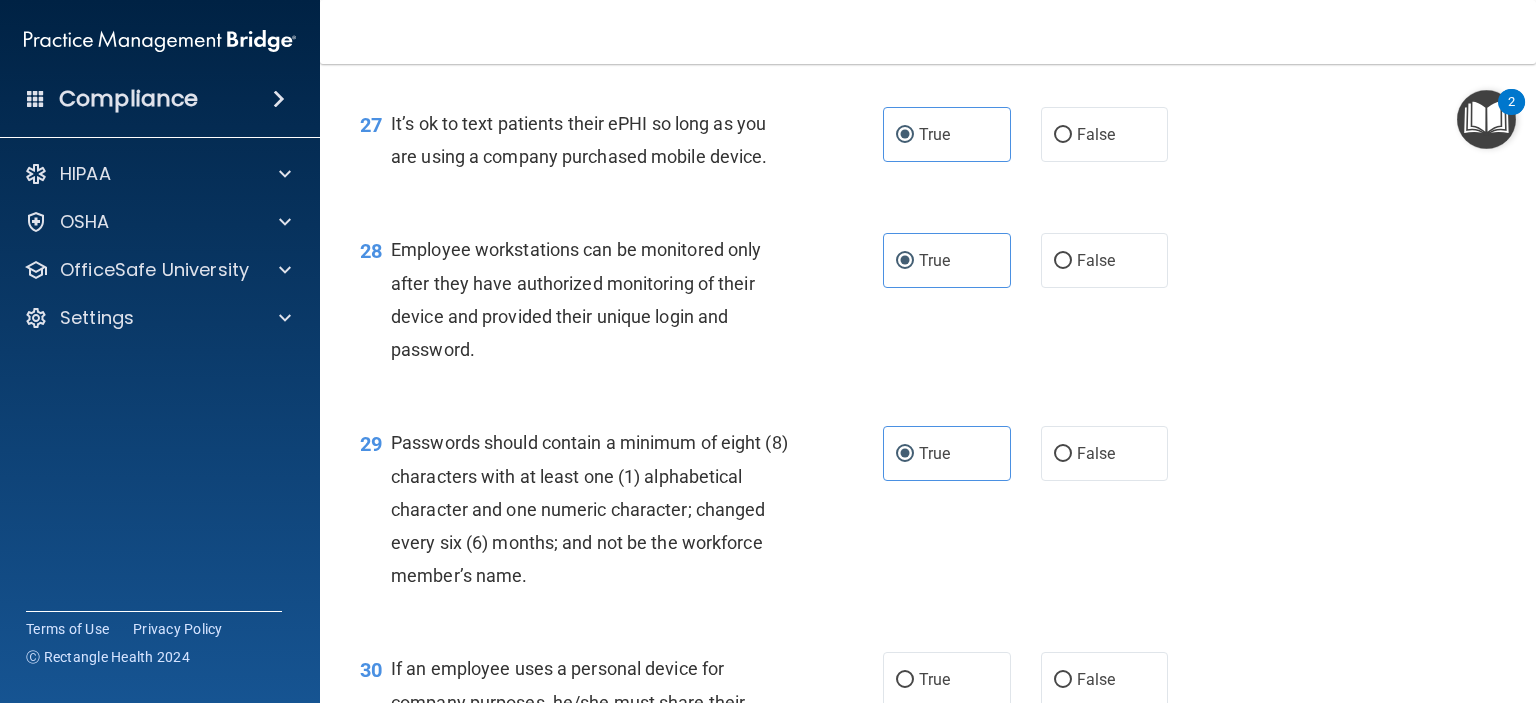 scroll, scrollTop: 5200, scrollLeft: 0, axis: vertical 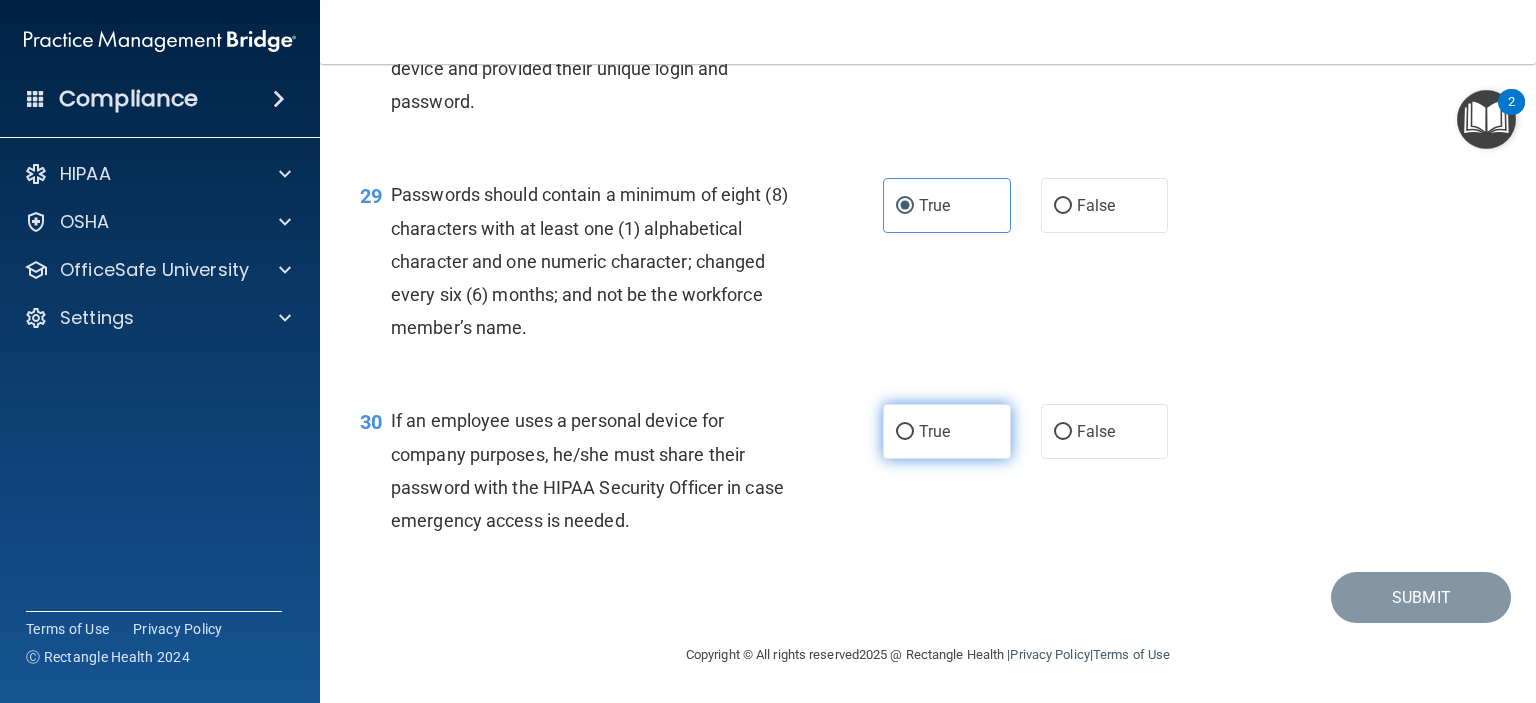 click on "True" at bounding box center [947, 431] 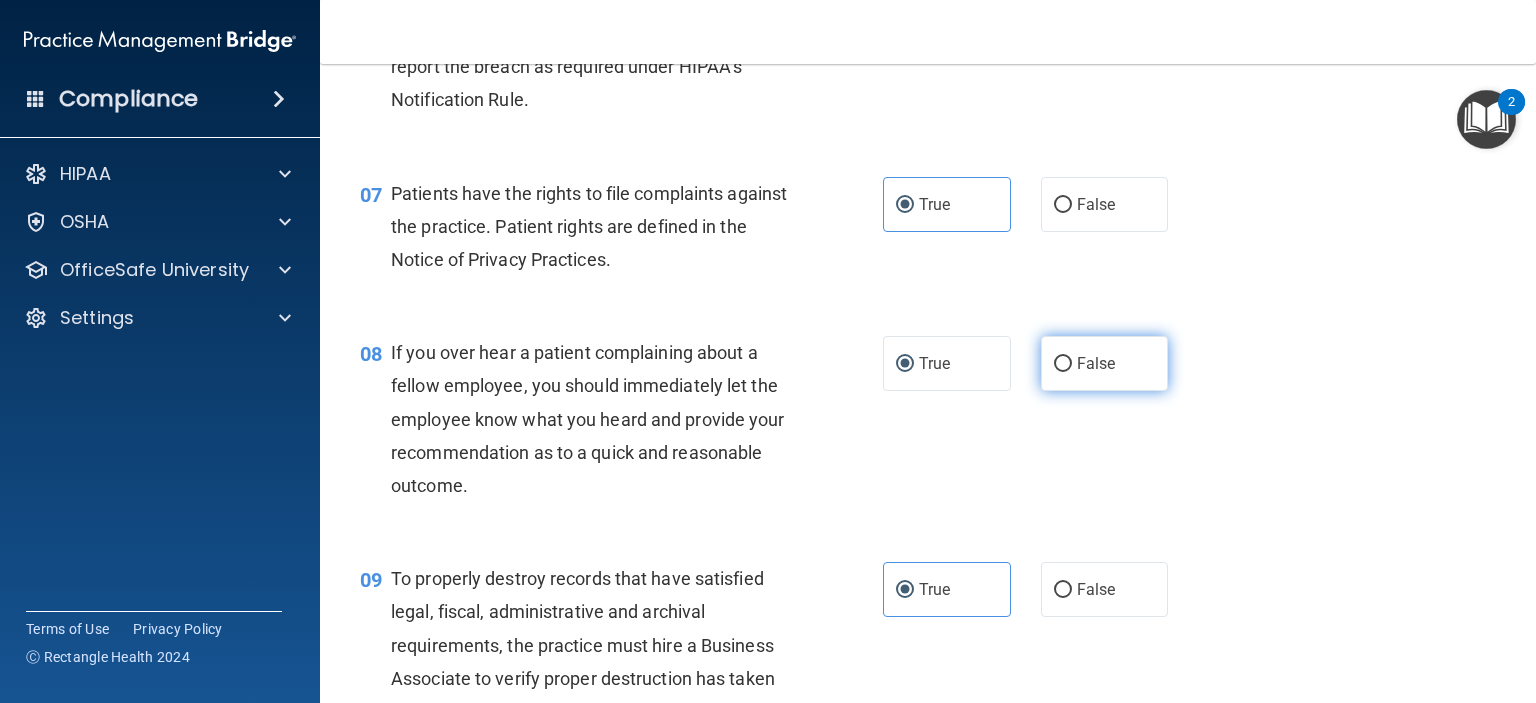 scroll, scrollTop: 1248, scrollLeft: 0, axis: vertical 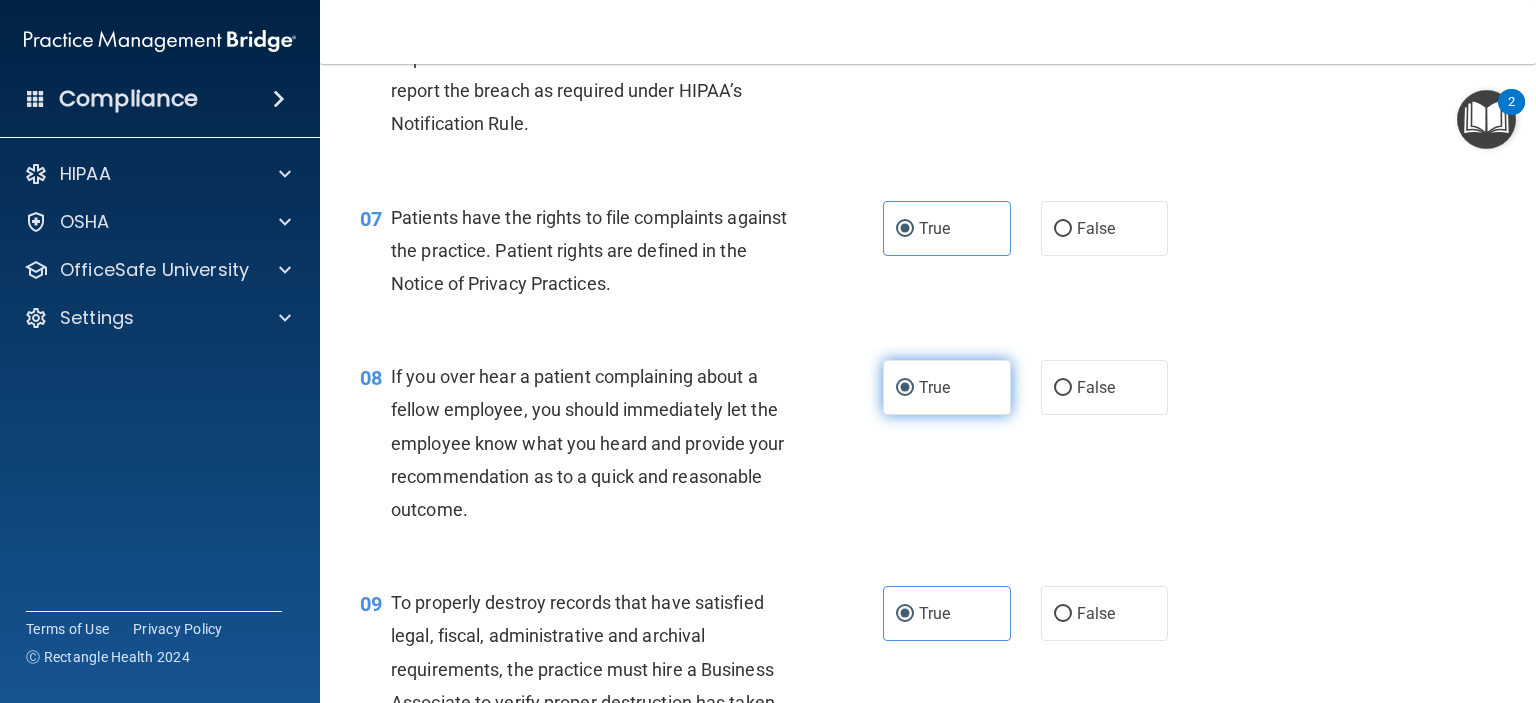 click on "True" at bounding box center (947, 387) 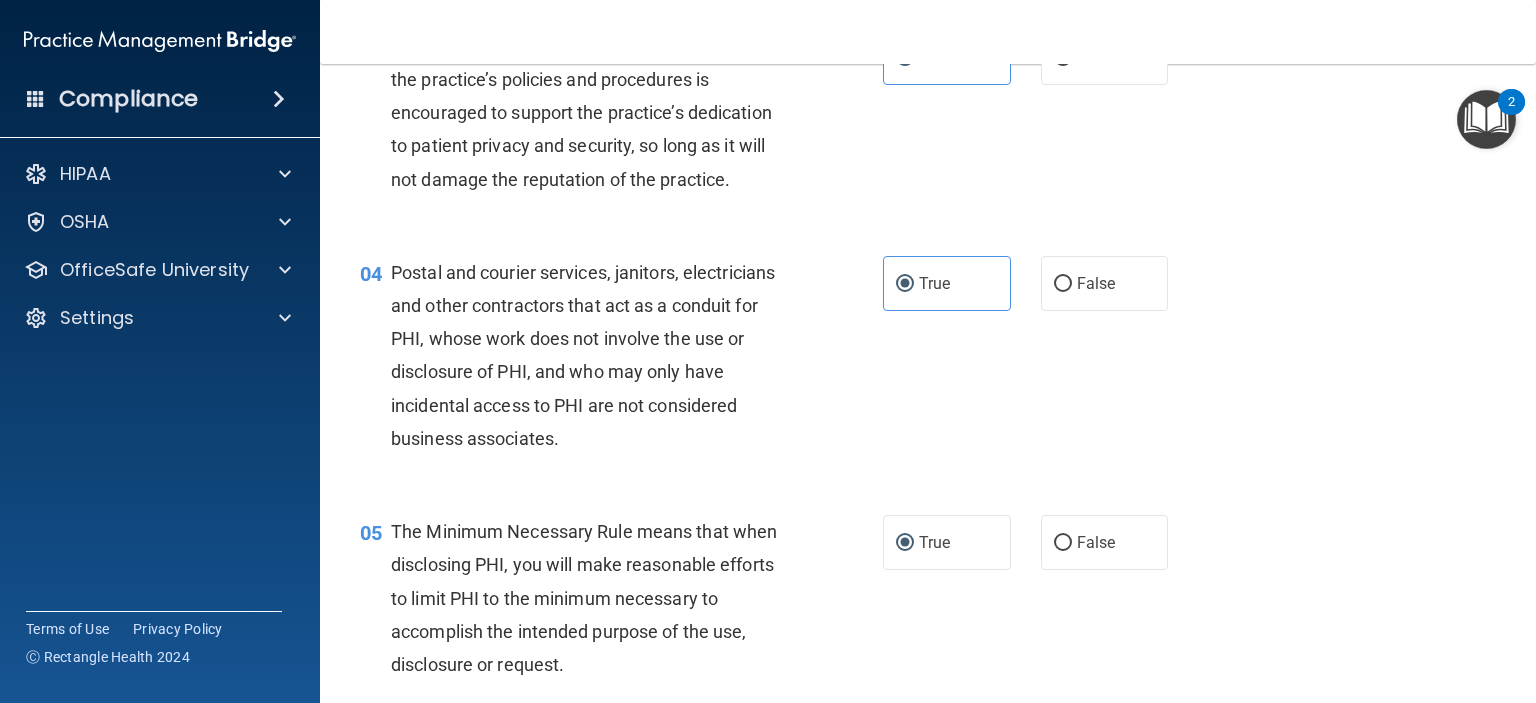 scroll, scrollTop: 448, scrollLeft: 0, axis: vertical 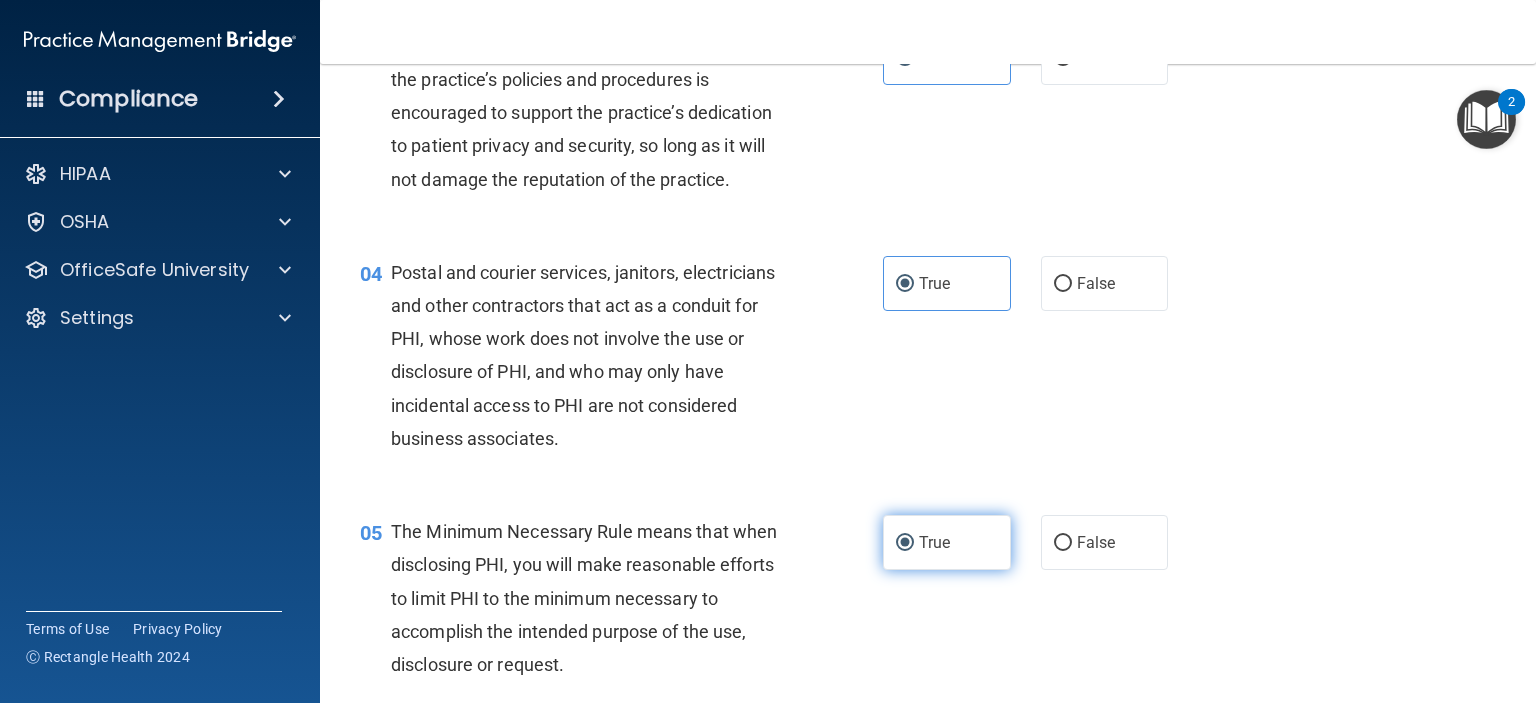 click on "True" at bounding box center [947, 542] 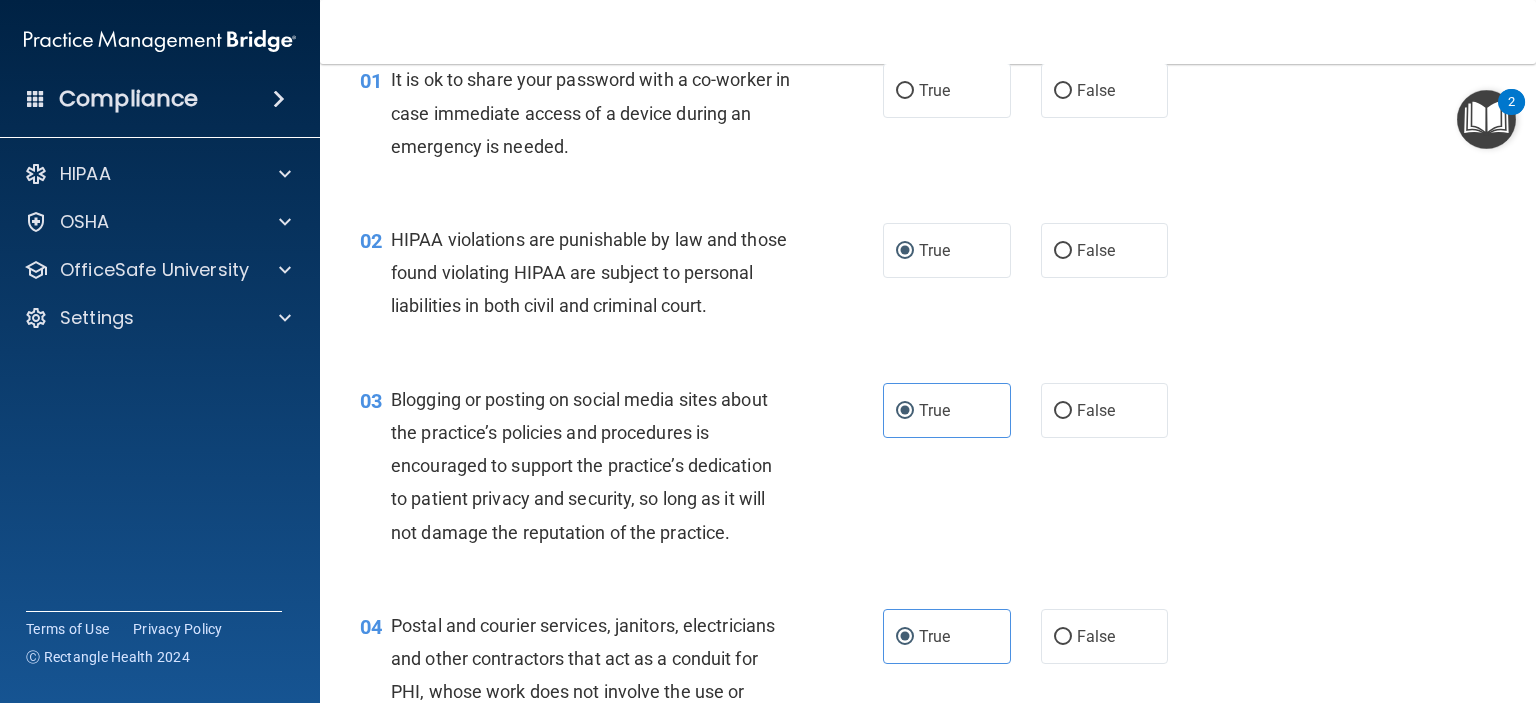 scroll, scrollTop: 48, scrollLeft: 0, axis: vertical 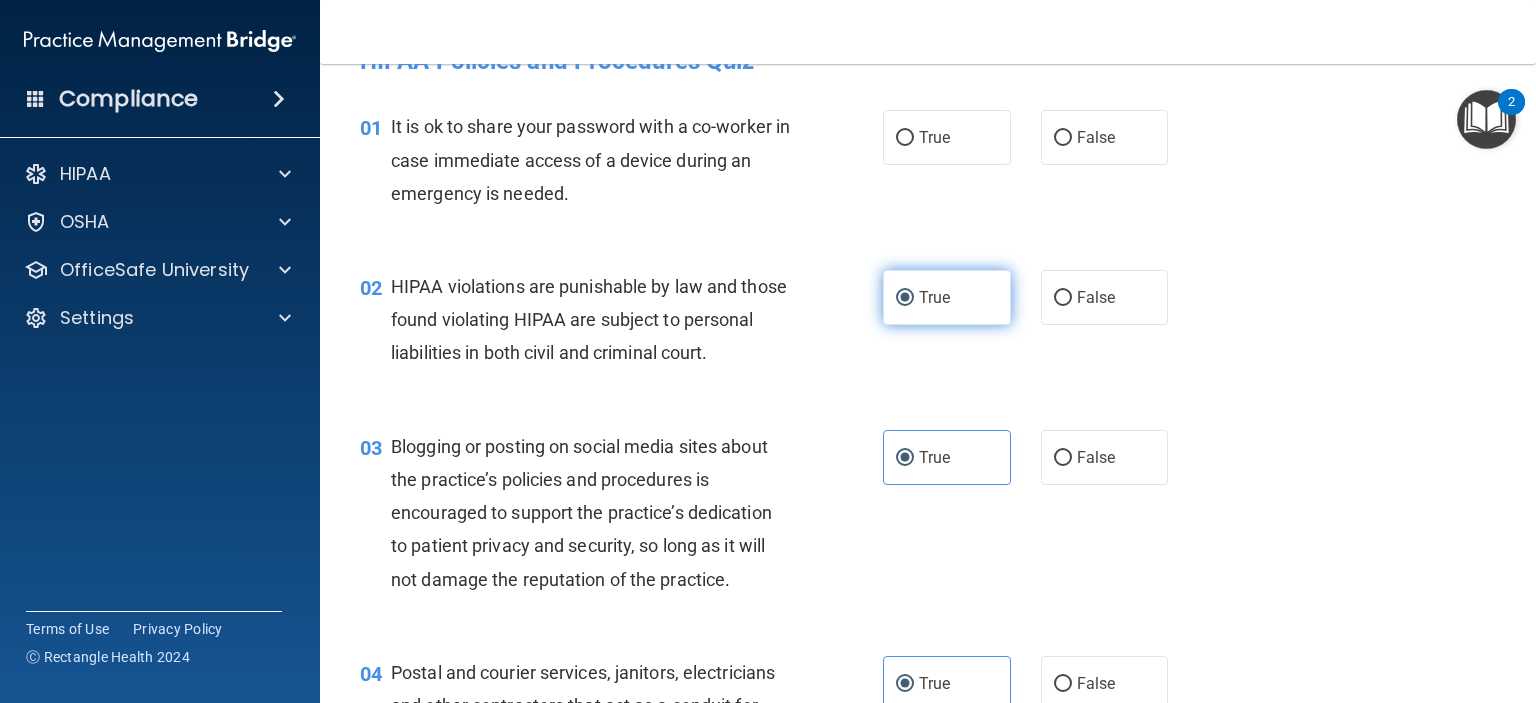 click on "True" at bounding box center [947, 297] 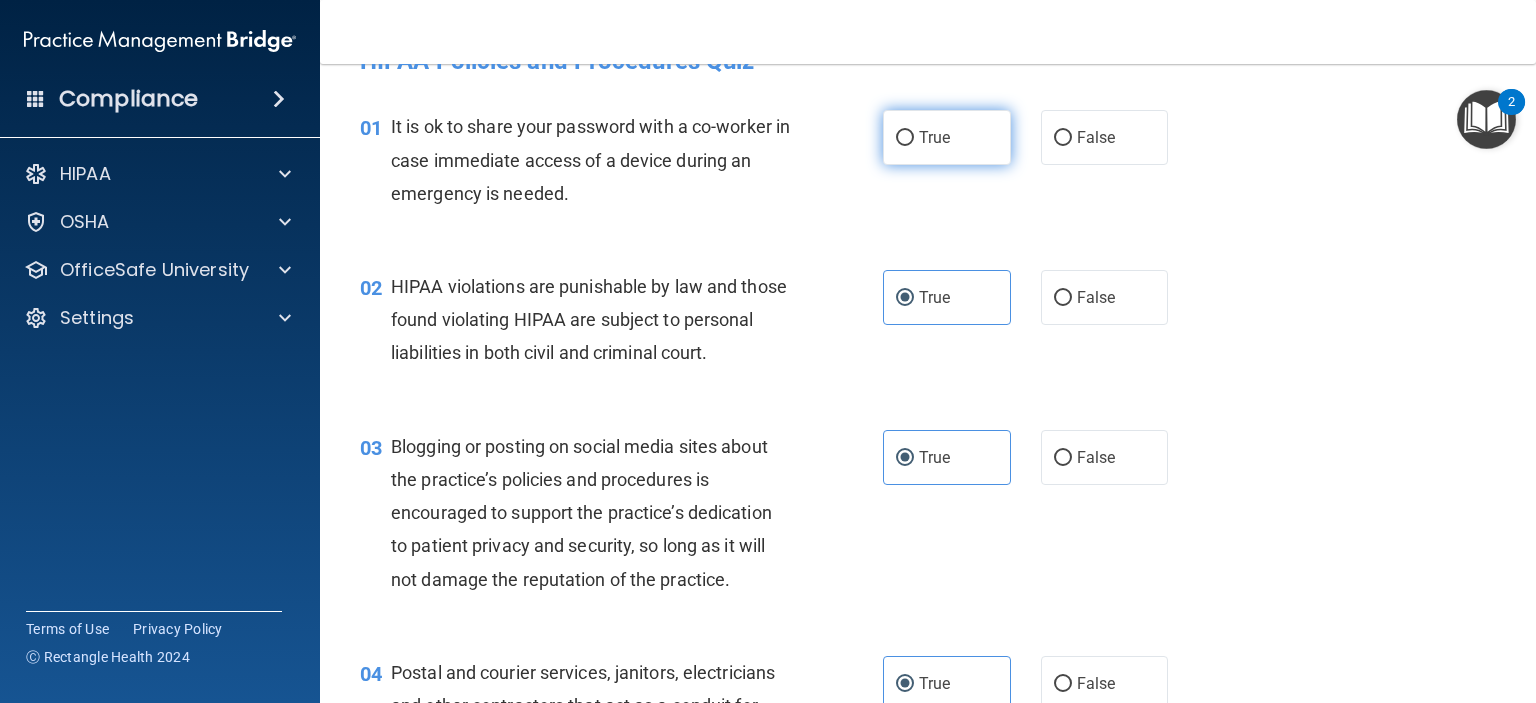 click on "True" at bounding box center (947, 137) 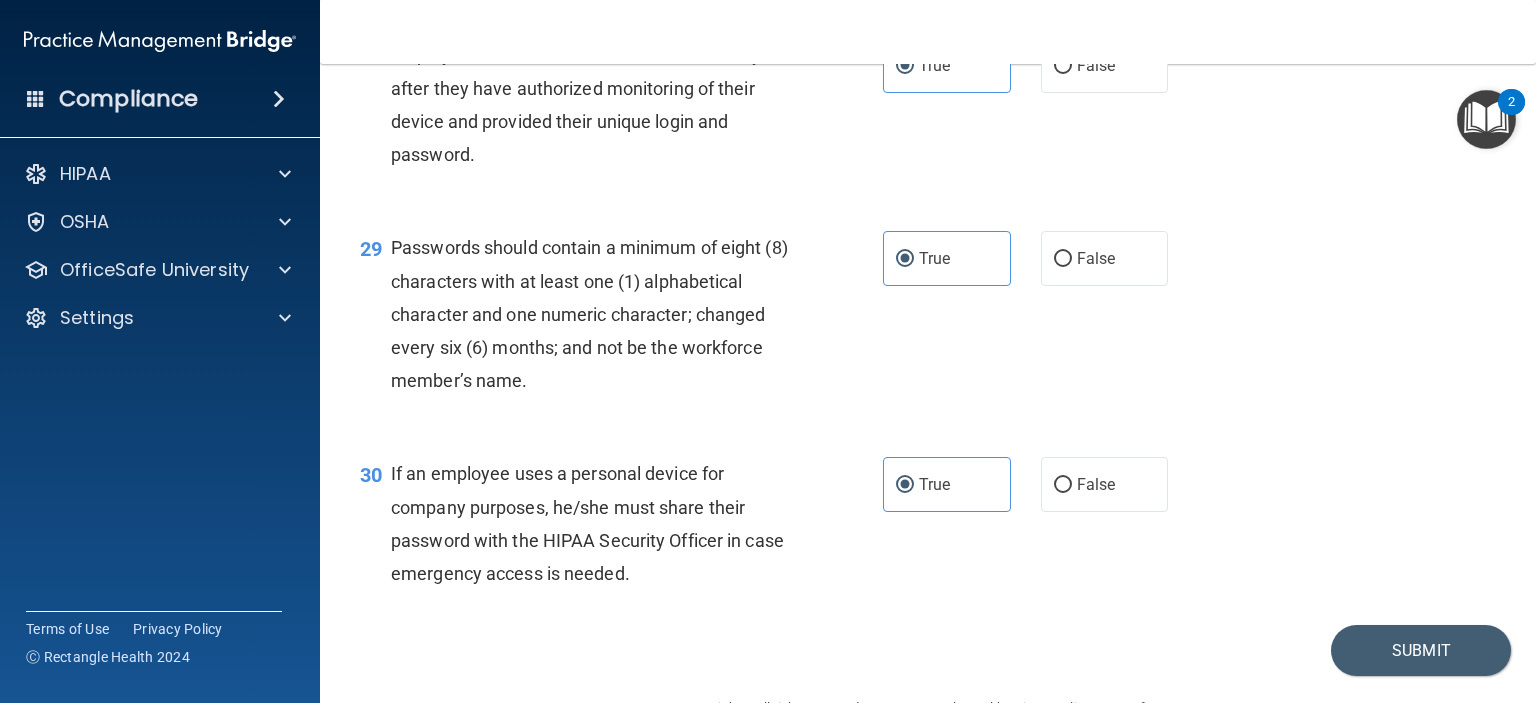 scroll, scrollTop: 5248, scrollLeft: 0, axis: vertical 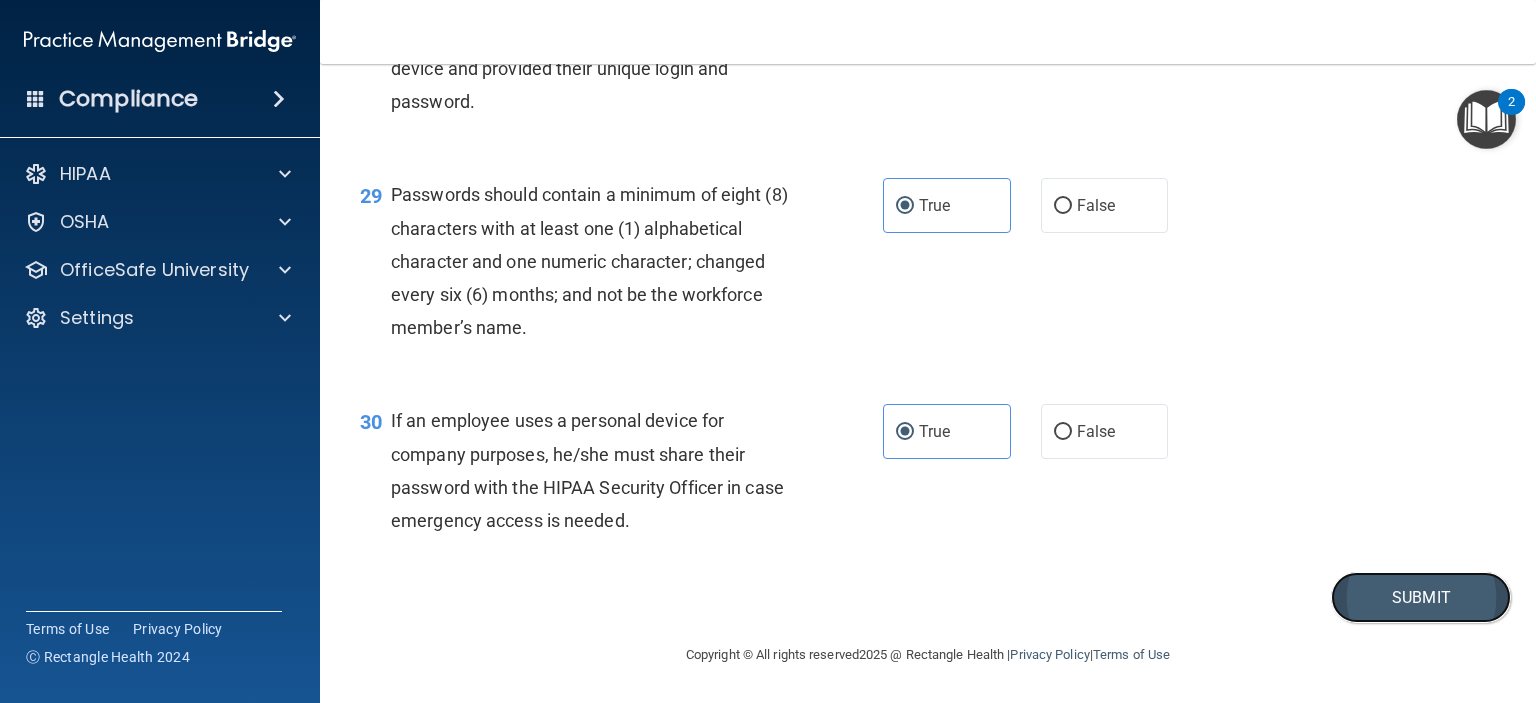 click on "Submit" at bounding box center [1421, 597] 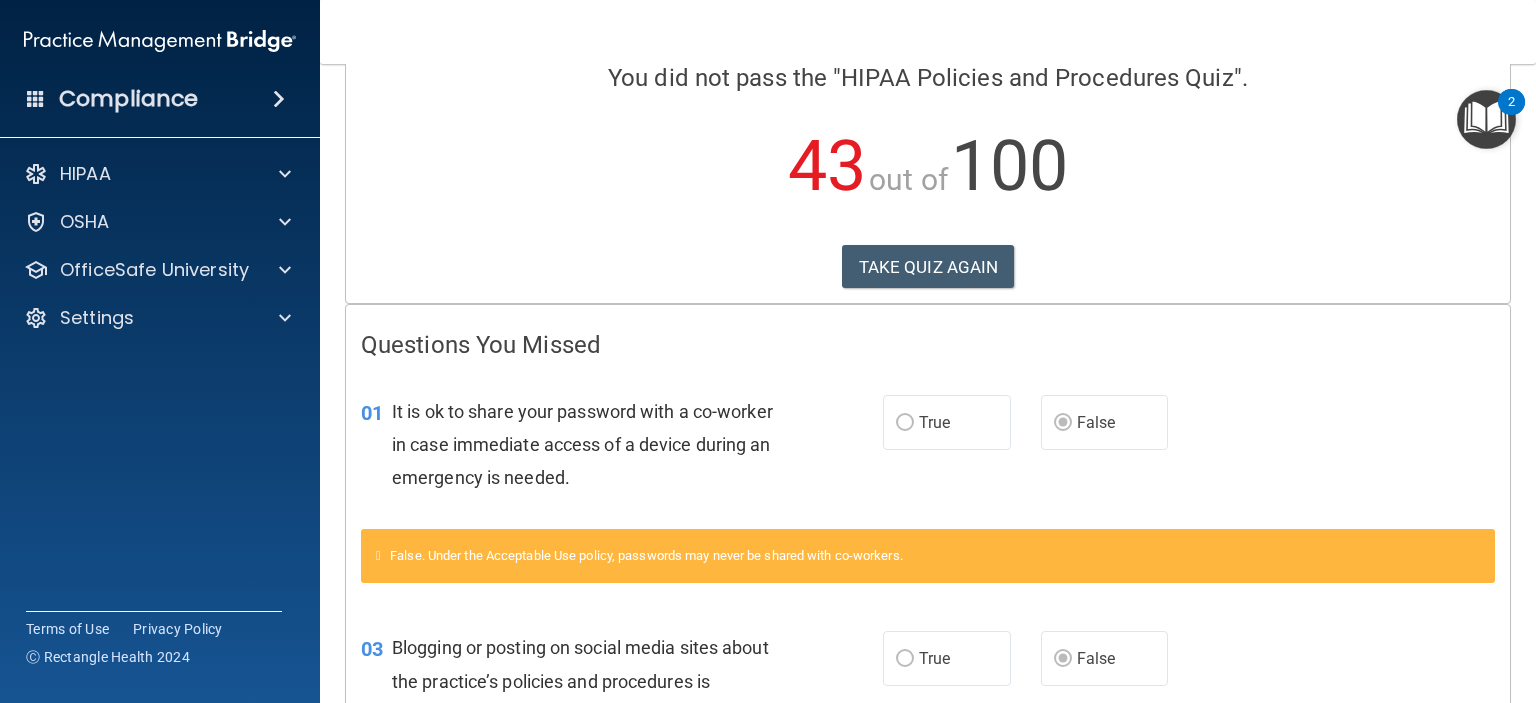 scroll, scrollTop: 0, scrollLeft: 0, axis: both 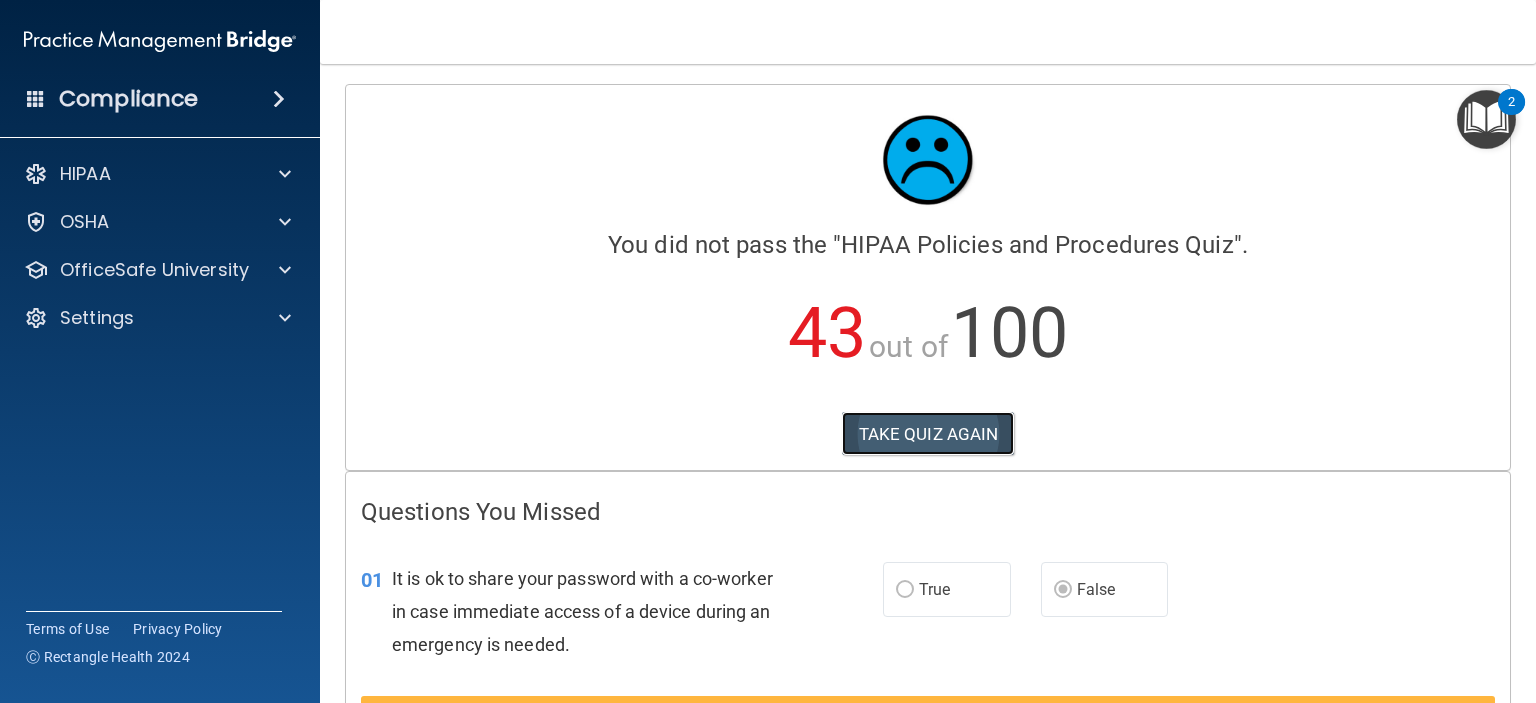 click on "TAKE QUIZ AGAIN" at bounding box center [928, 434] 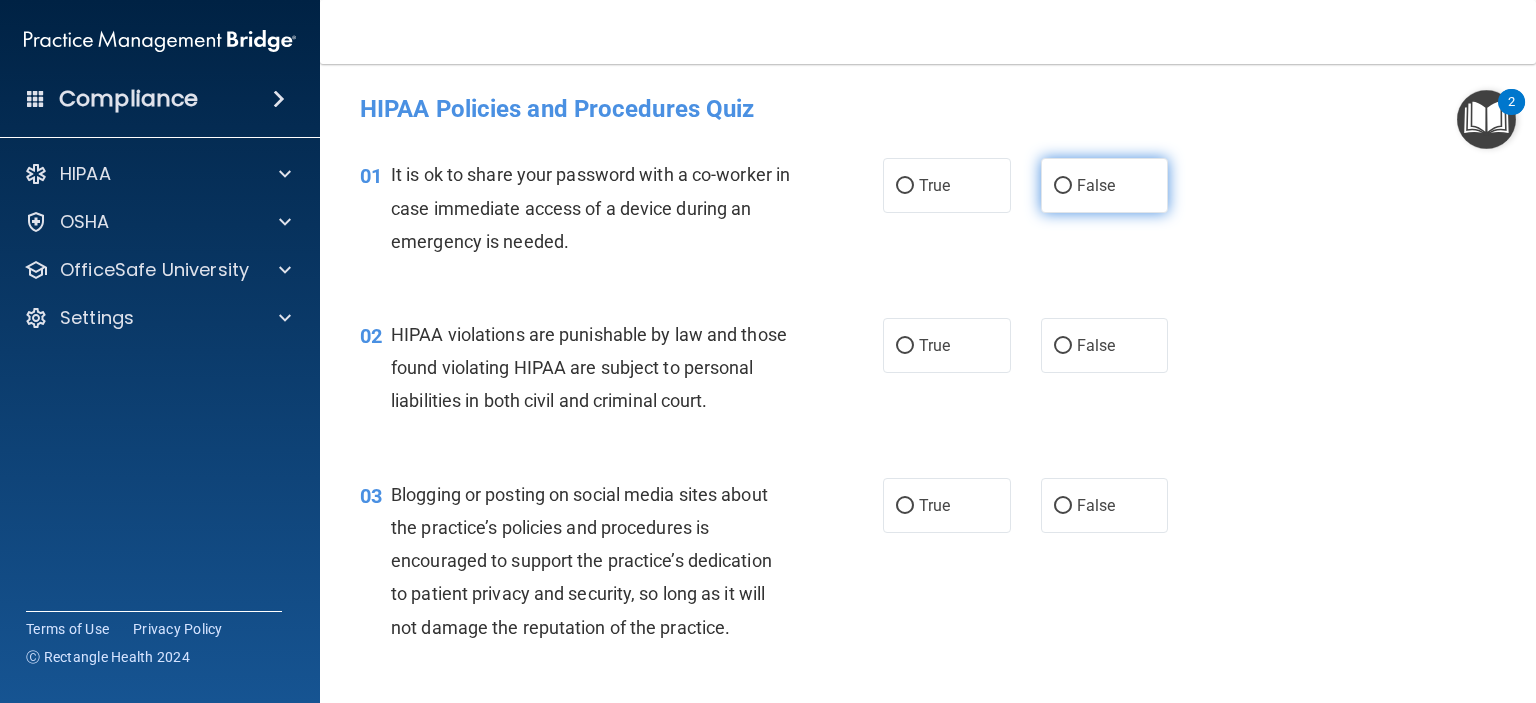 click on "False" at bounding box center (1105, 185) 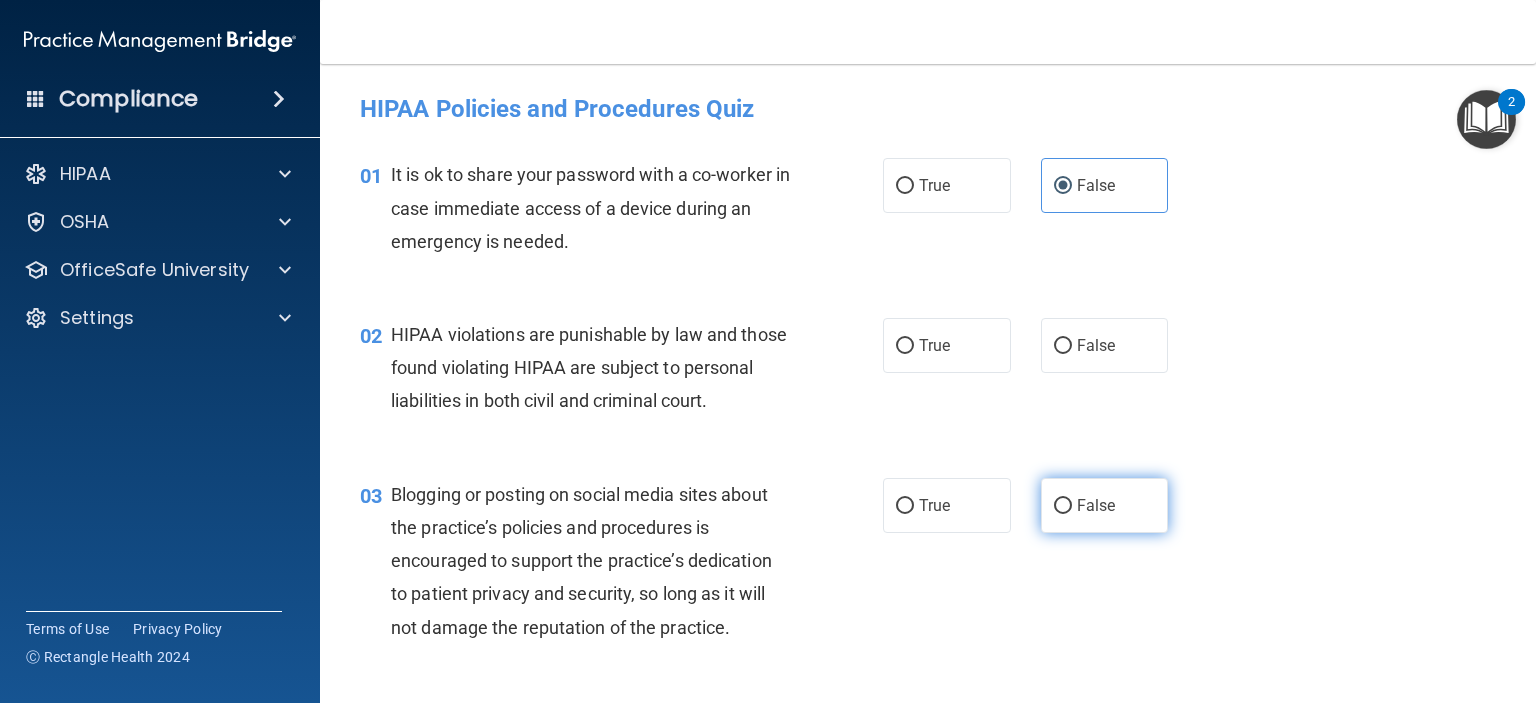 click on "False" at bounding box center (1105, 505) 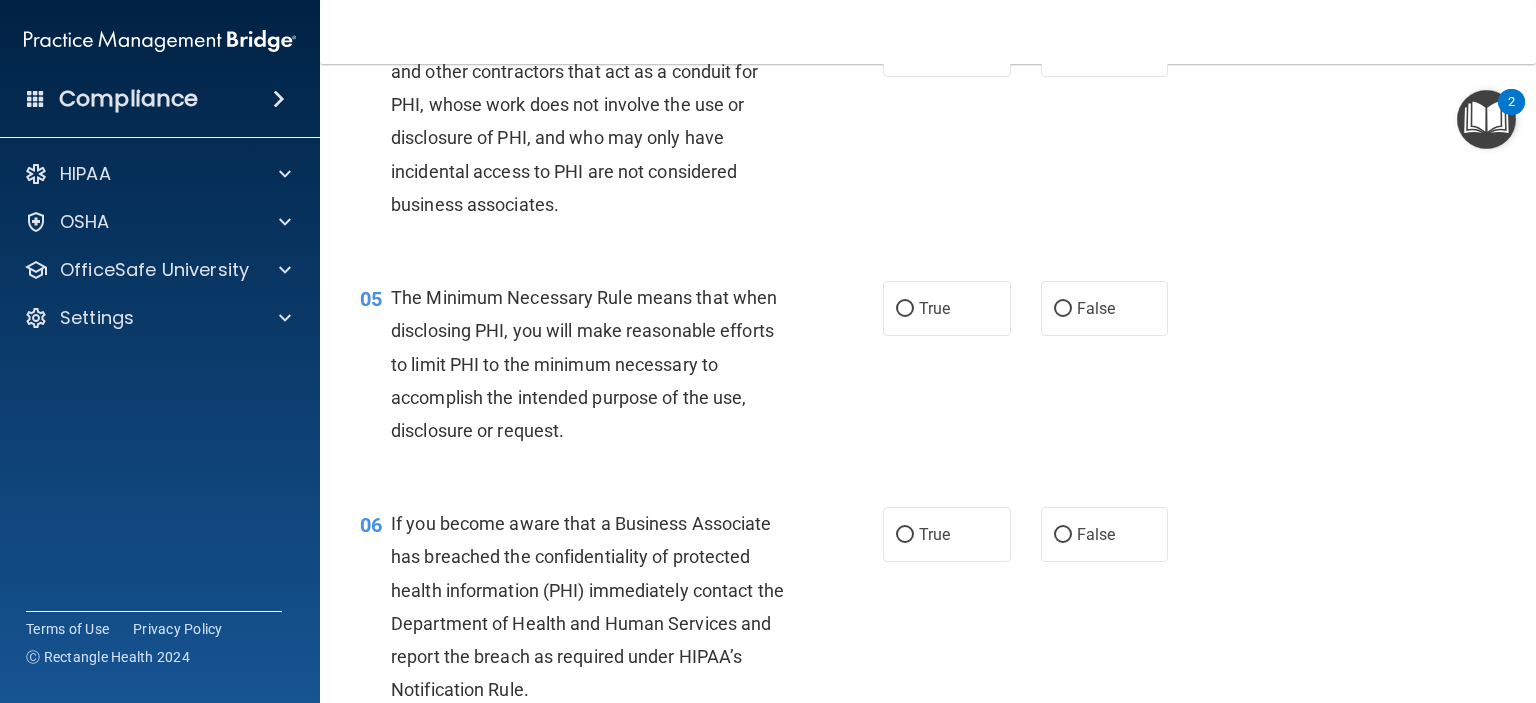 scroll, scrollTop: 800, scrollLeft: 0, axis: vertical 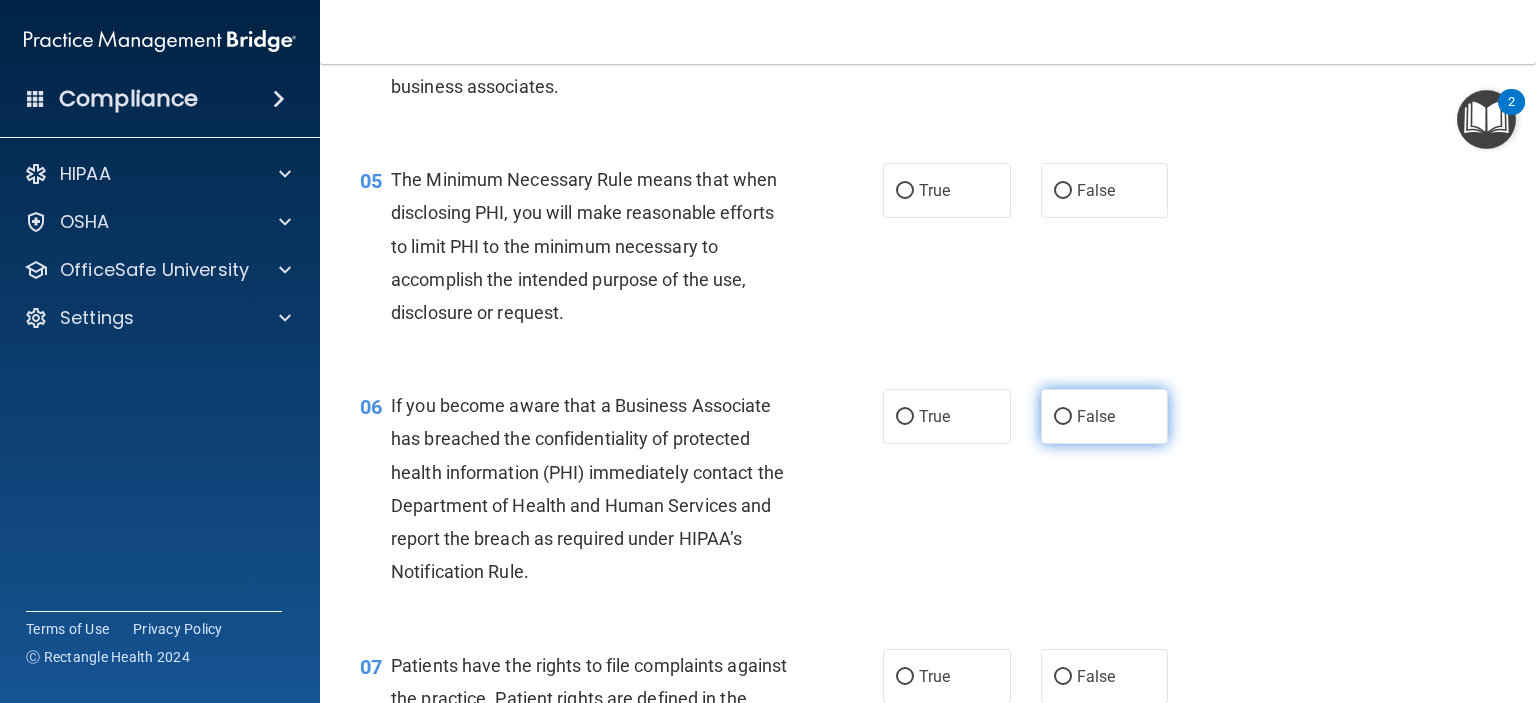 click on "False" at bounding box center (1105, 416) 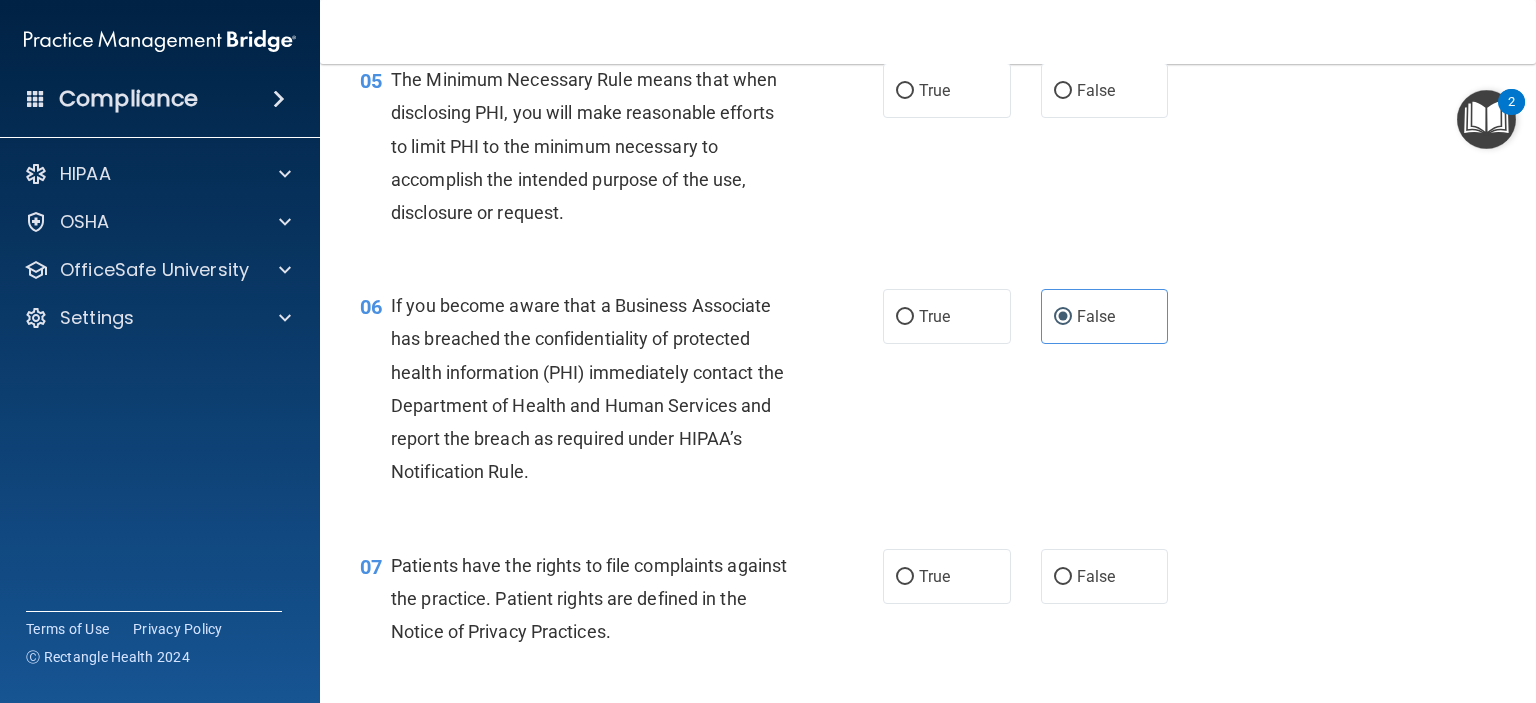 scroll, scrollTop: 1000, scrollLeft: 0, axis: vertical 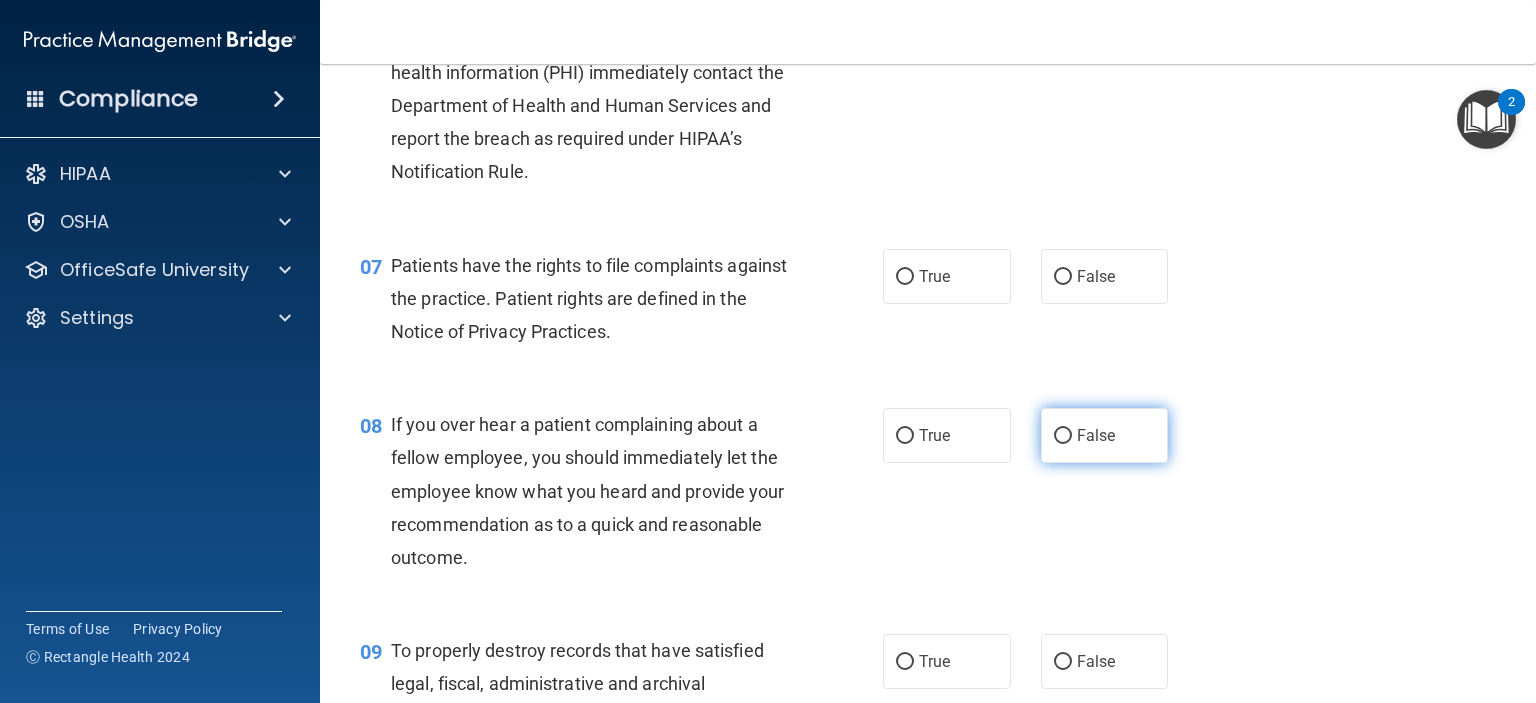 click on "False" at bounding box center [1096, 435] 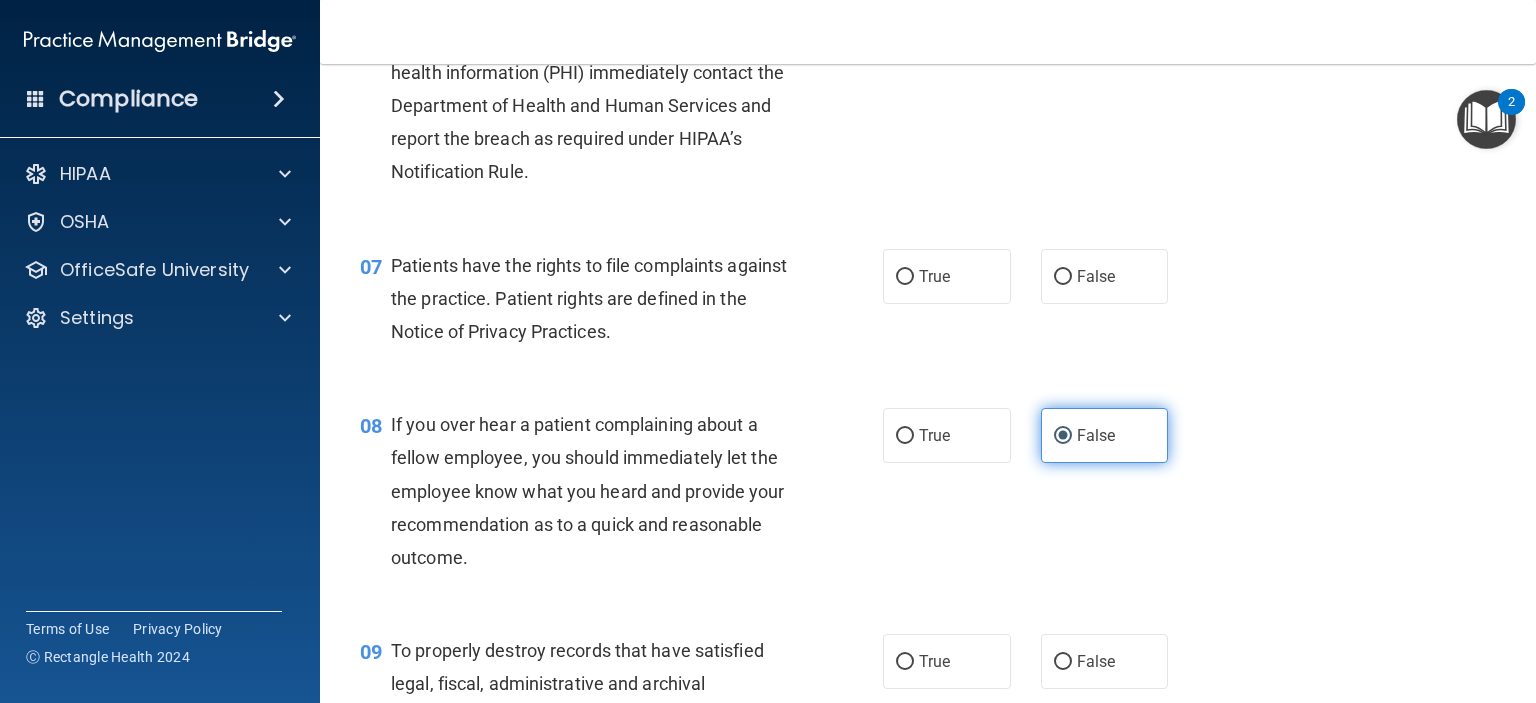 scroll, scrollTop: 1400, scrollLeft: 0, axis: vertical 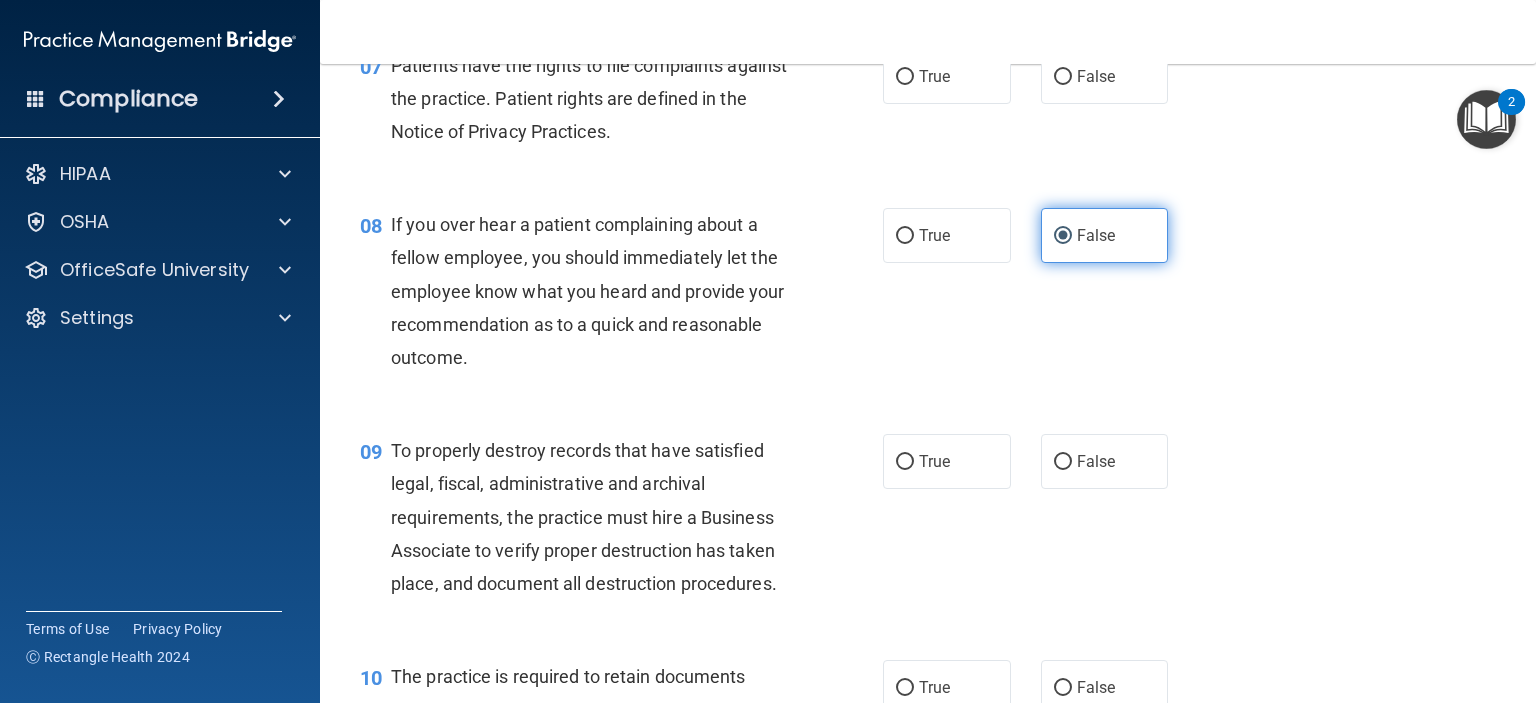click on "False" at bounding box center (1105, 461) 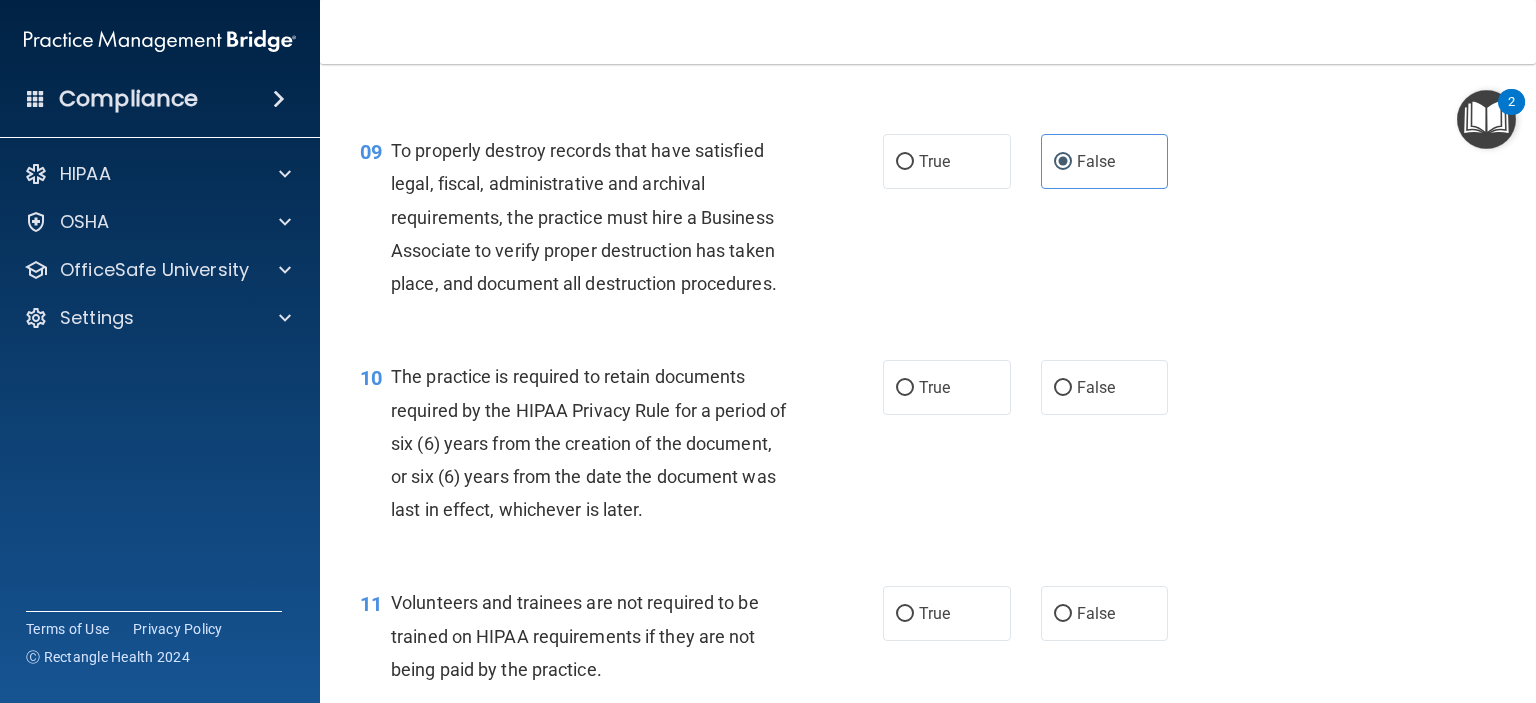 scroll, scrollTop: 1800, scrollLeft: 0, axis: vertical 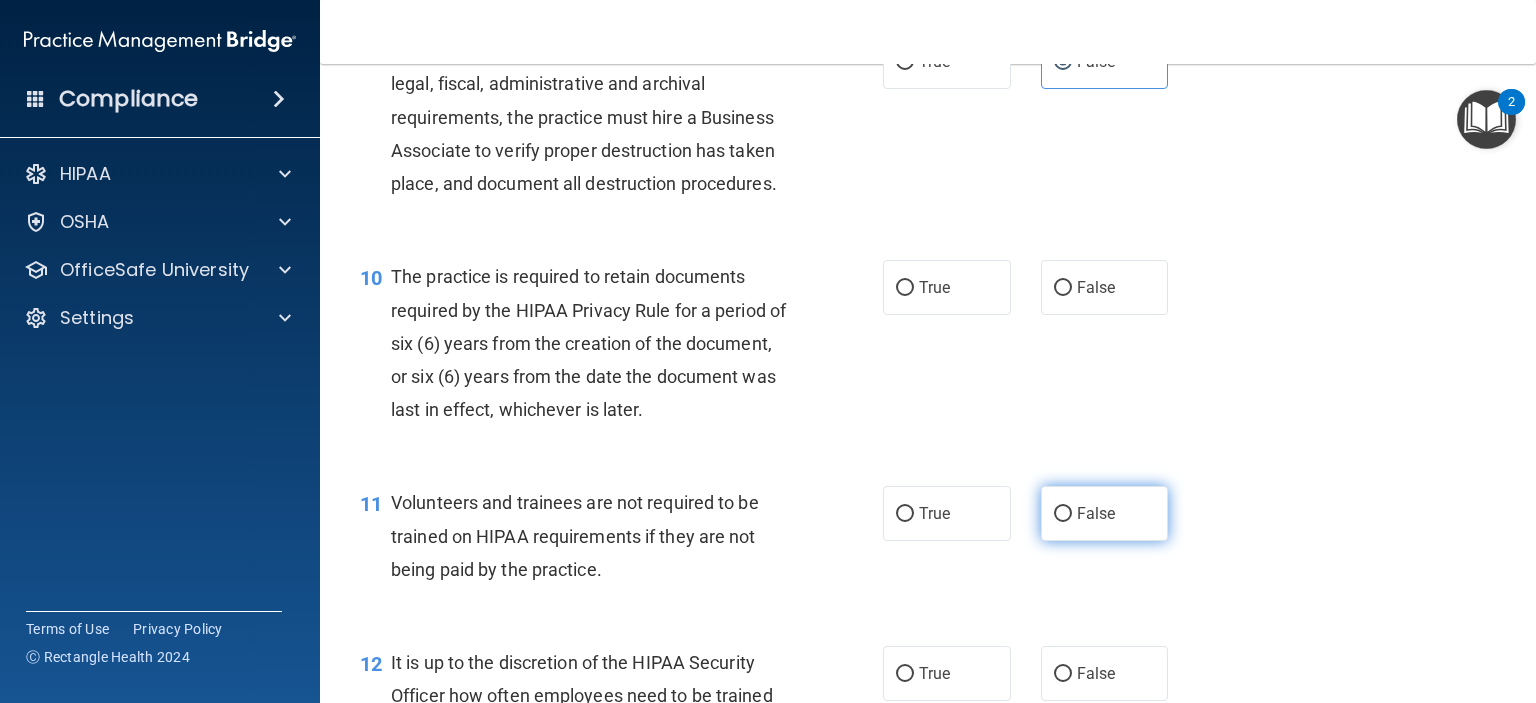 click on "False" at bounding box center [1096, 513] 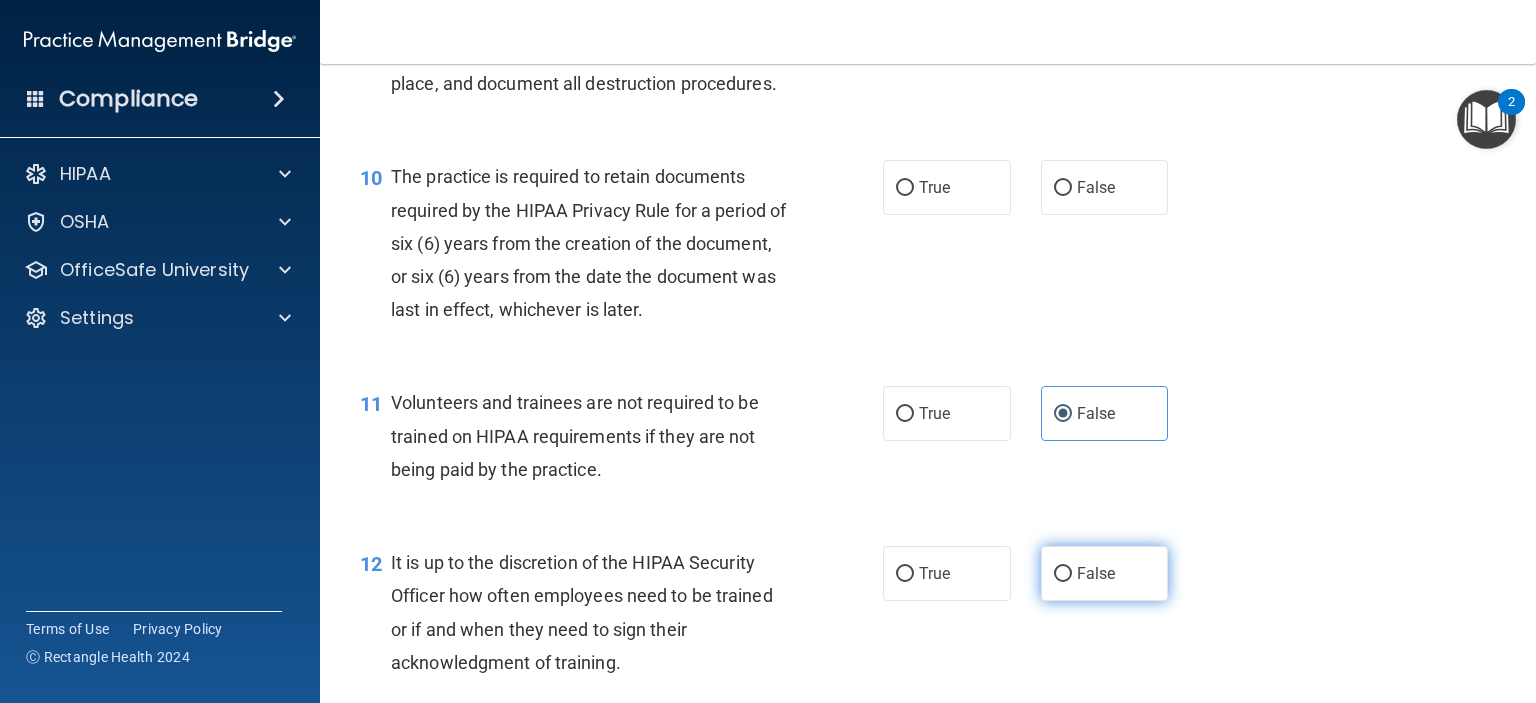 click on "False" at bounding box center [1105, 573] 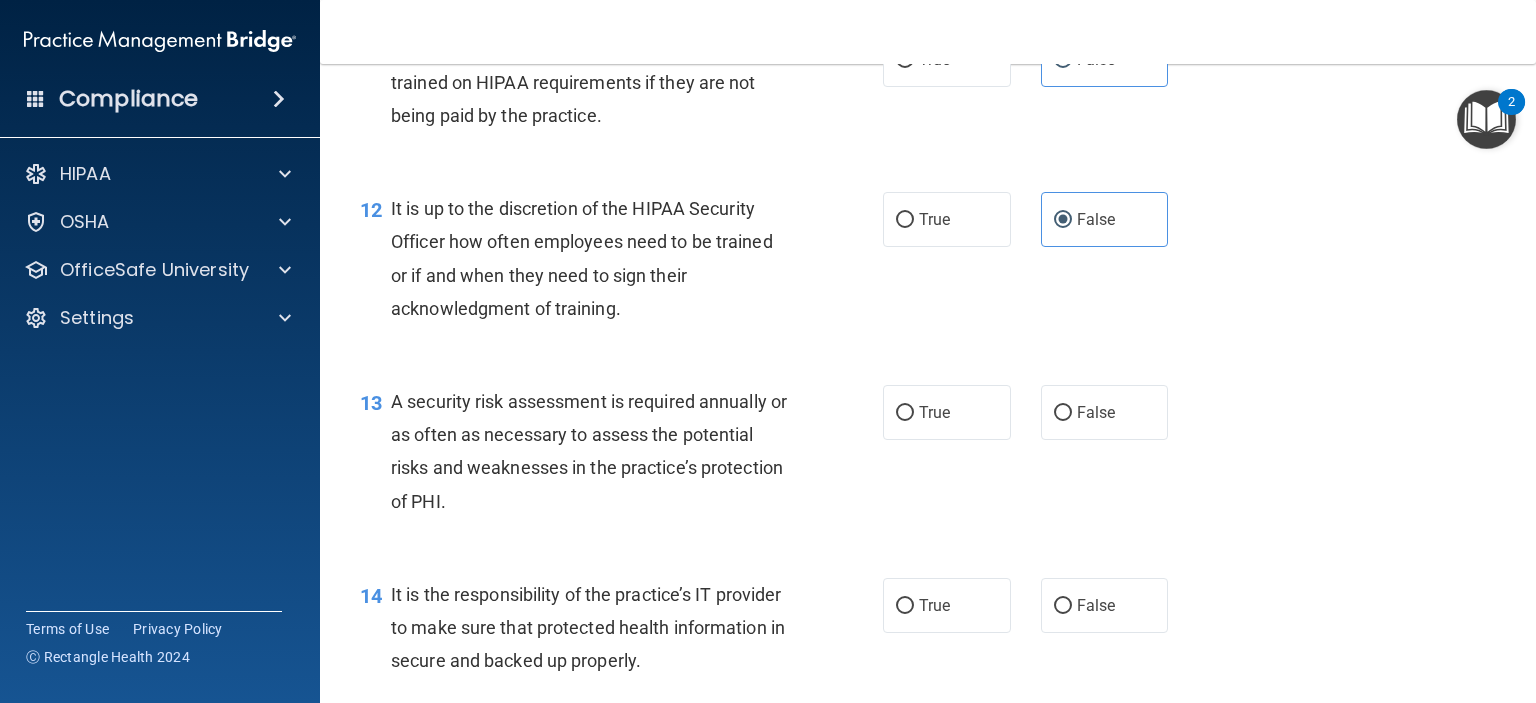 scroll, scrollTop: 2300, scrollLeft: 0, axis: vertical 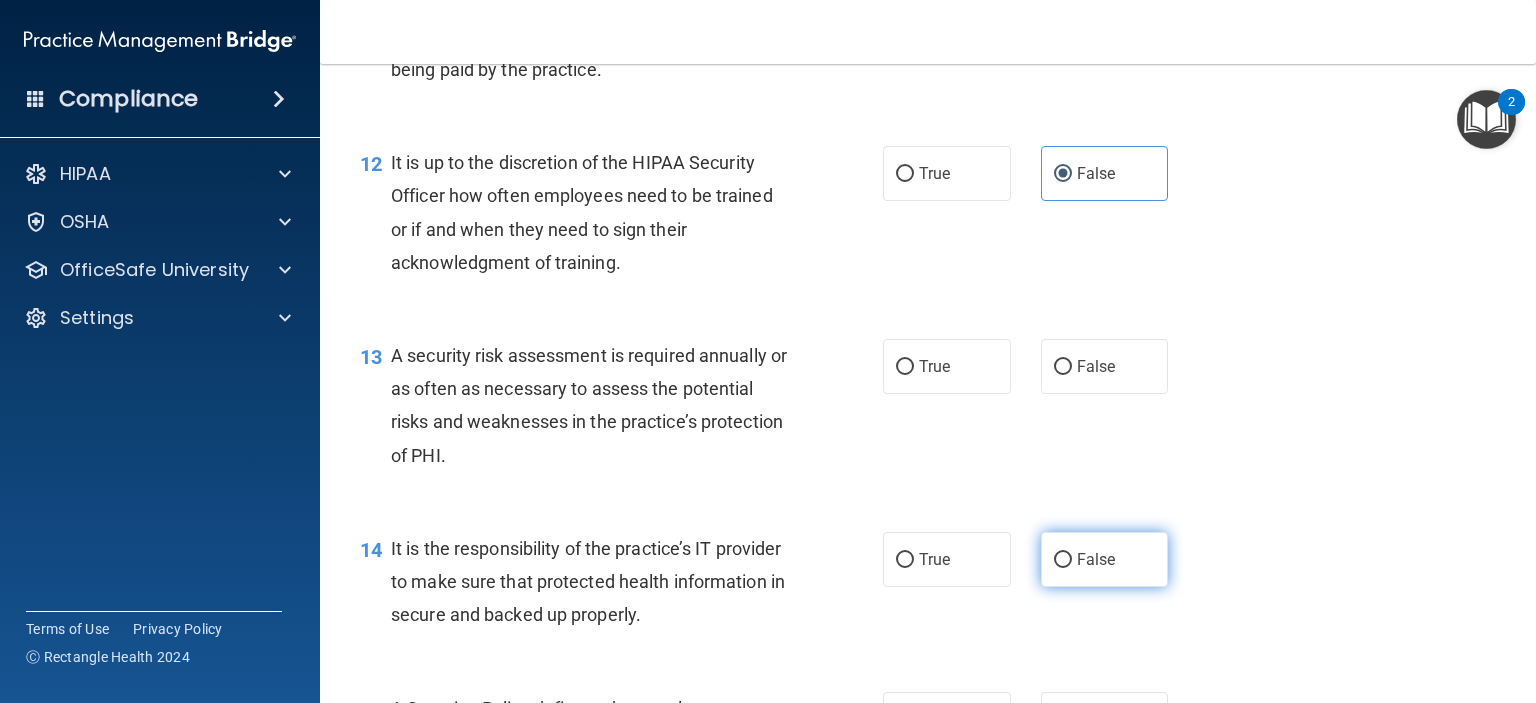 click on "False" at bounding box center [1105, 559] 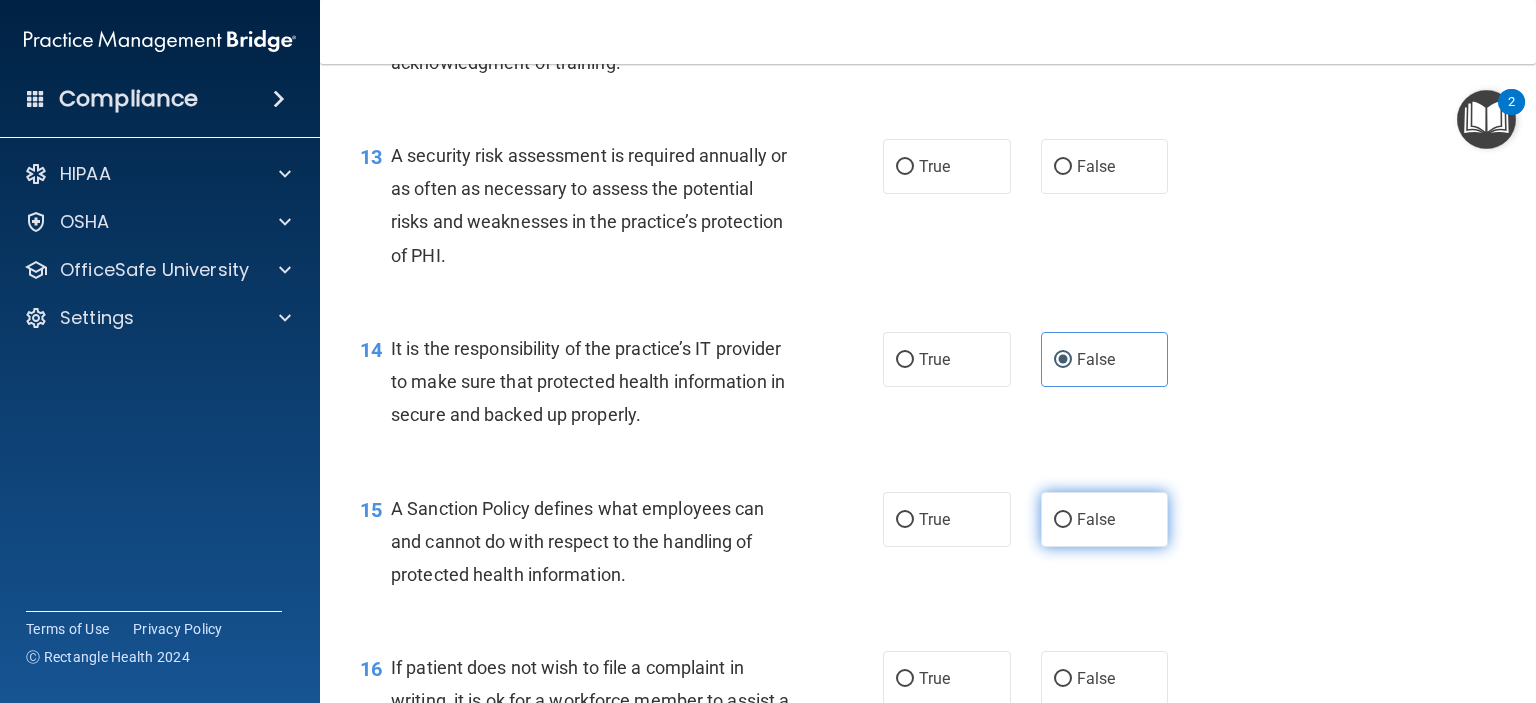click on "False" at bounding box center [1096, 519] 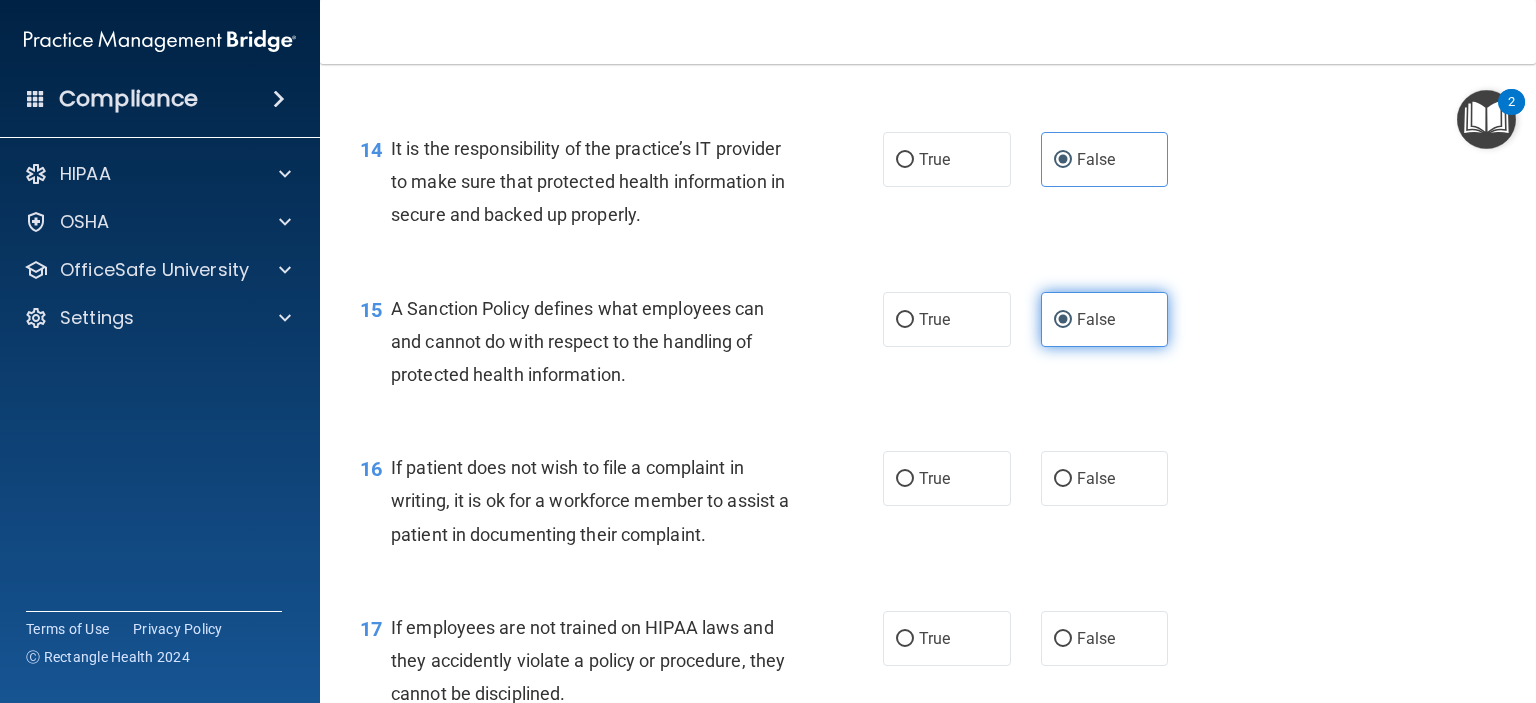 scroll, scrollTop: 2800, scrollLeft: 0, axis: vertical 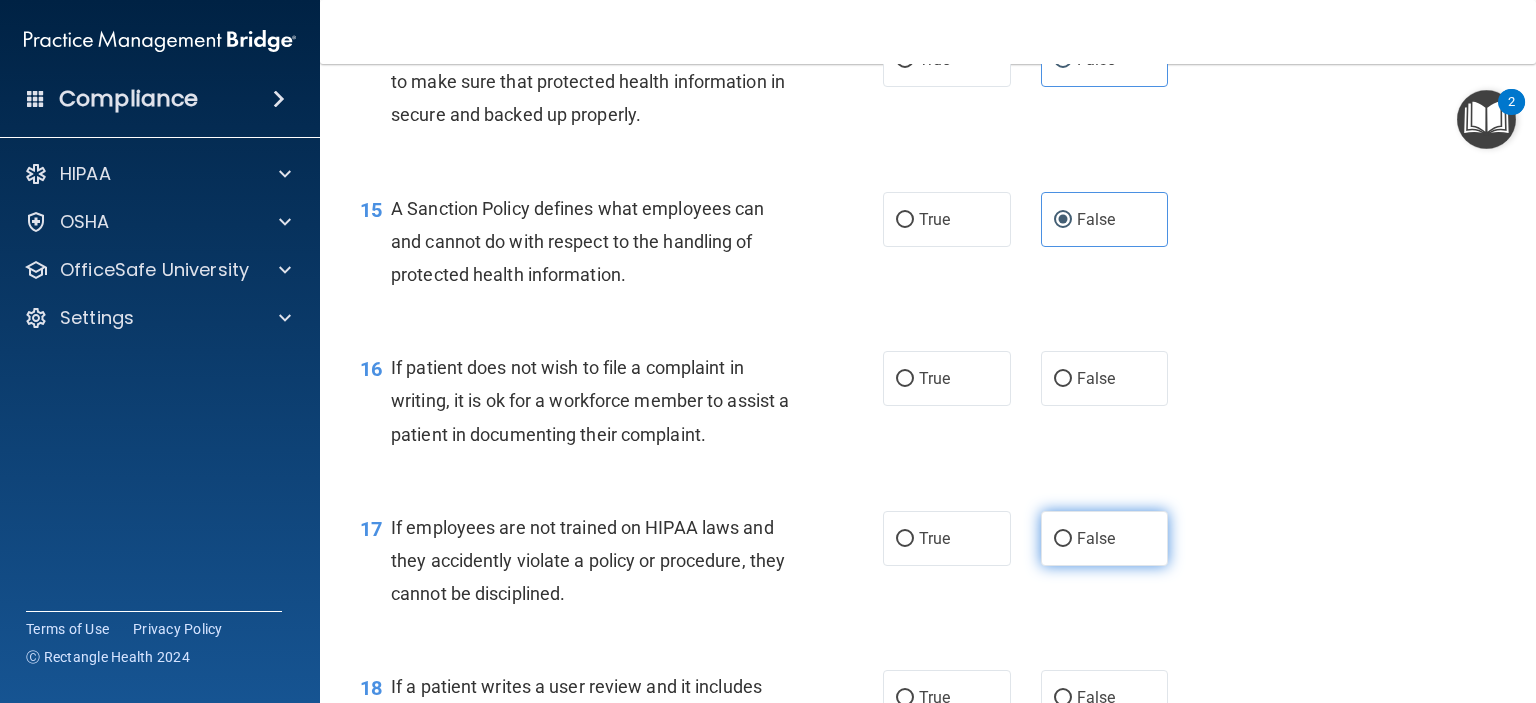 click on "False" at bounding box center (1105, 538) 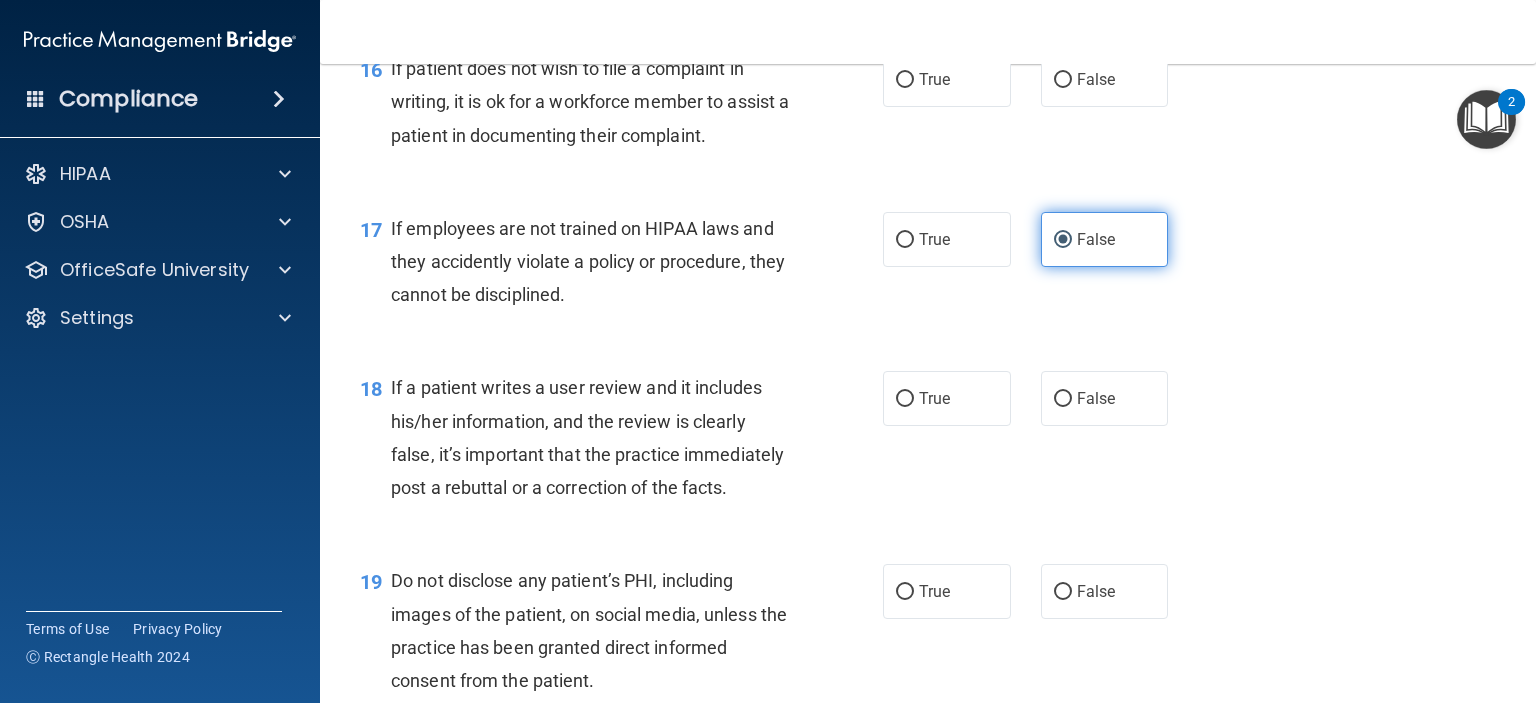 scroll, scrollTop: 3100, scrollLeft: 0, axis: vertical 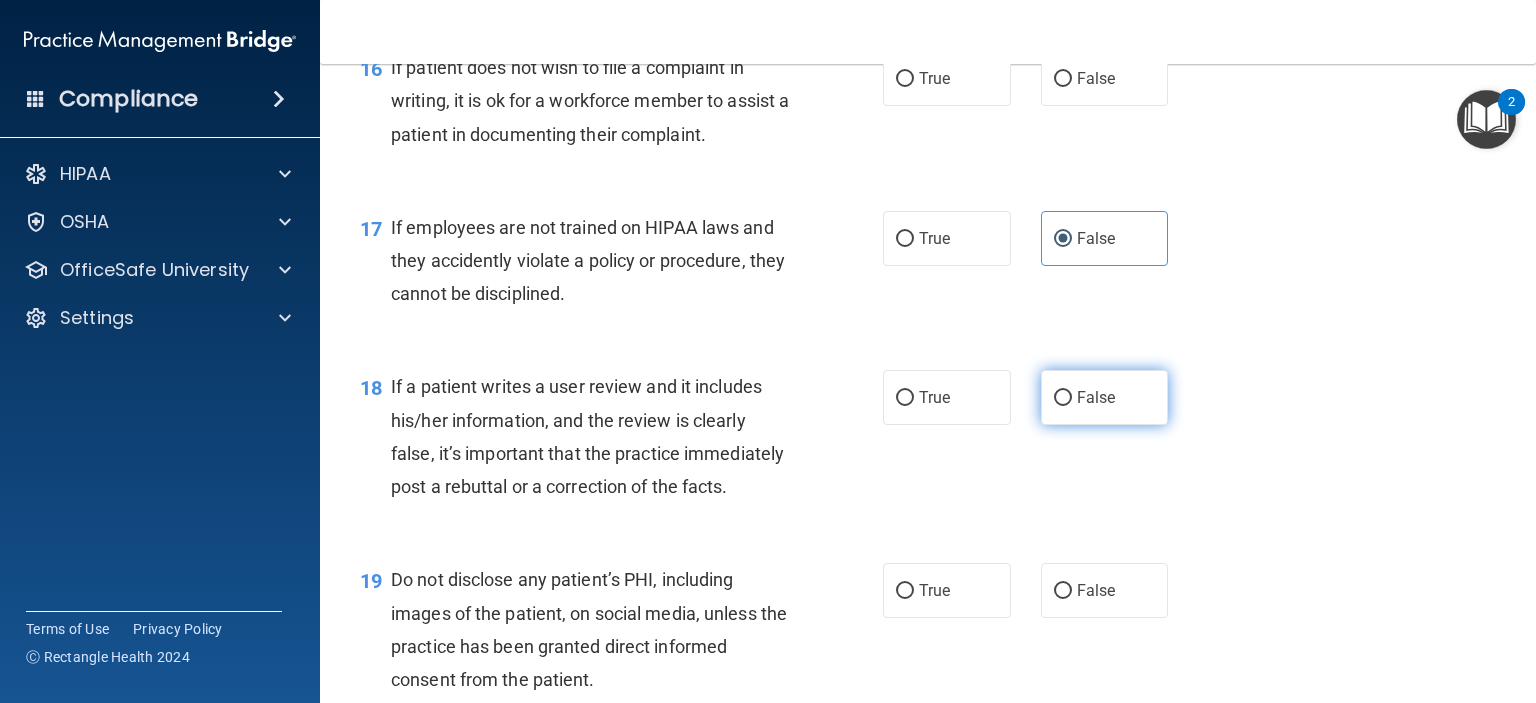 click on "False" at bounding box center (1096, 397) 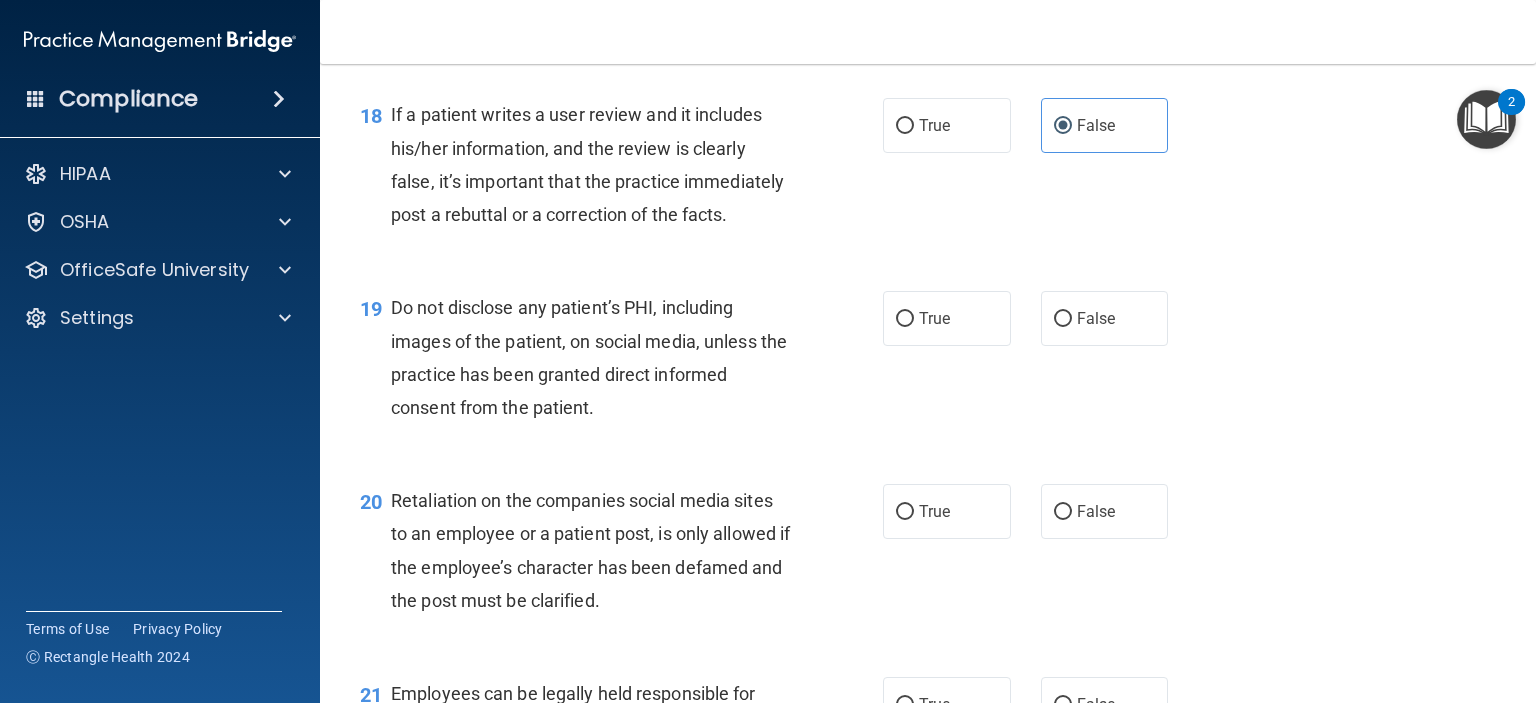 scroll, scrollTop: 3400, scrollLeft: 0, axis: vertical 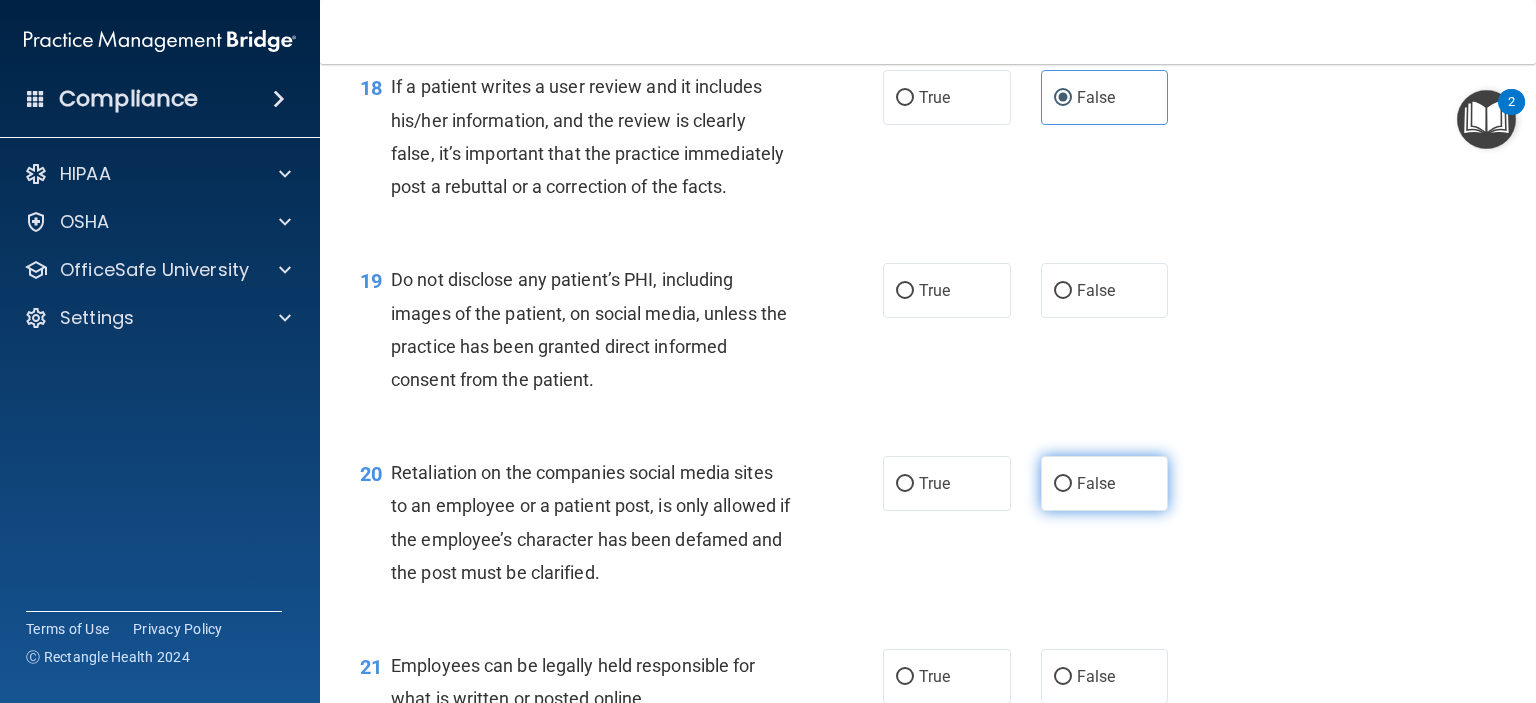 click on "False" at bounding box center (1096, 483) 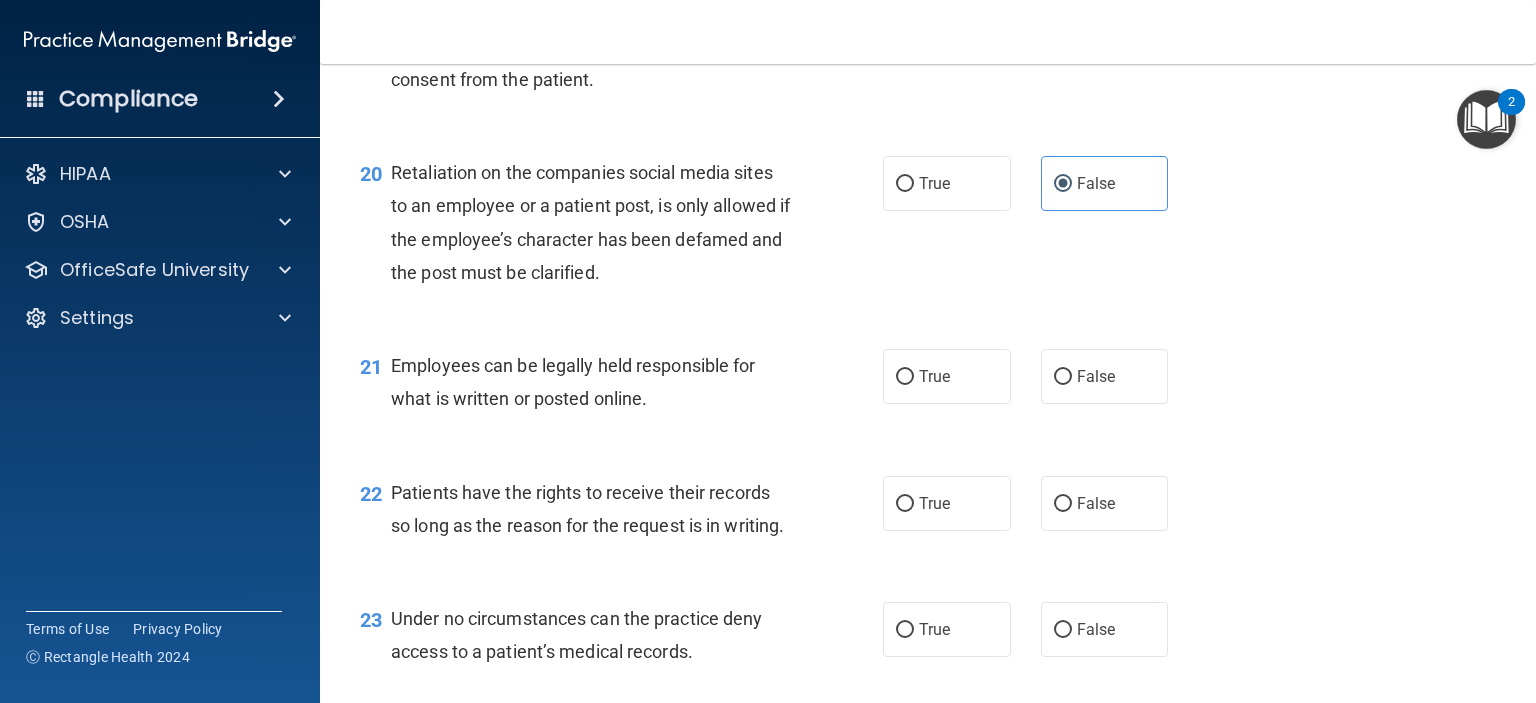 scroll, scrollTop: 3900, scrollLeft: 0, axis: vertical 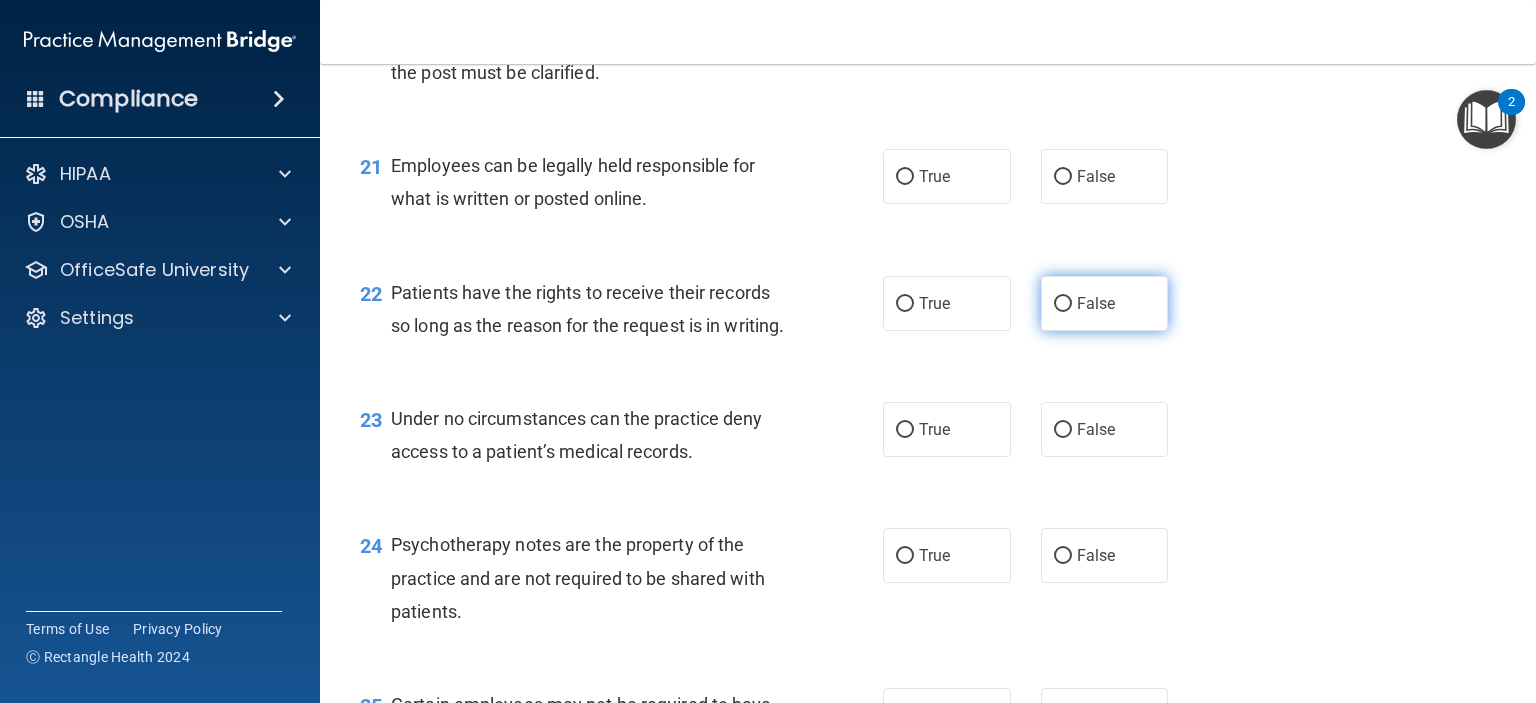 click on "False" at bounding box center [1096, 303] 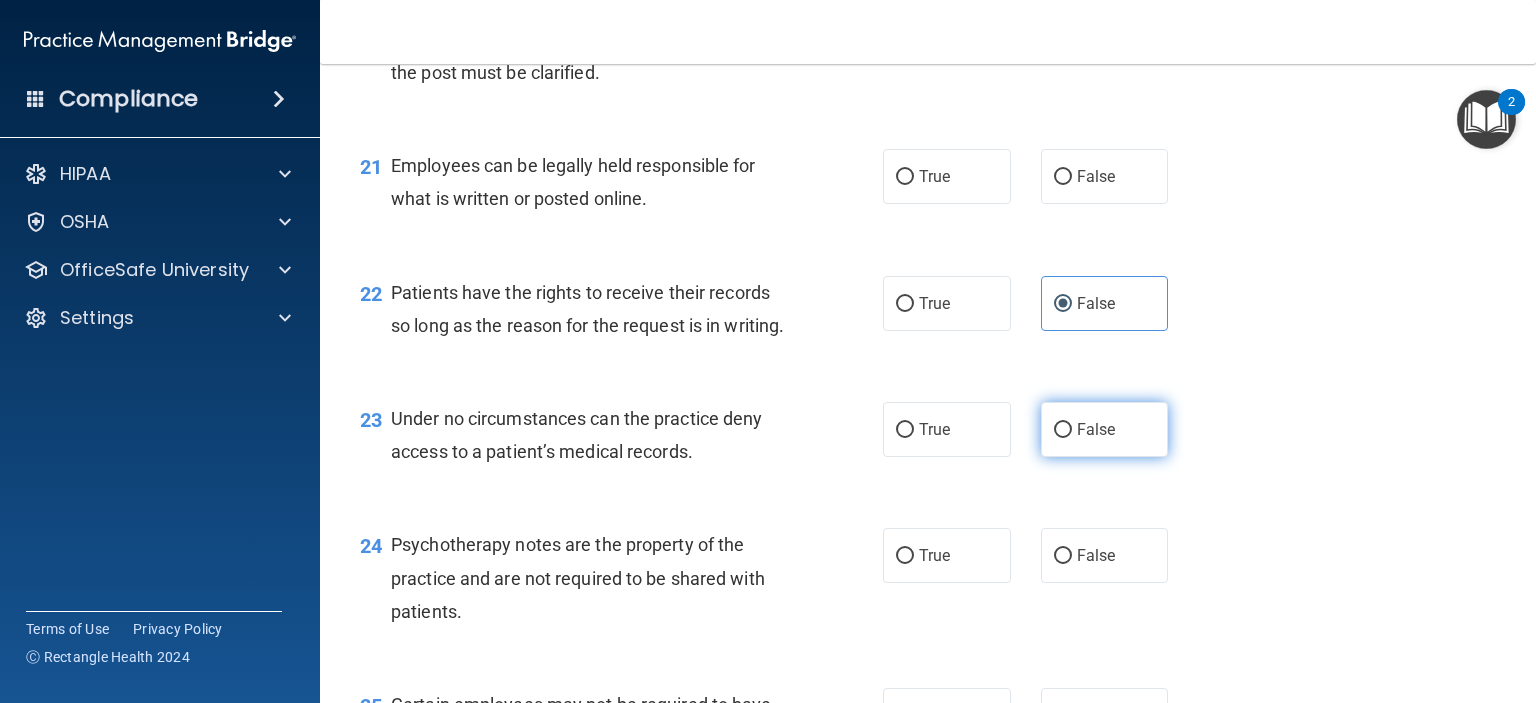 click on "False" at bounding box center (1105, 429) 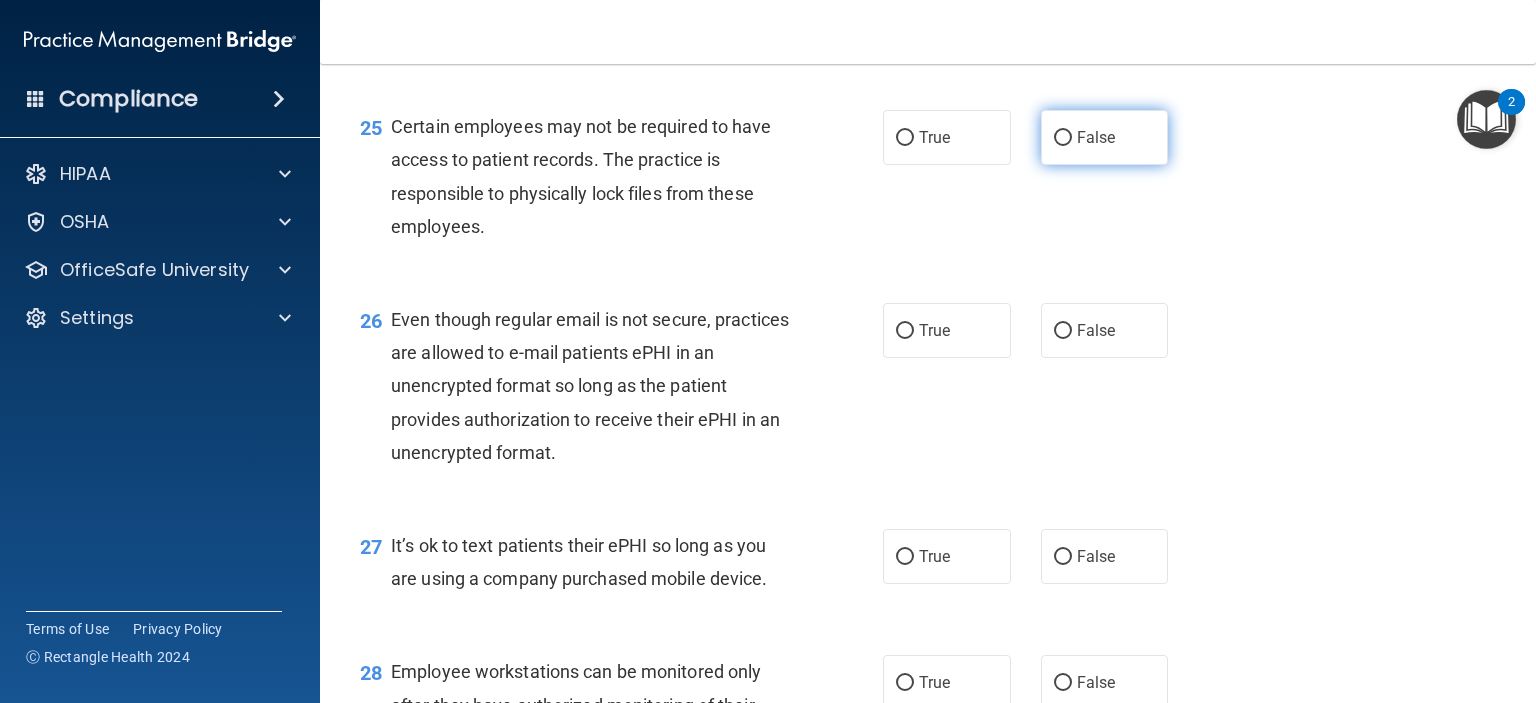 scroll, scrollTop: 4600, scrollLeft: 0, axis: vertical 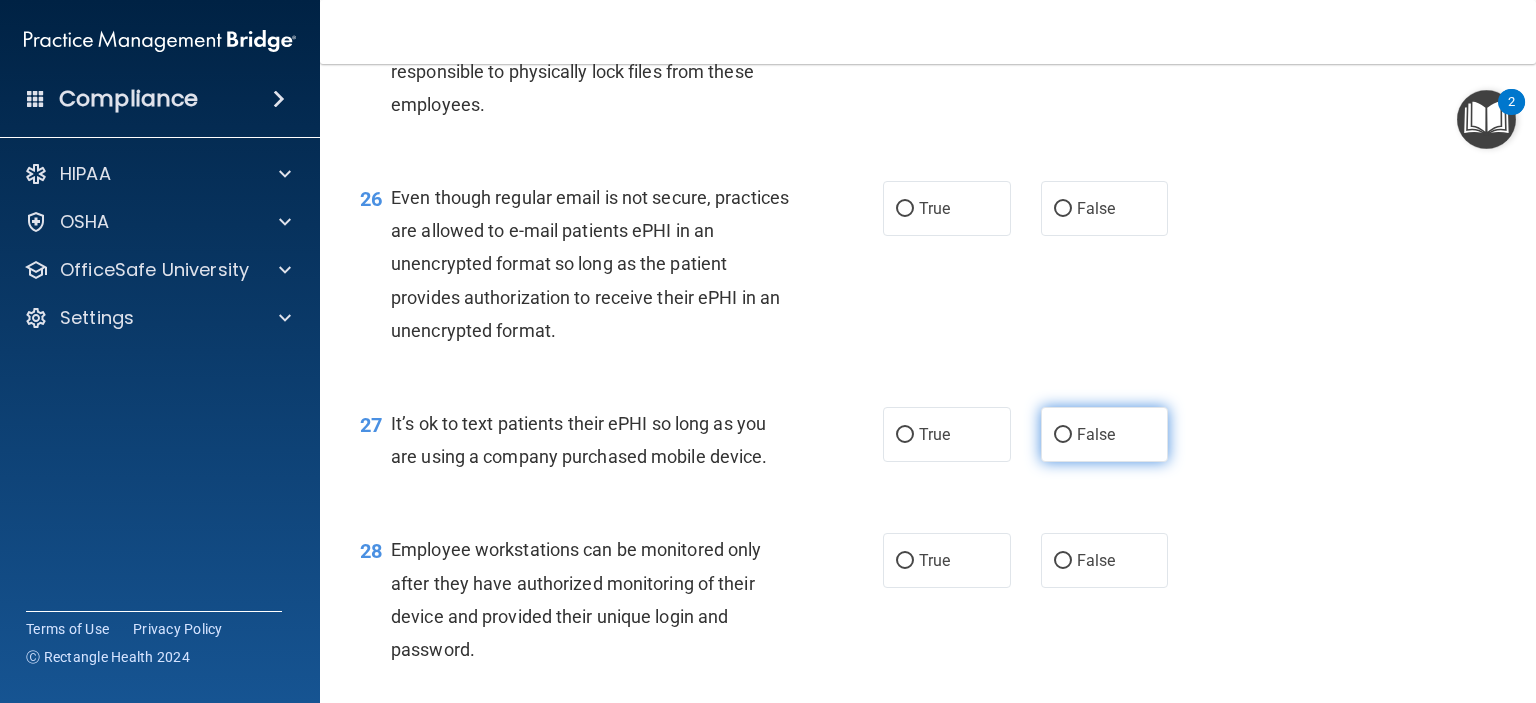 click on "False" at bounding box center (1096, 434) 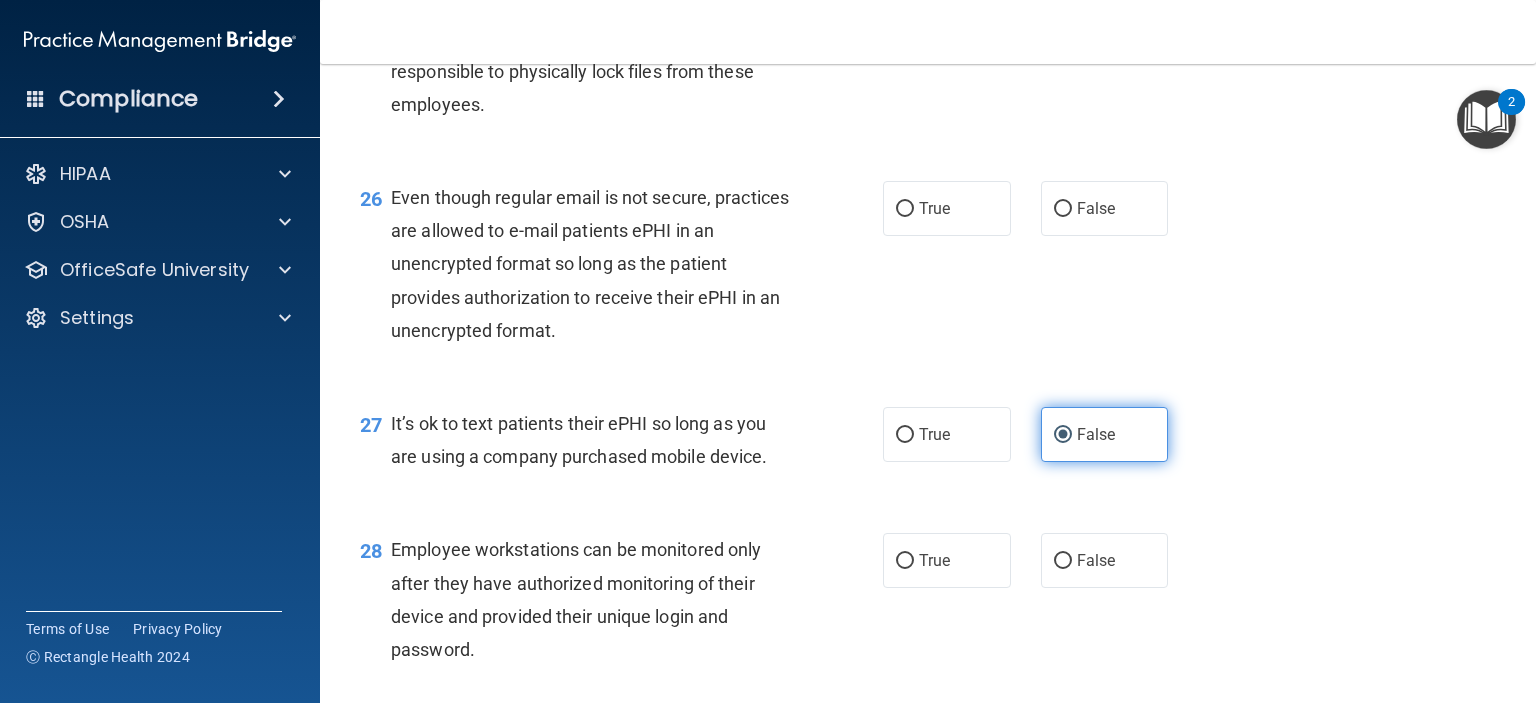 scroll, scrollTop: 4700, scrollLeft: 0, axis: vertical 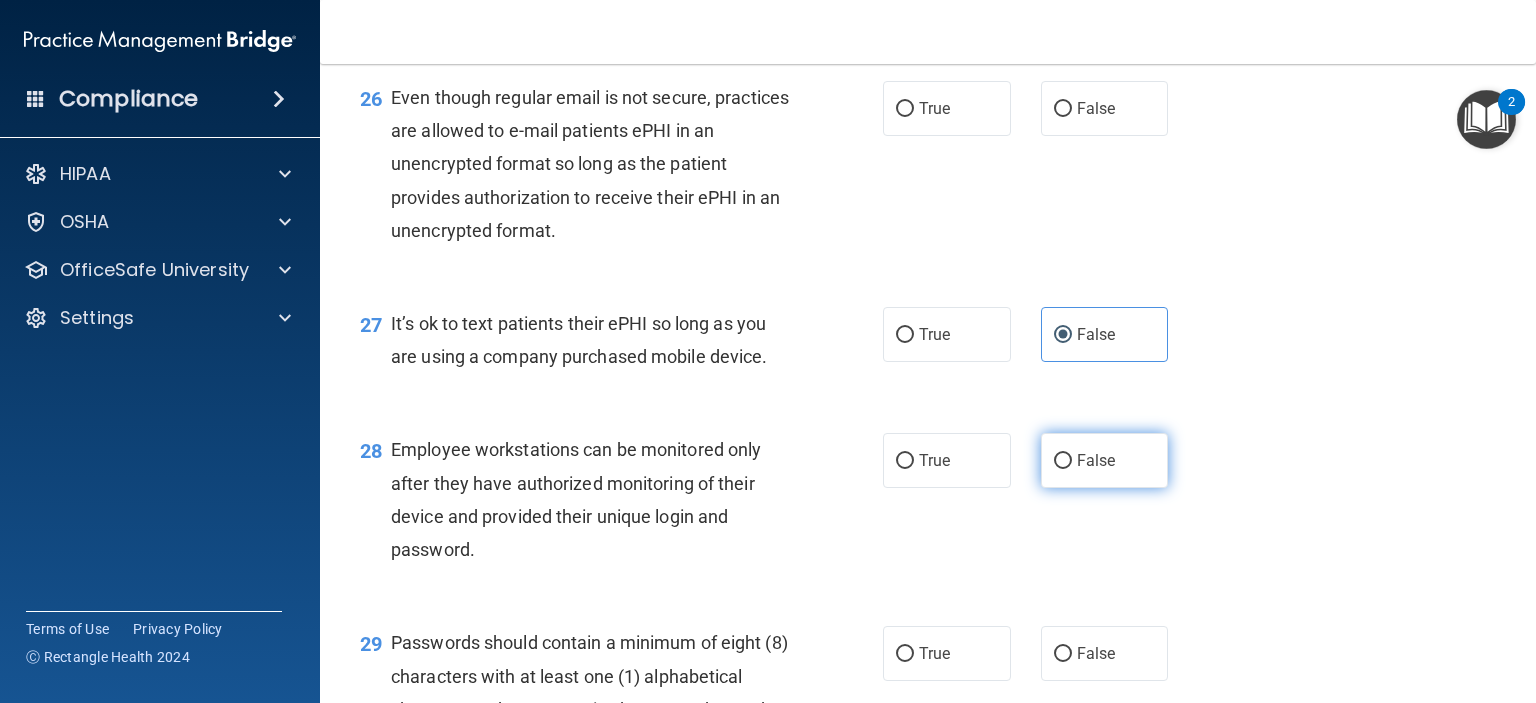 click on "False" at bounding box center [1096, 460] 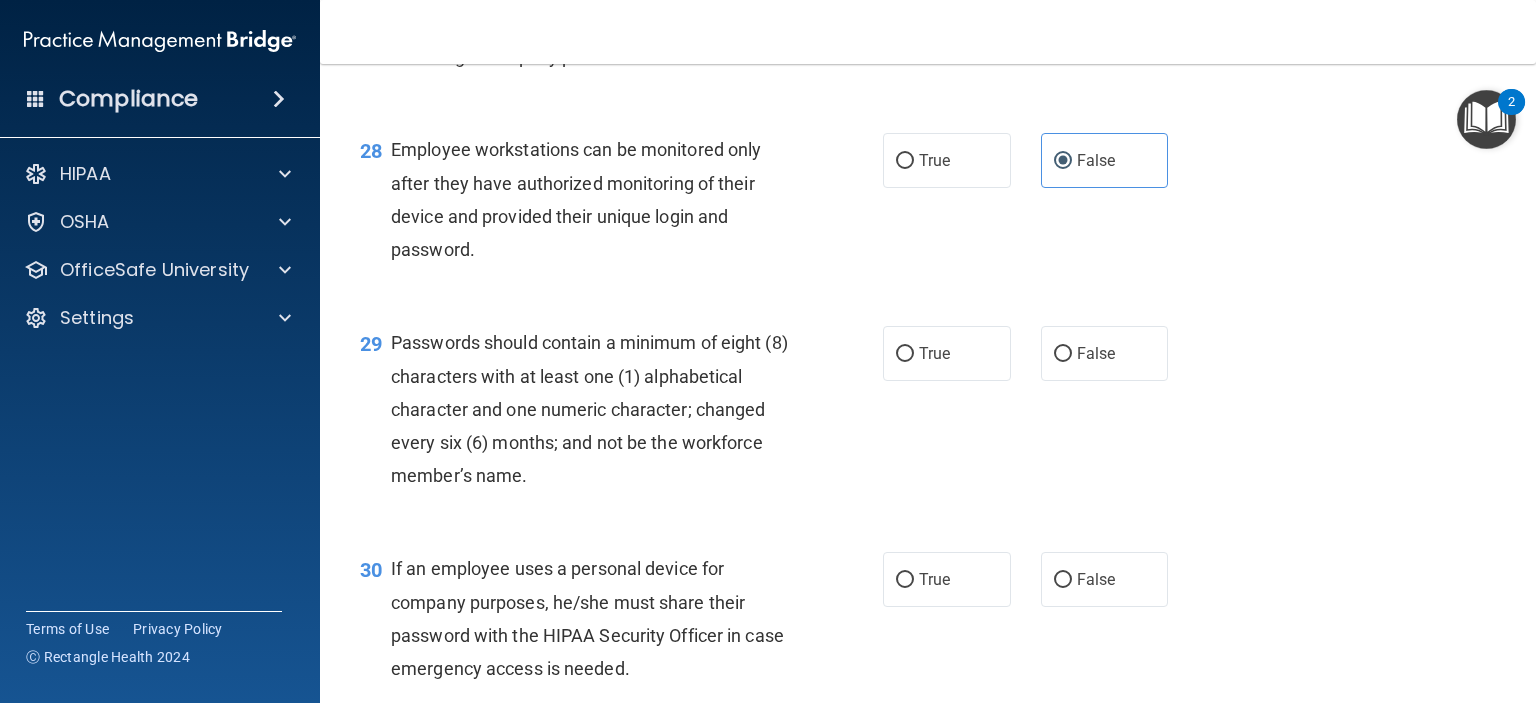 scroll, scrollTop: 5200, scrollLeft: 0, axis: vertical 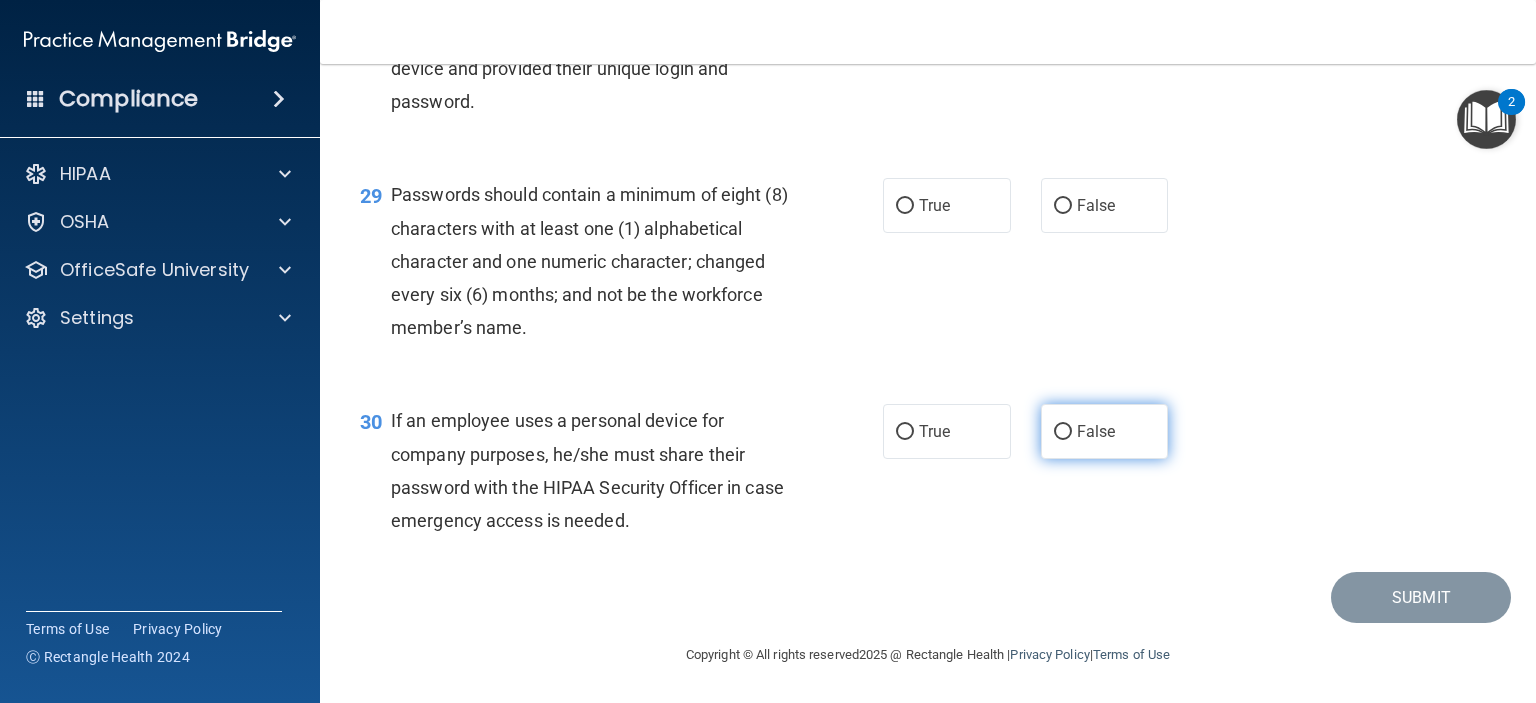 click on "False" at bounding box center (1105, 431) 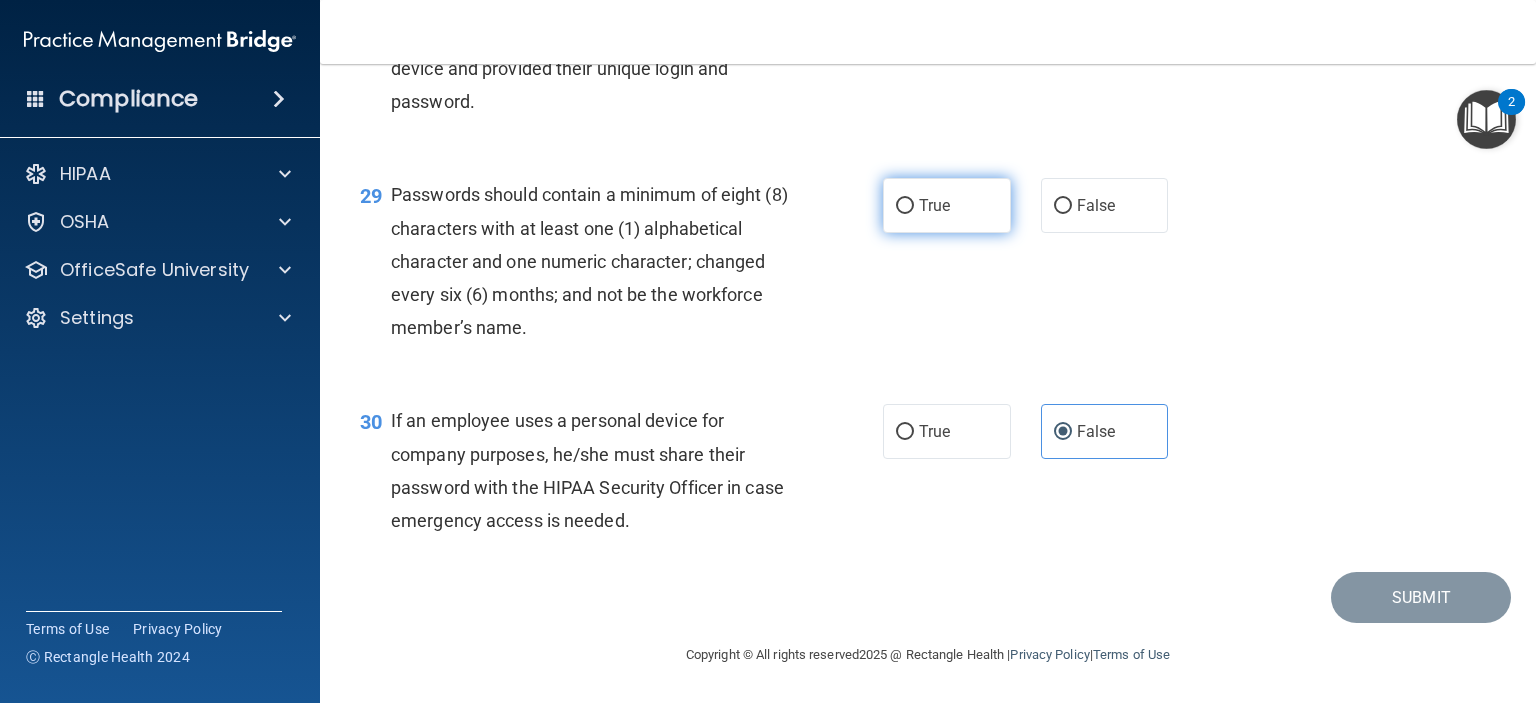 click on "True" at bounding box center (947, 205) 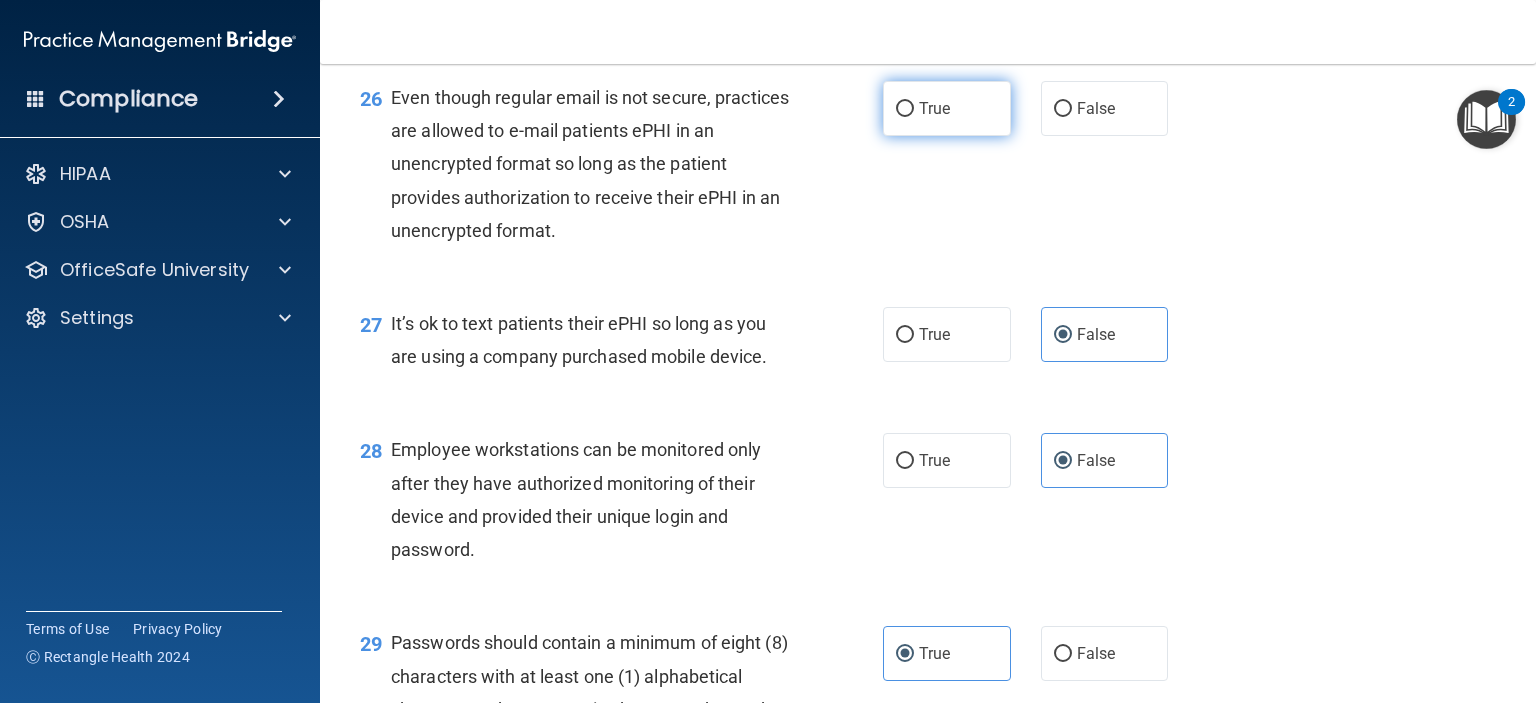click on "True" at bounding box center [947, 108] 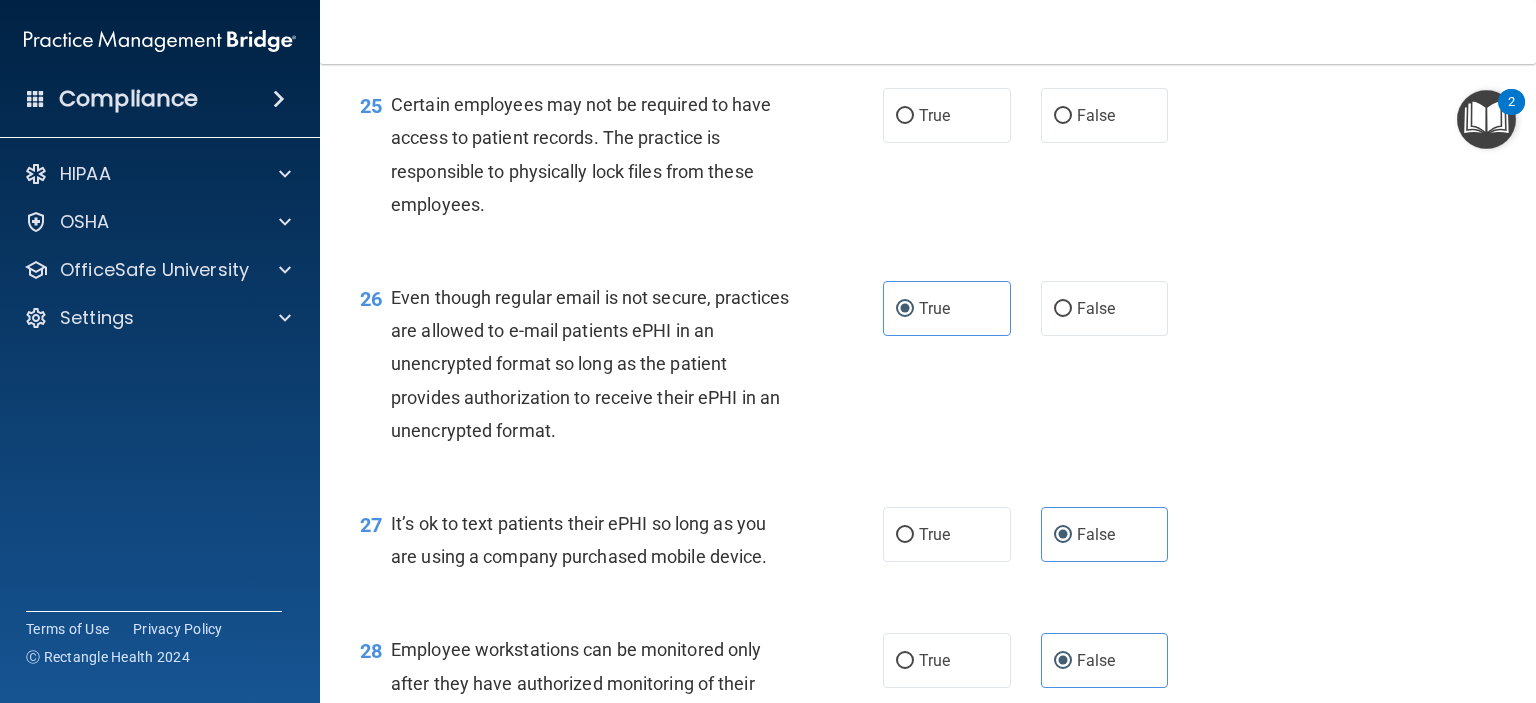 scroll, scrollTop: 4400, scrollLeft: 0, axis: vertical 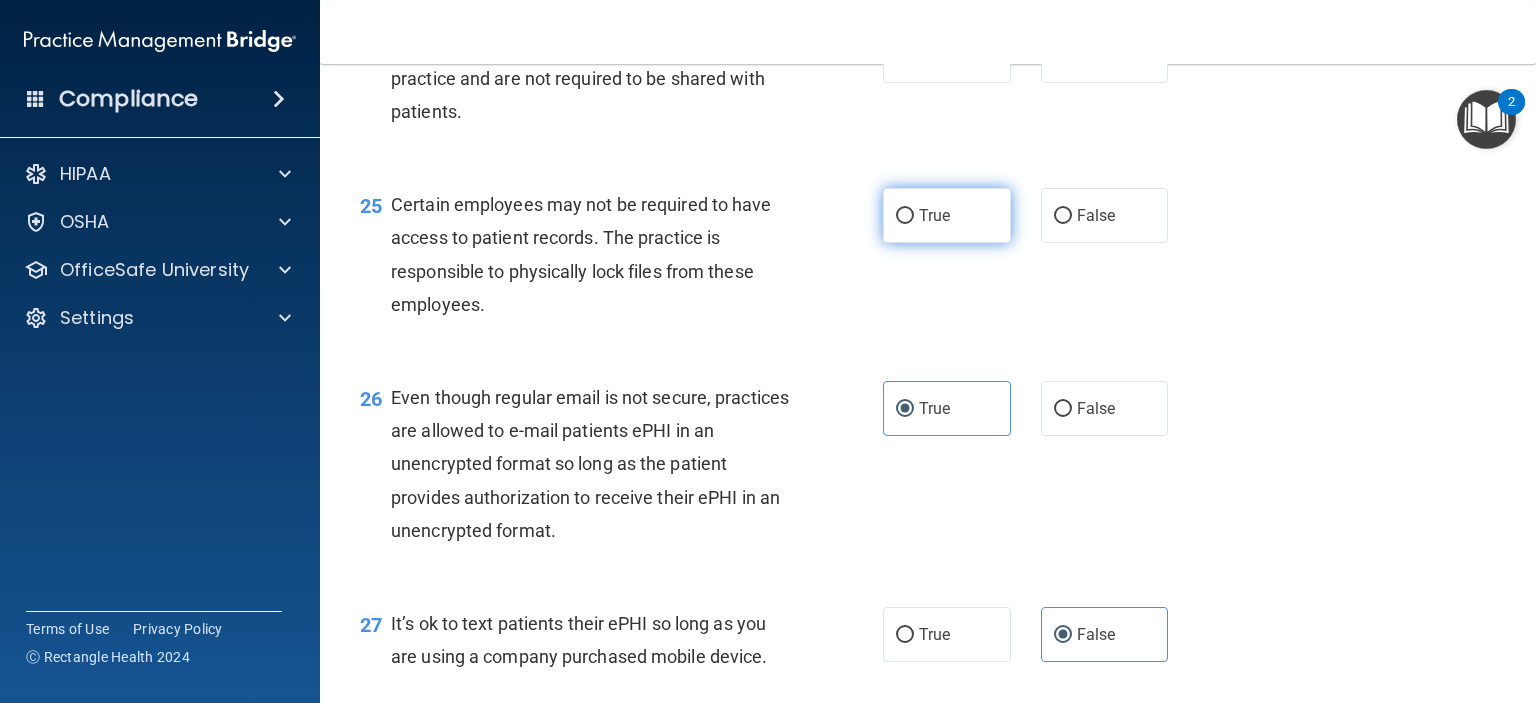 click on "True" at bounding box center (947, 215) 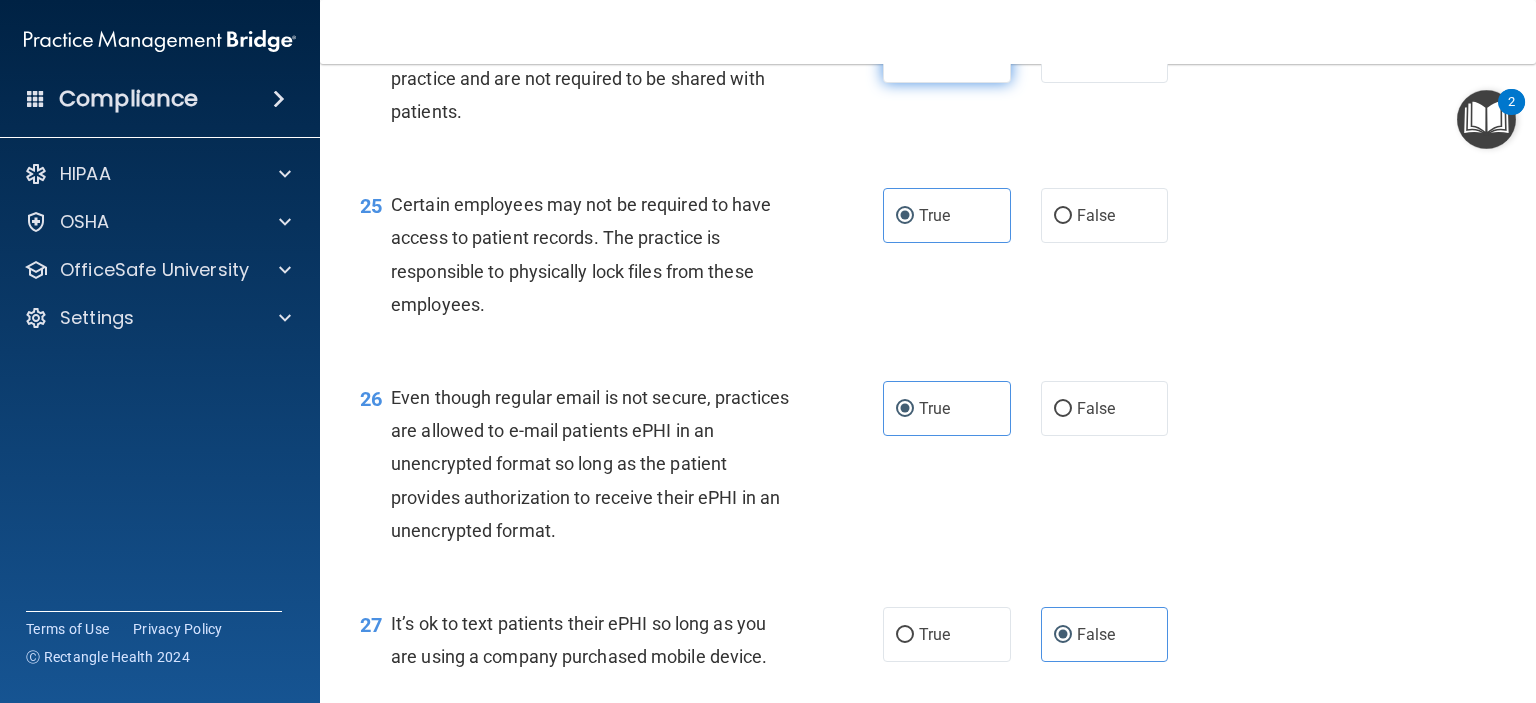 click on "True" at bounding box center (947, 55) 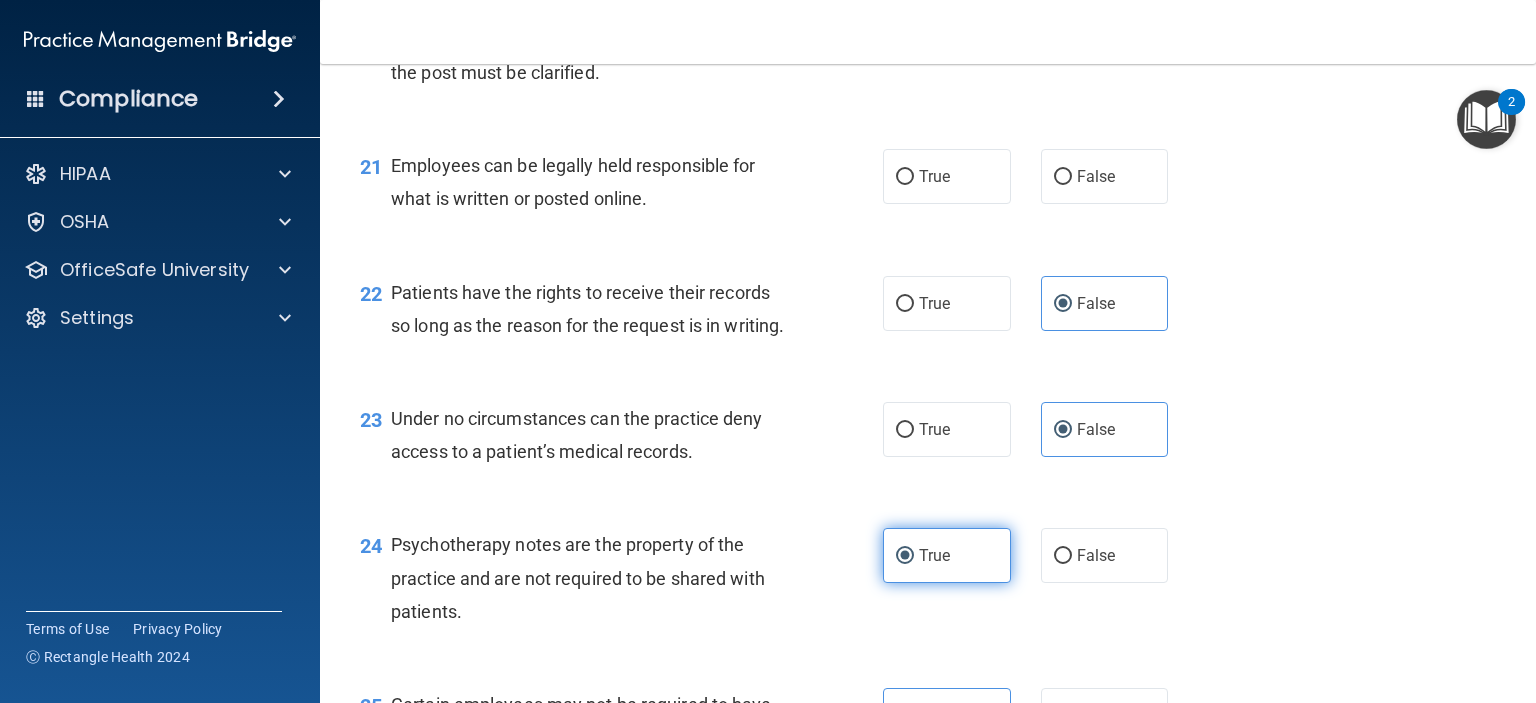 click on "True" at bounding box center [947, 176] 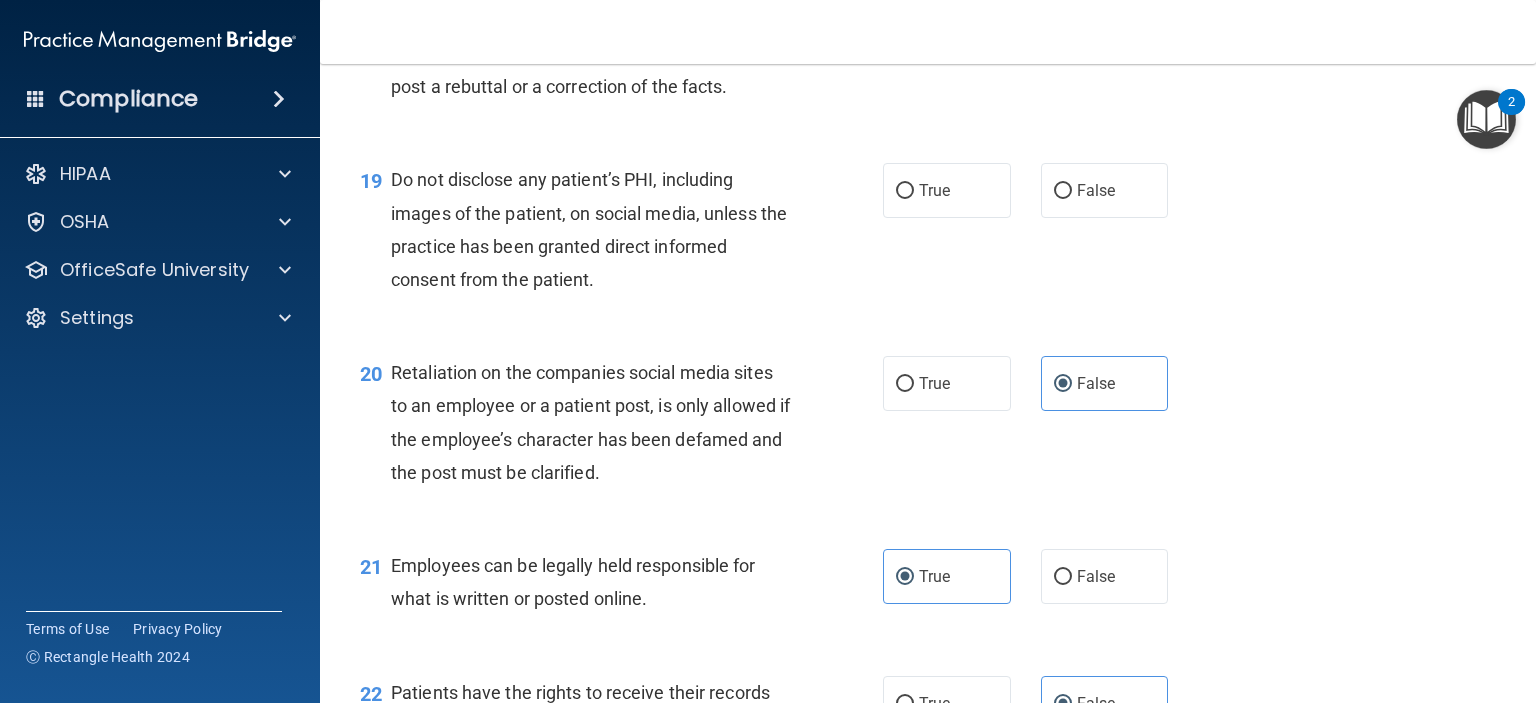 click on "True" at bounding box center (947, 190) 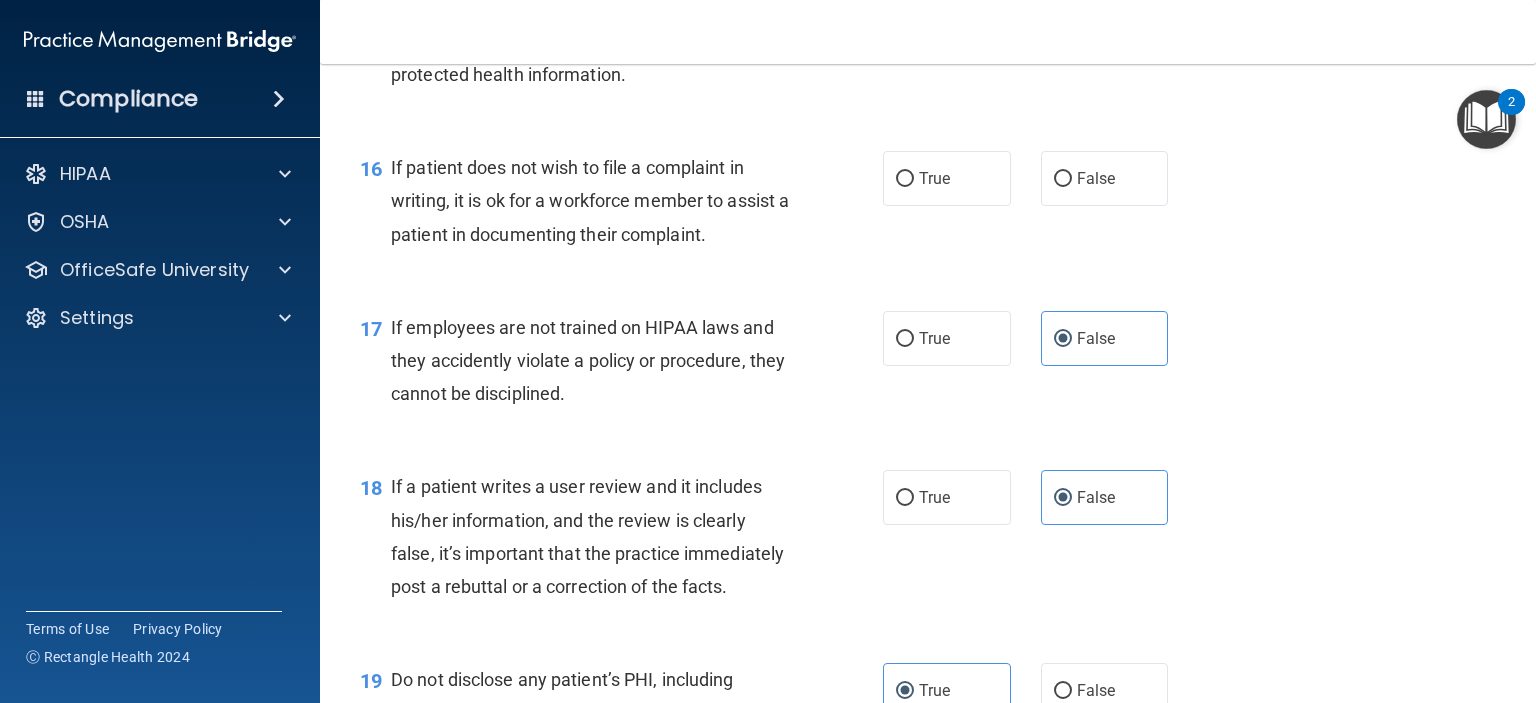 click on "True" at bounding box center [947, 178] 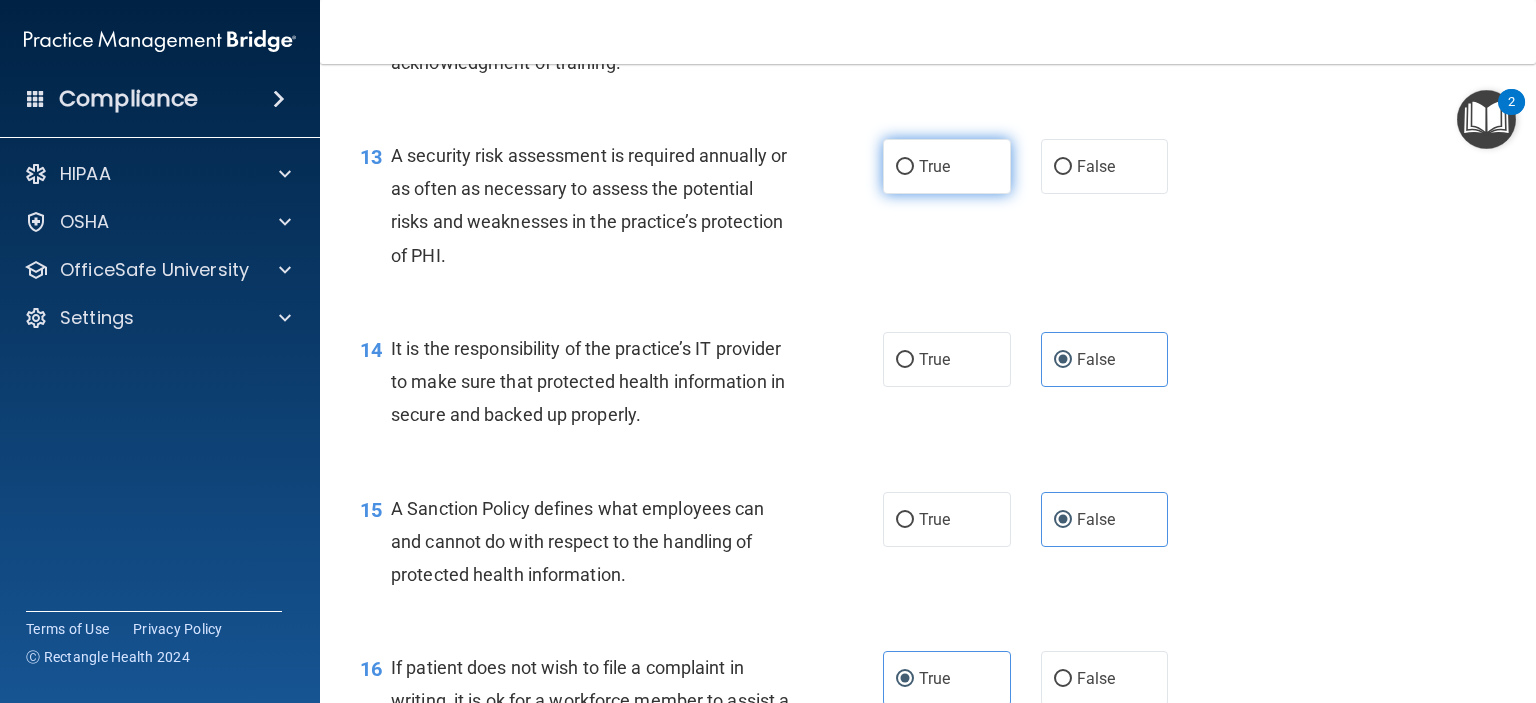click on "True" at bounding box center (947, 166) 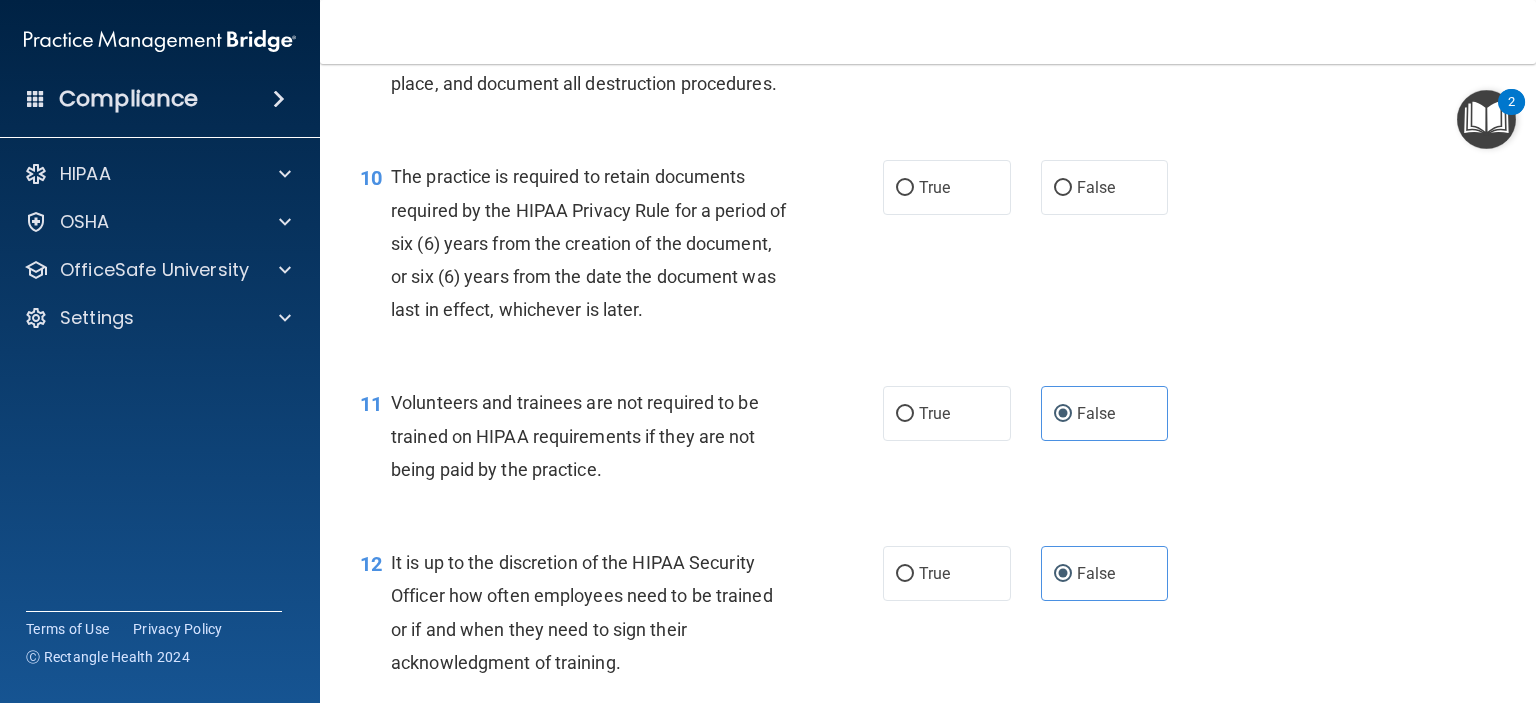 click on "True" at bounding box center [947, 187] 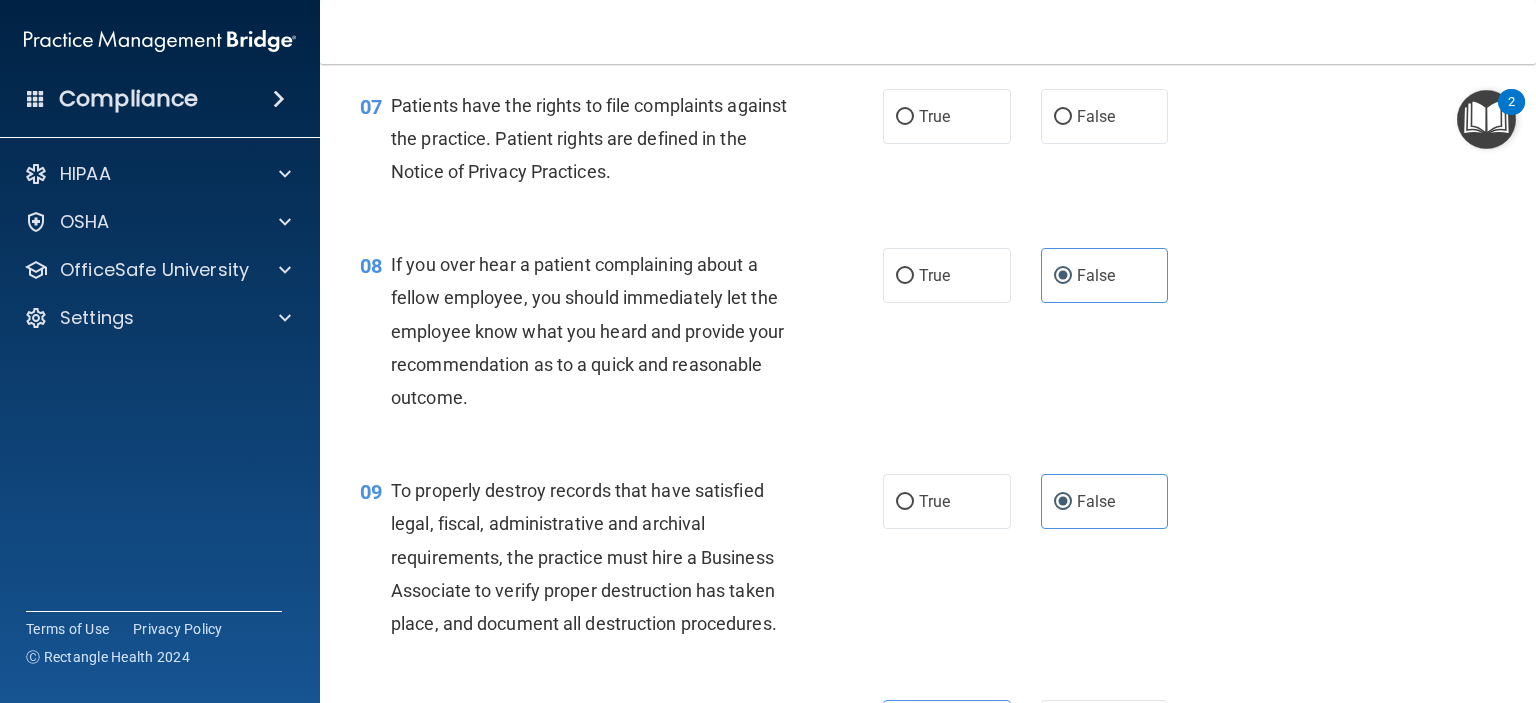 scroll, scrollTop: 1300, scrollLeft: 0, axis: vertical 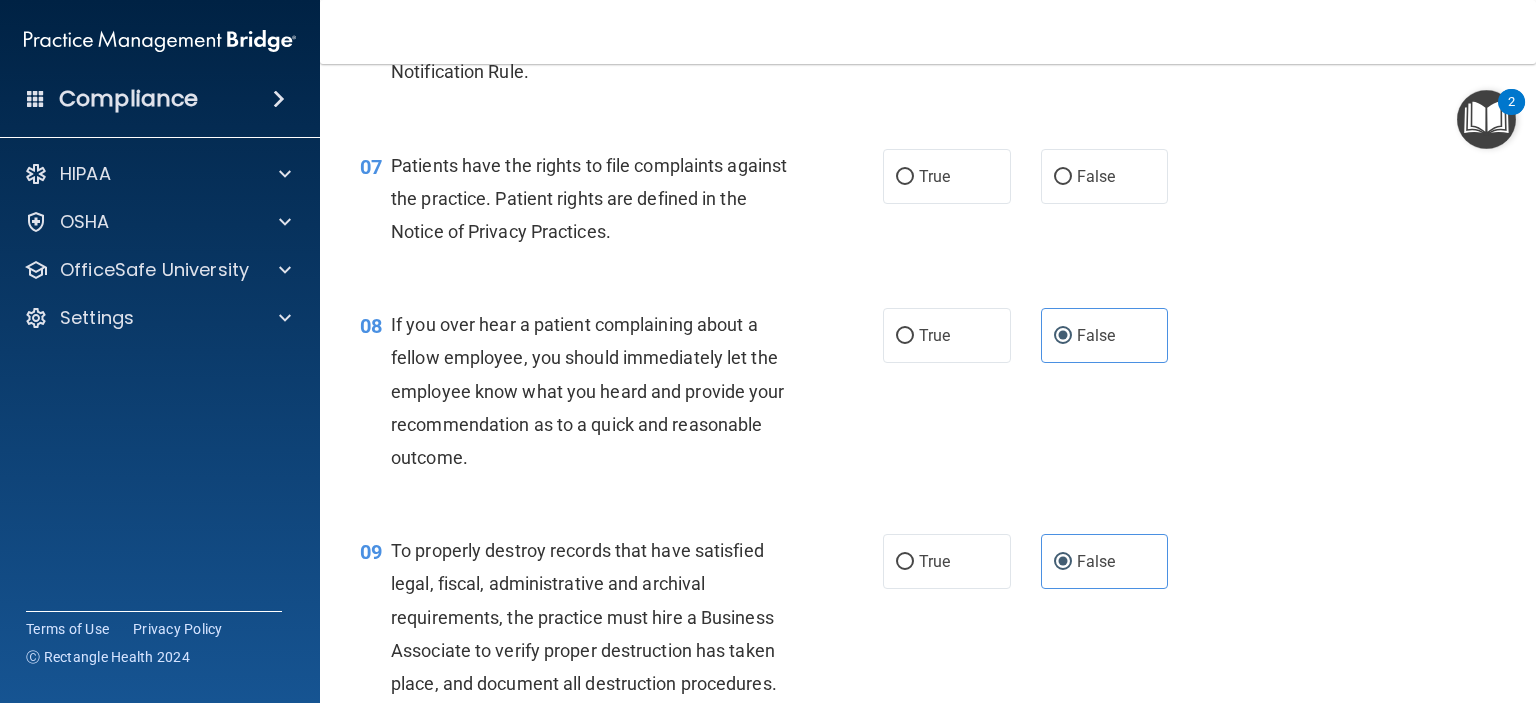 click on "True" at bounding box center (947, 176) 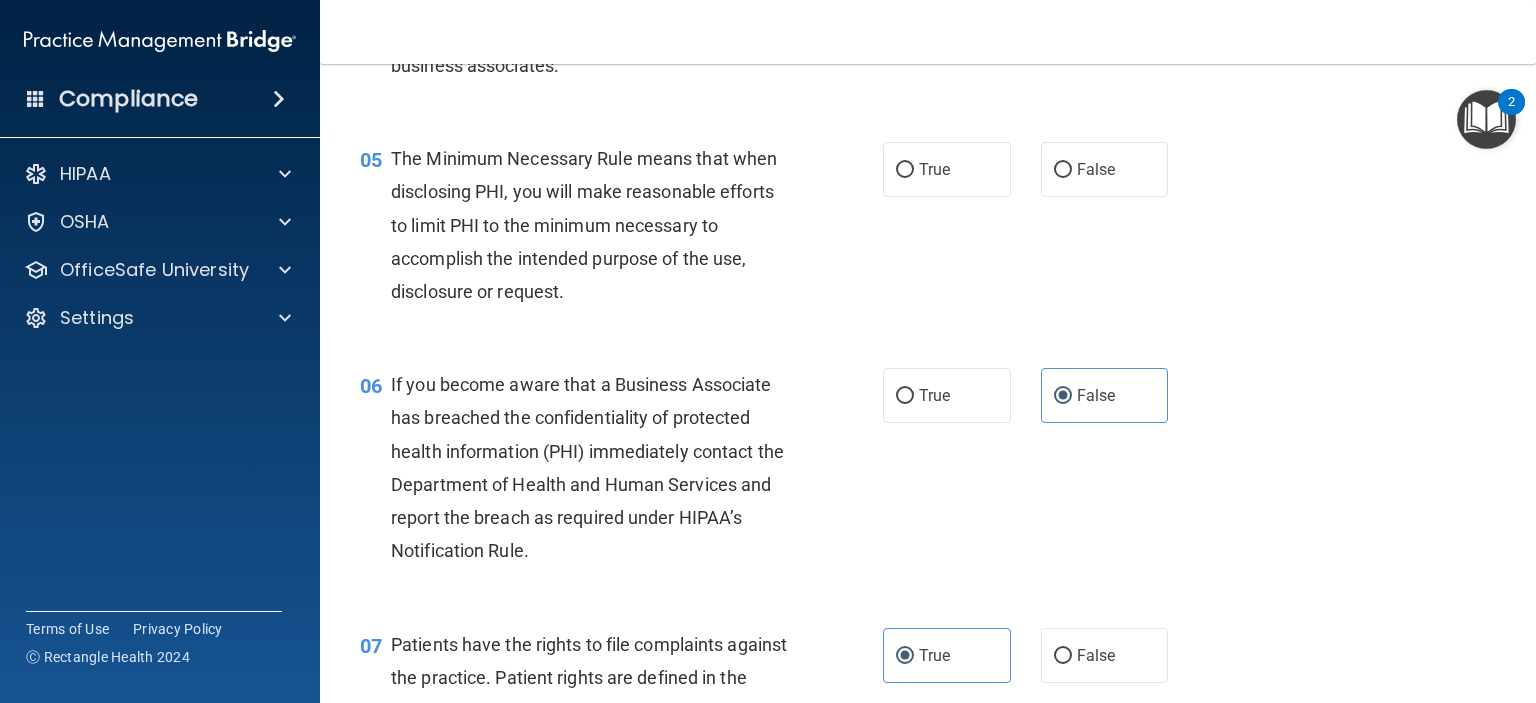 scroll, scrollTop: 800, scrollLeft: 0, axis: vertical 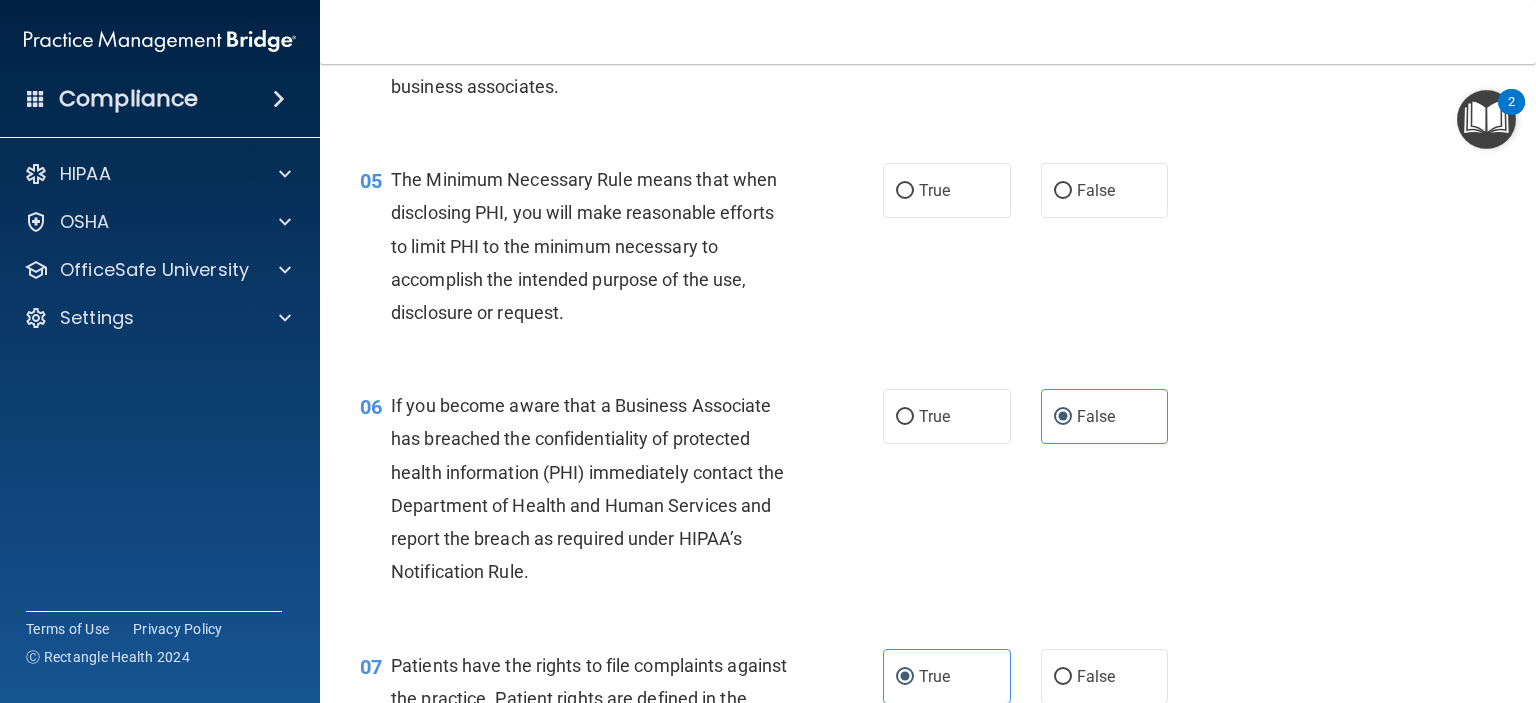 click on "True" at bounding box center (947, 190) 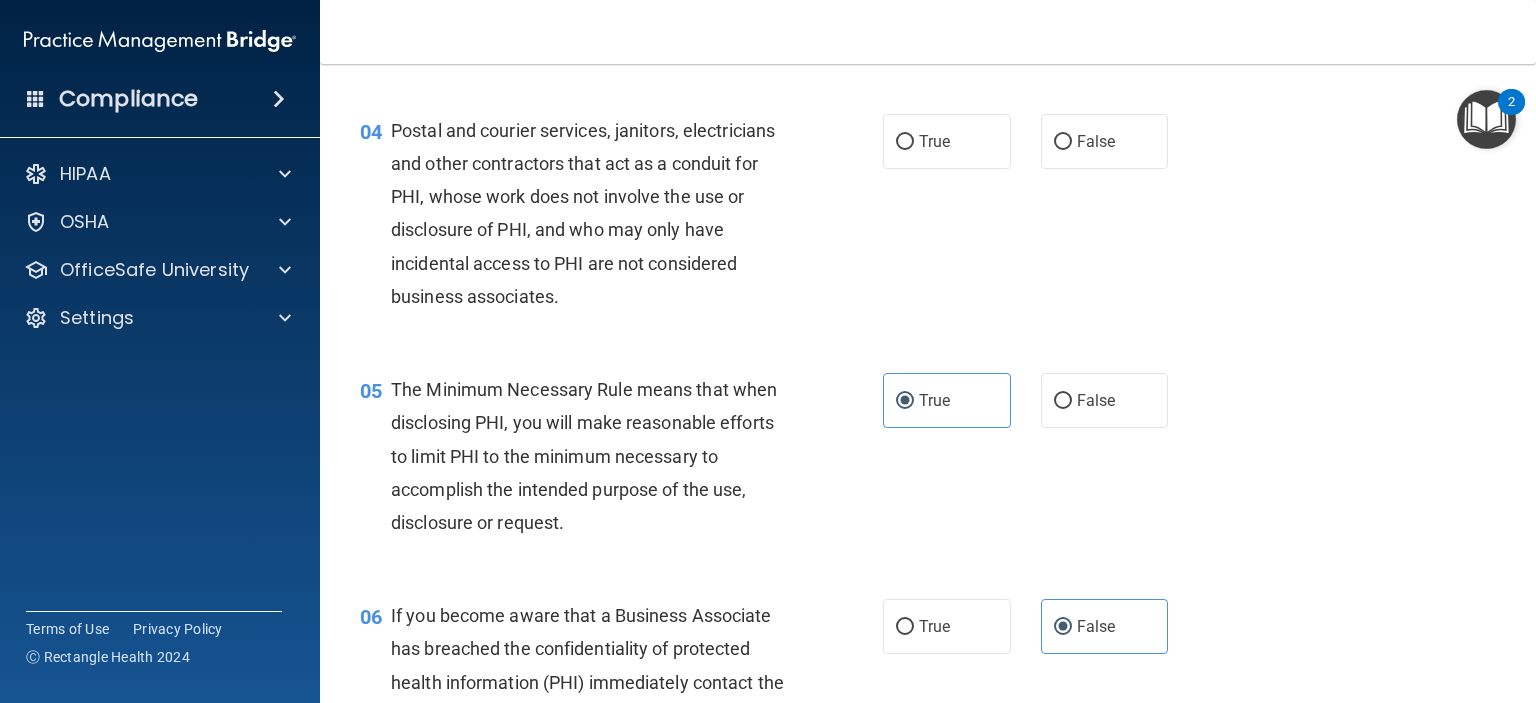 scroll, scrollTop: 500, scrollLeft: 0, axis: vertical 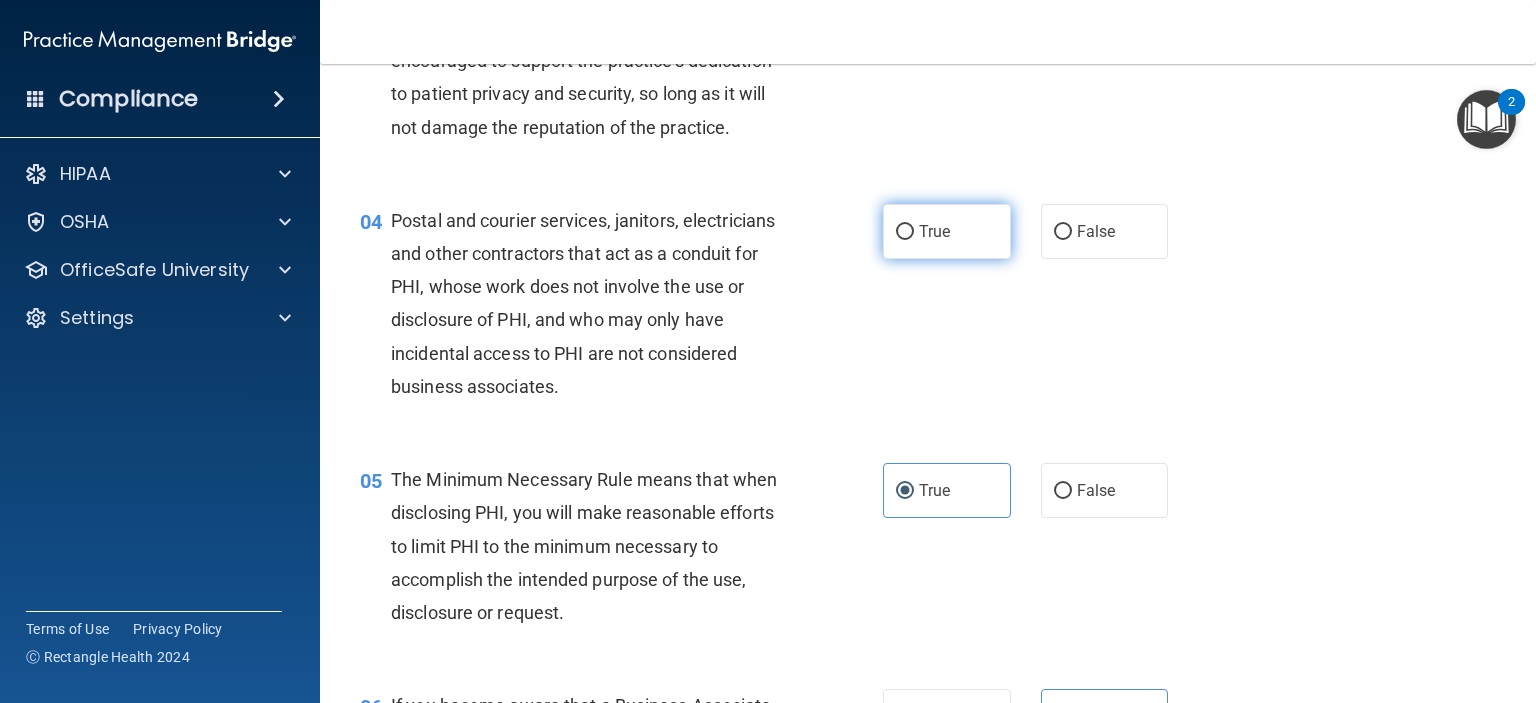 click on "True" at bounding box center (947, 231) 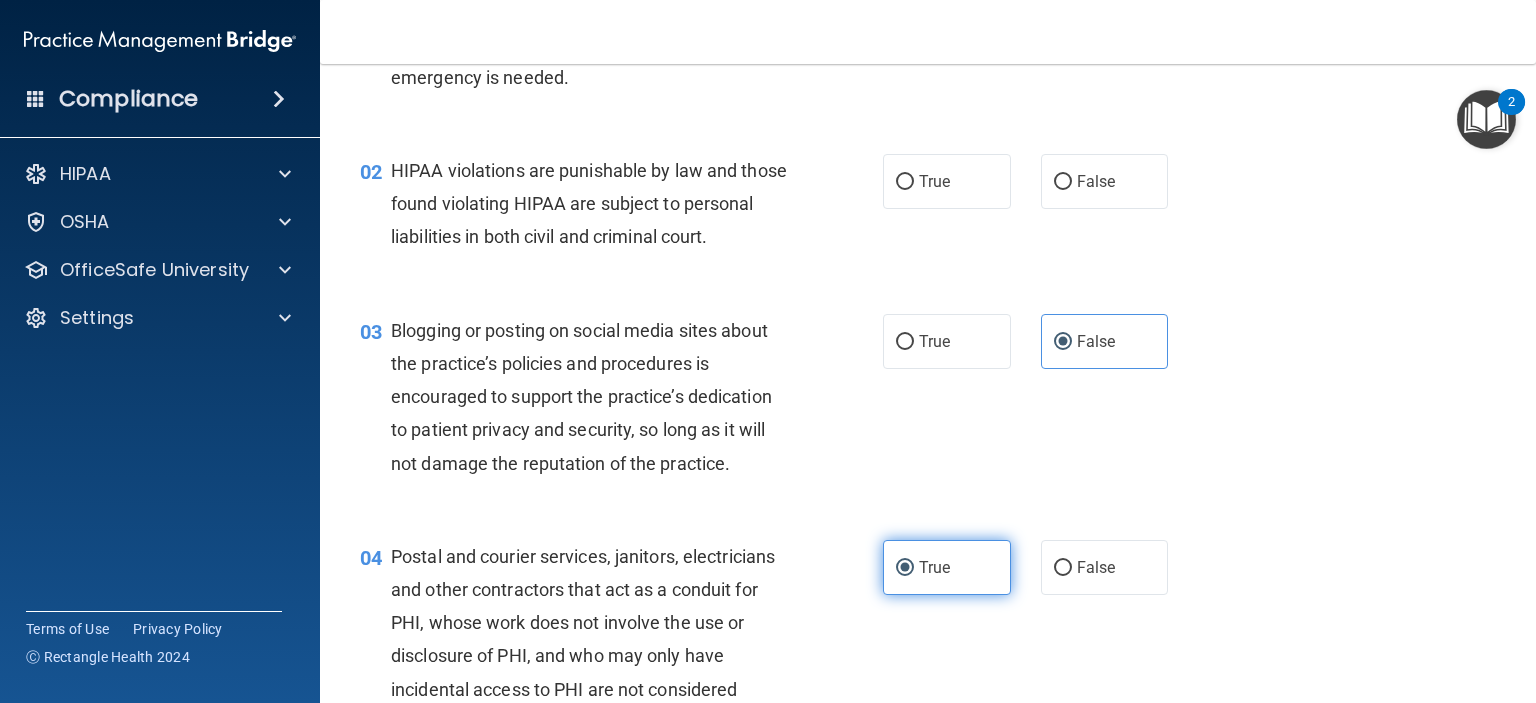 scroll, scrollTop: 100, scrollLeft: 0, axis: vertical 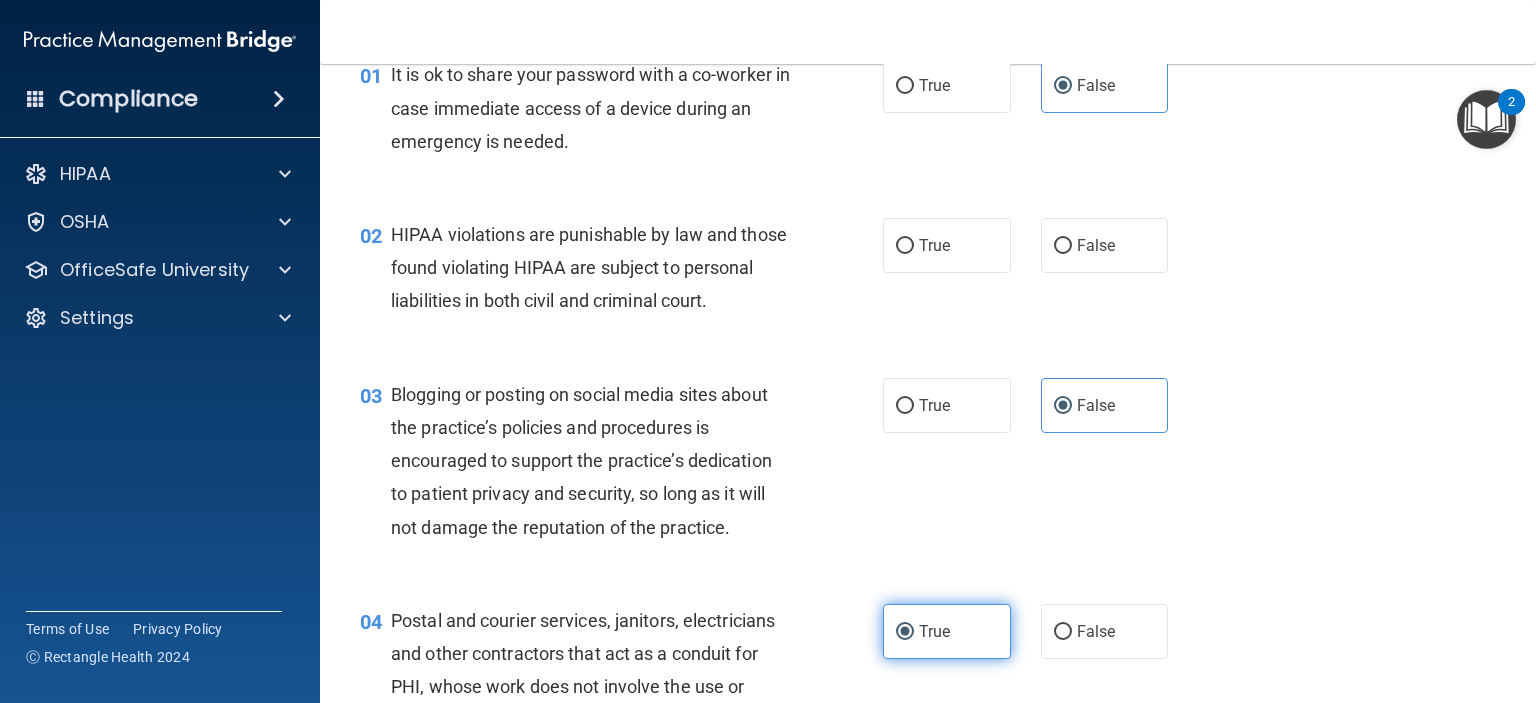 click on "True" at bounding box center [934, 245] 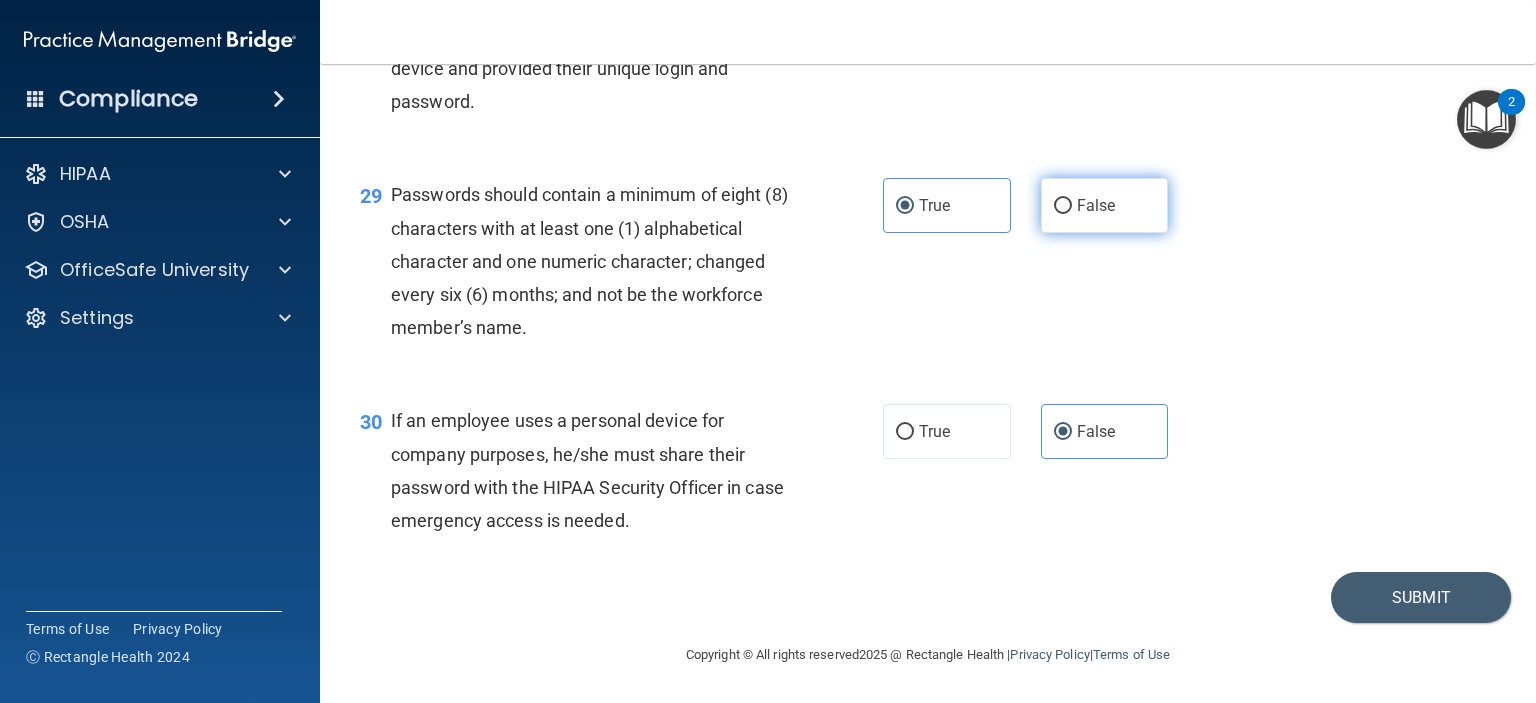 scroll, scrollTop: 5248, scrollLeft: 0, axis: vertical 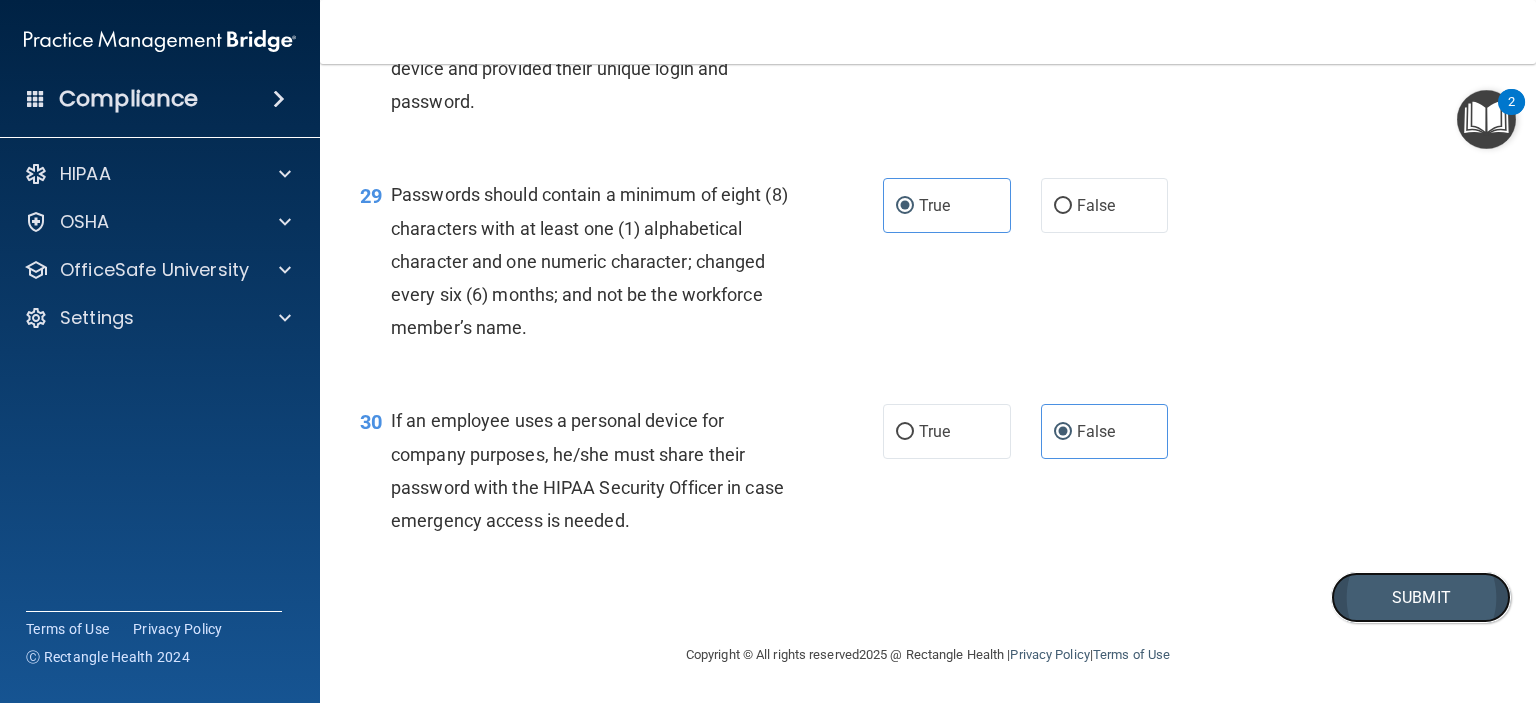 click on "Submit" at bounding box center (1421, 597) 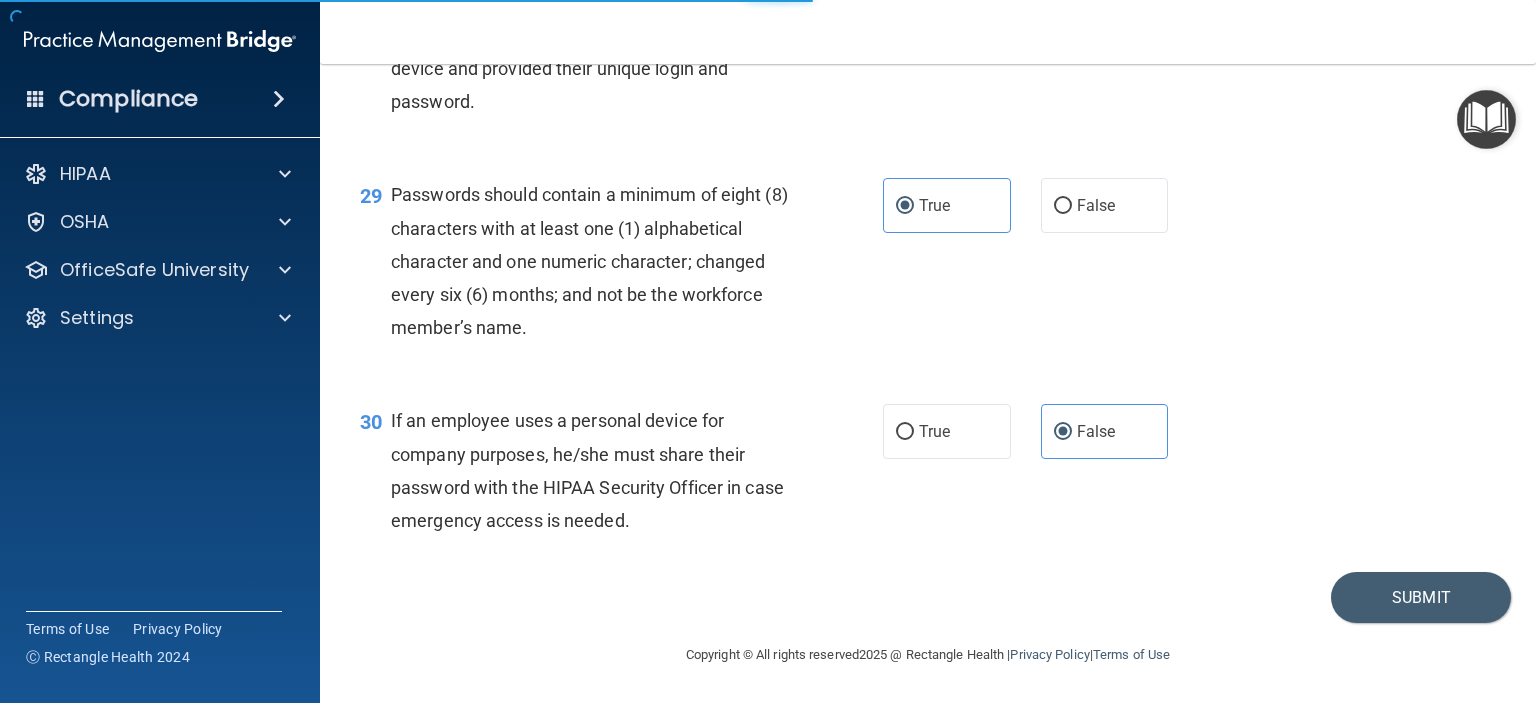 scroll, scrollTop: 0, scrollLeft: 0, axis: both 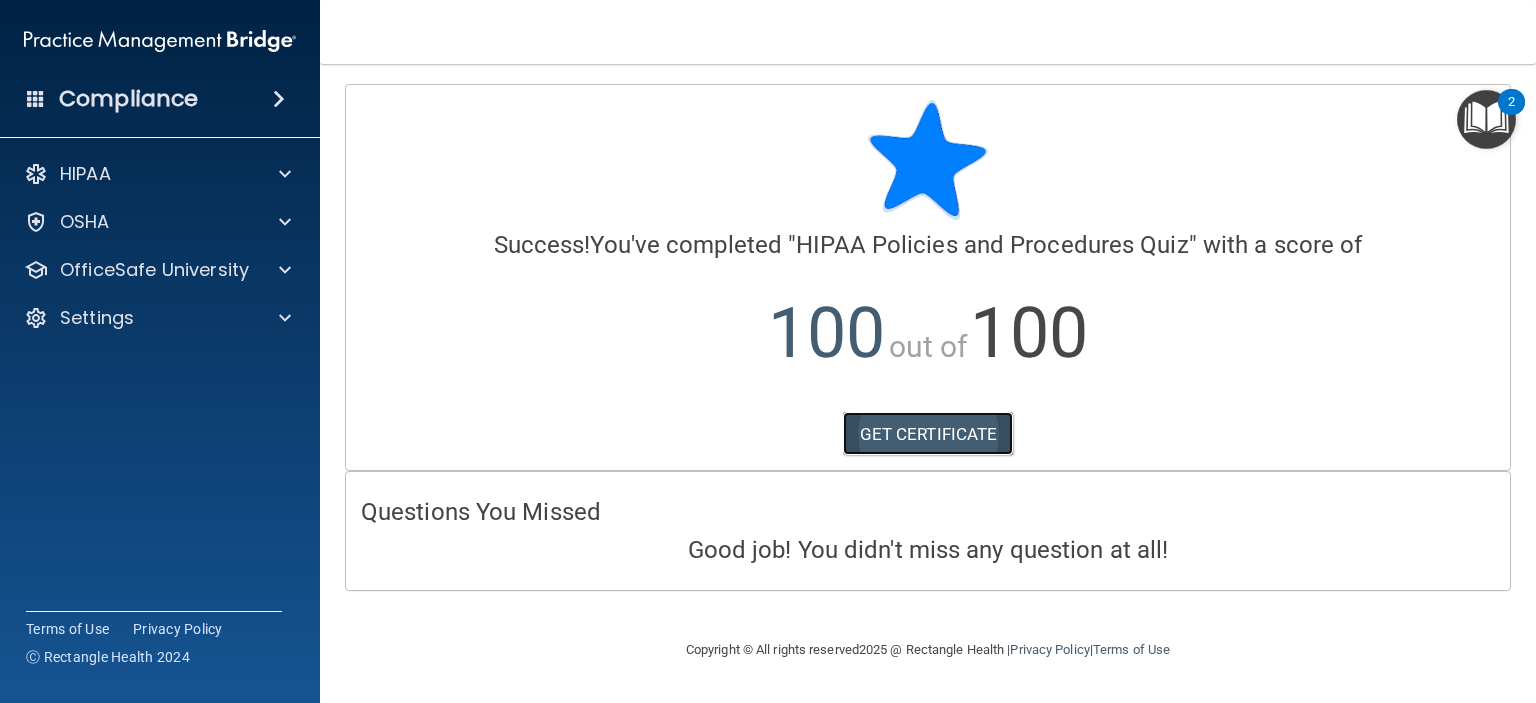 click on "GET CERTIFICATE" at bounding box center (928, 434) 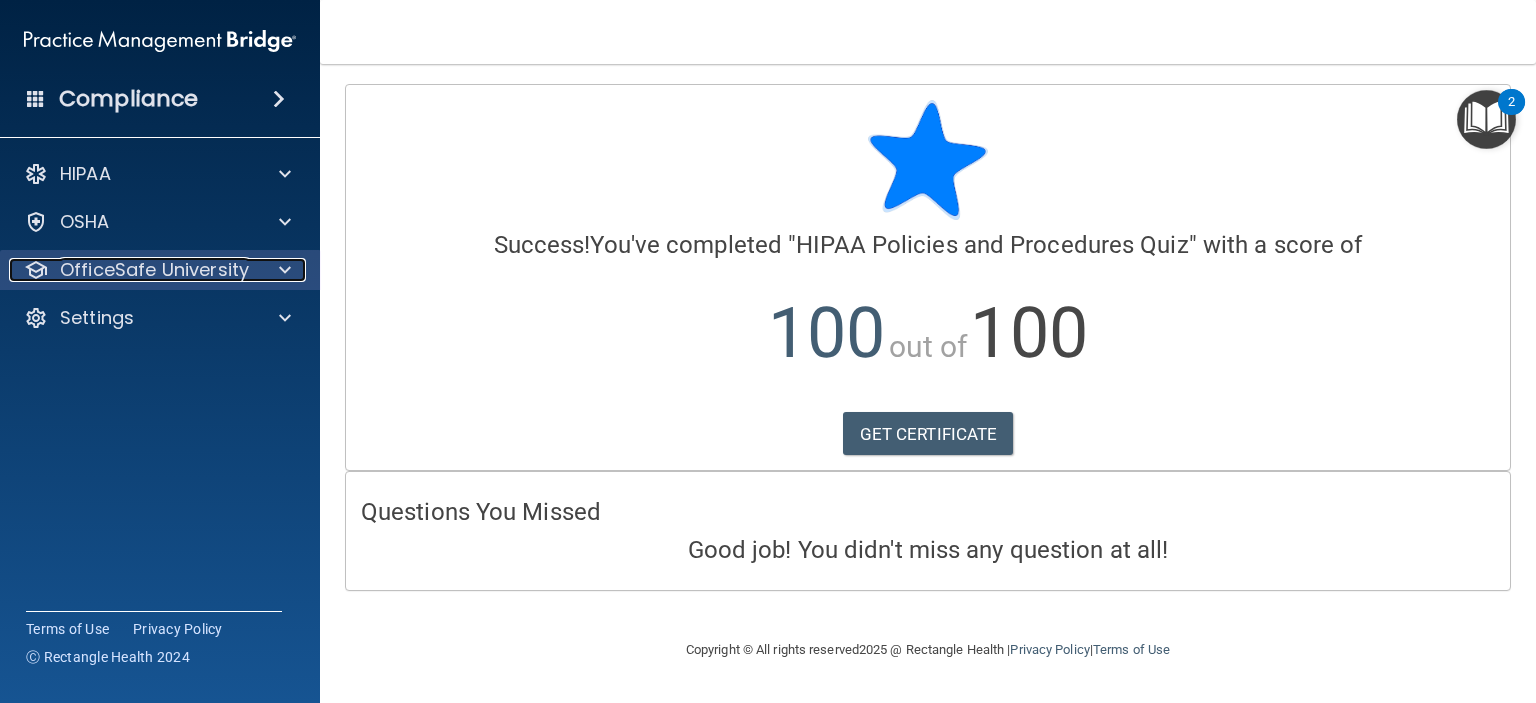 click on "OfficeSafe University" at bounding box center [154, 270] 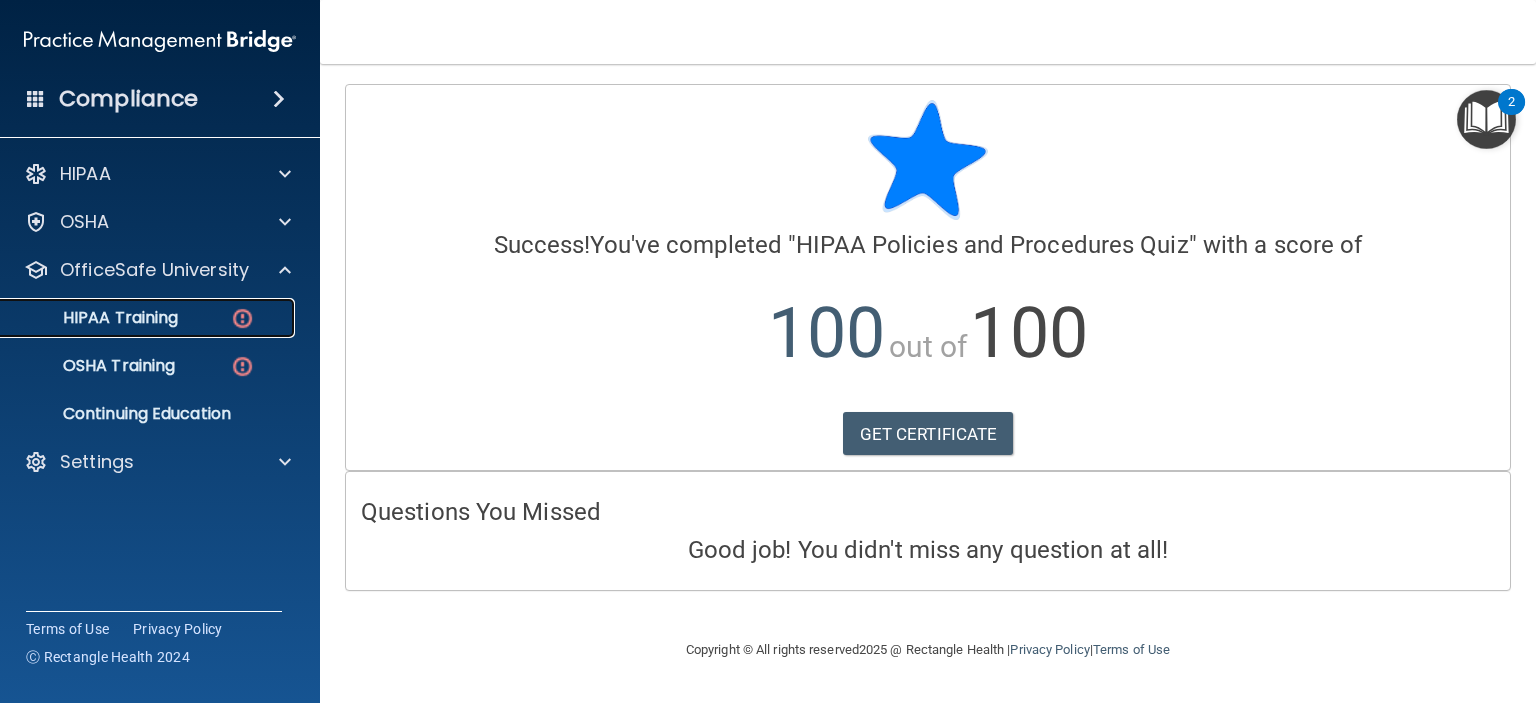 click on "HIPAA Training" at bounding box center [95, 318] 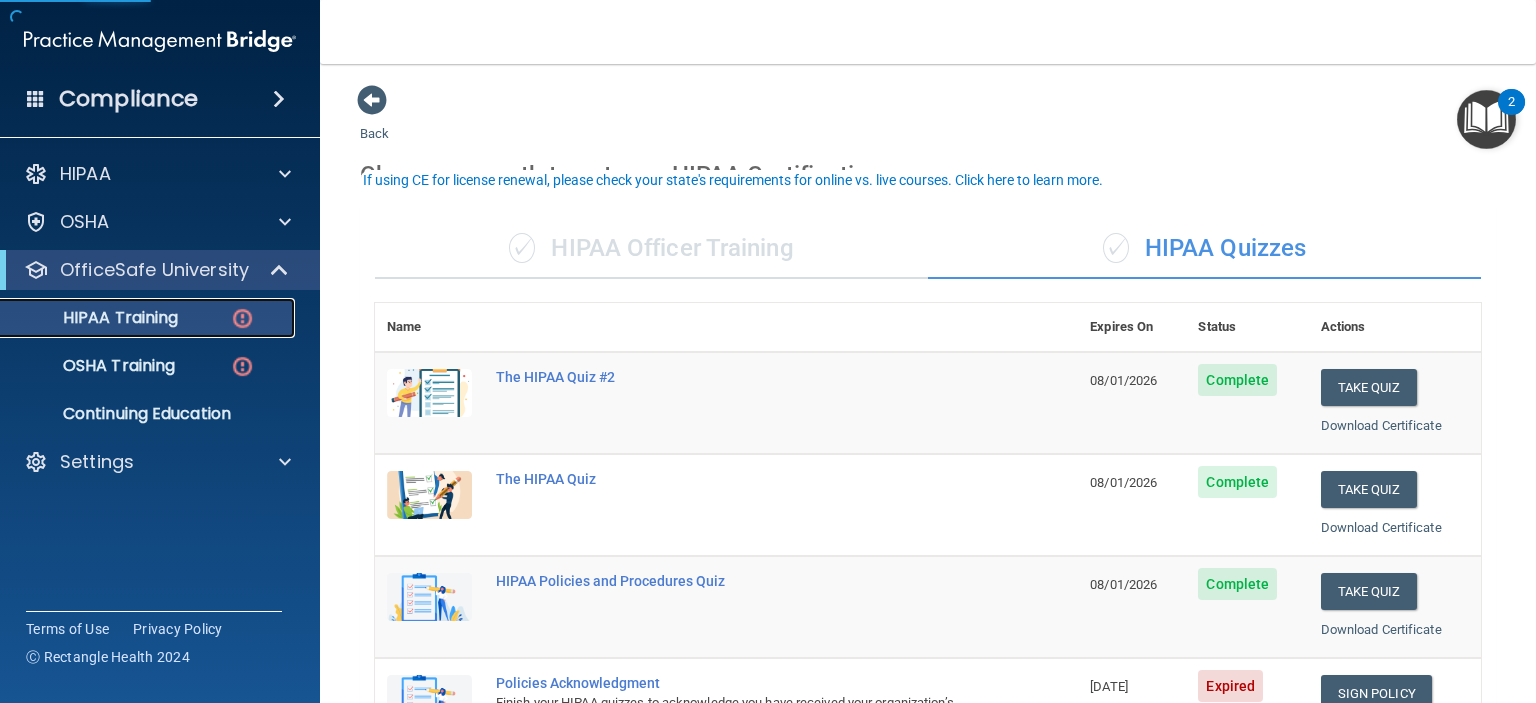 scroll, scrollTop: 200, scrollLeft: 0, axis: vertical 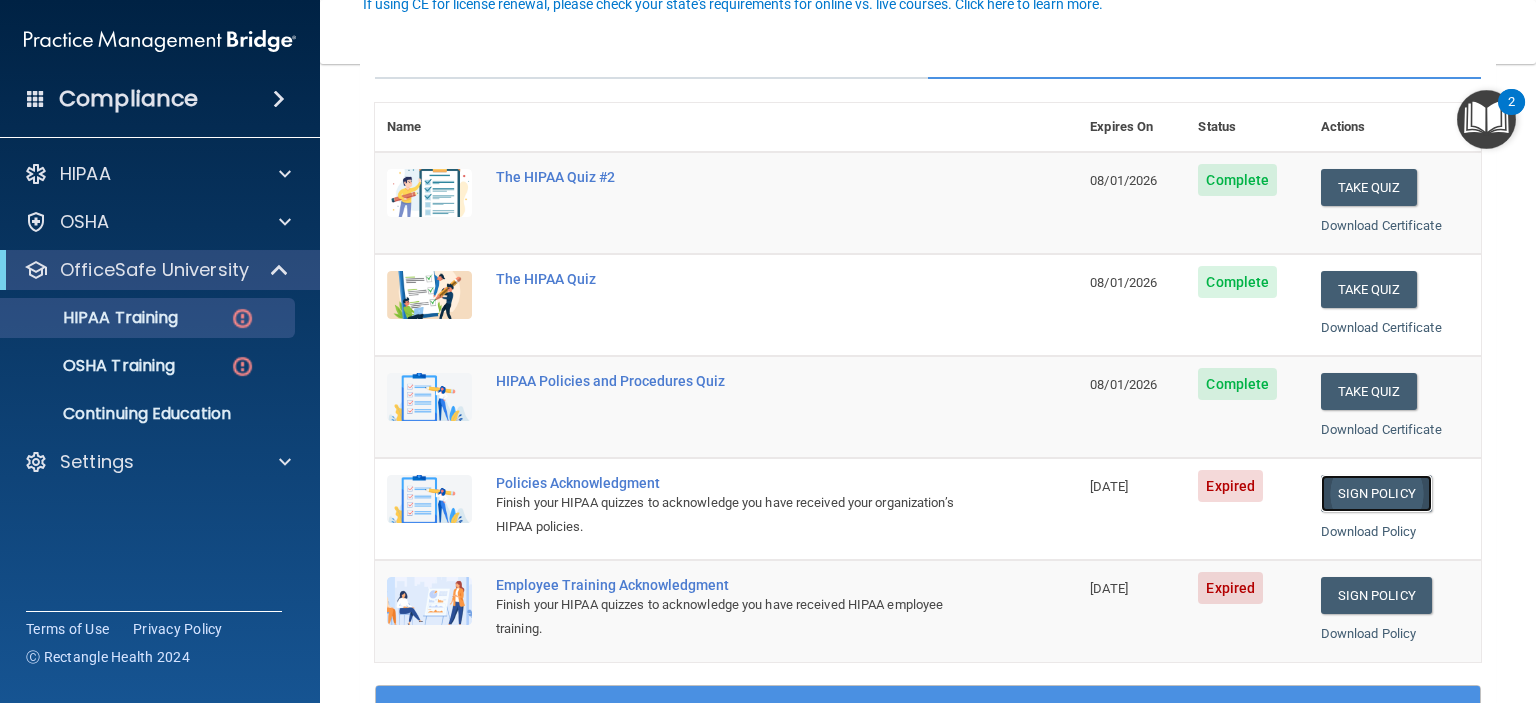 click on "Sign Policy" at bounding box center (1376, 493) 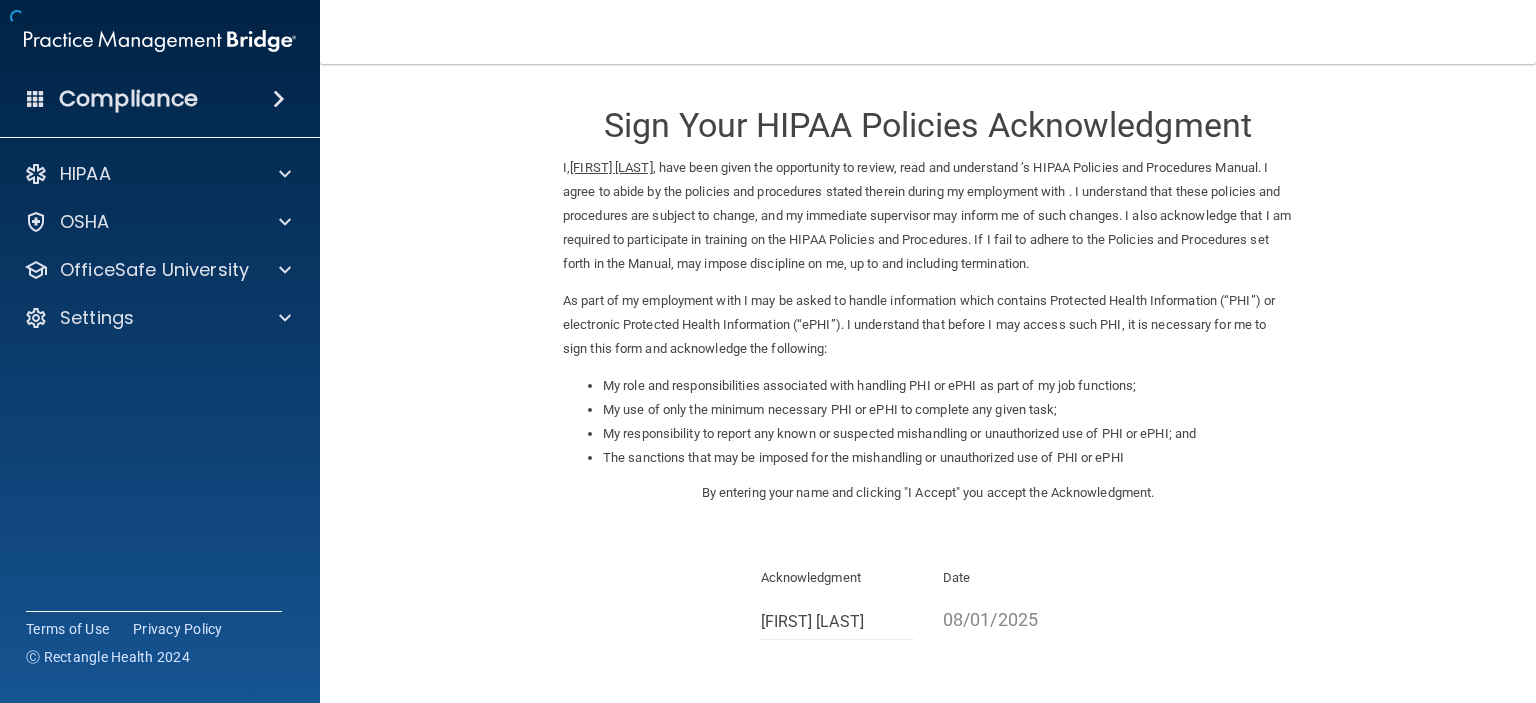 scroll, scrollTop: 0, scrollLeft: 0, axis: both 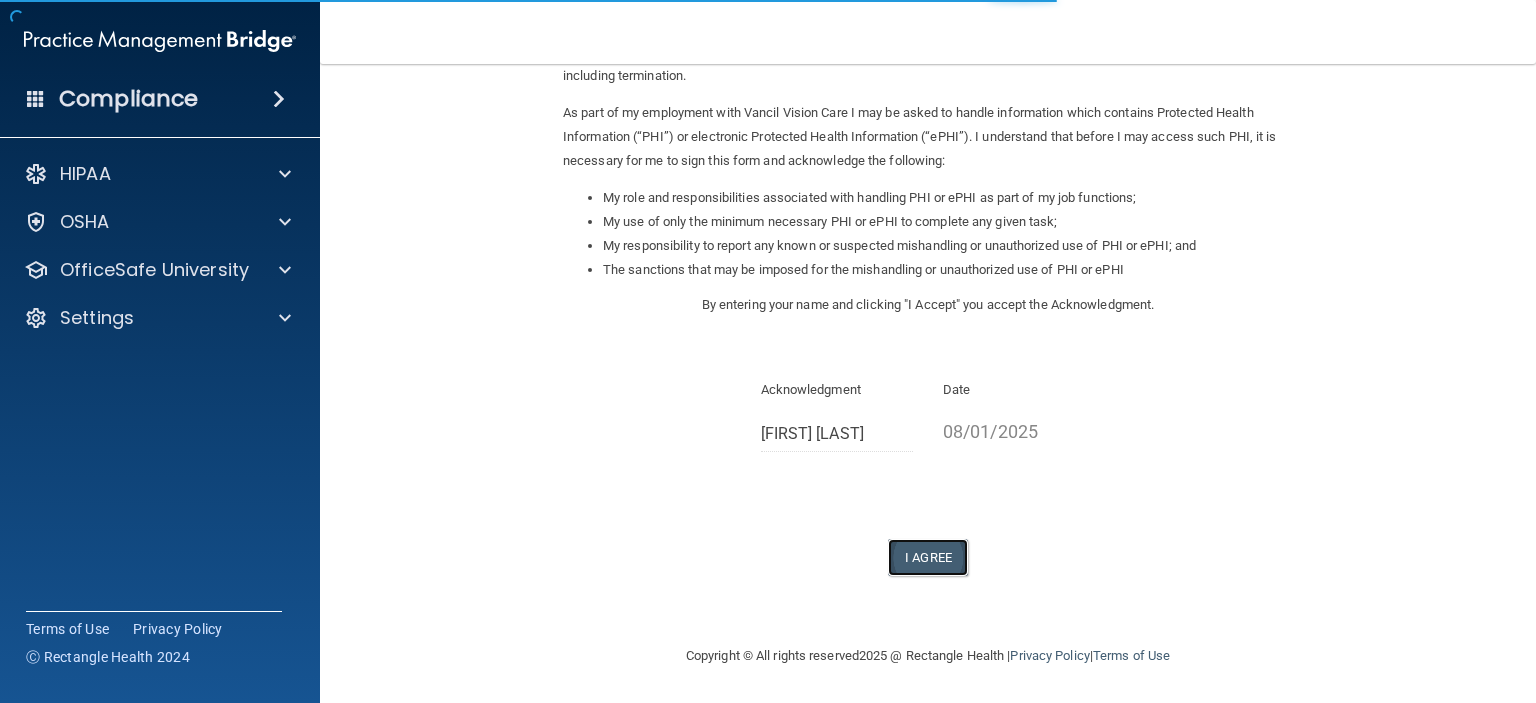 click on "I Agree" at bounding box center (928, 557) 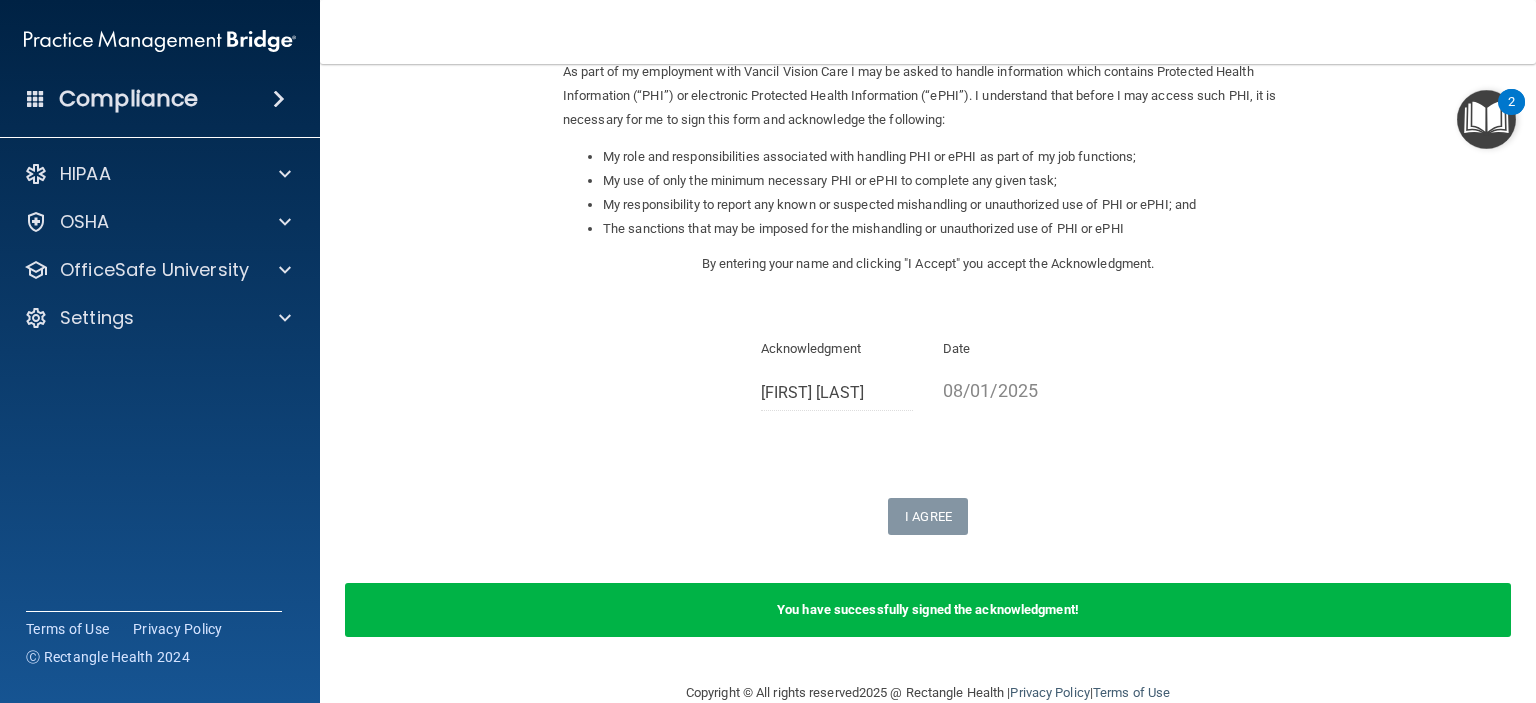 scroll, scrollTop: 290, scrollLeft: 0, axis: vertical 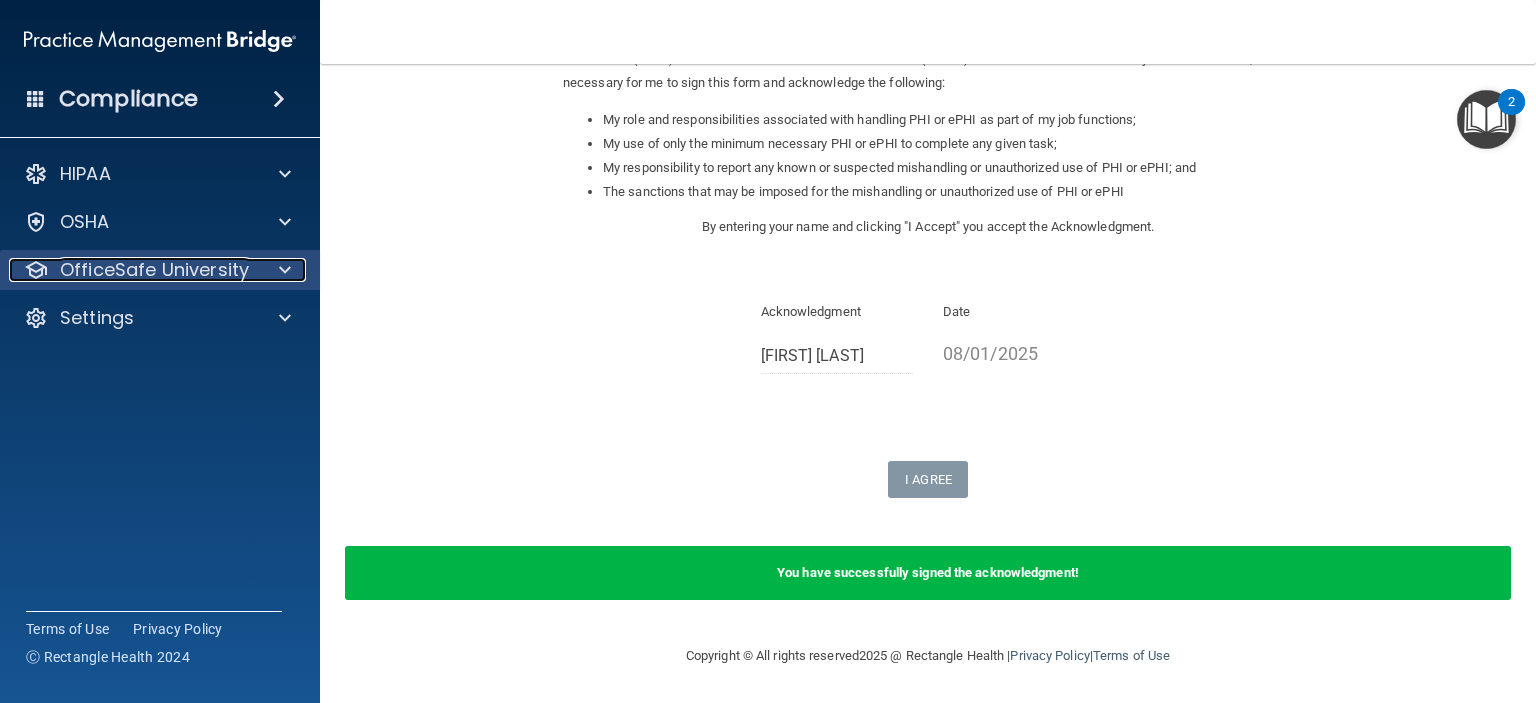 click on "OfficeSafe University" at bounding box center (154, 270) 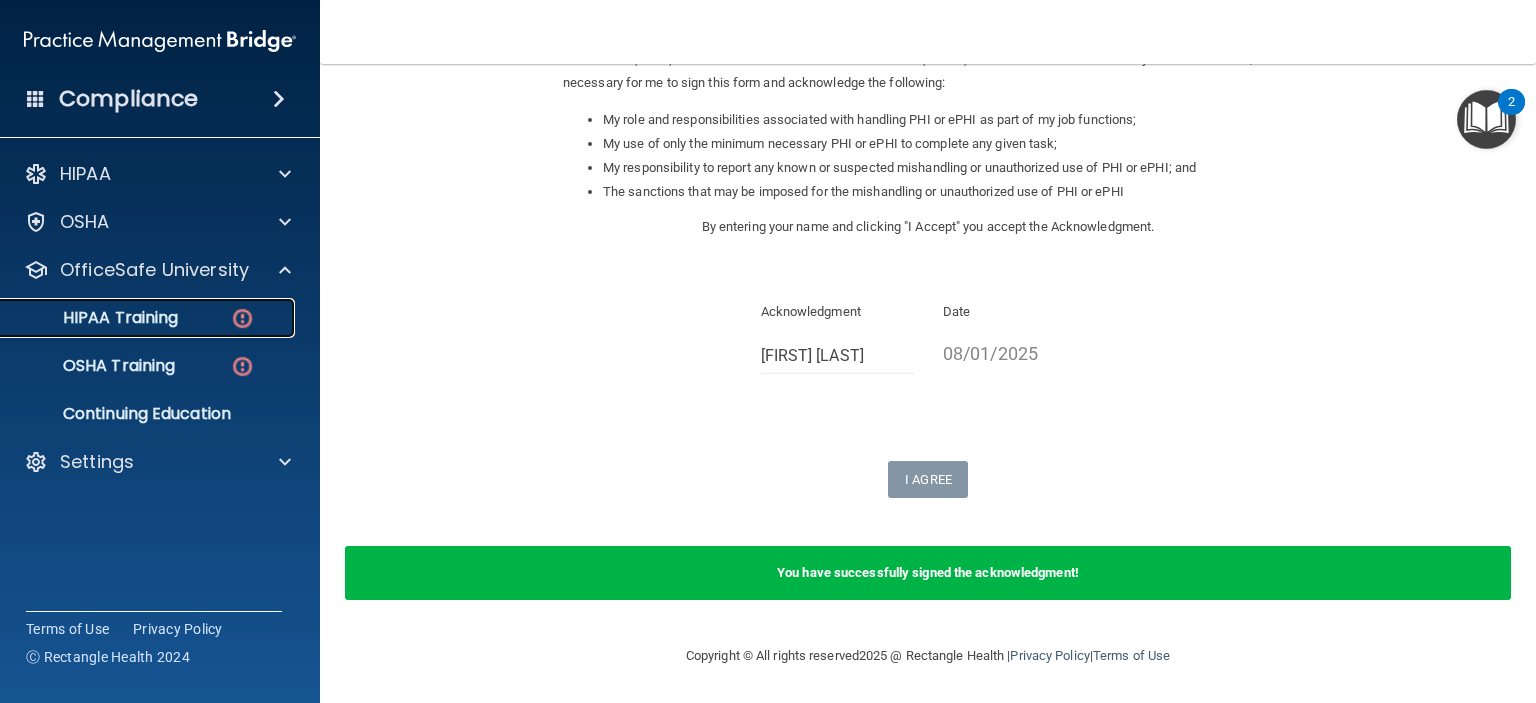 click on "HIPAA Training" at bounding box center (149, 318) 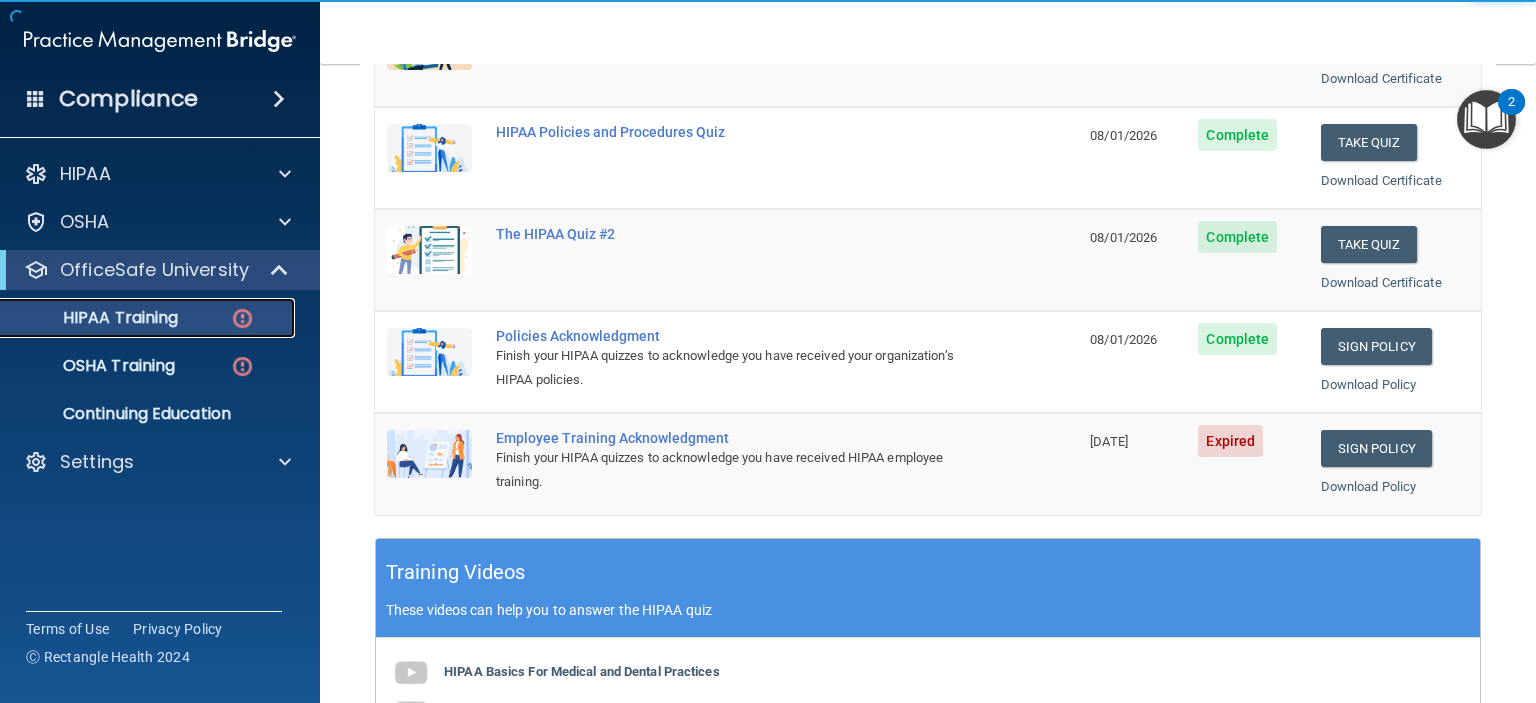scroll, scrollTop: 298, scrollLeft: 0, axis: vertical 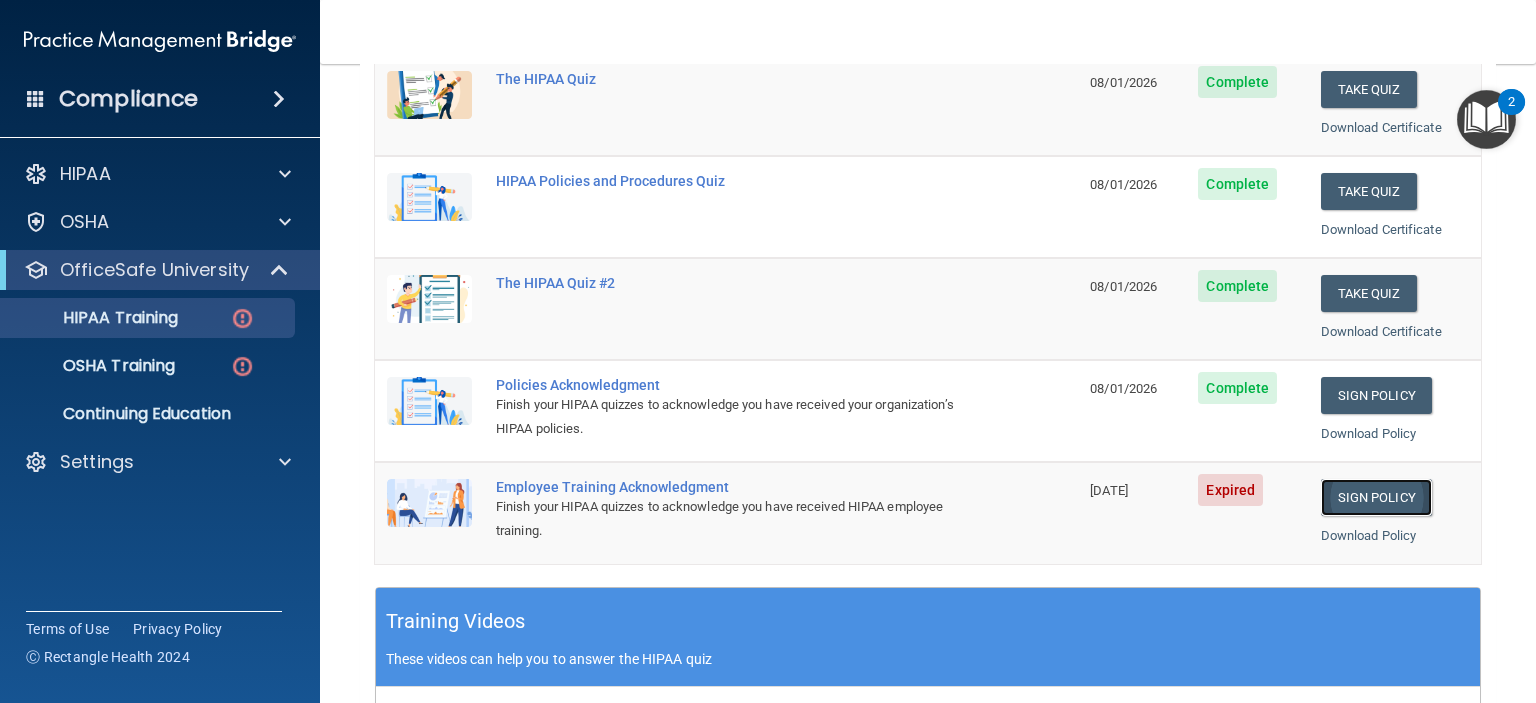 click on "Sign Policy" at bounding box center (1376, 497) 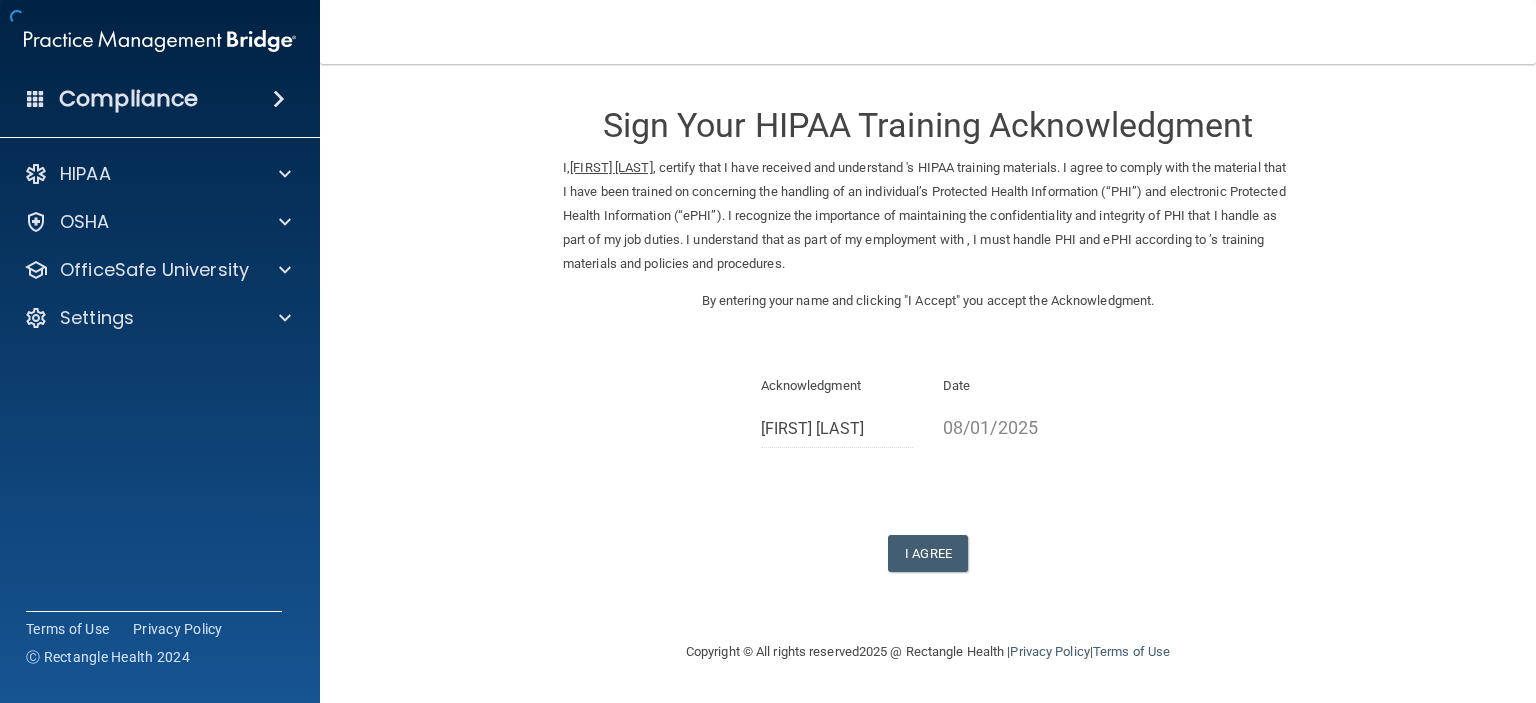 scroll, scrollTop: 0, scrollLeft: 0, axis: both 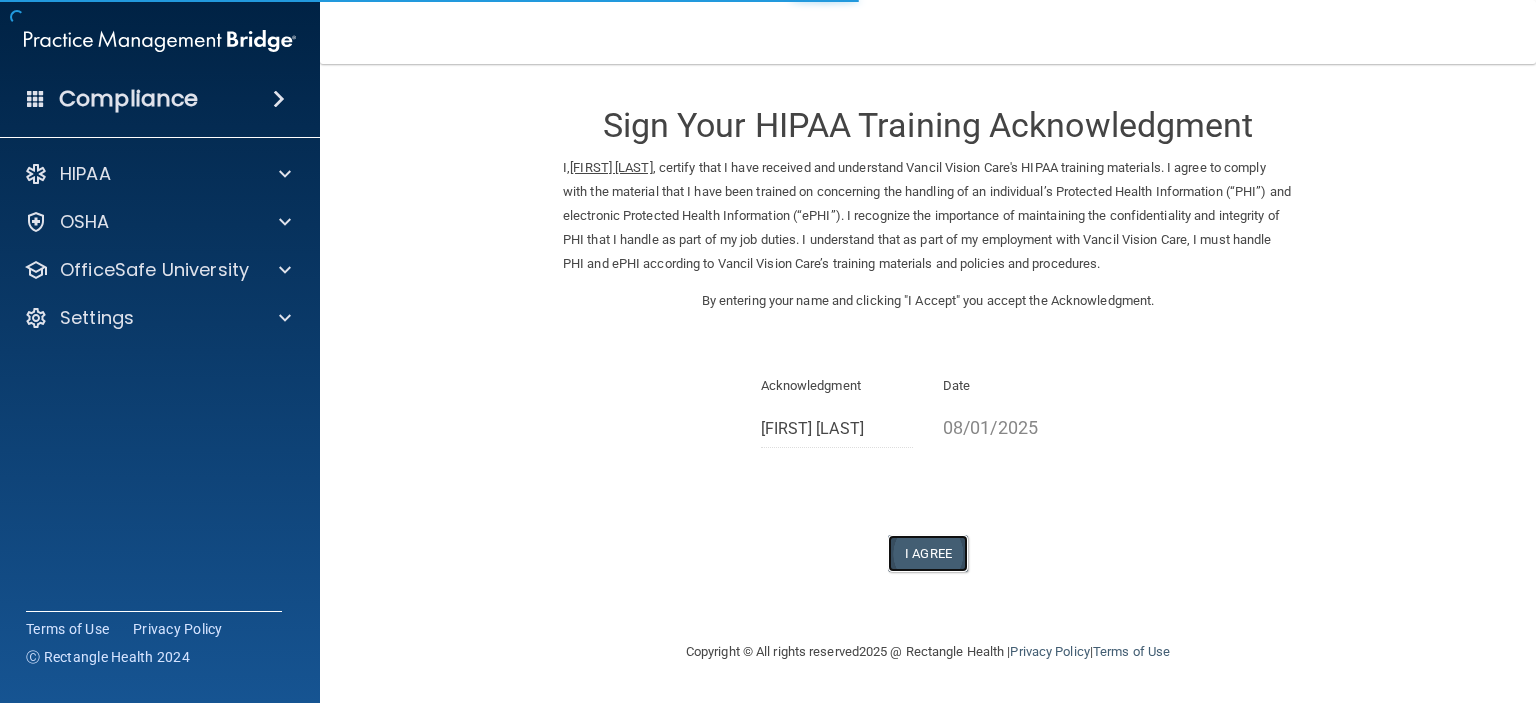 click on "I Agree" at bounding box center [928, 553] 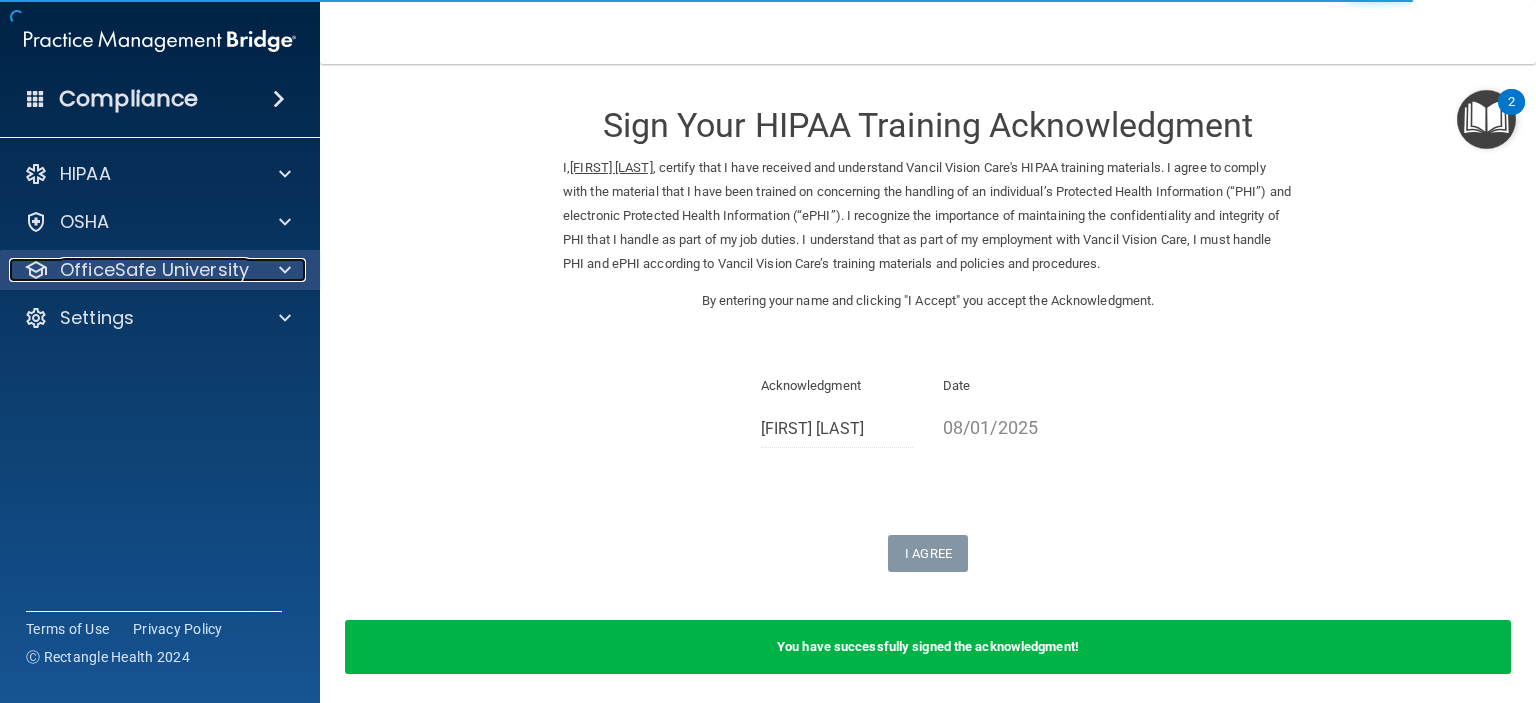click on "OfficeSafe University" at bounding box center [154, 270] 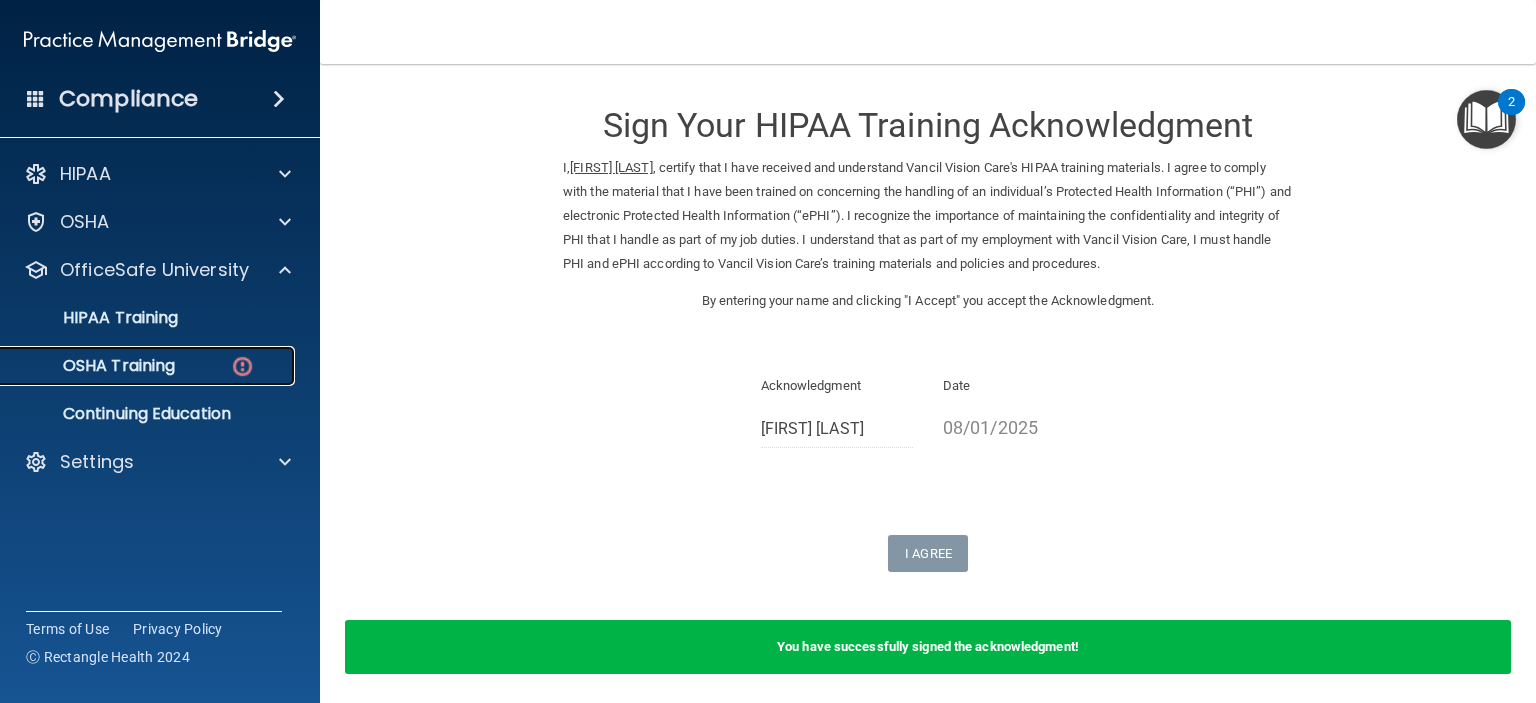click on "OSHA Training" at bounding box center (94, 366) 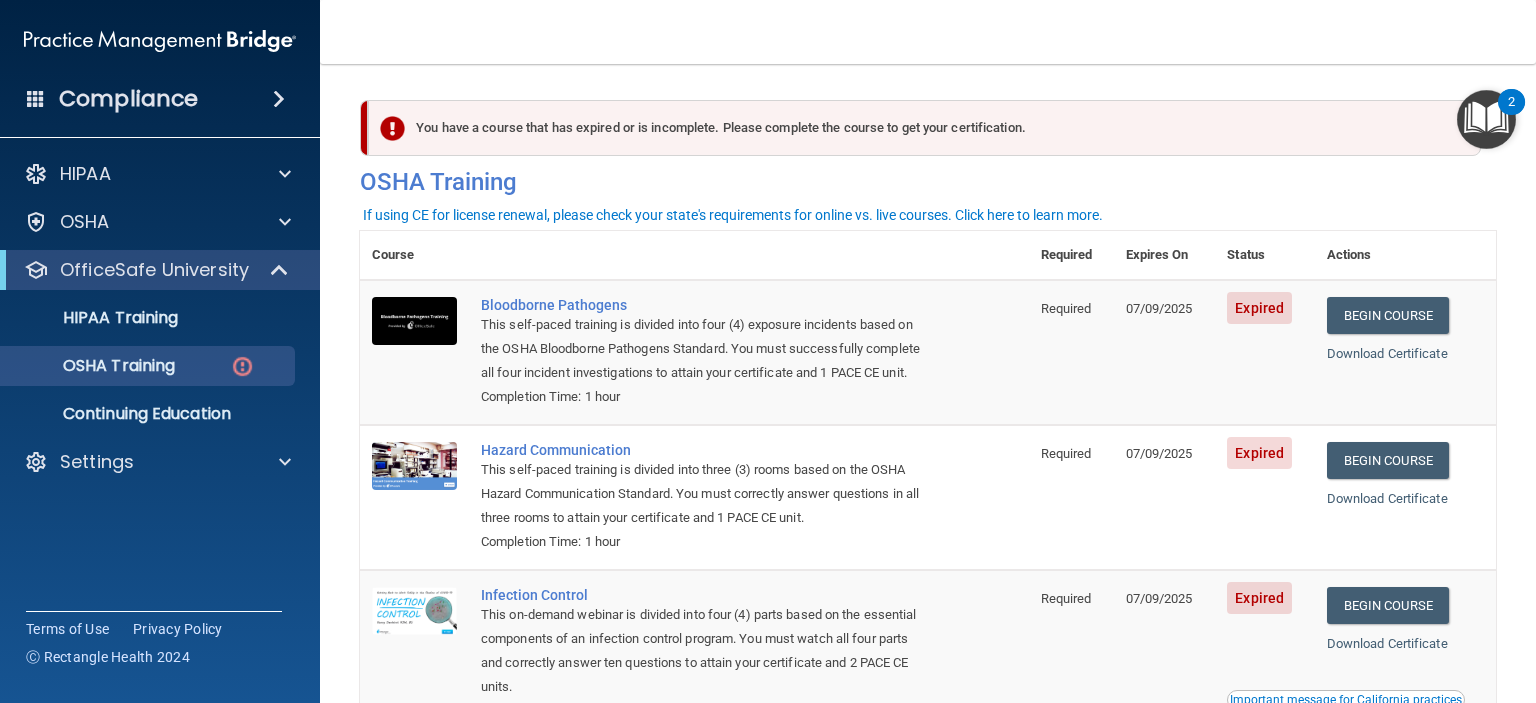 click on "Expired" at bounding box center (1259, 308) 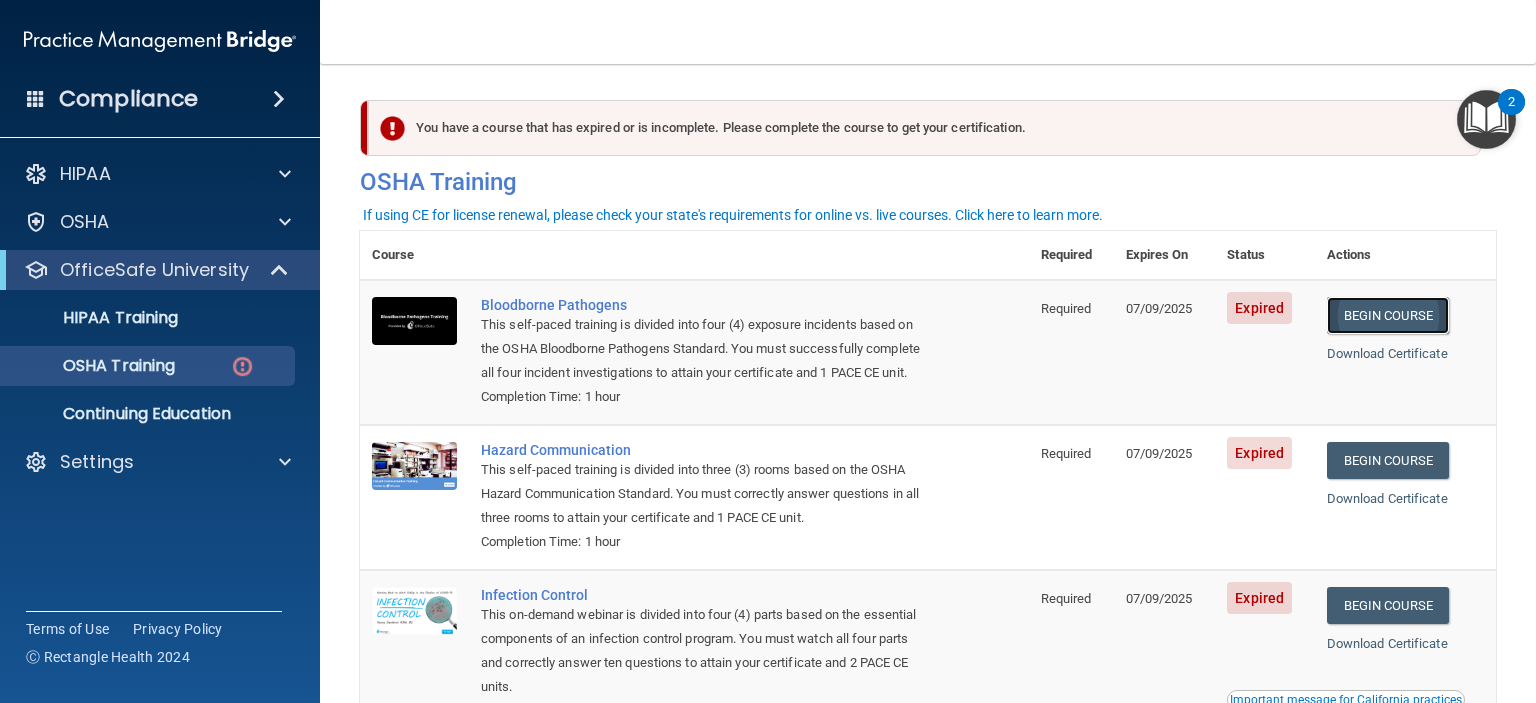 click on "Begin Course" at bounding box center (1388, 315) 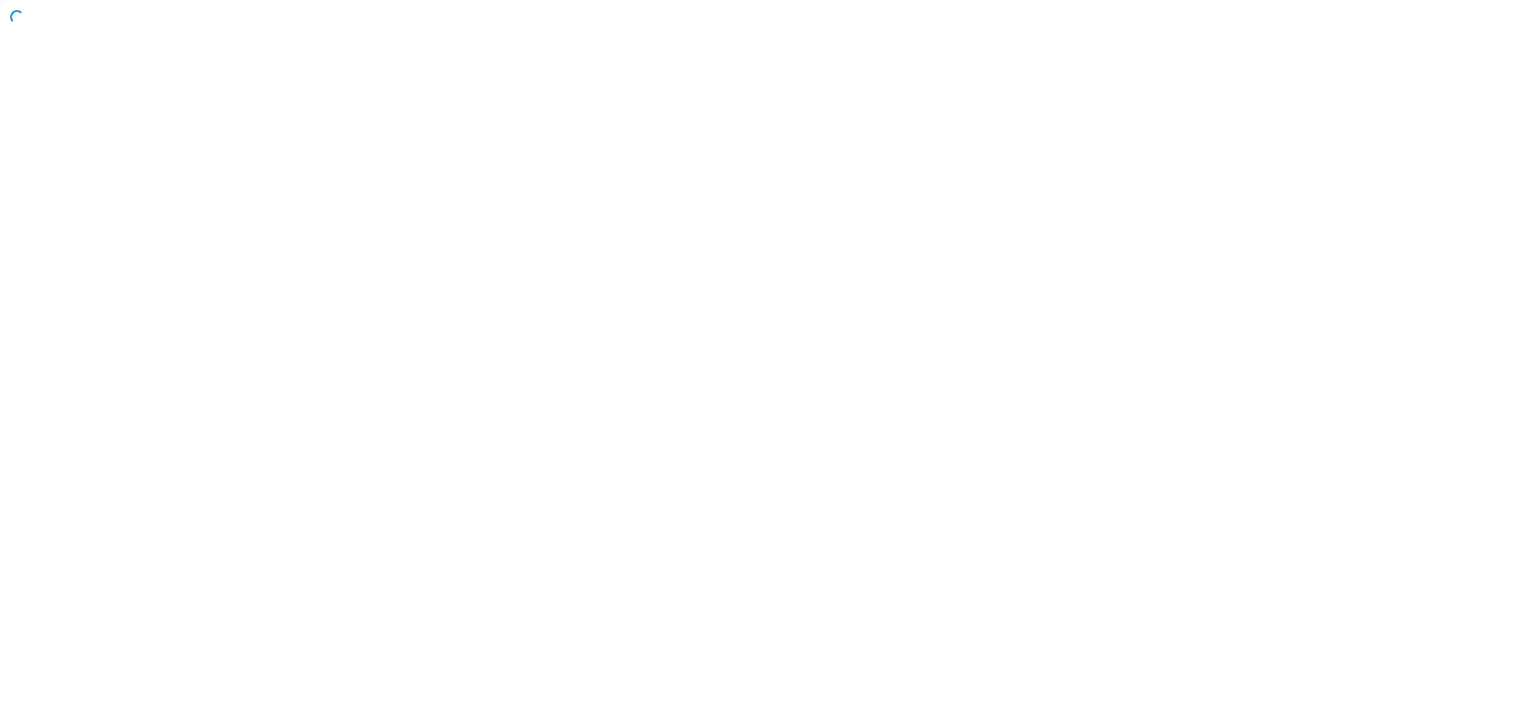 scroll, scrollTop: 0, scrollLeft: 0, axis: both 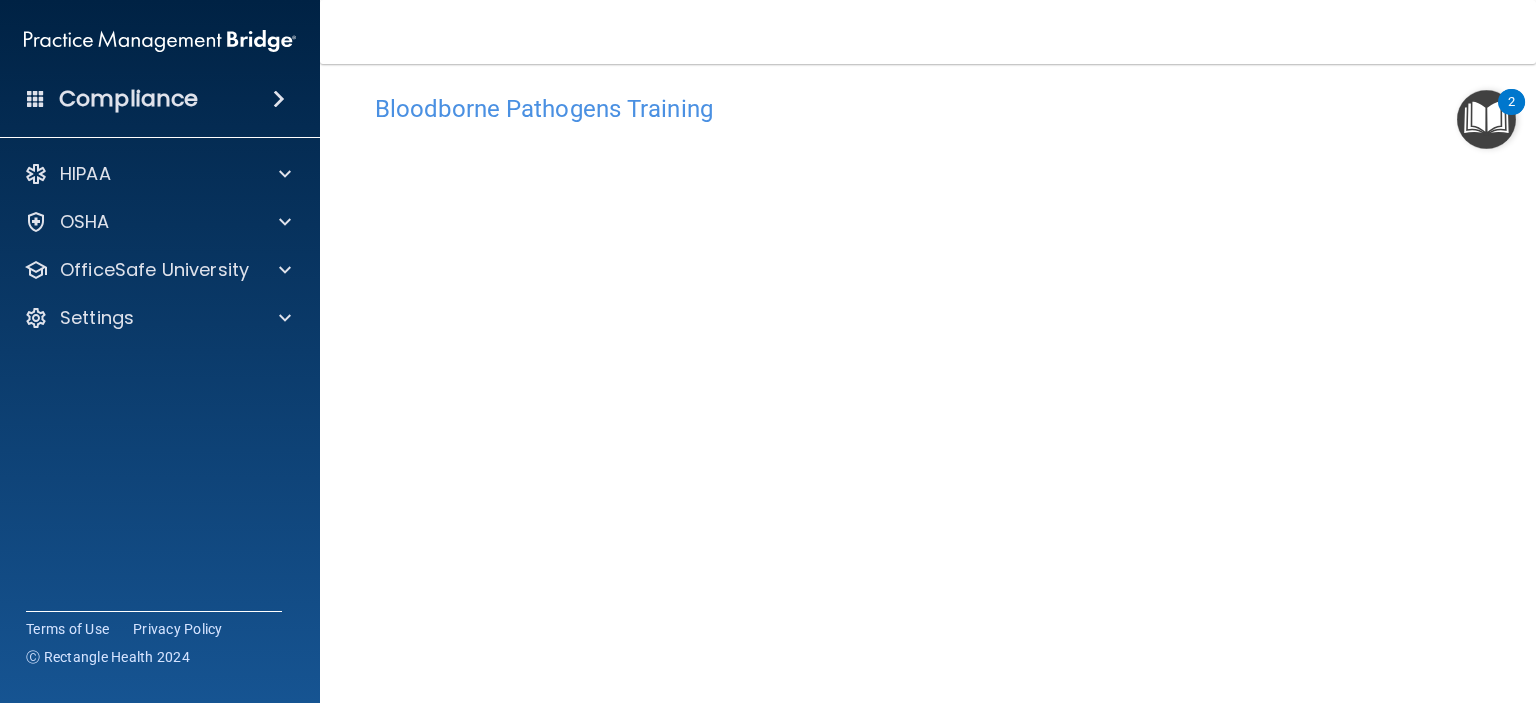 click on "Bloodborne Pathogens Training         This course doesn’t expire until 07/09/2025. Are you sure you want to take this course now?   Take the course anyway!            Copyright © All rights reserved  2025 @ Rectangle Health |  Privacy Policy  |  Terms of Use" at bounding box center (928, 383) 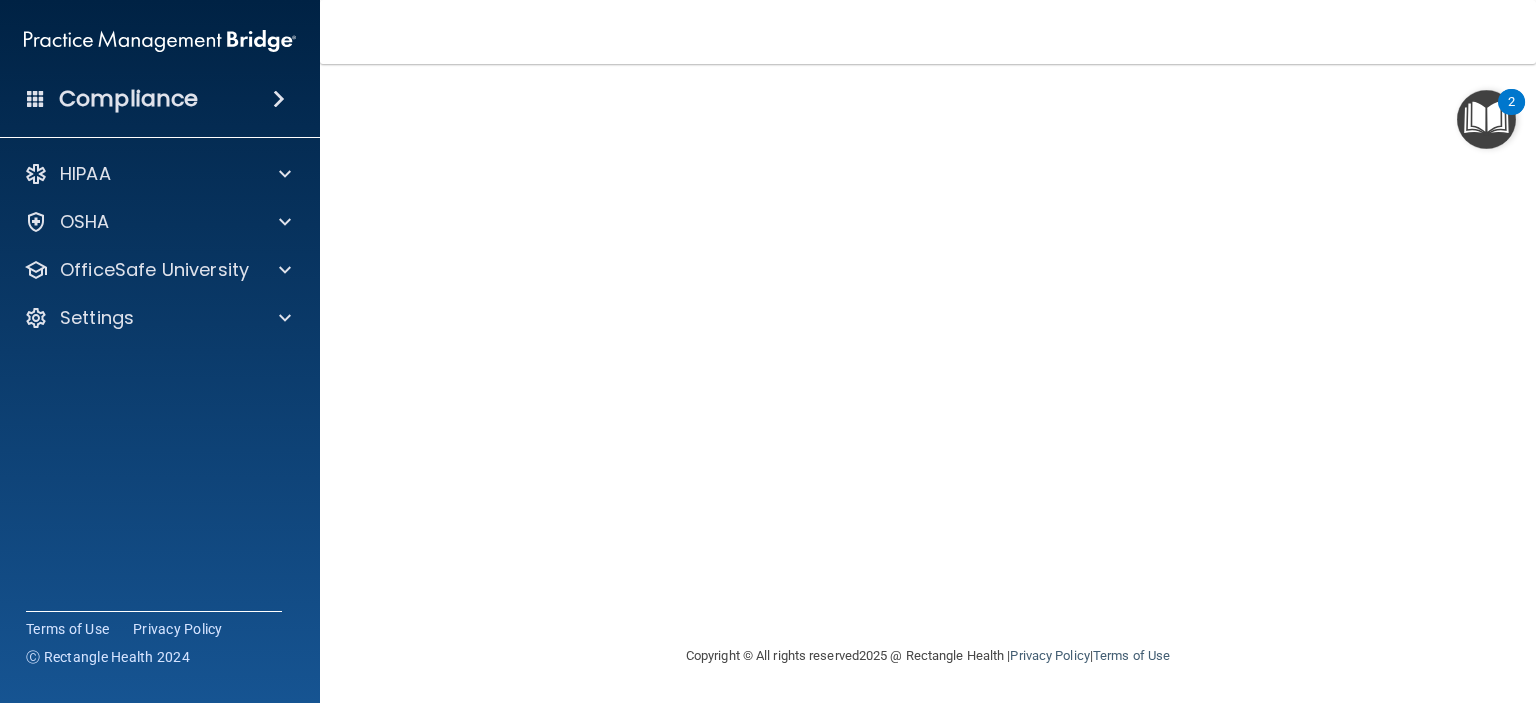 scroll, scrollTop: 20, scrollLeft: 0, axis: vertical 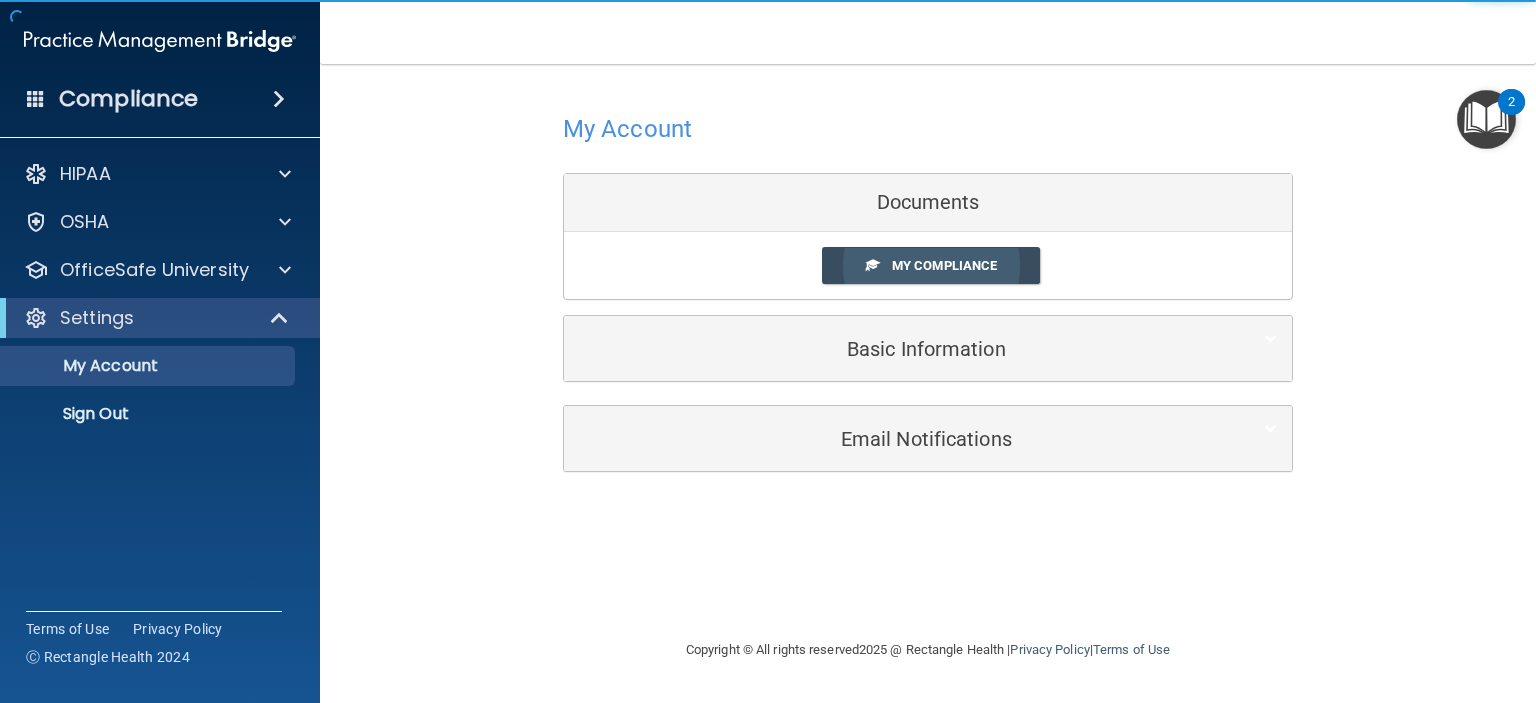 click on "My Compliance" at bounding box center [944, 265] 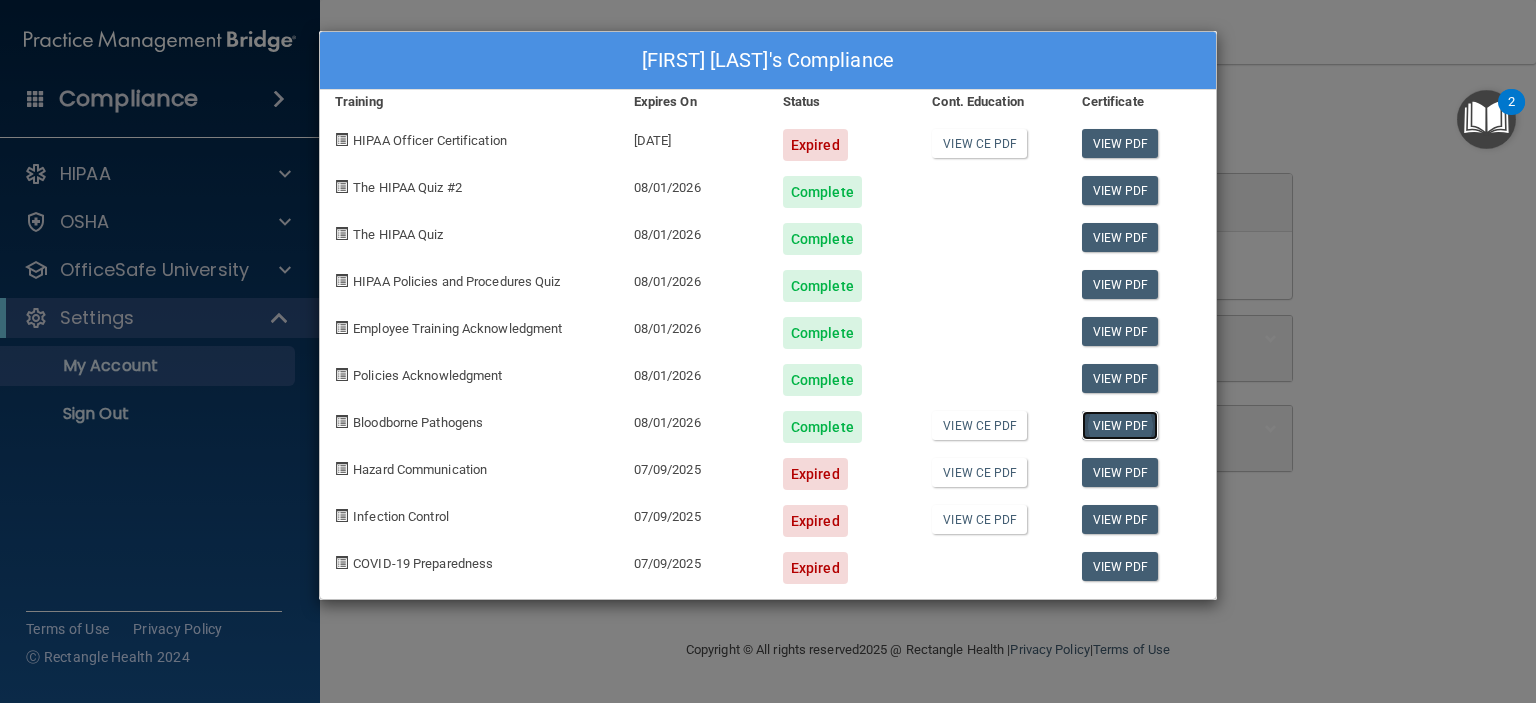 click on "View PDF" at bounding box center (1120, 425) 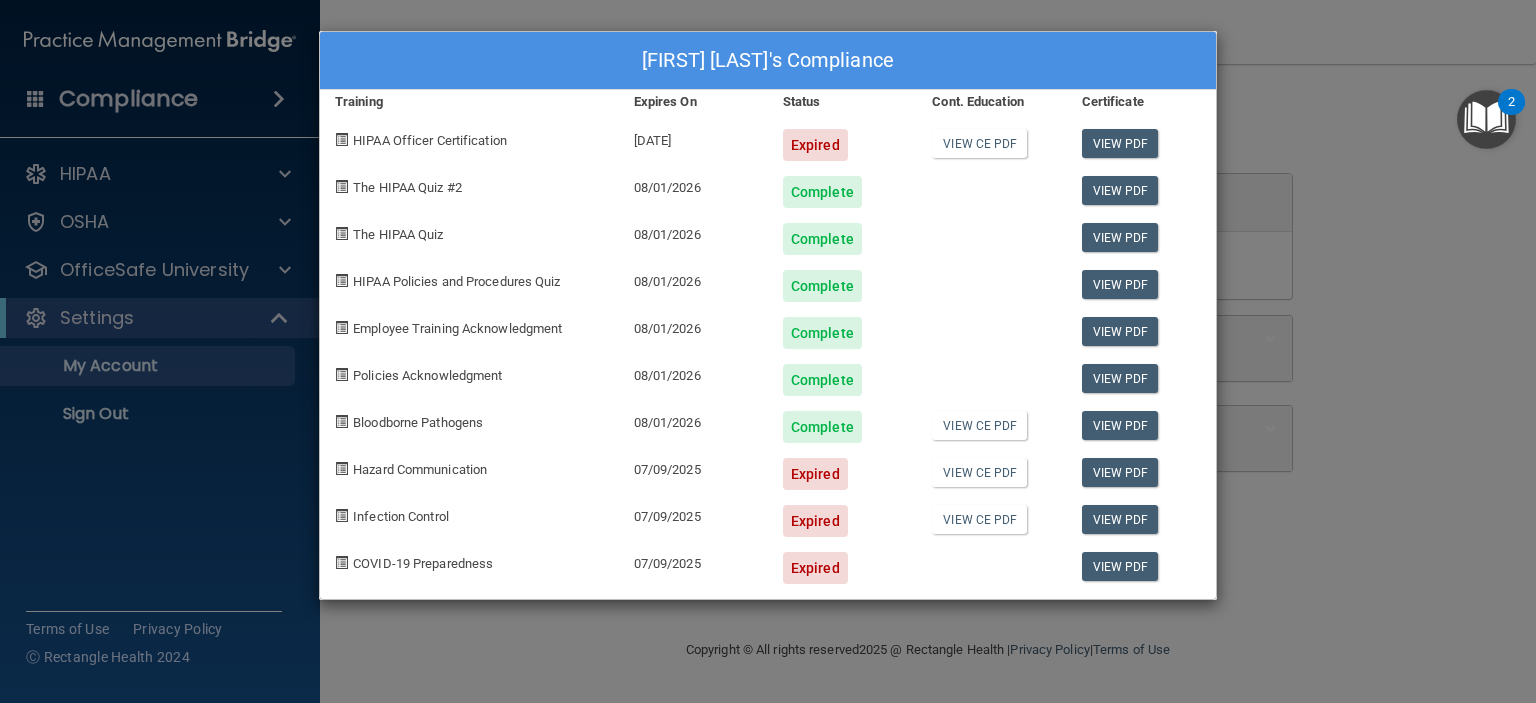 click on "Certificate" at bounding box center [1141, 102] 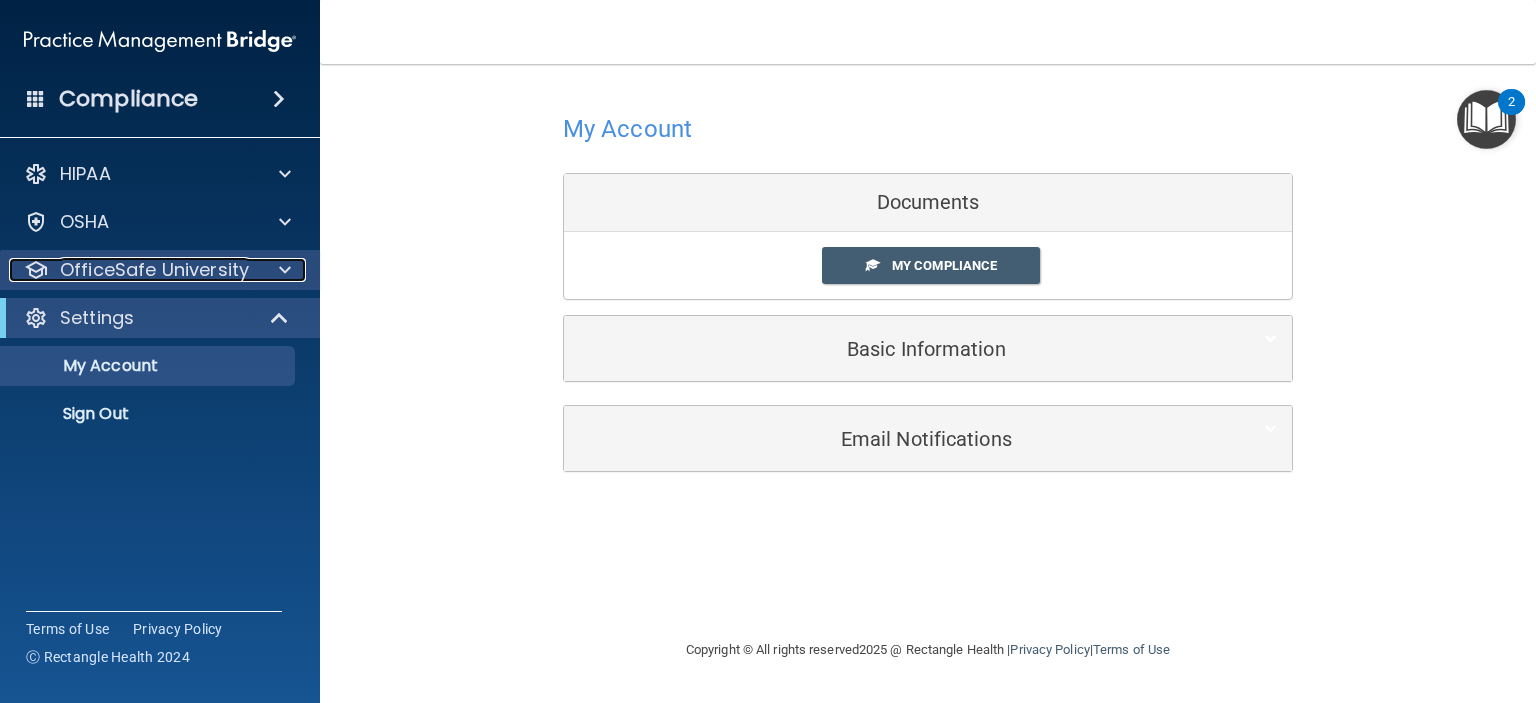 click on "OfficeSafe University" at bounding box center [154, 270] 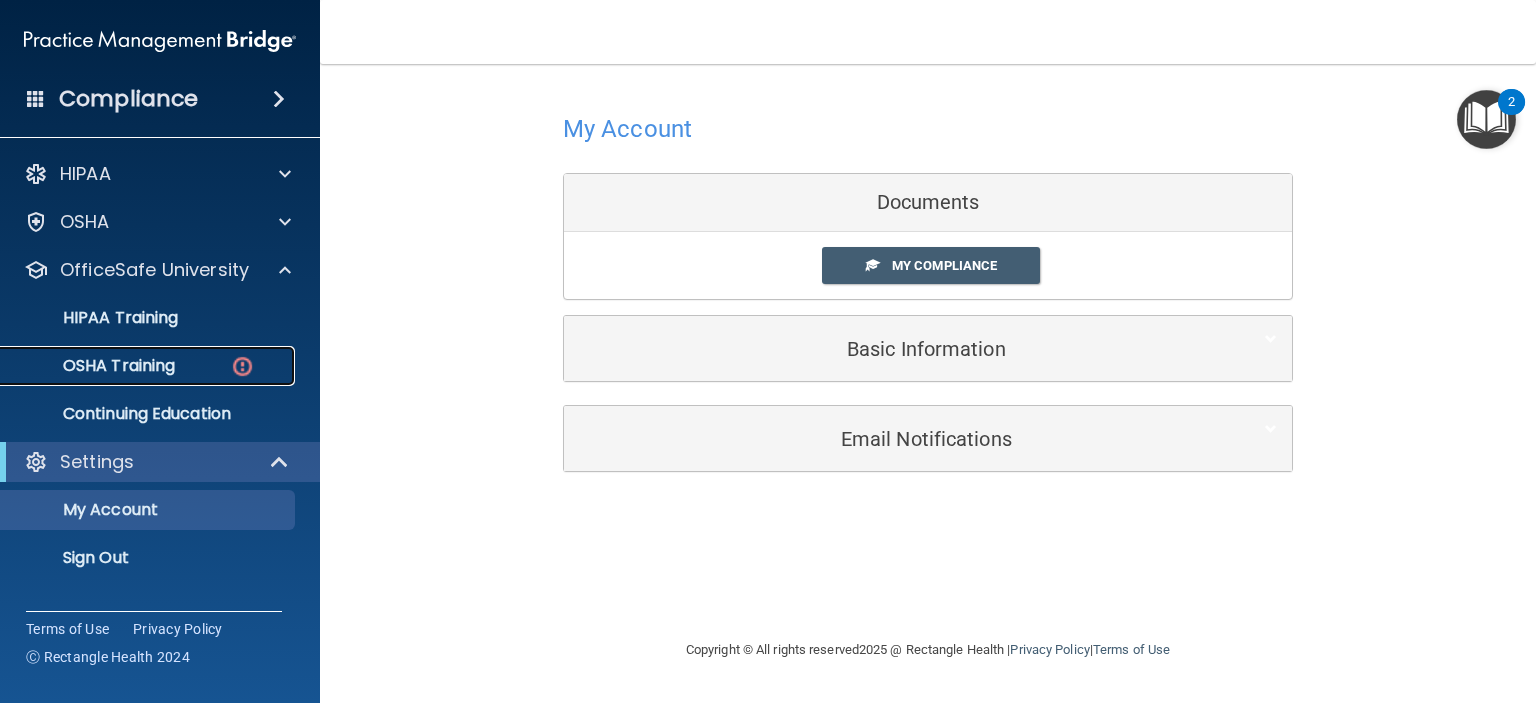 click on "OSHA Training" at bounding box center [94, 366] 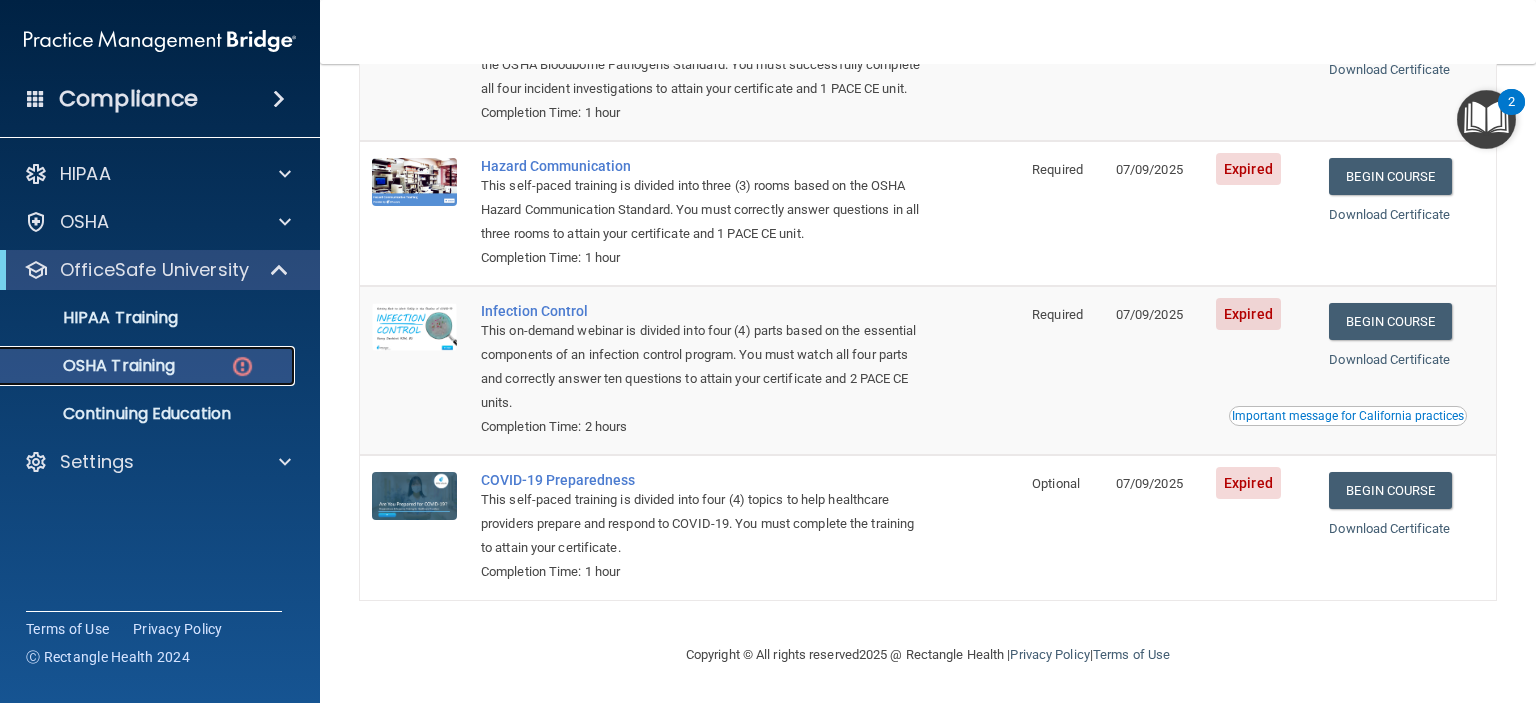 scroll, scrollTop: 11, scrollLeft: 0, axis: vertical 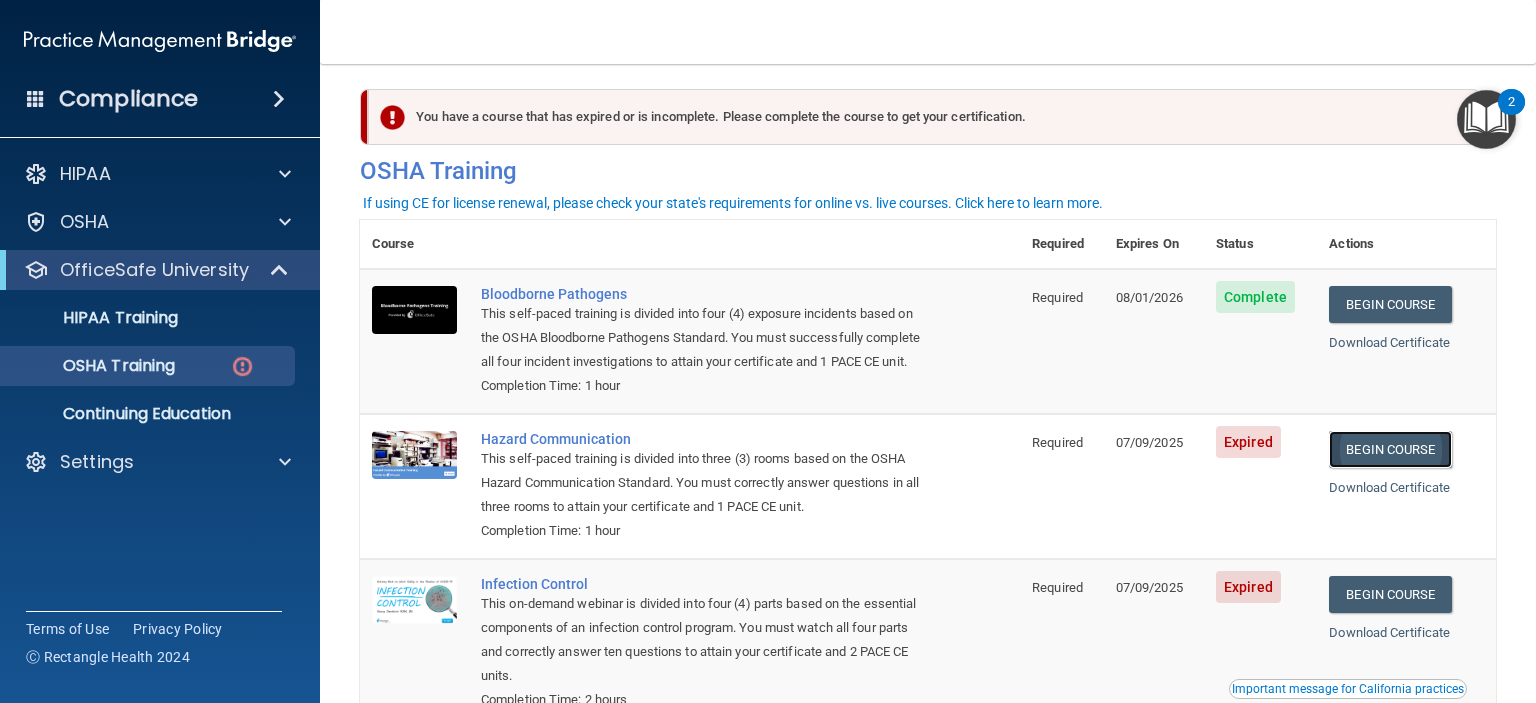 click on "Begin Course" at bounding box center (1390, 449) 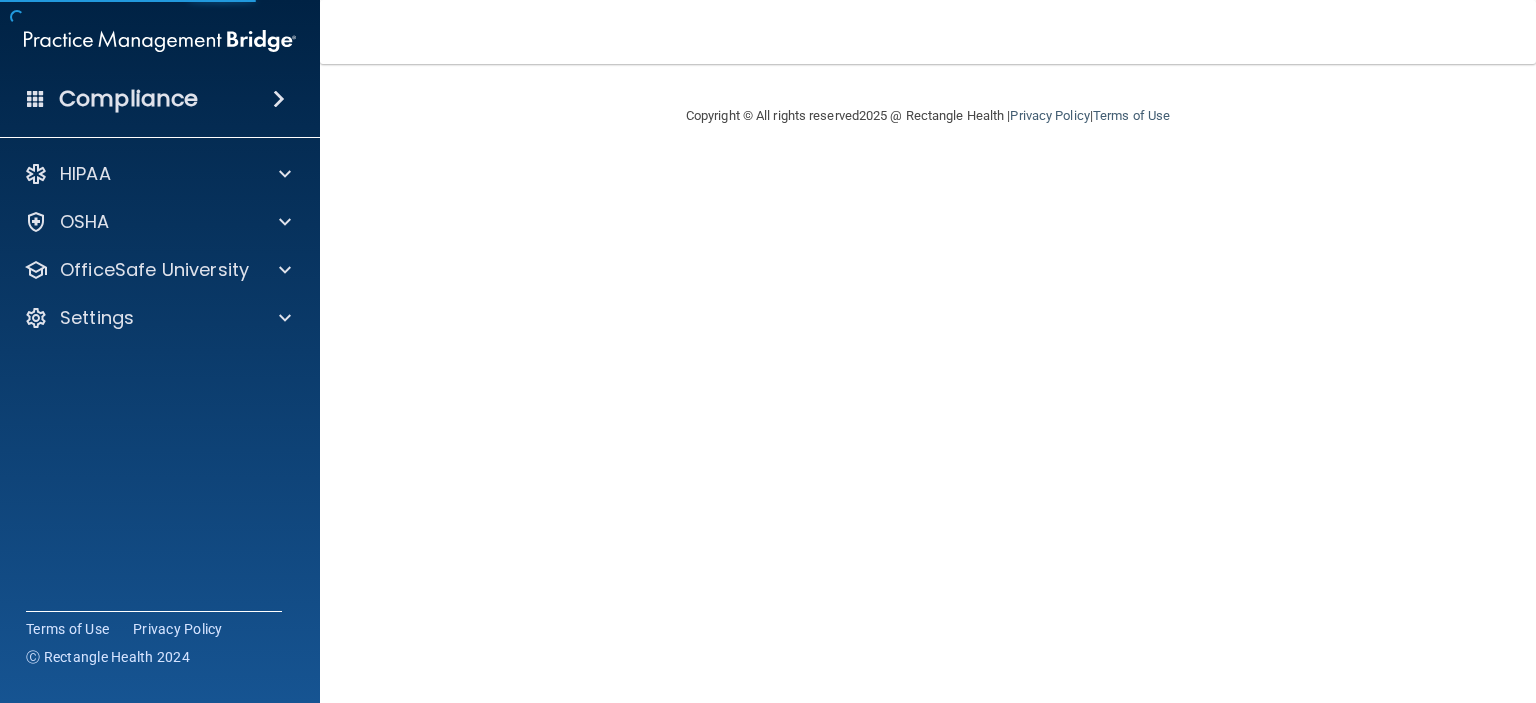 scroll, scrollTop: 0, scrollLeft: 0, axis: both 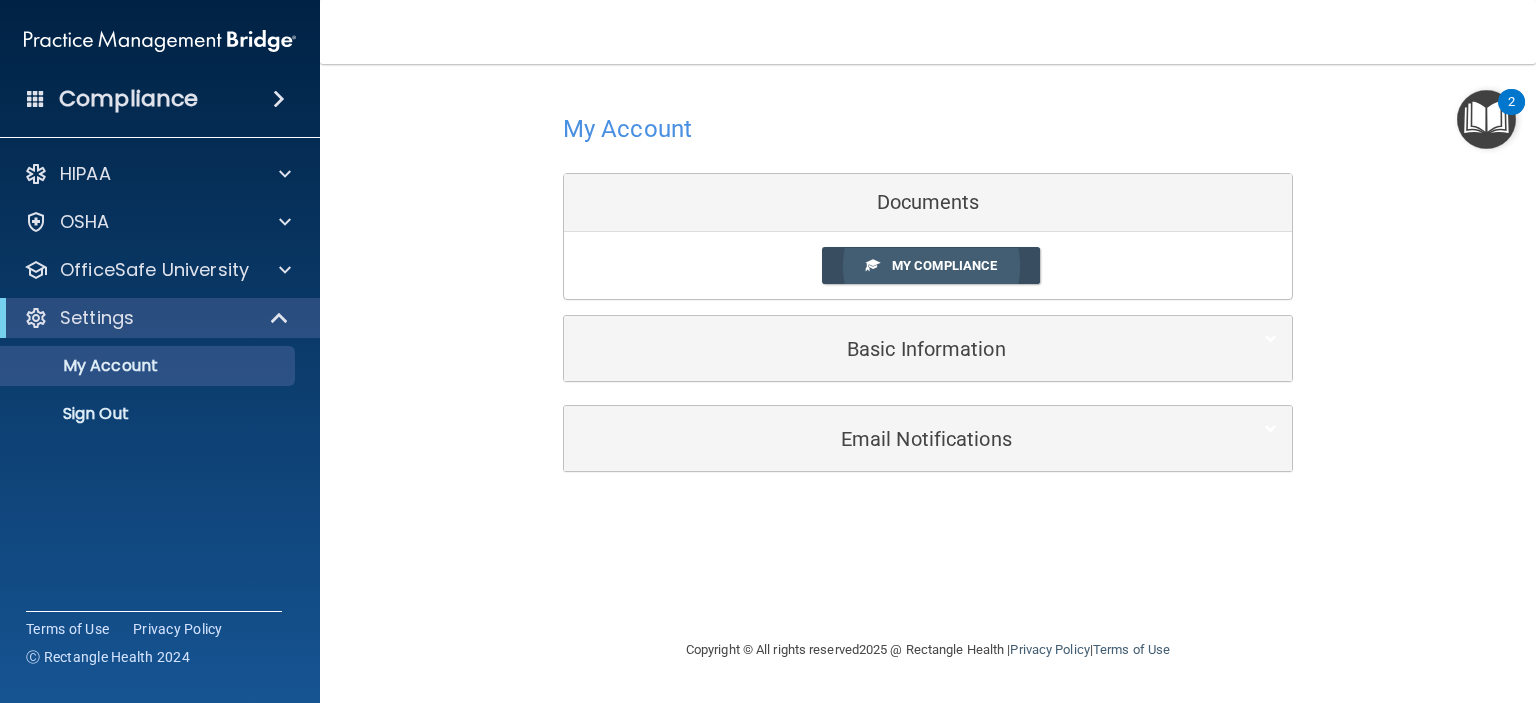 click on "My Compliance" at bounding box center (944, 265) 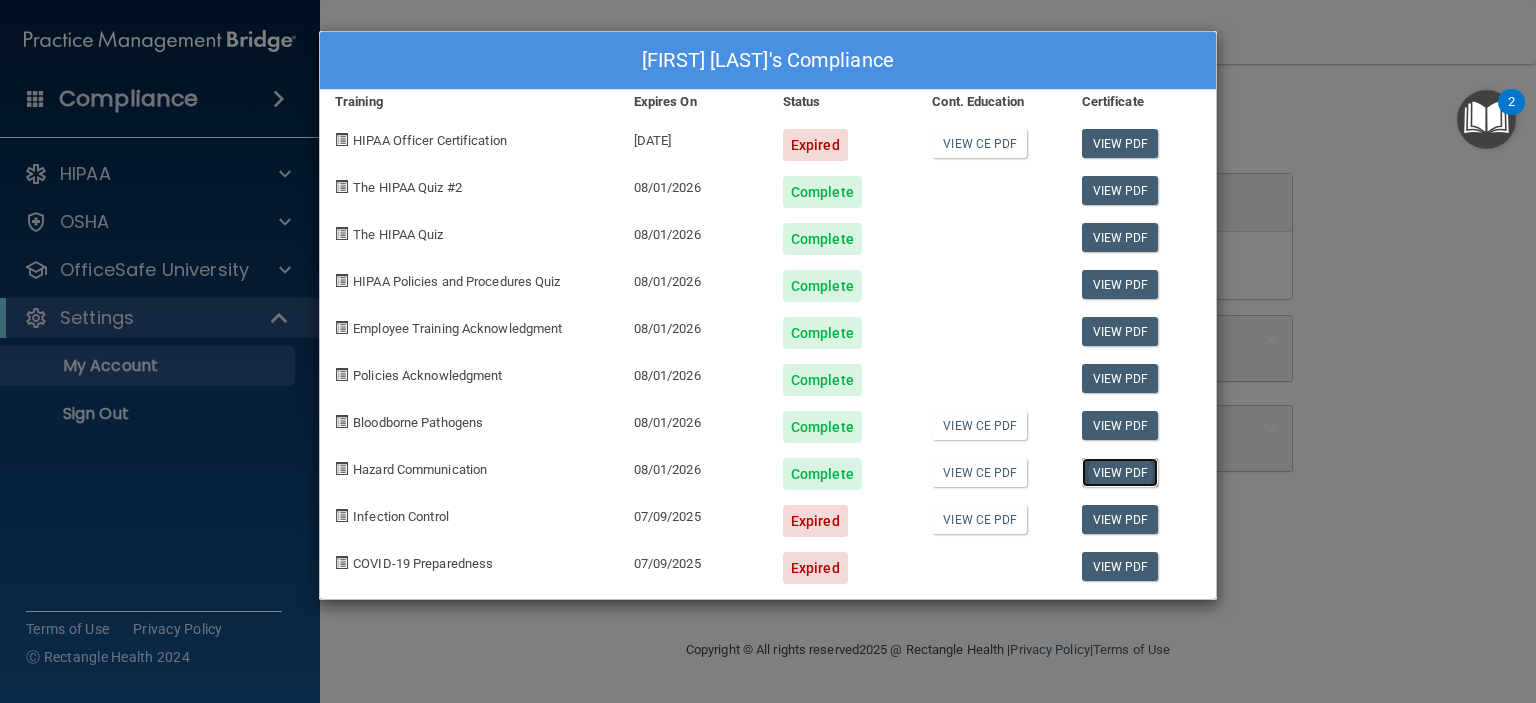 click on "View PDF" at bounding box center [1120, 472] 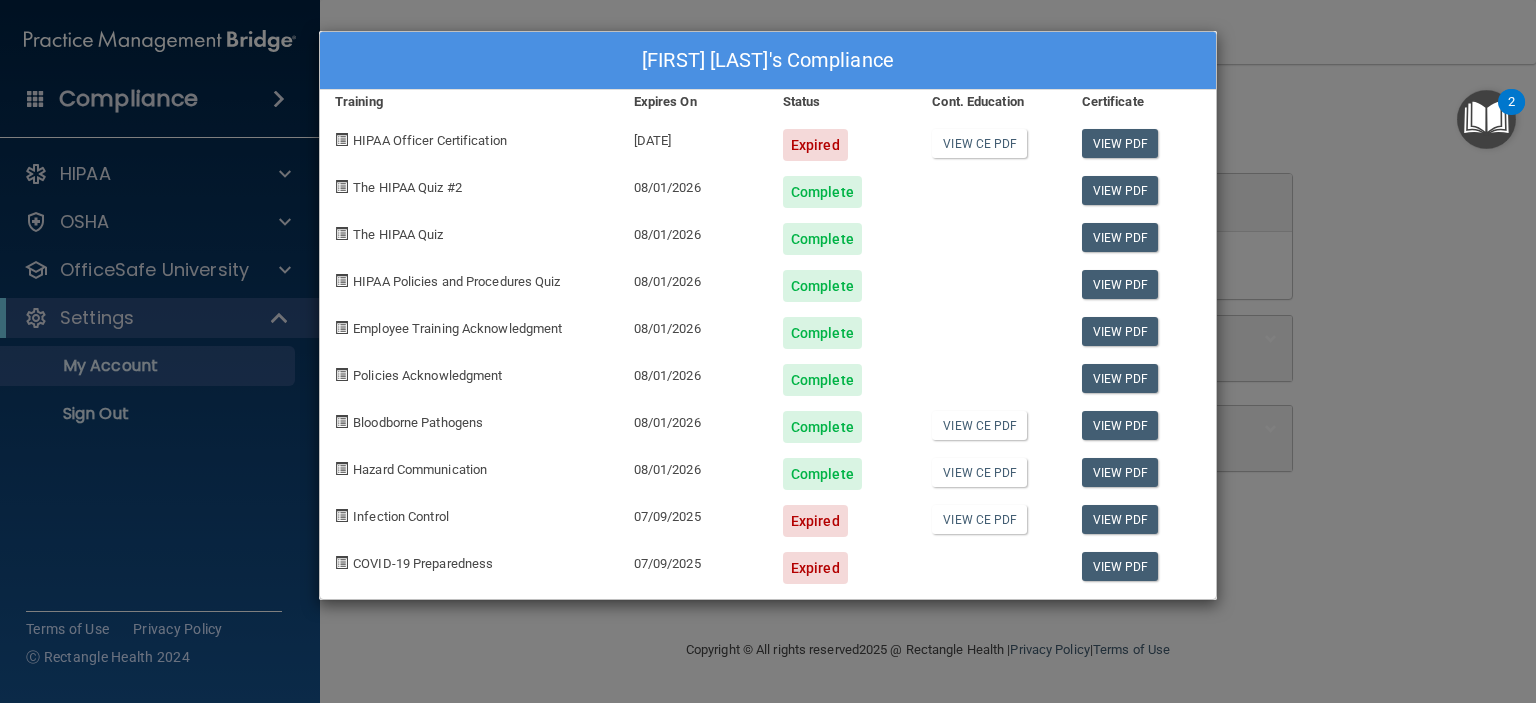click on "Jennifer Temple's Compliance      Training   Expires On   Status   Cont. Education   Certificate         HIPAA Officer Certification      10/12/2024       Expired        View CE PDF       View PDF         The HIPAA Quiz #2      08/01/2026       Complete              View PDF         The HIPAA Quiz      08/01/2026       Complete              View PDF         HIPAA Policies and Procedures Quiz      08/01/2026       Complete              View PDF         Employee Training Acknowledgment      08/01/2026       Complete              View PDF         Policies Acknowledgment      08/01/2026       Complete              View PDF         Bloodborne Pathogens      08/01/2026       Complete        View CE PDF       View PDF         Hazard Communication      08/01/2026       Complete        View CE PDF       View PDF         Infection Control      07/09/2025       Expired        View CE PDF       View PDF         COVID-19 Preparedness      07/09/2025       Expired              View PDF" at bounding box center (768, 351) 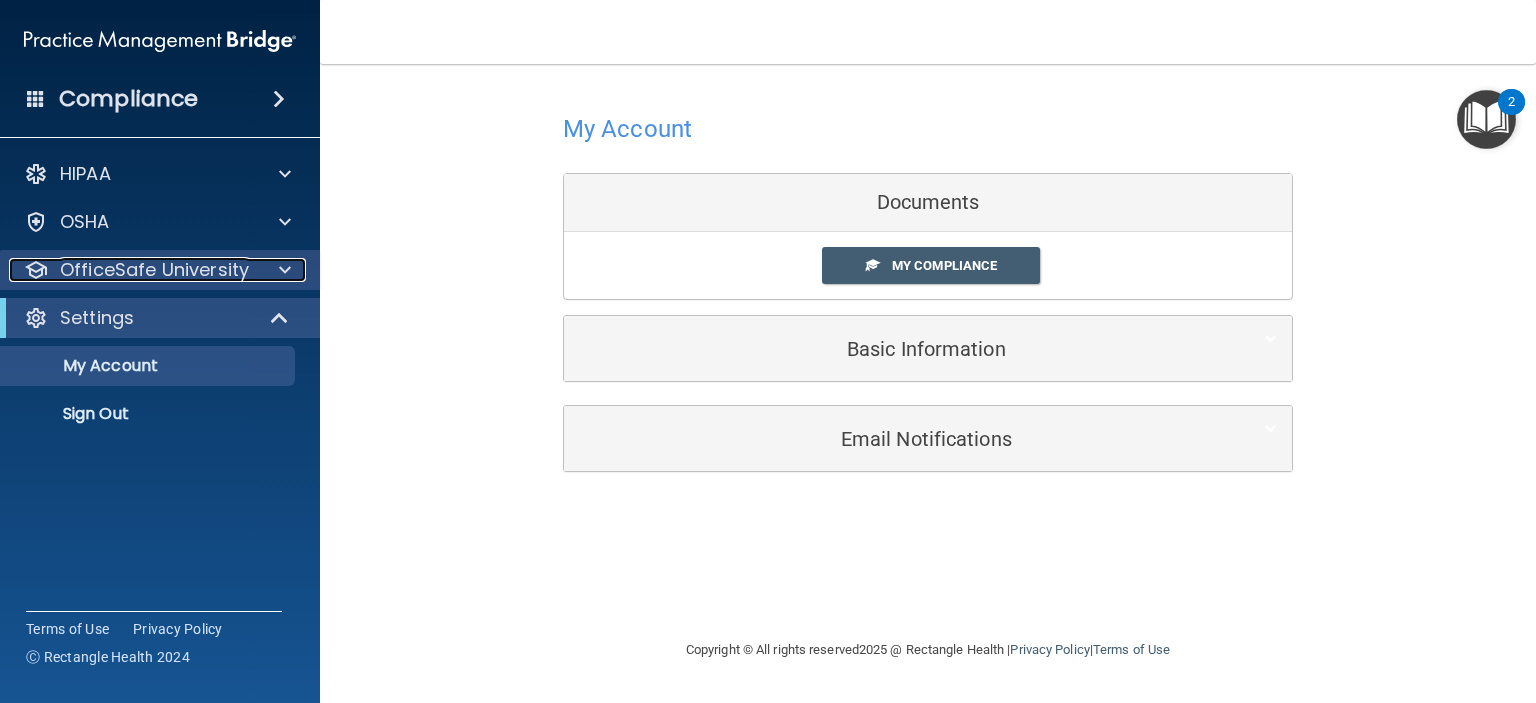 click on "OfficeSafe University" at bounding box center (154, 270) 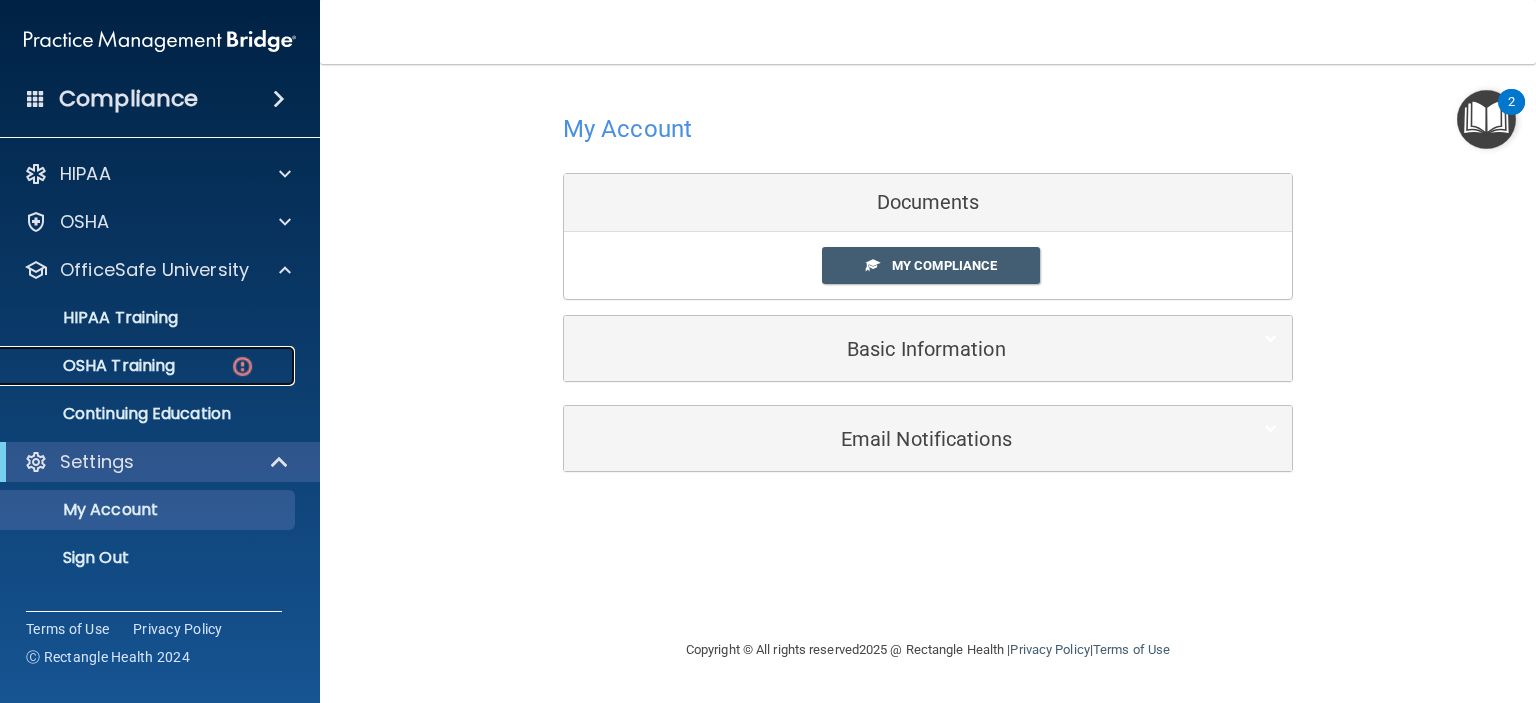 click on "OSHA Training" at bounding box center [94, 366] 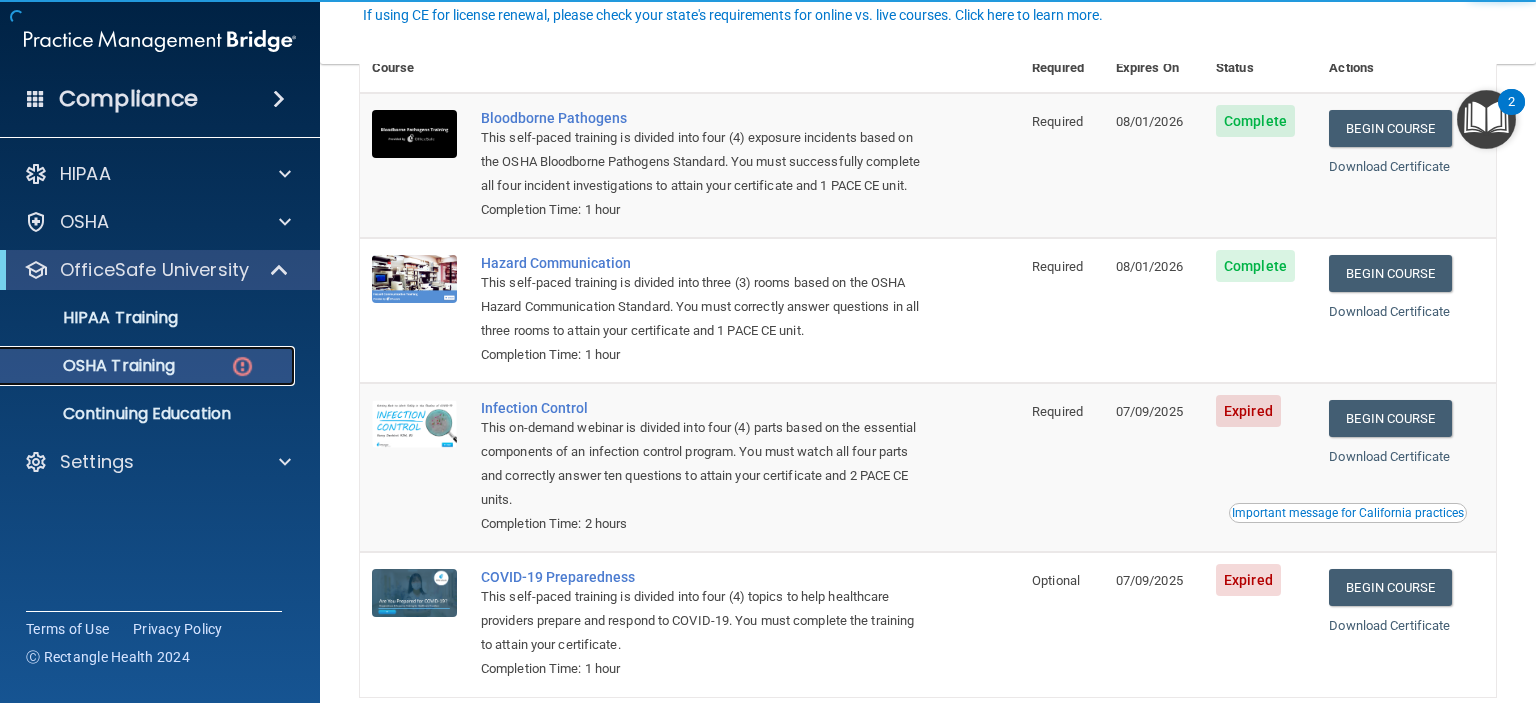 scroll, scrollTop: 200, scrollLeft: 0, axis: vertical 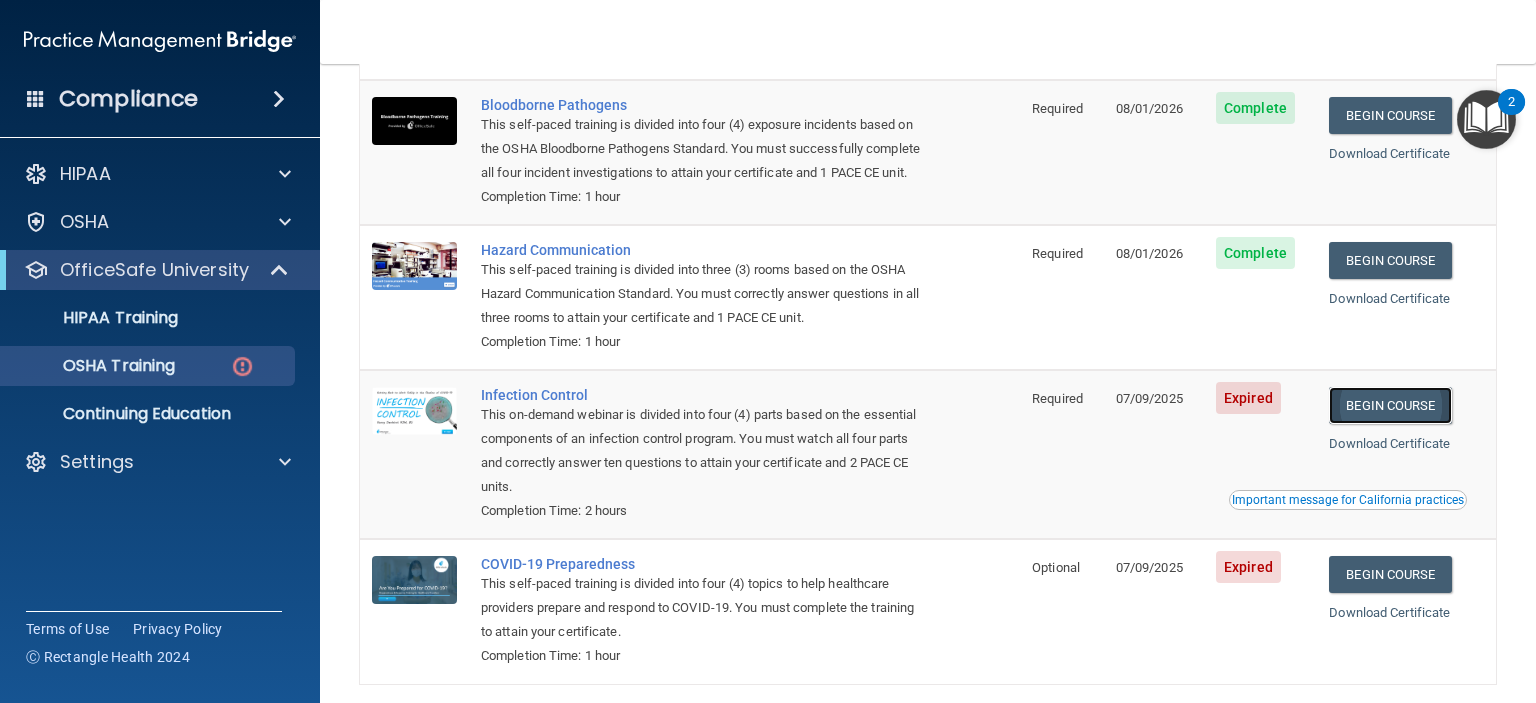 click on "Begin Course" at bounding box center (1390, 405) 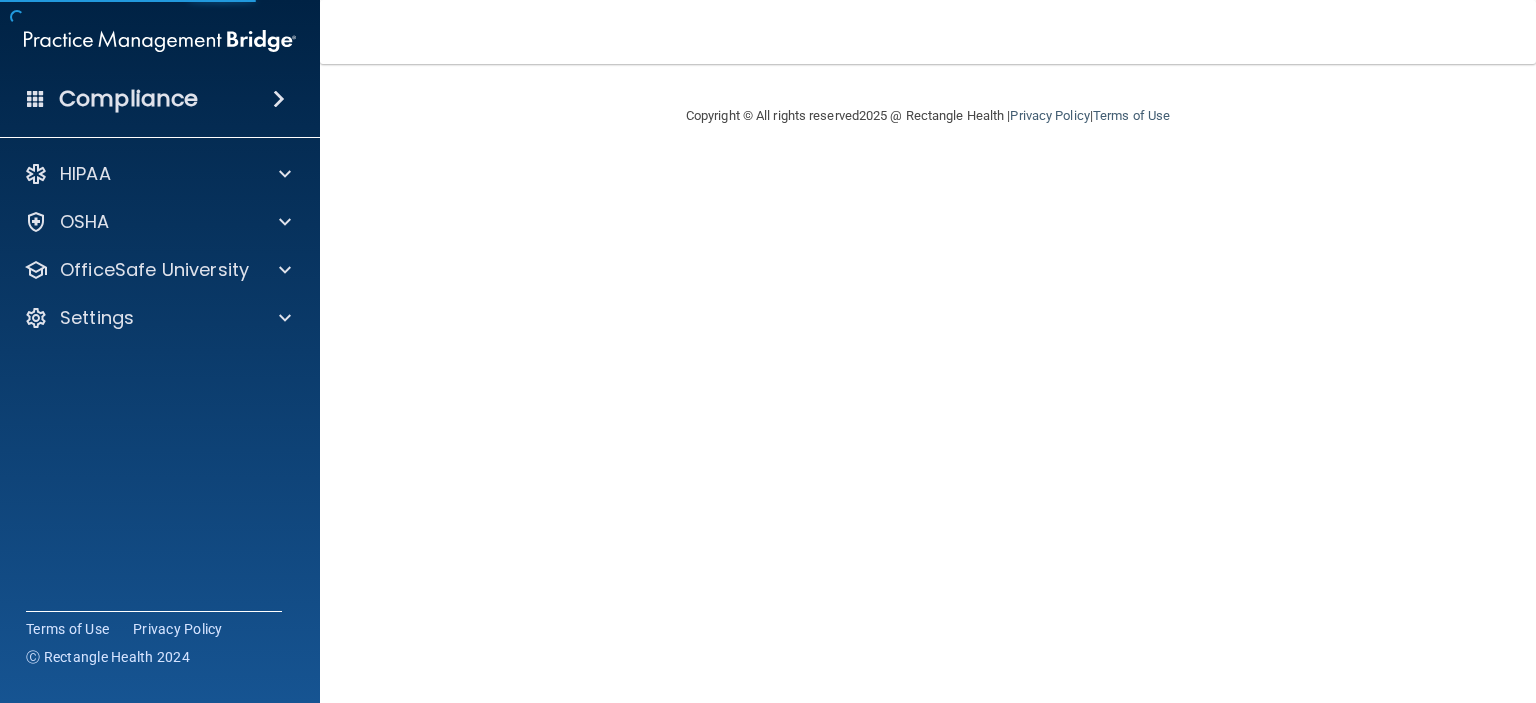 scroll, scrollTop: 0, scrollLeft: 0, axis: both 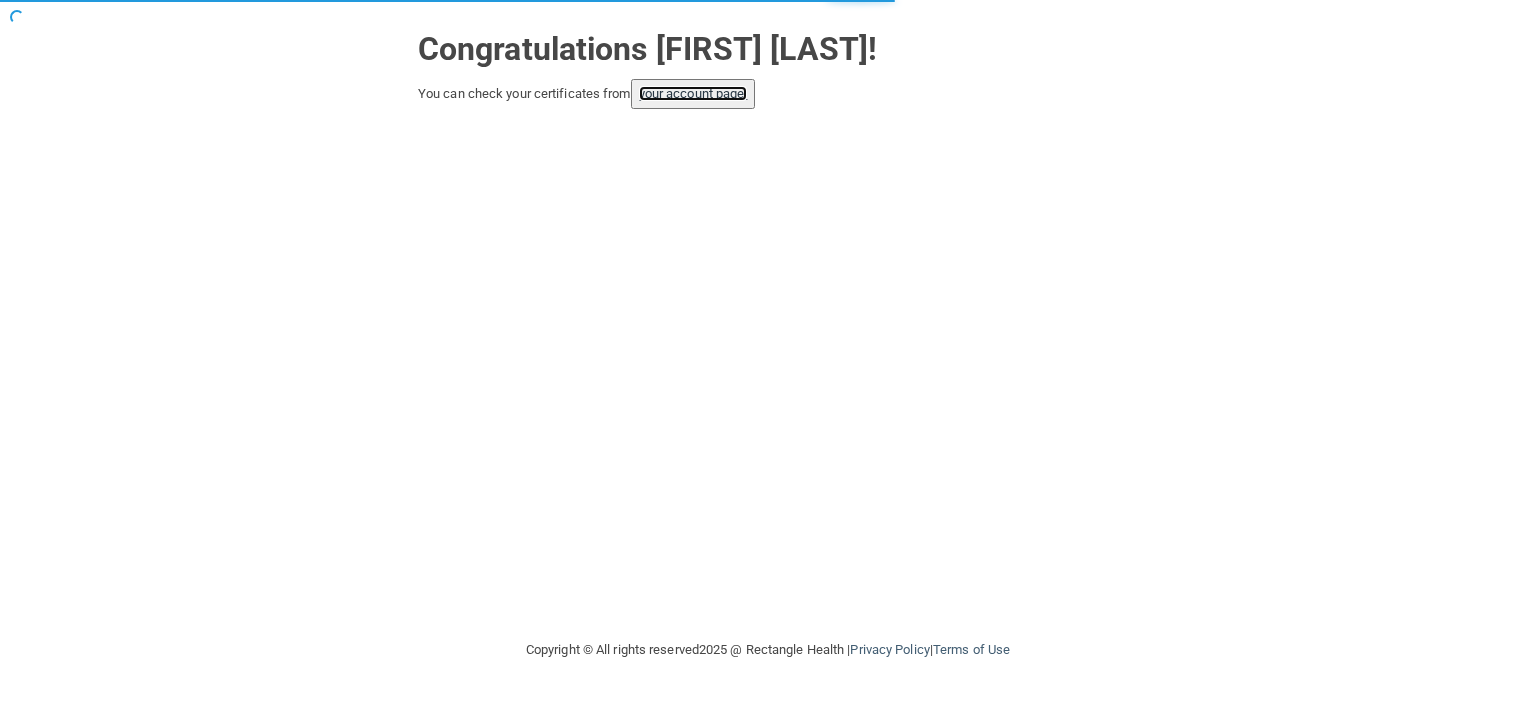 click on "your account page!" at bounding box center (693, 93) 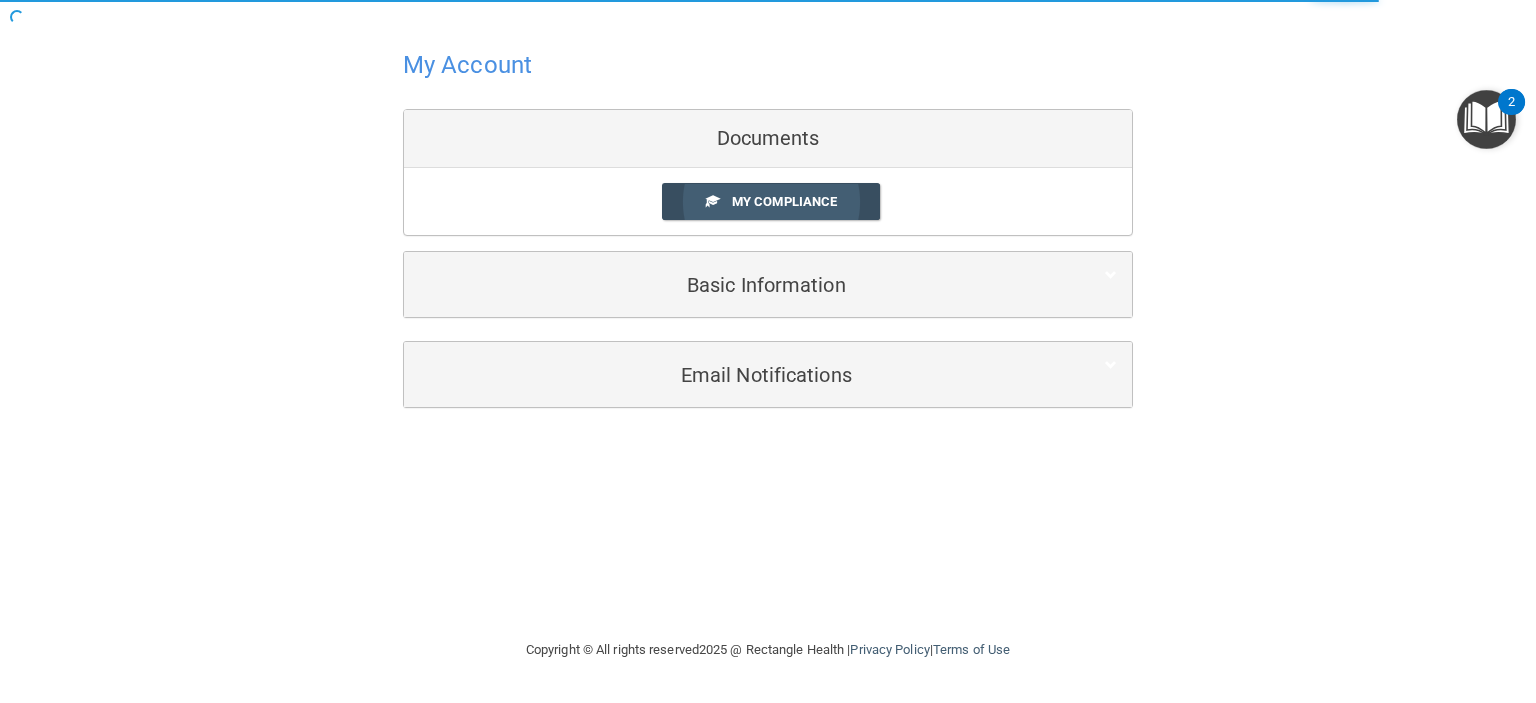 click on "My Compliance" at bounding box center (771, 201) 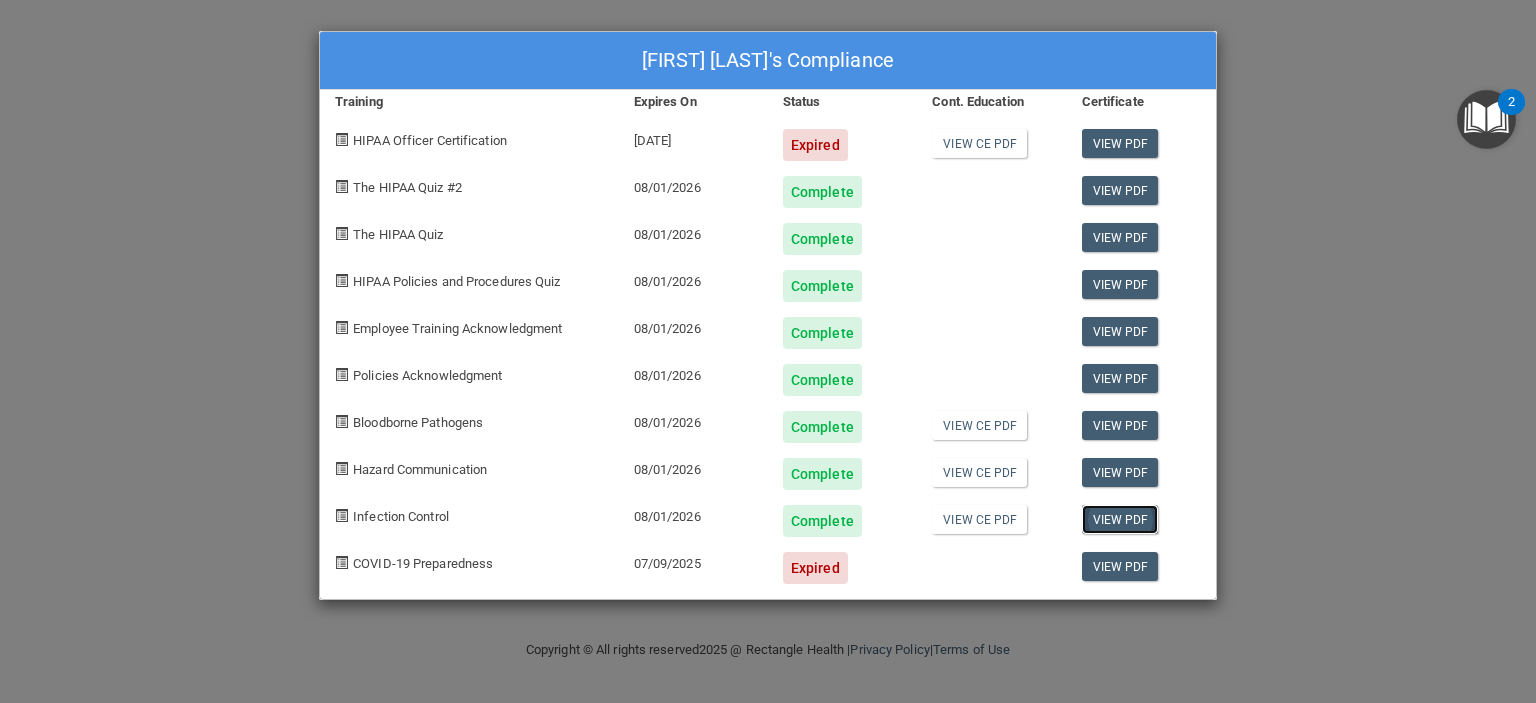 click on "View PDF" at bounding box center (1120, 519) 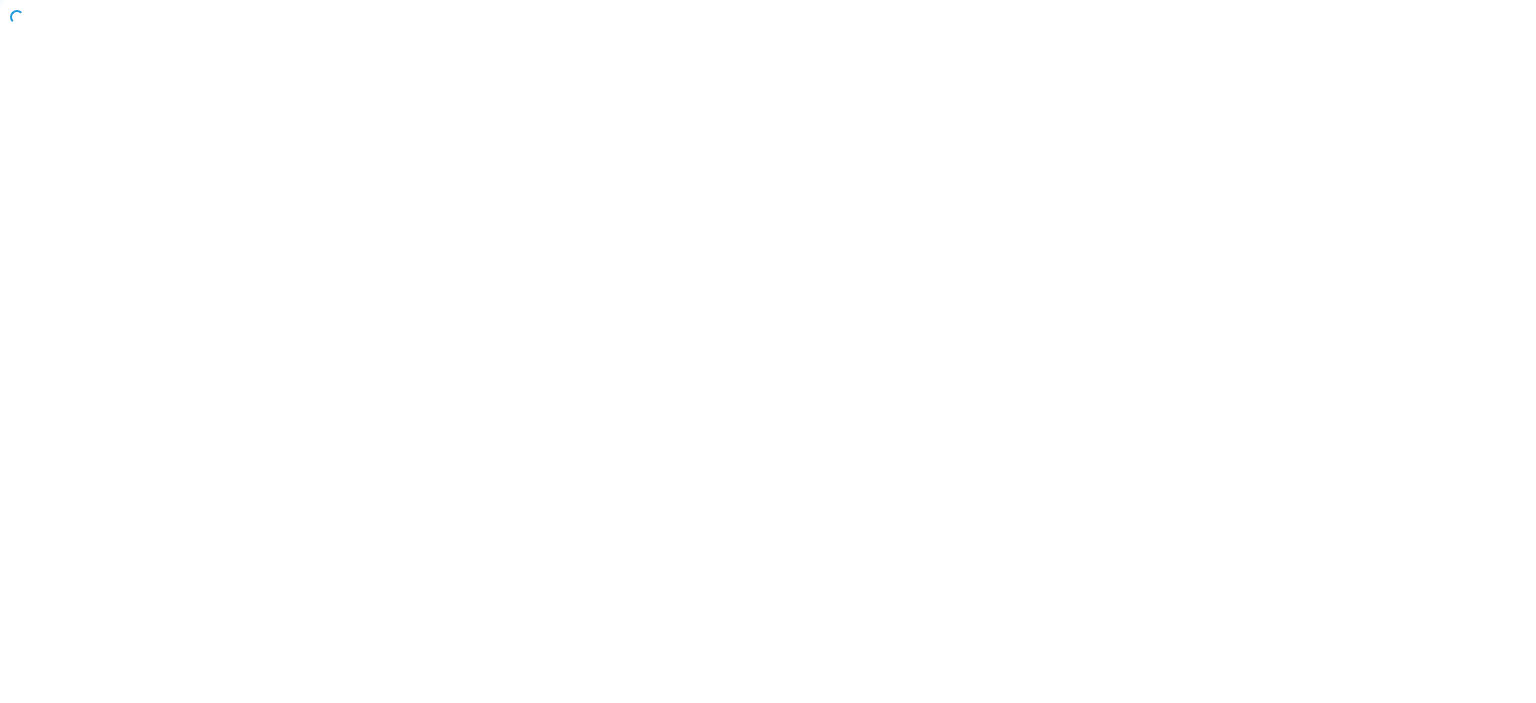 scroll, scrollTop: 0, scrollLeft: 0, axis: both 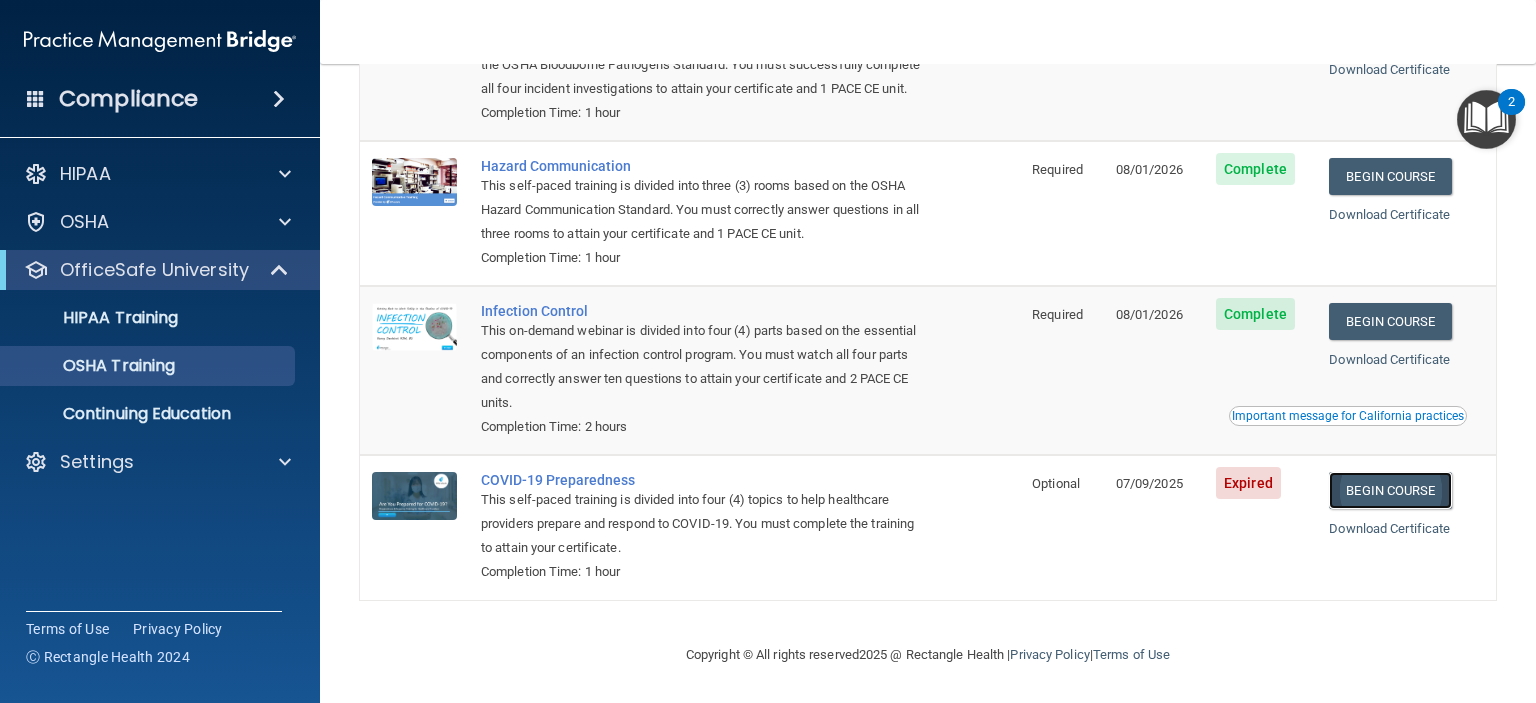 click on "Begin Course" at bounding box center [1390, 490] 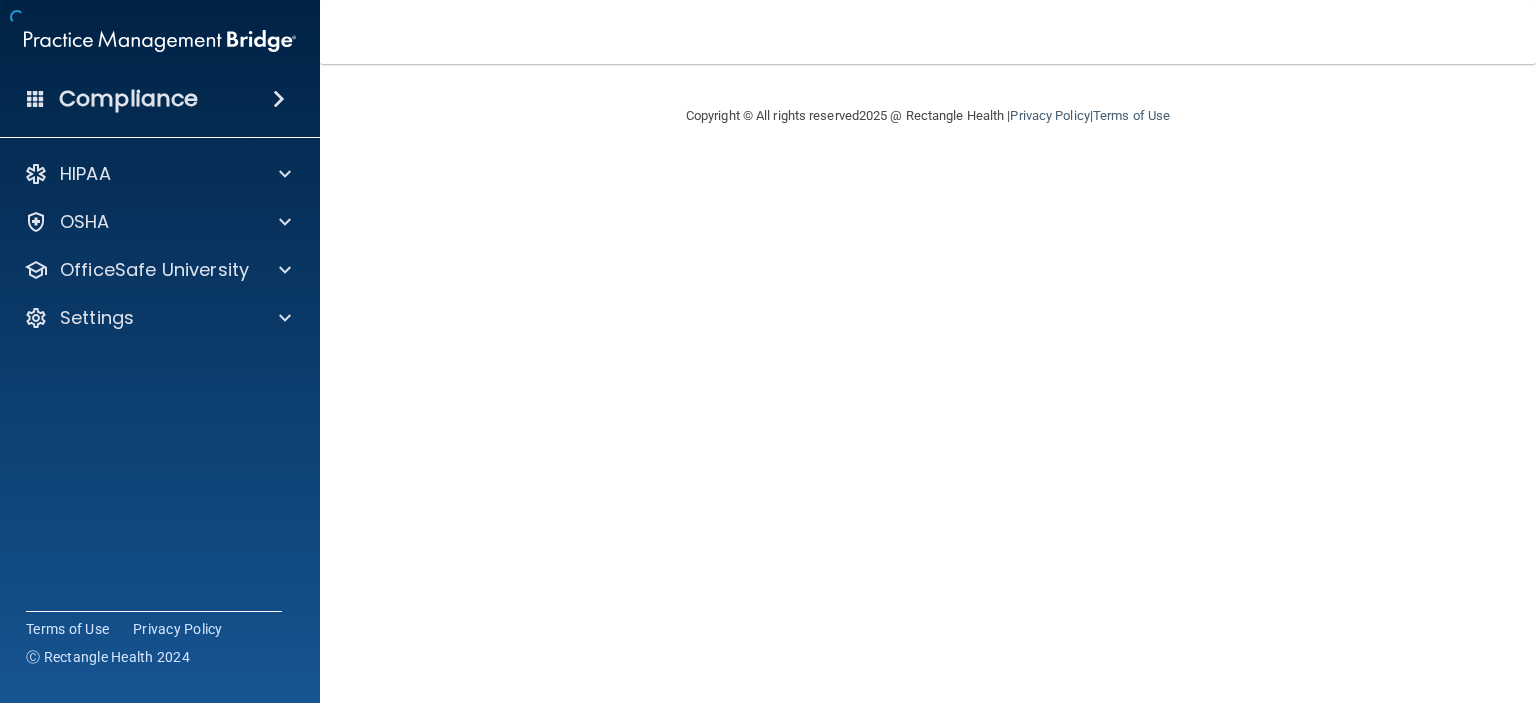 scroll, scrollTop: 0, scrollLeft: 0, axis: both 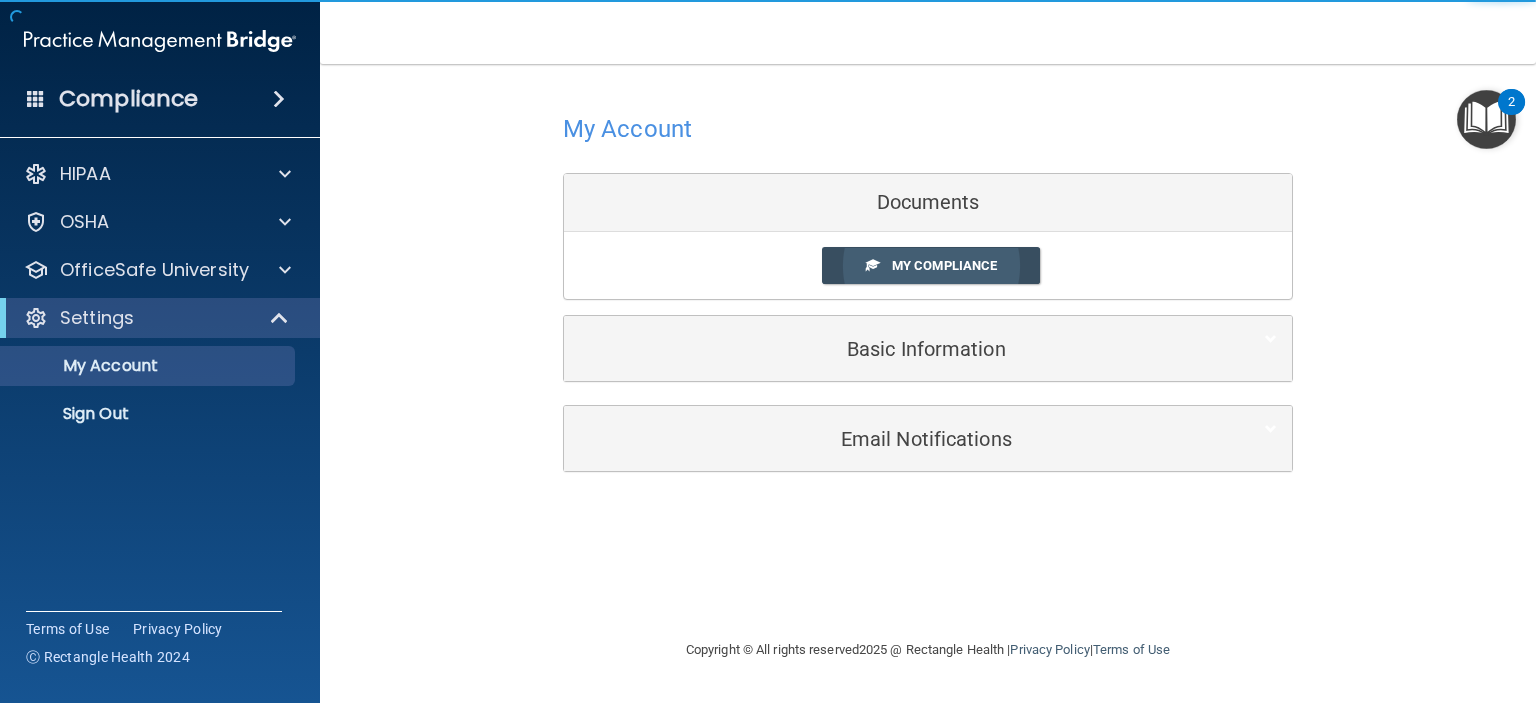 click on "My Compliance" at bounding box center [931, 265] 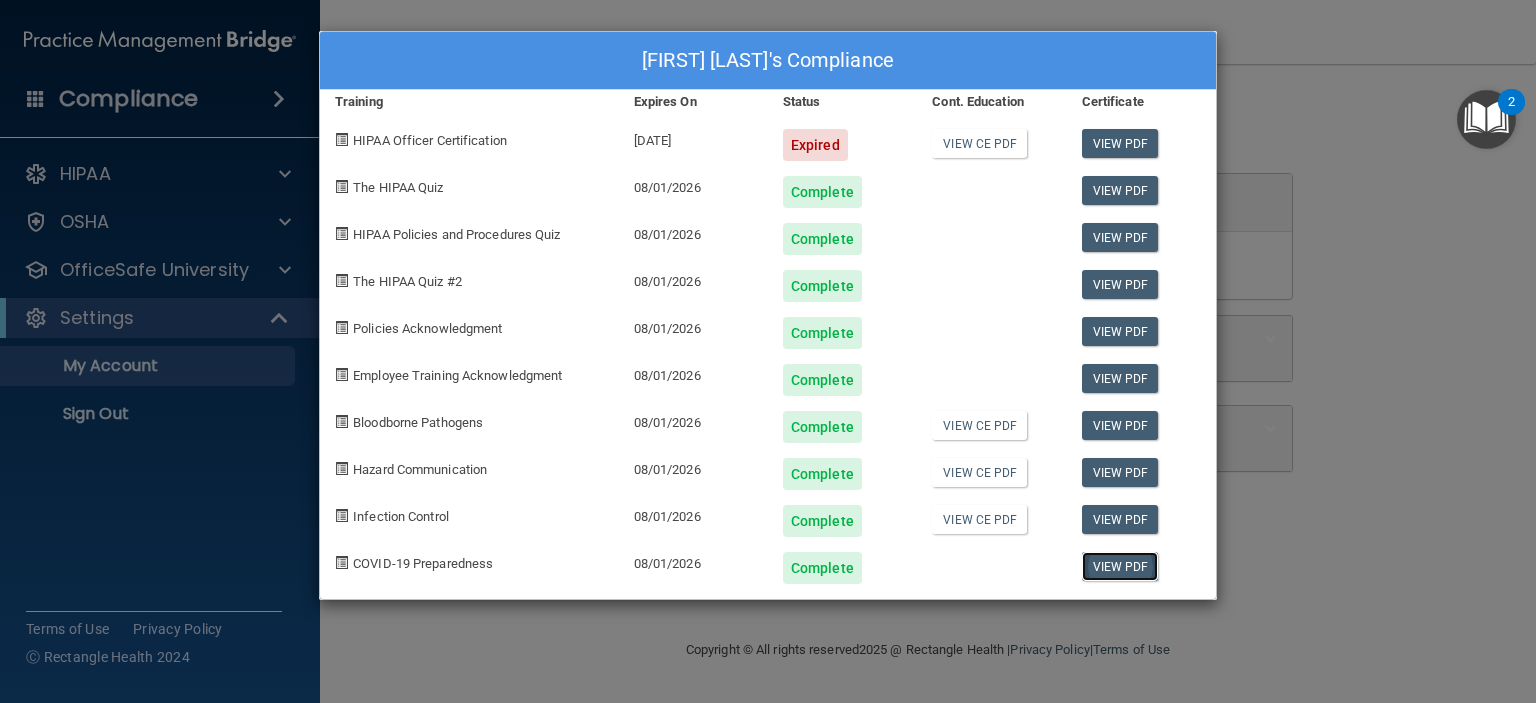 click on "View PDF" at bounding box center [1120, 566] 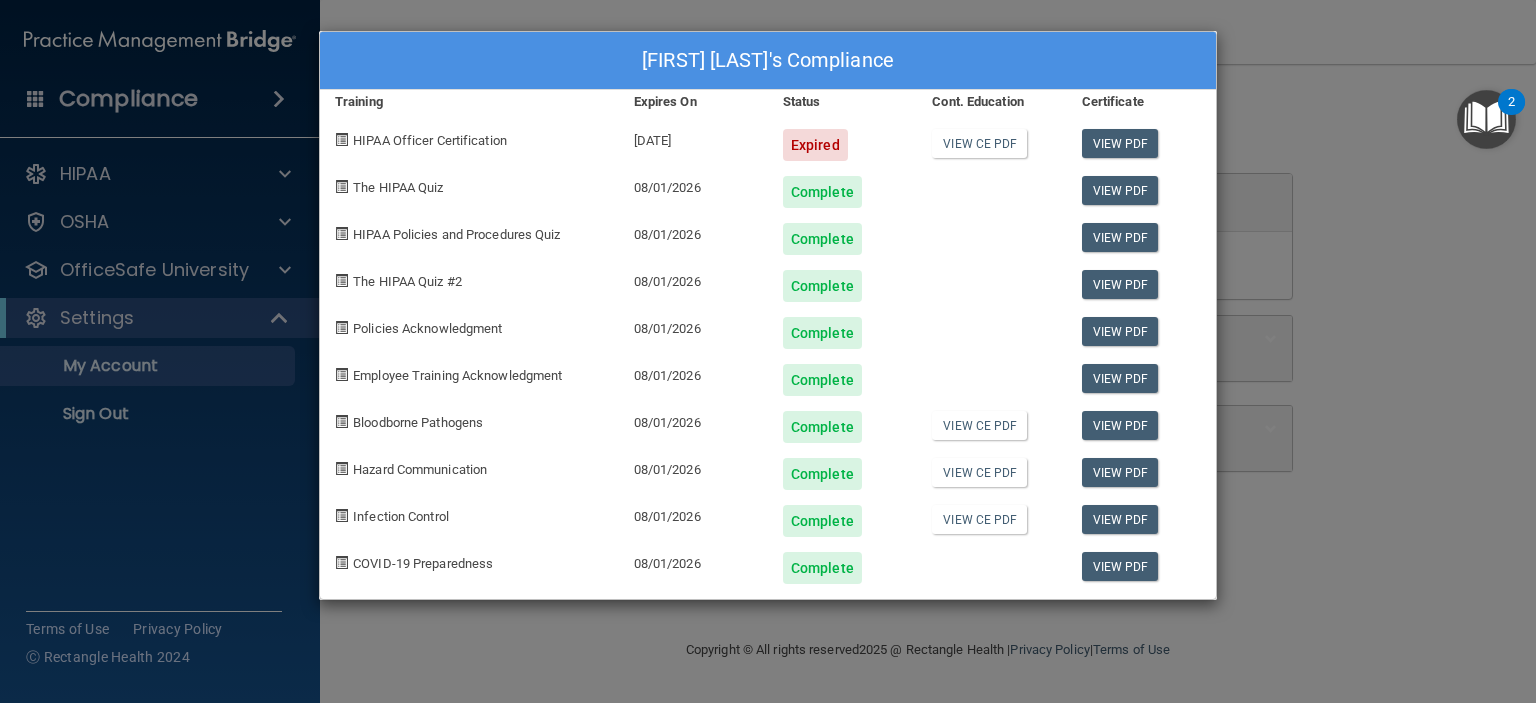 click on "Jennifer Temple's Compliance      Training   Expires On   Status   Cont. Education   Certificate         HIPAA Officer Certification      10/12/2024       Expired        View CE PDF       View PDF         The HIPAA Quiz      08/01/2026       Complete              View PDF         HIPAA Policies and Procedures Quiz      08/01/2026       Complete              View PDF         The HIPAA Quiz #2      08/01/2026       Complete              View PDF         Policies Acknowledgment      08/01/2026       Complete              View PDF         Employee Training Acknowledgment      08/01/2026       Complete              View PDF         Bloodborne Pathogens      08/01/2026       Complete        View CE PDF       View PDF         Hazard Communication      08/01/2026       Complete        View CE PDF       View PDF         Infection Control      08/01/2026       Complete        View CE PDF       View PDF         COVID-19 Preparedness      08/01/2026       Complete              View PDF" at bounding box center (768, 351) 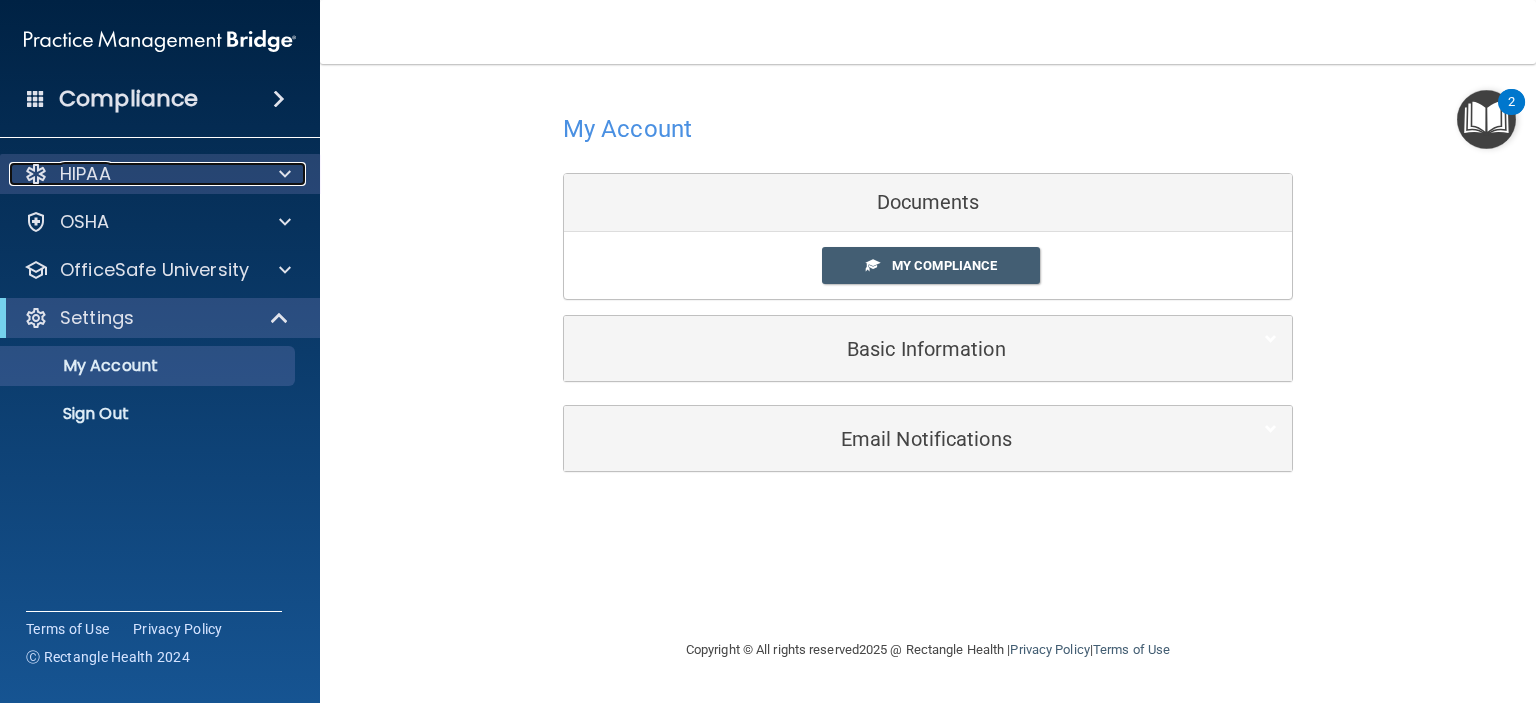 click on "HIPAA" at bounding box center [133, 174] 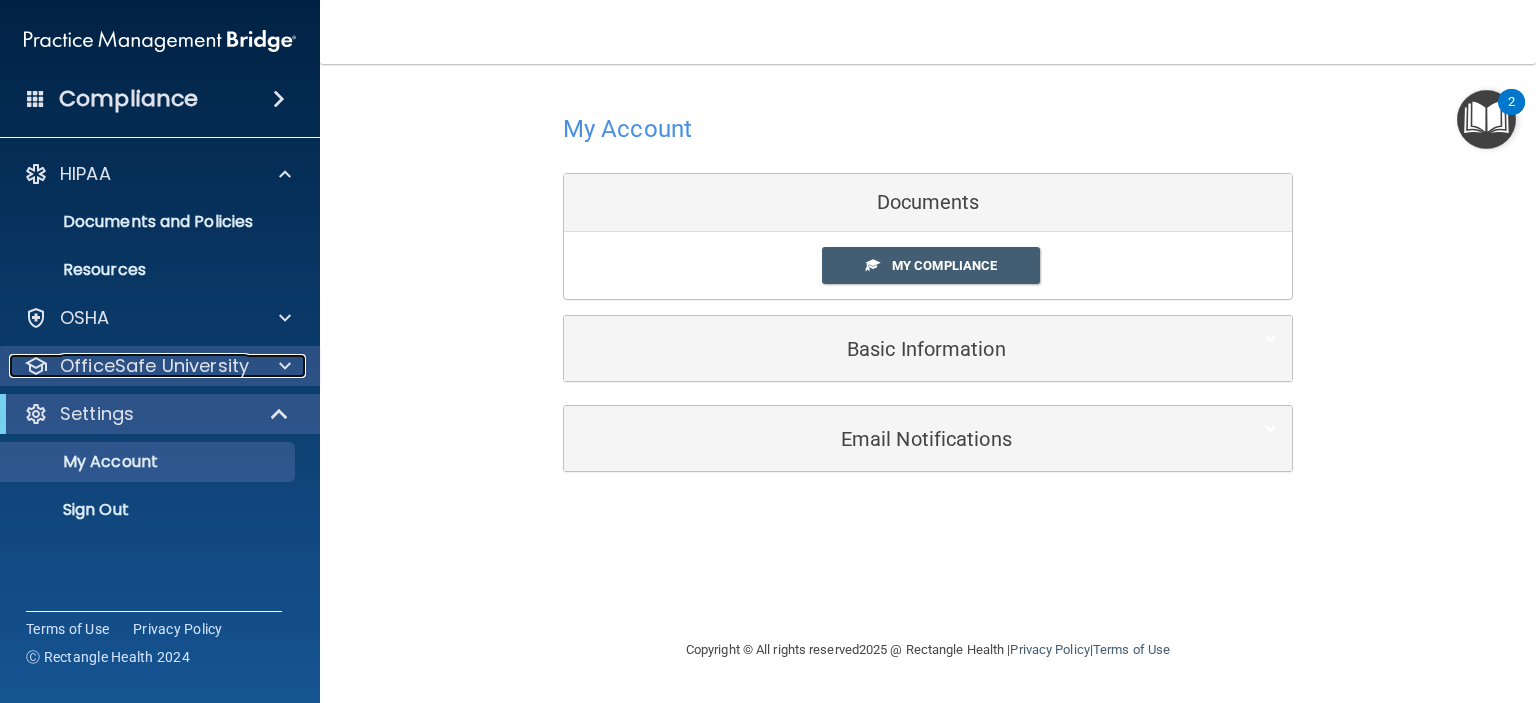 click on "OfficeSafe University" at bounding box center [154, 366] 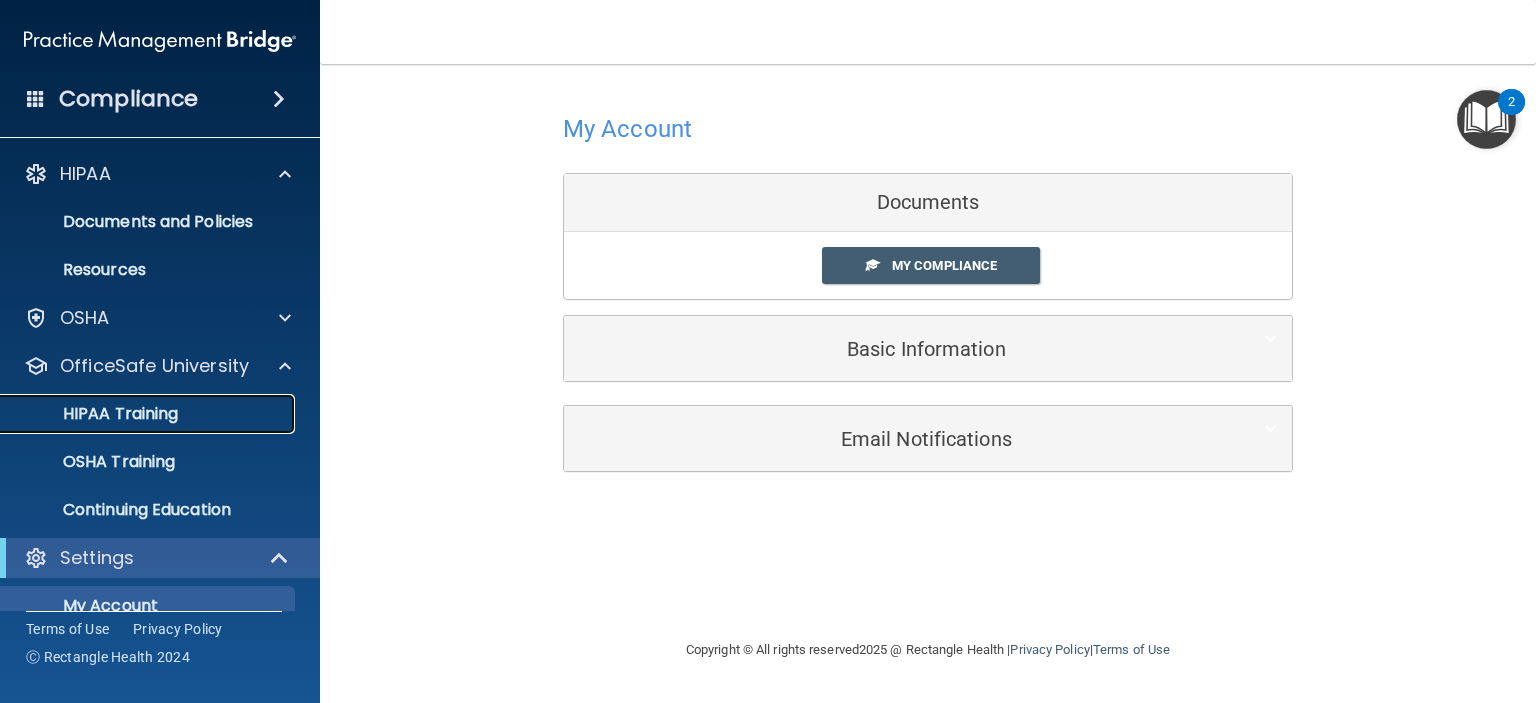 click on "HIPAA Training" at bounding box center [137, 414] 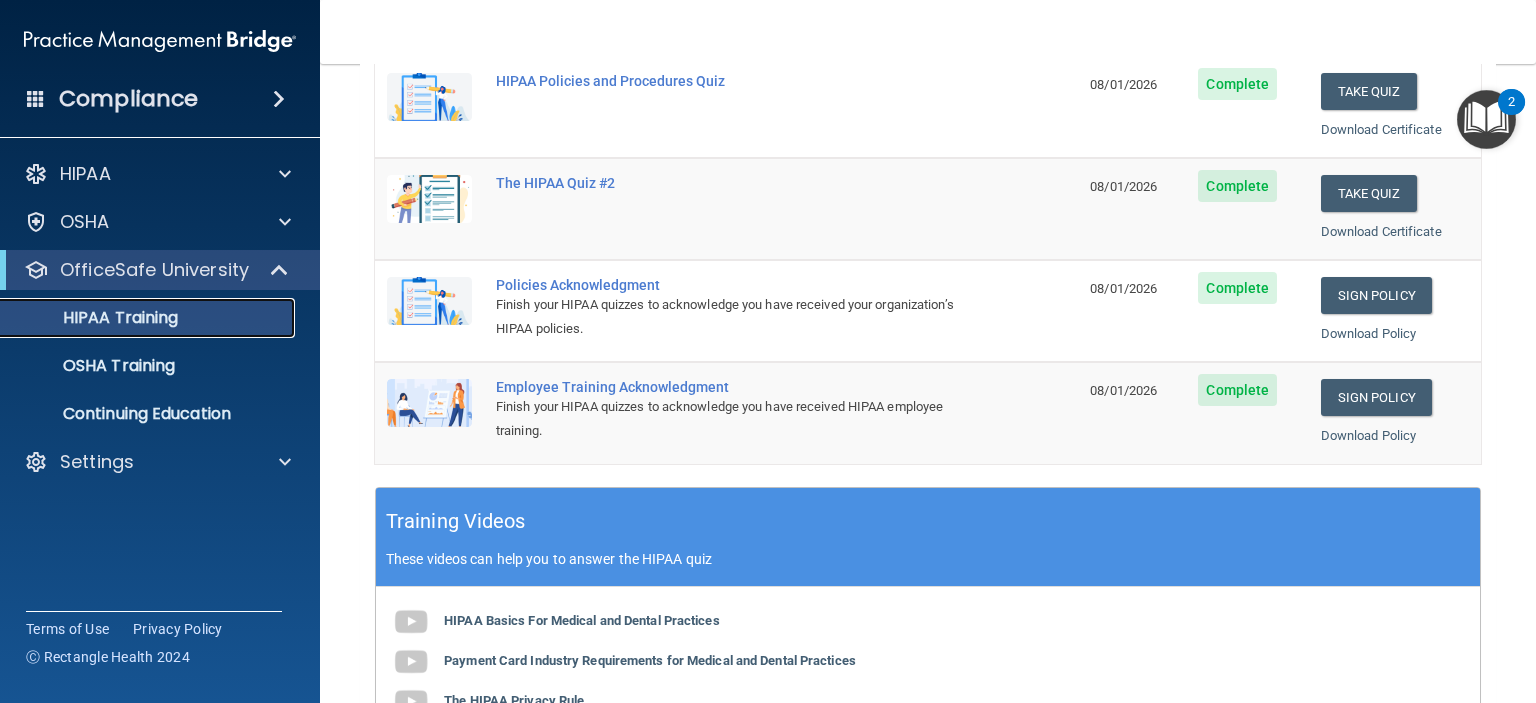 scroll, scrollTop: 0, scrollLeft: 0, axis: both 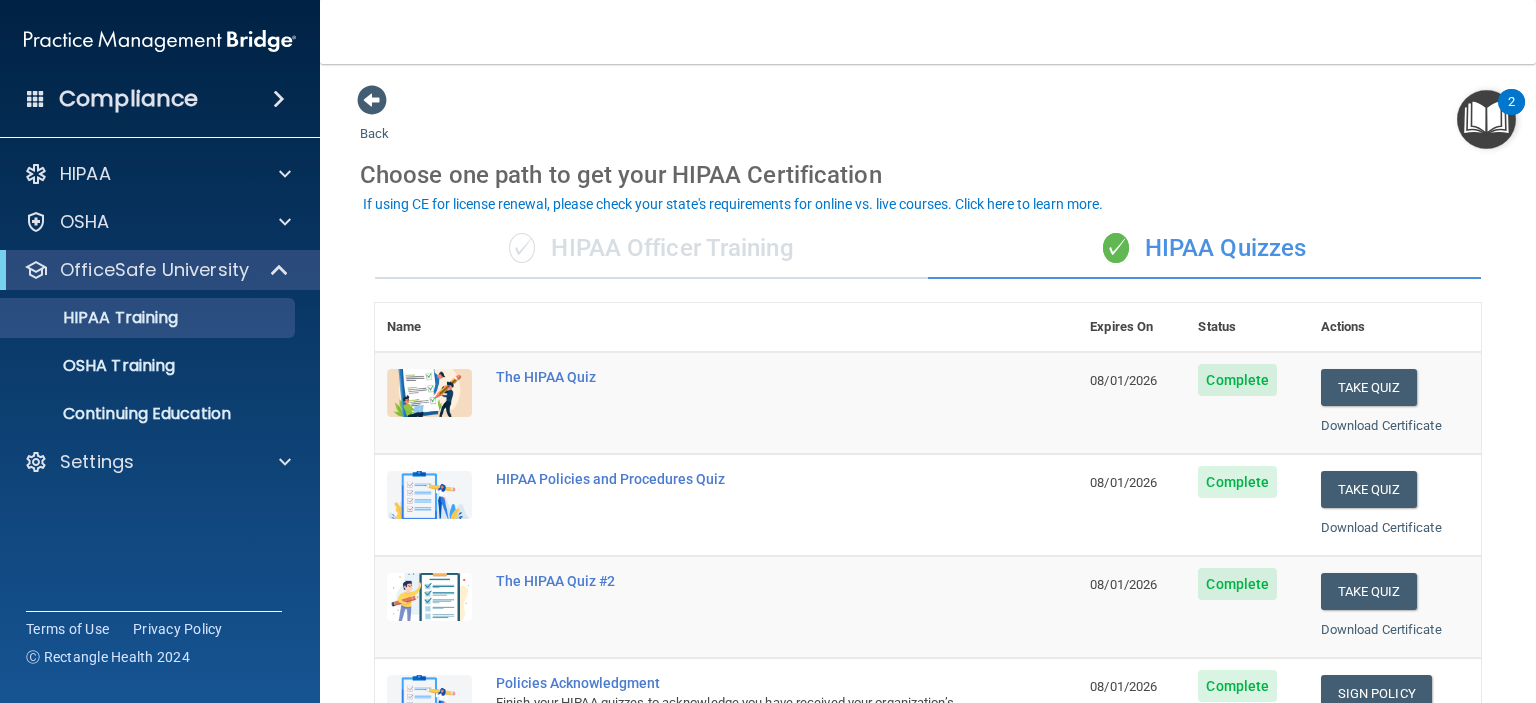 click on "✓   HIPAA Officer Training" at bounding box center (651, 249) 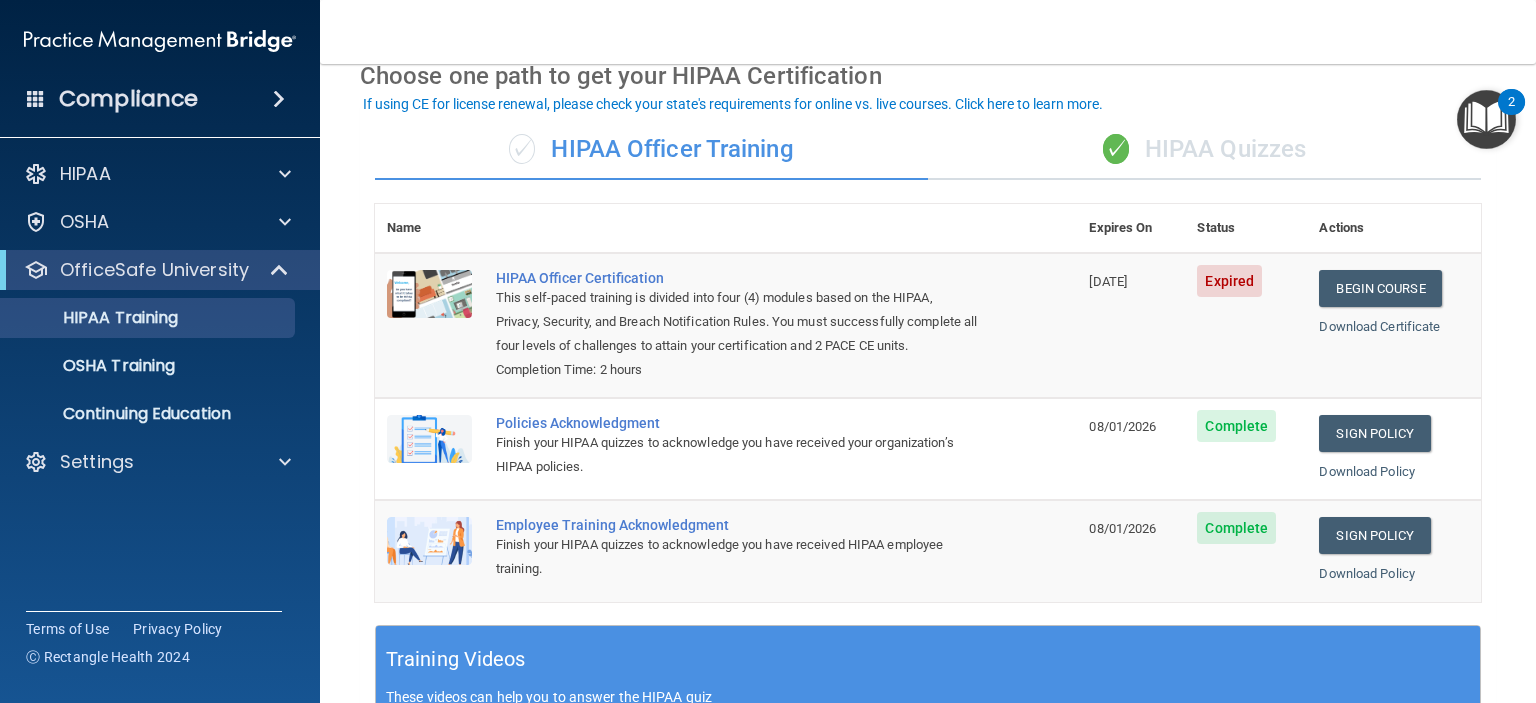 scroll, scrollTop: 100, scrollLeft: 0, axis: vertical 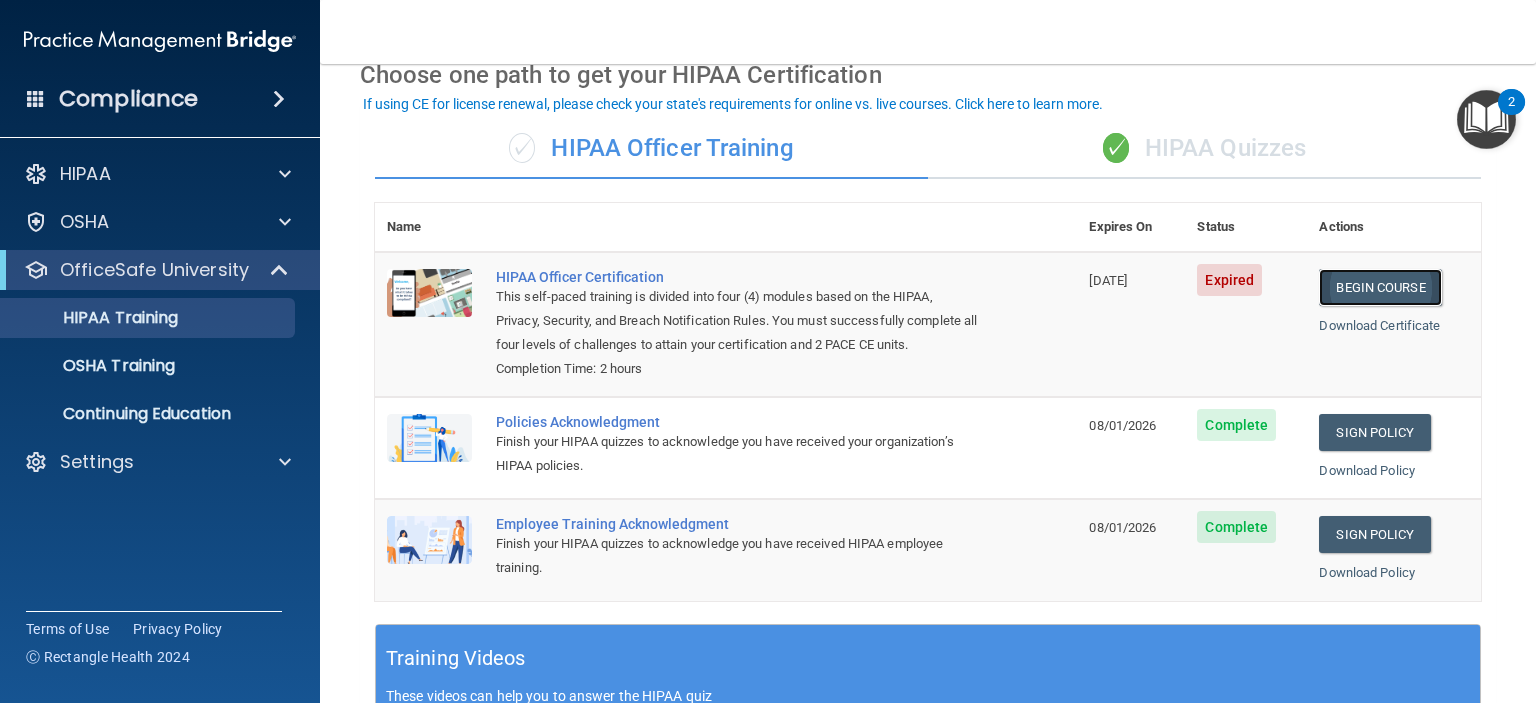 click on "Begin Course" at bounding box center (1380, 287) 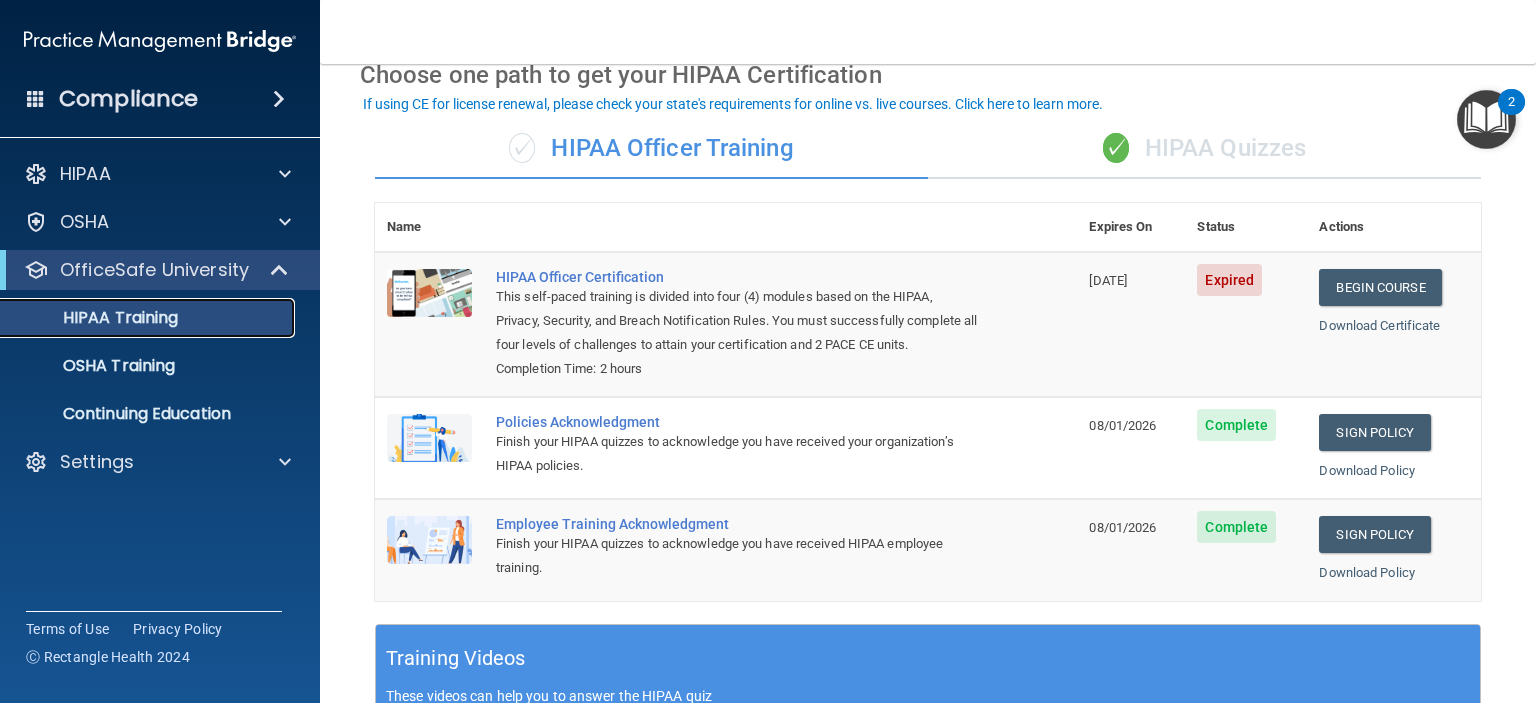 click on "HIPAA Training" at bounding box center [95, 318] 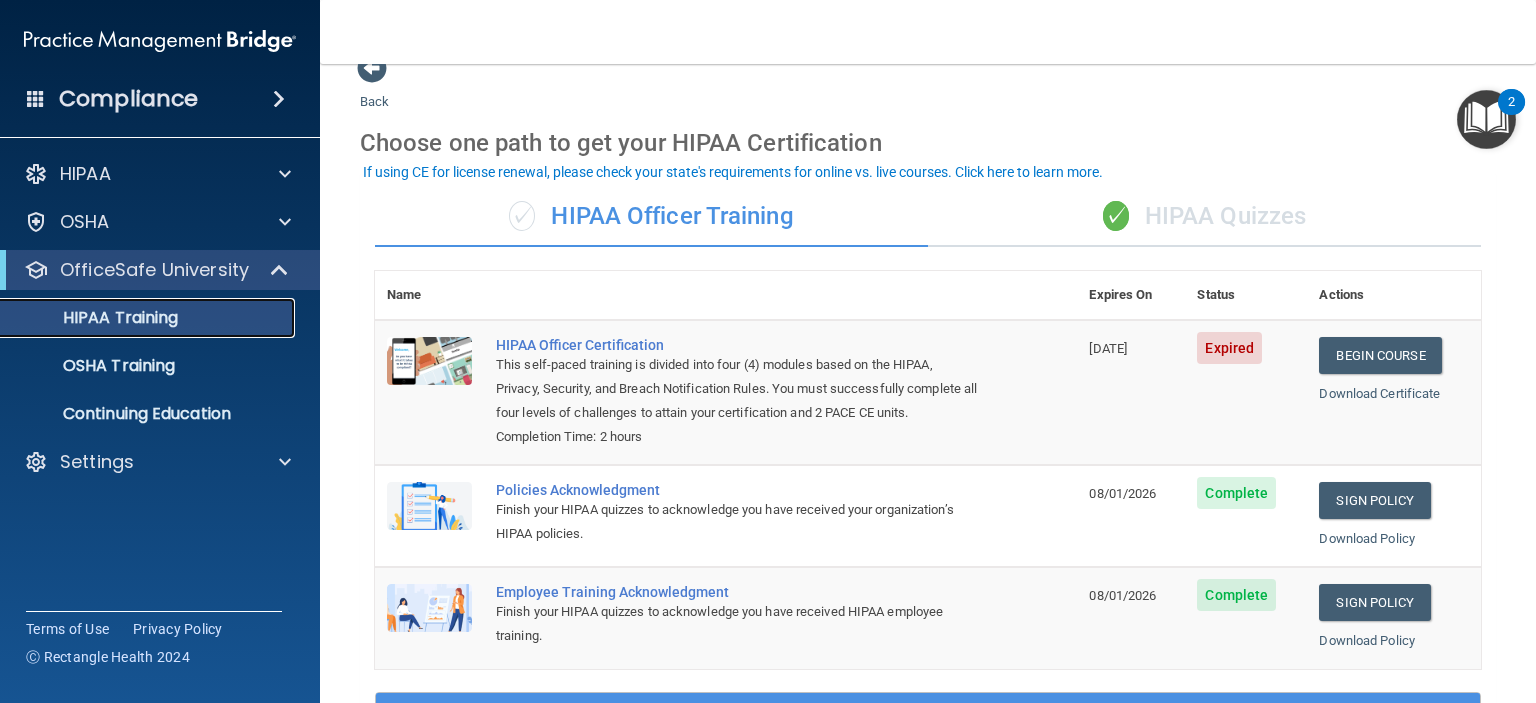 scroll, scrollTop: 0, scrollLeft: 0, axis: both 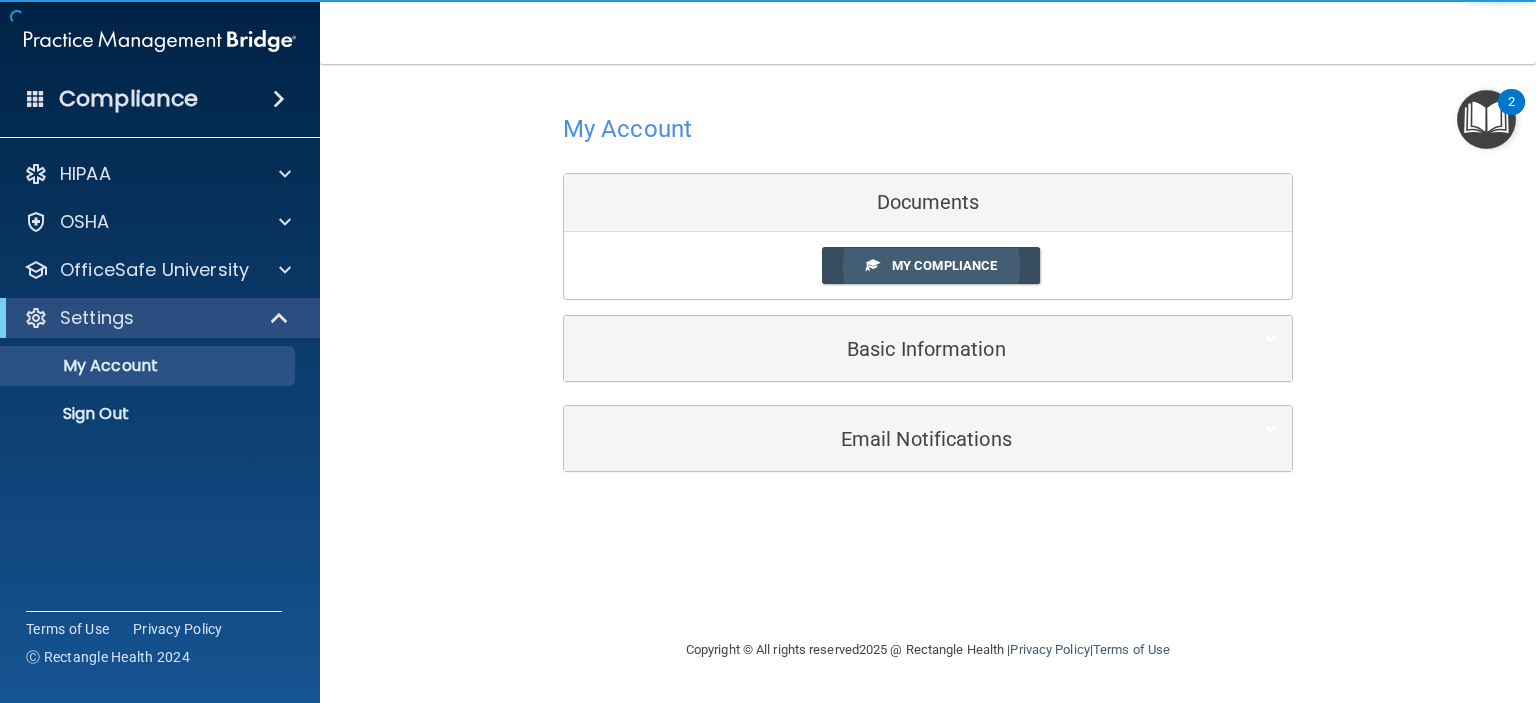 click on "My Compliance" at bounding box center (944, 265) 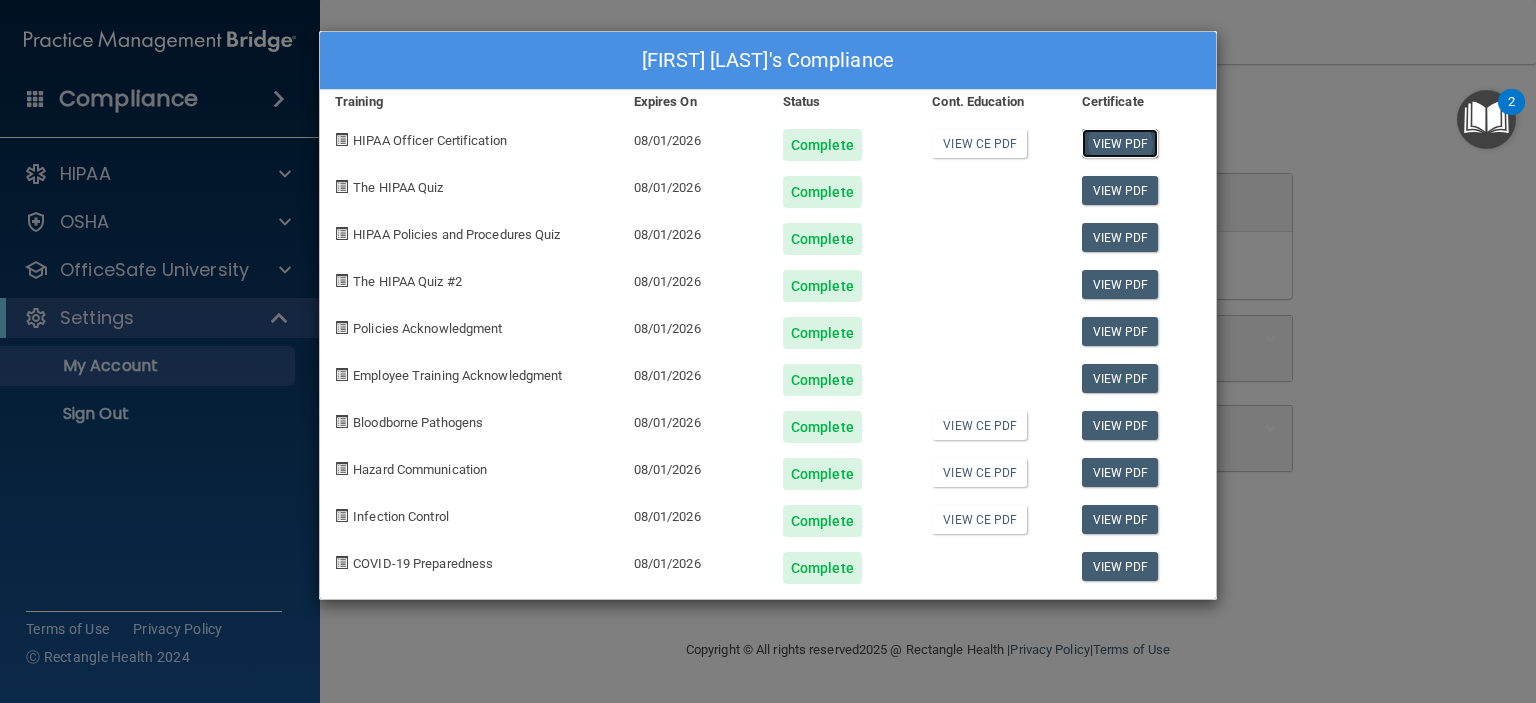 click on "View PDF" at bounding box center [1120, 143] 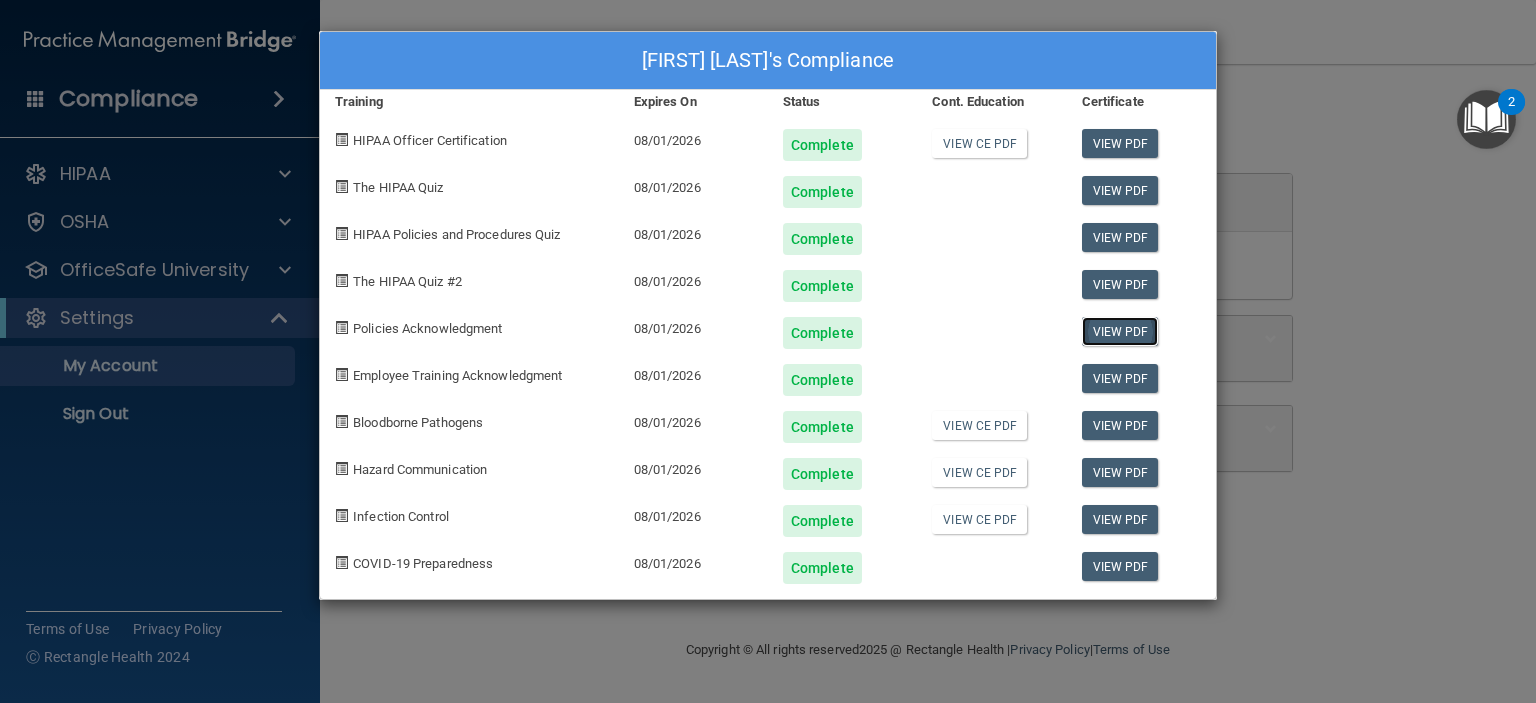 click on "View PDF" at bounding box center [1120, 331] 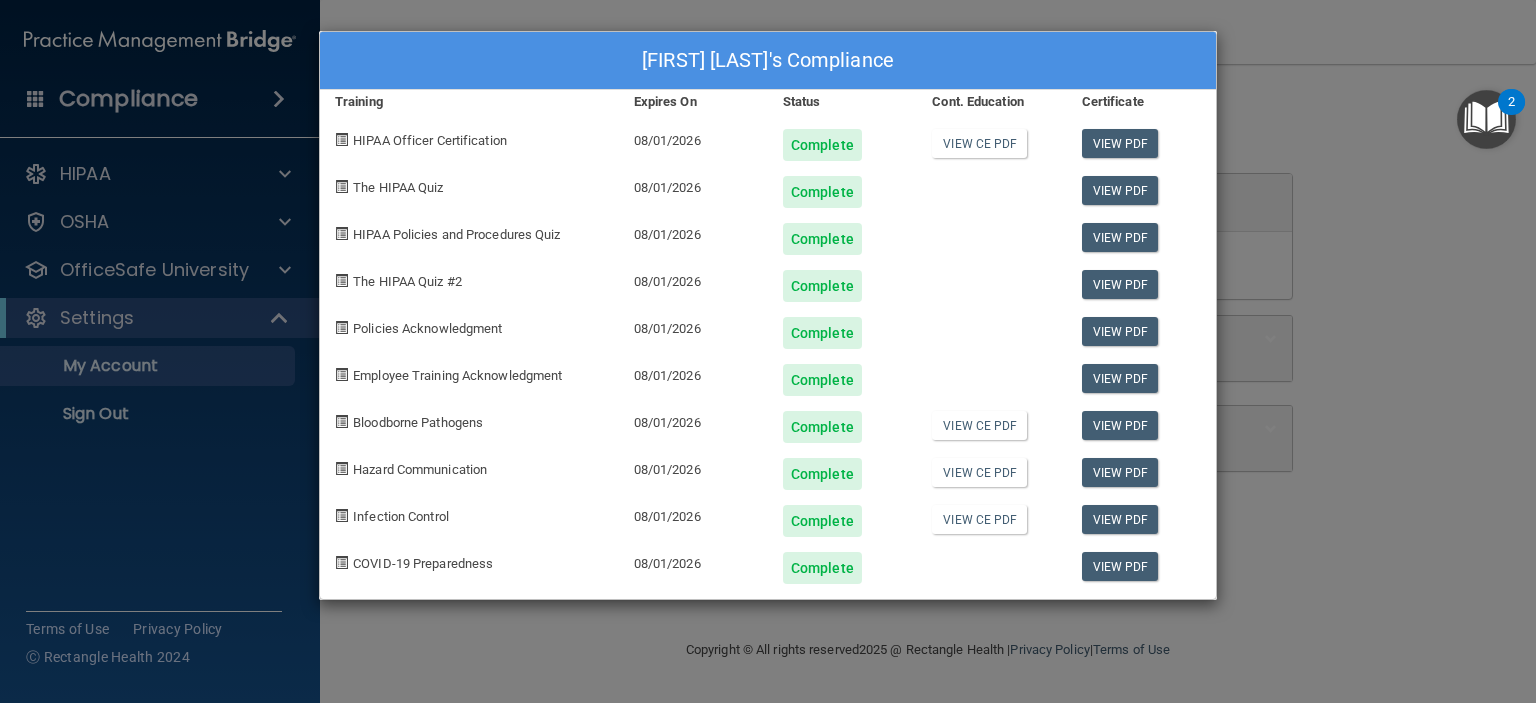 click on "Jennifer Temple's Compliance      Training   Expires On   Status   Cont. Education   Certificate         HIPAA Officer Certification      08/01/2026       Complete        View CE PDF       View PDF         The HIPAA Quiz      08/01/2026       Complete              View PDF         HIPAA Policies and Procedures Quiz      08/01/2026       Complete              View PDF         The HIPAA Quiz #2      08/01/2026       Complete              View PDF         Policies Acknowledgment      08/01/2026       Complete              View PDF         Employee Training Acknowledgment      08/01/2026       Complete              View PDF         Bloodborne Pathogens      08/01/2026       Complete        View CE PDF       View PDF         Hazard Communication      08/01/2026       Complete        View CE PDF       View PDF         Infection Control      08/01/2026       Complete        View CE PDF       View PDF         COVID-19 Preparedness      08/01/2026       Complete              View PDF" at bounding box center [768, 351] 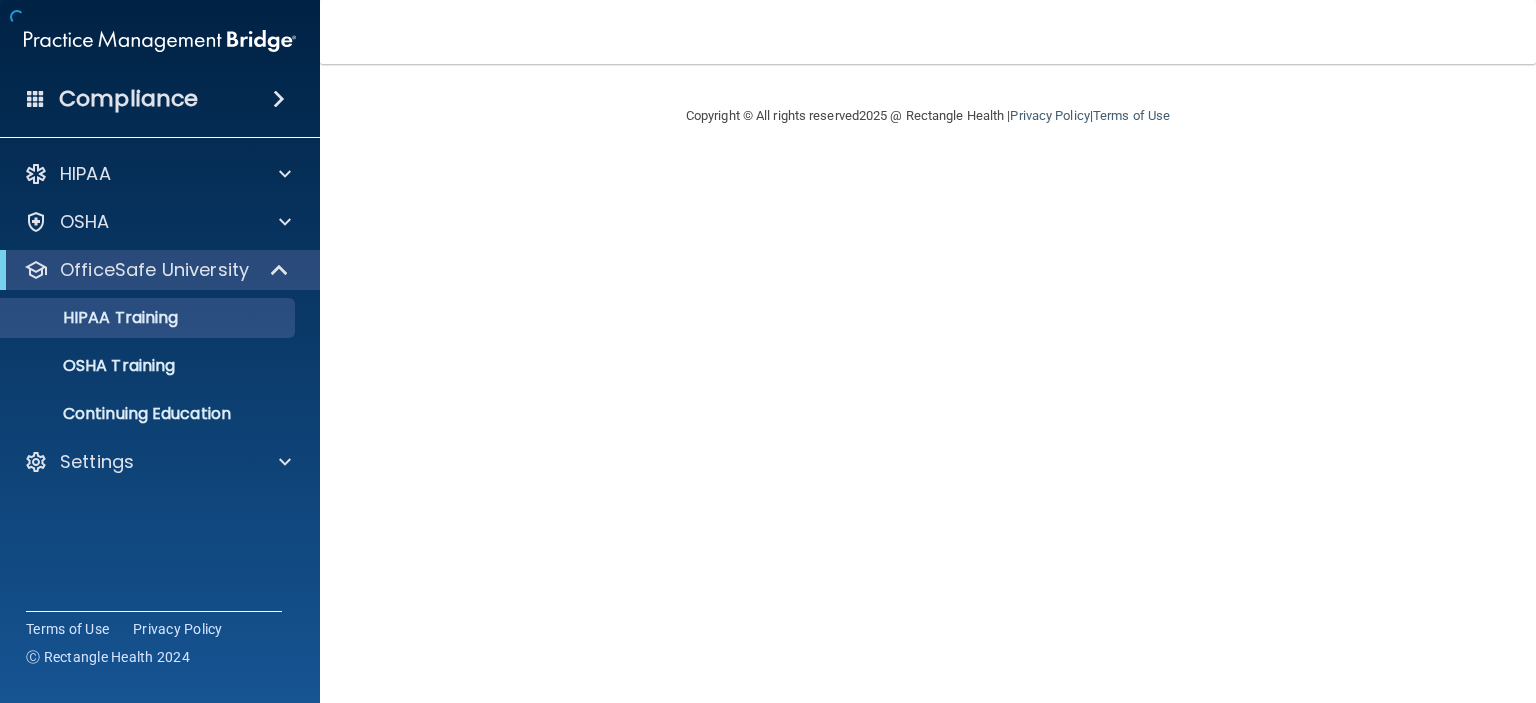 scroll, scrollTop: 0, scrollLeft: 0, axis: both 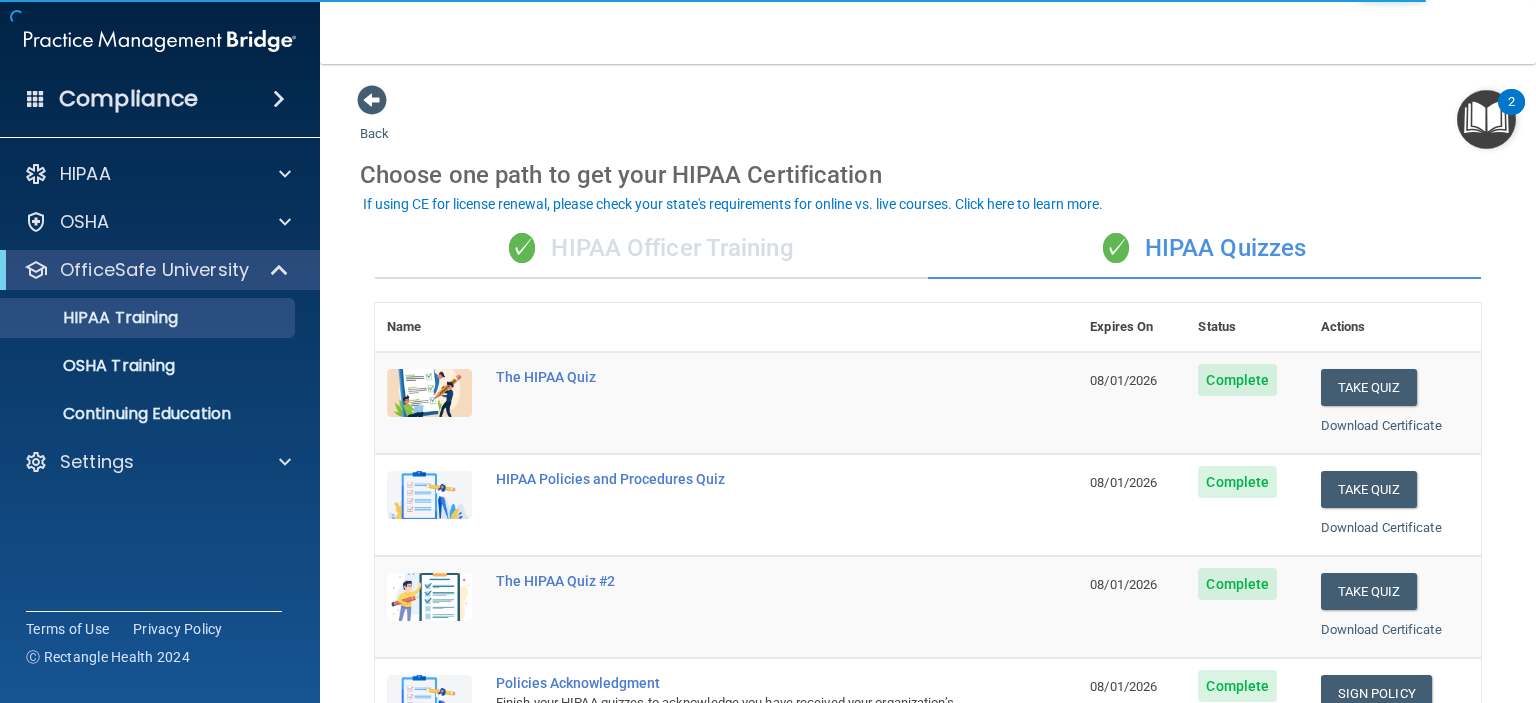 click on "✓   HIPAA Officer Training" at bounding box center [651, 249] 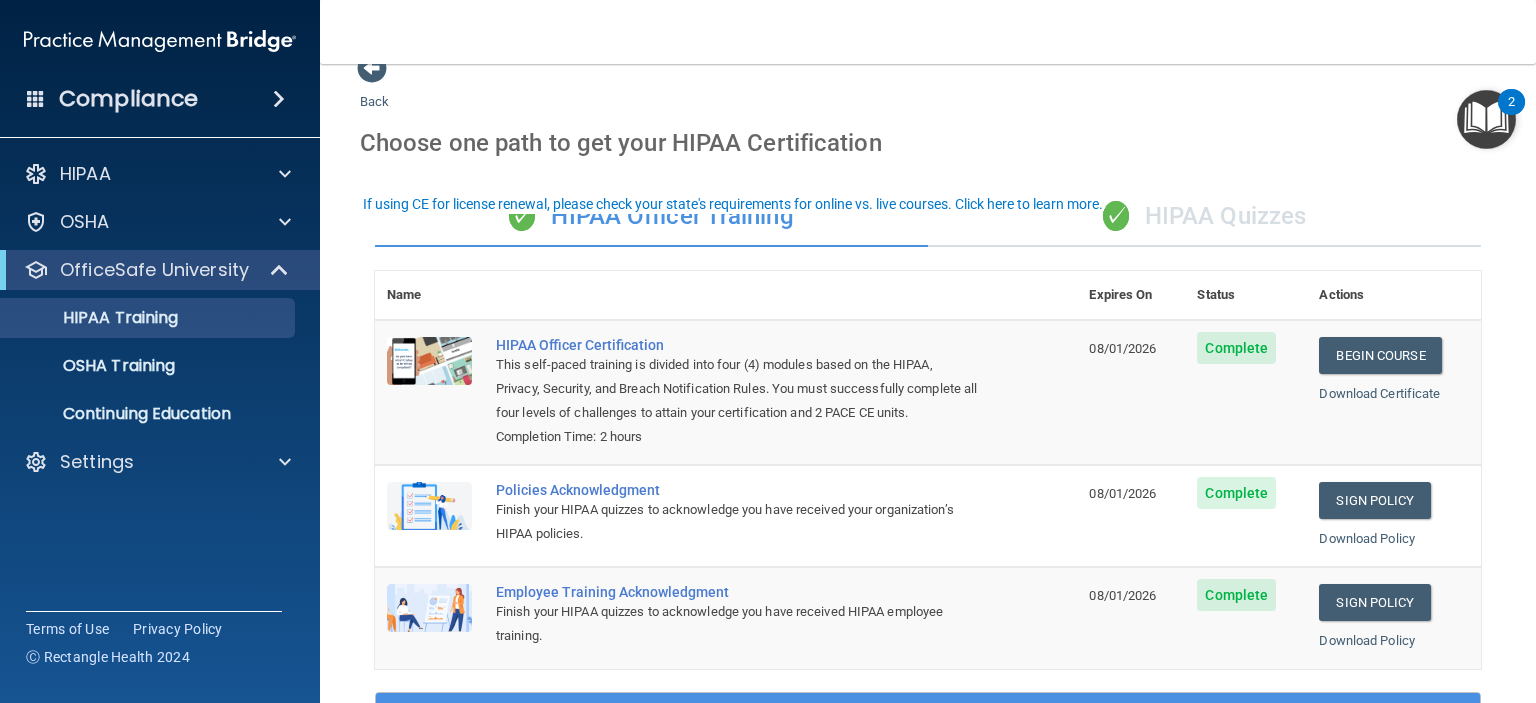 scroll, scrollTop: 0, scrollLeft: 0, axis: both 